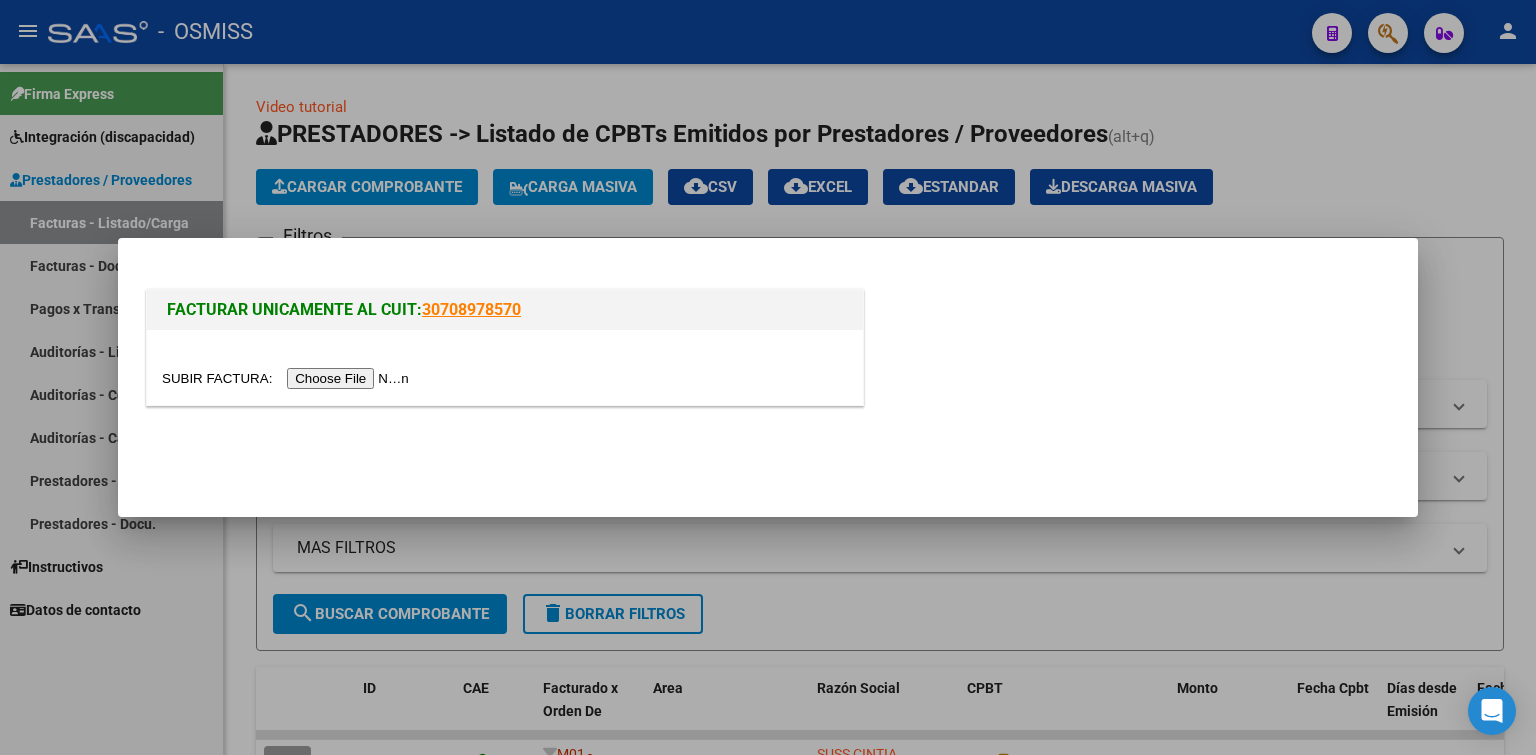 scroll, scrollTop: 0, scrollLeft: 0, axis: both 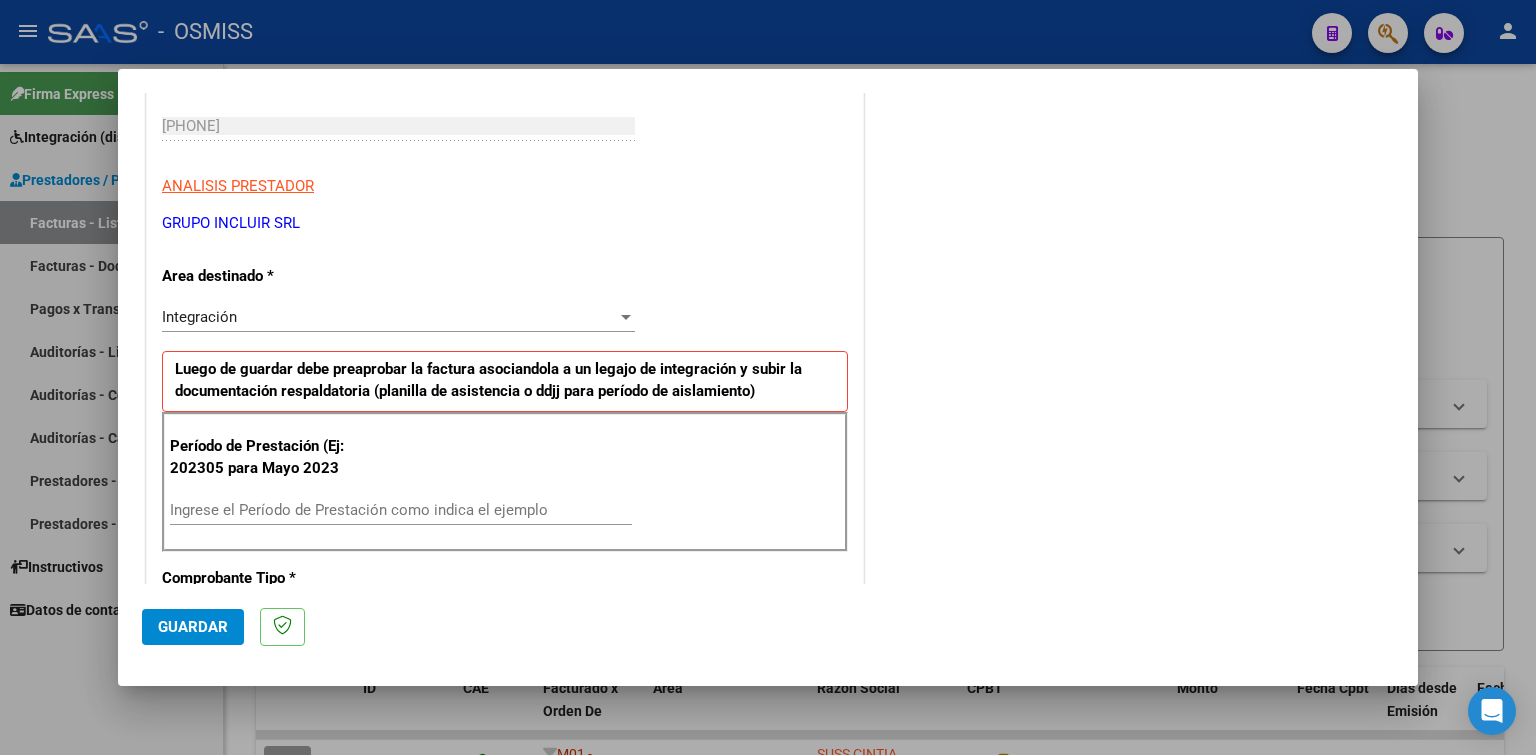 click on "Ingrese el Período de Prestación como indica el ejemplo" at bounding box center (401, 510) 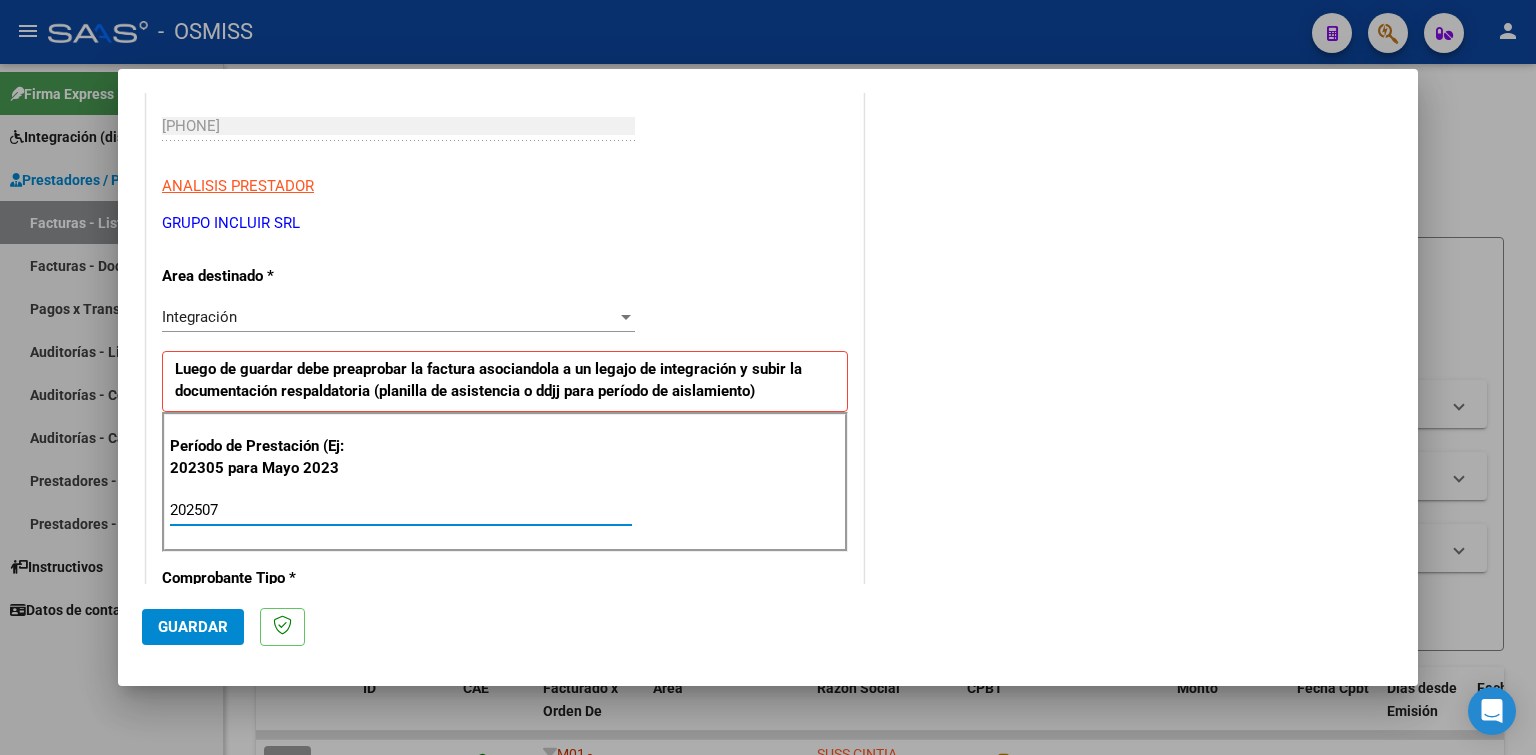 drag, startPoint x: 227, startPoint y: 499, endPoint x: 155, endPoint y: 505, distance: 72.249565 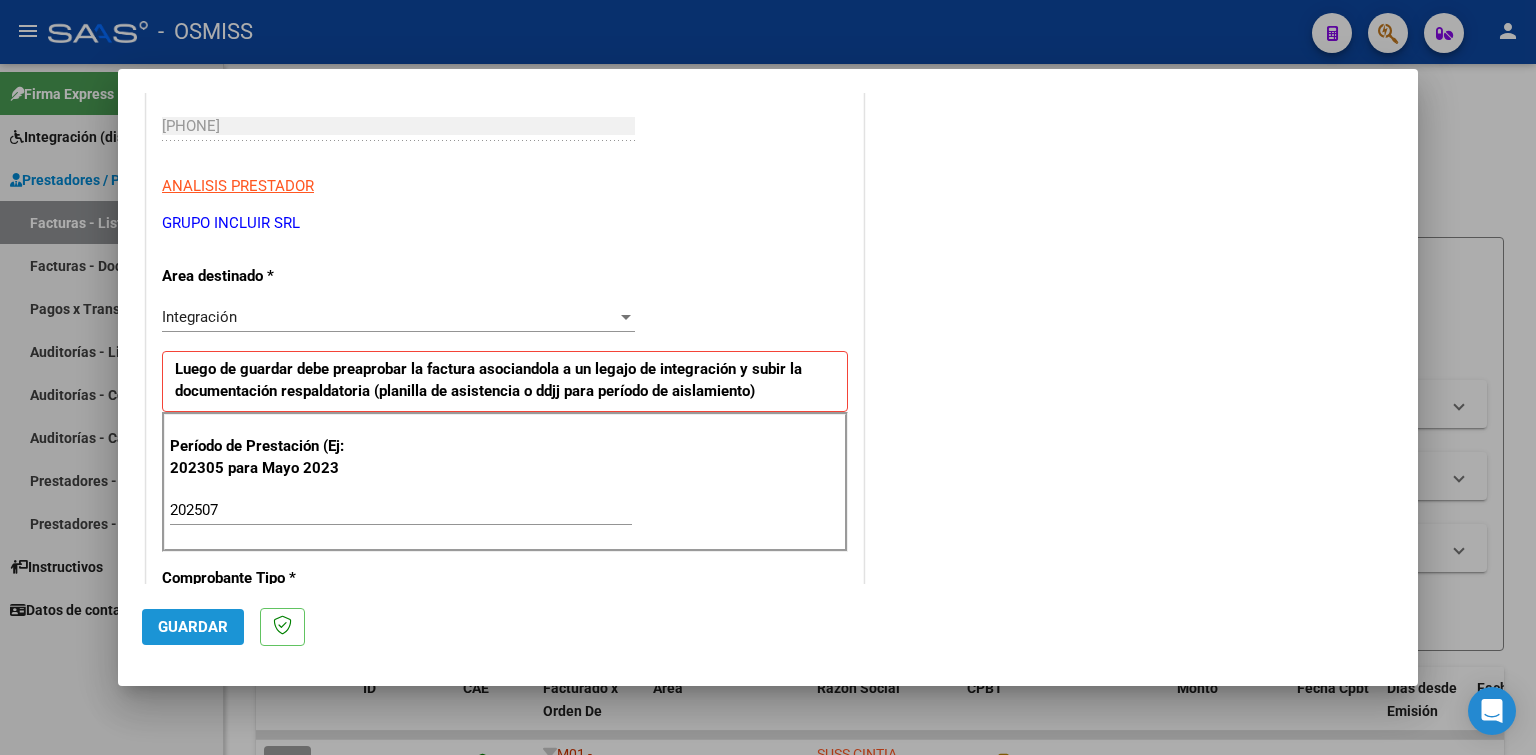 click on "Guardar" 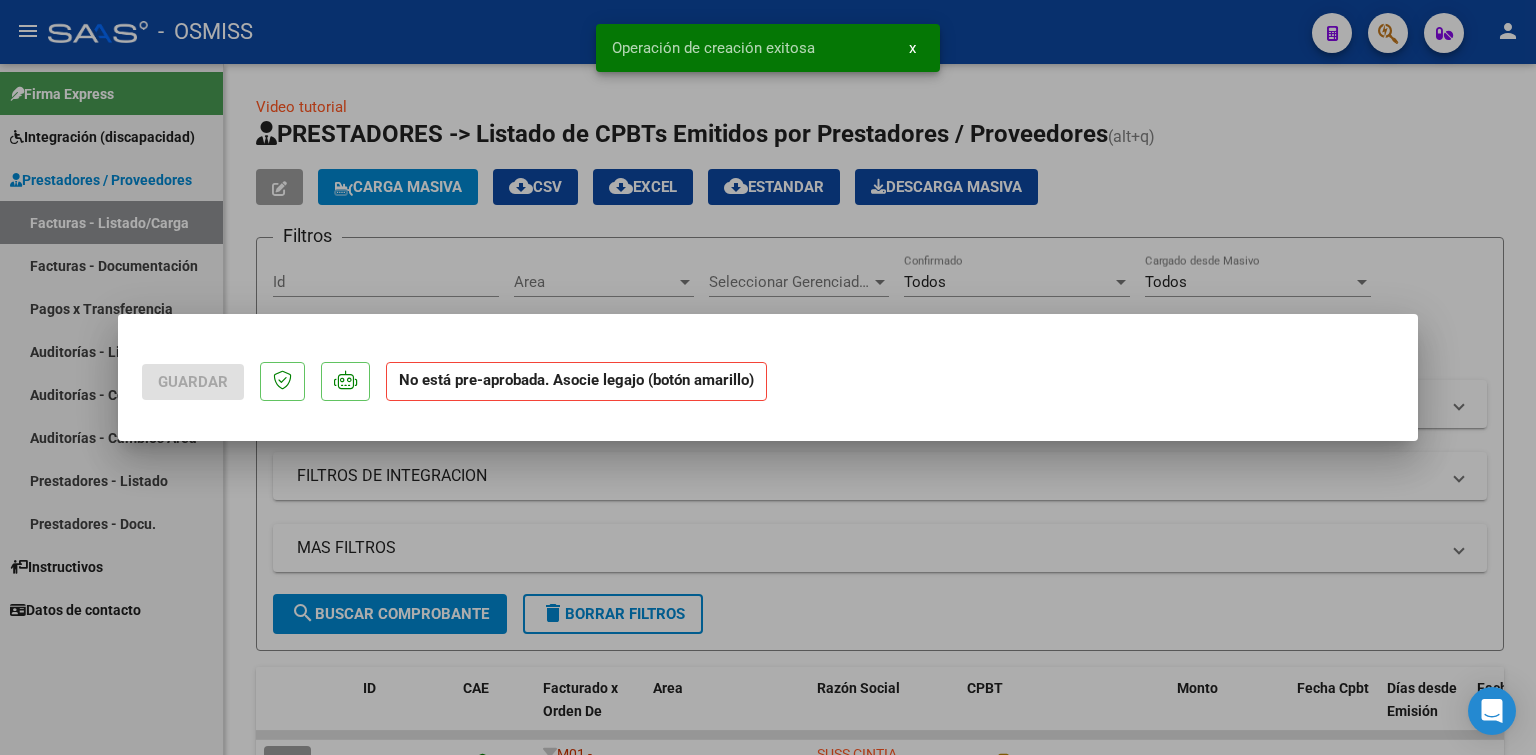 scroll, scrollTop: 0, scrollLeft: 0, axis: both 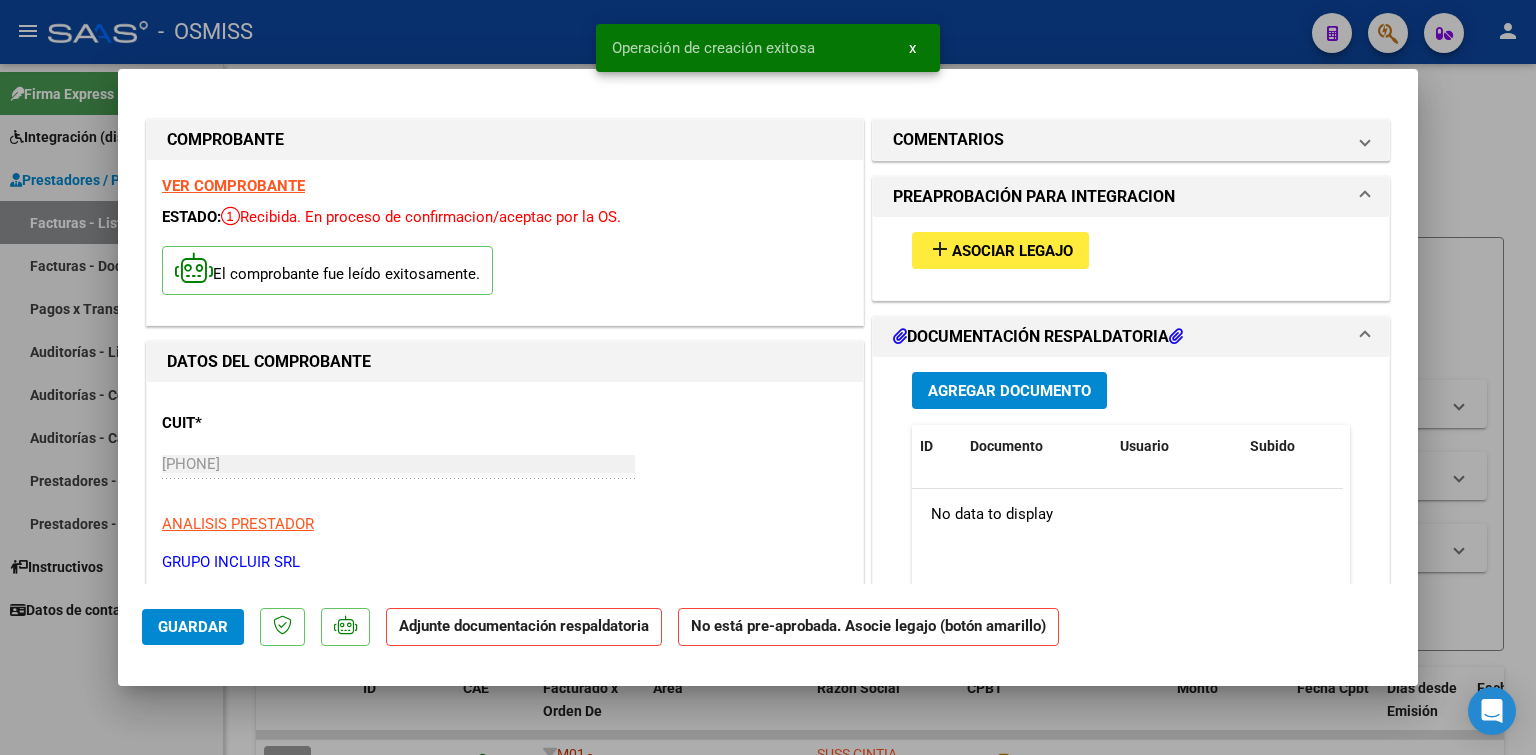 click on "Asociar Legajo" at bounding box center [1012, 251] 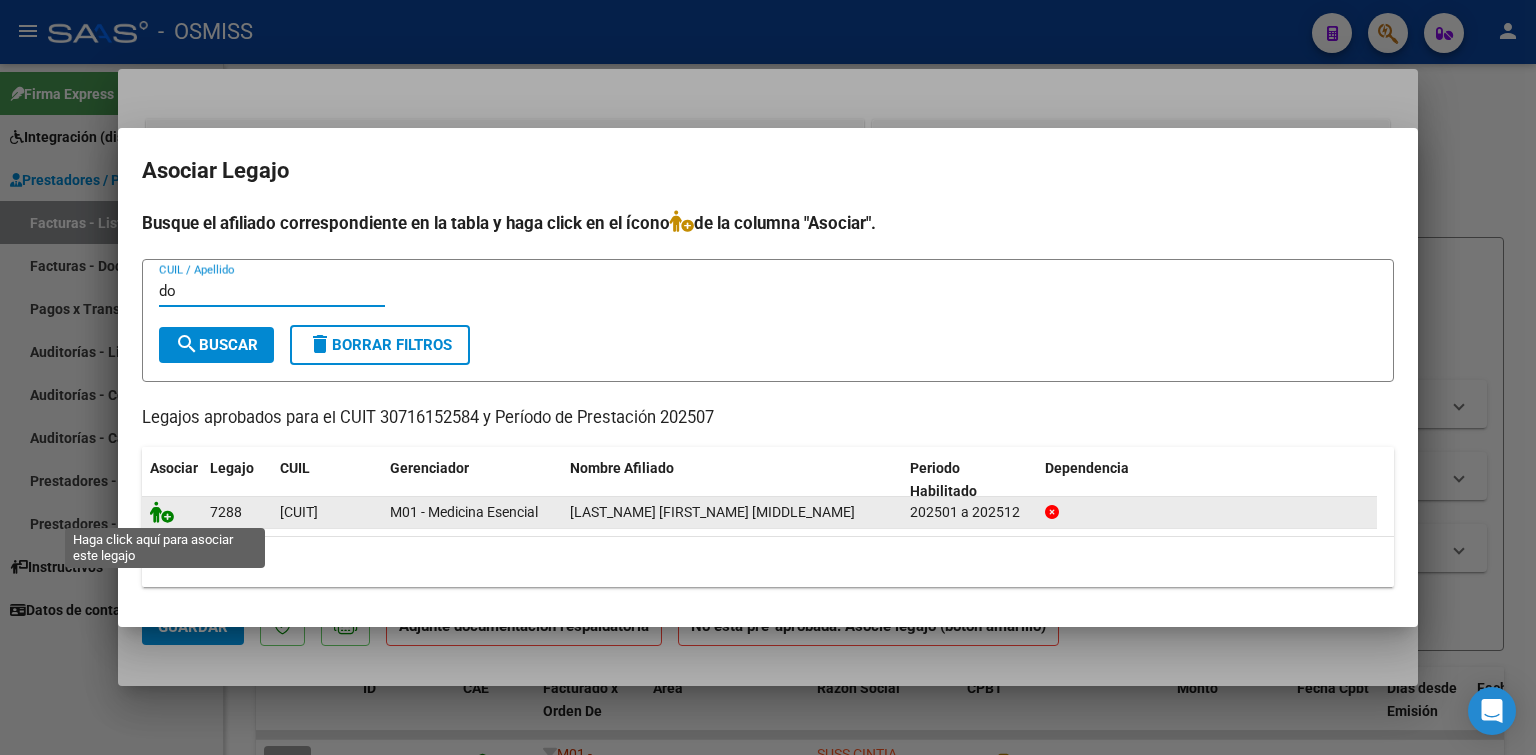 type on "do" 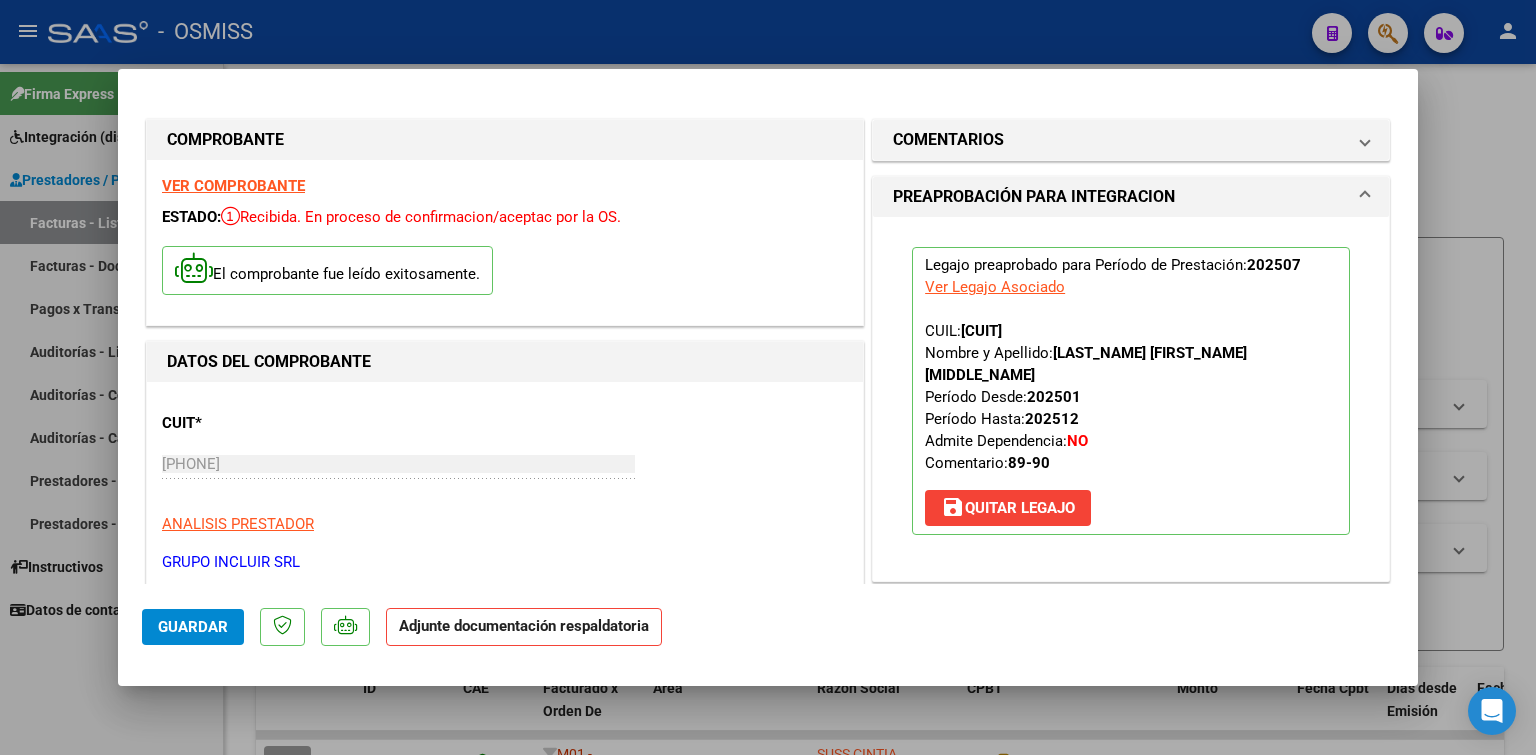 scroll, scrollTop: 300, scrollLeft: 0, axis: vertical 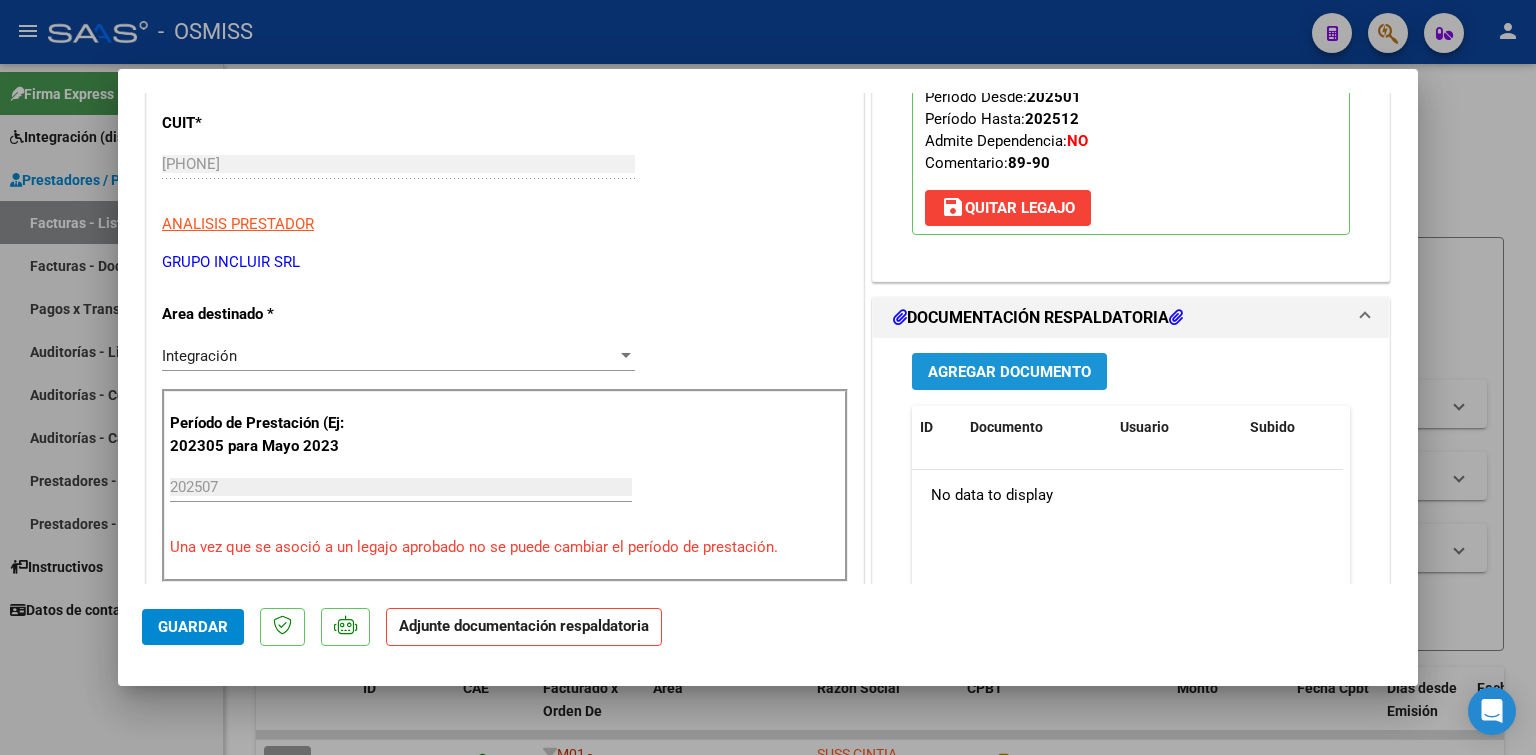 click on "Agregar Documento" at bounding box center (1009, 371) 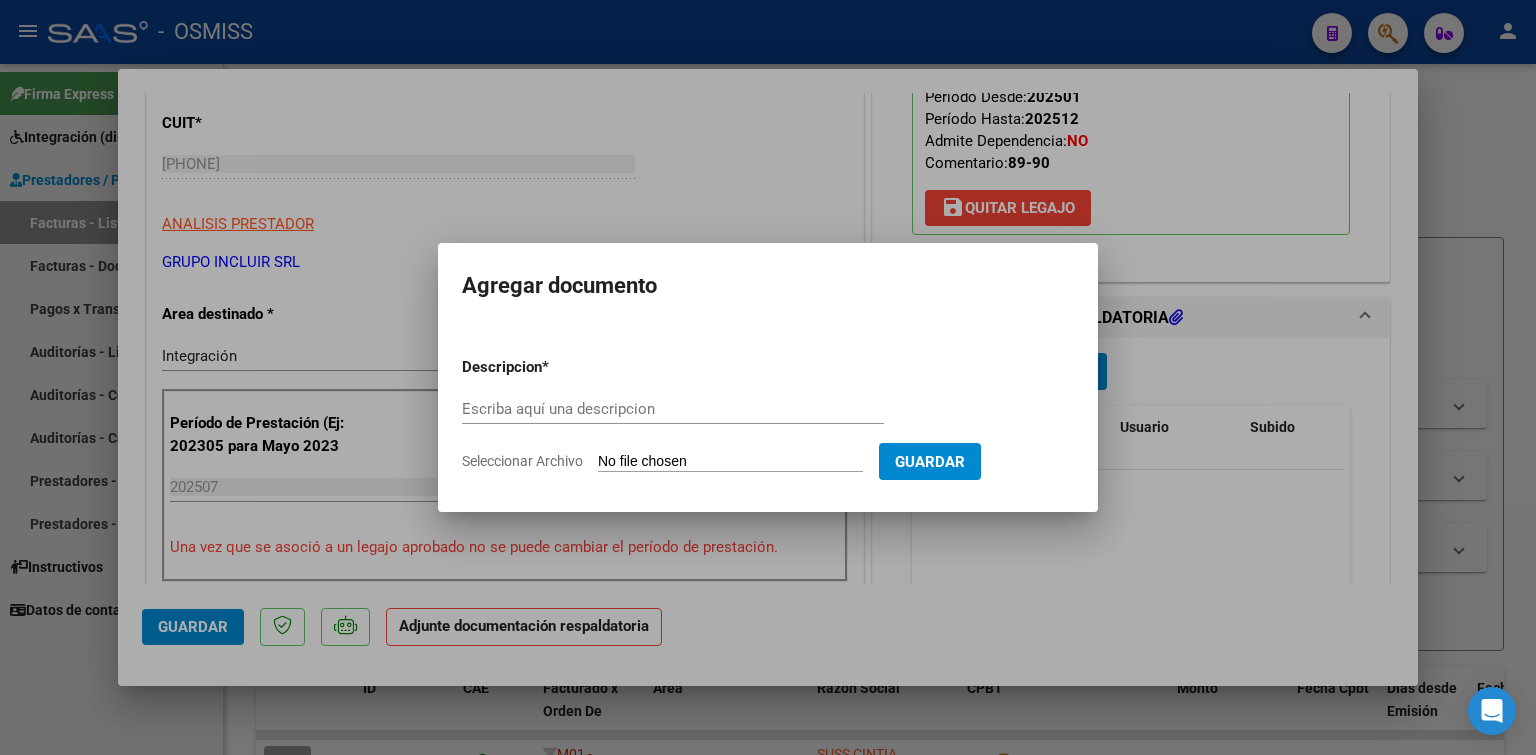 type 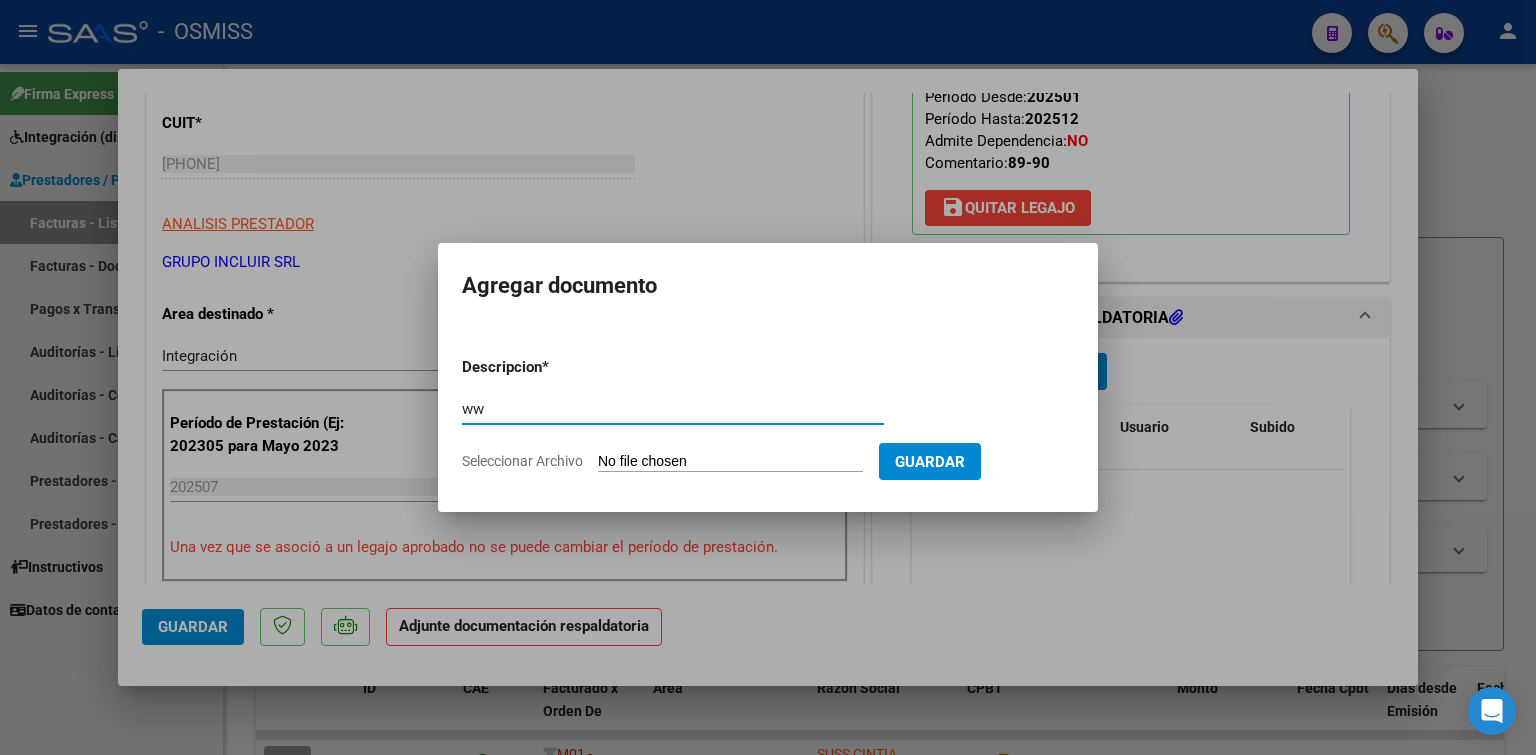 type on "ww" 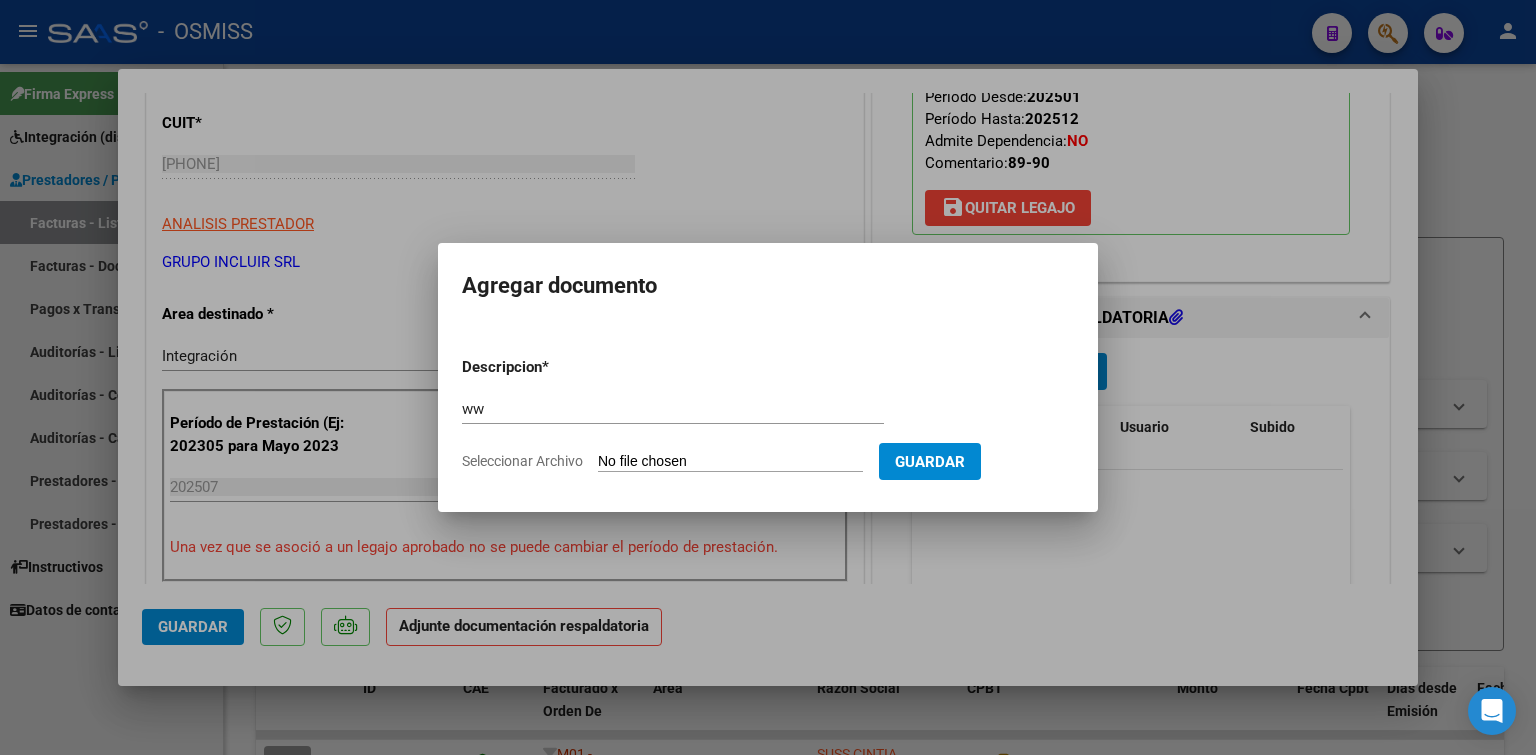 click on "Seleccionar Archivo" at bounding box center (730, 462) 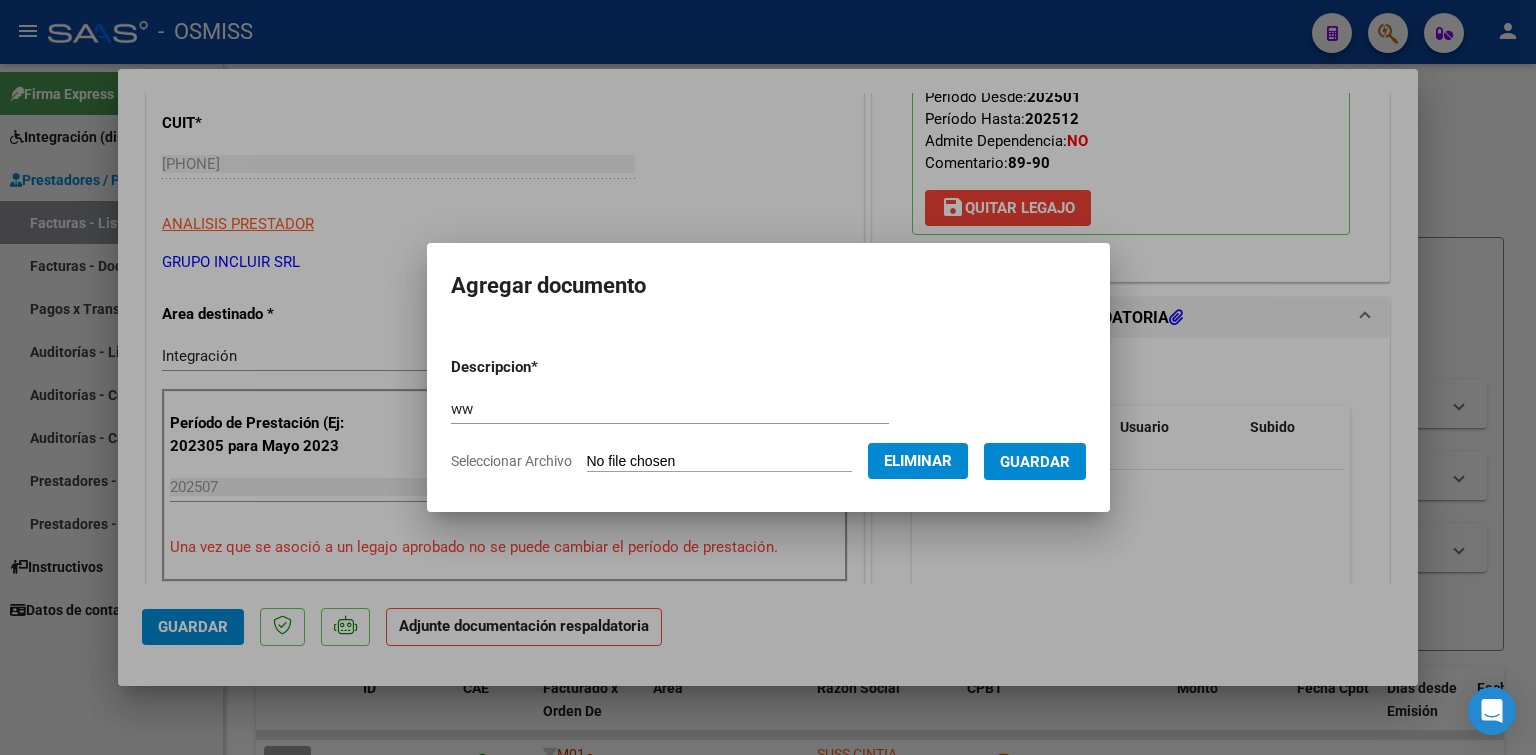 click on "Guardar" at bounding box center (1035, 462) 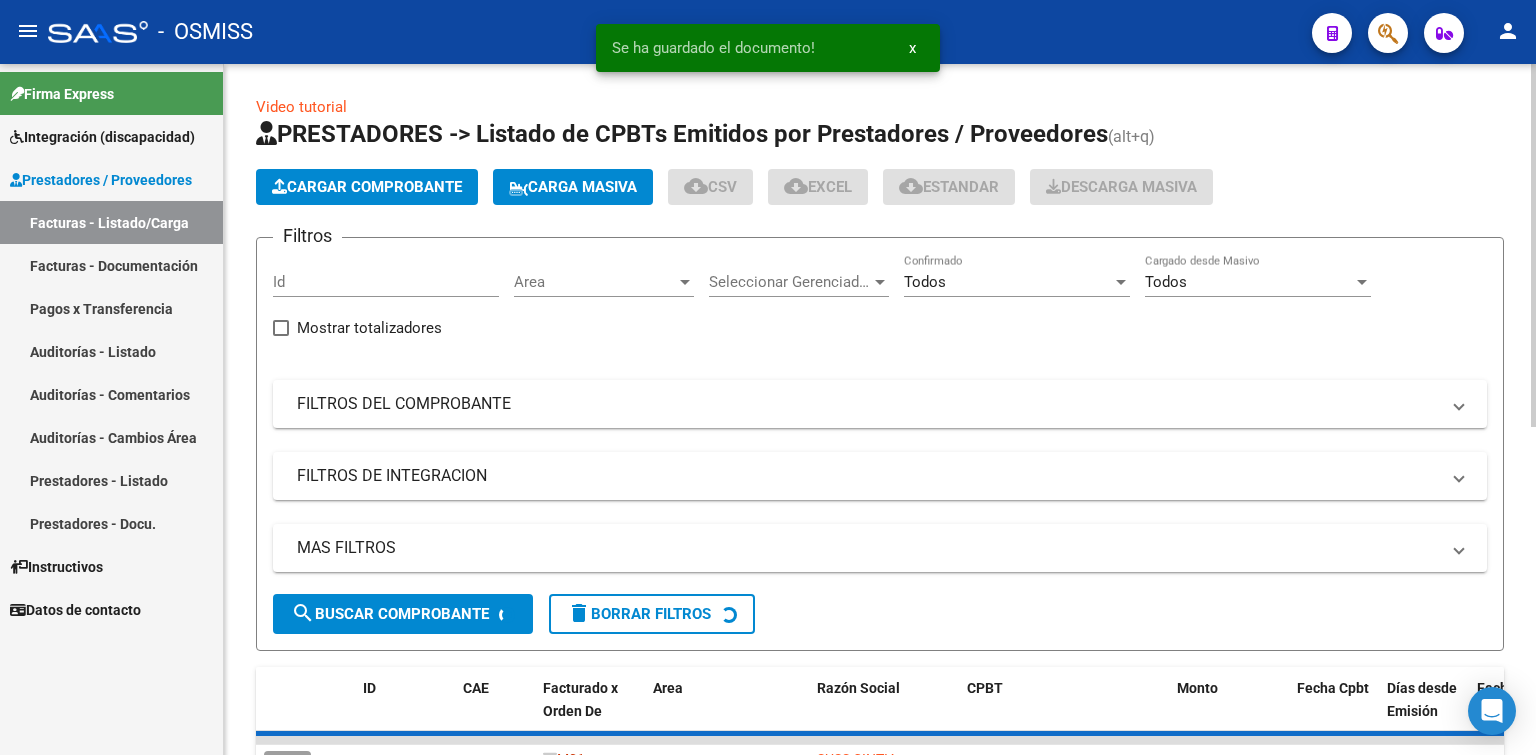 click on "Cargar Comprobante" 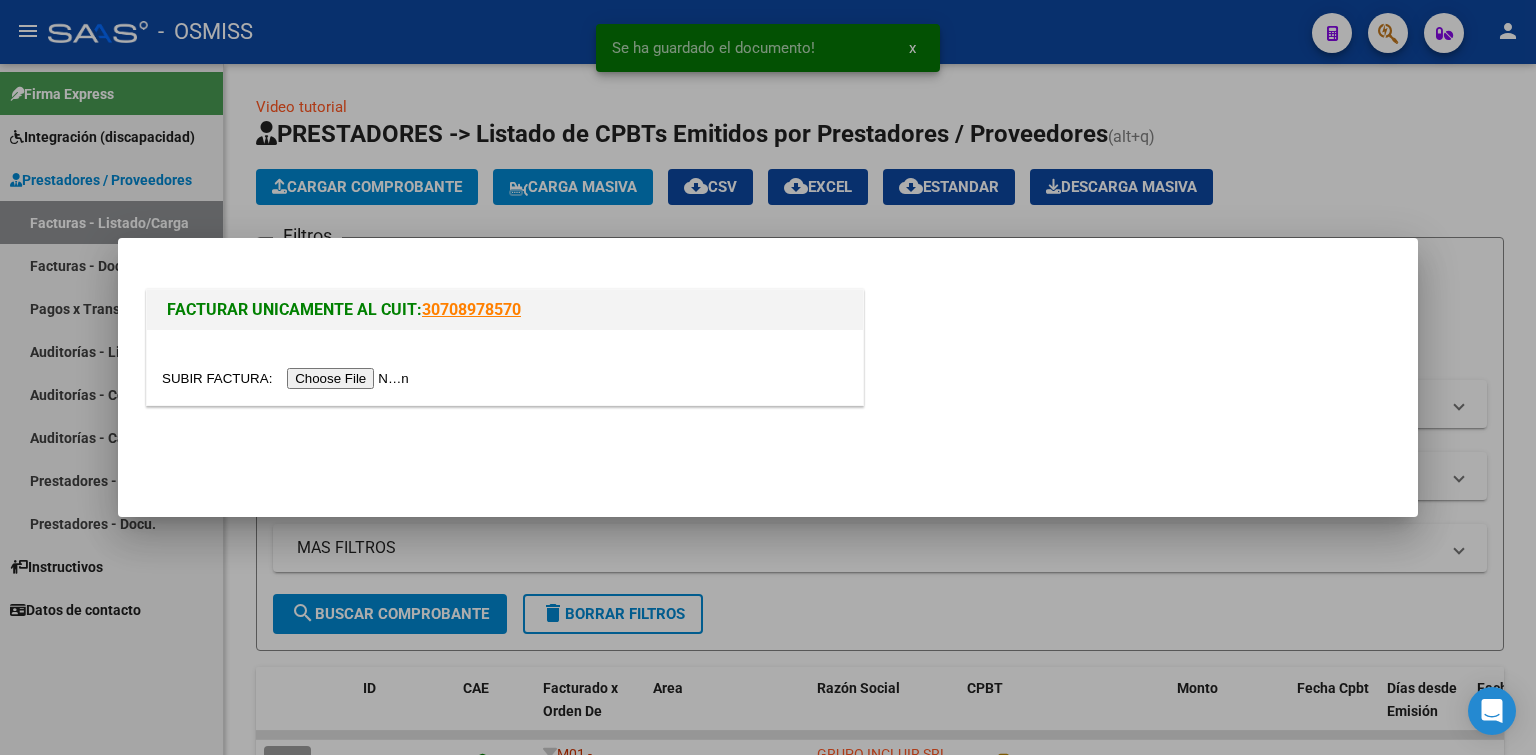 click at bounding box center (288, 378) 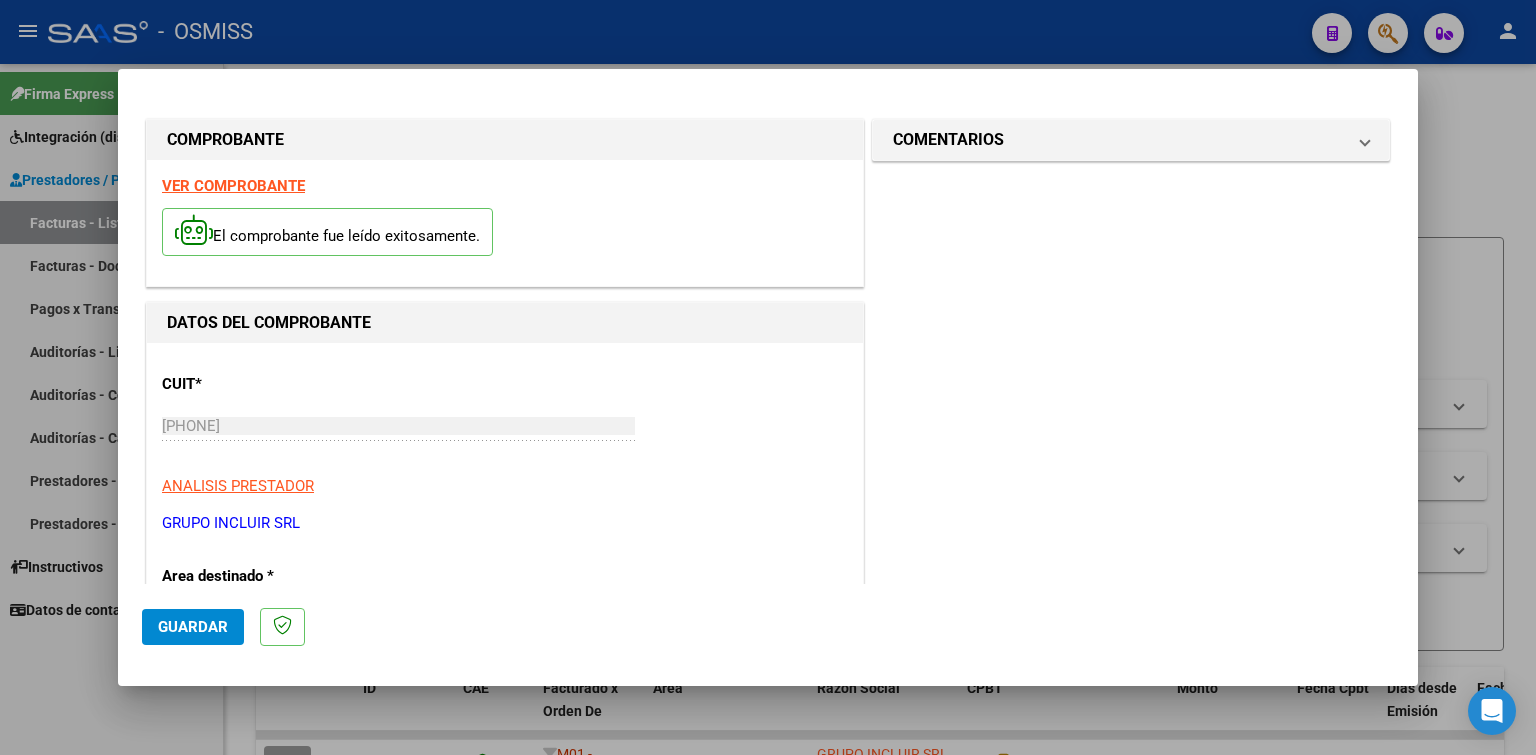 scroll, scrollTop: 300, scrollLeft: 0, axis: vertical 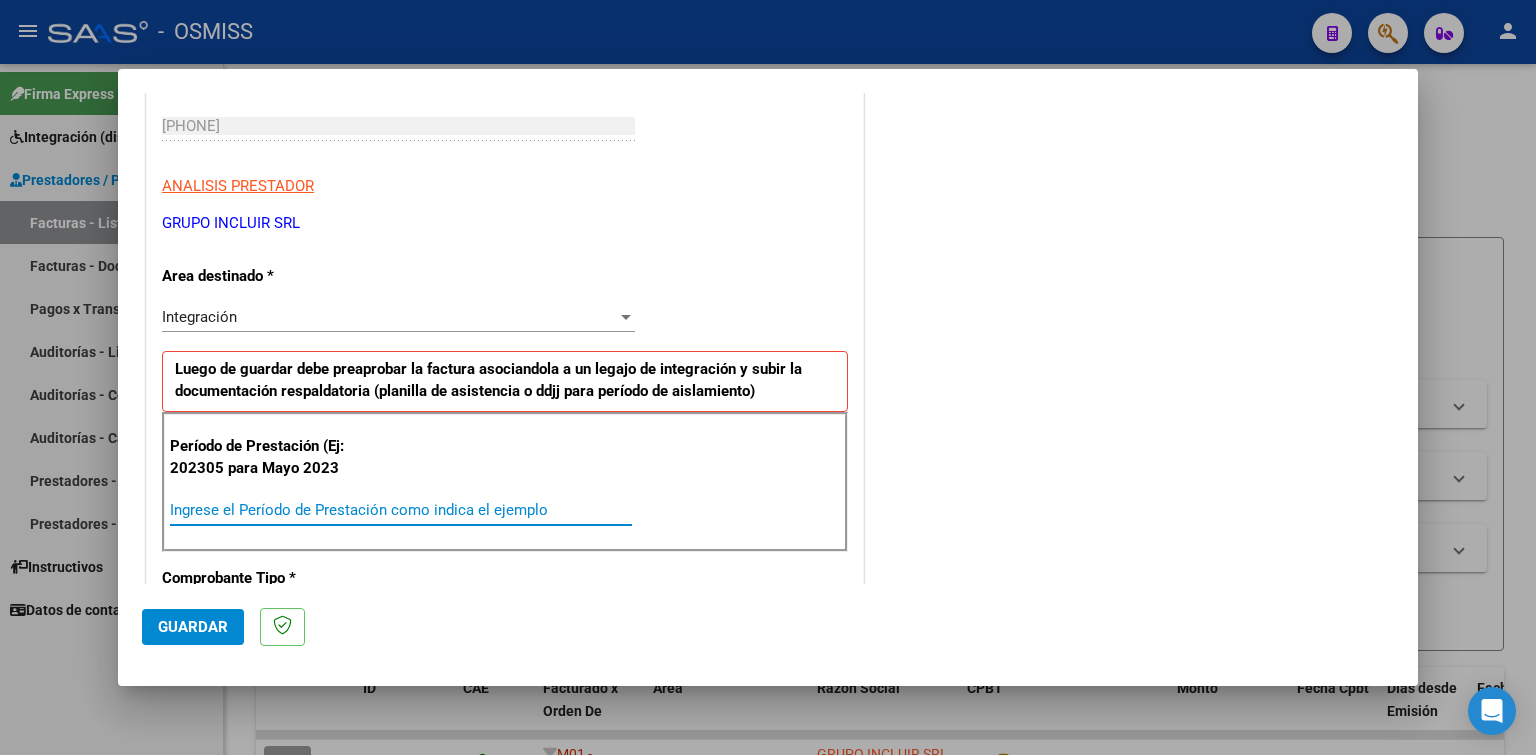 paste on "202507" 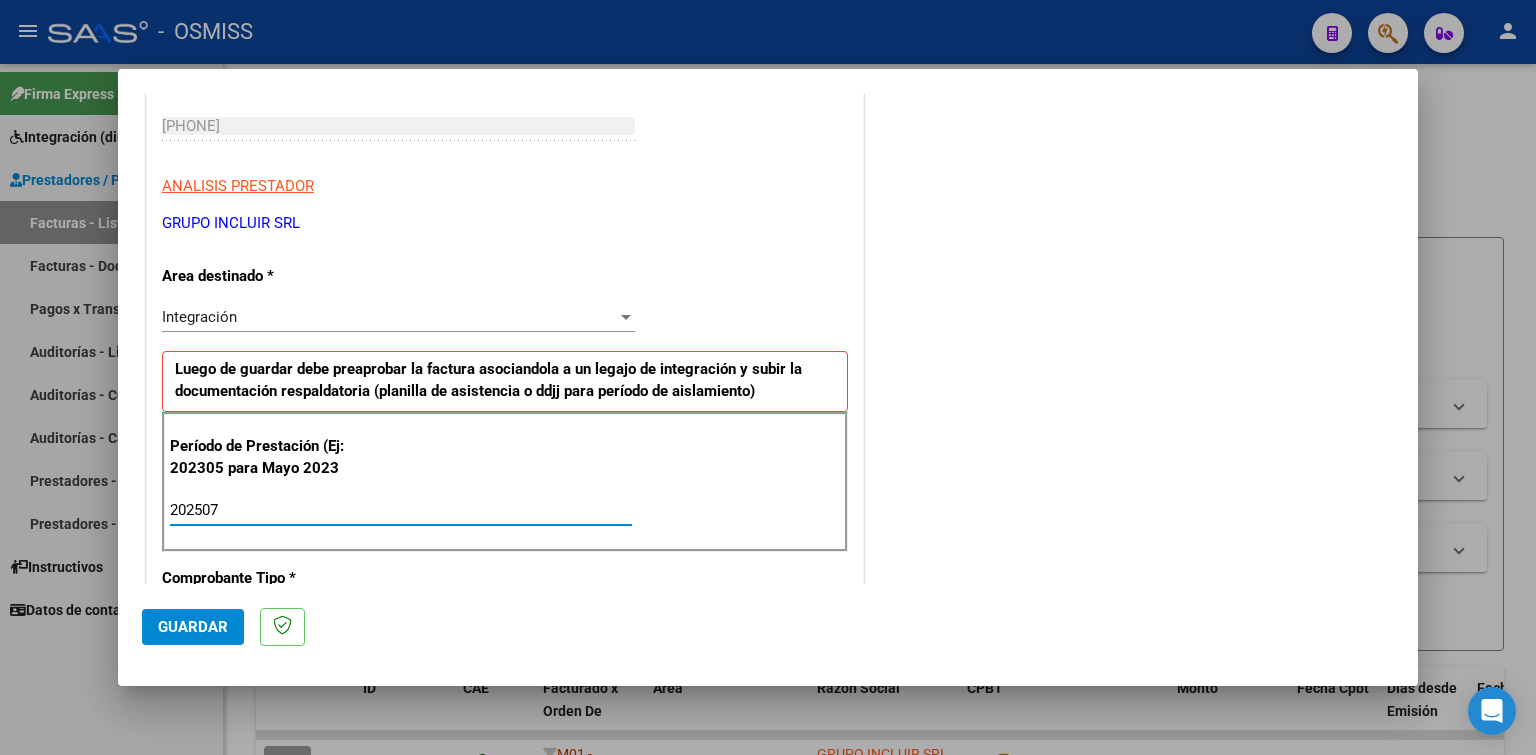 type on "202507" 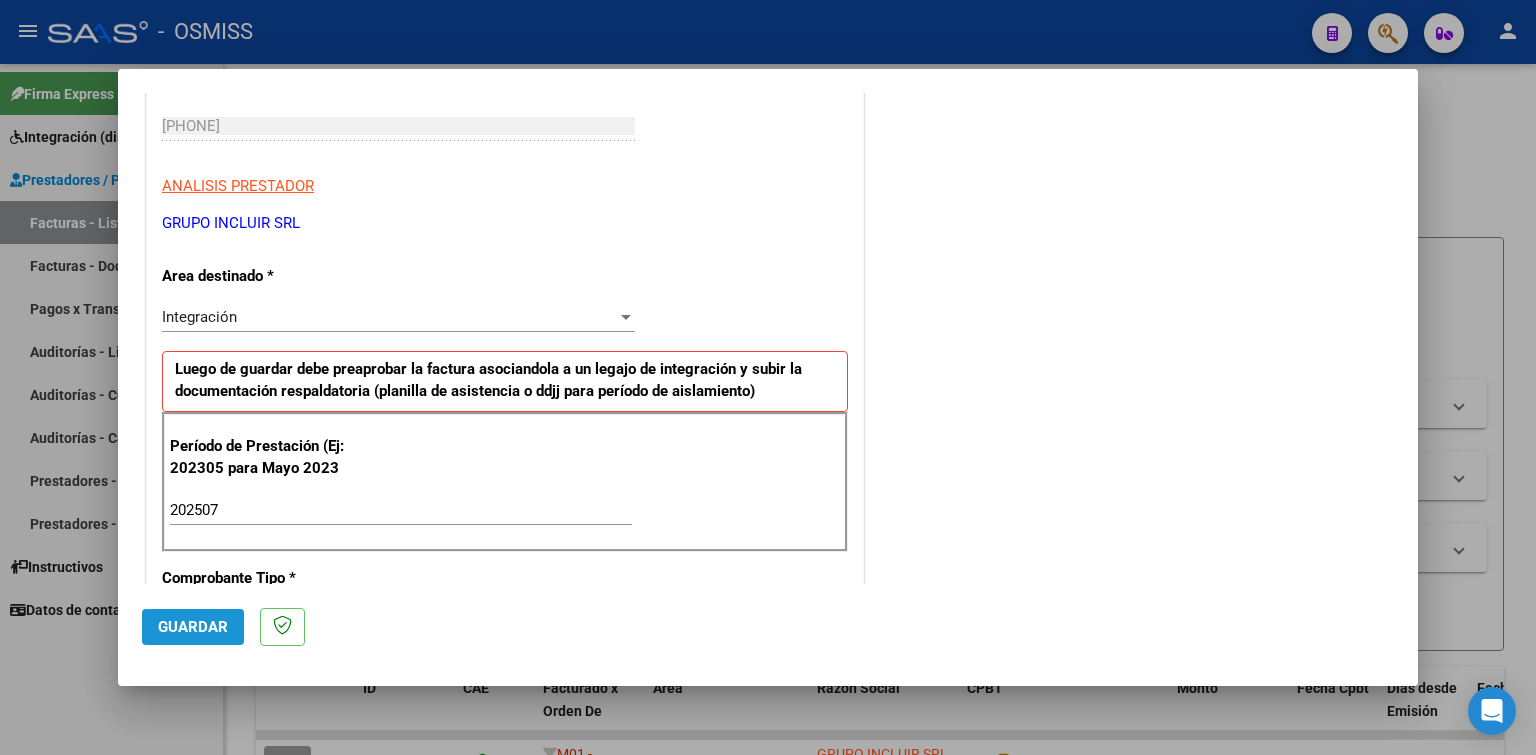 drag, startPoint x: 204, startPoint y: 632, endPoint x: 342, endPoint y: 612, distance: 139.44174 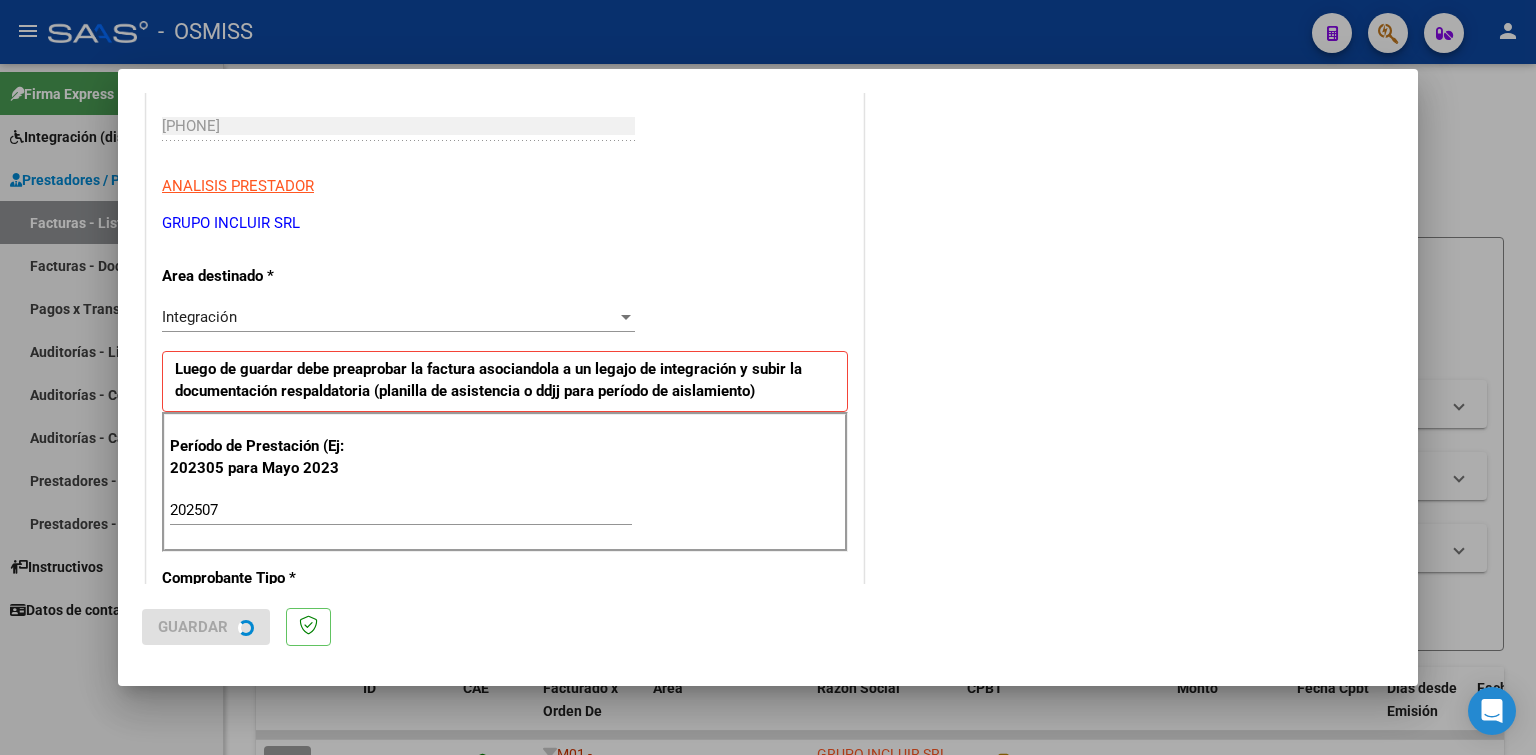 scroll, scrollTop: 0, scrollLeft: 0, axis: both 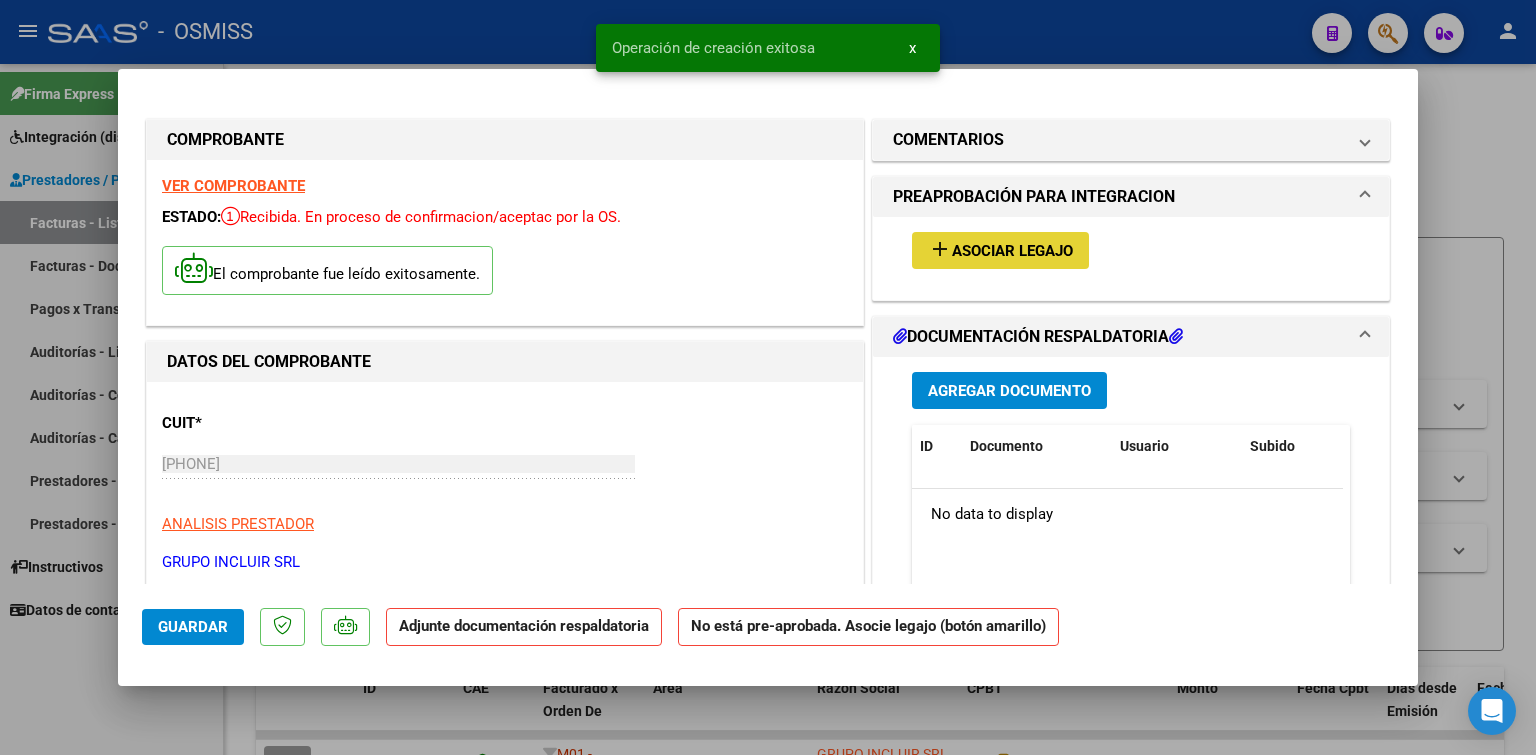 click on "Asociar Legajo" at bounding box center [1012, 251] 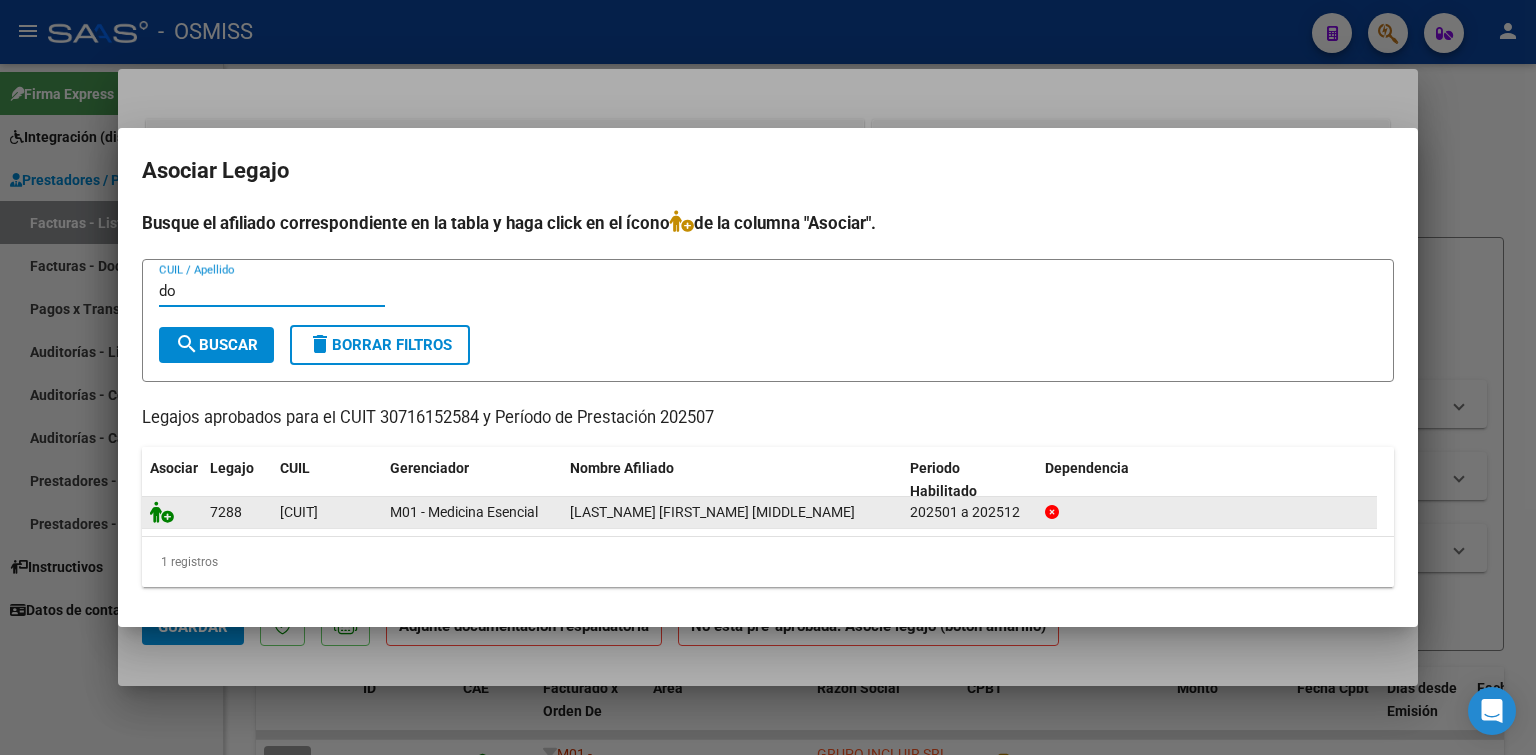 type on "do" 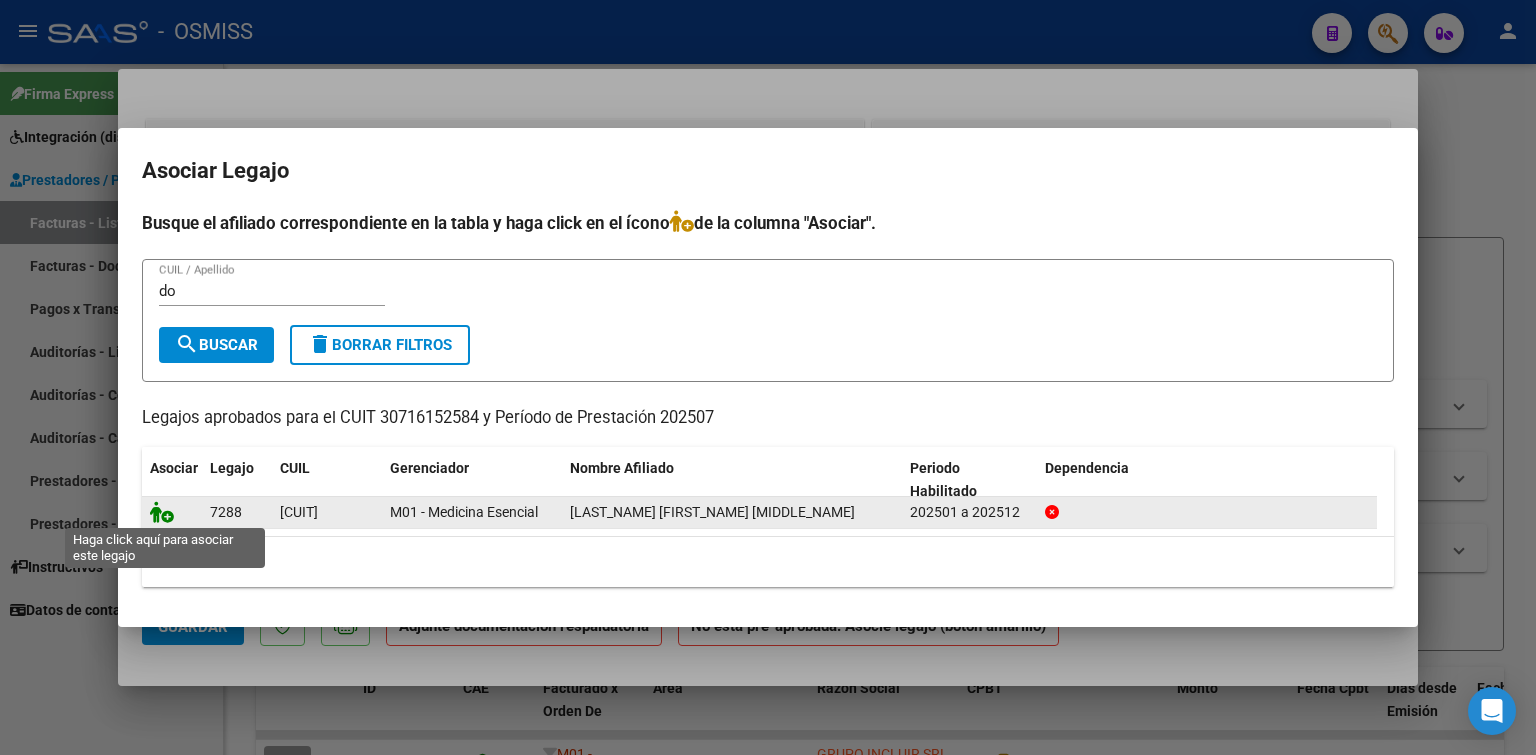 click 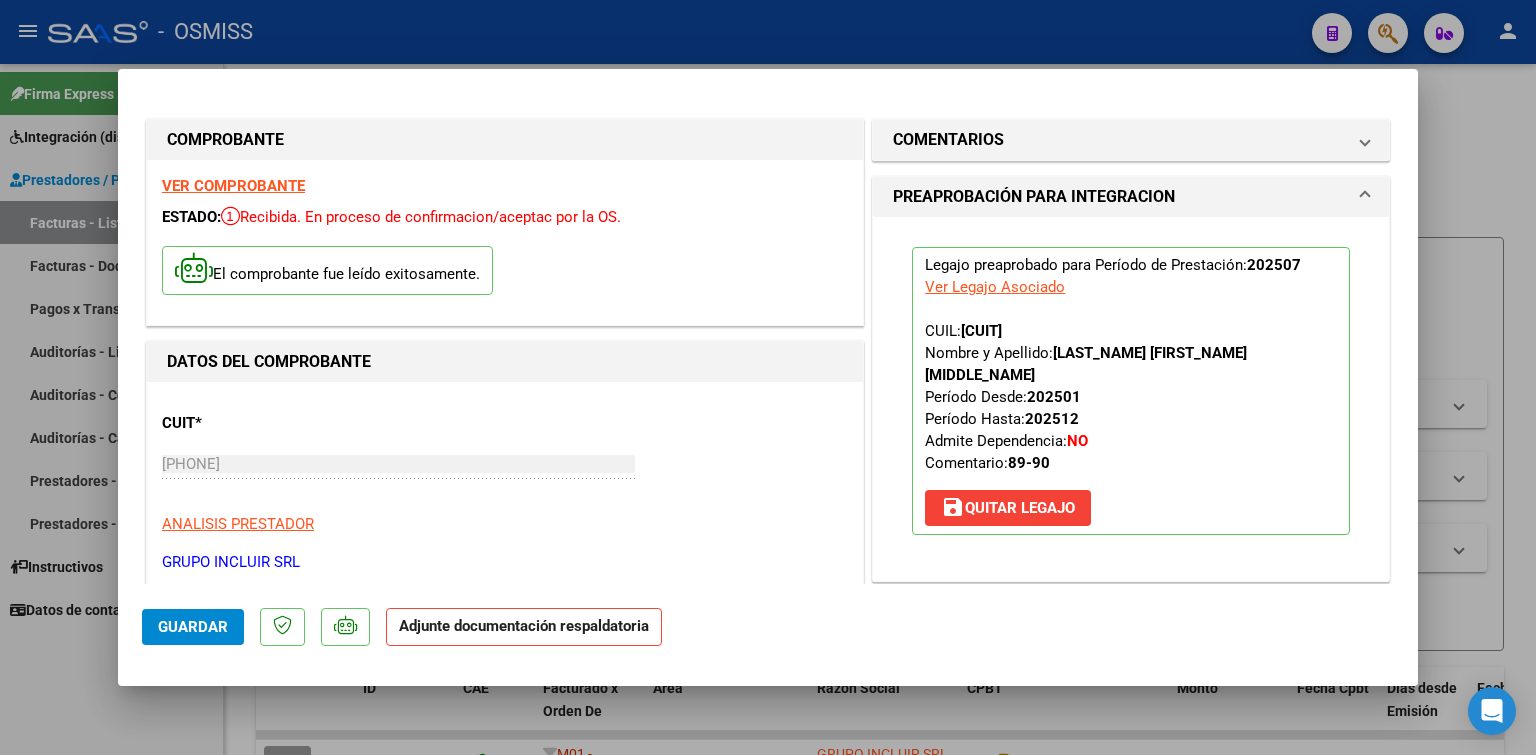 scroll, scrollTop: 200, scrollLeft: 0, axis: vertical 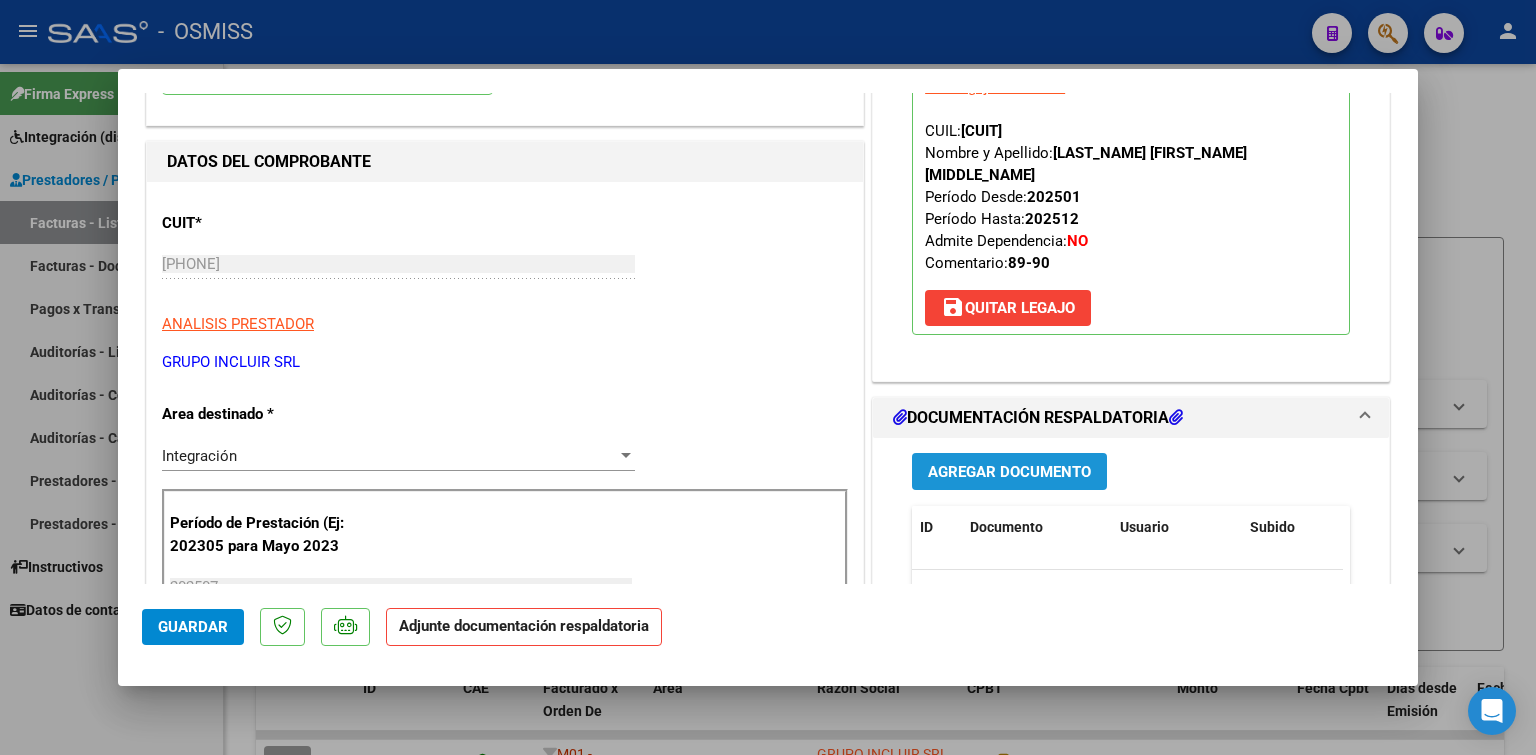 click on "Agregar Documento" at bounding box center (1009, 471) 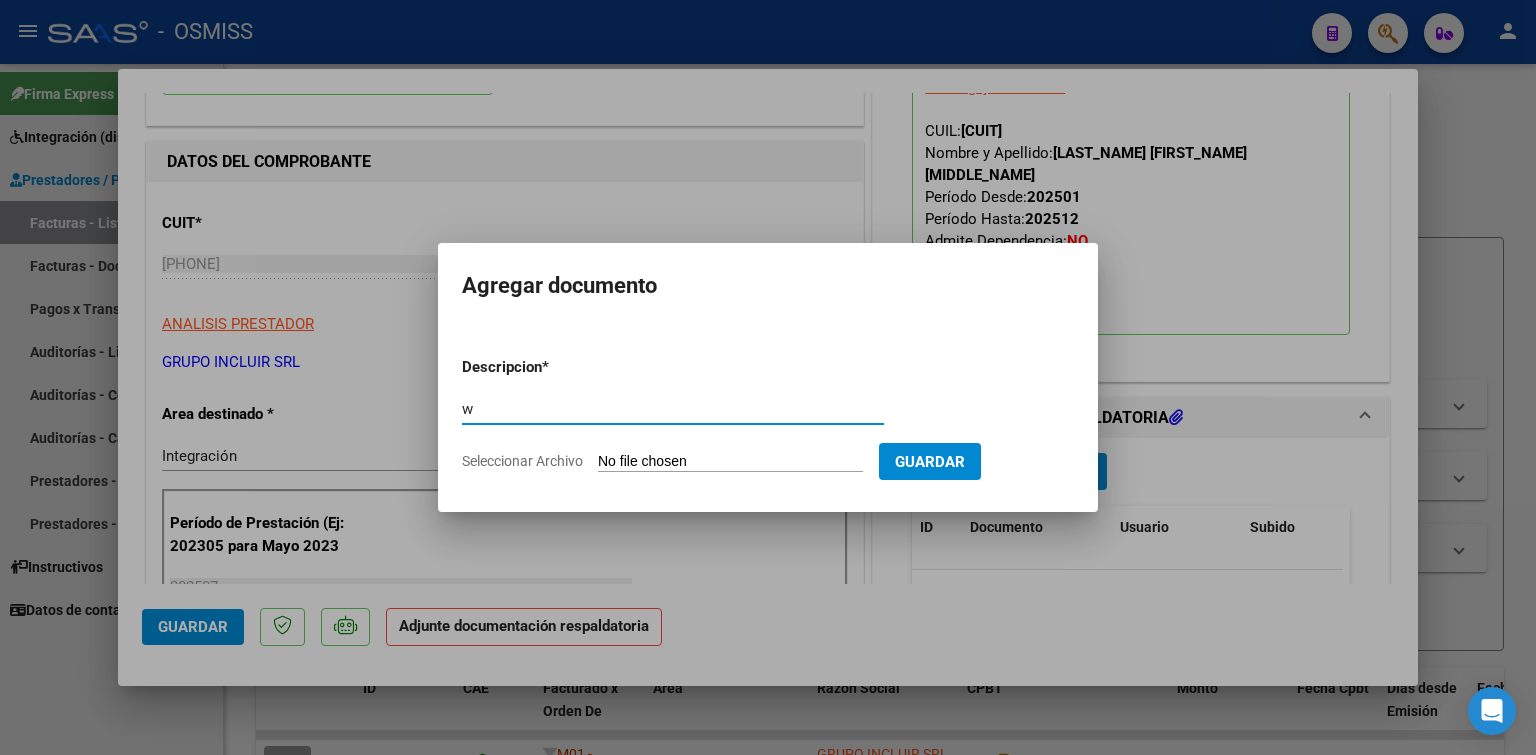 type on "w" 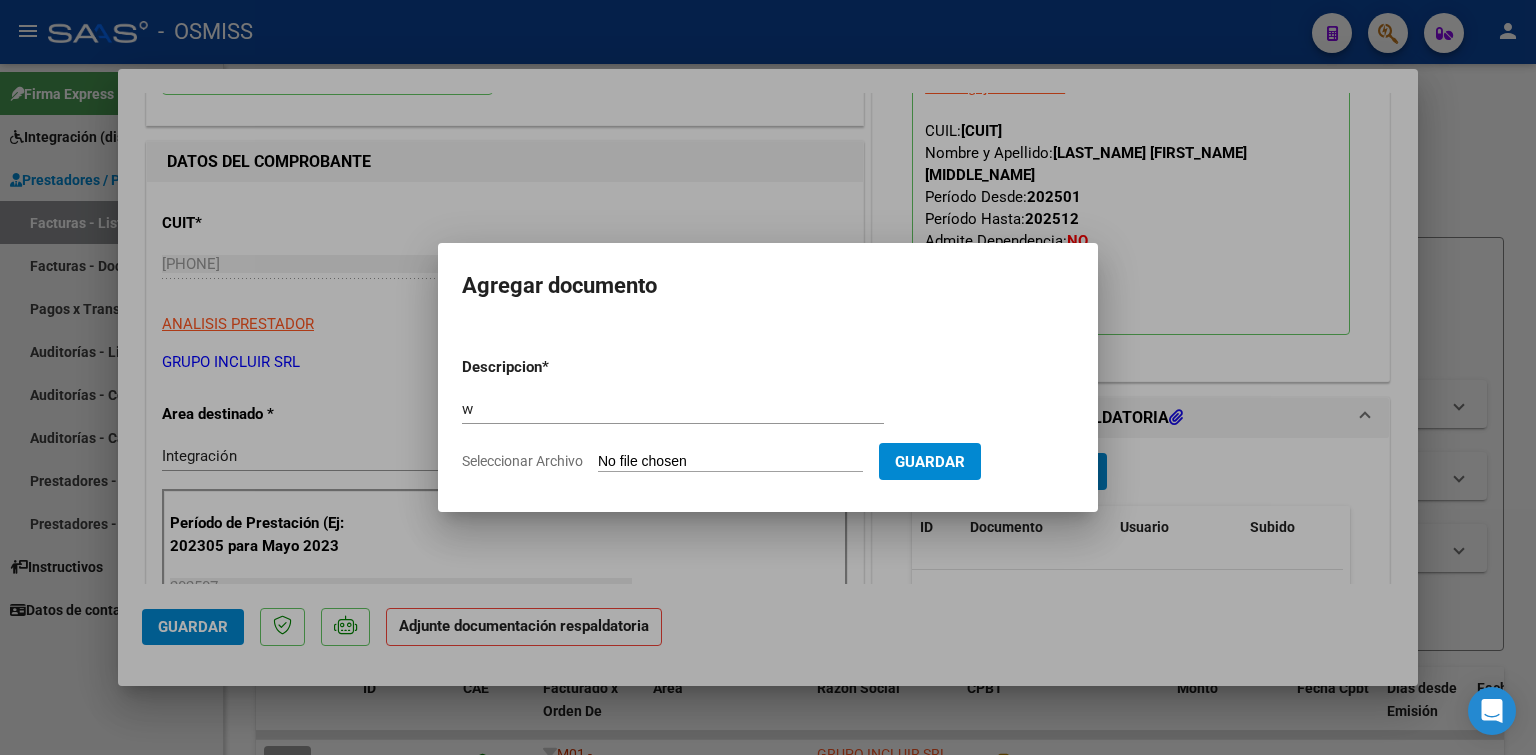 type on "C:\fakepath\07-2025 Planillas.pdf" 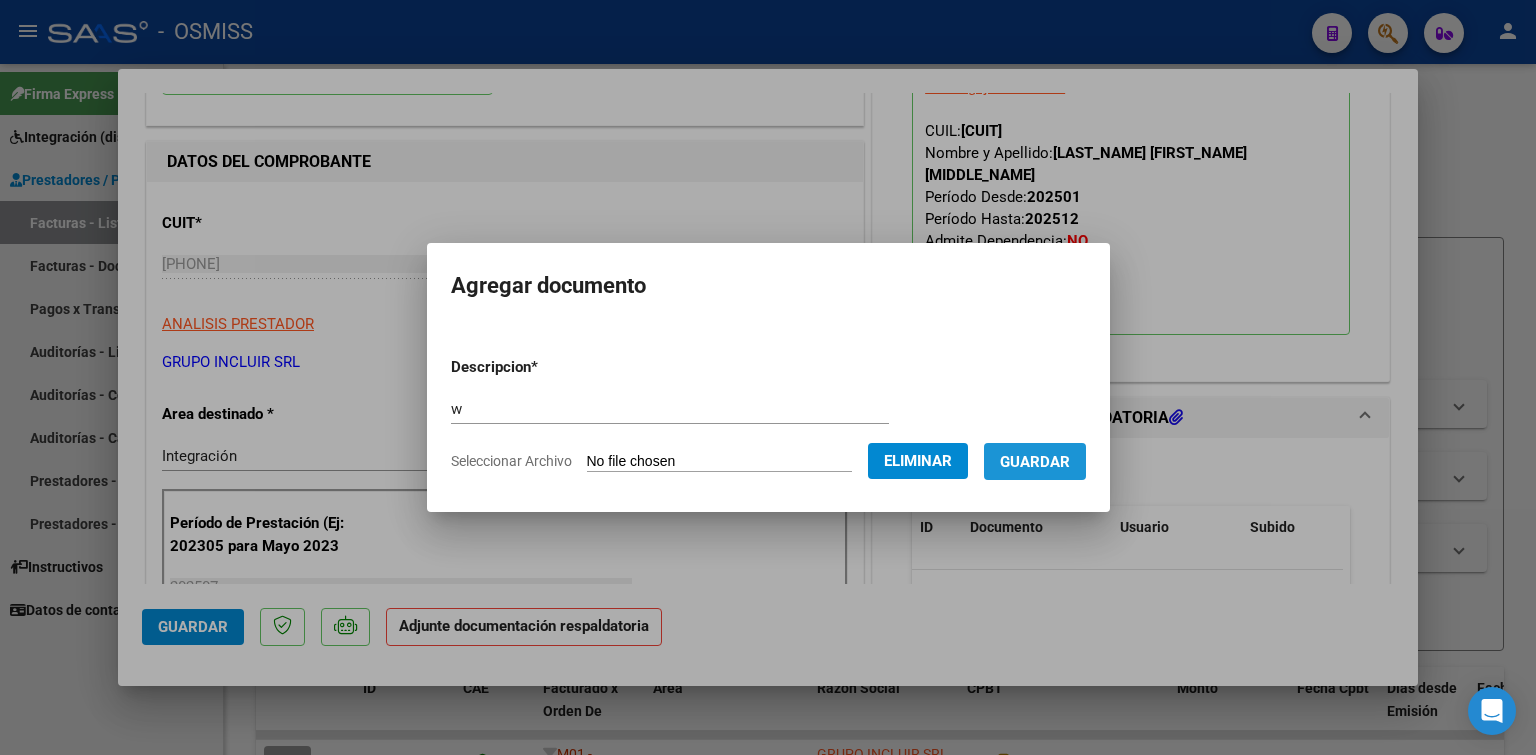 click on "Guardar" at bounding box center [1035, 462] 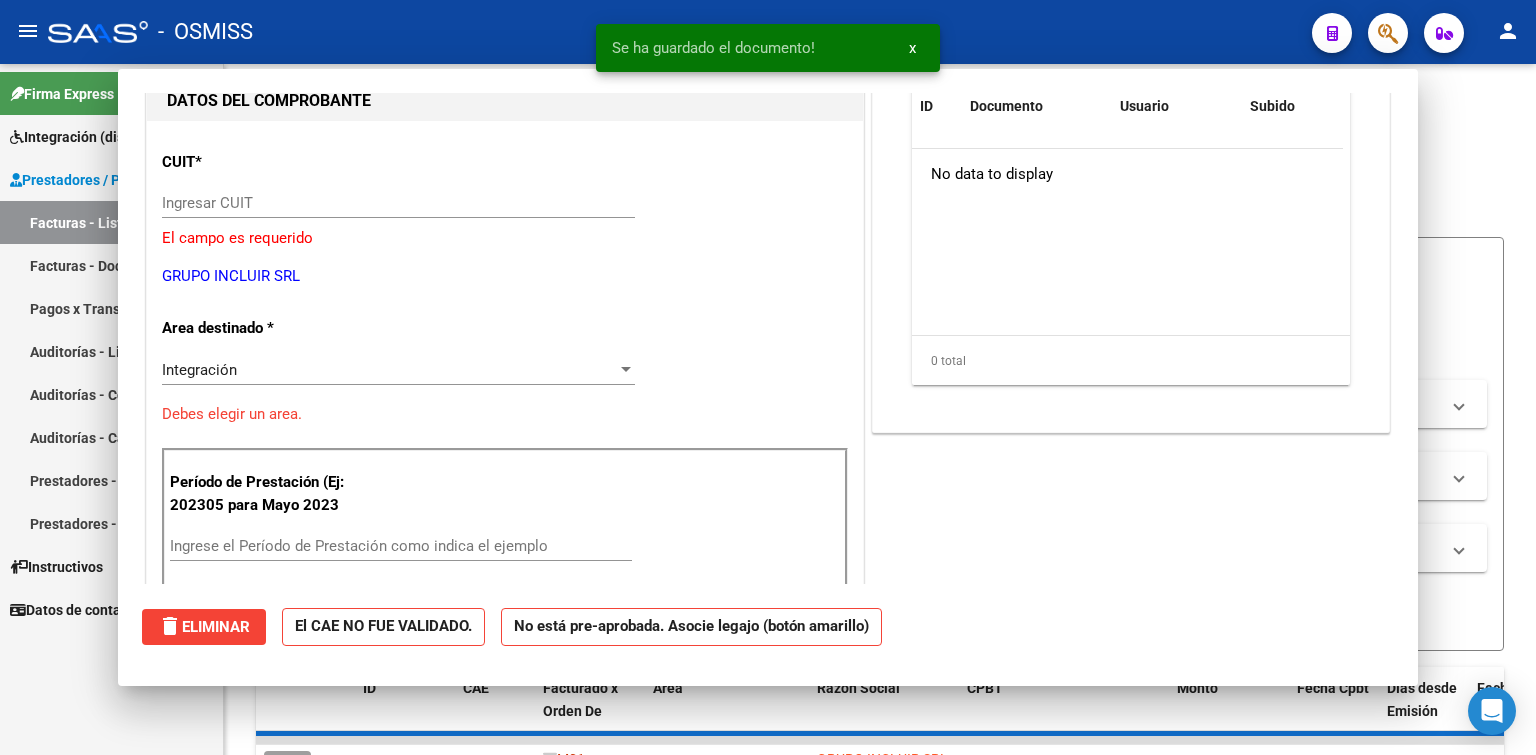 scroll, scrollTop: 0, scrollLeft: 0, axis: both 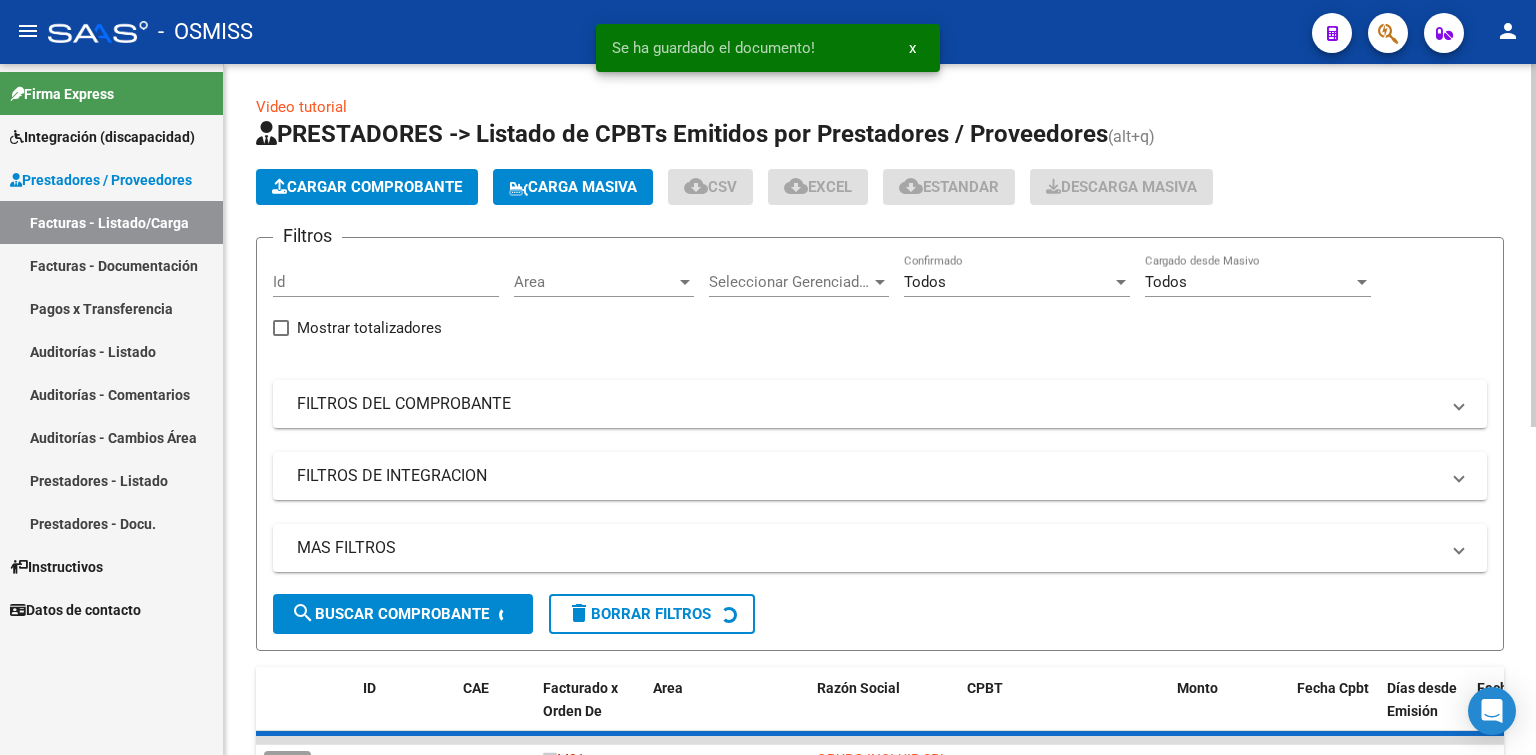 click on "PRESTADORES -> Listado de CPBTs Emitidos por Prestadores / Proveedores (alt+q)   Cargar Comprobante
Carga Masiva  cloud_download  CSV  cloud_download  EXCEL  cloud_download  Estandar   Descarga Masiva
Filtros Id Area Area Seleccionar Gerenciador Seleccionar Gerenciador Todos Confirmado Todos Cargado desde Masivo   Mostrar totalizadores   FILTROS DEL COMPROBANTE  Comprobante Tipo Comprobante Tipo Start date – End date Fec. Comprobante Desde / Hasta Días Emisión Desde(cant. días) Días Emisión Hasta(cant. días) CUIT / Razón Social Pto. Venta Nro. Comprobante Código SSS CAE Válido CAE Válido Todos Cargado Módulo Hosp. Todos Tiene facturacion Apócrifa Hospital Refes  FILTROS DE INTEGRACION  Período De Prestación Campos del Archivo de Rendición Devuelto x SSS (dr_envio) Todos Rendido x SSS (dr_envio) Tipo de Registro Tipo de Registro Período Presentación Período Presentación Campos del Legajo Asociado (preaprobación) Afiliado Legajo (cuil/nombre) Todos Solo facturas preaprobadas Todos" 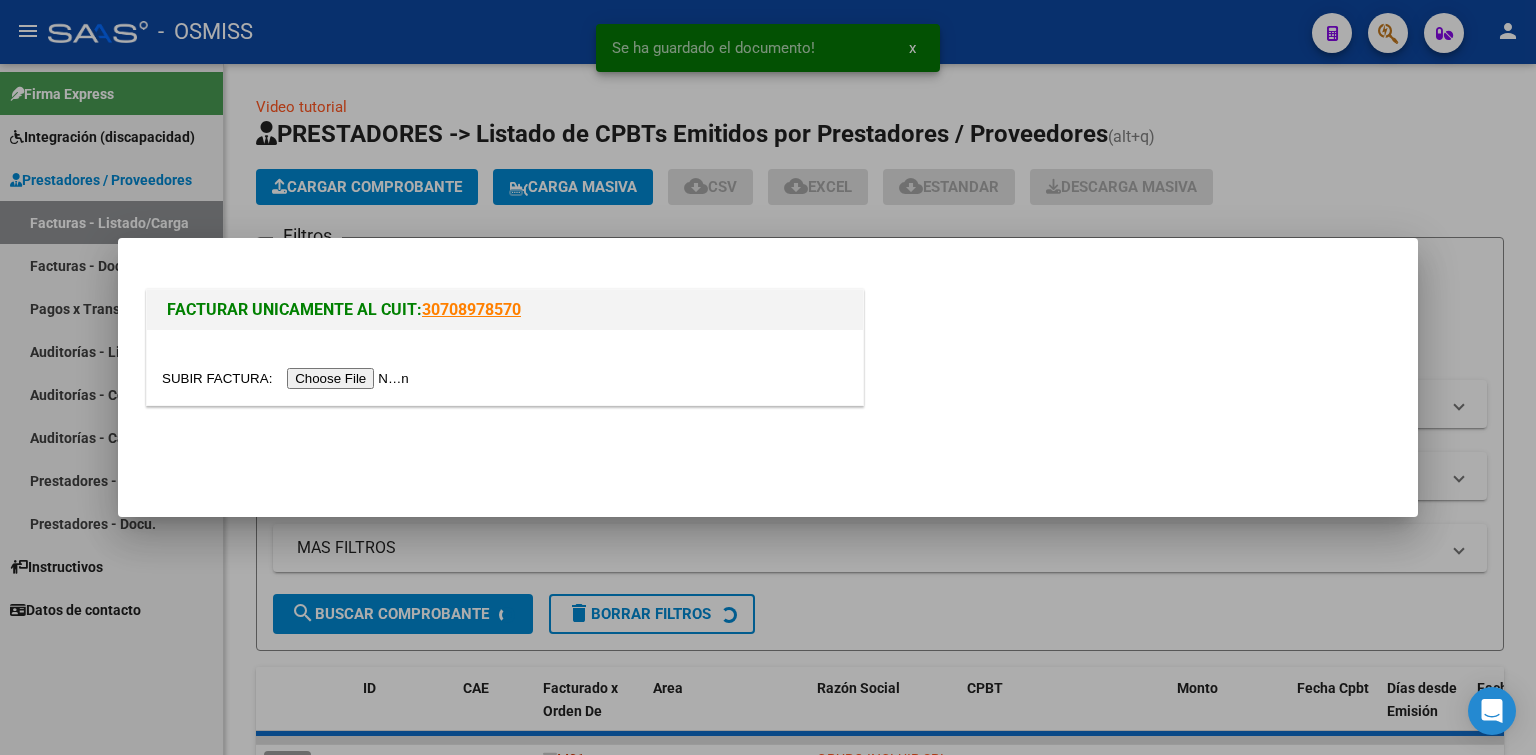 click at bounding box center (288, 378) 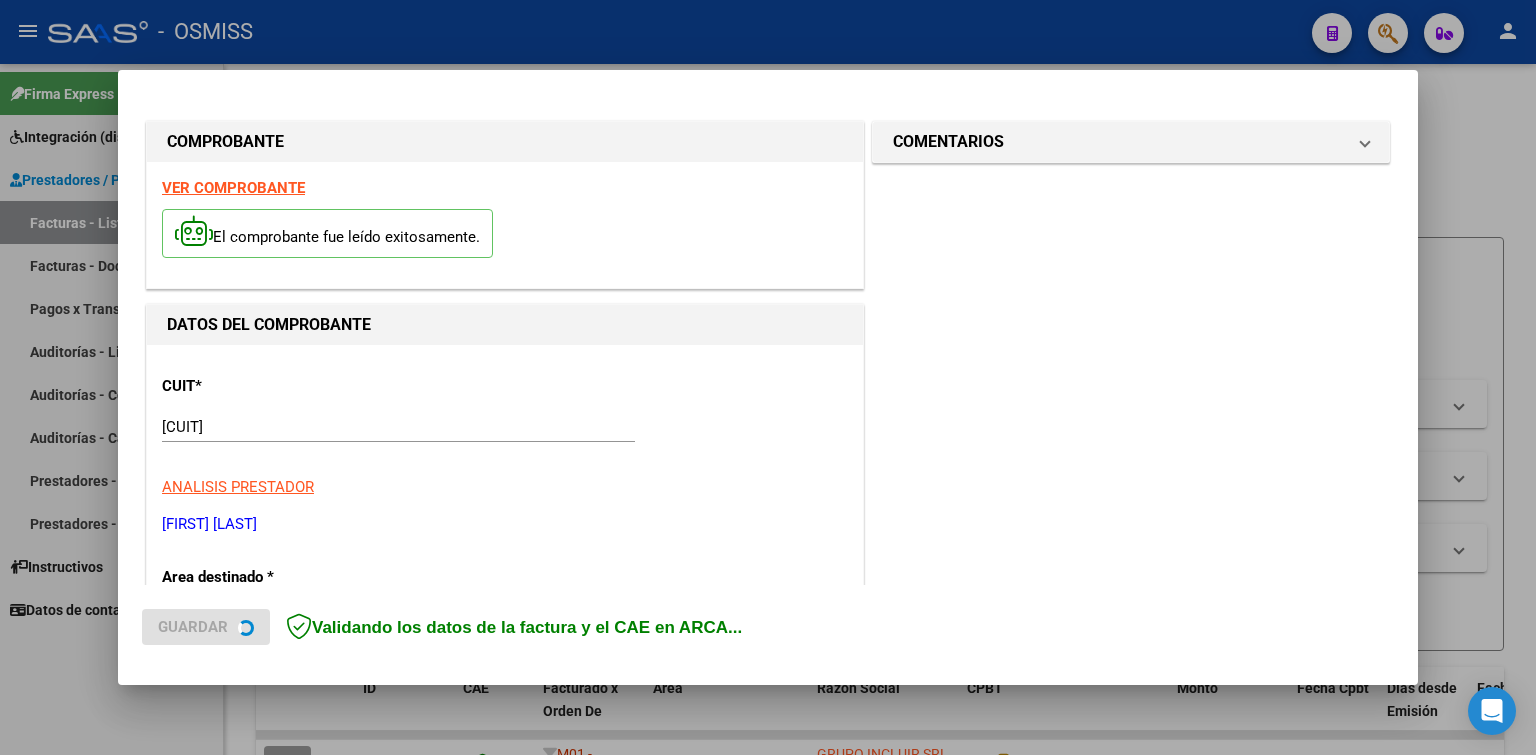 scroll, scrollTop: 400, scrollLeft: 0, axis: vertical 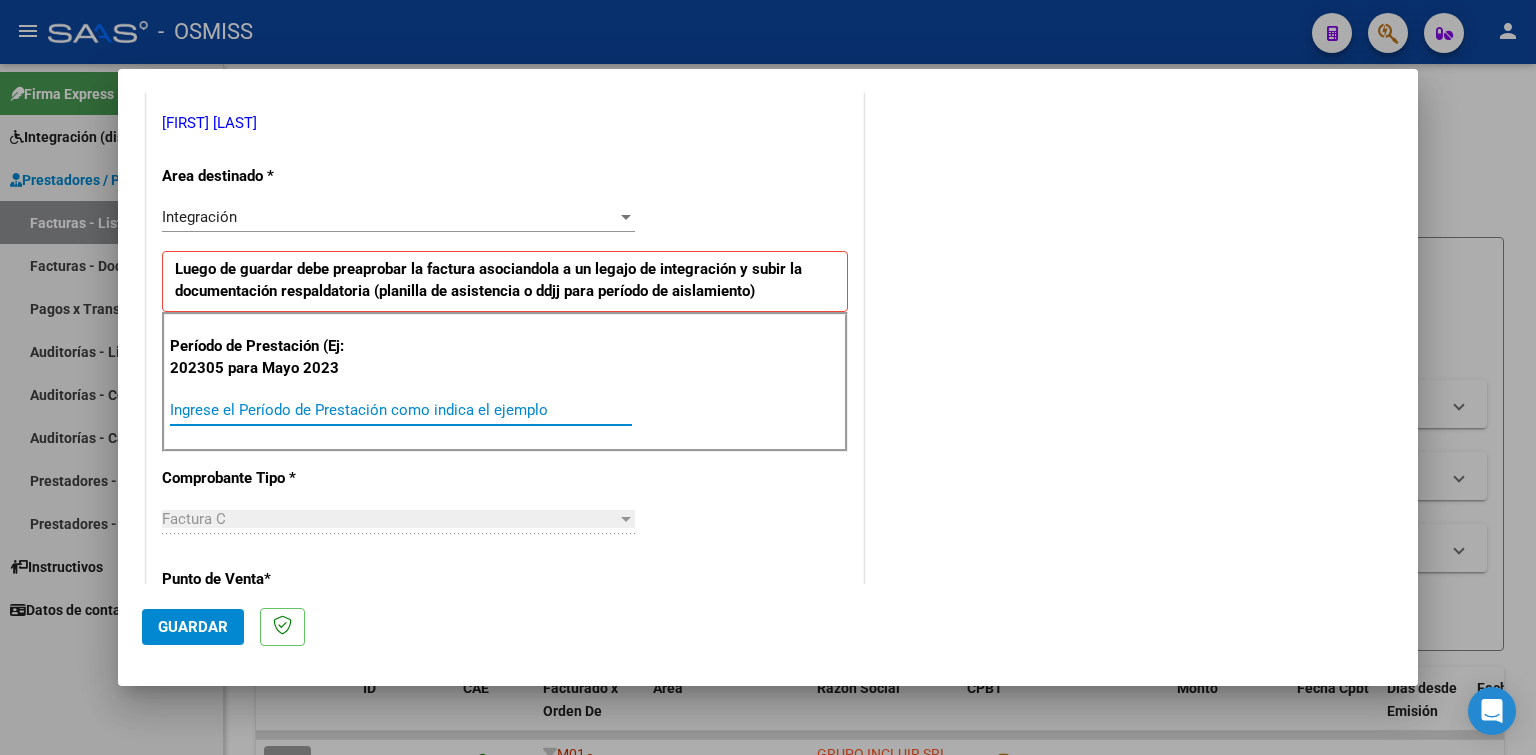 click on "Ingrese el Período de Prestación como indica el ejemplo" at bounding box center (401, 410) 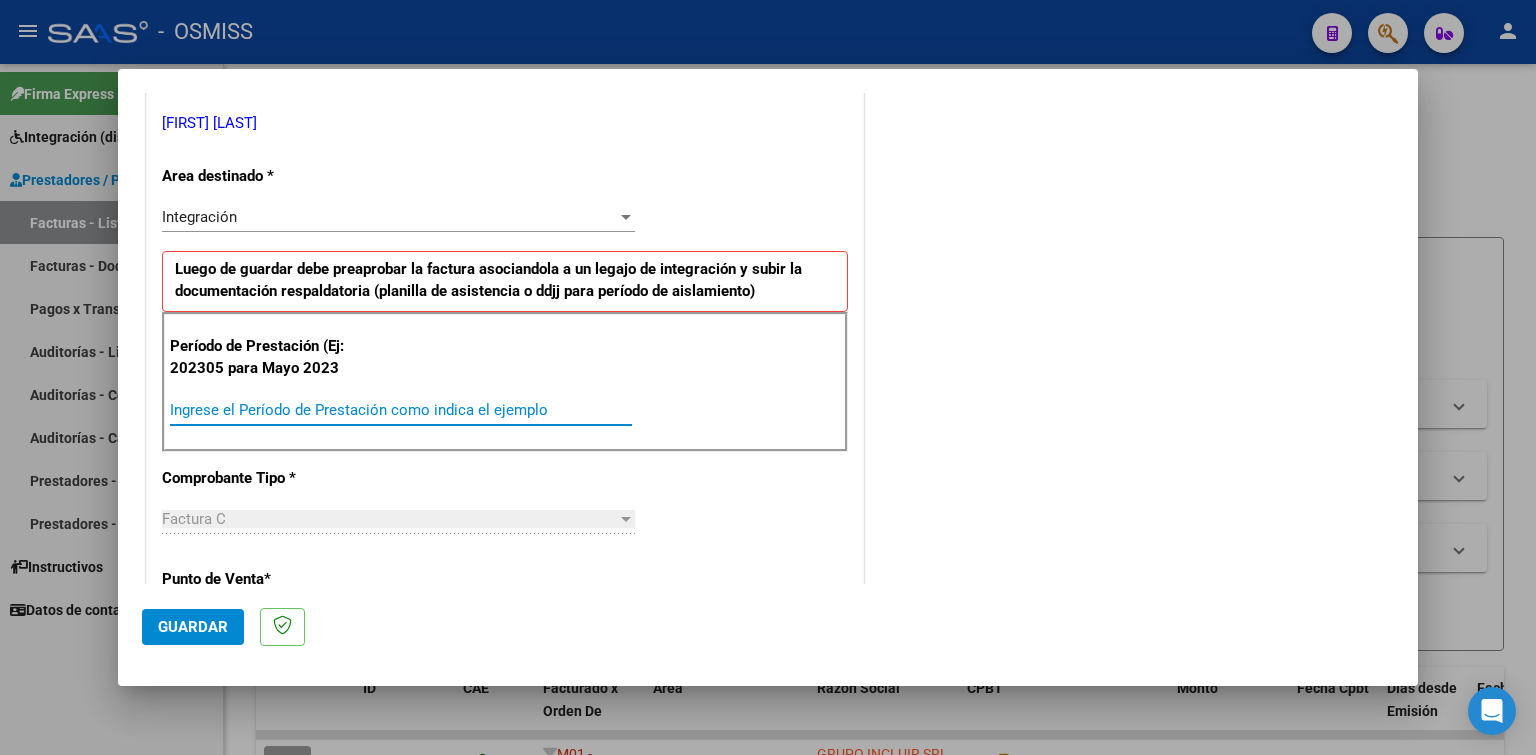 paste on "202507" 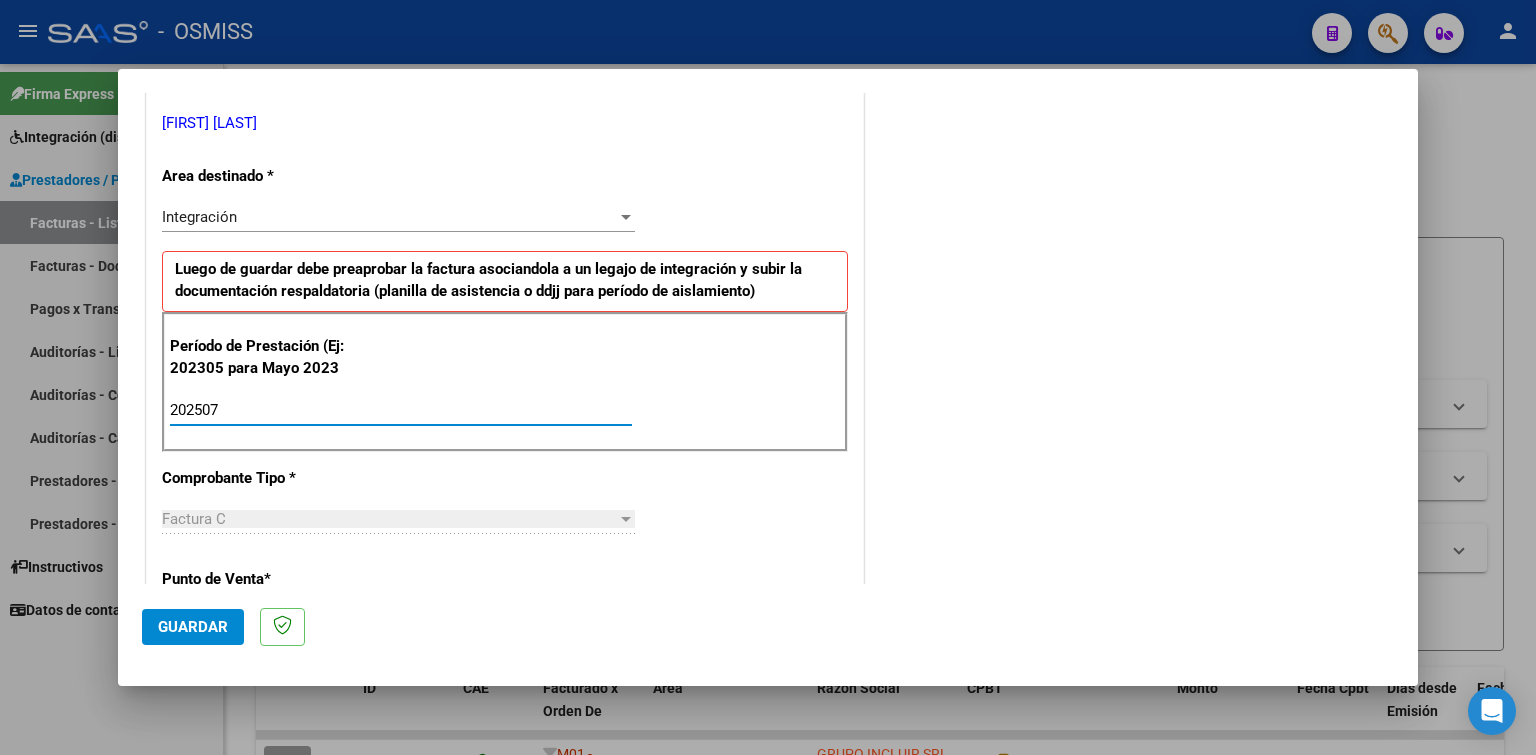 type on "202507" 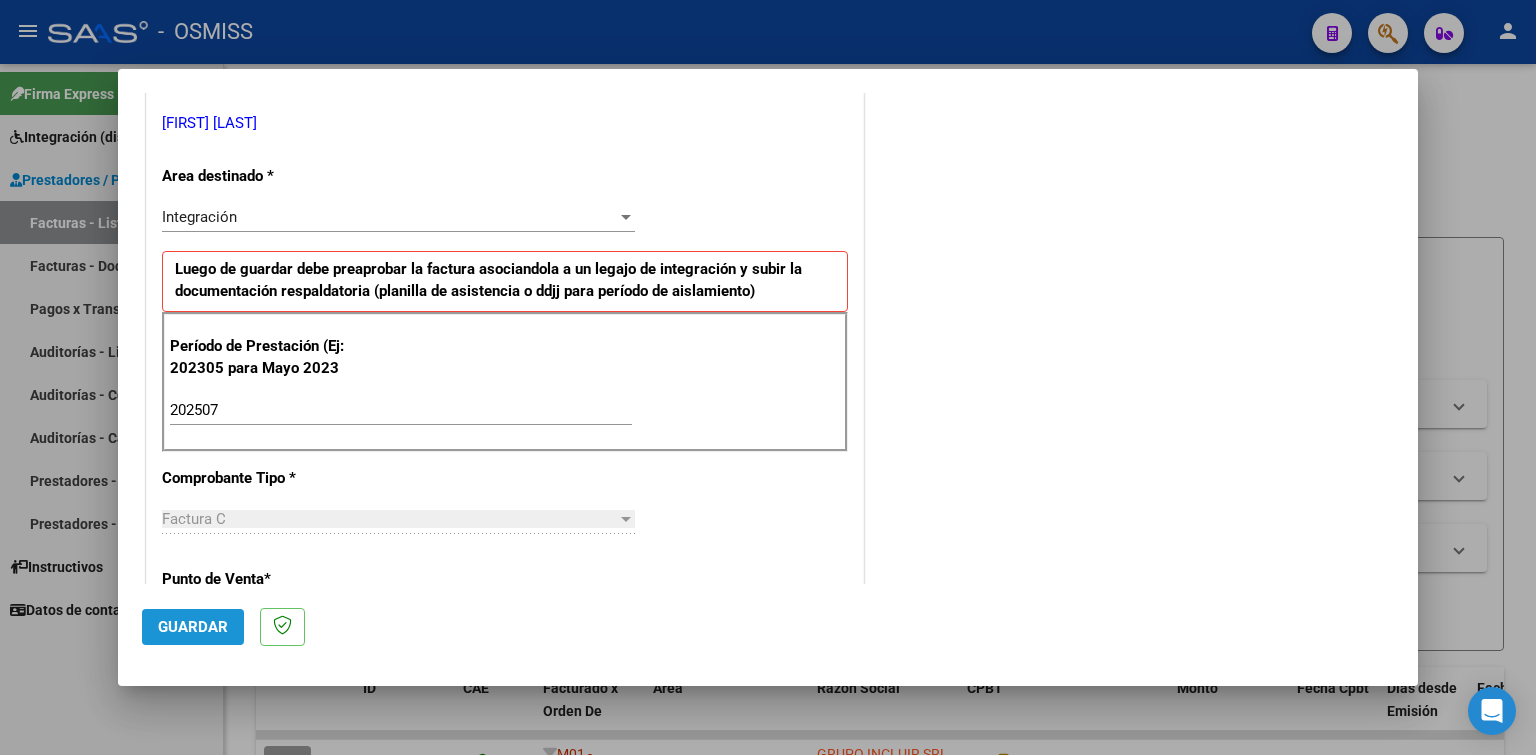 click on "Guardar" 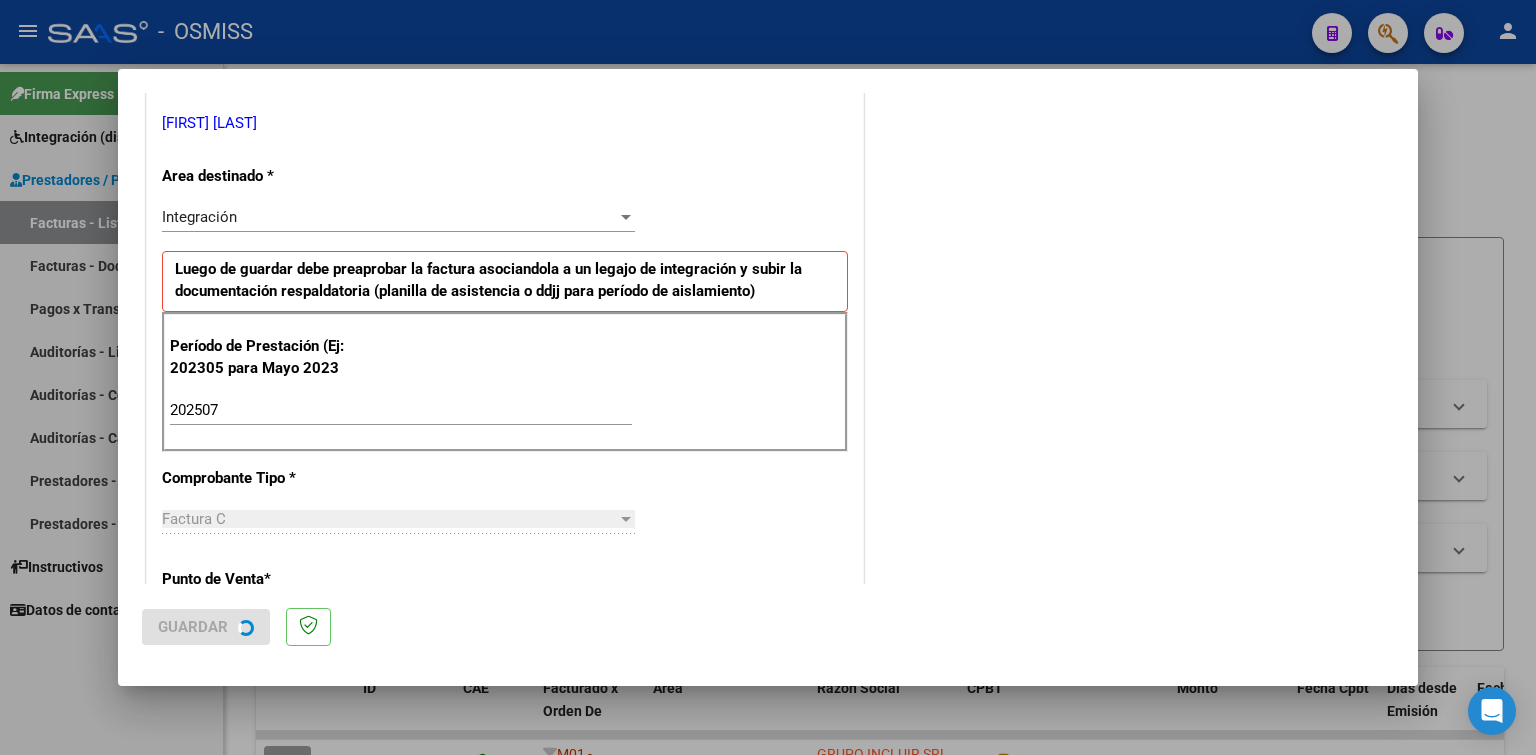 scroll, scrollTop: 0, scrollLeft: 0, axis: both 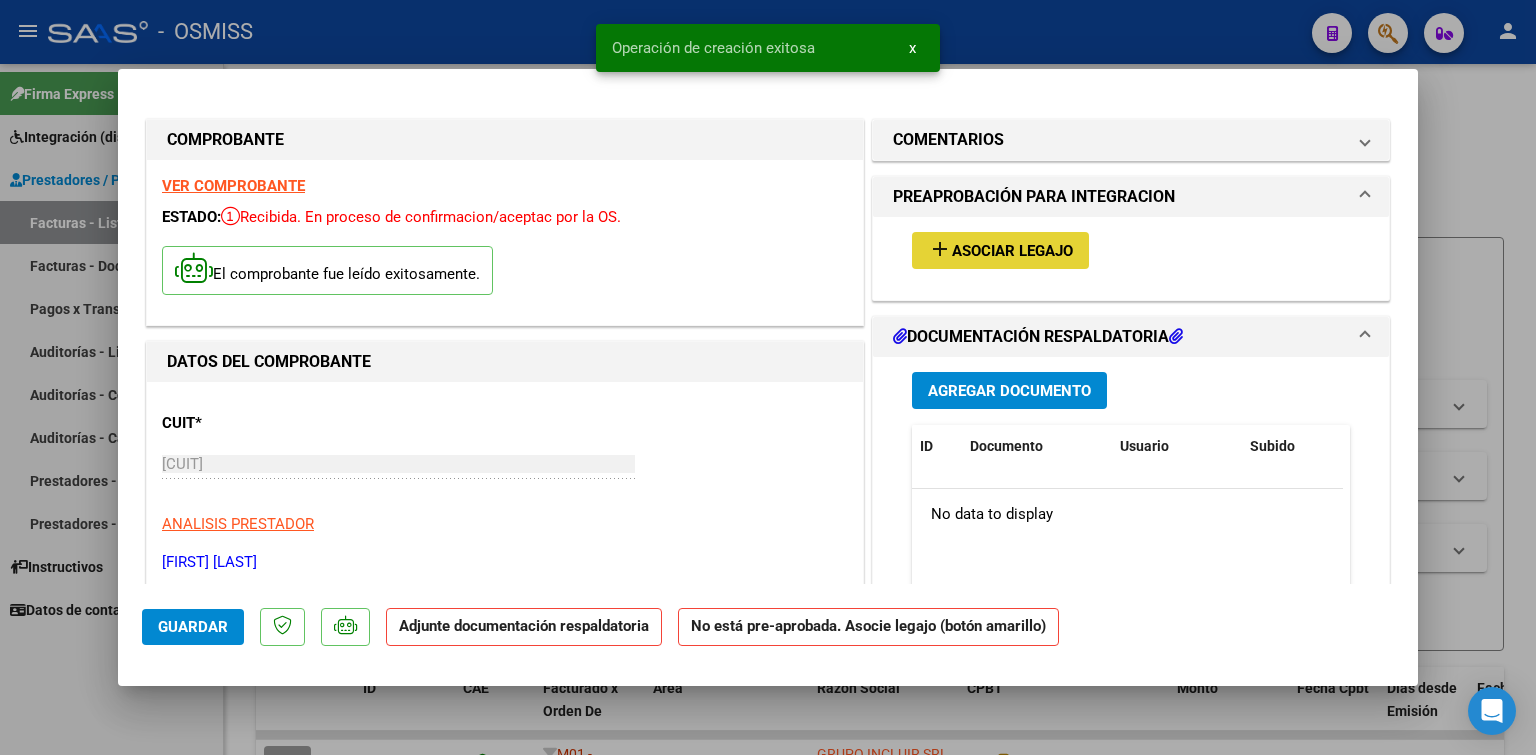 click on "add" at bounding box center [940, 249] 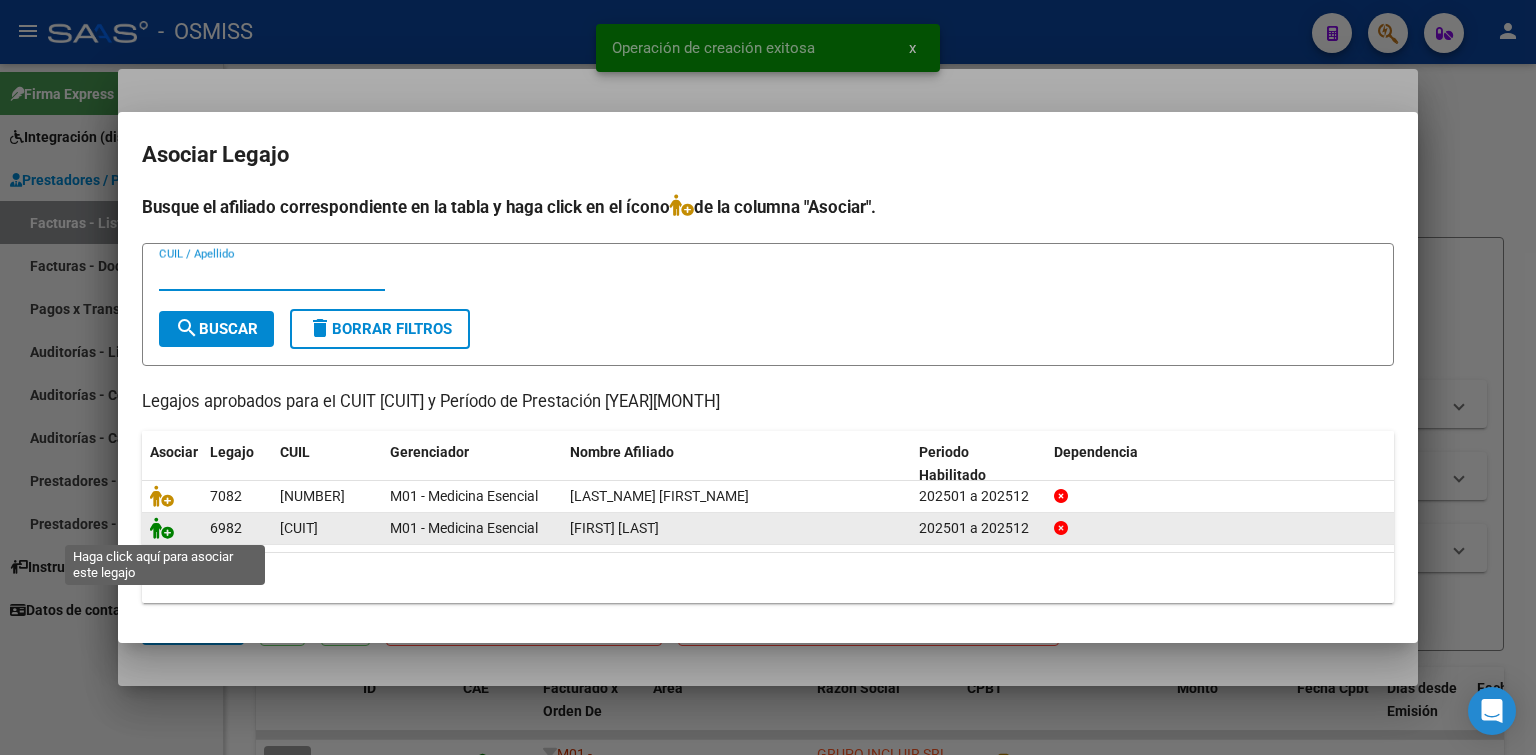 click 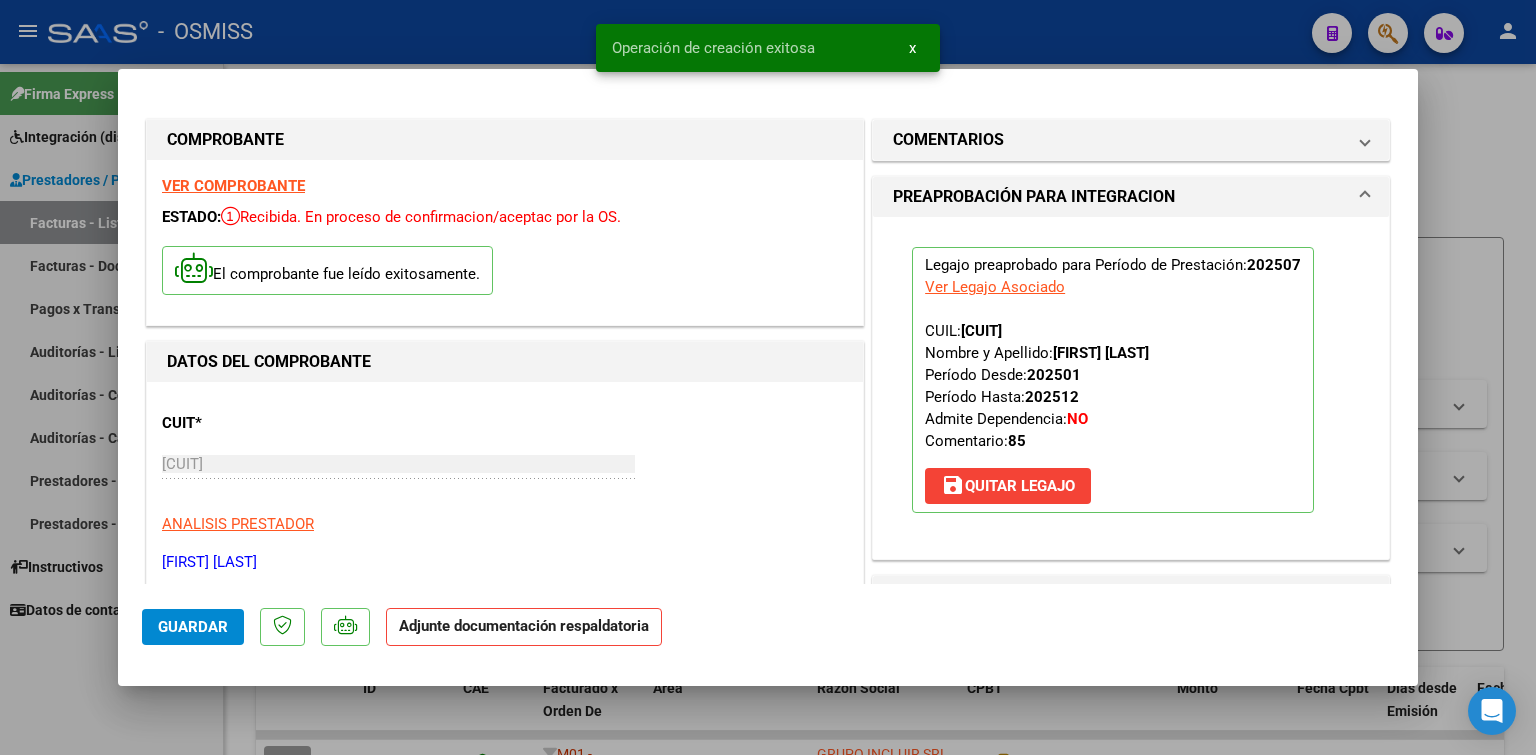 scroll, scrollTop: 200, scrollLeft: 0, axis: vertical 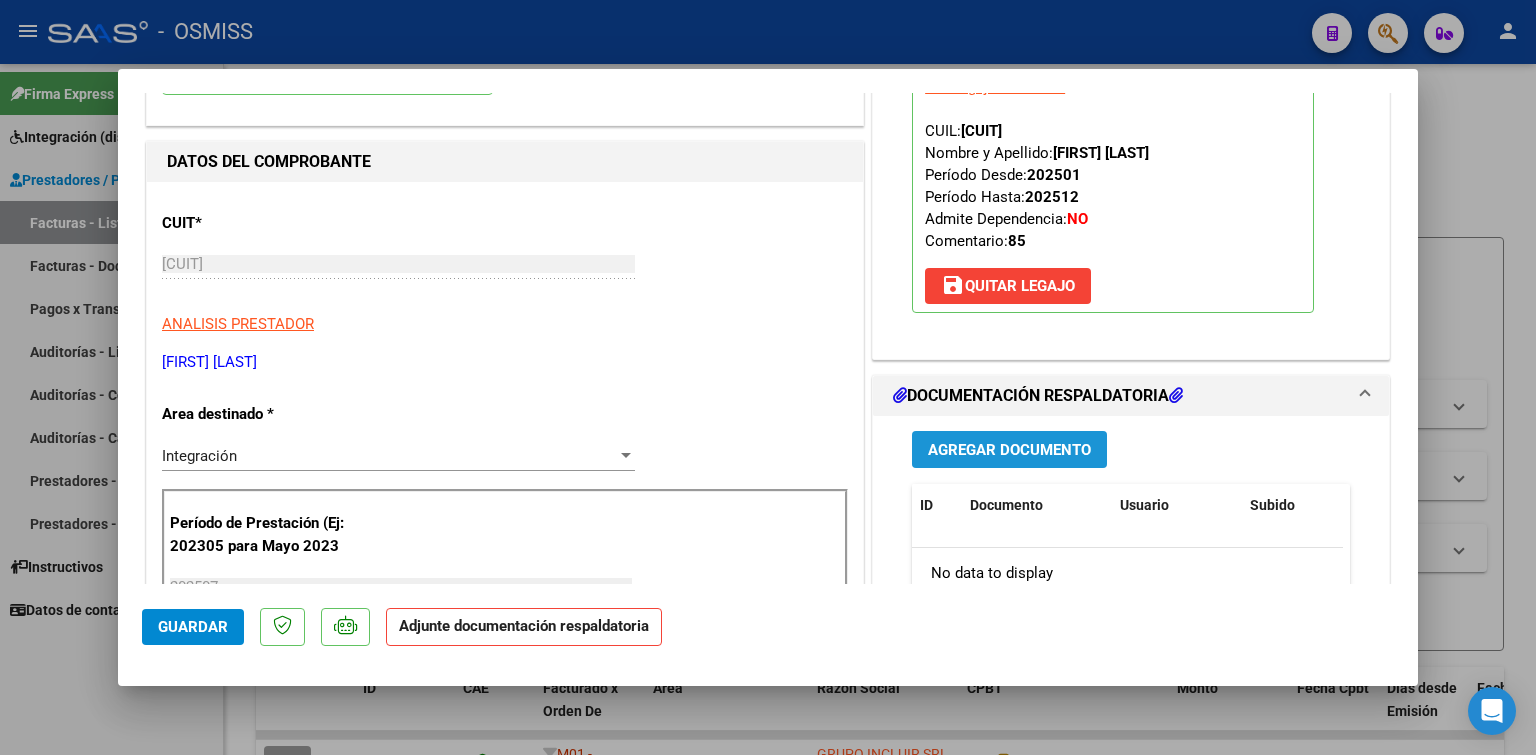 click on "Agregar Documento" at bounding box center [1009, 450] 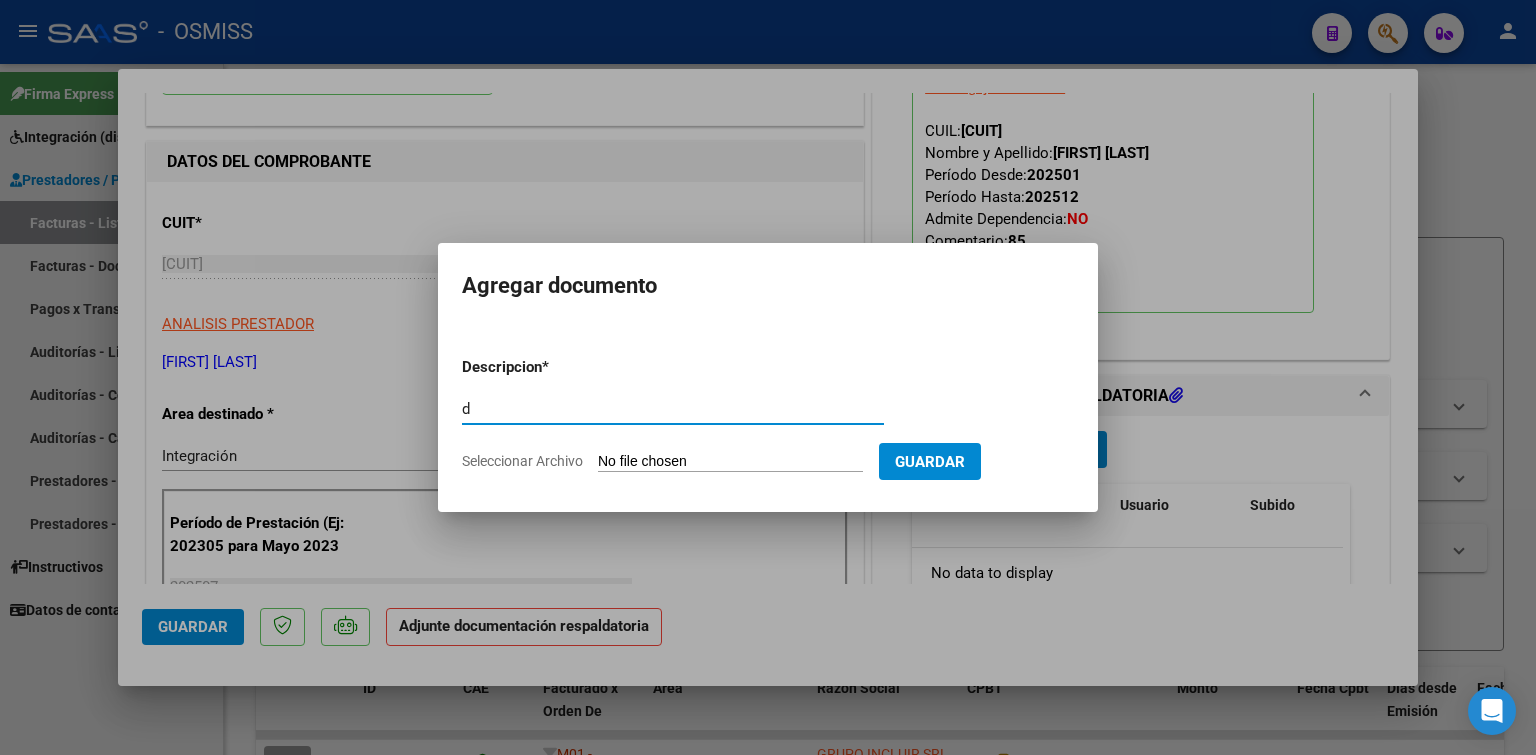 type on "d" 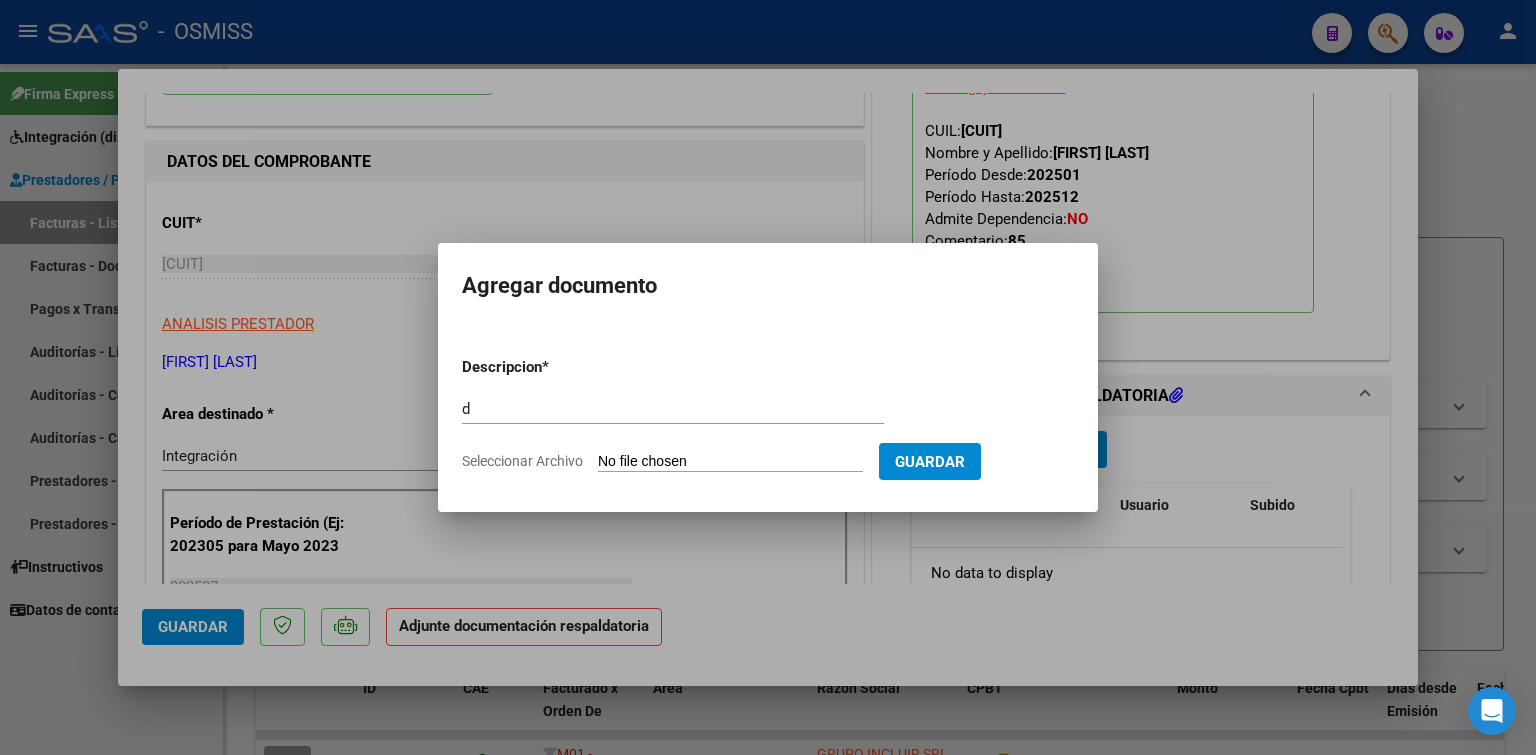 type on "C:\fakepath\[LAST] [FIRST], asistencia Julio.pdf" 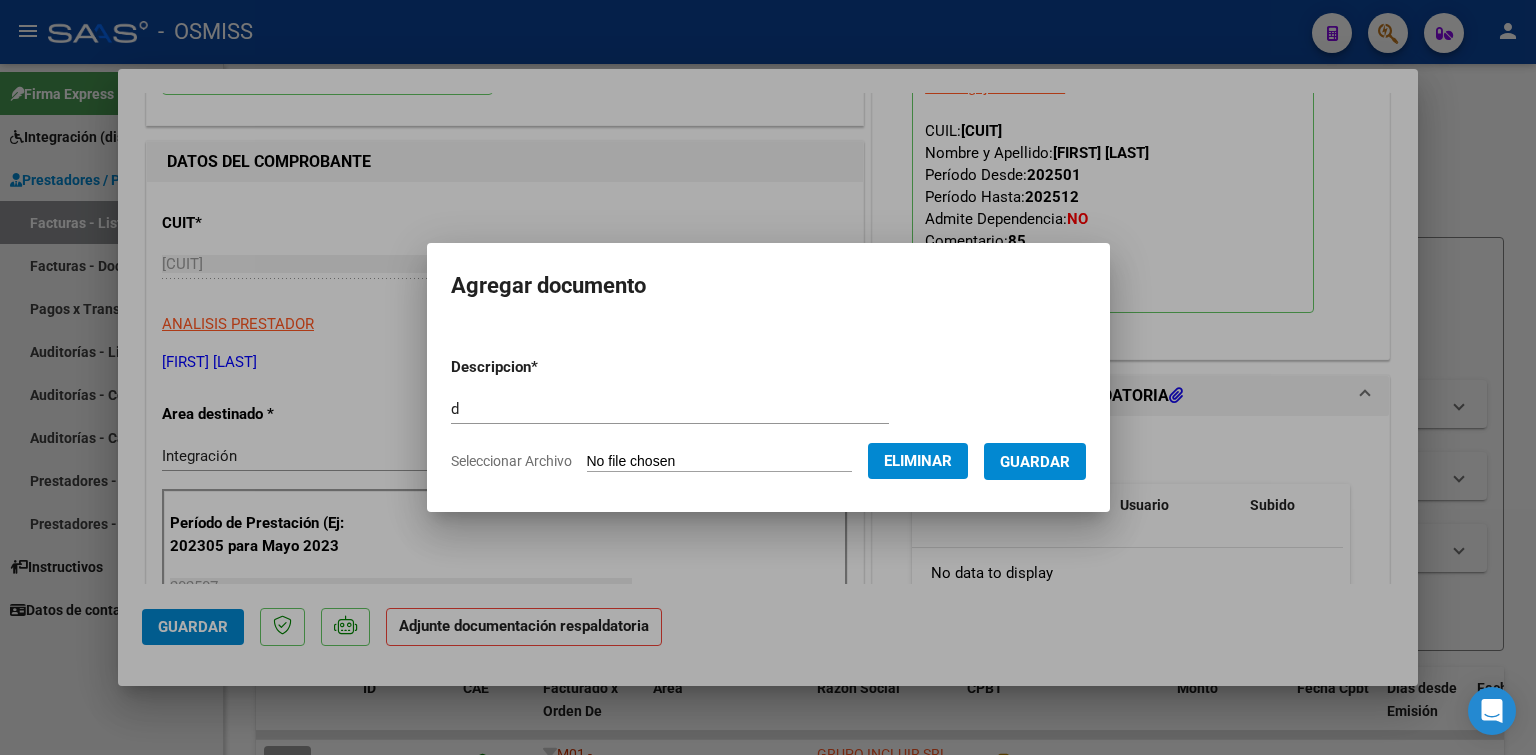 click on "Guardar" at bounding box center (1035, 461) 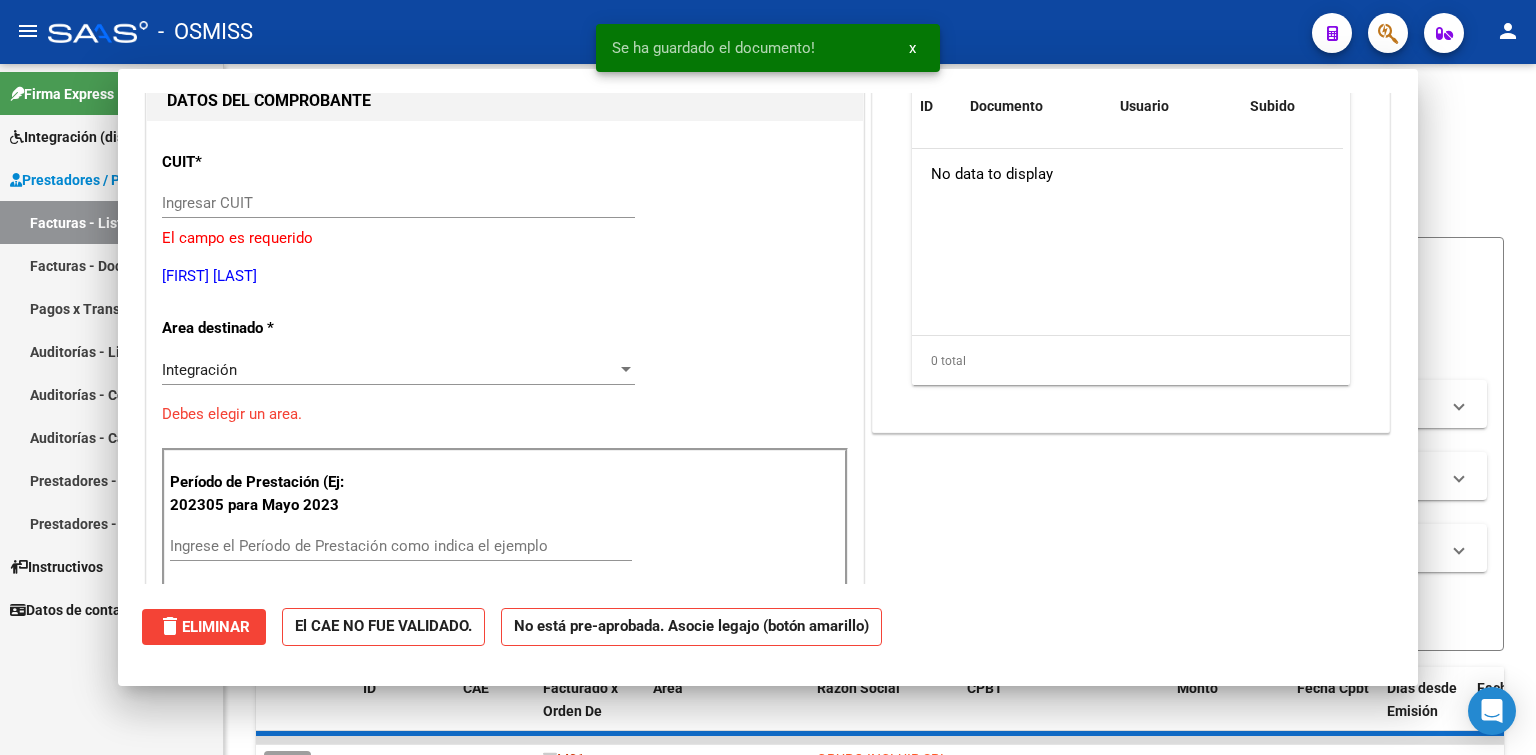 scroll, scrollTop: 0, scrollLeft: 0, axis: both 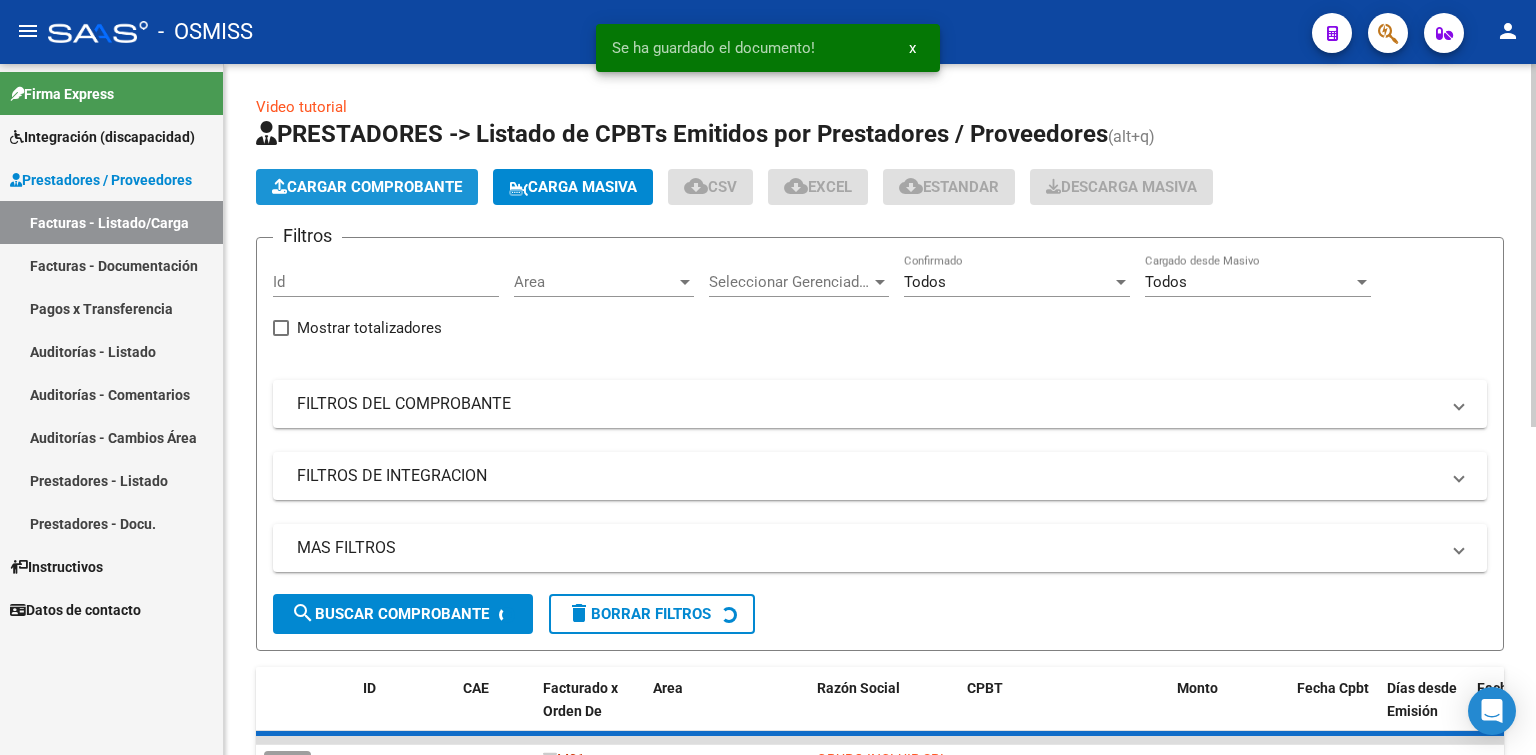 click on "Cargar Comprobante" 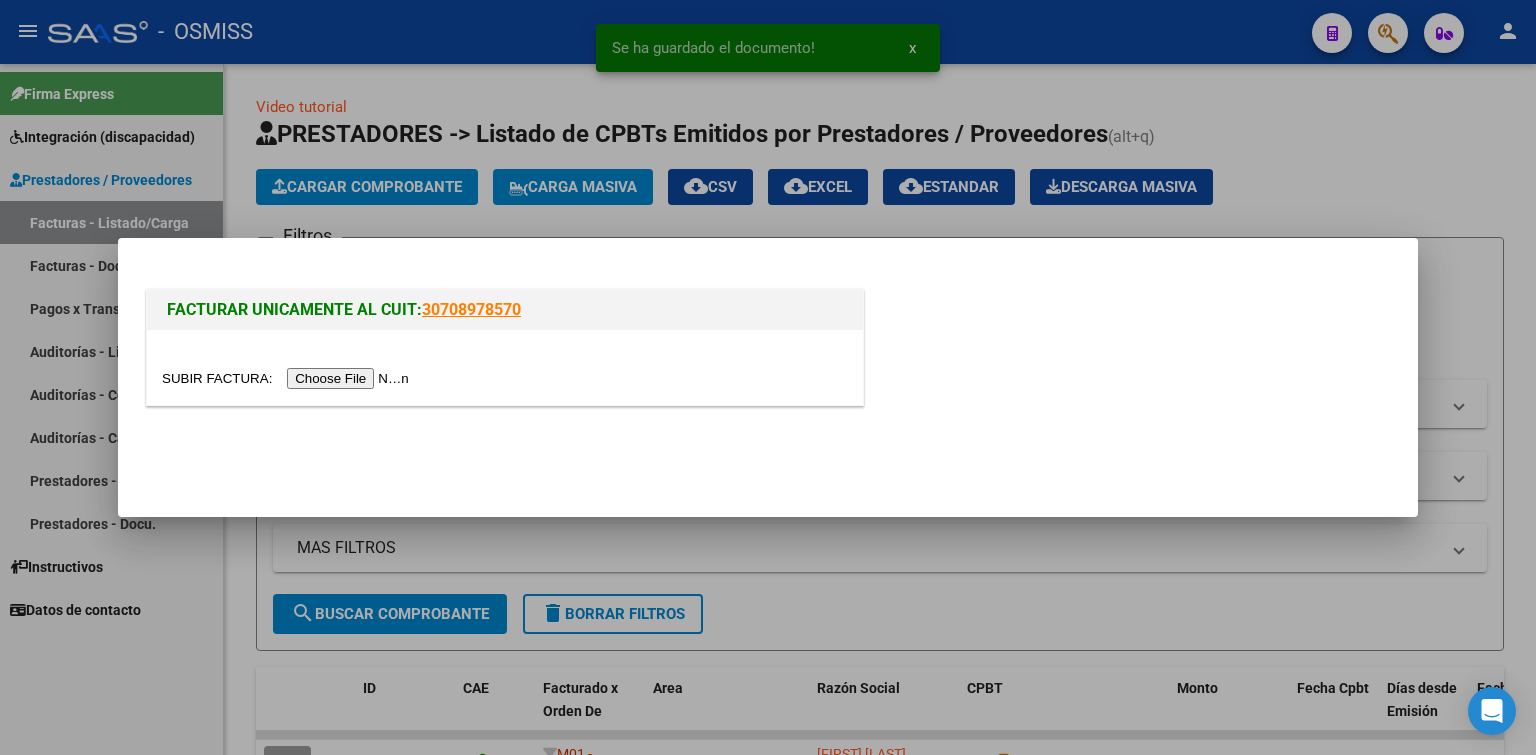 click at bounding box center (288, 378) 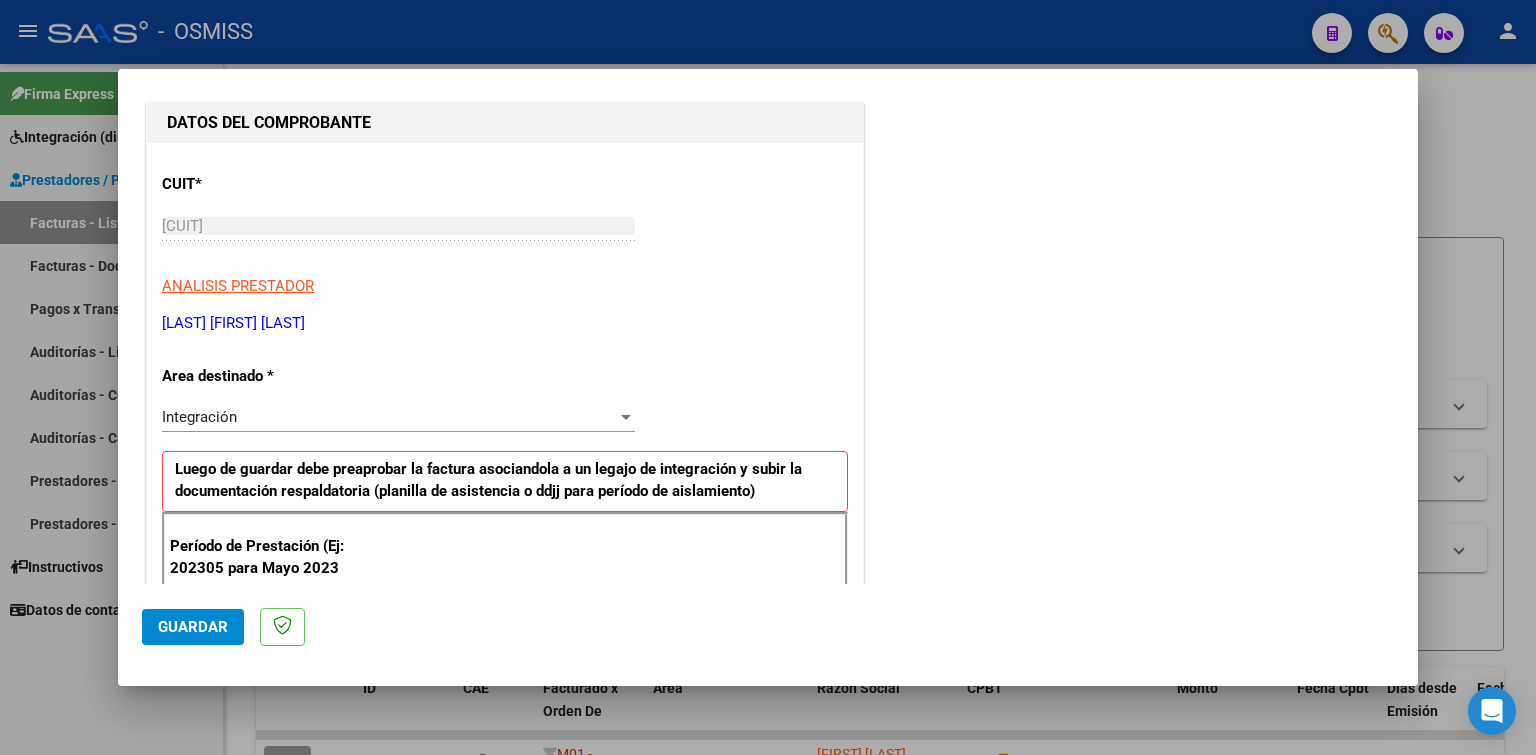 scroll, scrollTop: 400, scrollLeft: 0, axis: vertical 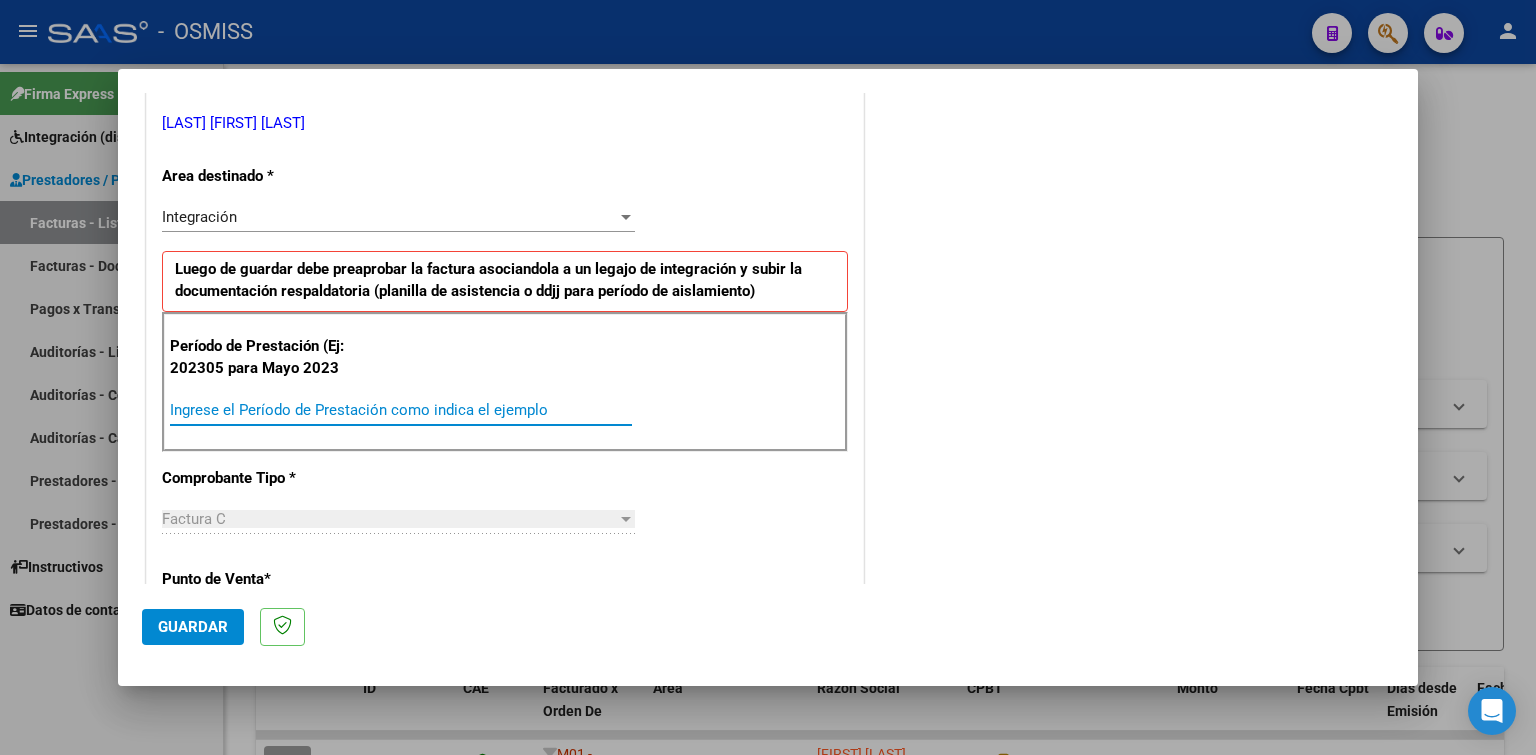 paste on "202507" 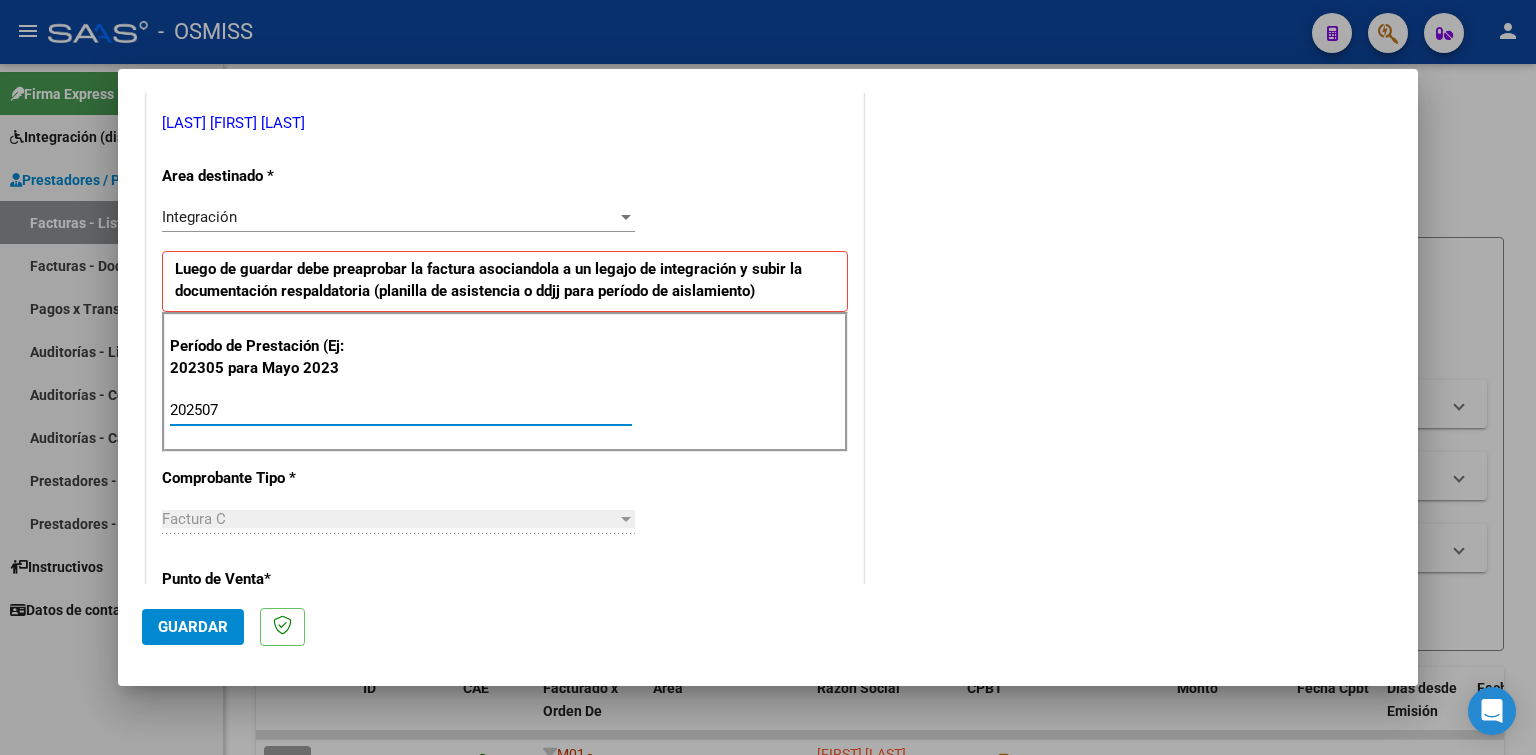 type on "202507" 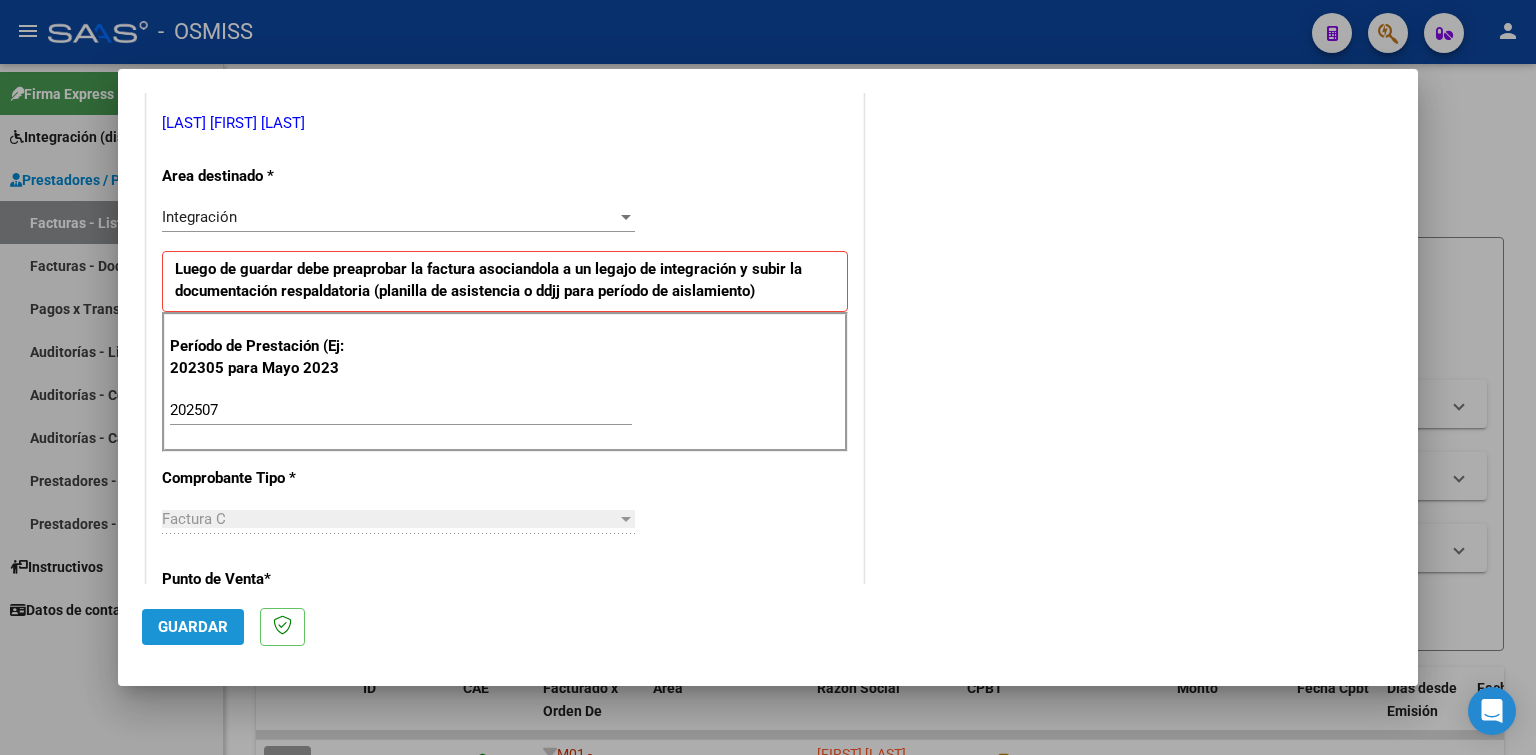 click on "Guardar" 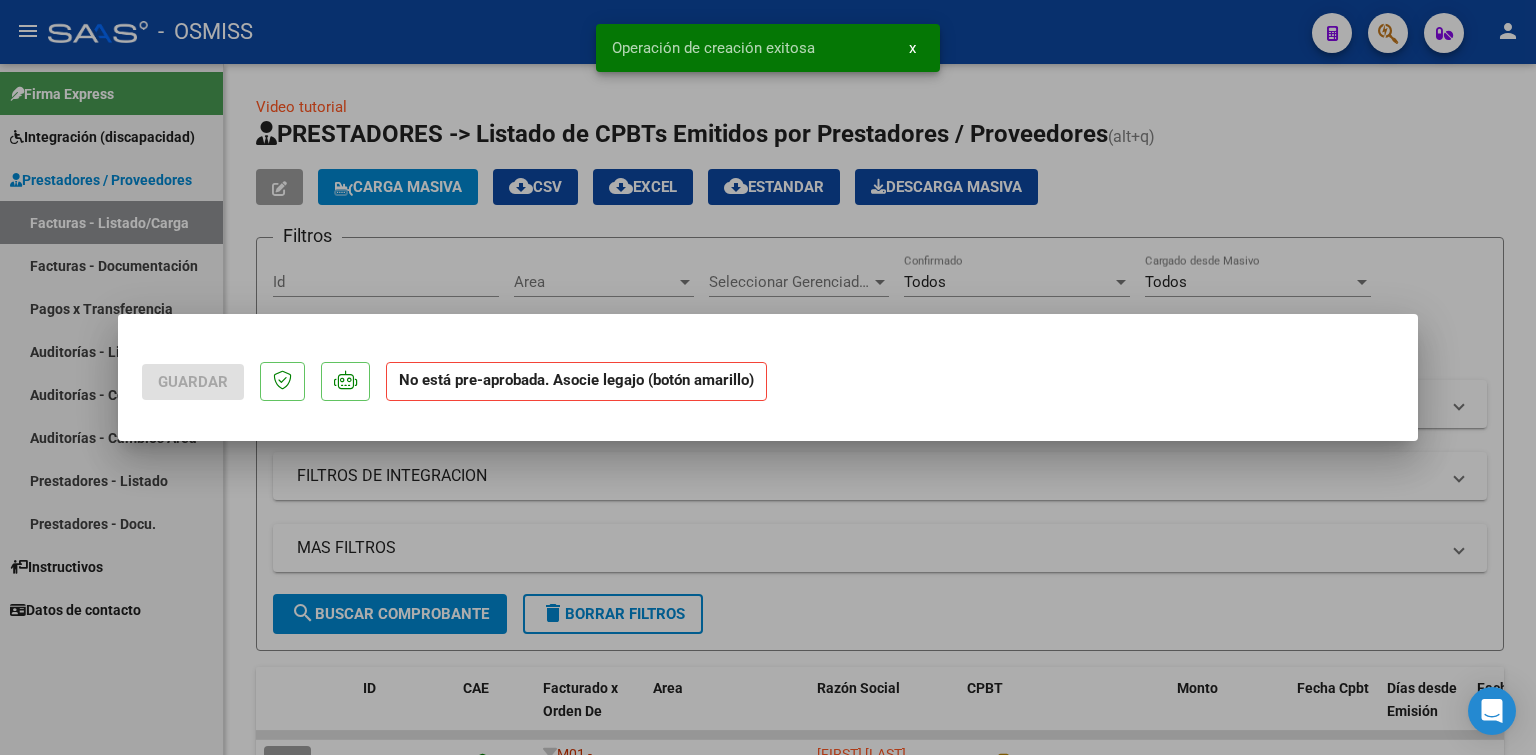 scroll, scrollTop: 0, scrollLeft: 0, axis: both 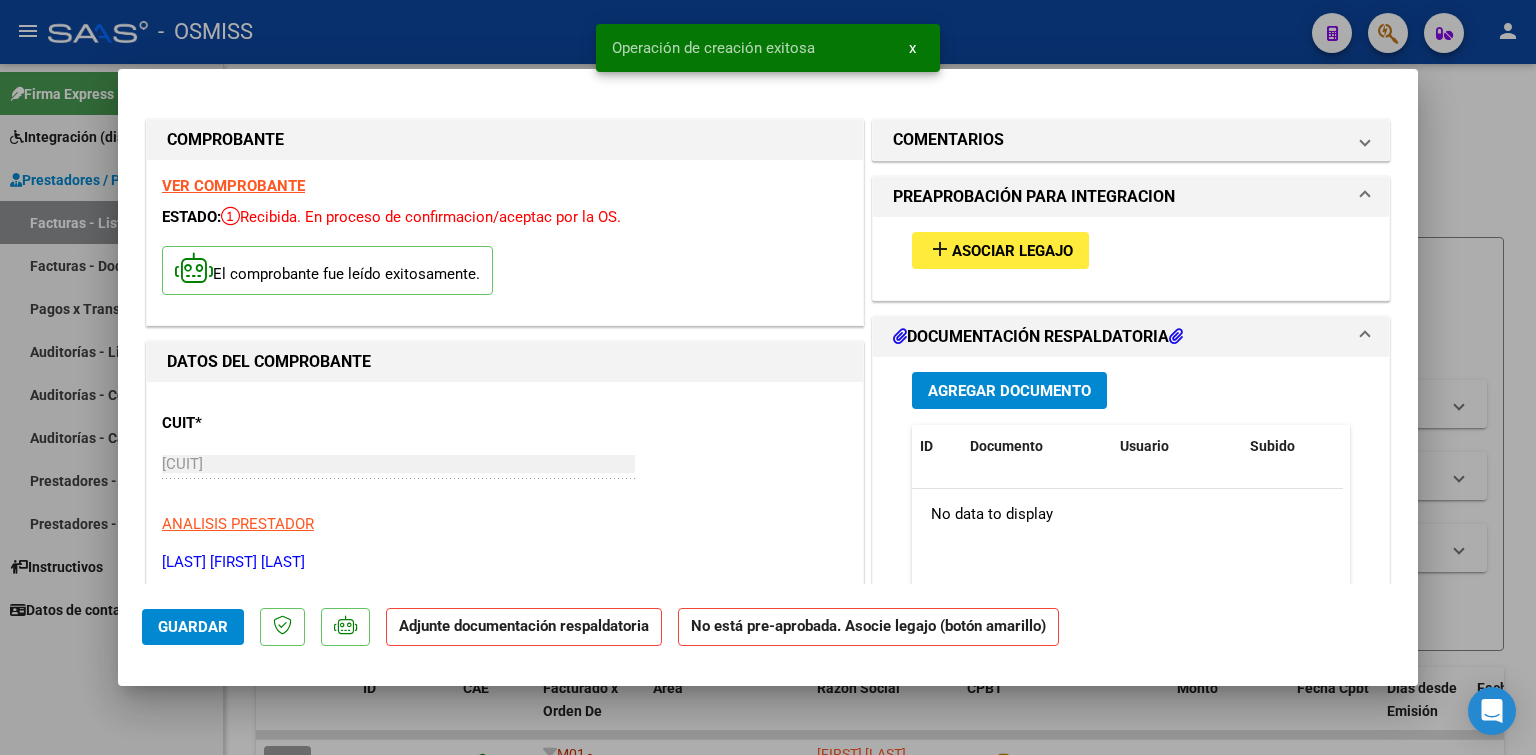 click on "Asociar Legajo" at bounding box center (1012, 251) 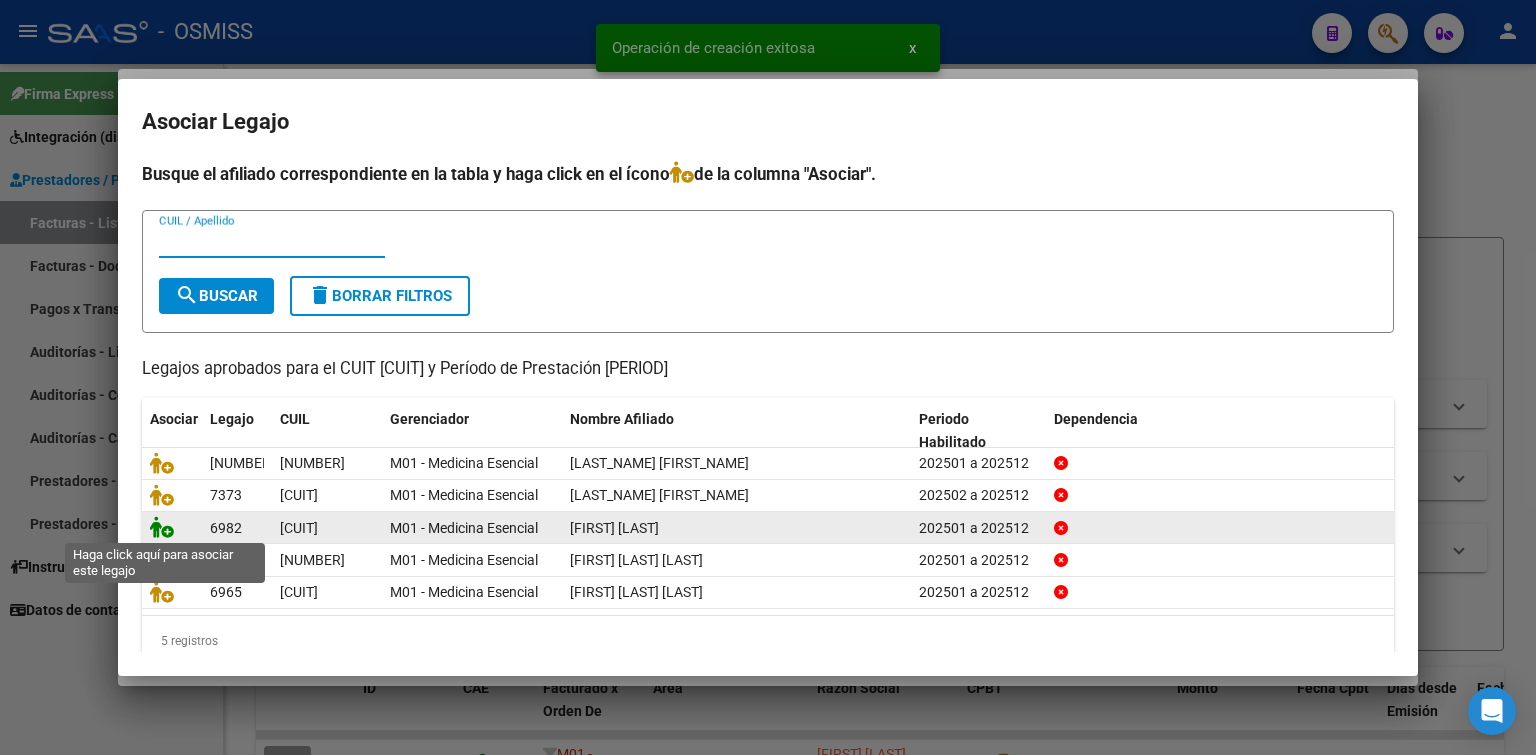 click 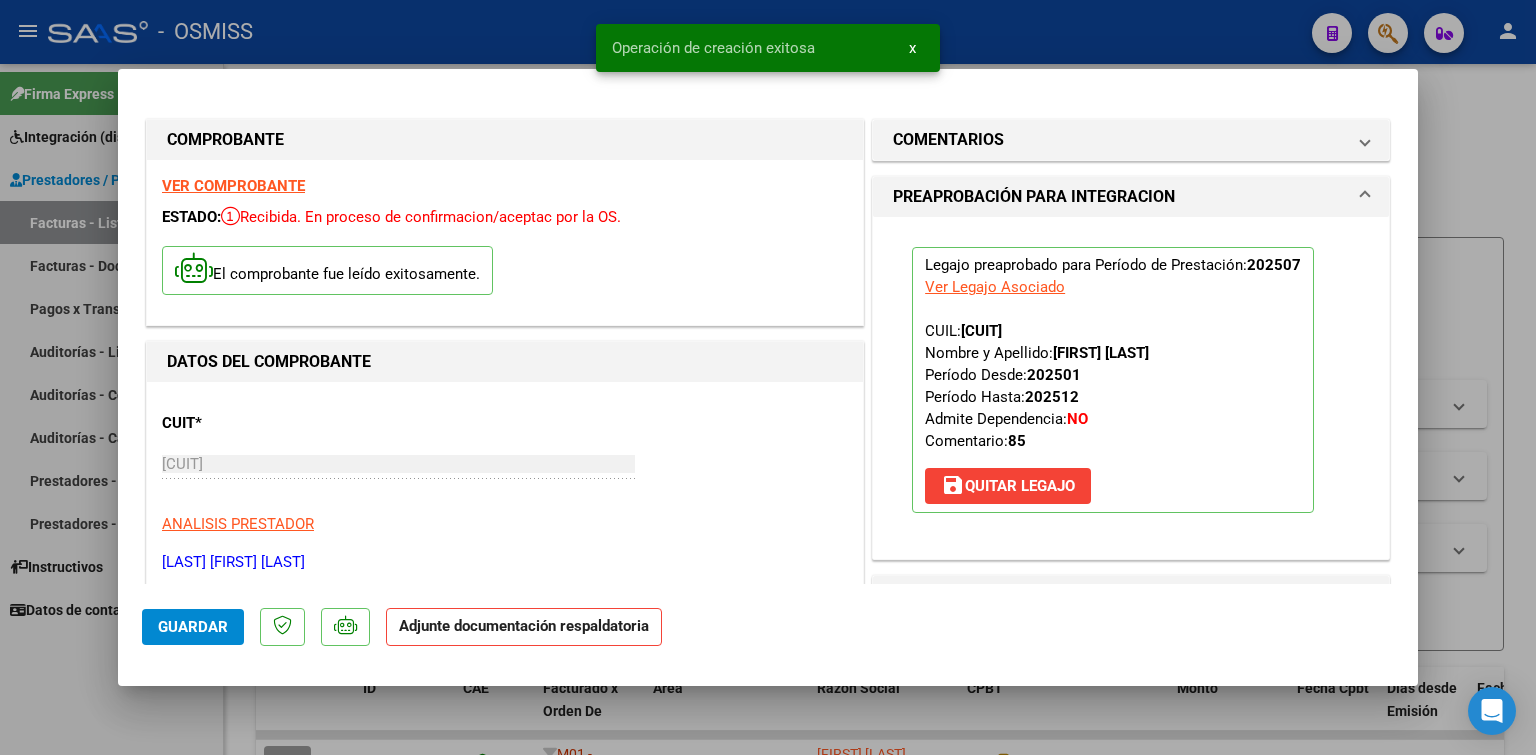 scroll, scrollTop: 300, scrollLeft: 0, axis: vertical 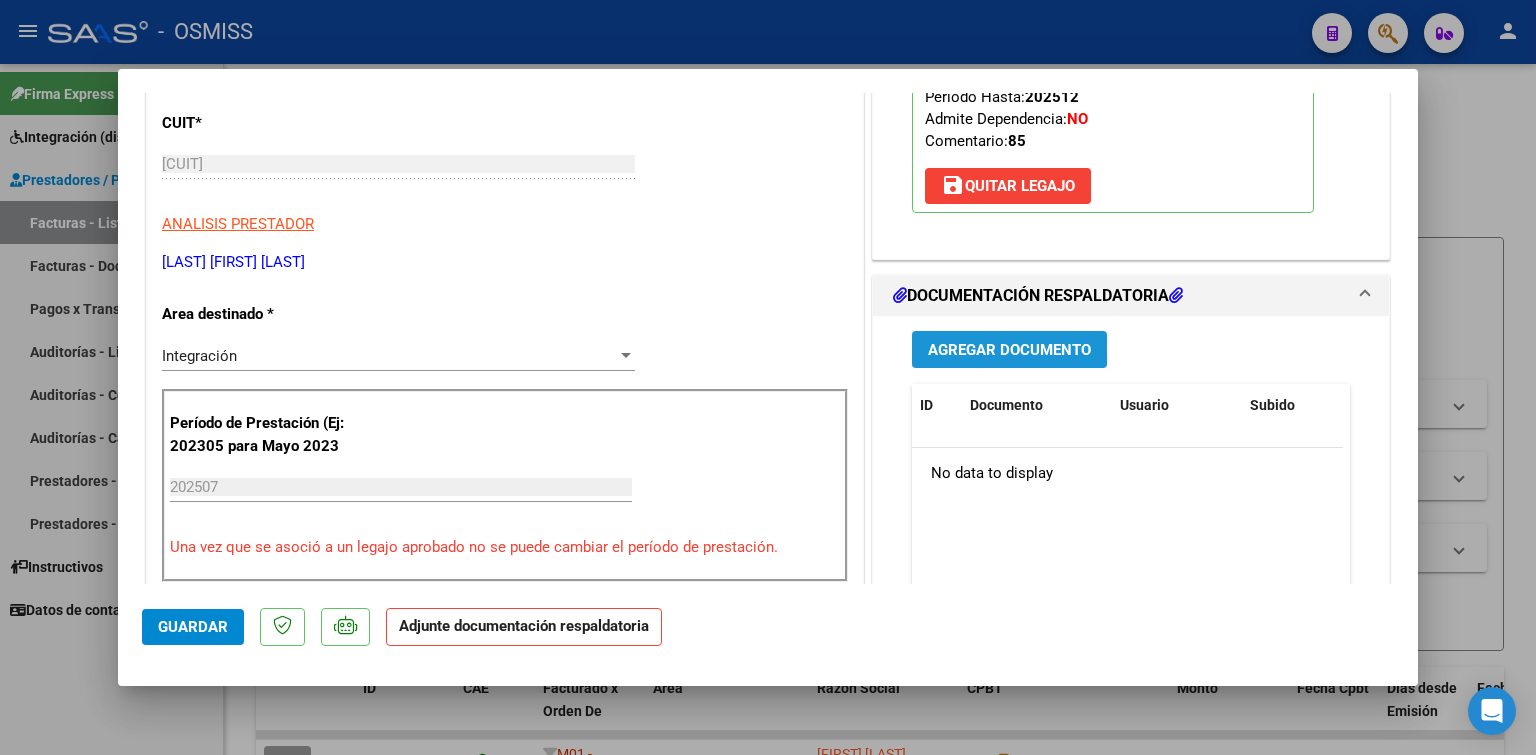 click on "Agregar Documento" at bounding box center (1009, 350) 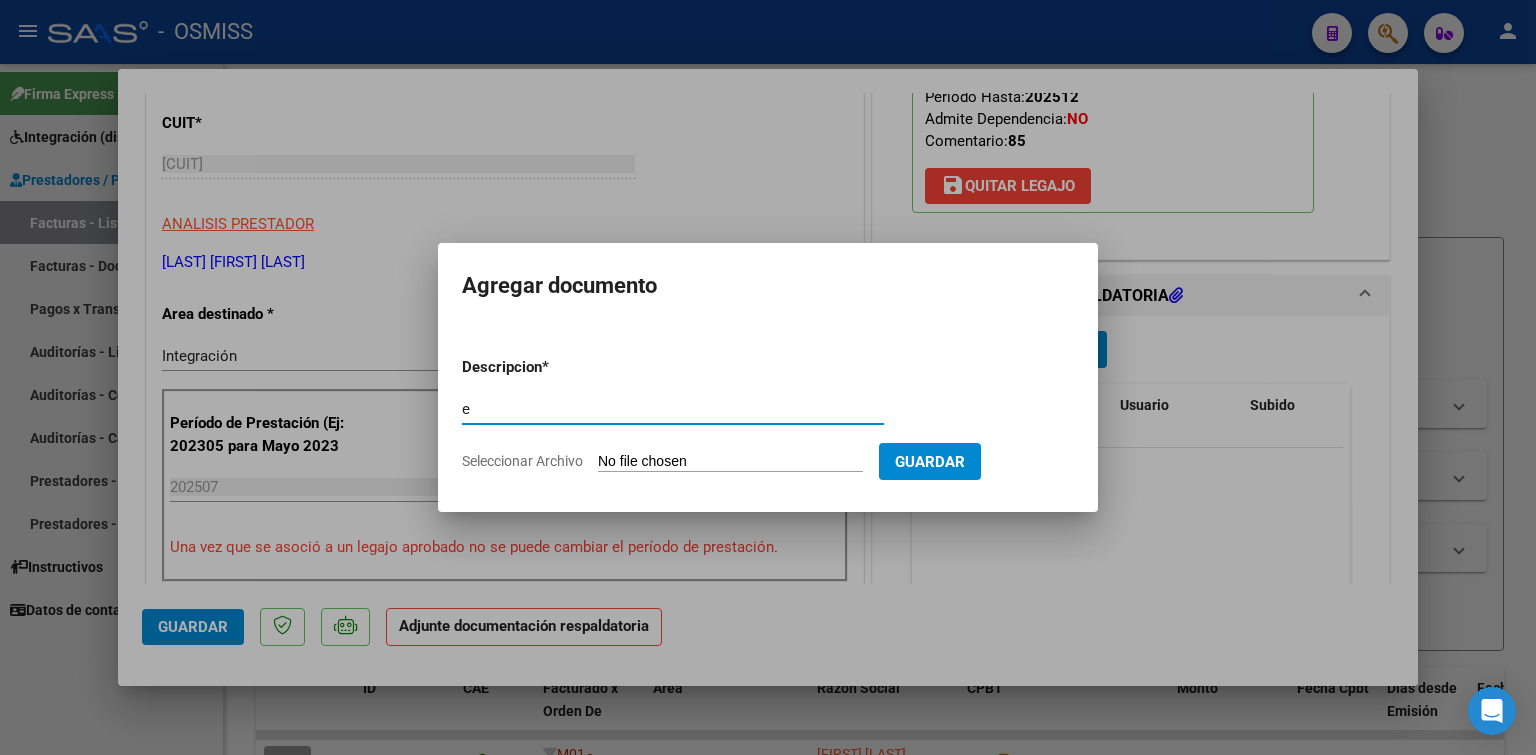 type on "e" 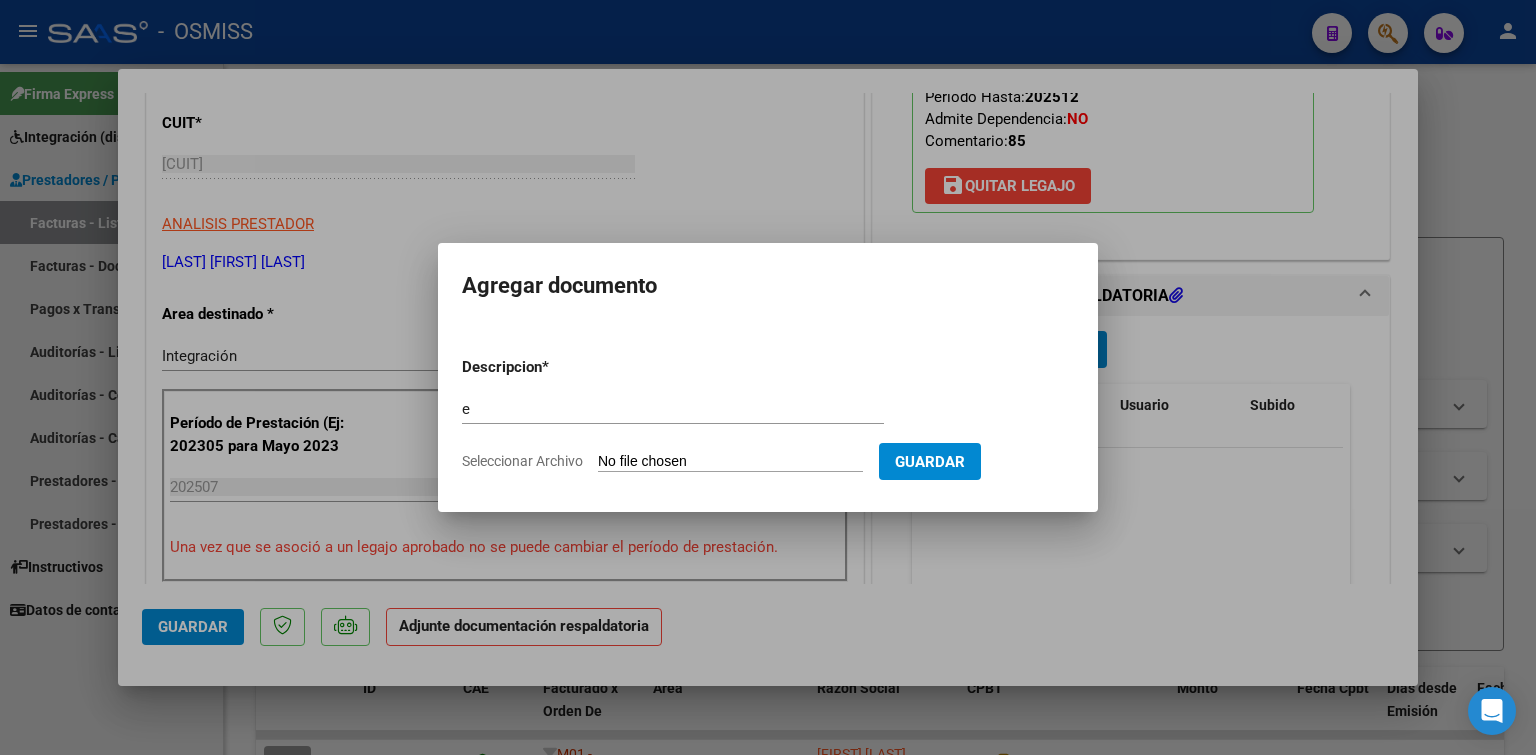 click on "Seleccionar Archivo" at bounding box center [730, 462] 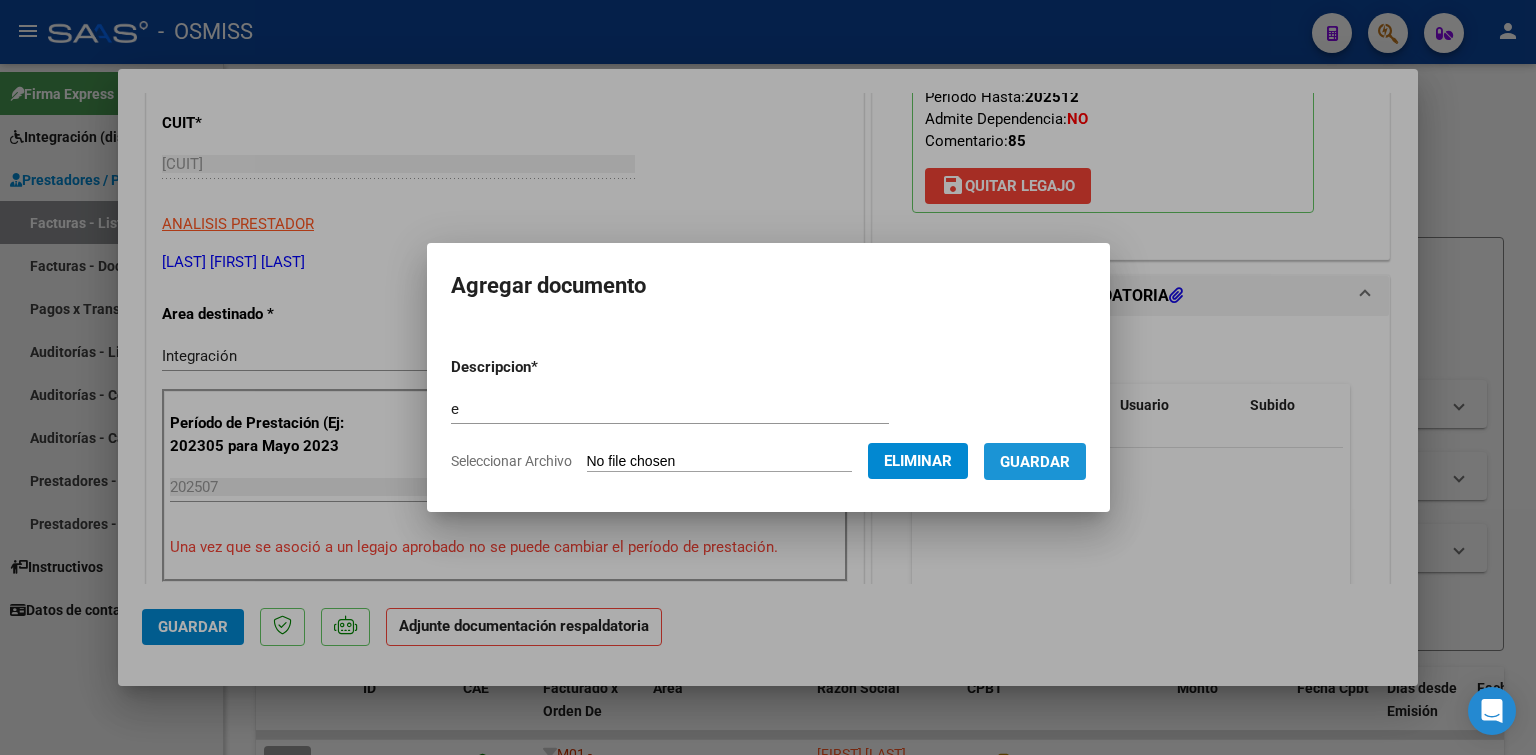 click on "Guardar" at bounding box center (1035, 462) 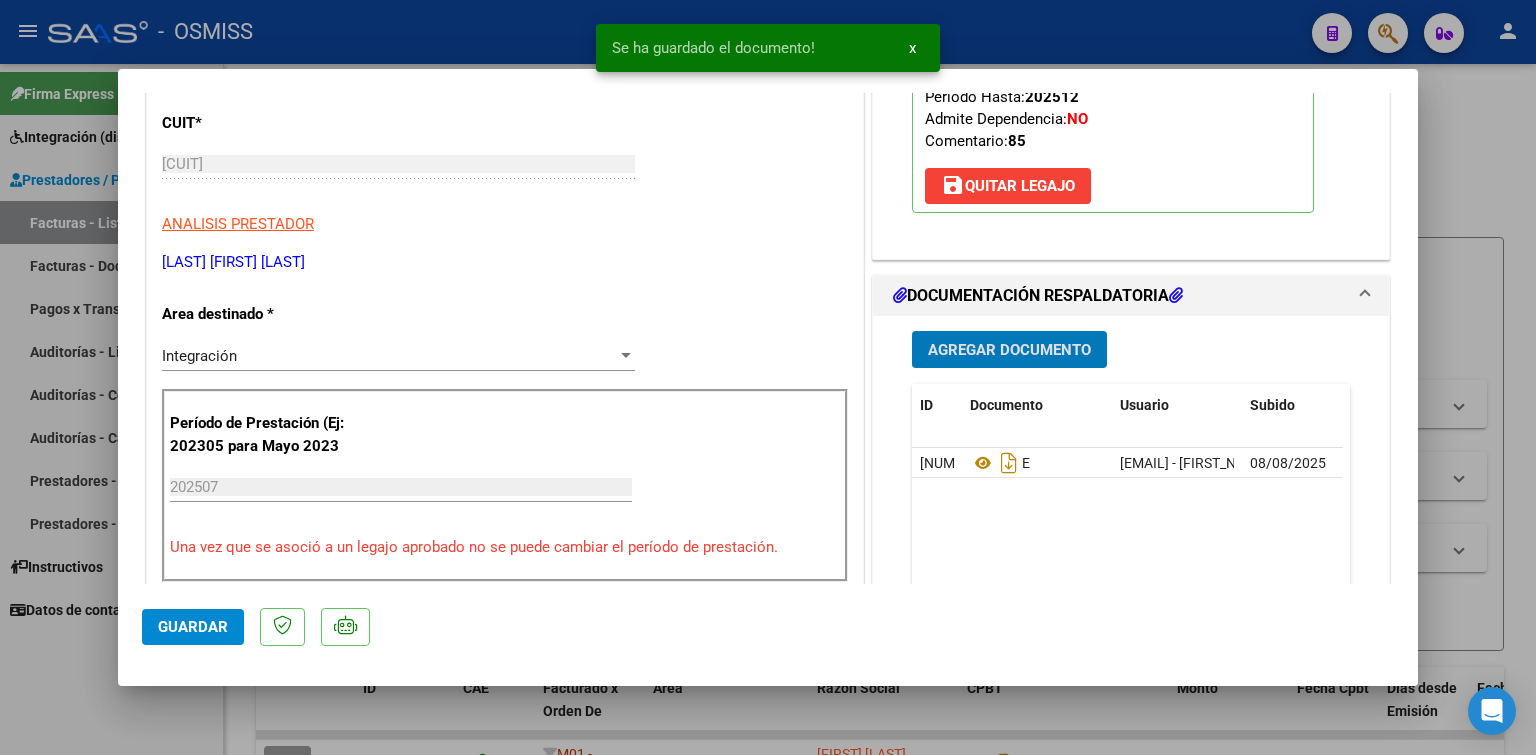 type 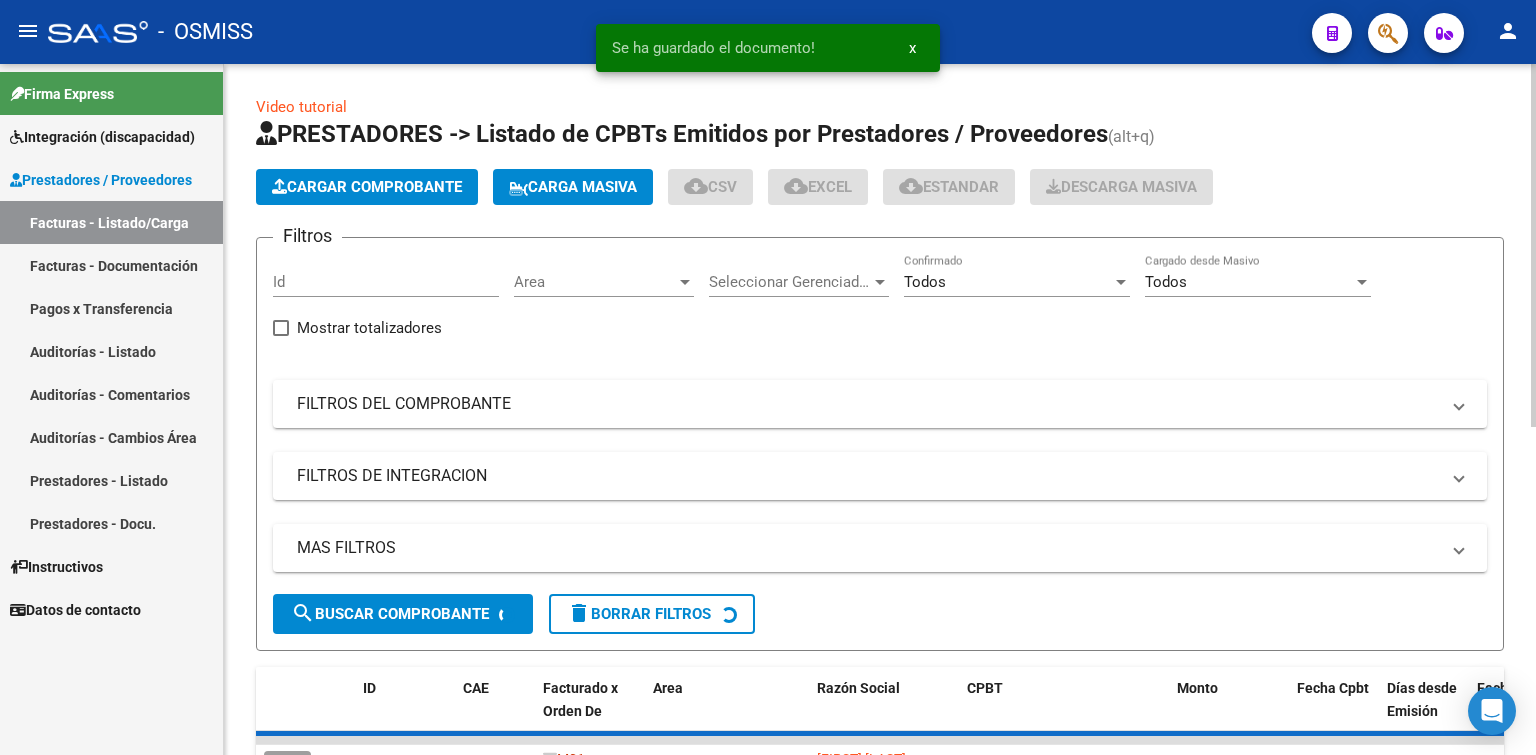 click on "Cargar Comprobante" 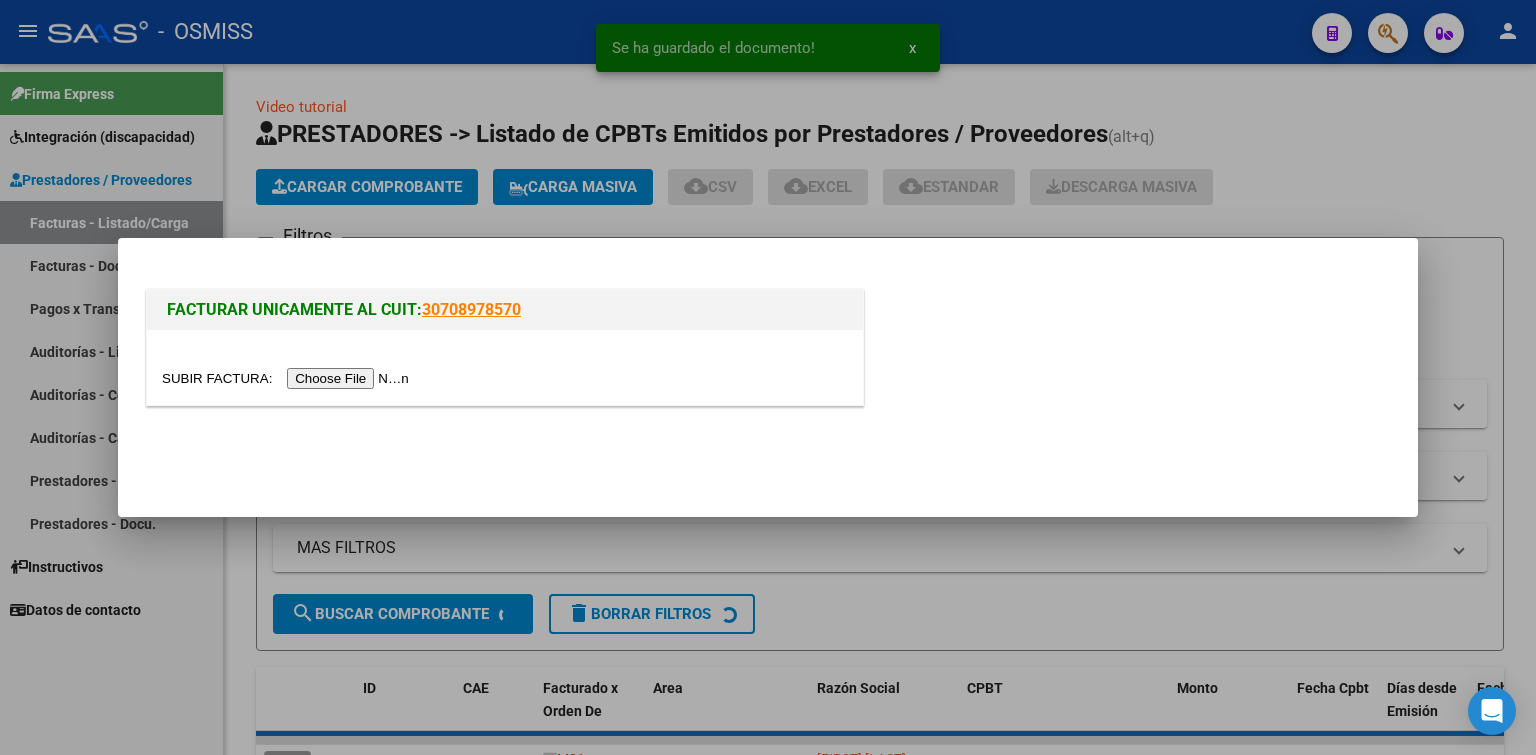 click at bounding box center (288, 378) 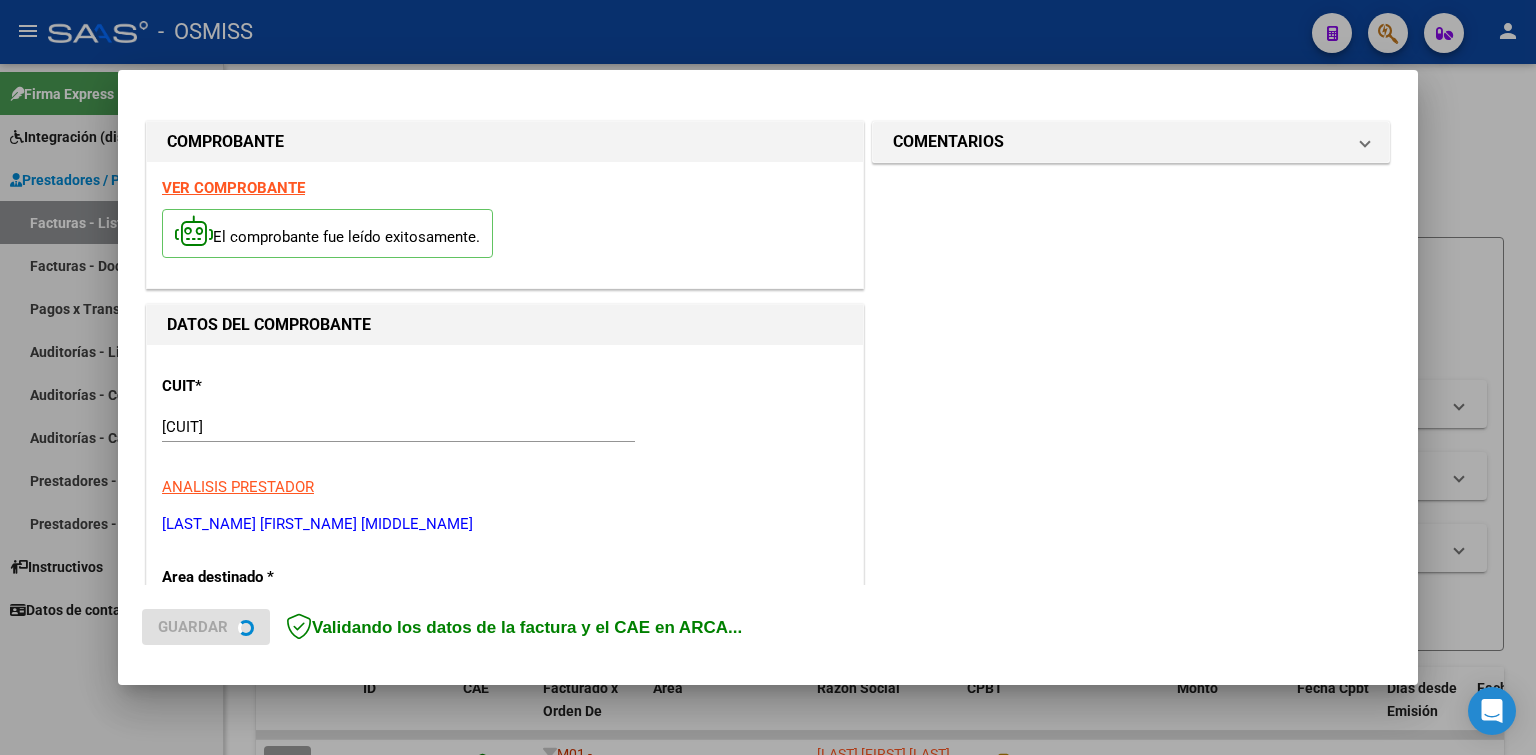 scroll, scrollTop: 400, scrollLeft: 0, axis: vertical 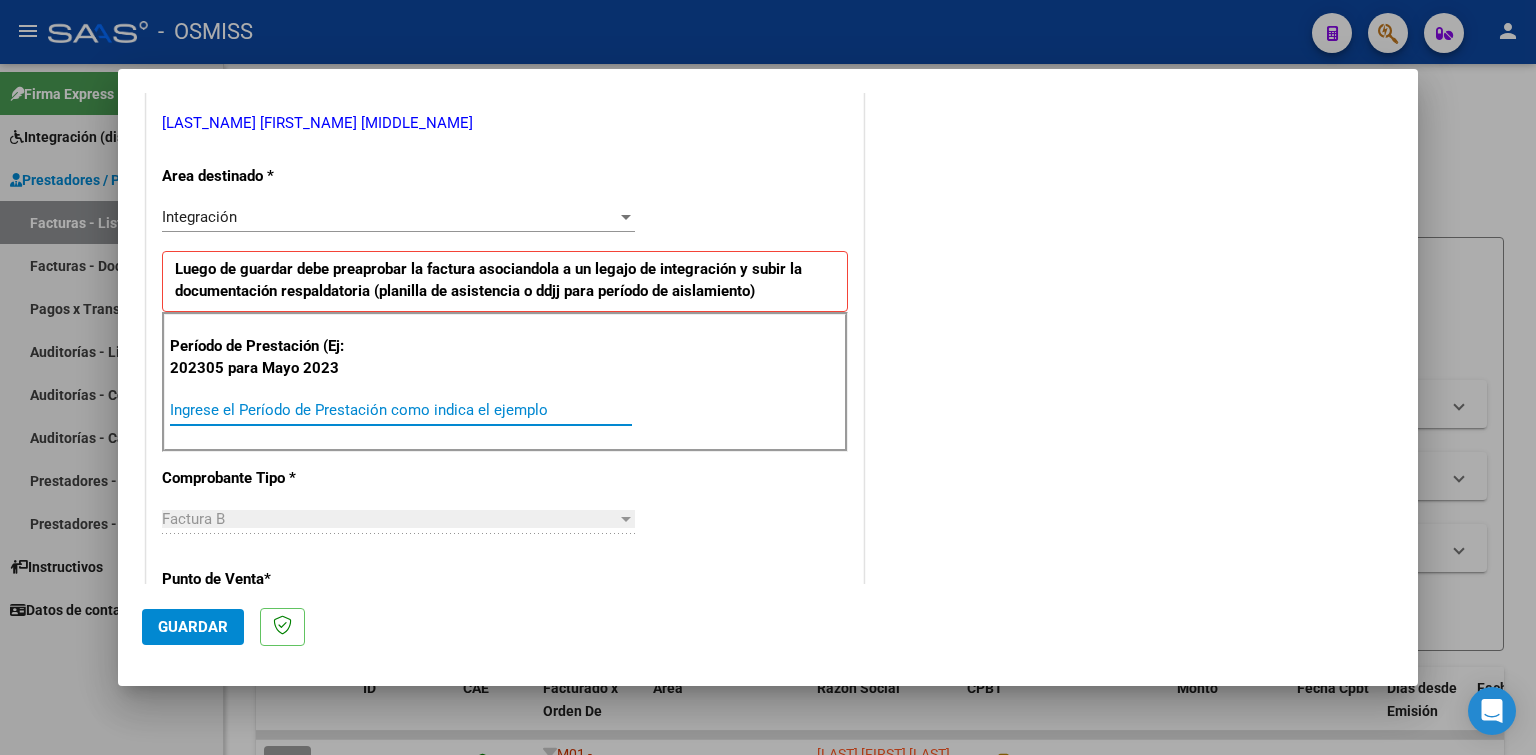 drag, startPoint x: 444, startPoint y: 418, endPoint x: 400, endPoint y: 403, distance: 46.486557 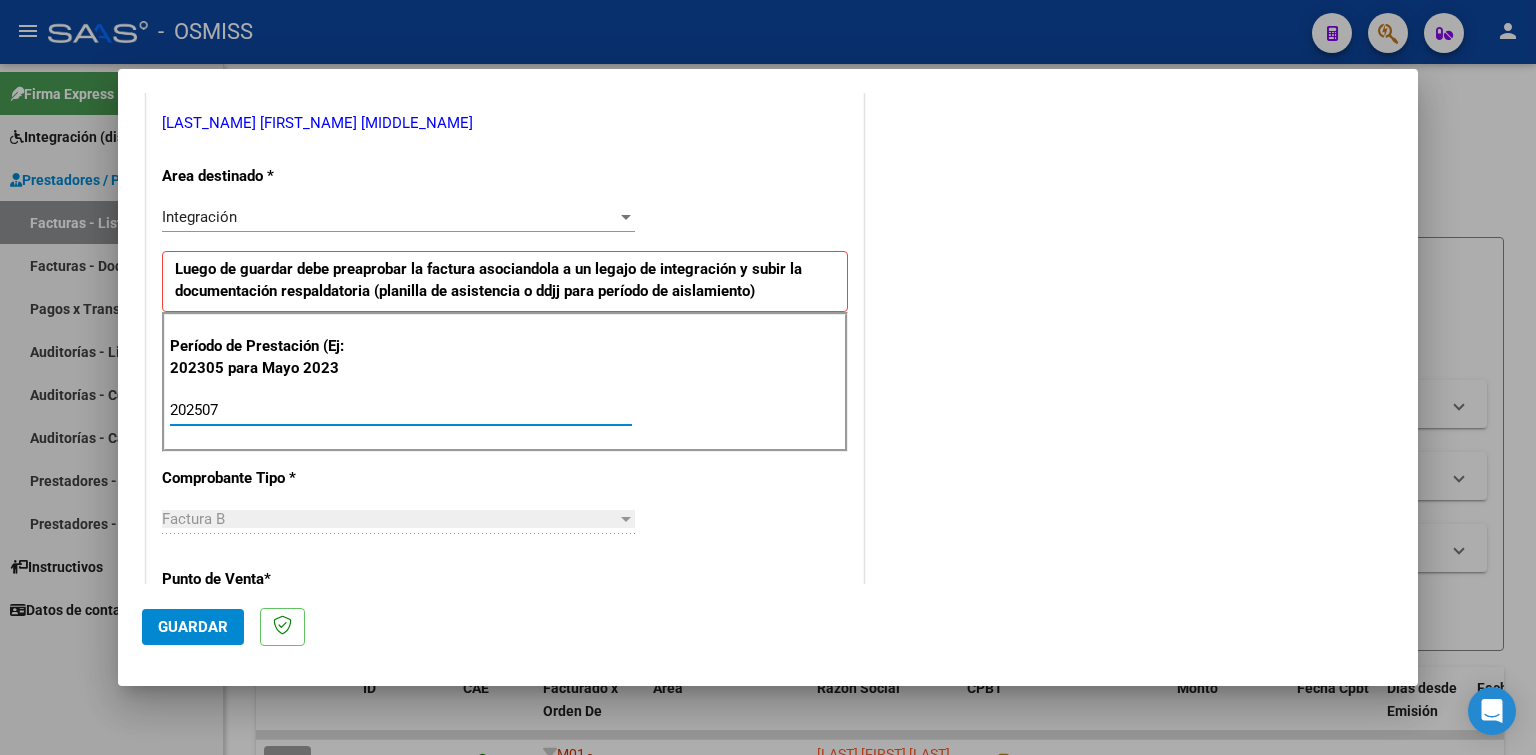 type on "202507" 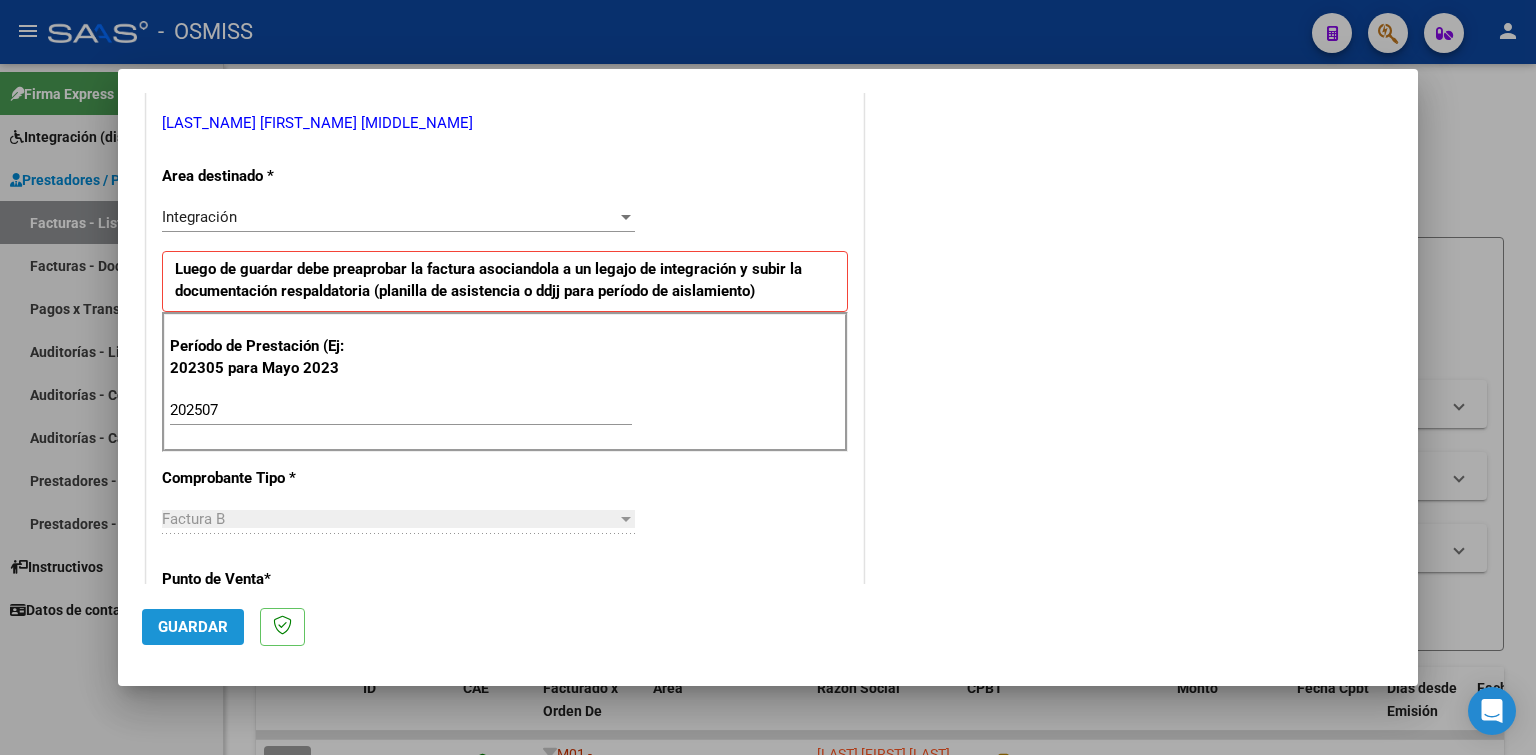 click on "Guardar" 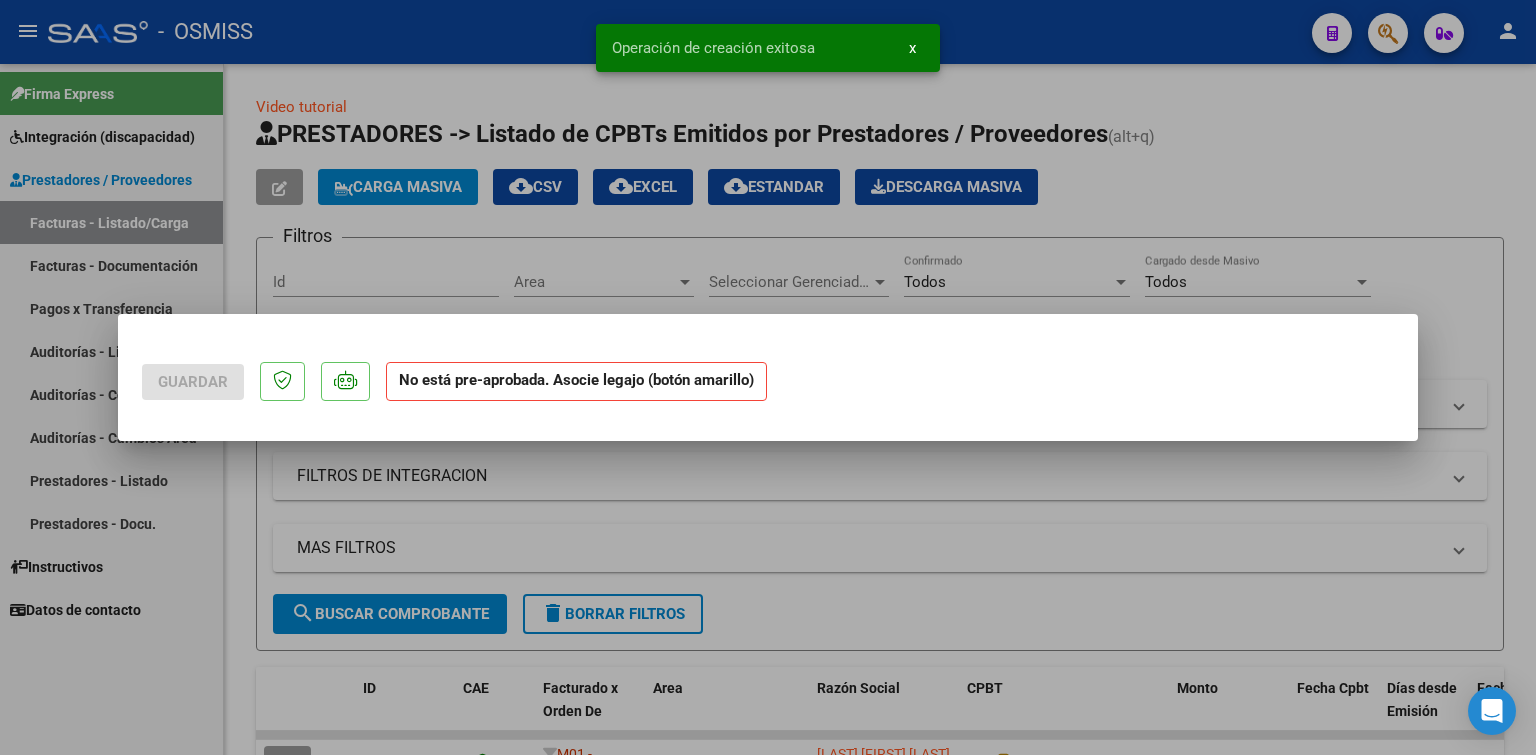 scroll, scrollTop: 0, scrollLeft: 0, axis: both 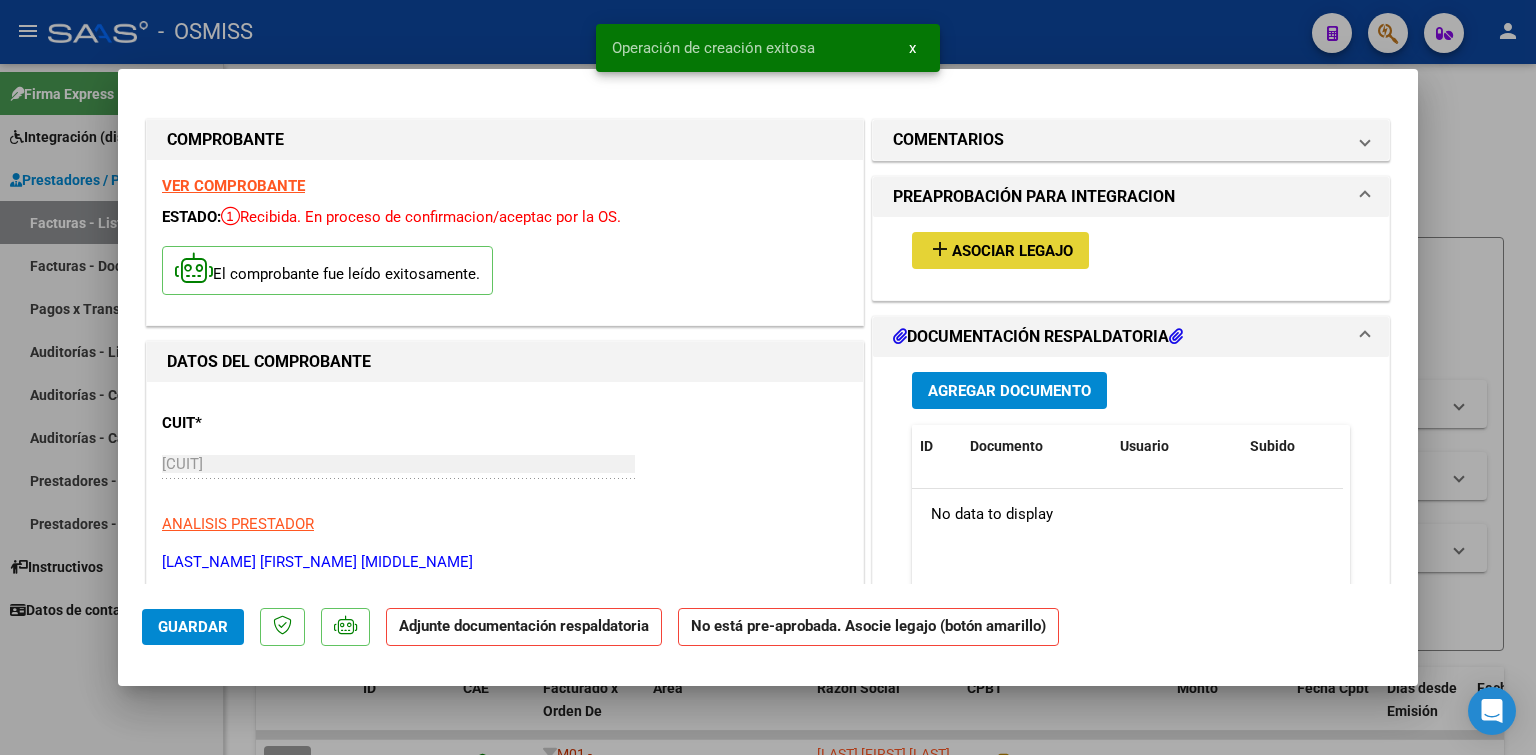 click on "Asociar Legajo" at bounding box center [1012, 251] 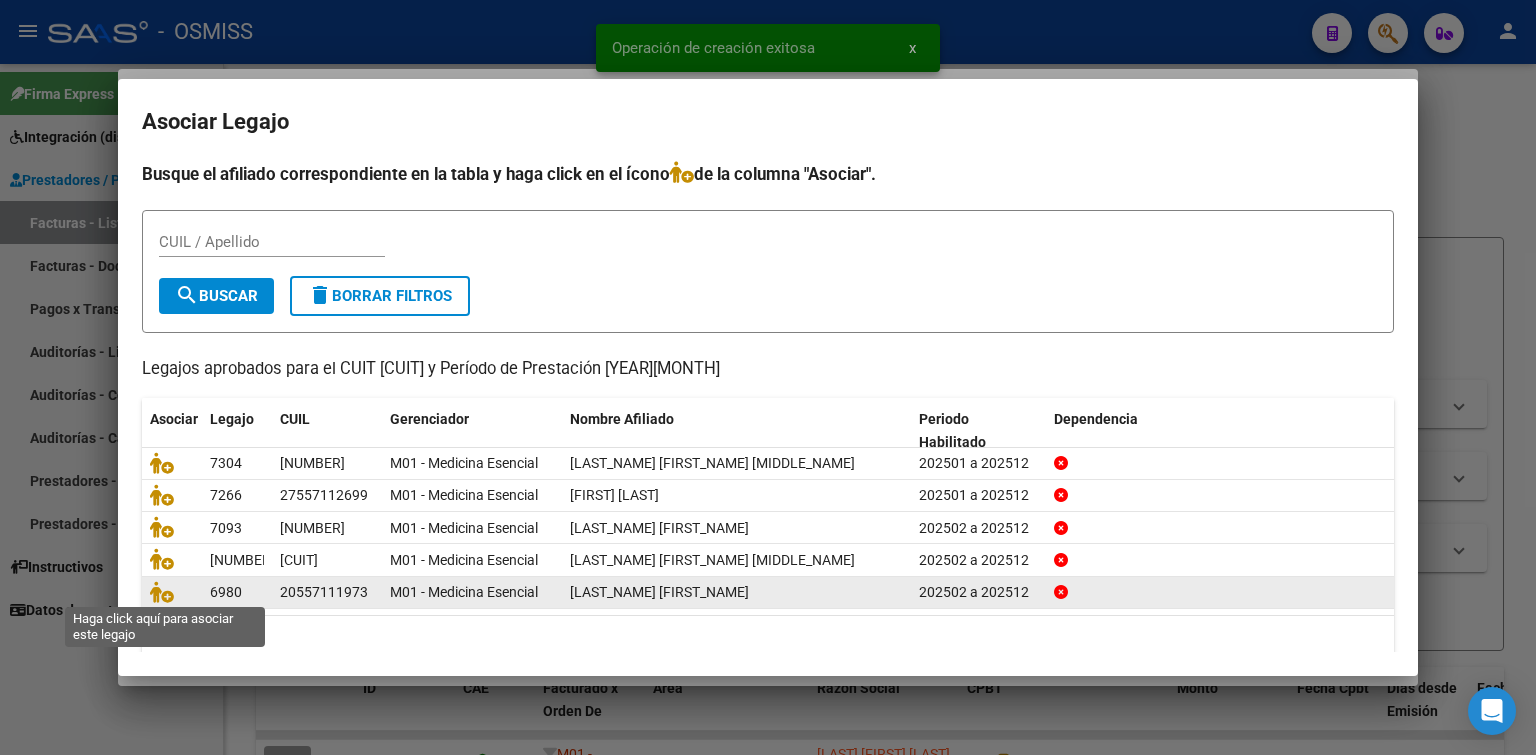drag, startPoint x: 160, startPoint y: 590, endPoint x: 343, endPoint y: 586, distance: 183.04372 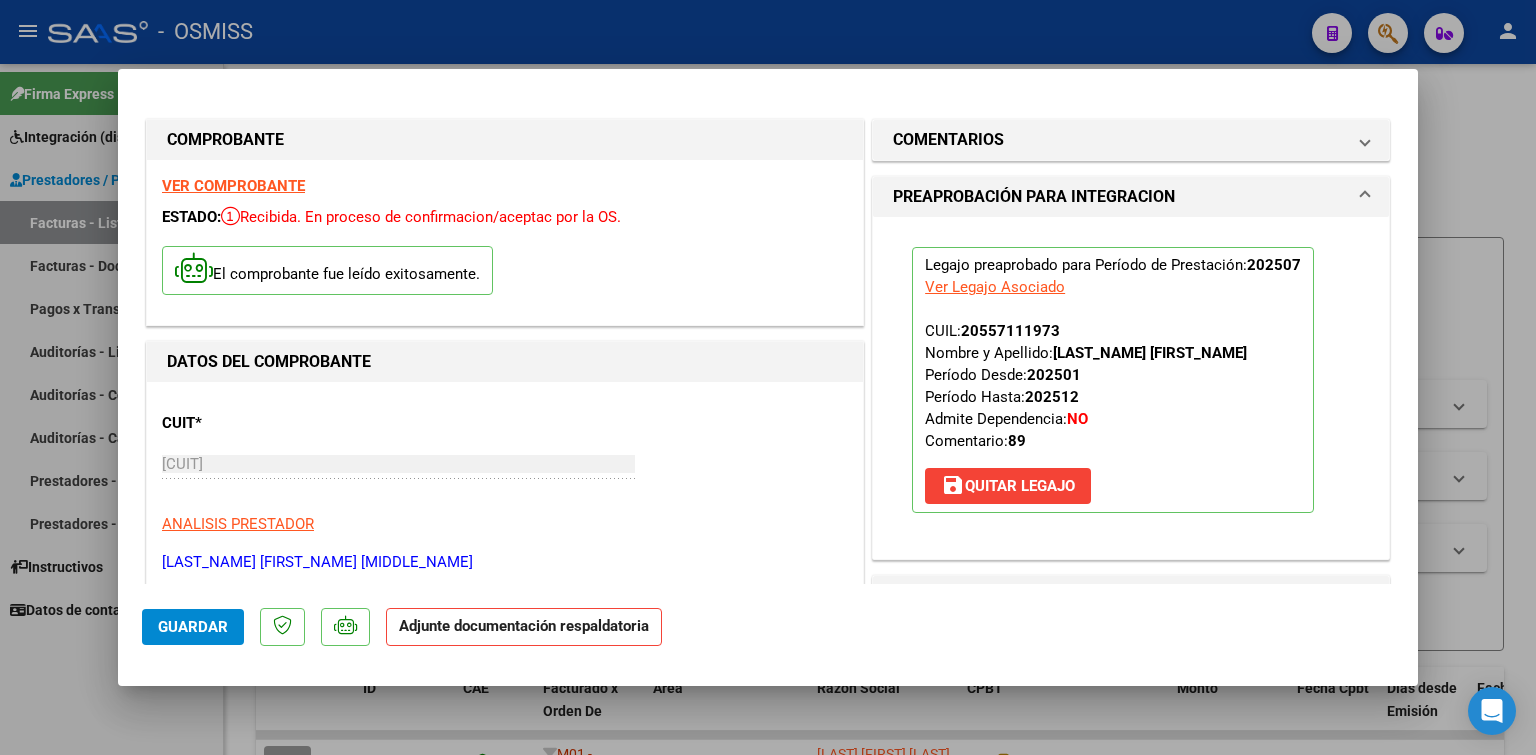 scroll, scrollTop: 200, scrollLeft: 0, axis: vertical 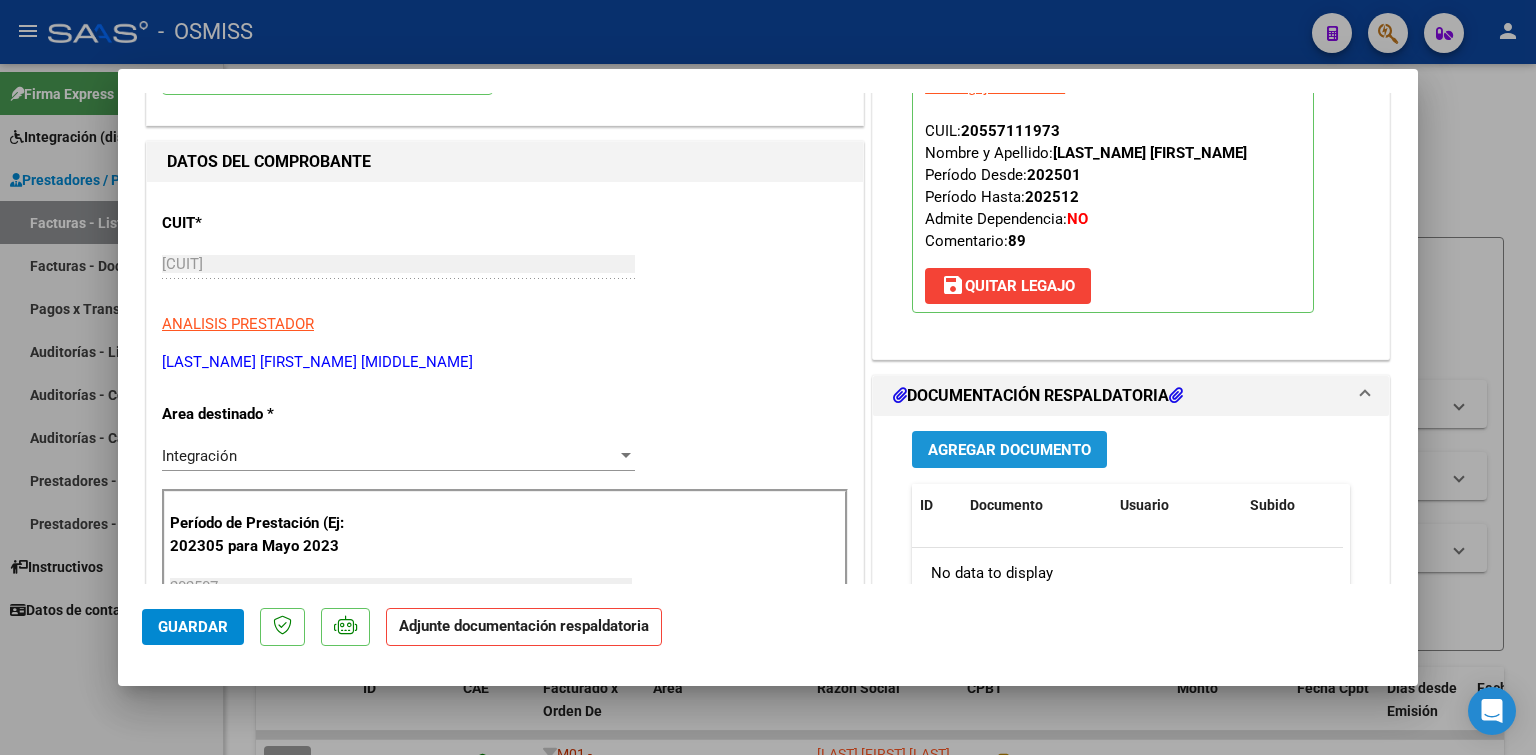 click on "Agregar Documento" at bounding box center (1009, 450) 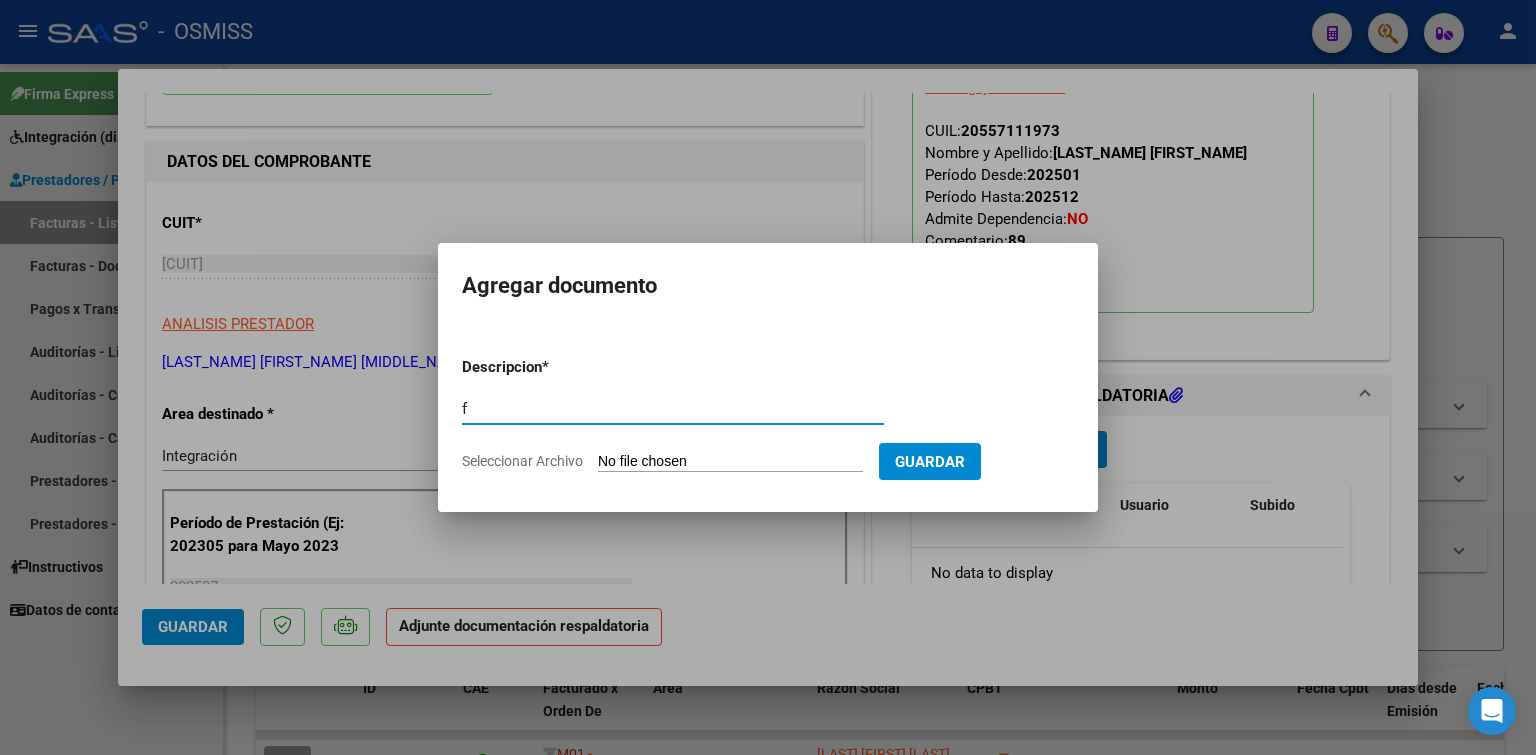 type on "f" 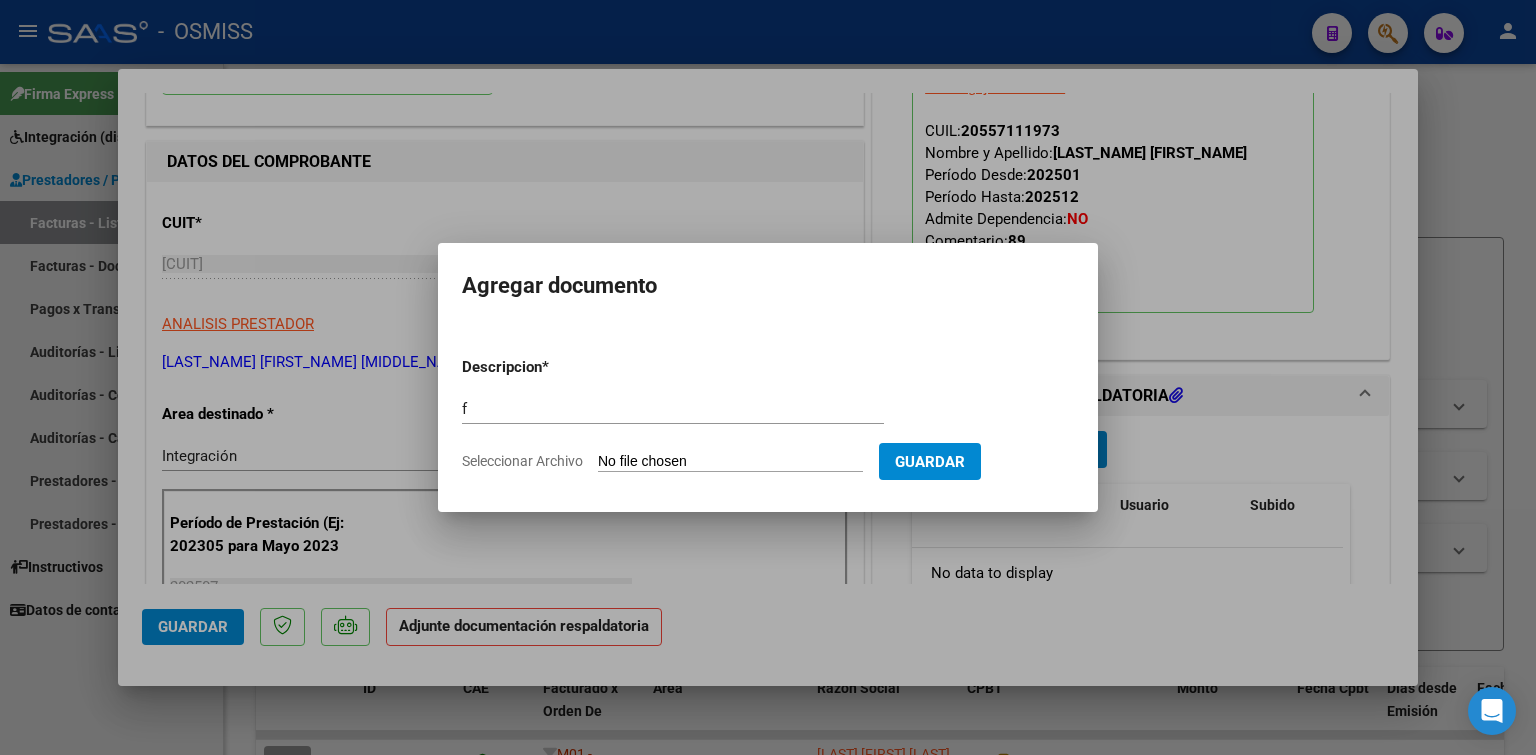 type on "C:\fakepath\[FILE_NAME] [YEAR].pdf" 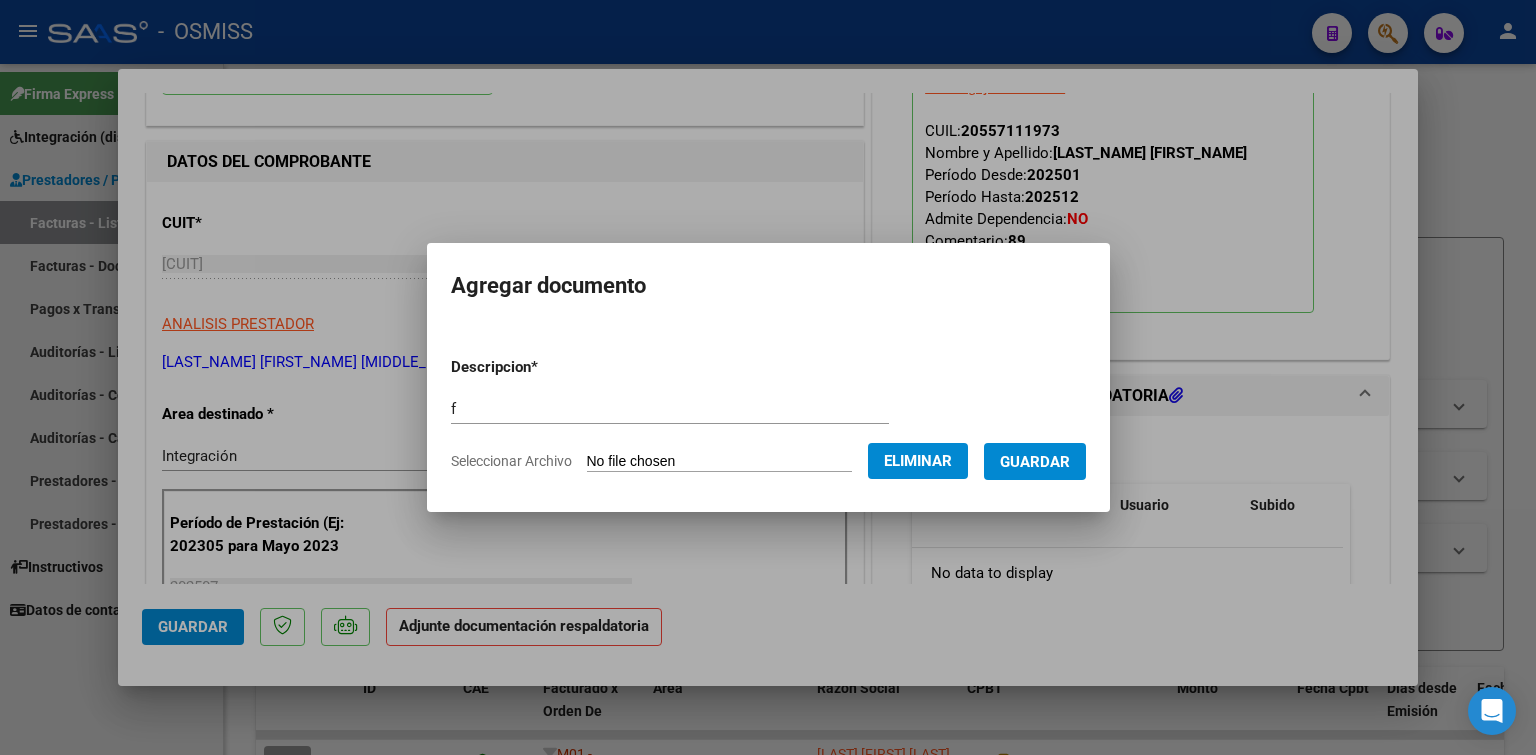 click on "Guardar" at bounding box center (1035, 462) 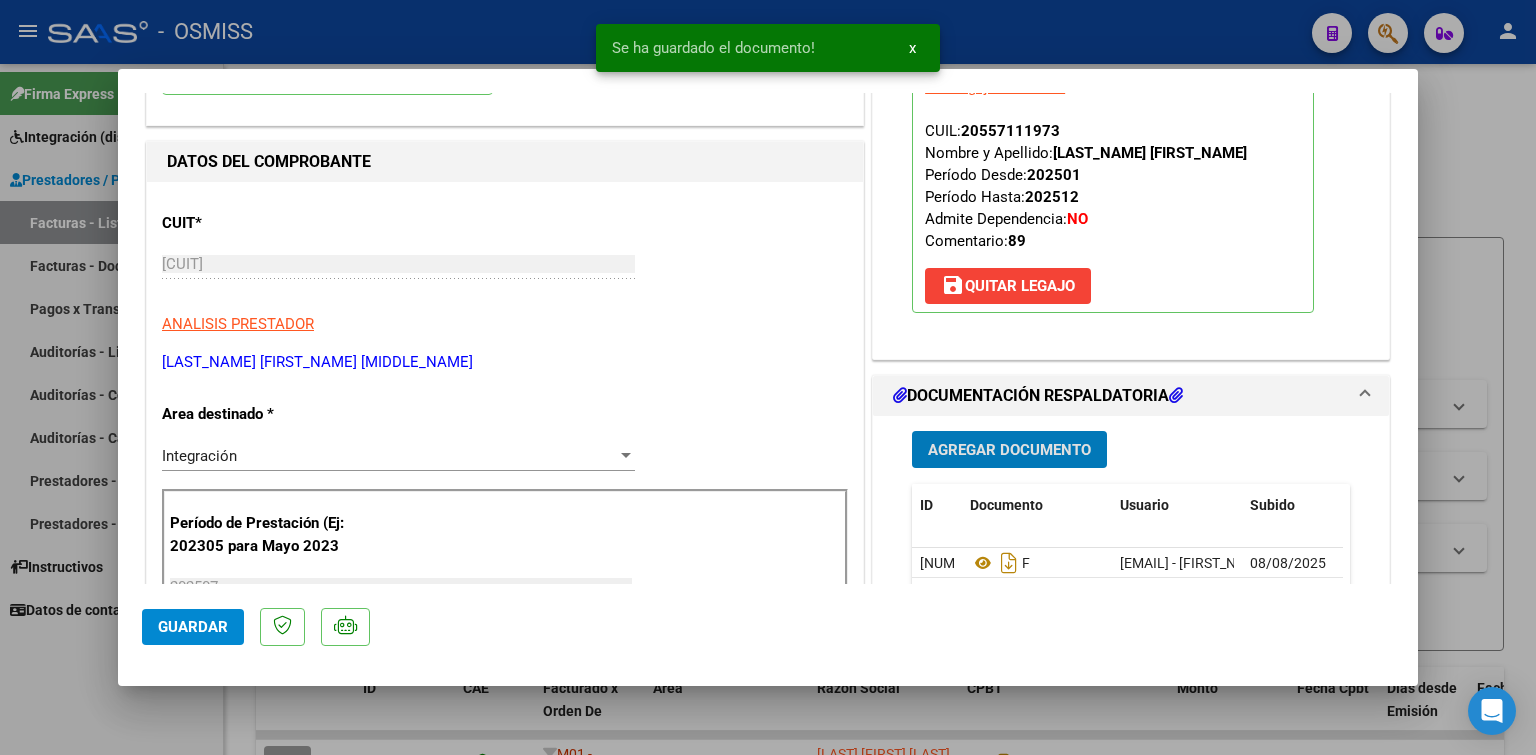 type 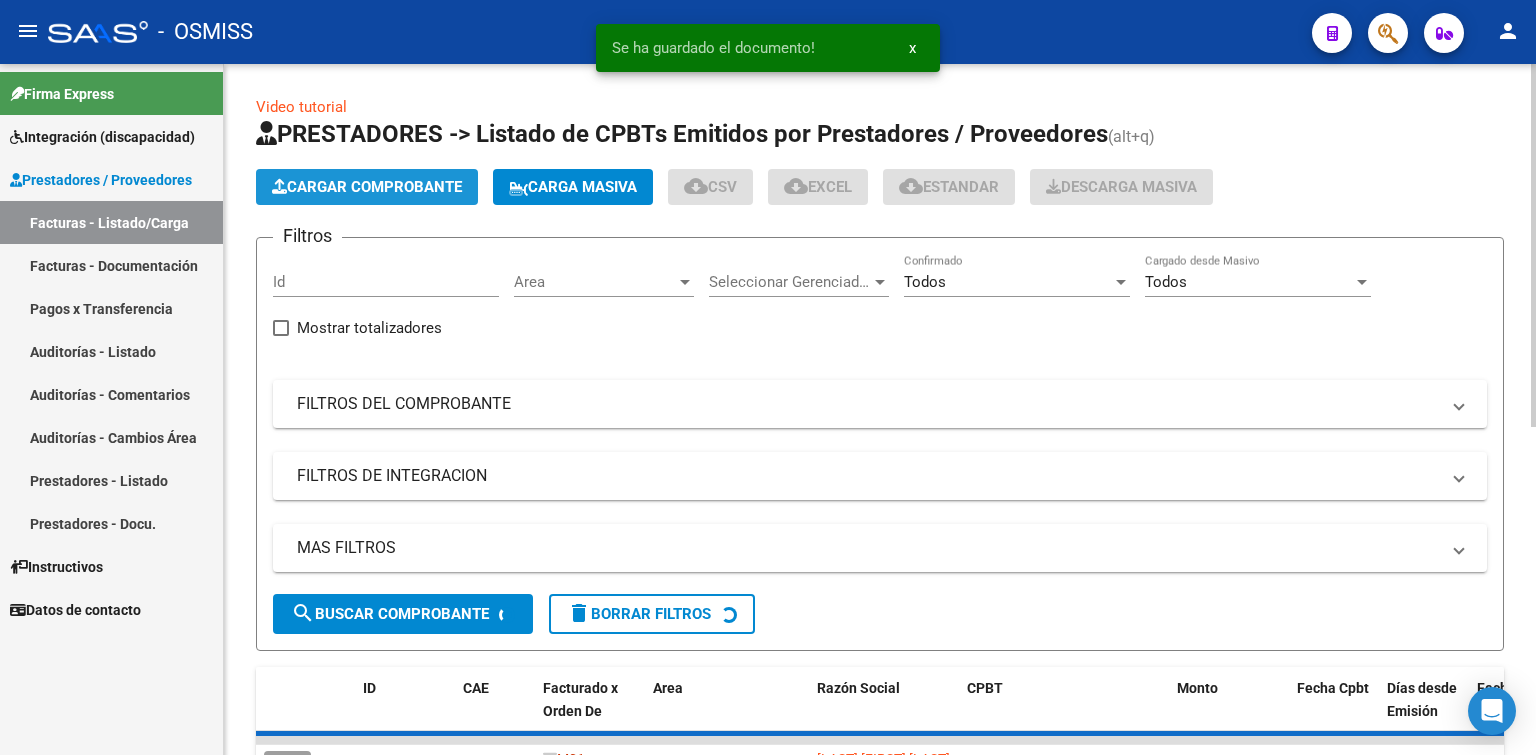 click on "Cargar Comprobante" 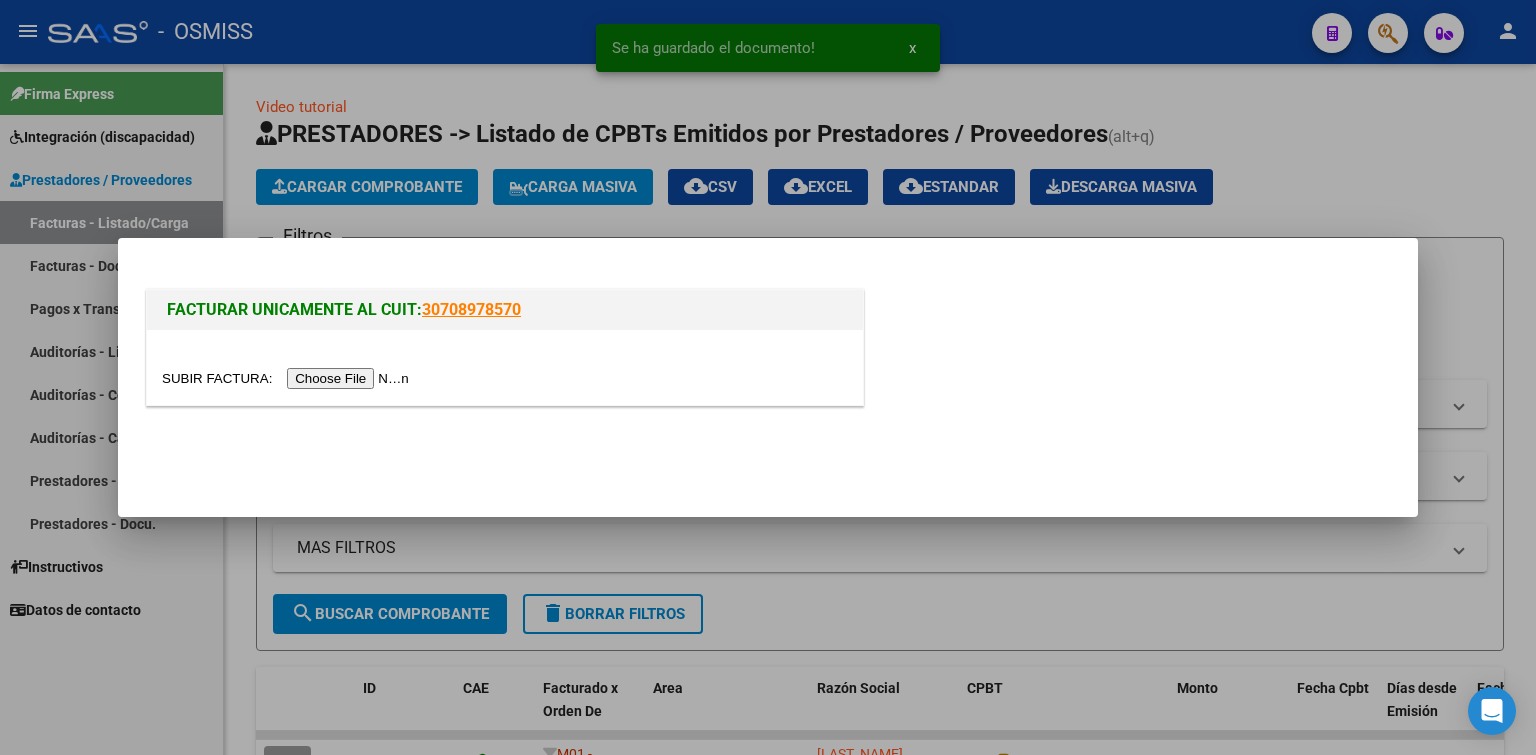 click at bounding box center (288, 378) 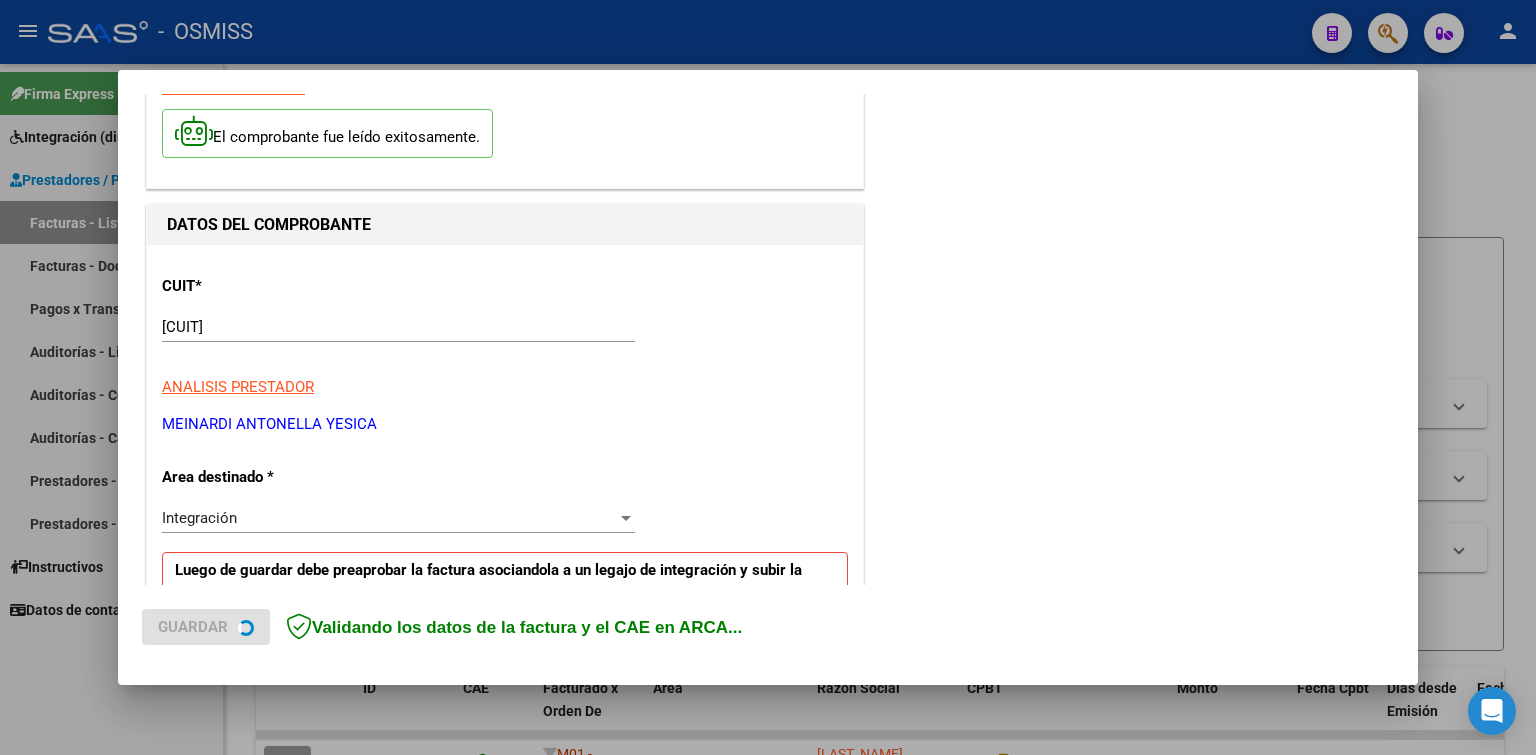 scroll, scrollTop: 300, scrollLeft: 0, axis: vertical 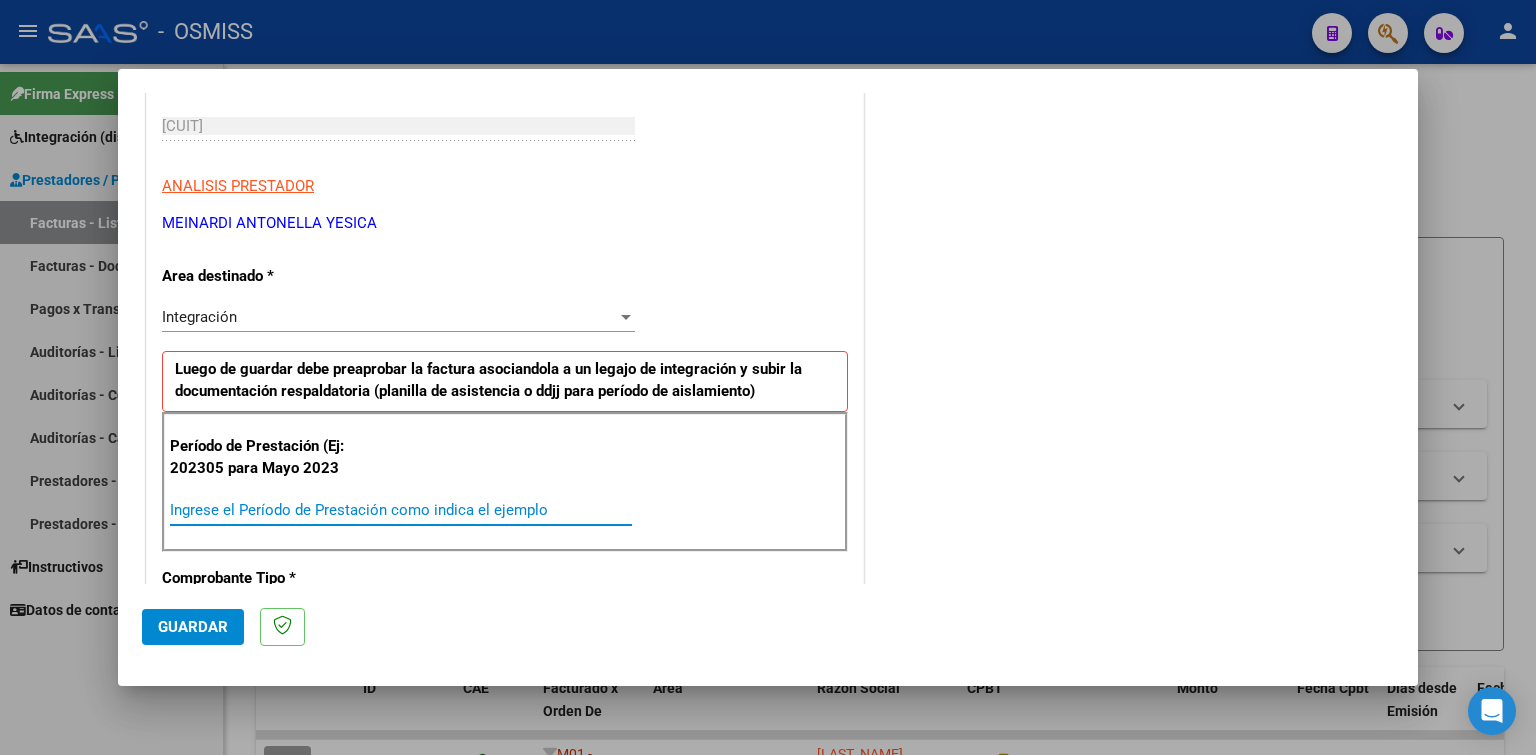 paste on "202507" 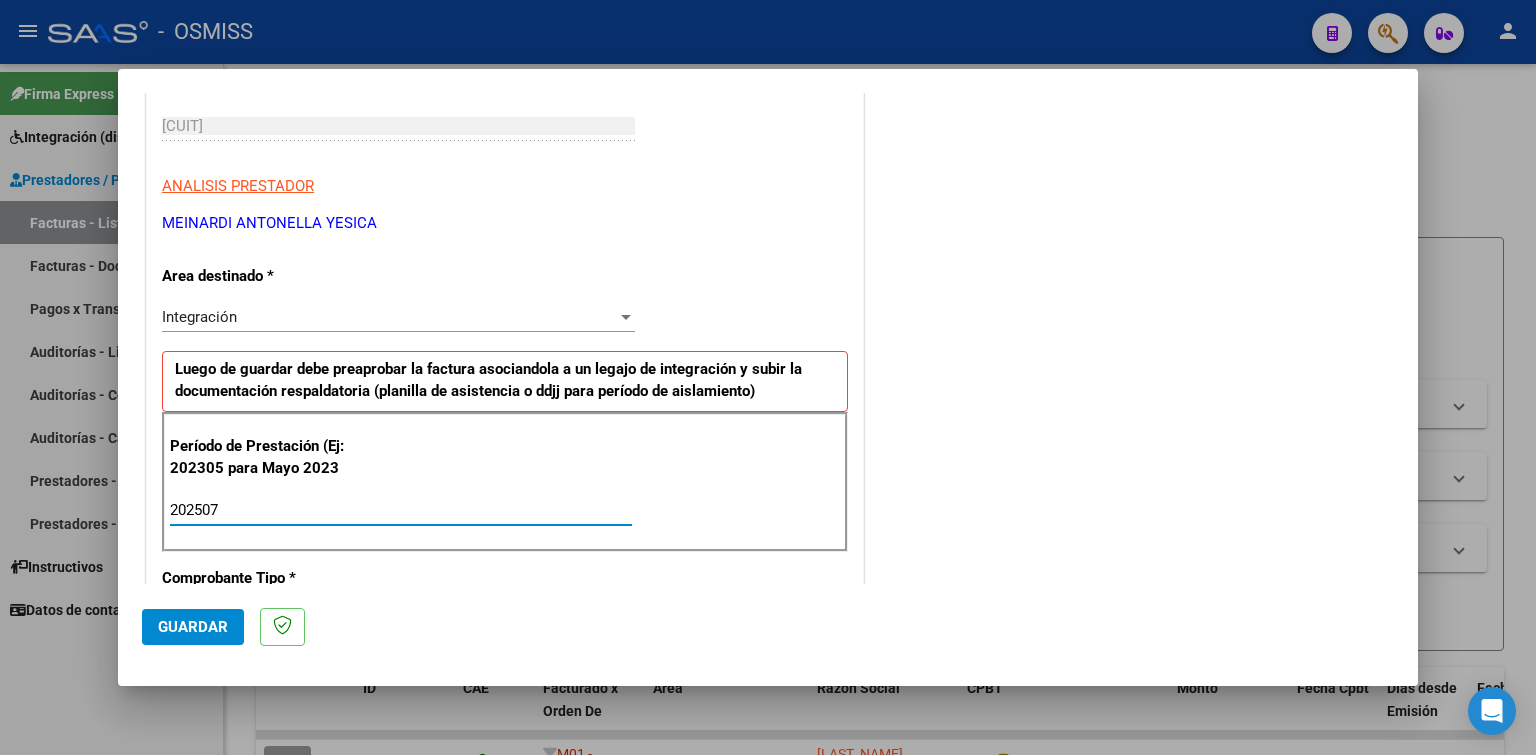 type on "202507" 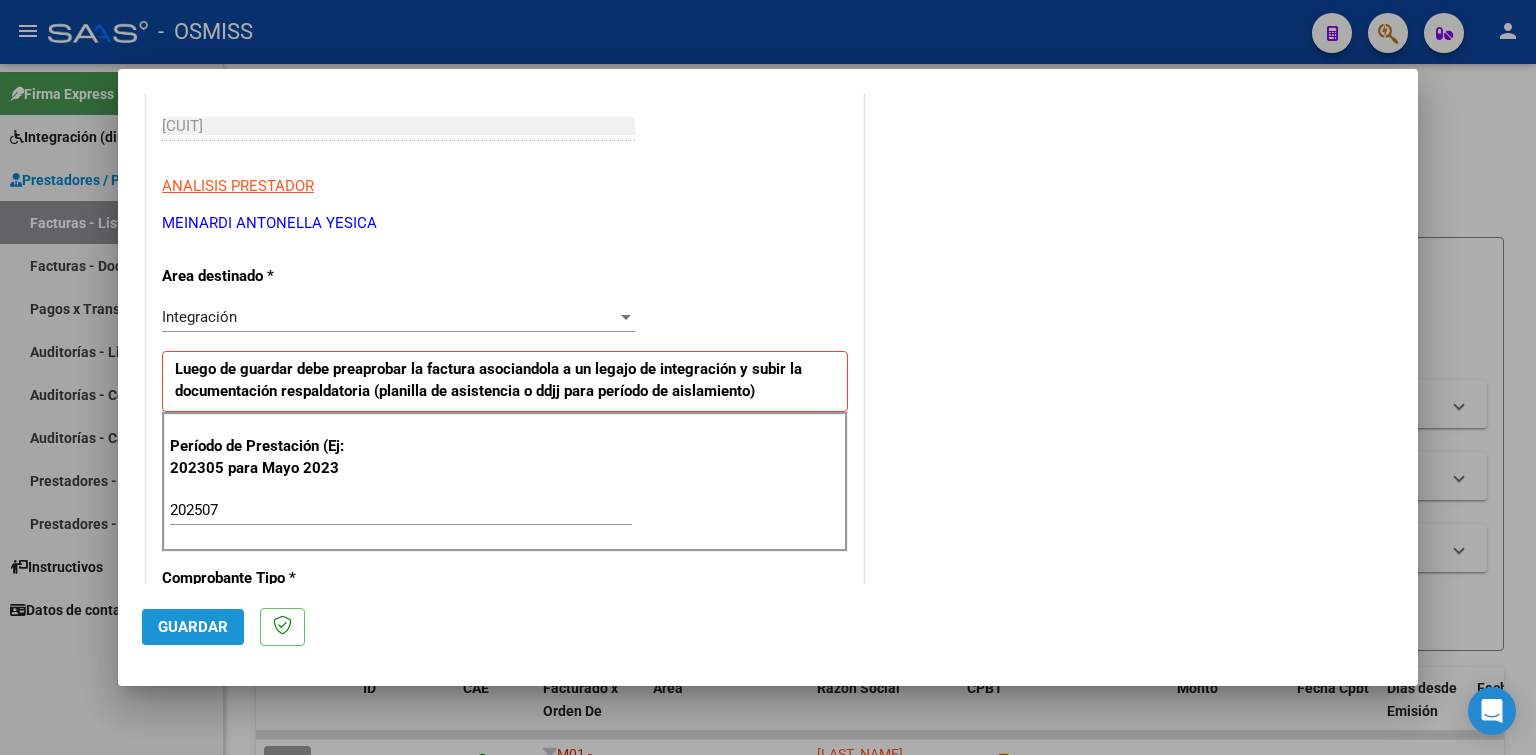 click on "Guardar" 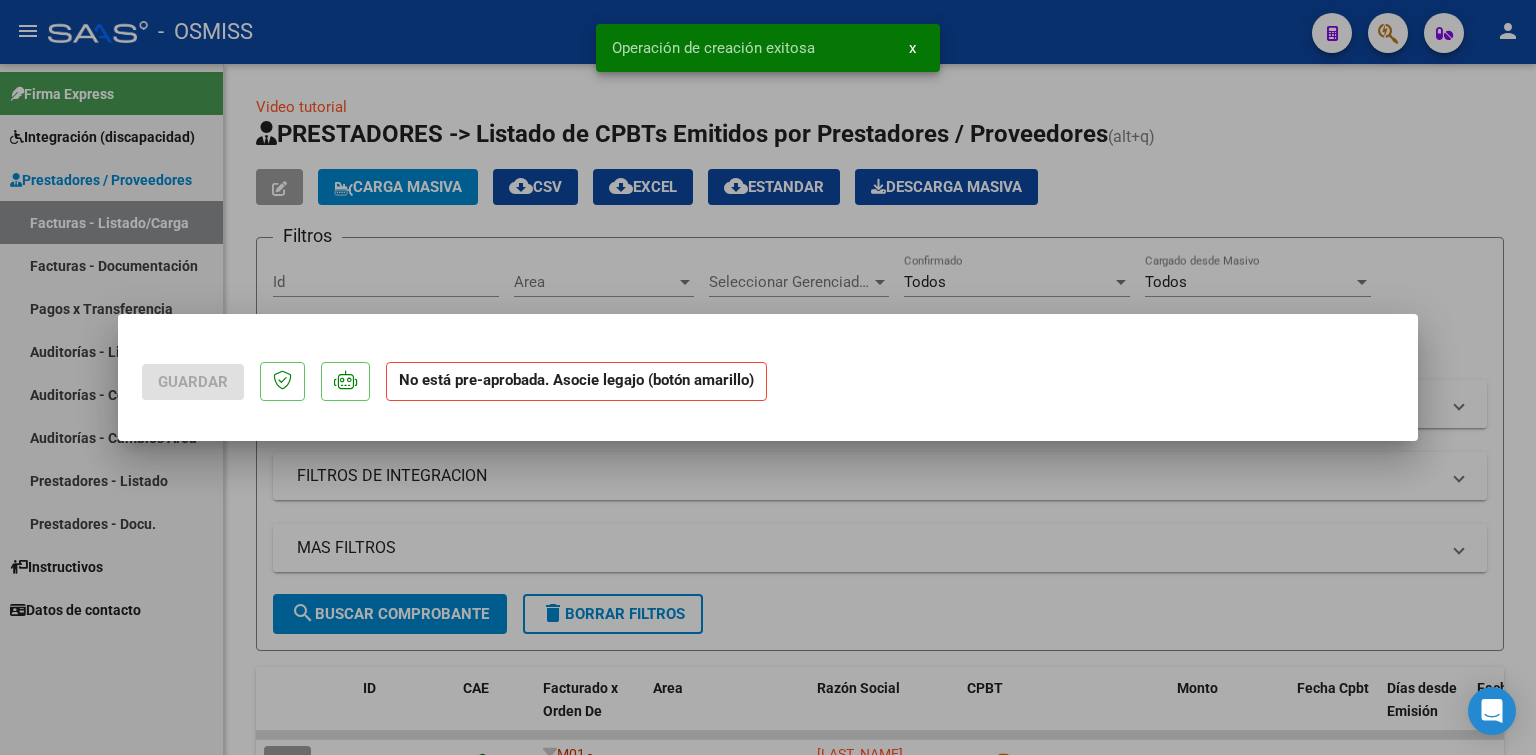 scroll, scrollTop: 0, scrollLeft: 0, axis: both 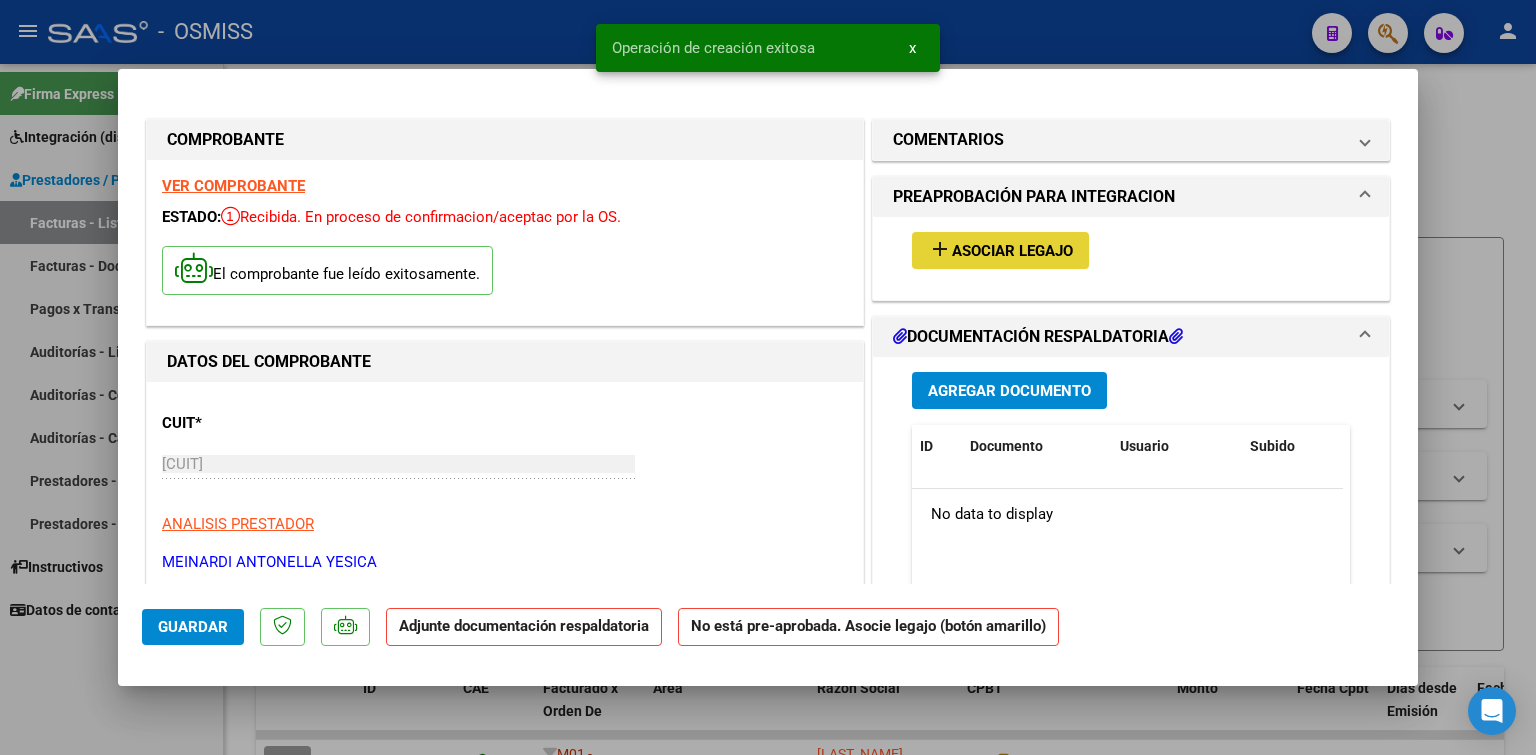 click on "add Asociar Legajo" at bounding box center [1000, 250] 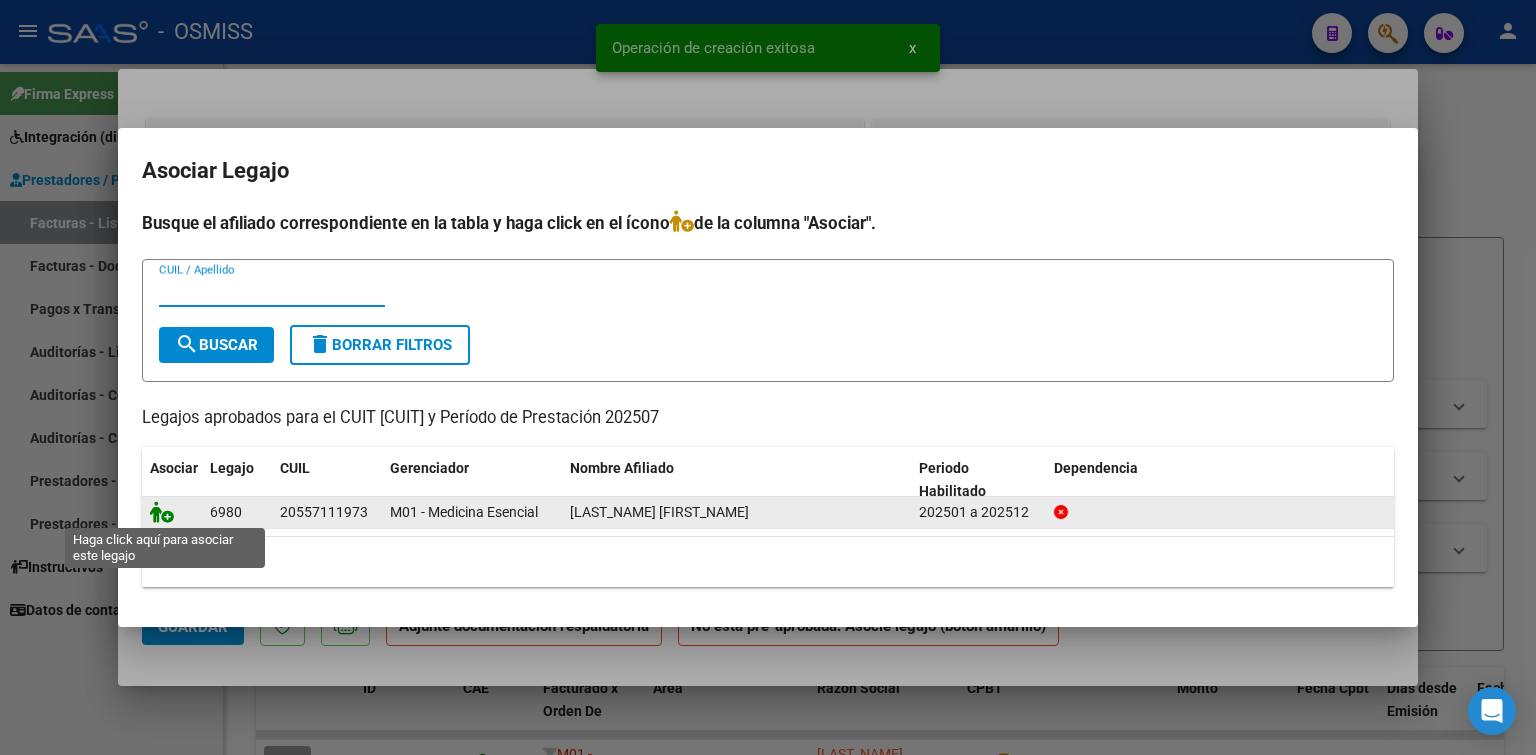 click 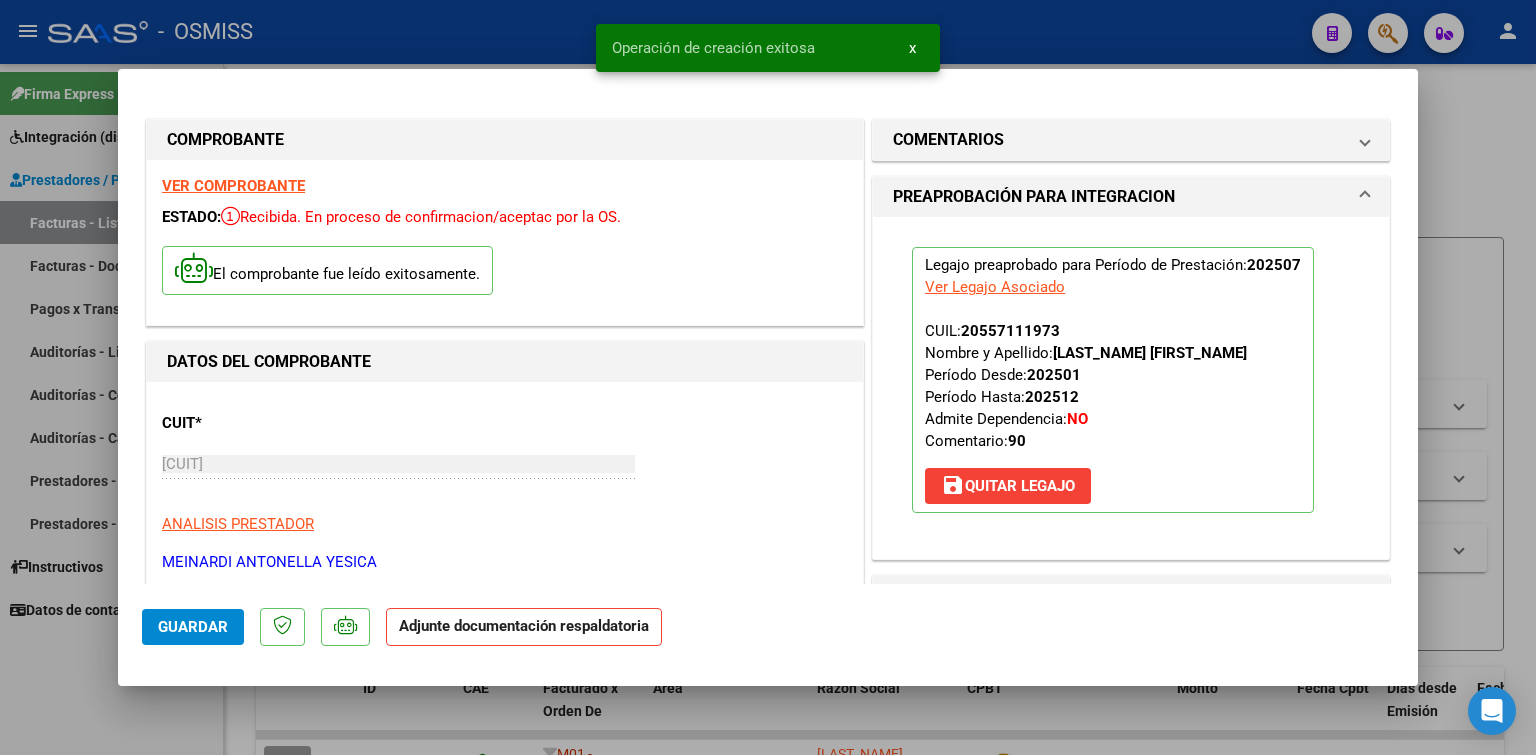 scroll, scrollTop: 300, scrollLeft: 0, axis: vertical 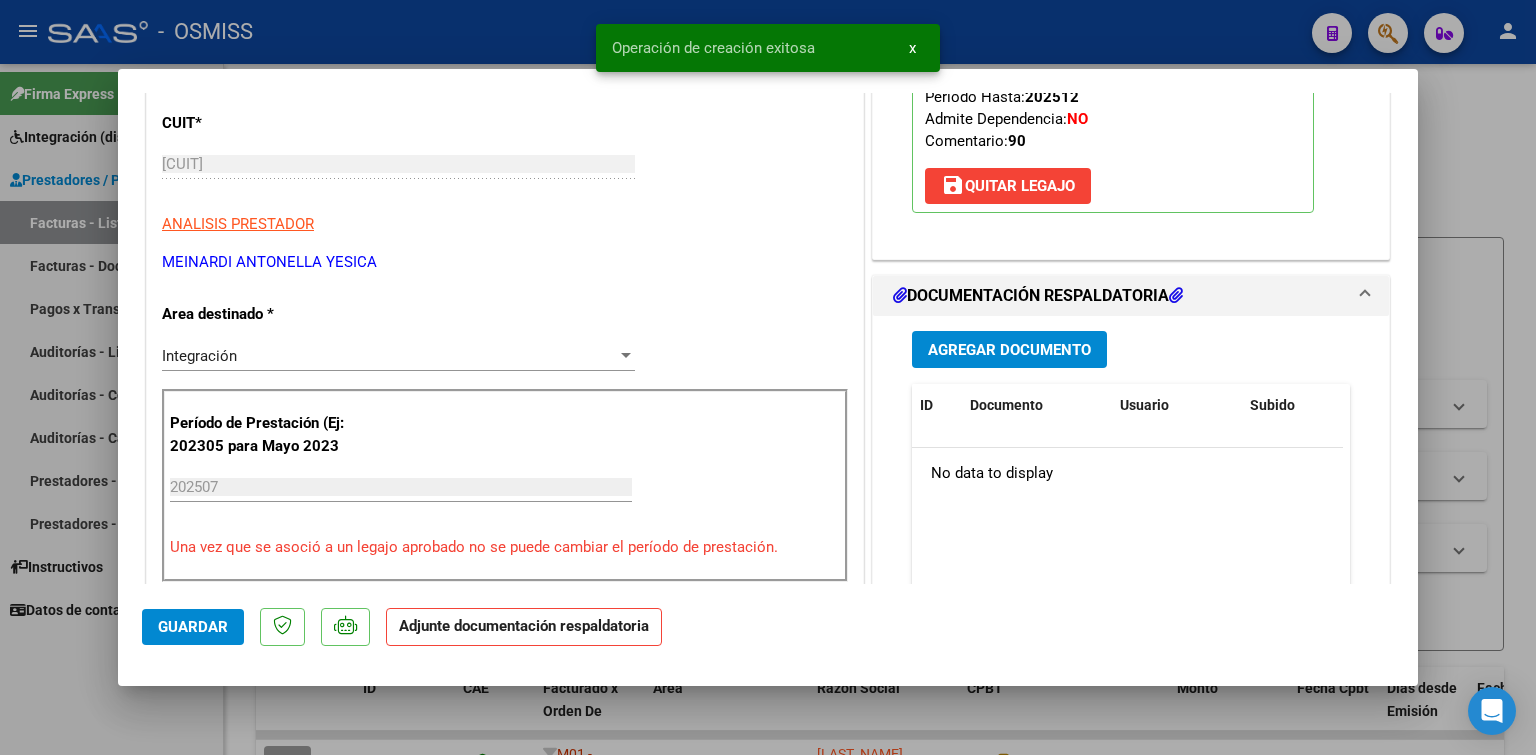 click on "Agregar Documento" at bounding box center [1009, 350] 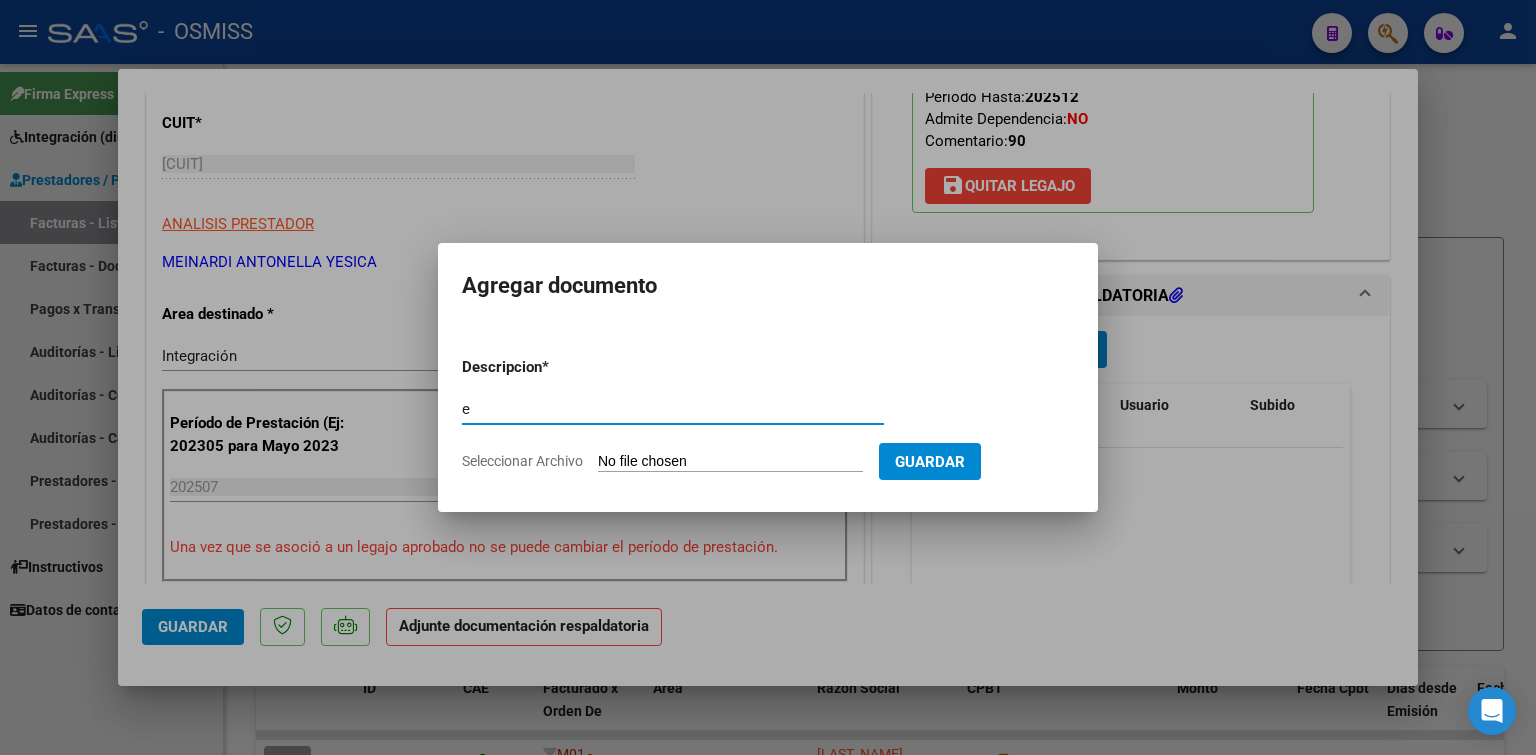 type on "e" 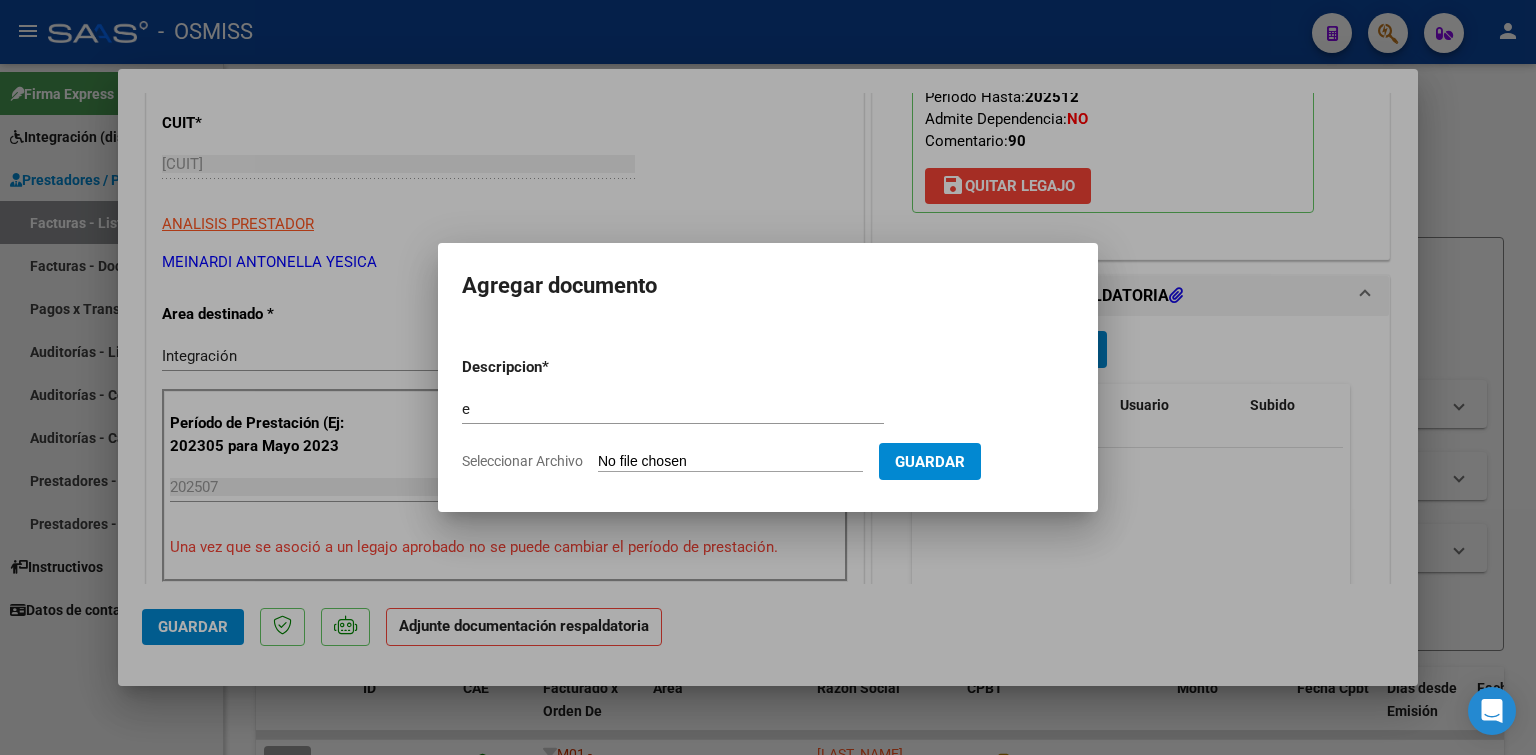 type on "C:\fakepath\[LAST] [FIRST] - ASISTENCIA.pdf" 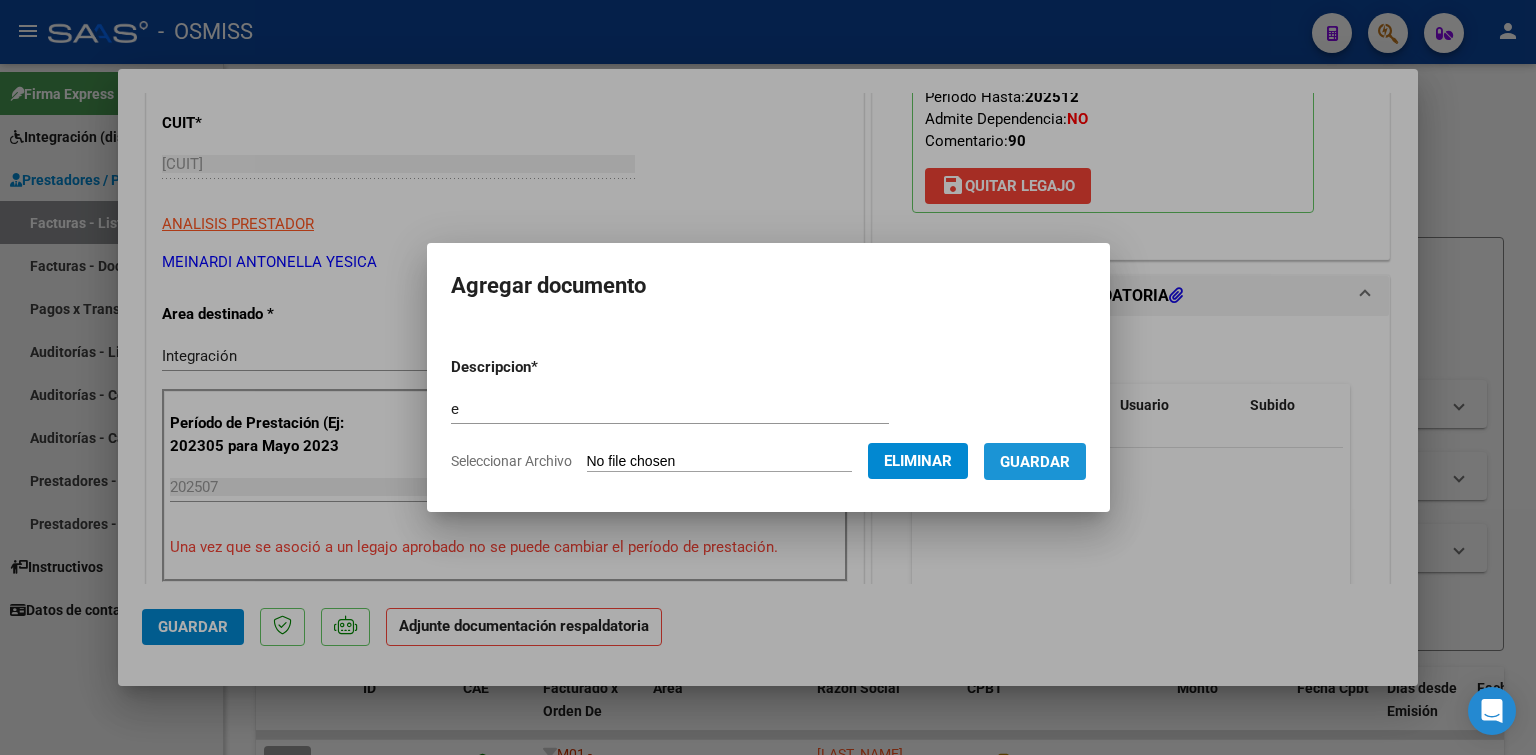 click on "Guardar" at bounding box center (1035, 462) 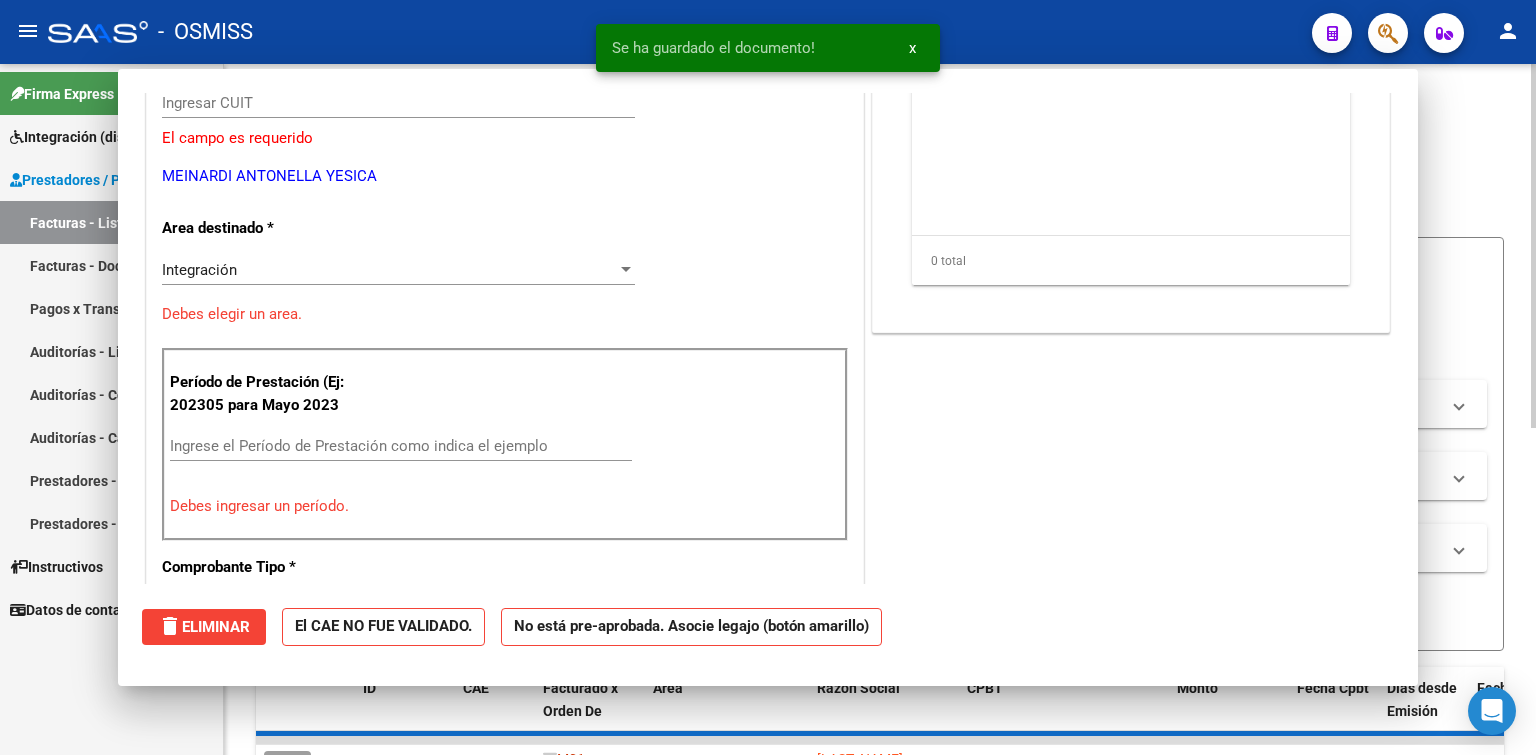 scroll, scrollTop: 0, scrollLeft: 0, axis: both 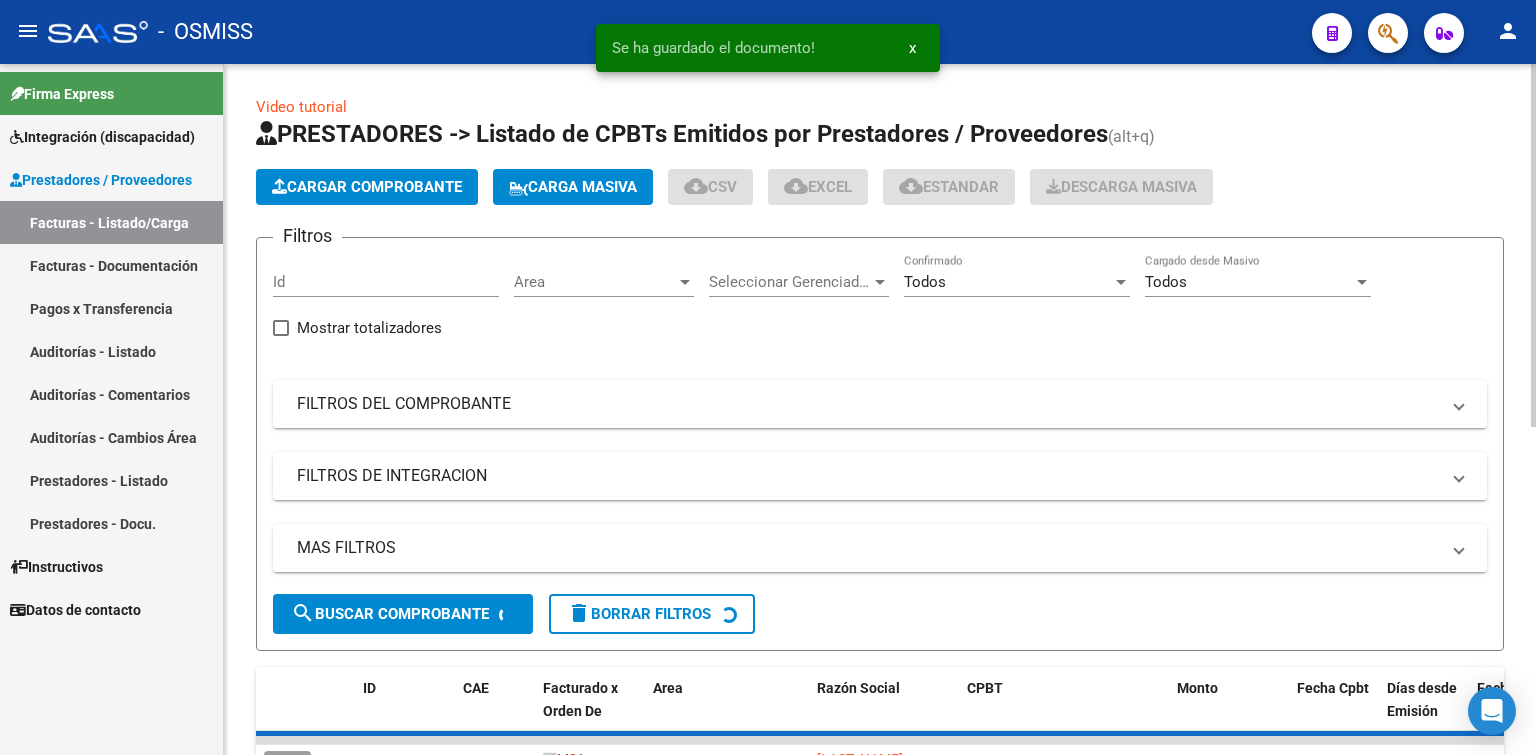 click on "Cargar Comprobante" 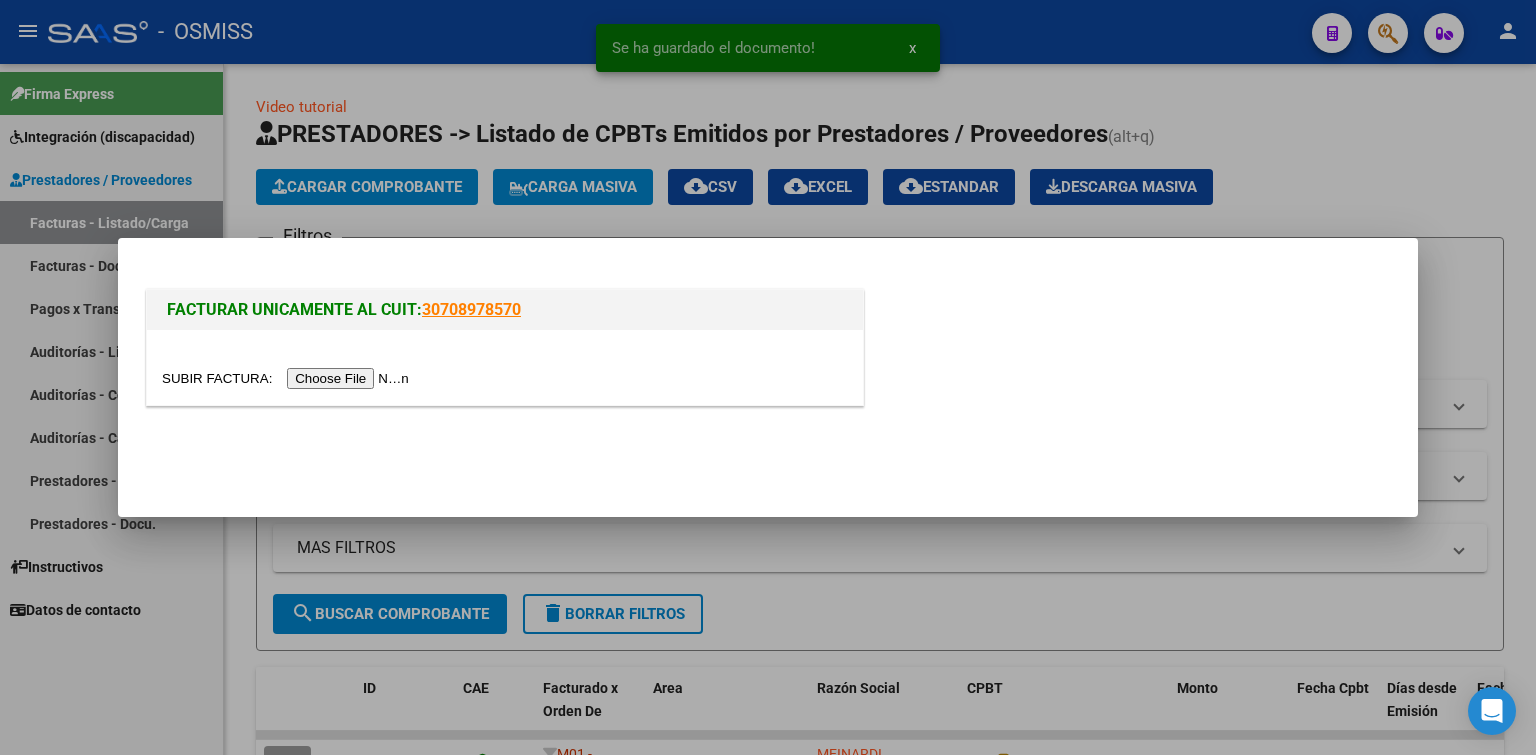 click at bounding box center (288, 378) 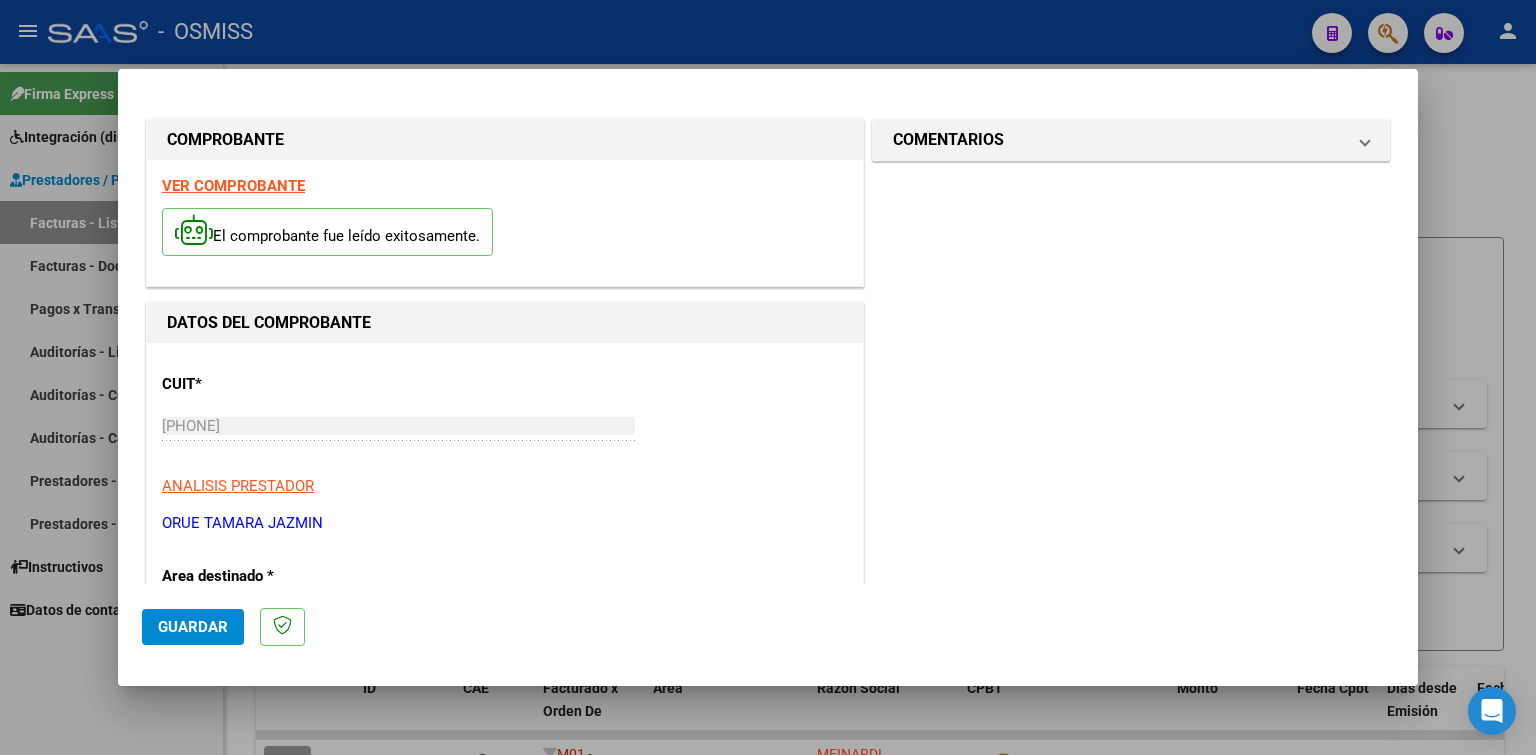scroll, scrollTop: 400, scrollLeft: 0, axis: vertical 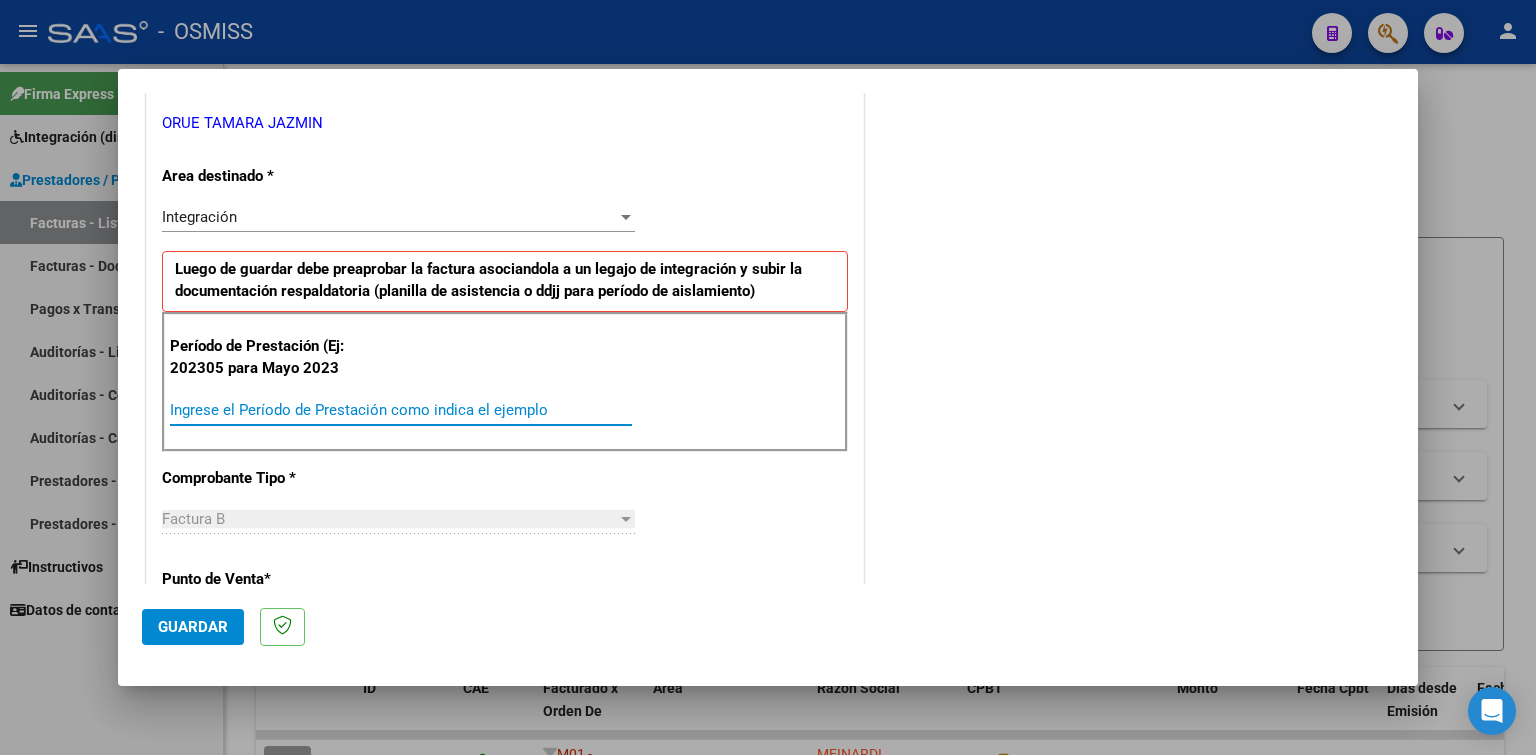paste on "202507" 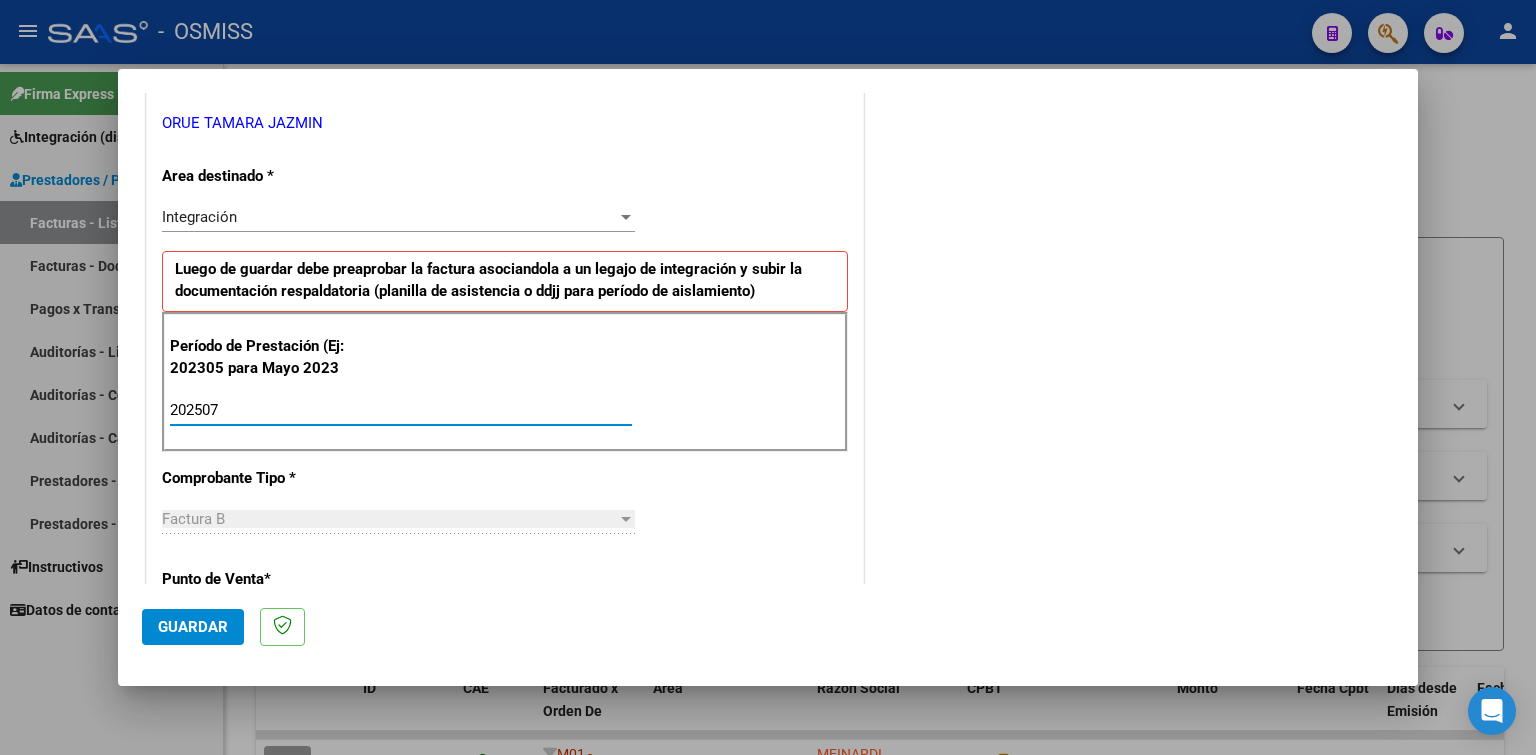 type on "202507" 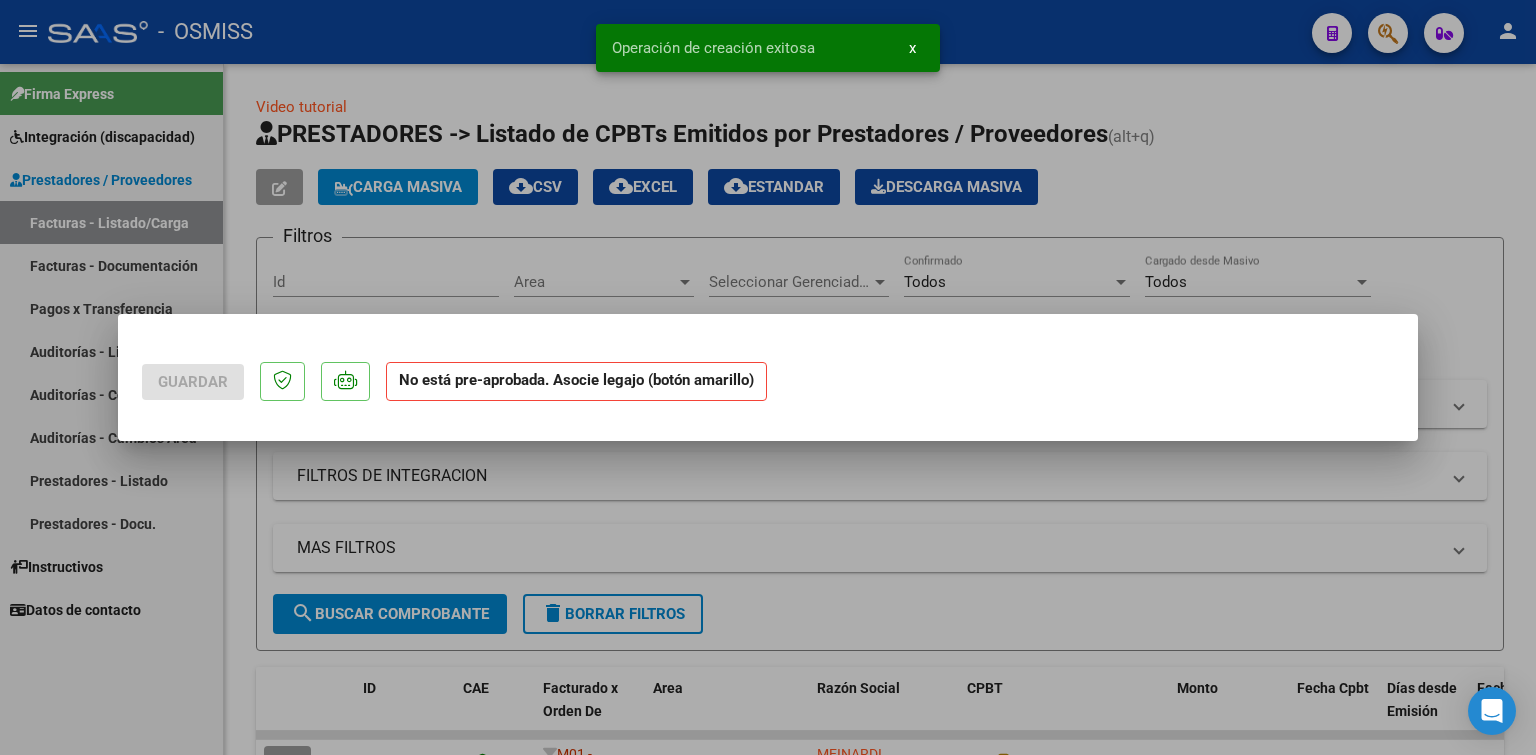 scroll, scrollTop: 0, scrollLeft: 0, axis: both 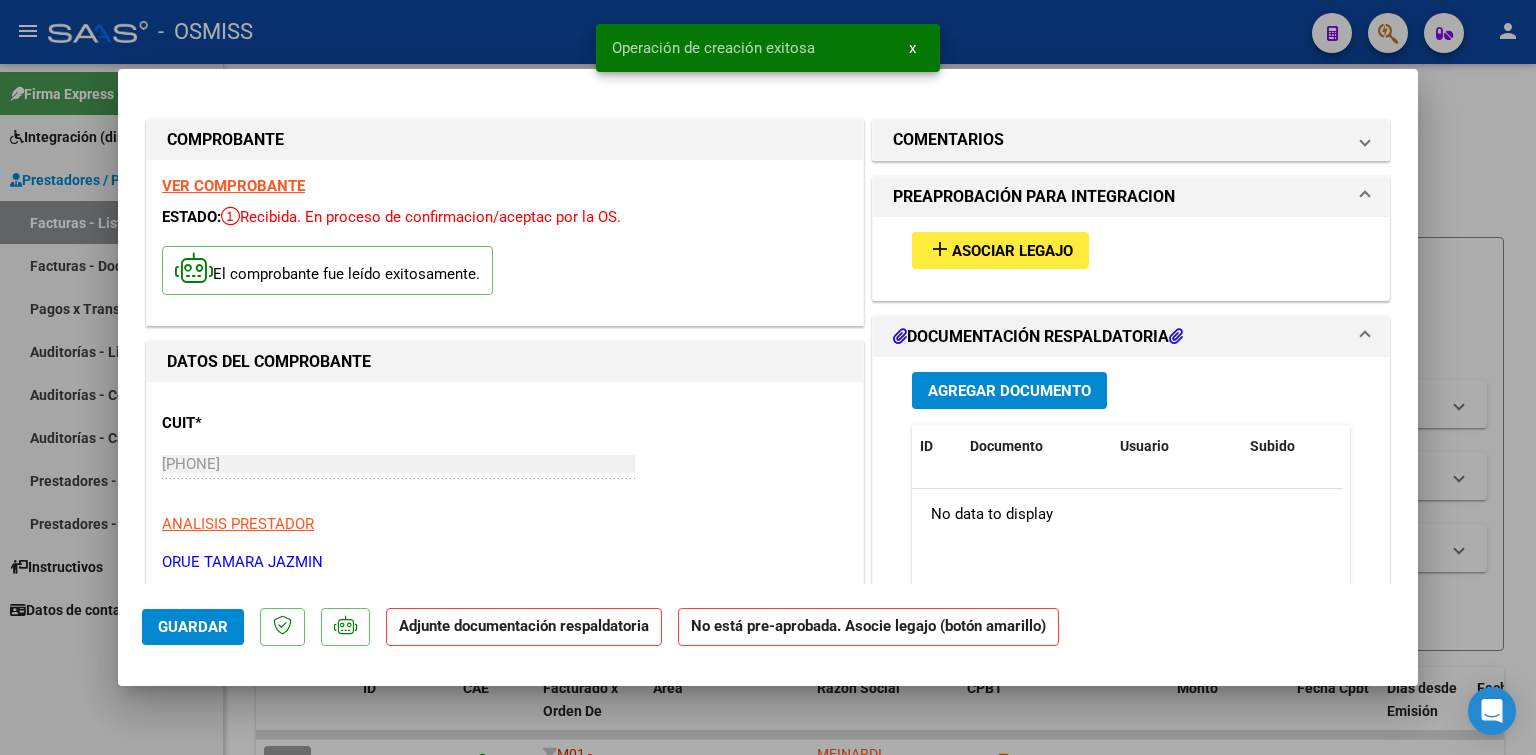 click on "Asociar Legajo" at bounding box center [1012, 251] 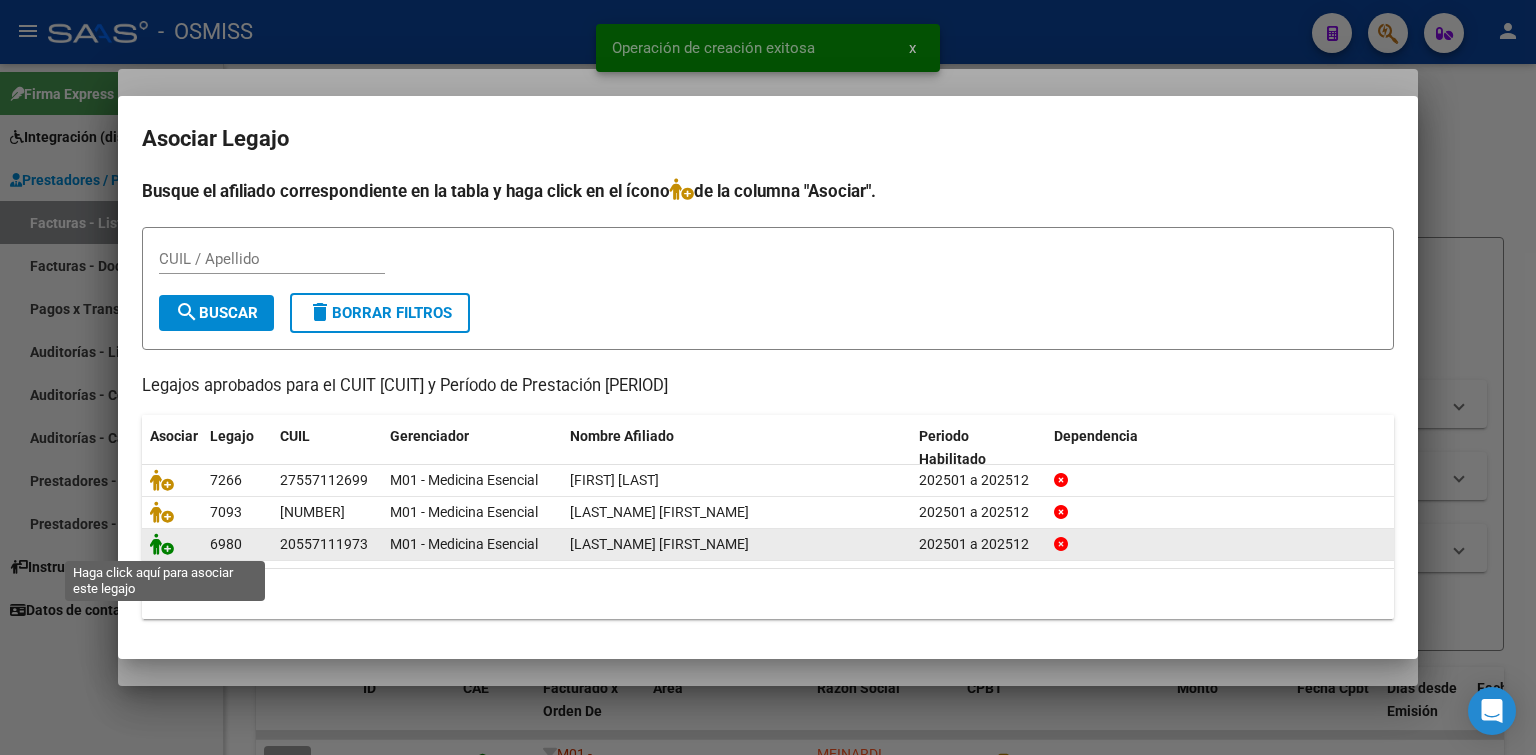 click 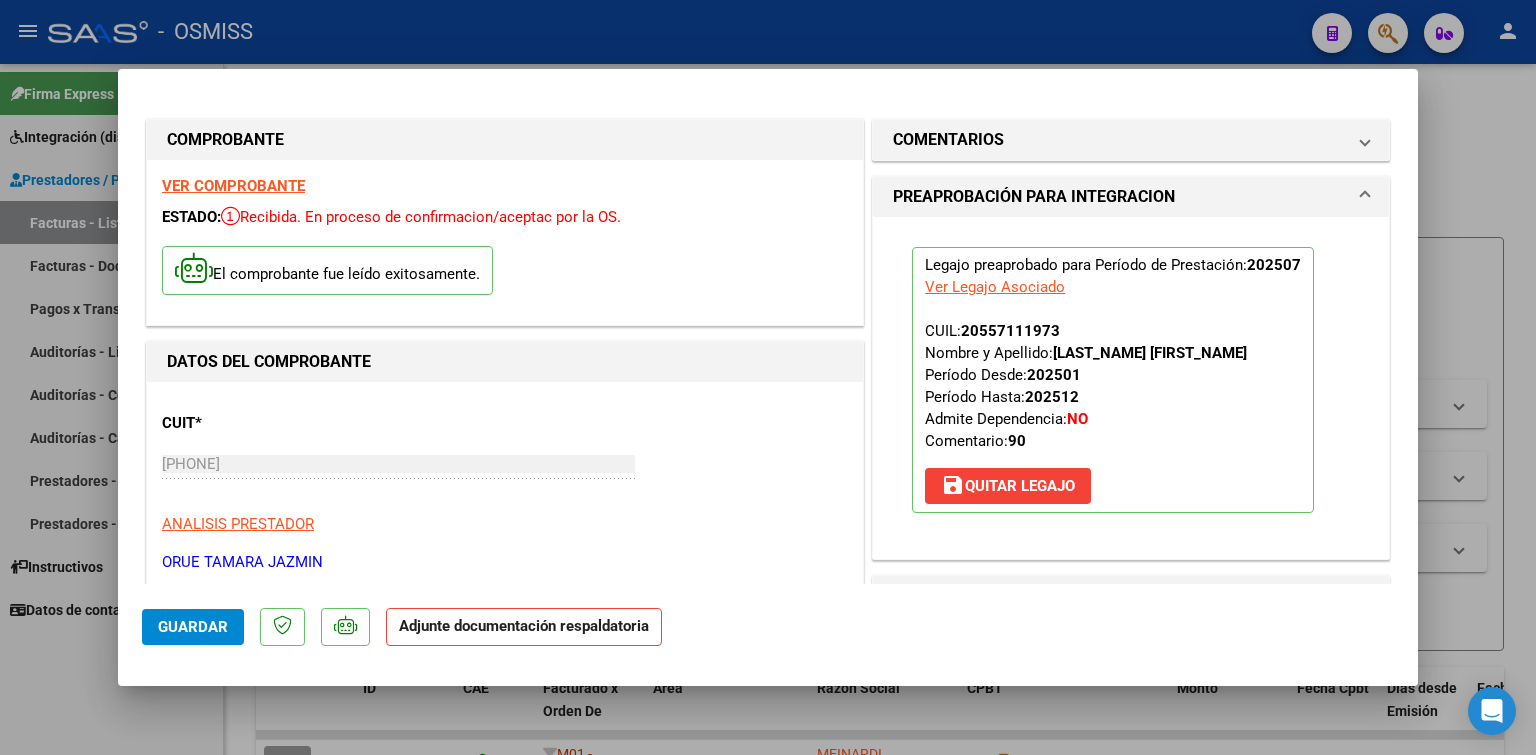 scroll, scrollTop: 400, scrollLeft: 0, axis: vertical 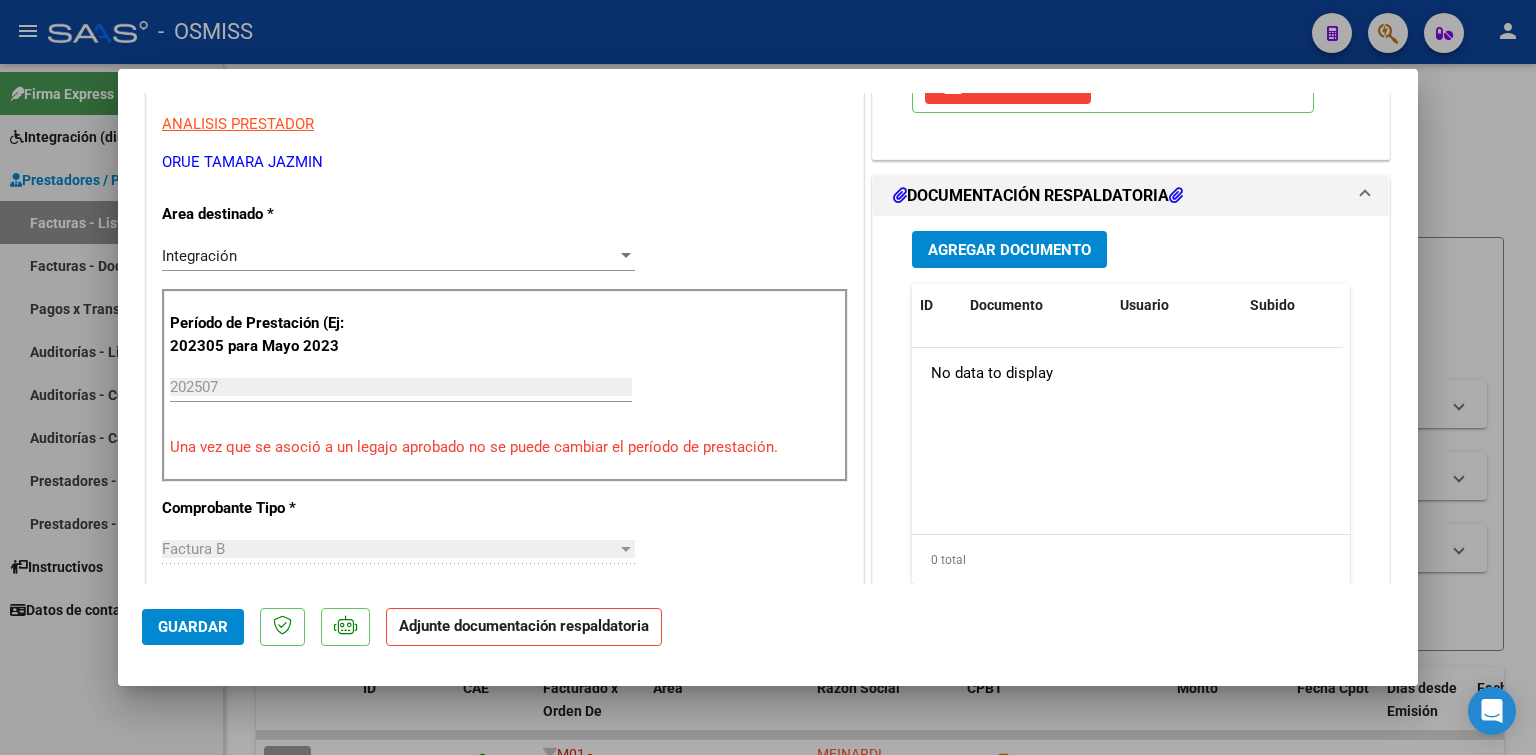 click on "Agregar Documento" at bounding box center (1009, 249) 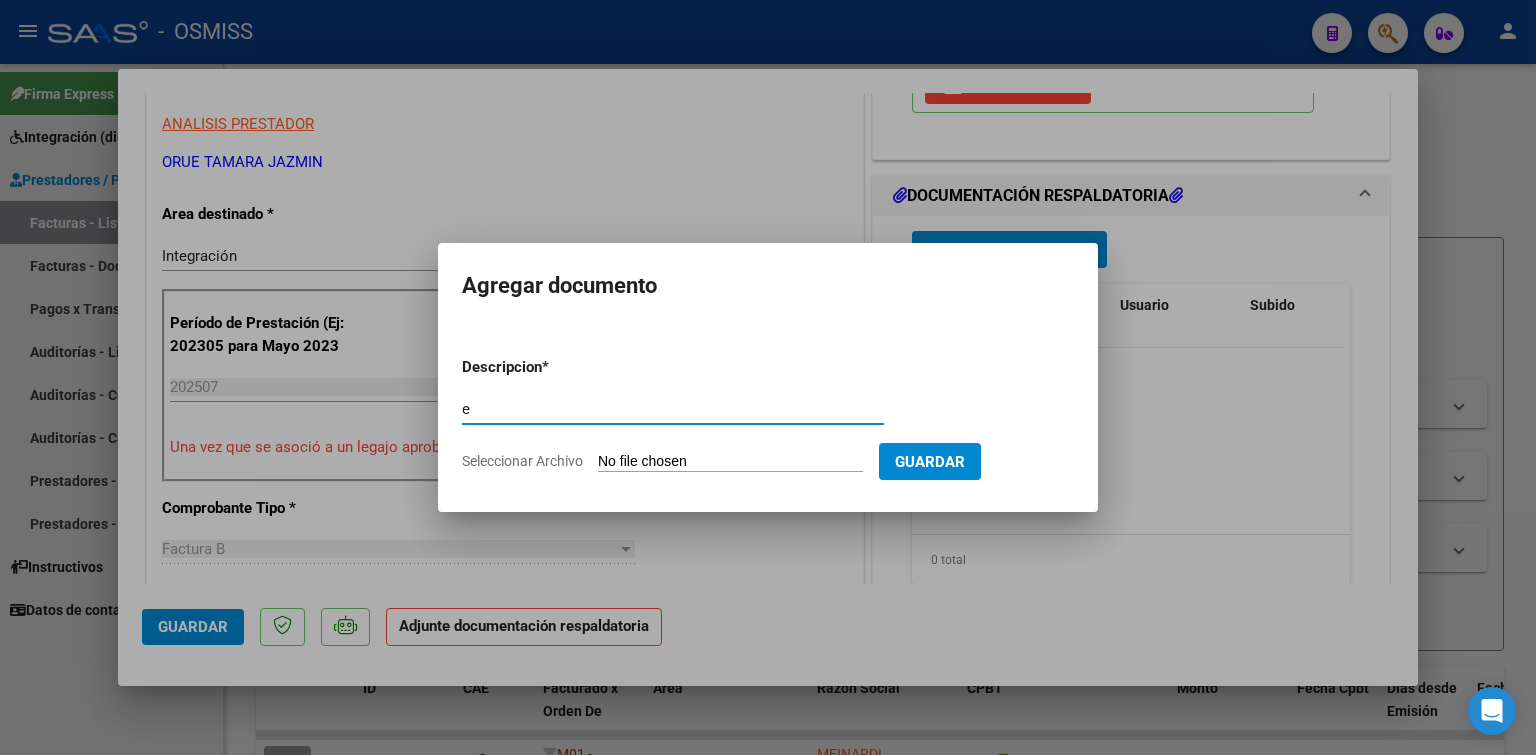 type on "e" 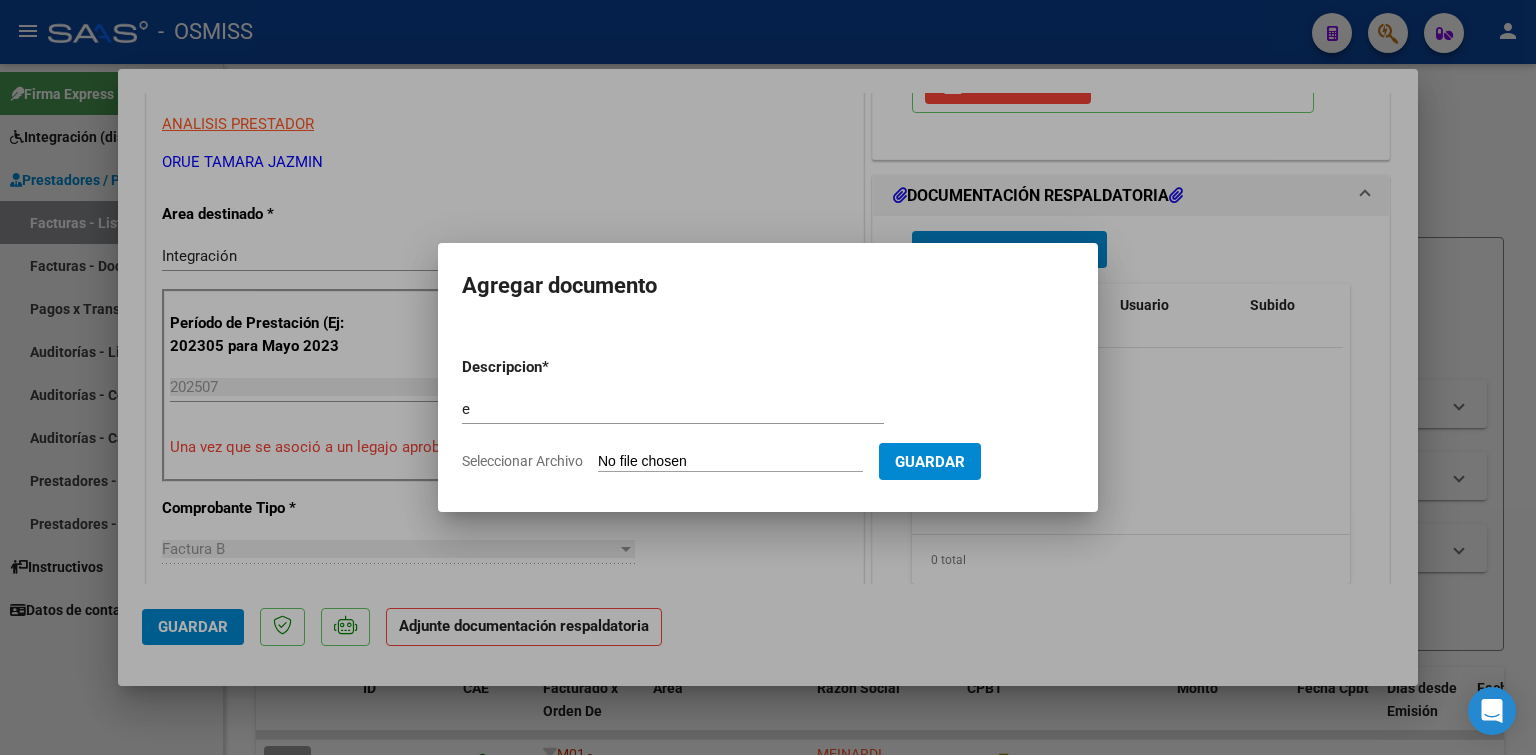type on "C:\fakepath\[FILENAME] [YEAR] - [FIRST] [LAST].pdf" 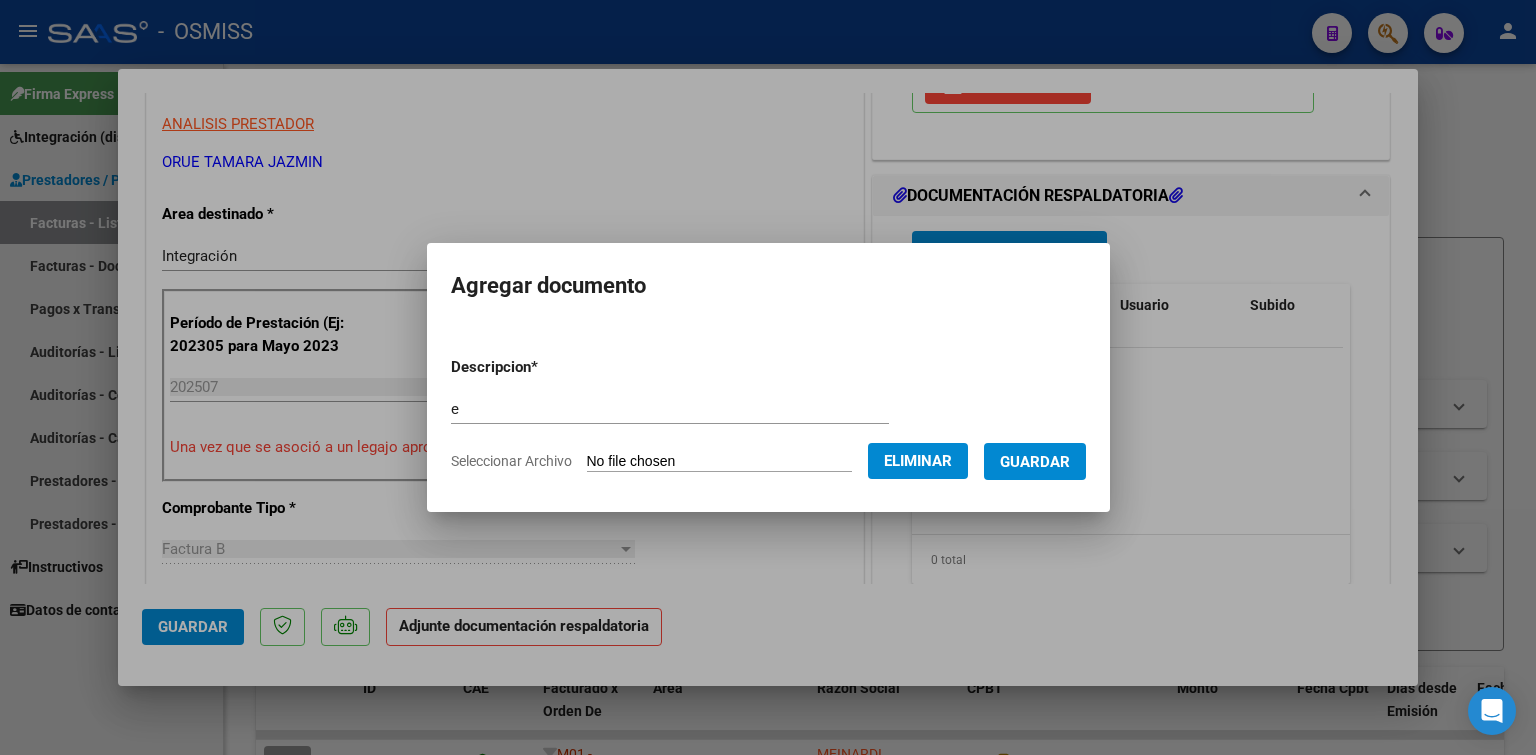 click on "Guardar" at bounding box center (1035, 462) 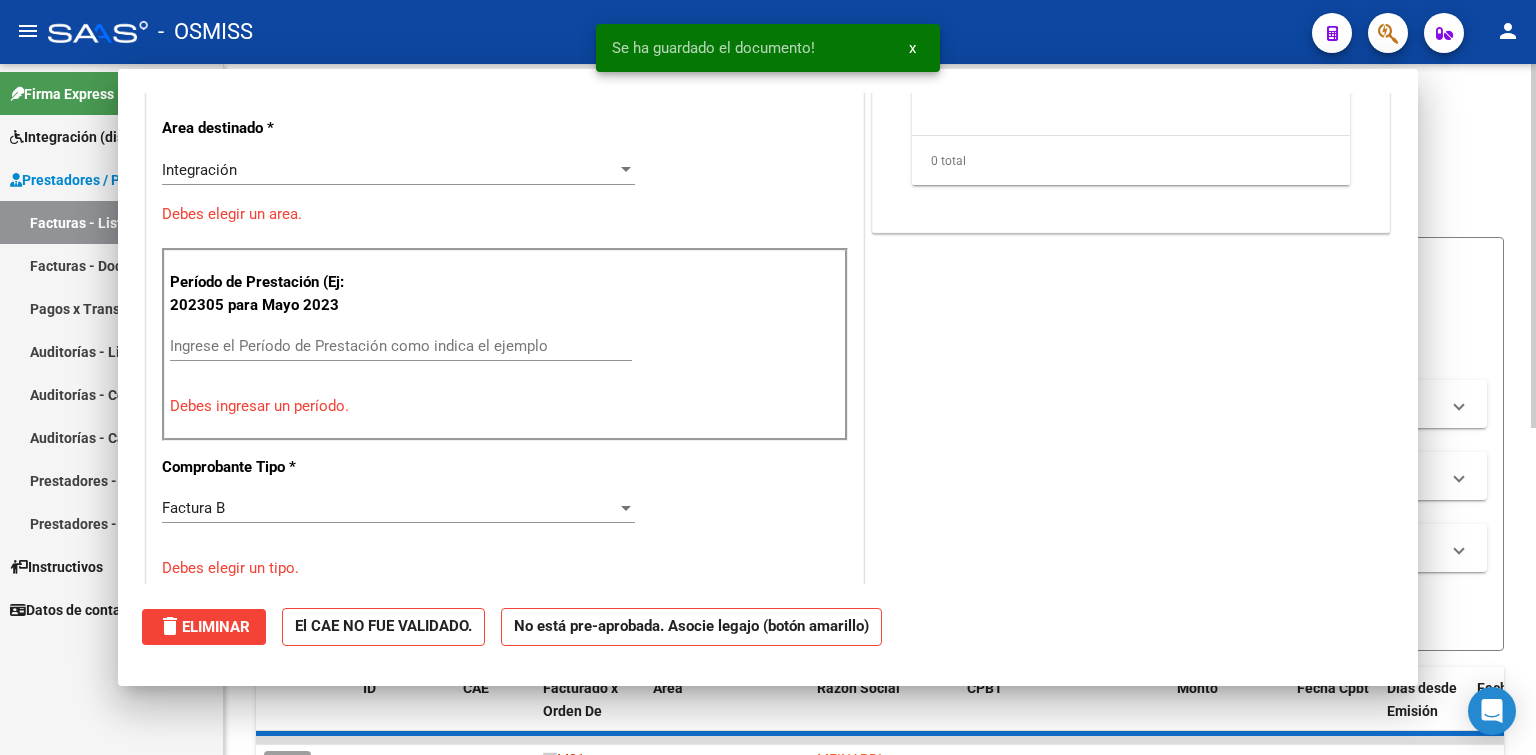 scroll, scrollTop: 0, scrollLeft: 0, axis: both 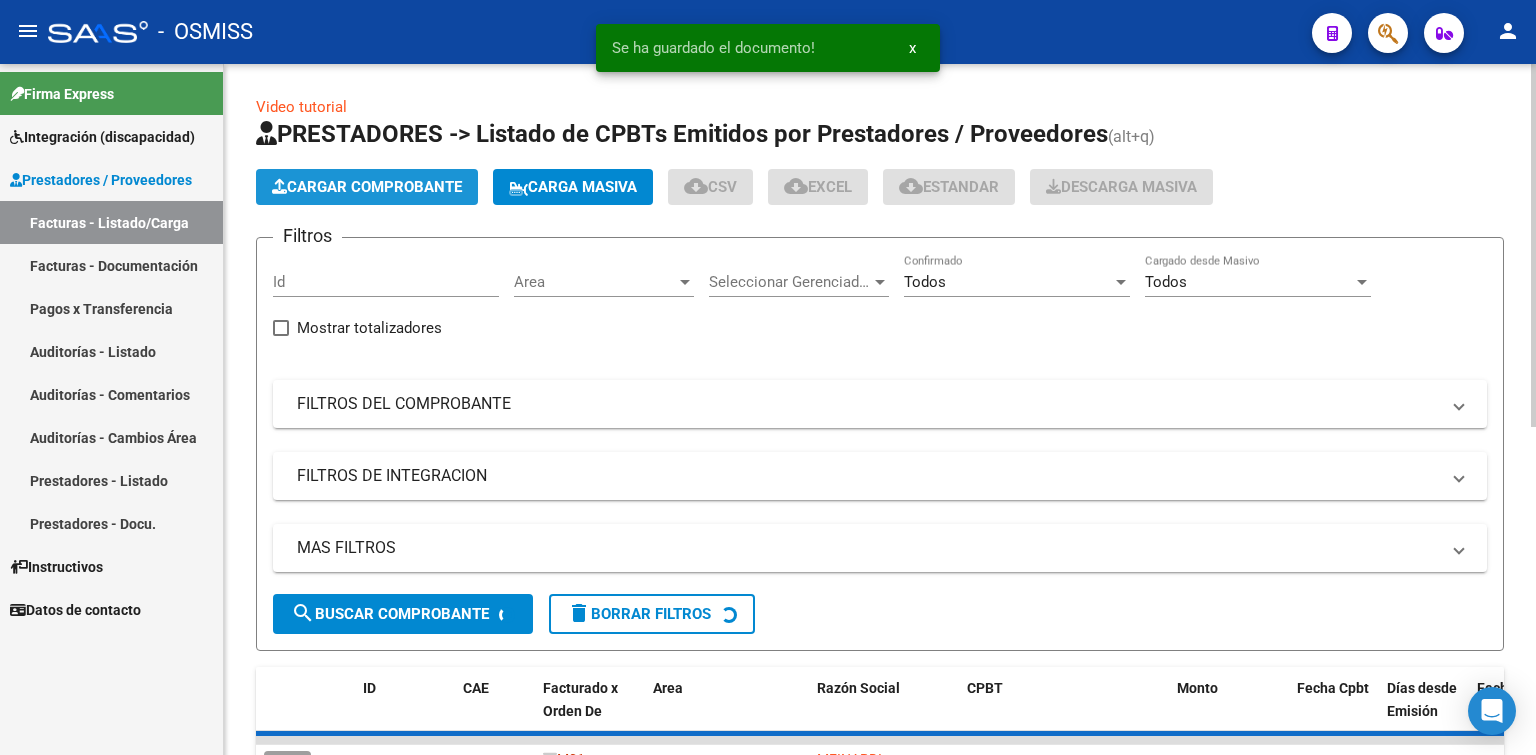 click on "Cargar Comprobante" 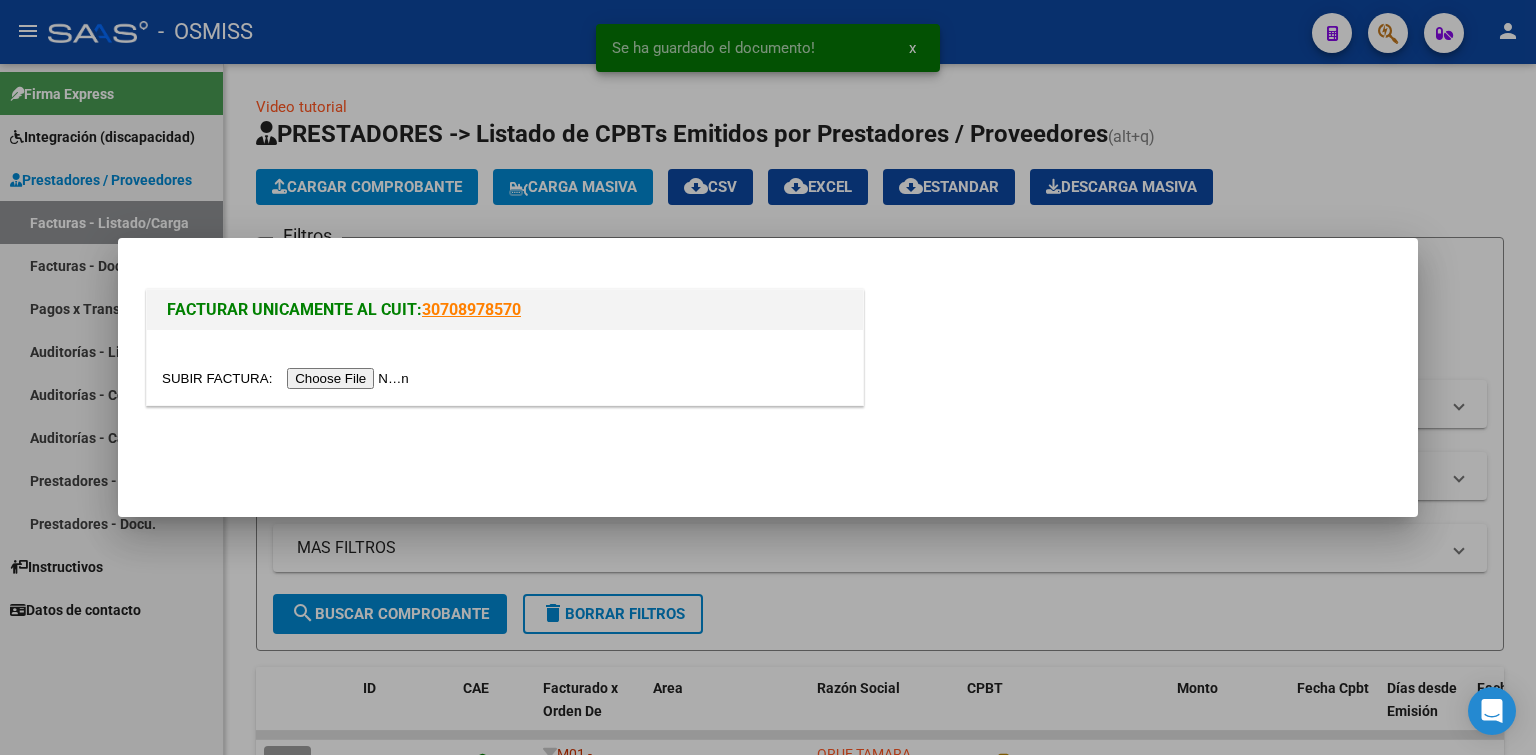click at bounding box center [288, 378] 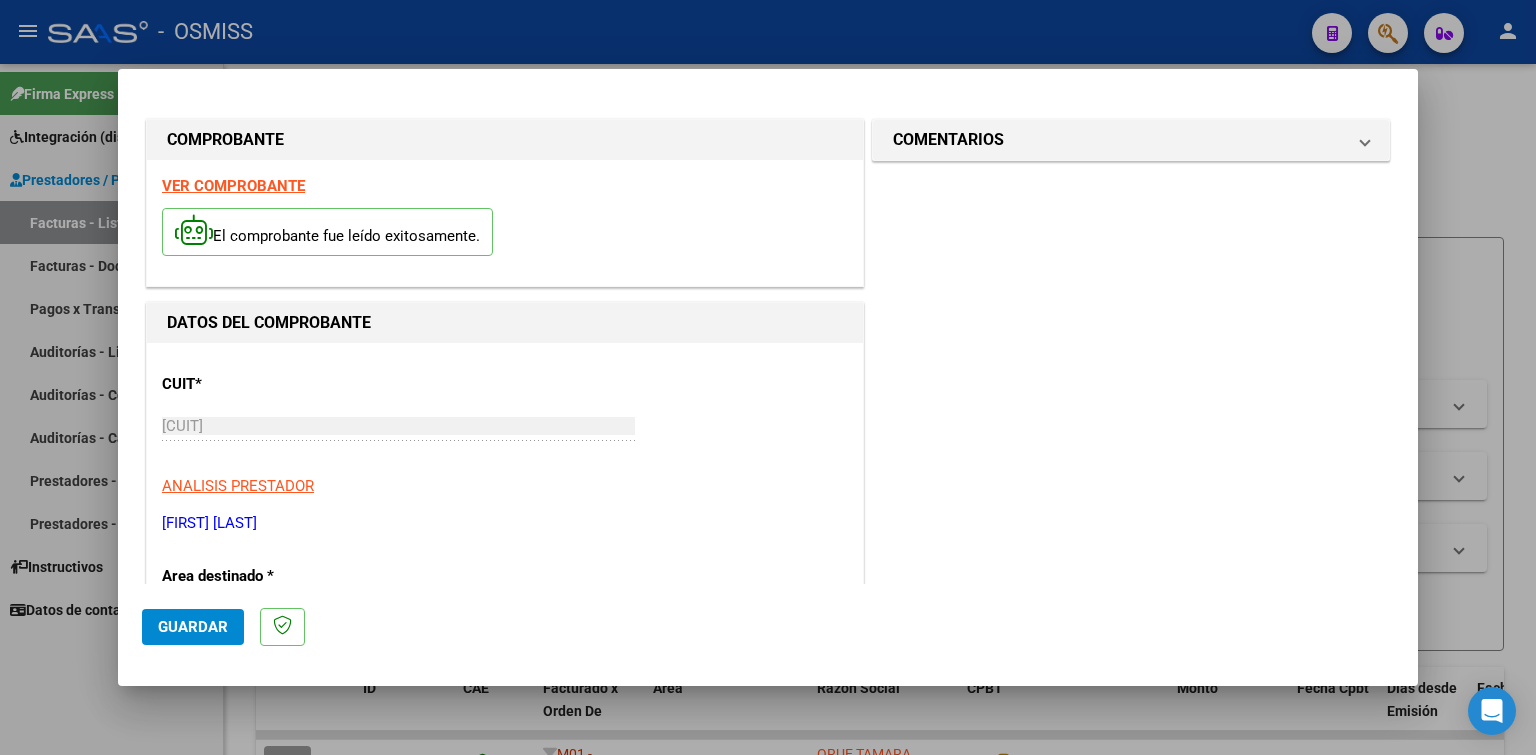 scroll, scrollTop: 300, scrollLeft: 0, axis: vertical 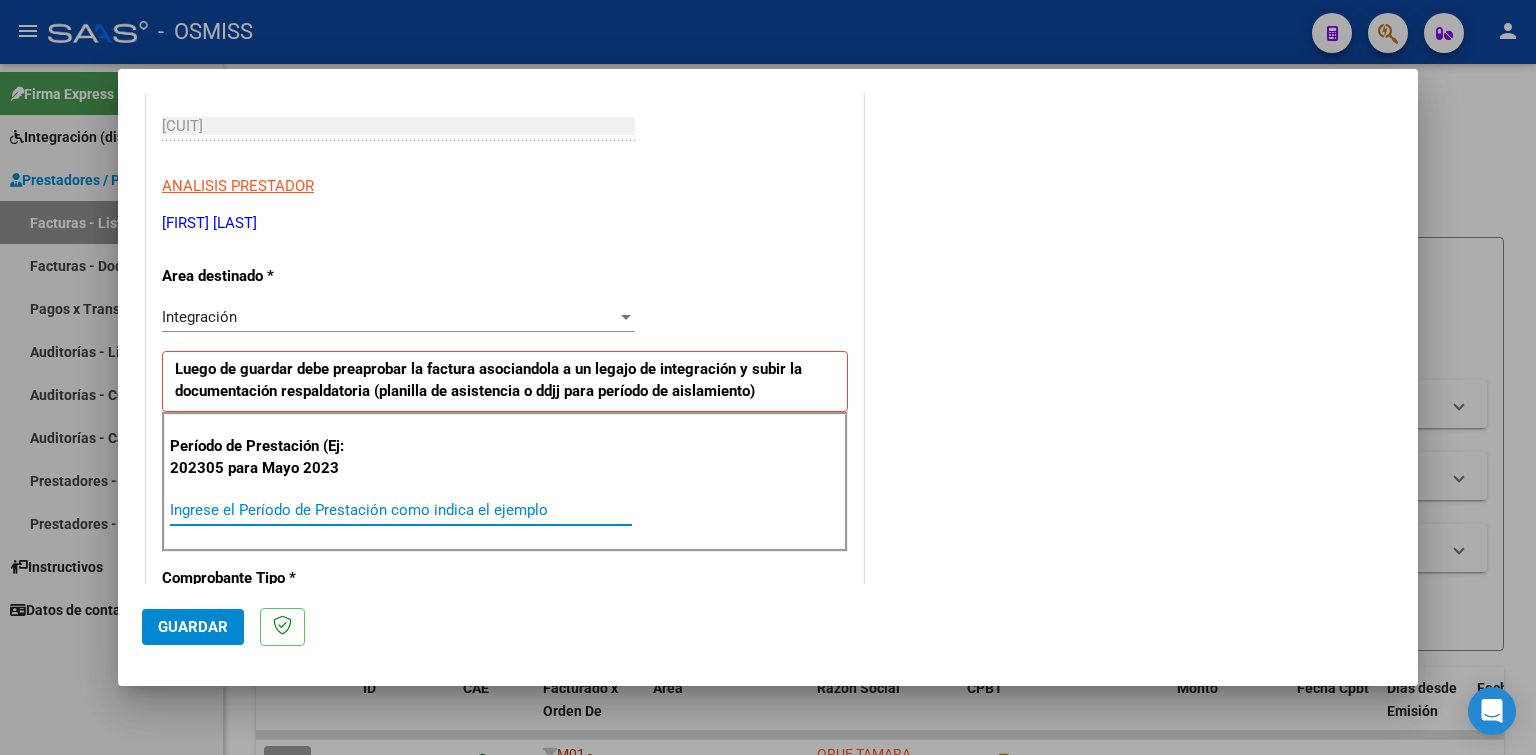paste on "202507" 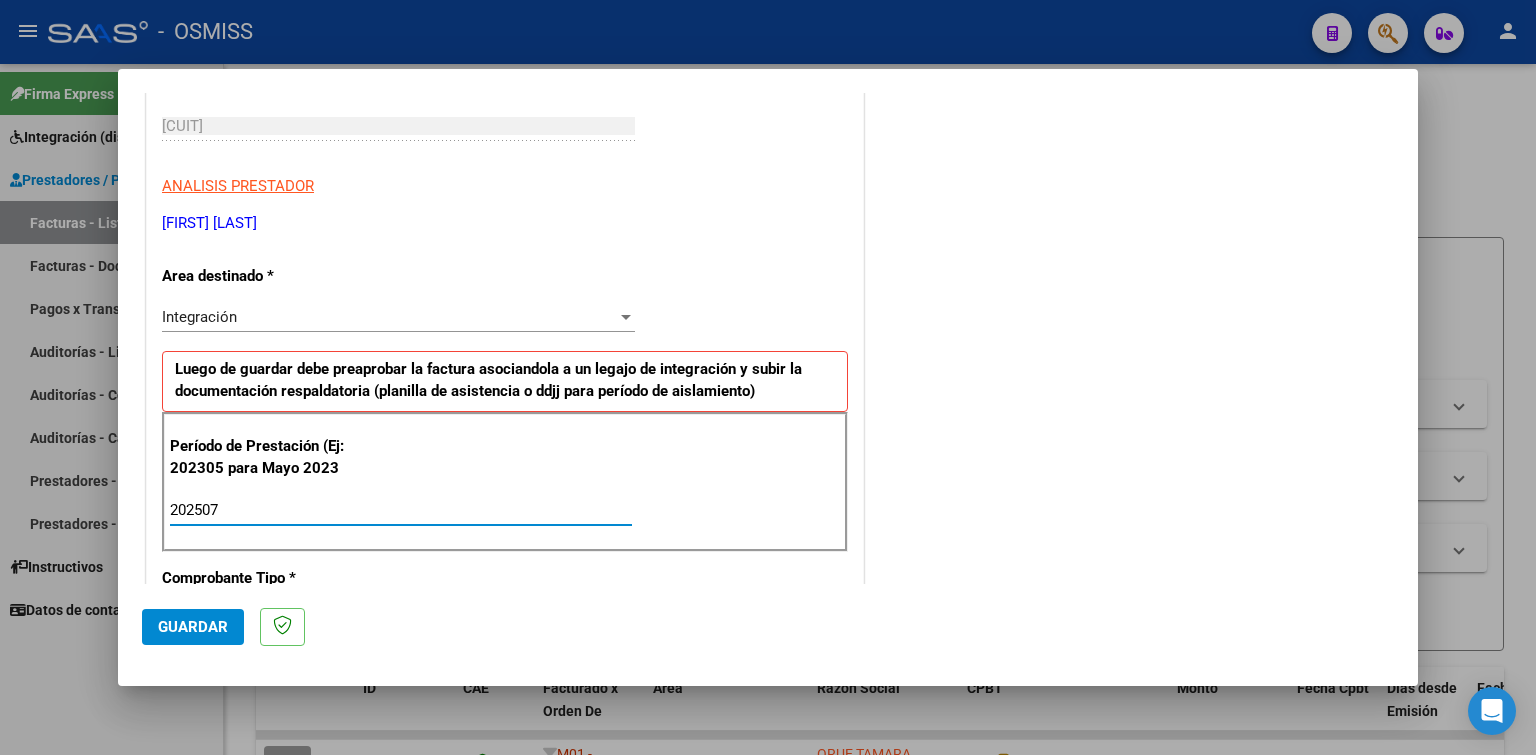 type on "202507" 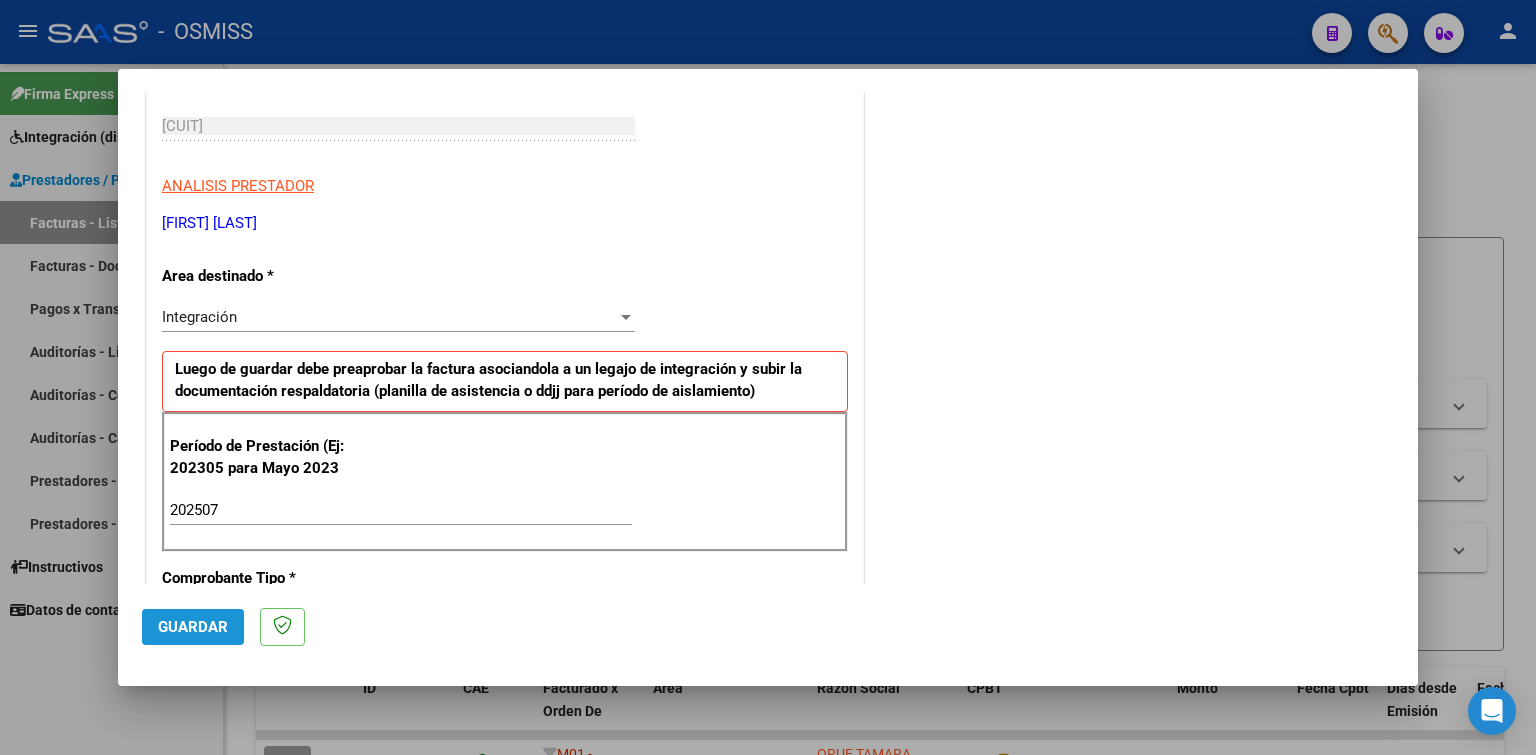 click on "Guardar" 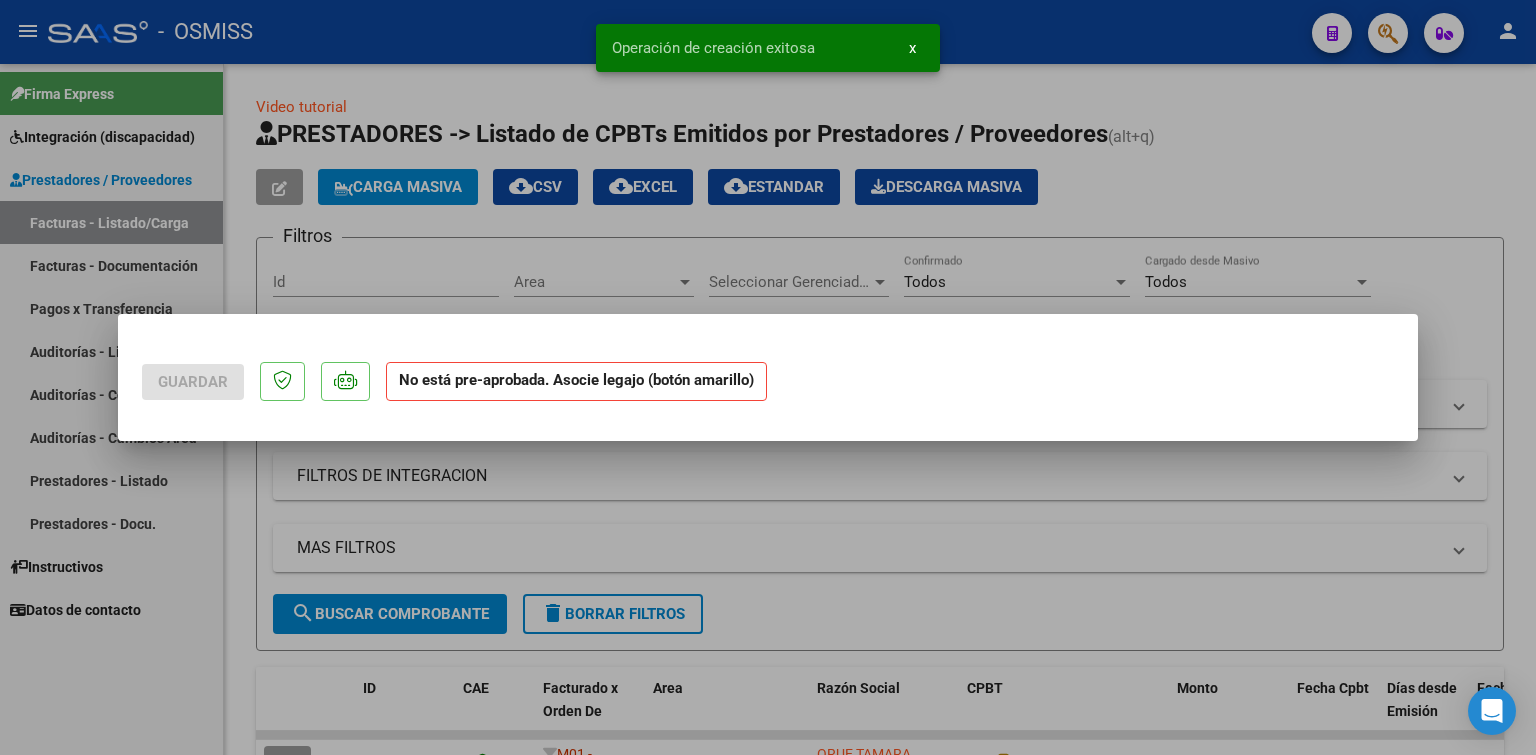 scroll, scrollTop: 0, scrollLeft: 0, axis: both 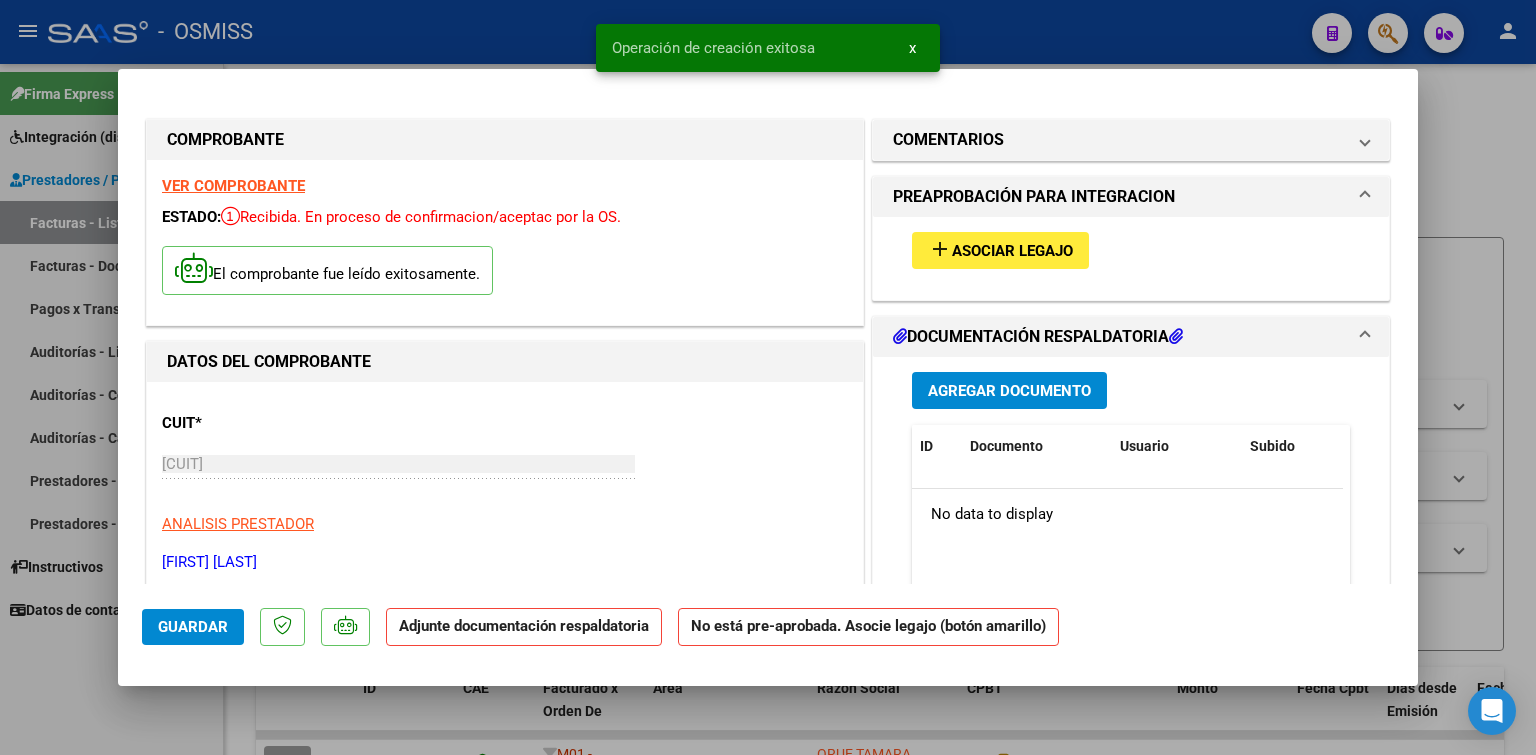 click on "Asociar Legajo" at bounding box center [1012, 251] 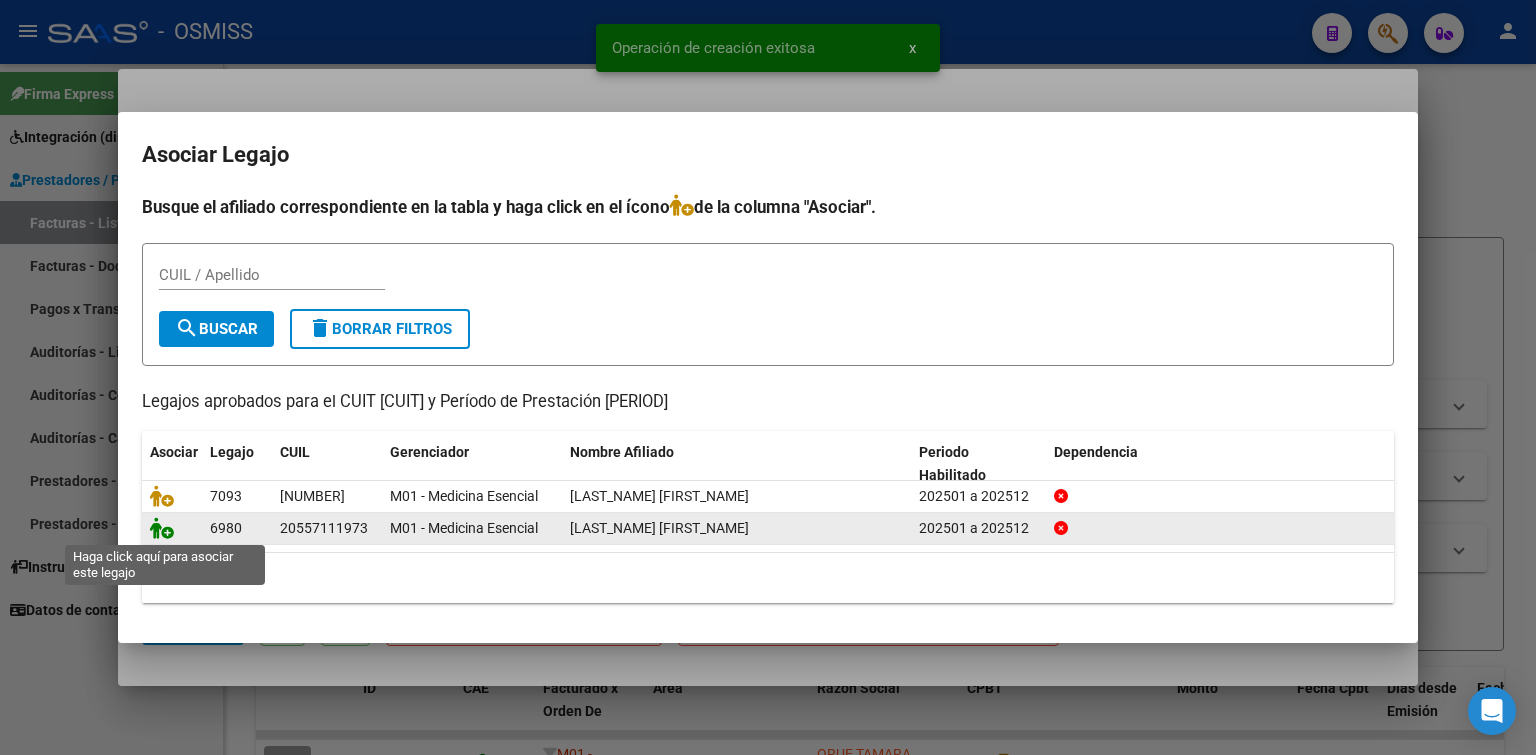 click 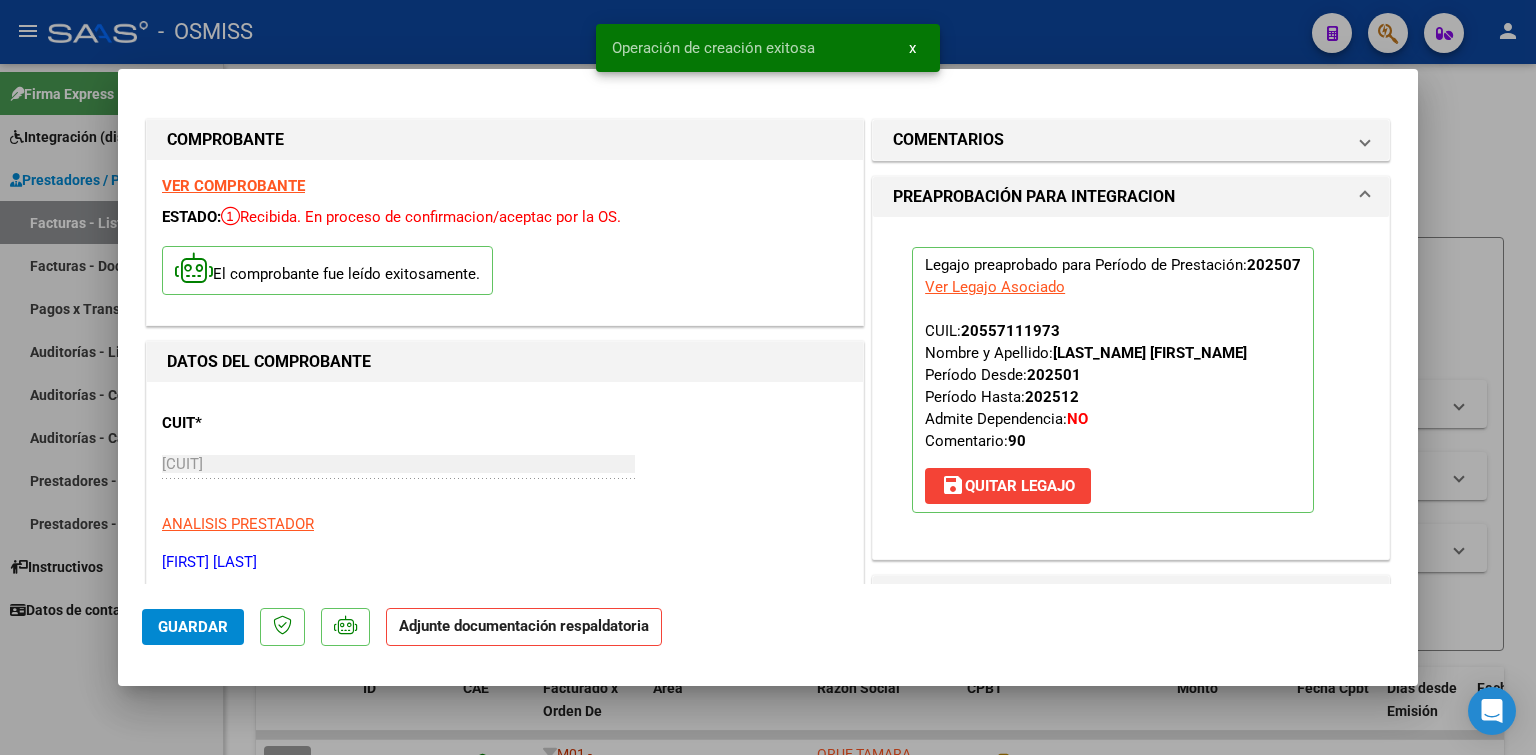 scroll, scrollTop: 400, scrollLeft: 0, axis: vertical 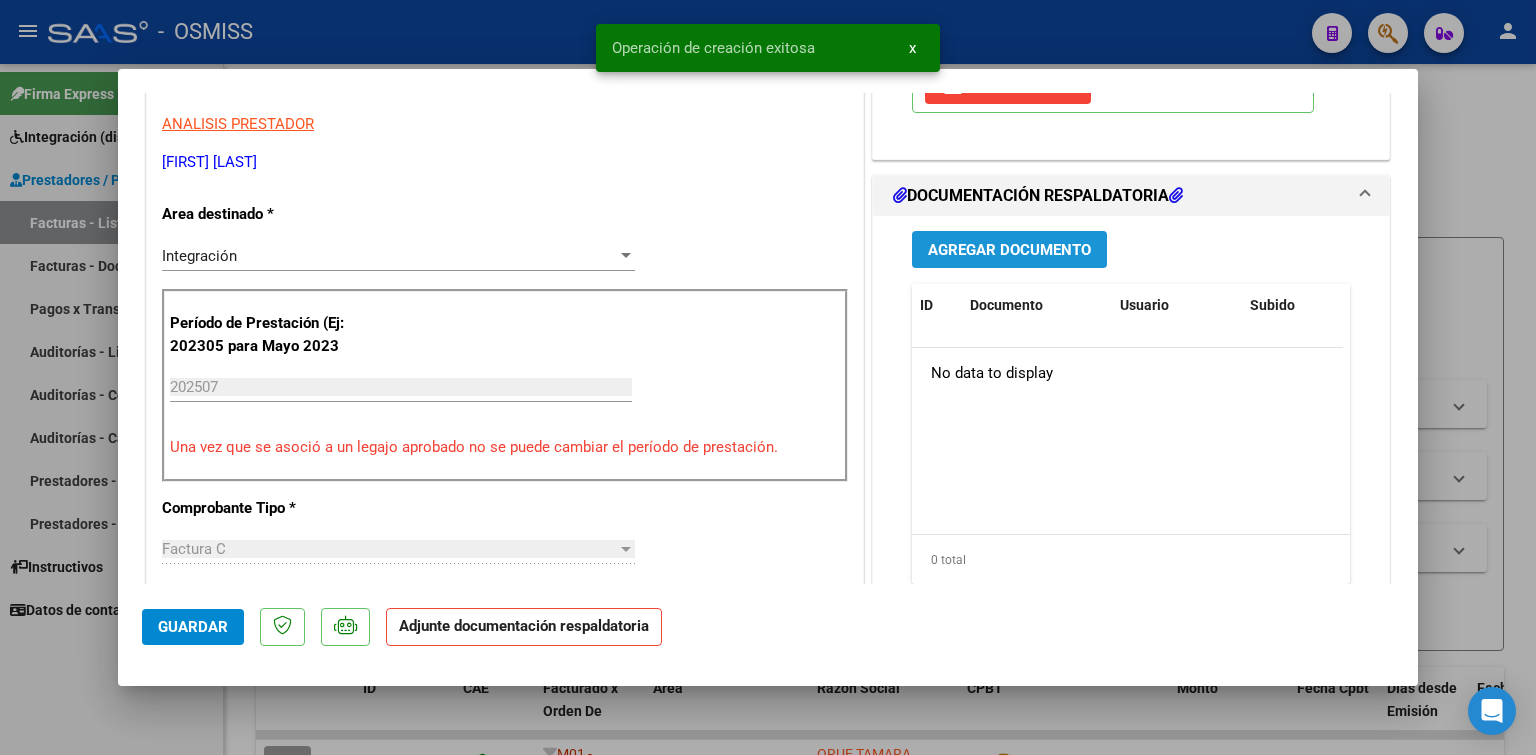 click on "Agregar Documento" at bounding box center (1009, 249) 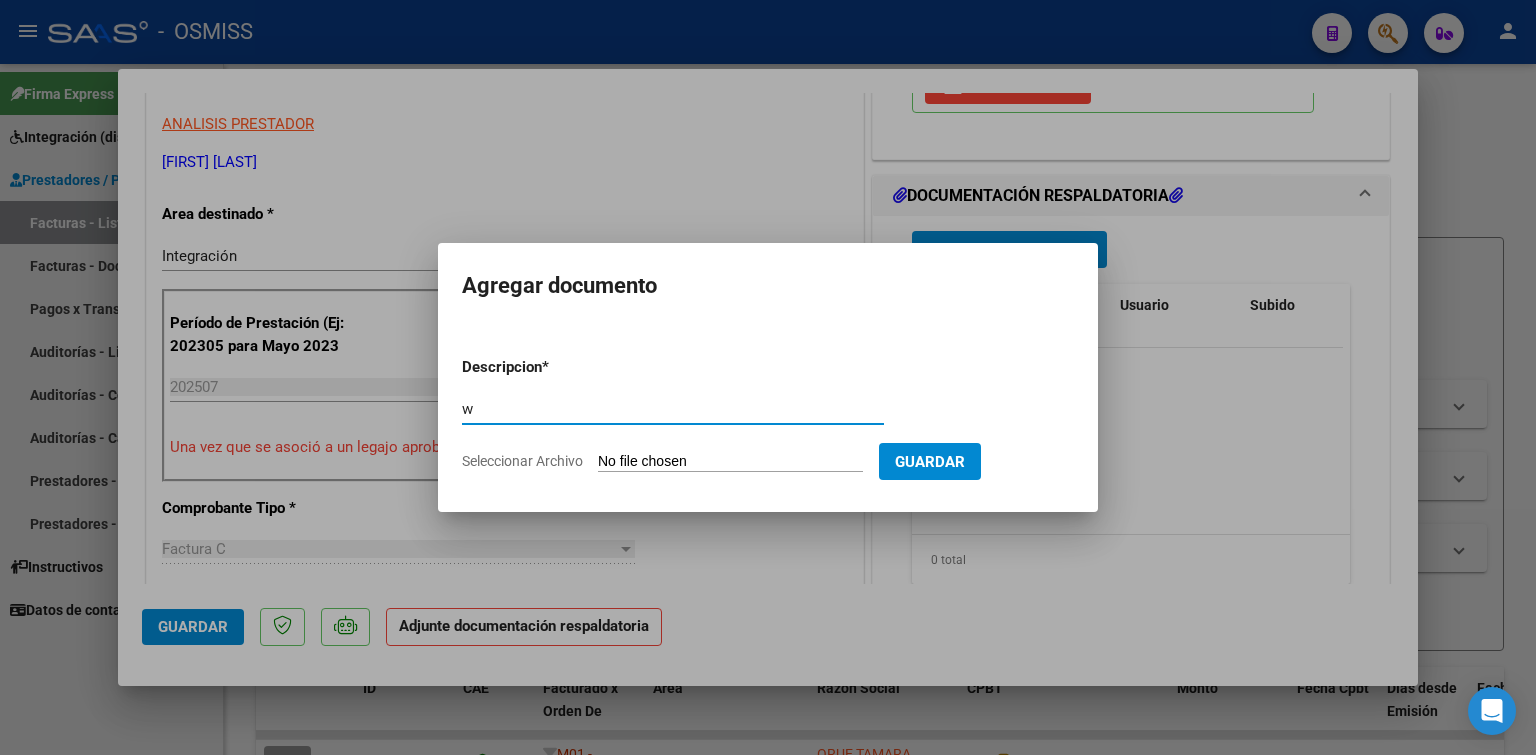 type on "w" 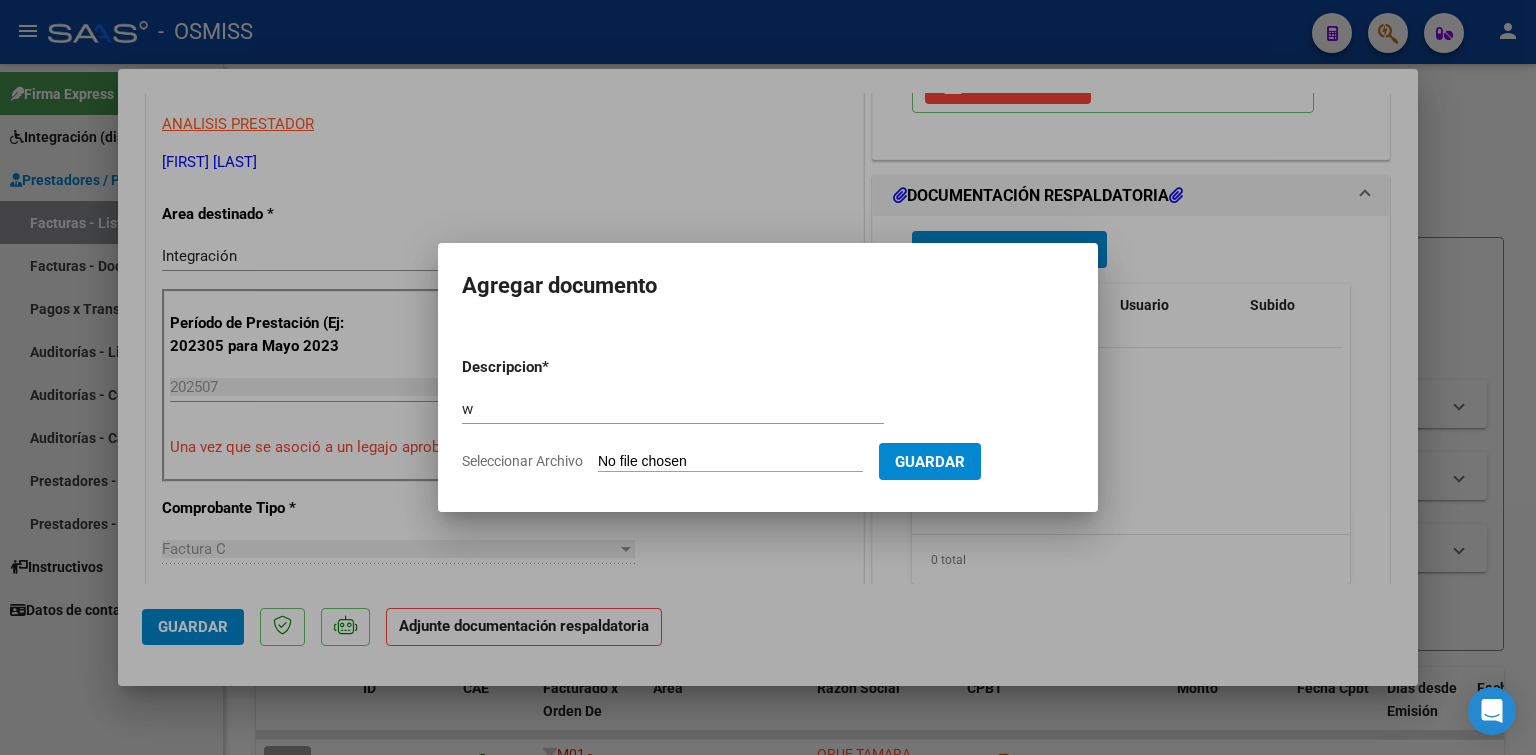 click on "Seleccionar Archivo" at bounding box center [730, 462] 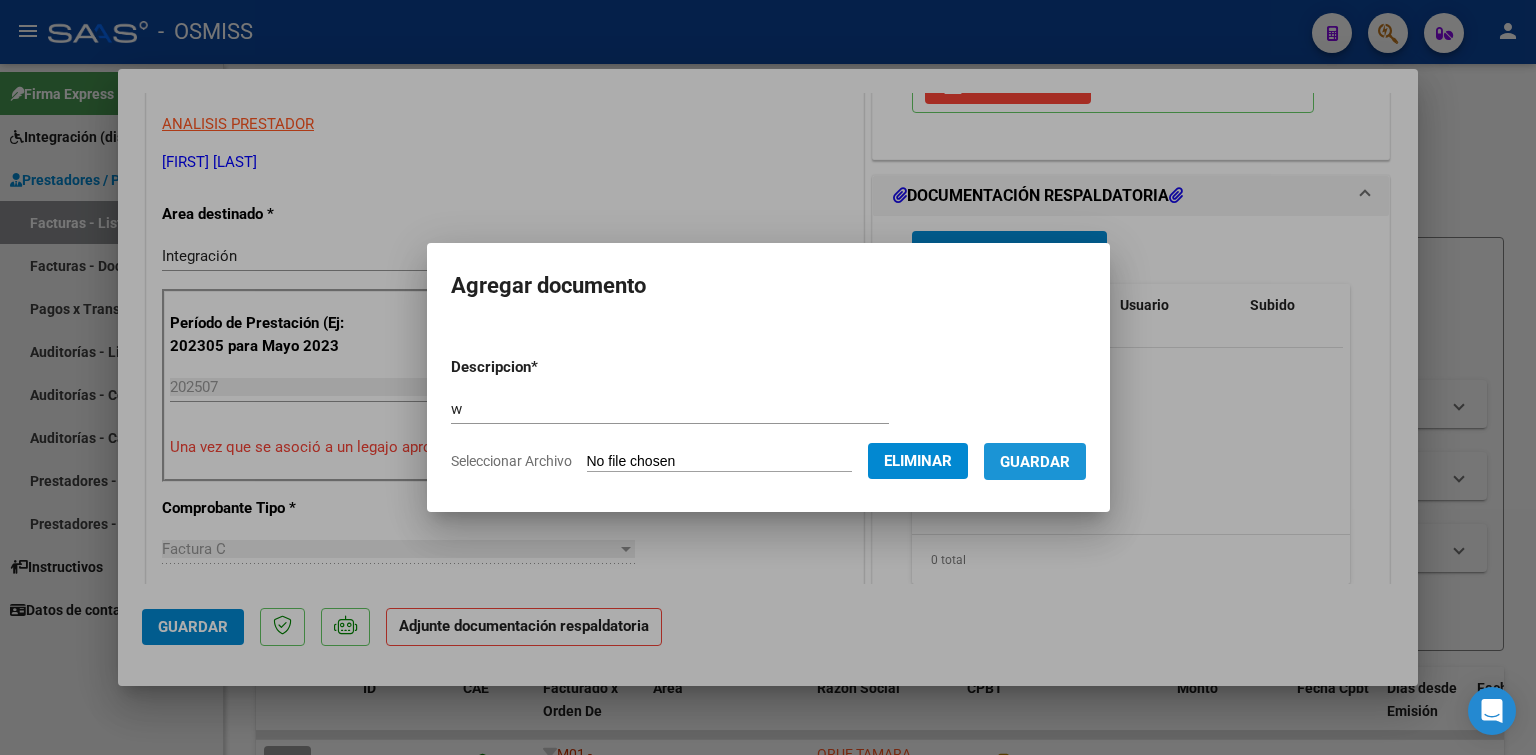 click on "Guardar" at bounding box center (1035, 461) 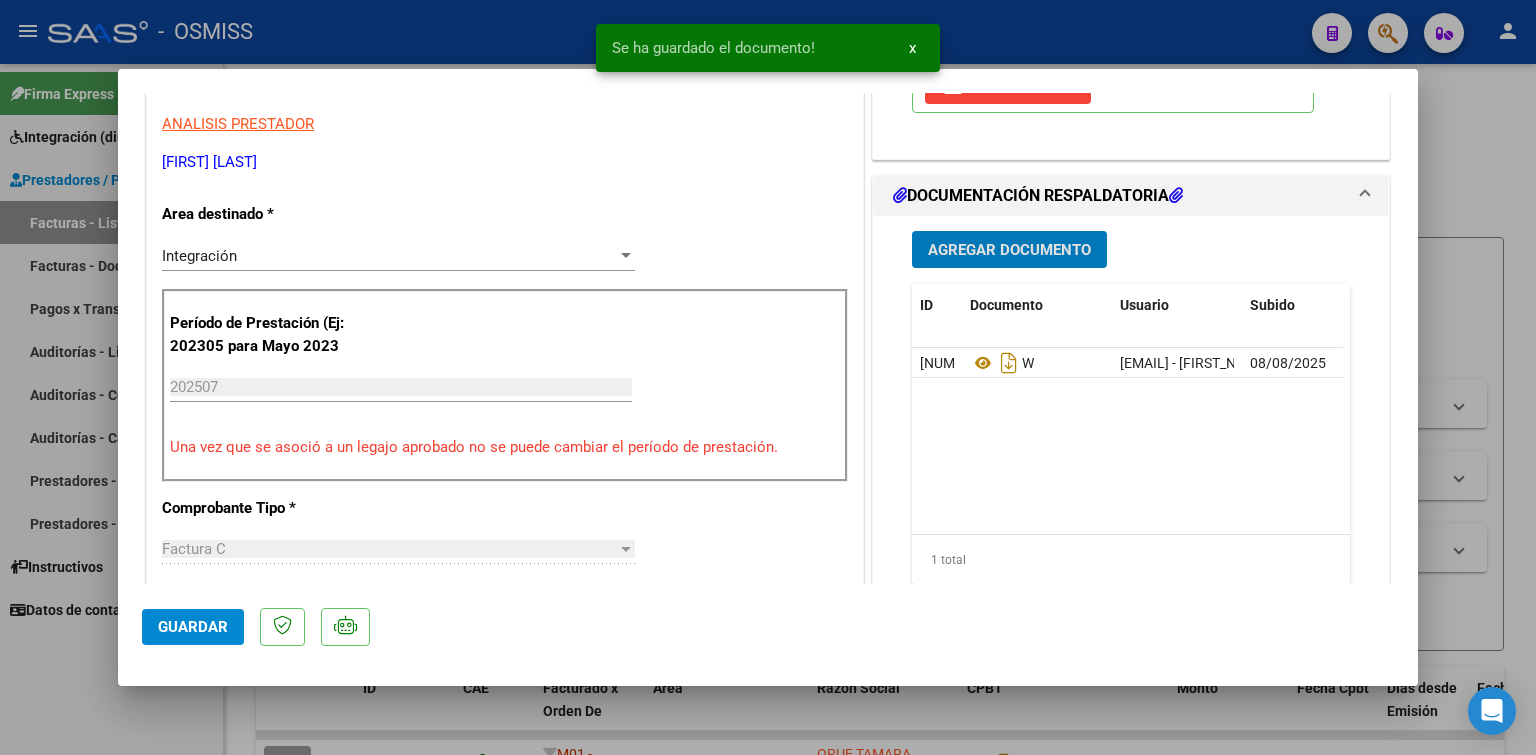type 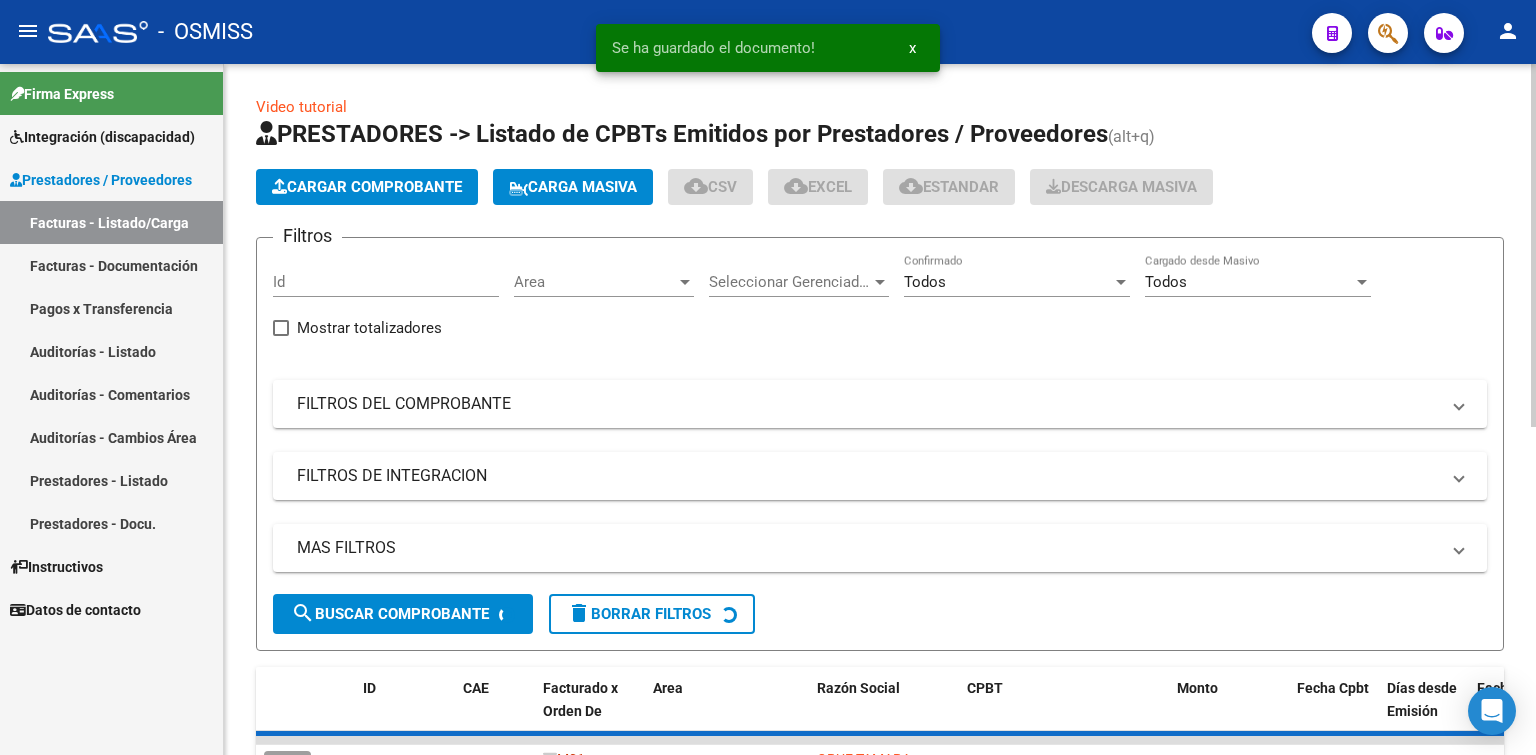 click on "Cargar Comprobante" 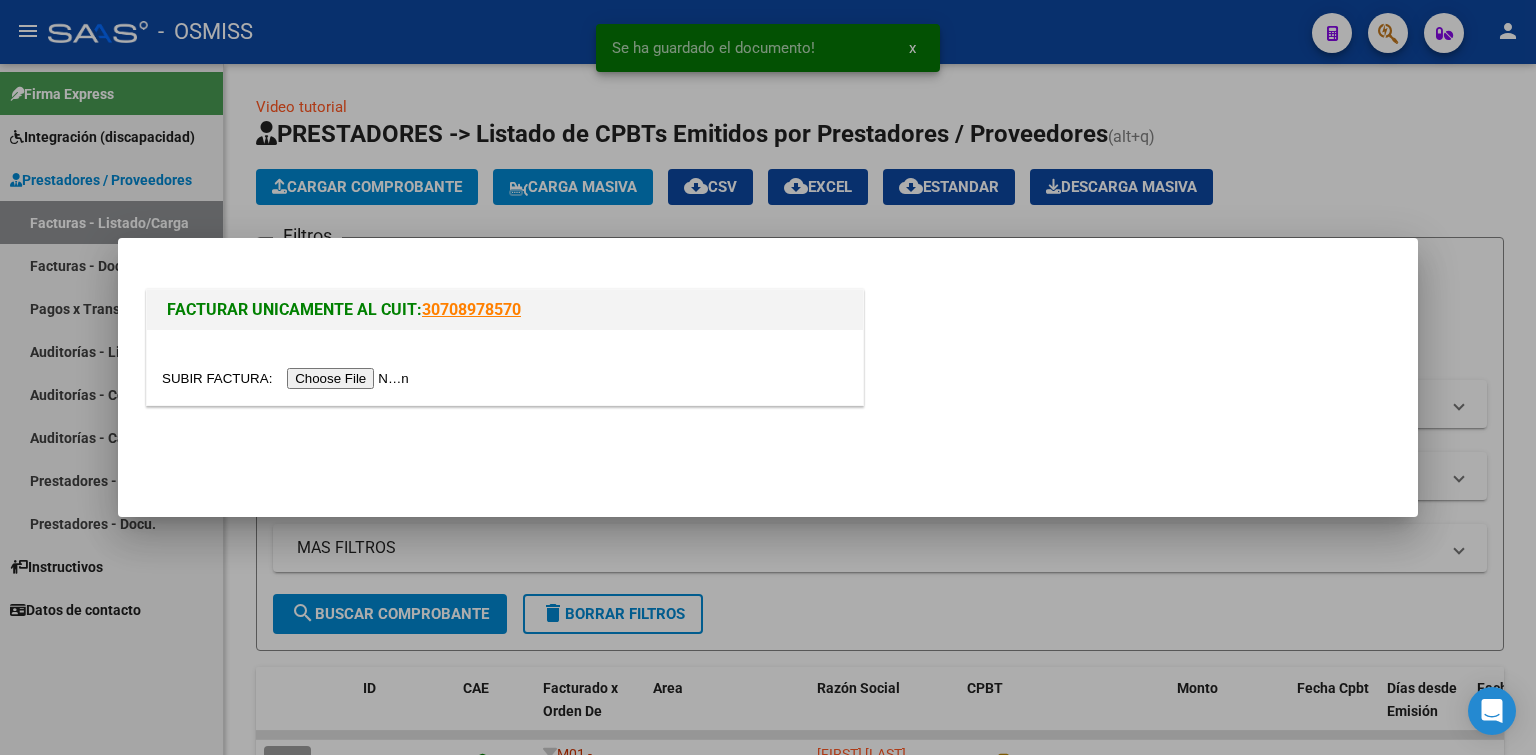 click at bounding box center (288, 378) 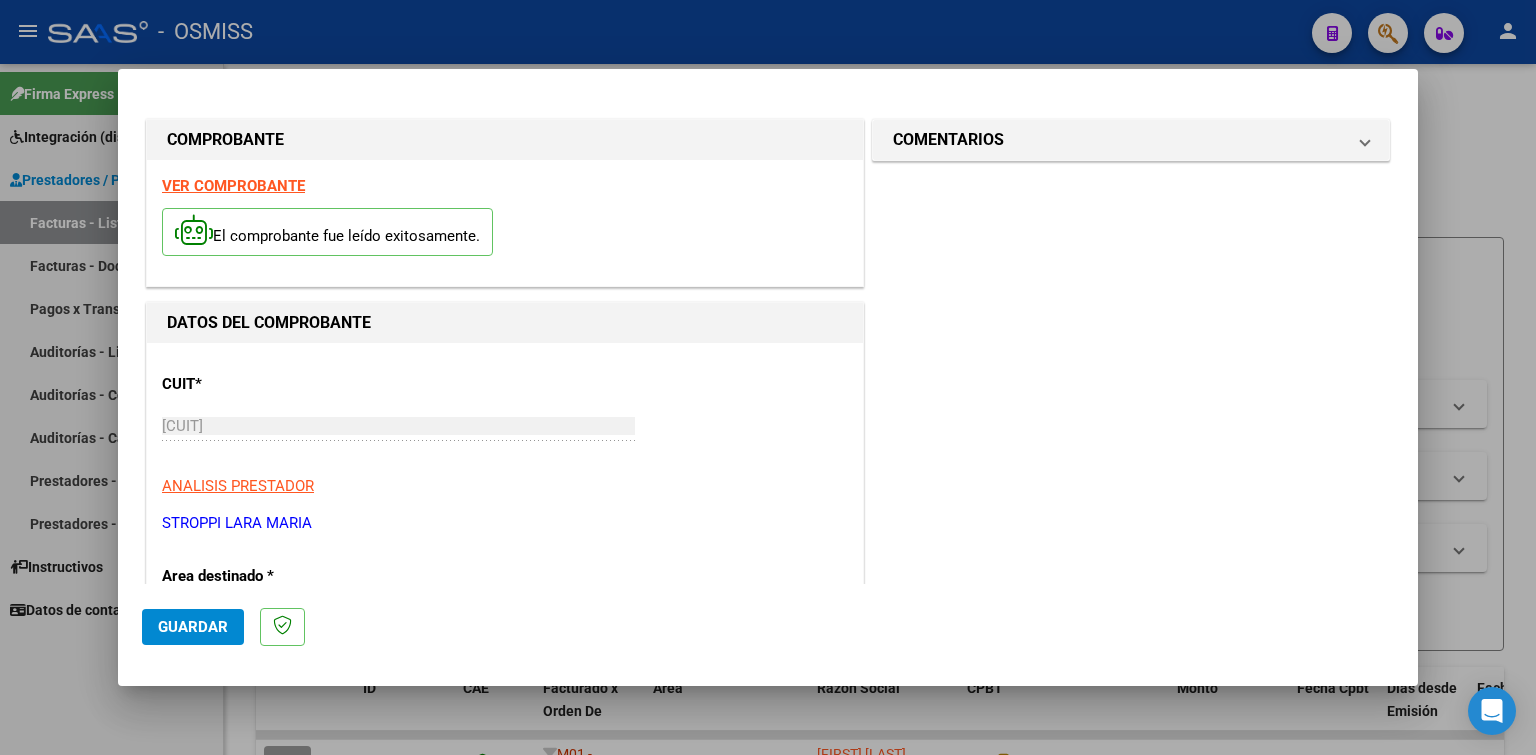 scroll, scrollTop: 300, scrollLeft: 0, axis: vertical 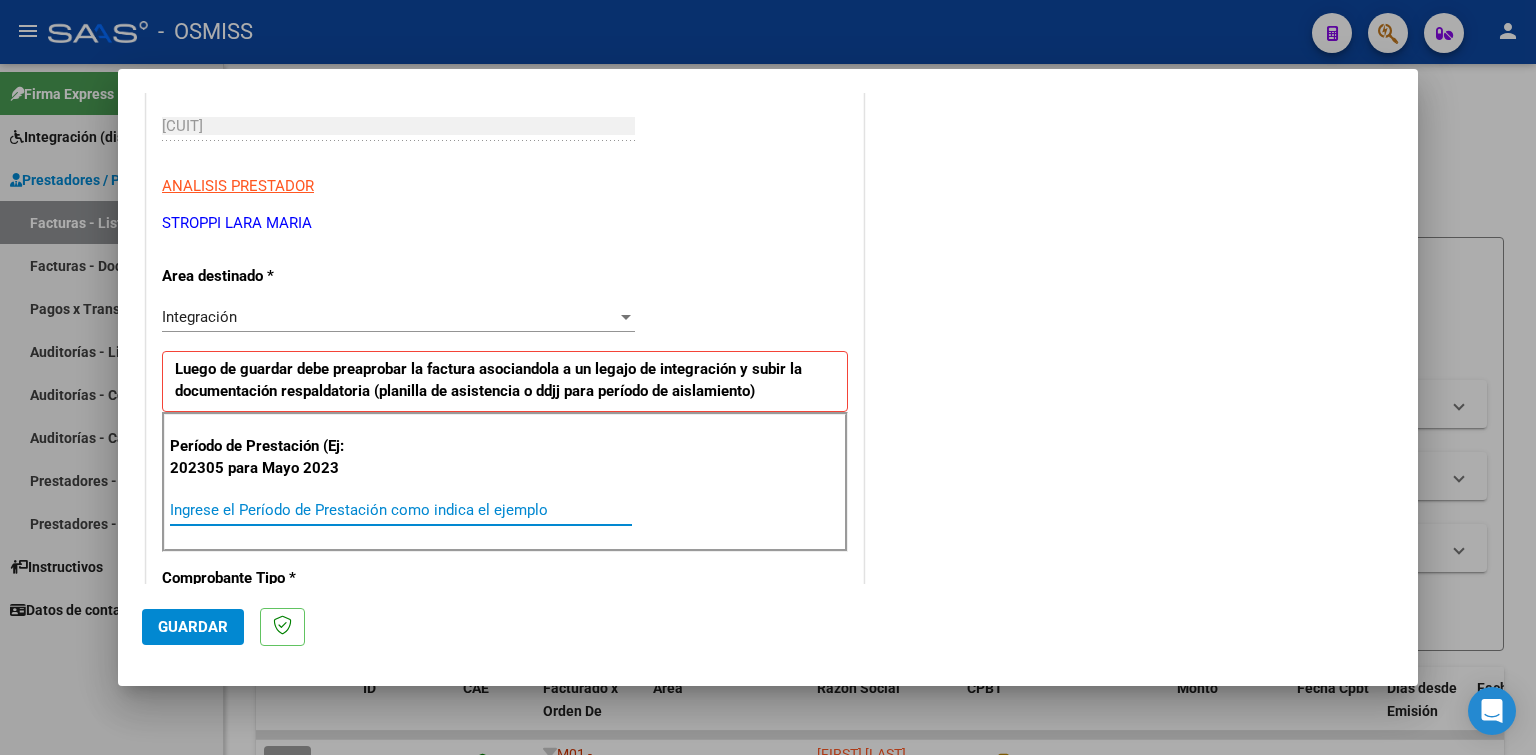 paste on "202507" 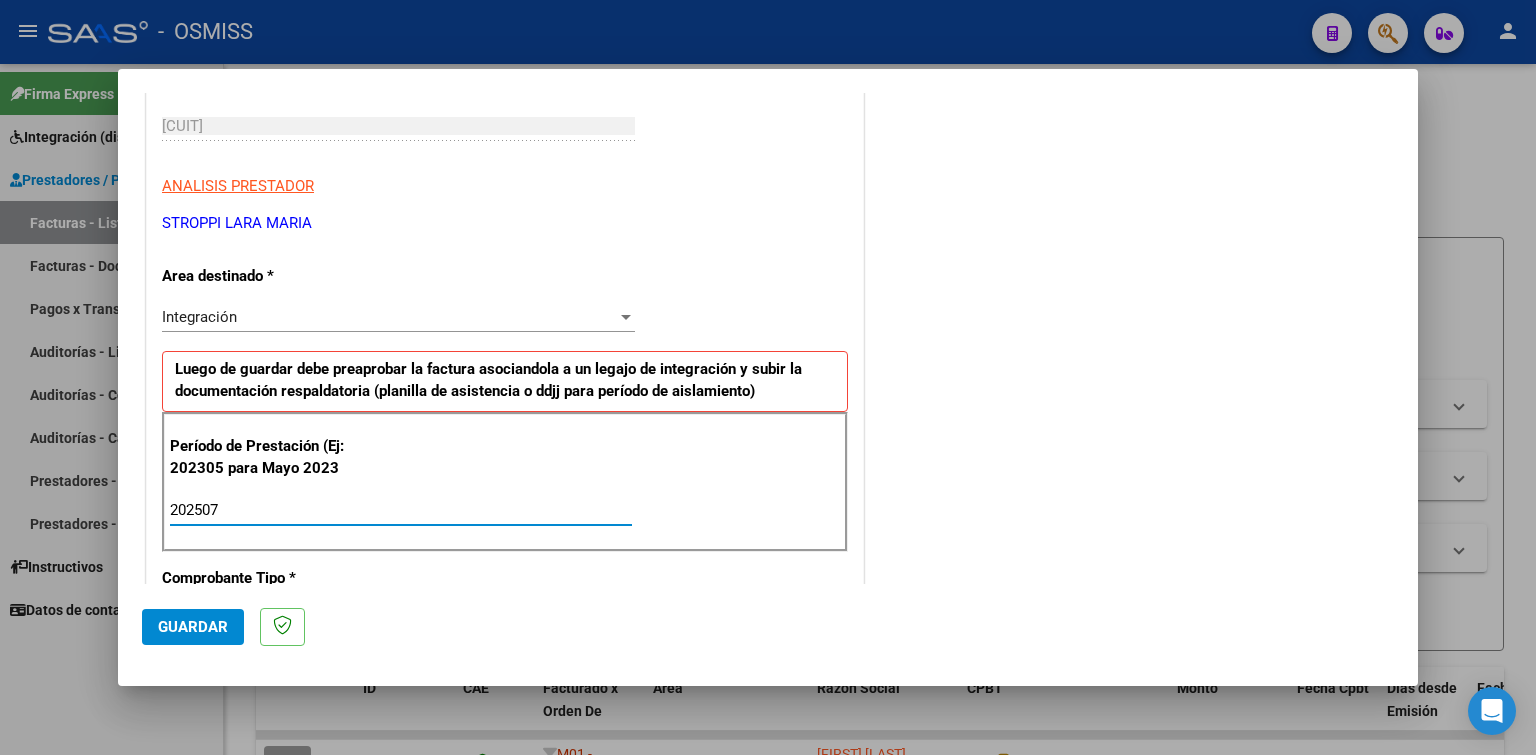 type on "202507" 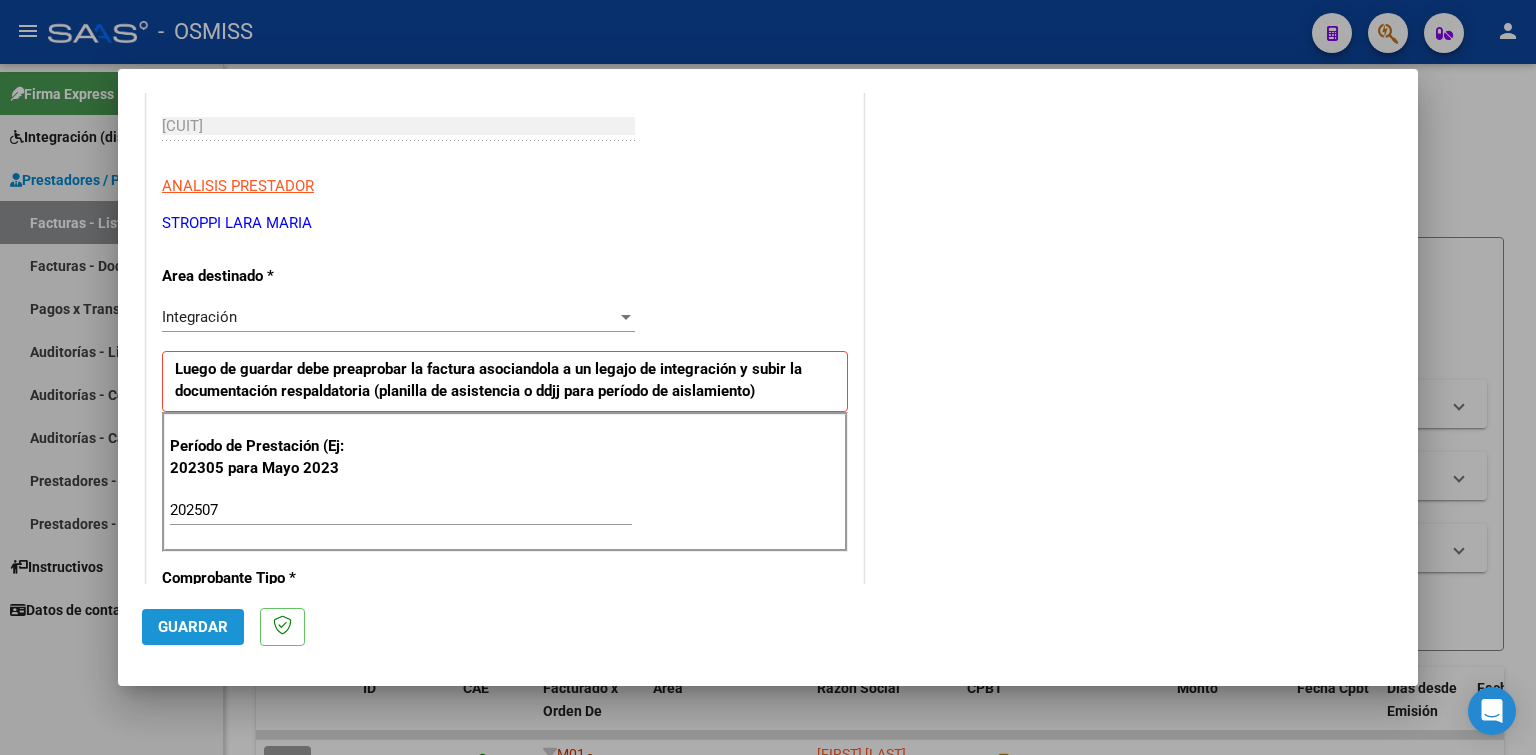 click on "Guardar" 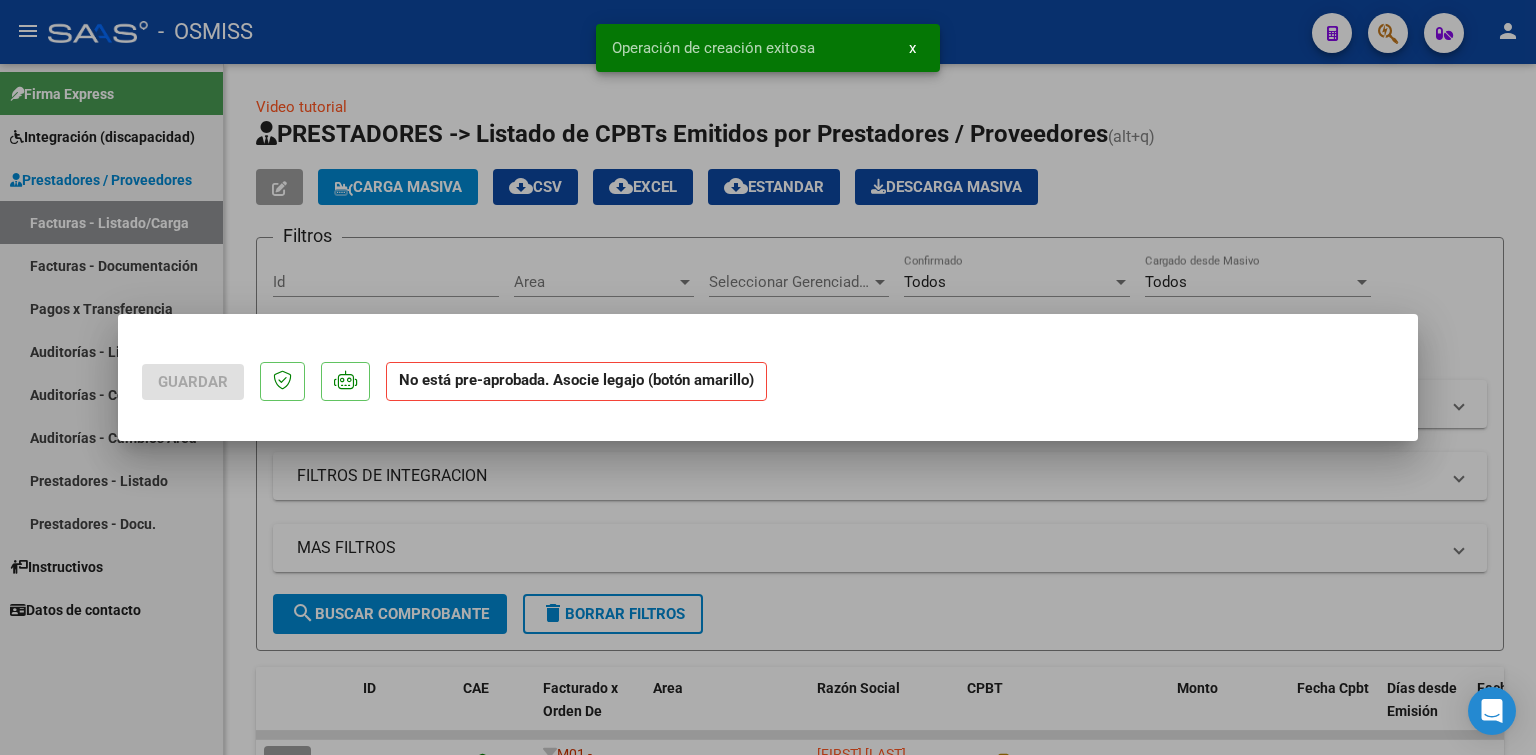 scroll, scrollTop: 0, scrollLeft: 0, axis: both 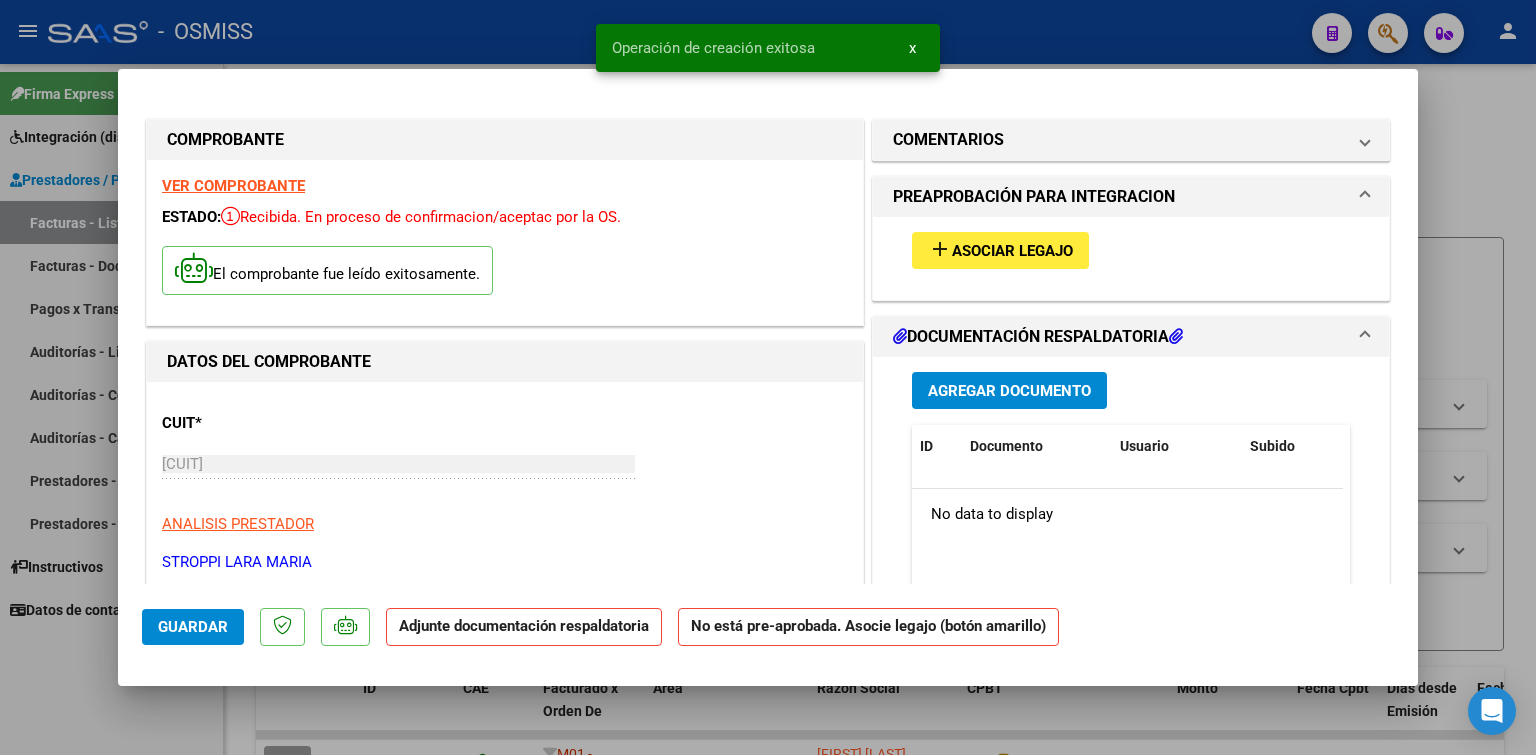 click on "add Asociar Legajo" at bounding box center (1000, 250) 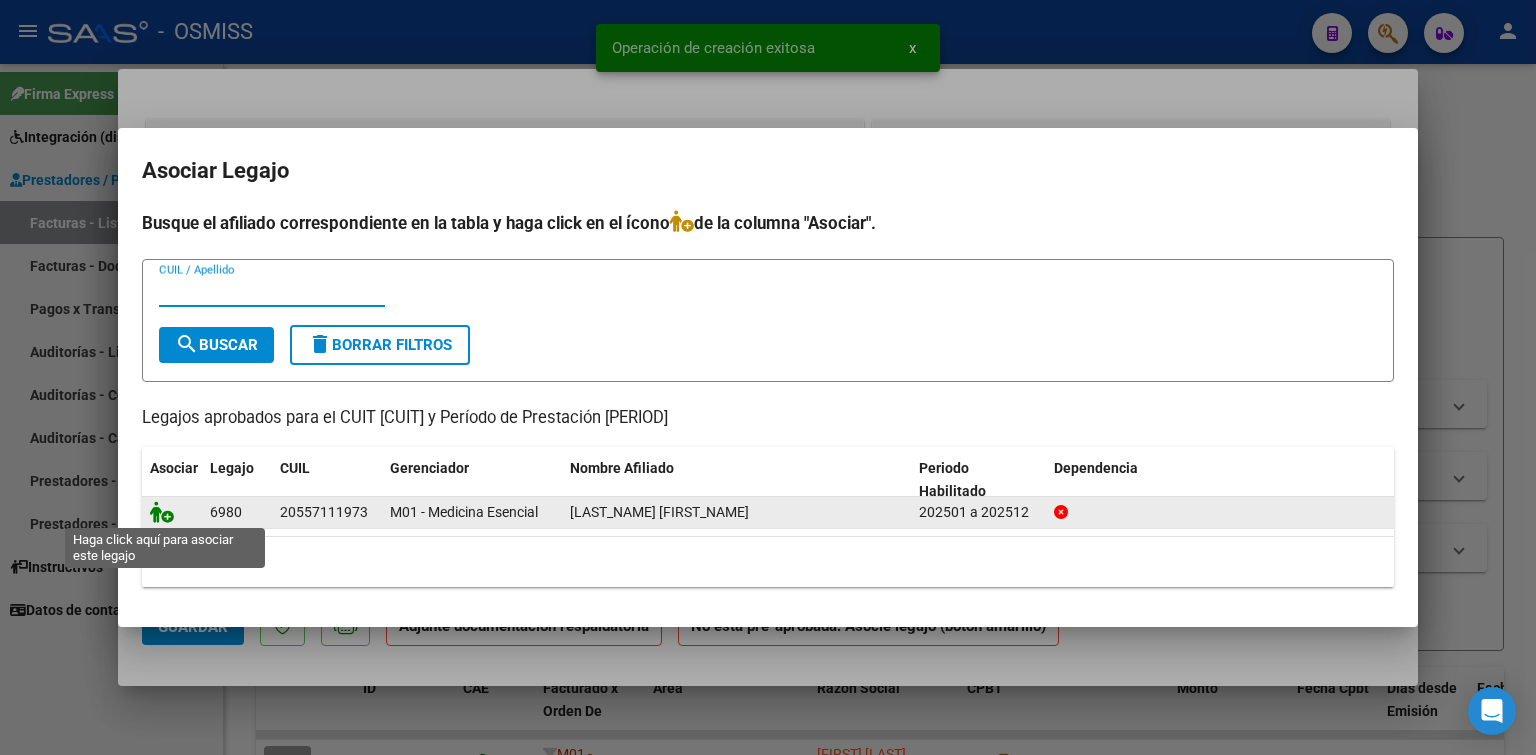 click 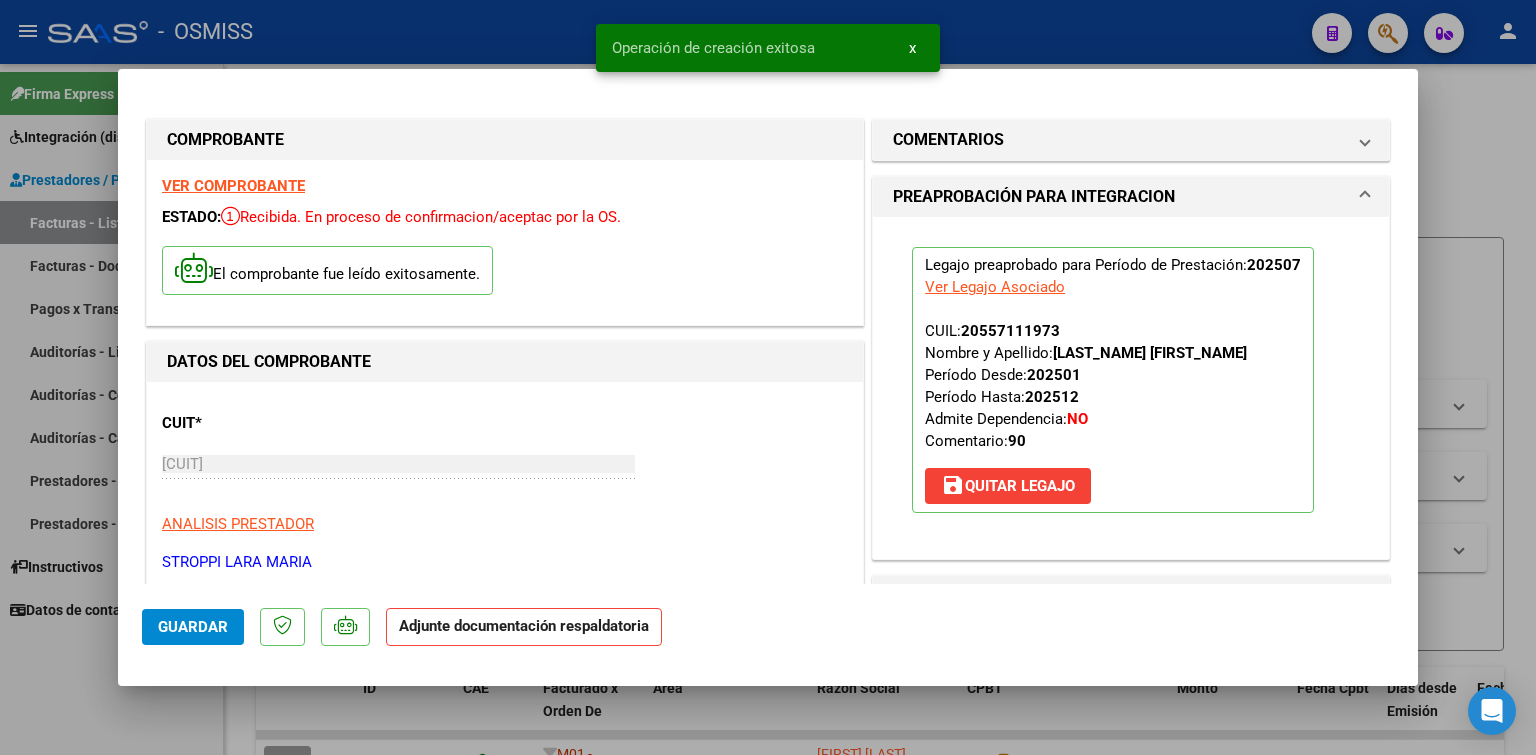 scroll, scrollTop: 200, scrollLeft: 0, axis: vertical 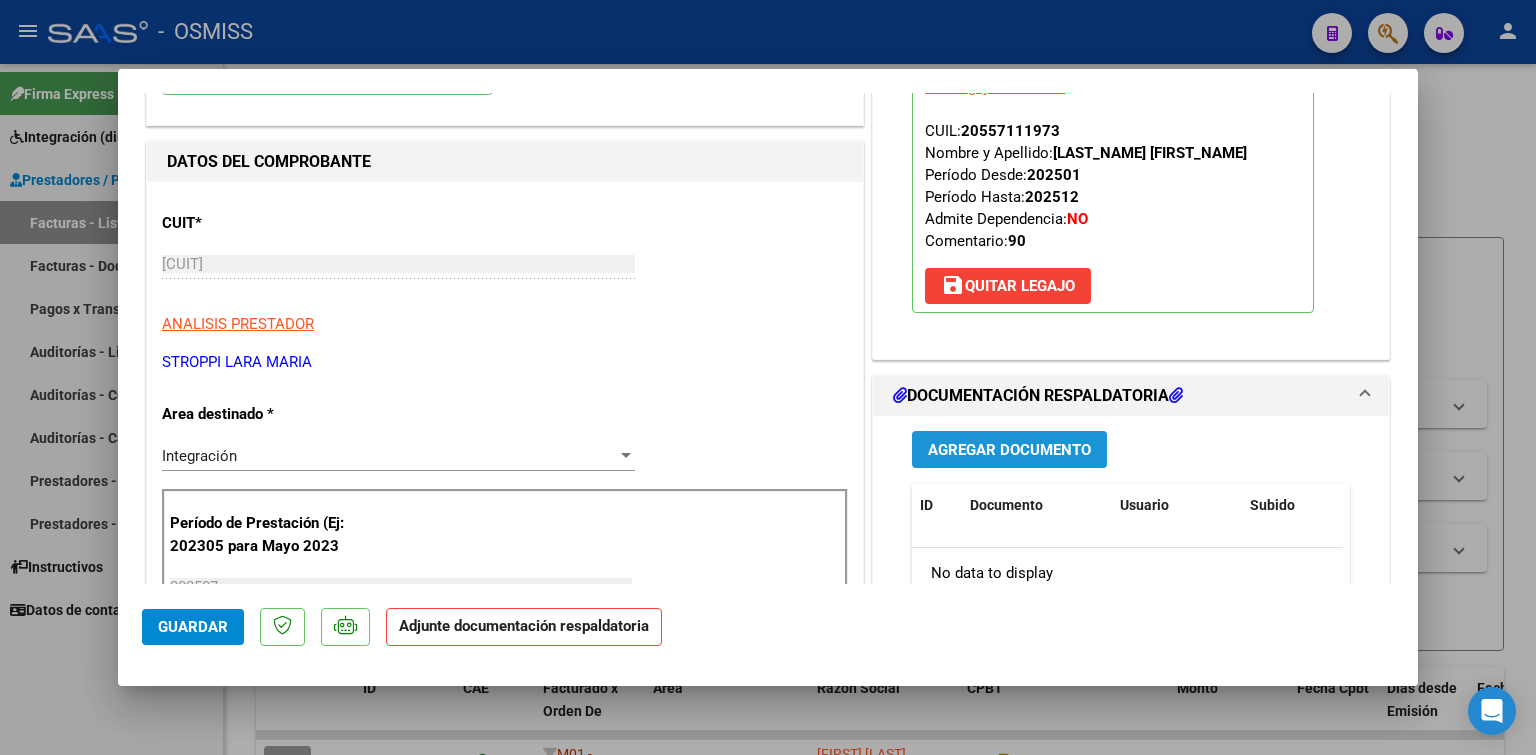click on "Agregar Documento" at bounding box center (1009, 450) 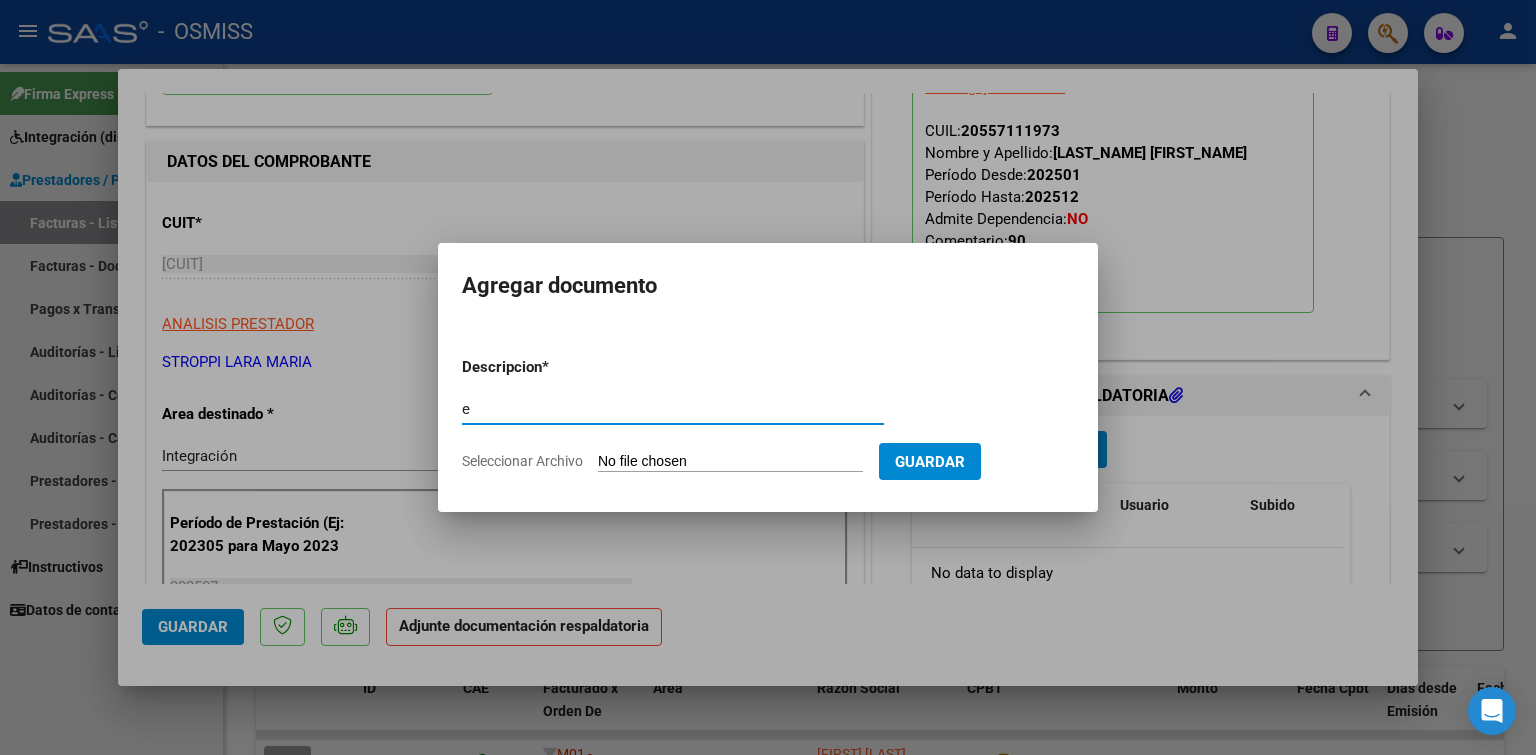 type on "e" 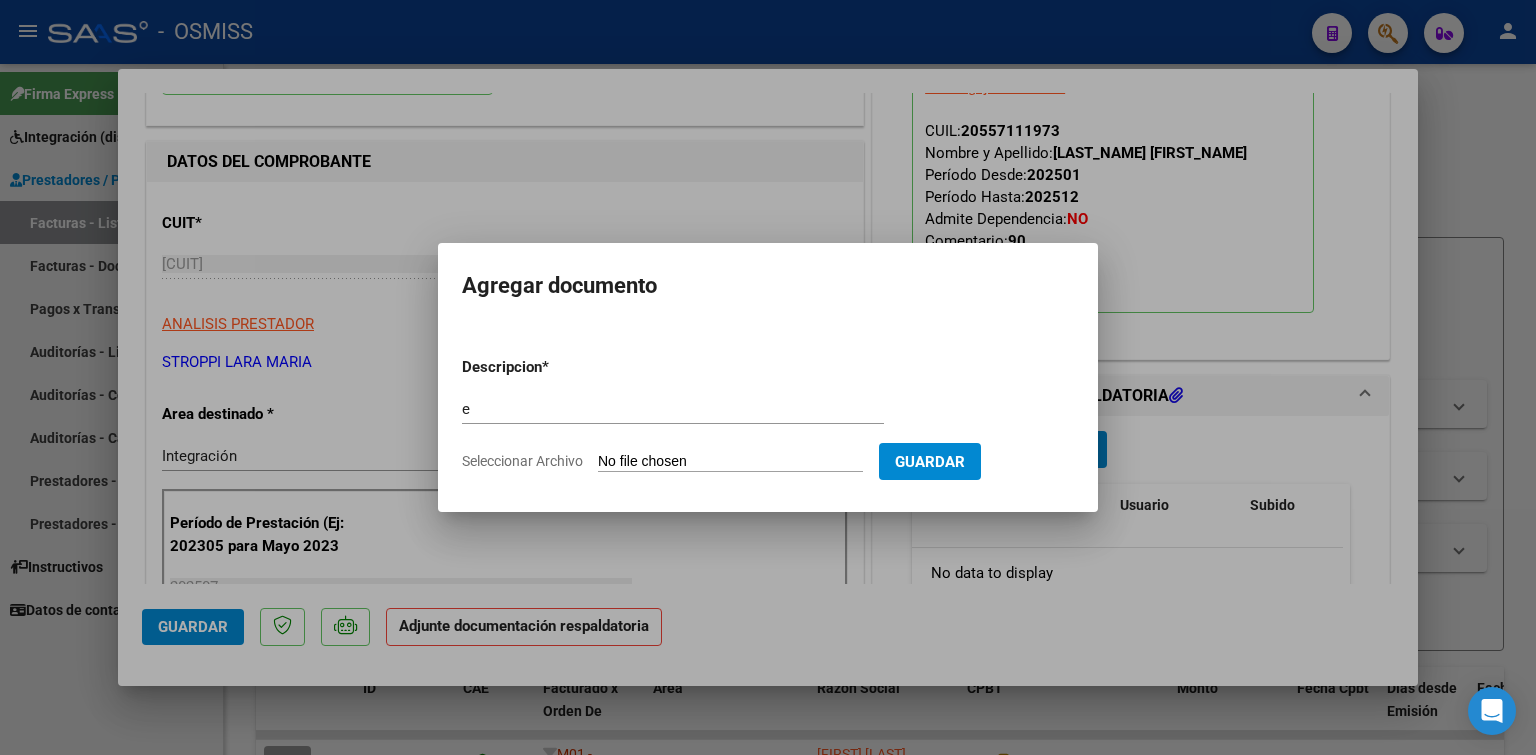 click on "Seleccionar Archivo" at bounding box center (730, 462) 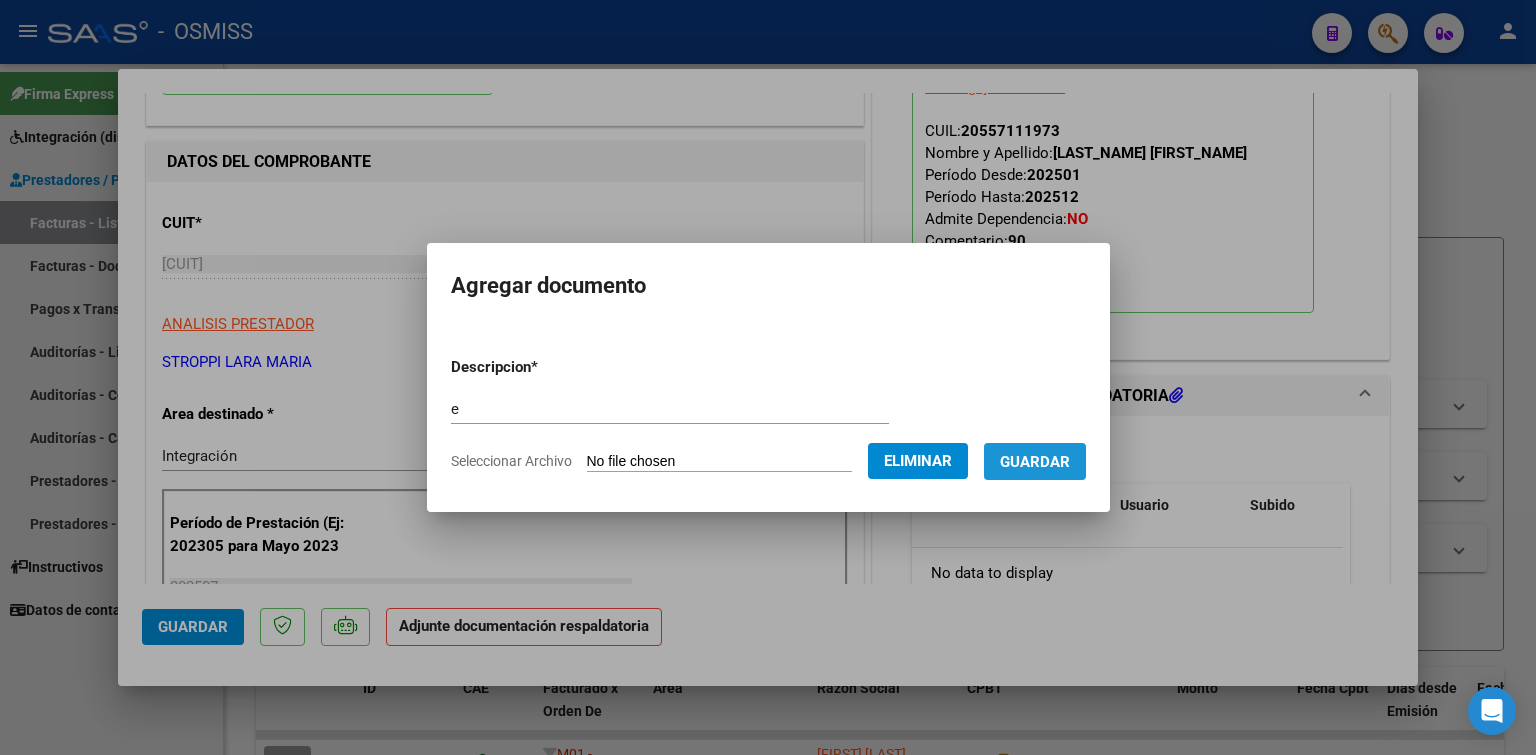 click on "Guardar" at bounding box center [1035, 461] 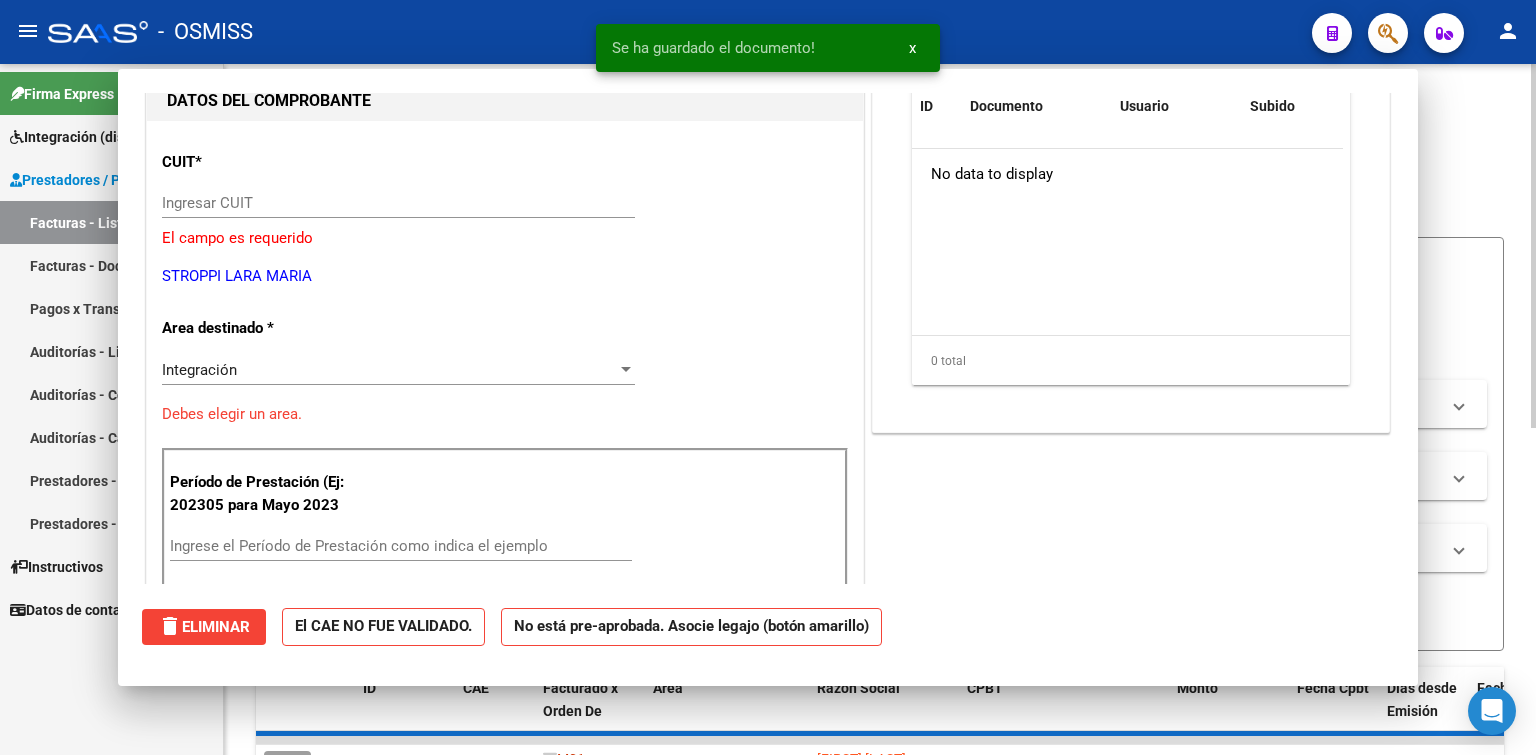 scroll, scrollTop: 0, scrollLeft: 0, axis: both 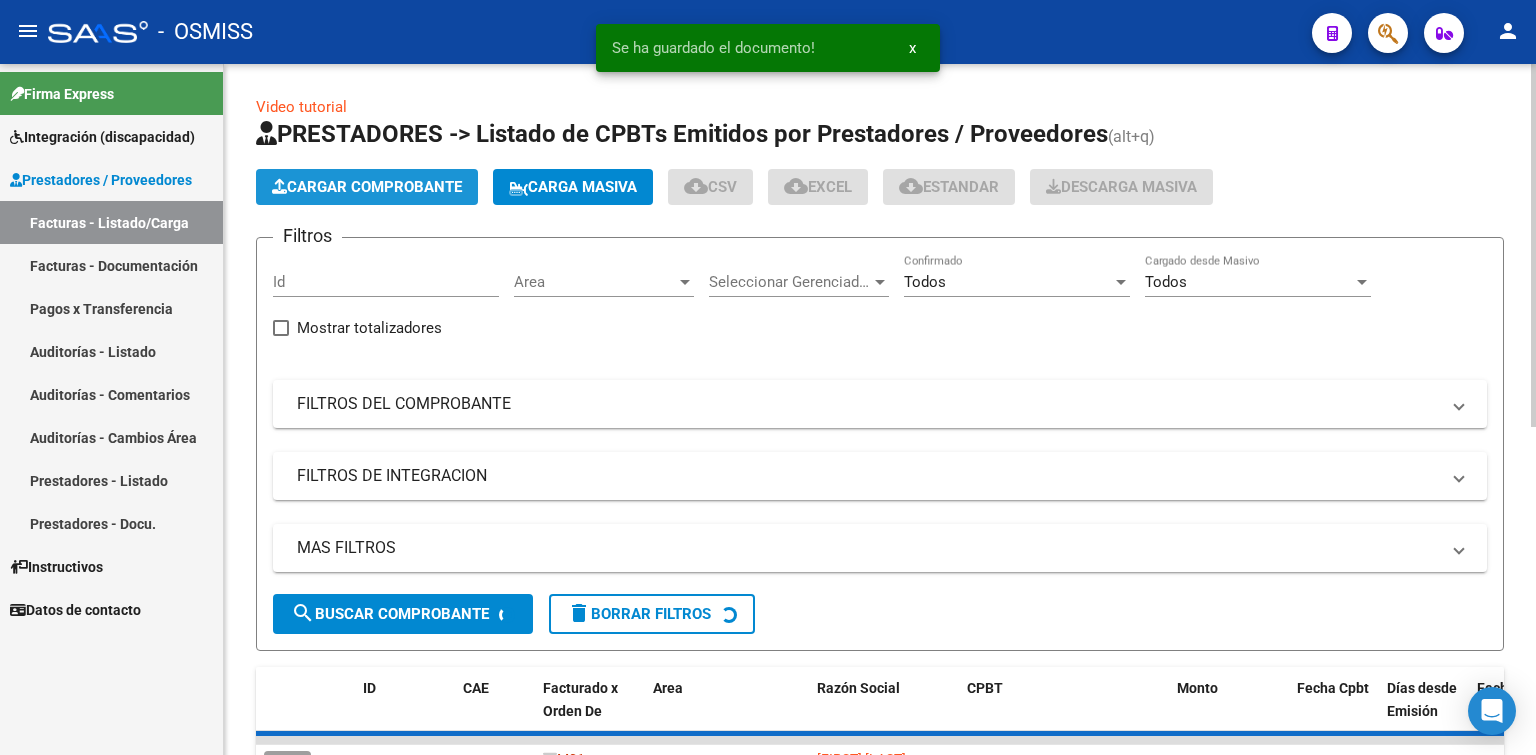 click on "Cargar Comprobante" 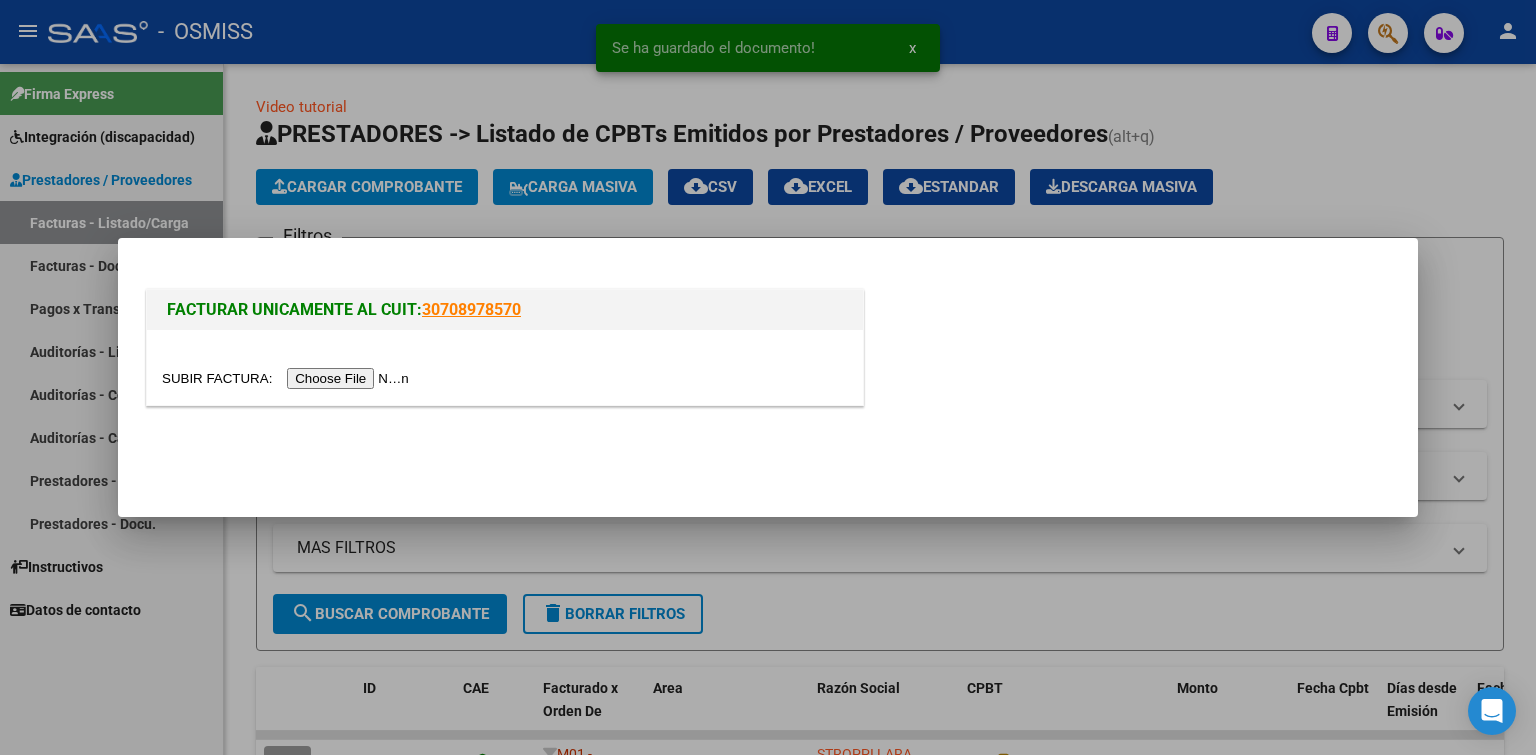 click at bounding box center (288, 378) 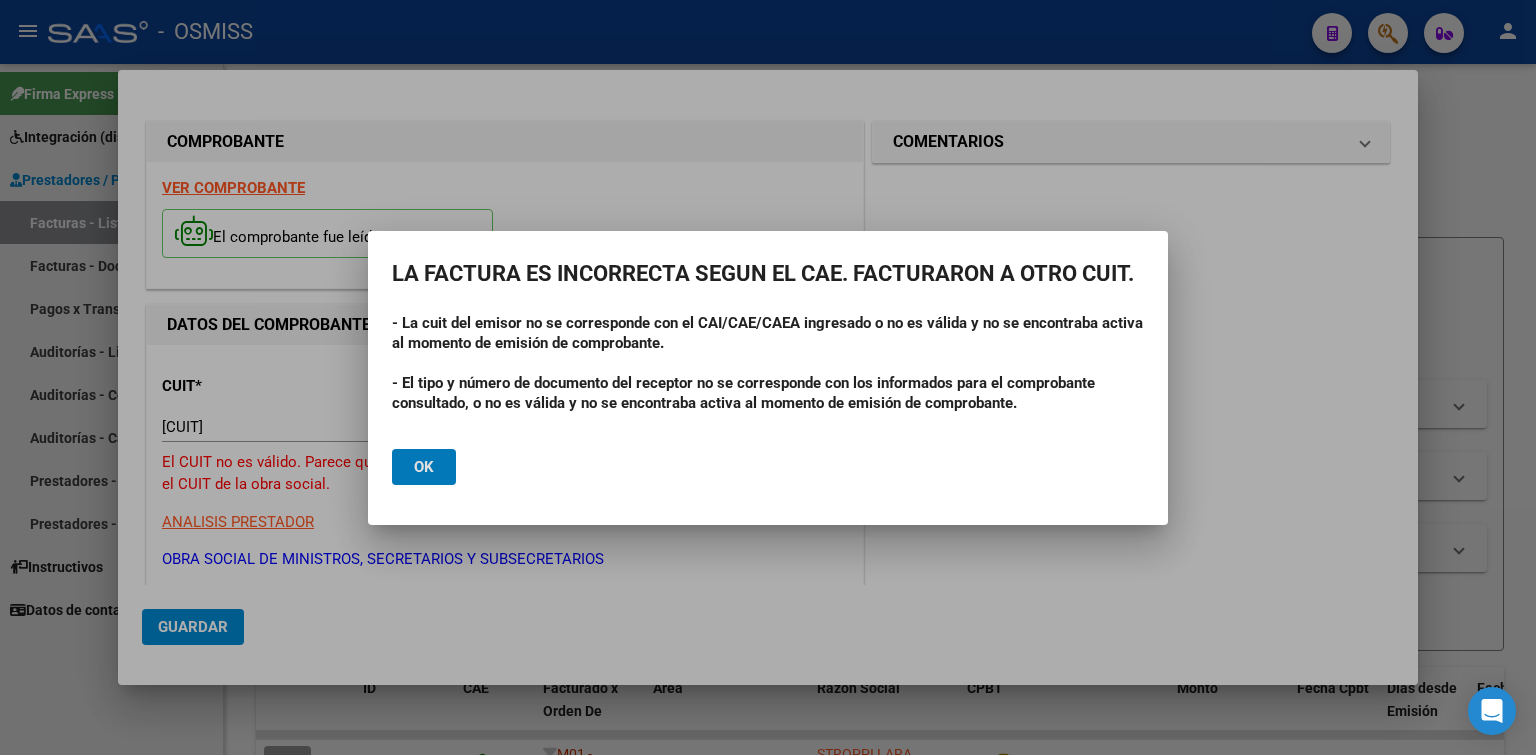 click at bounding box center (768, 377) 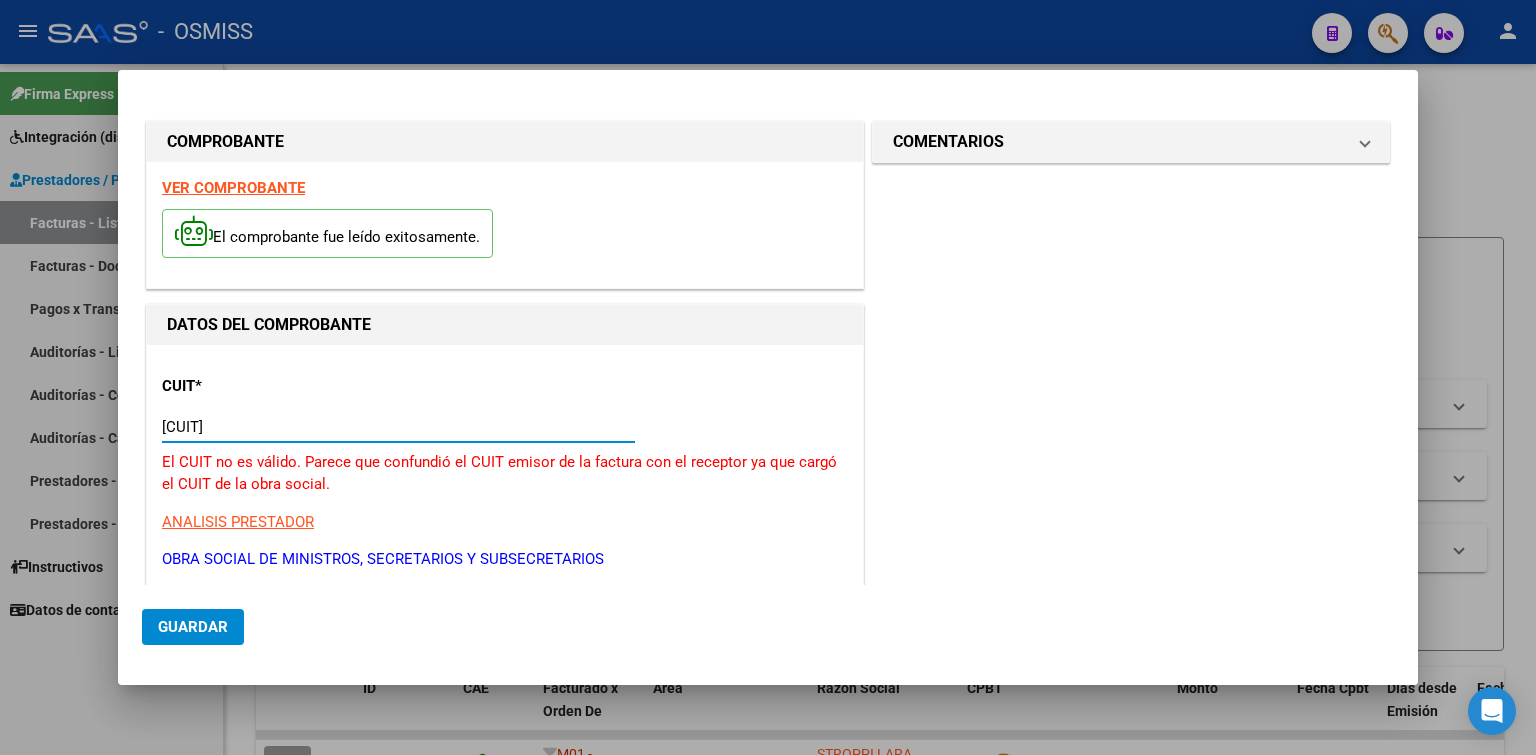 drag, startPoint x: 294, startPoint y: 429, endPoint x: 150, endPoint y: 408, distance: 145.5232 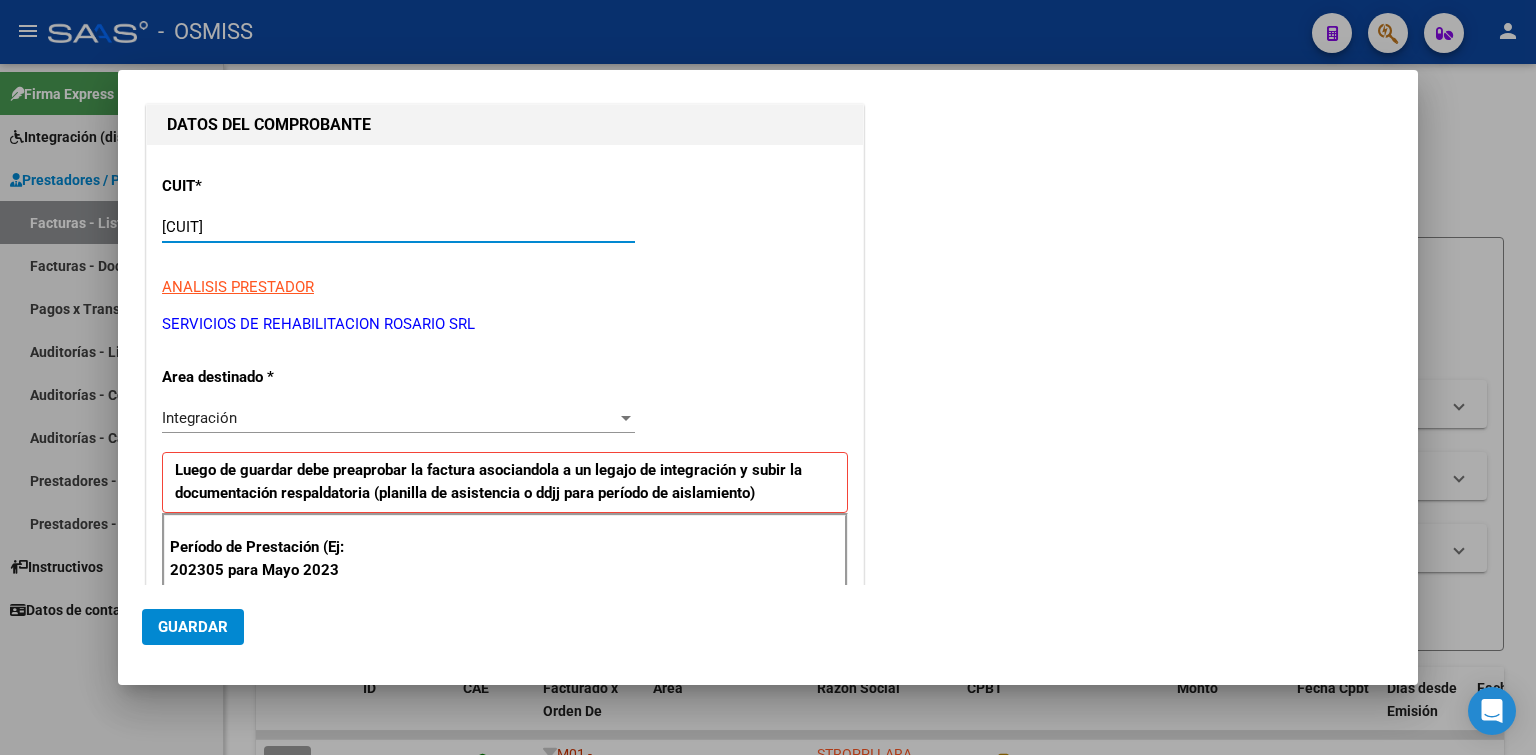 scroll, scrollTop: 600, scrollLeft: 0, axis: vertical 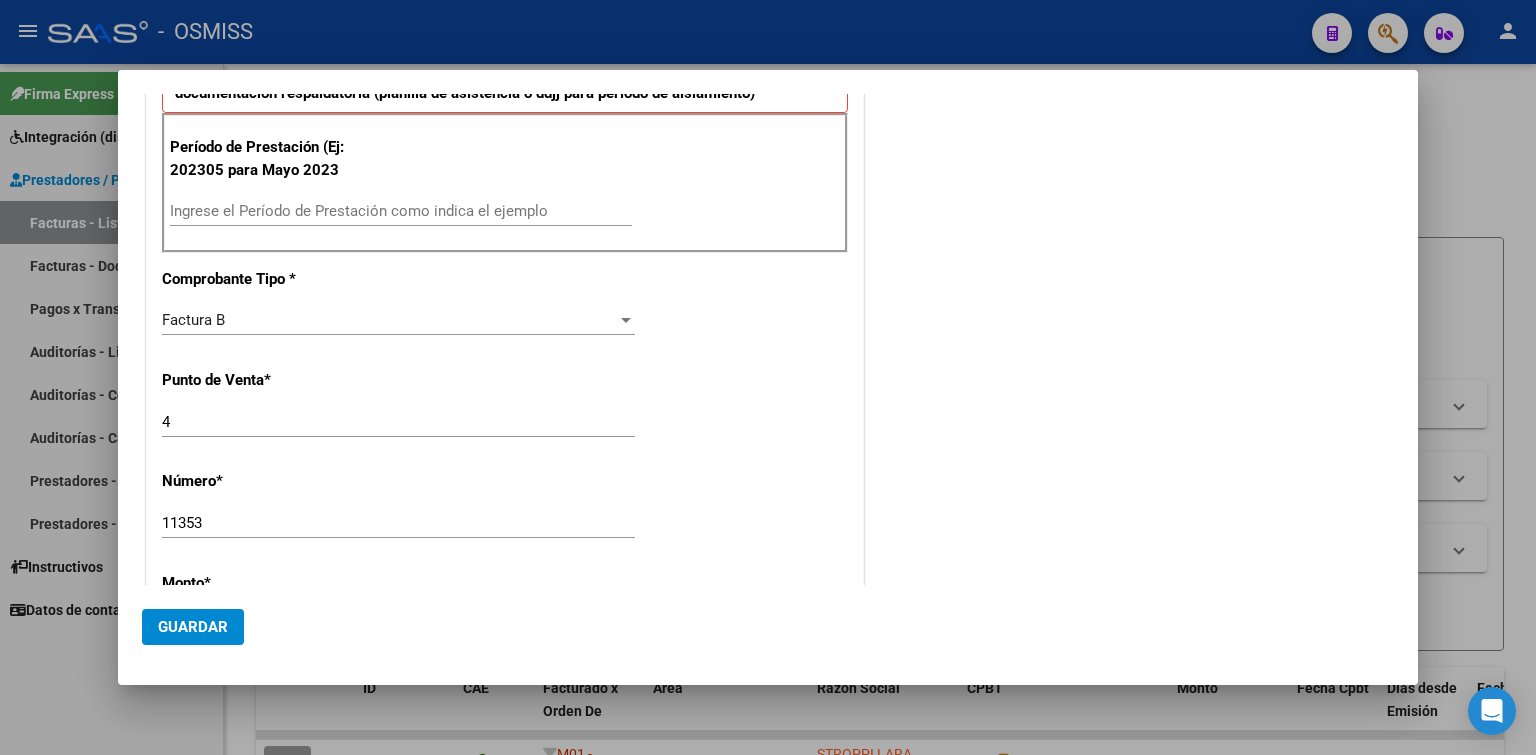type on "[CUIT]" 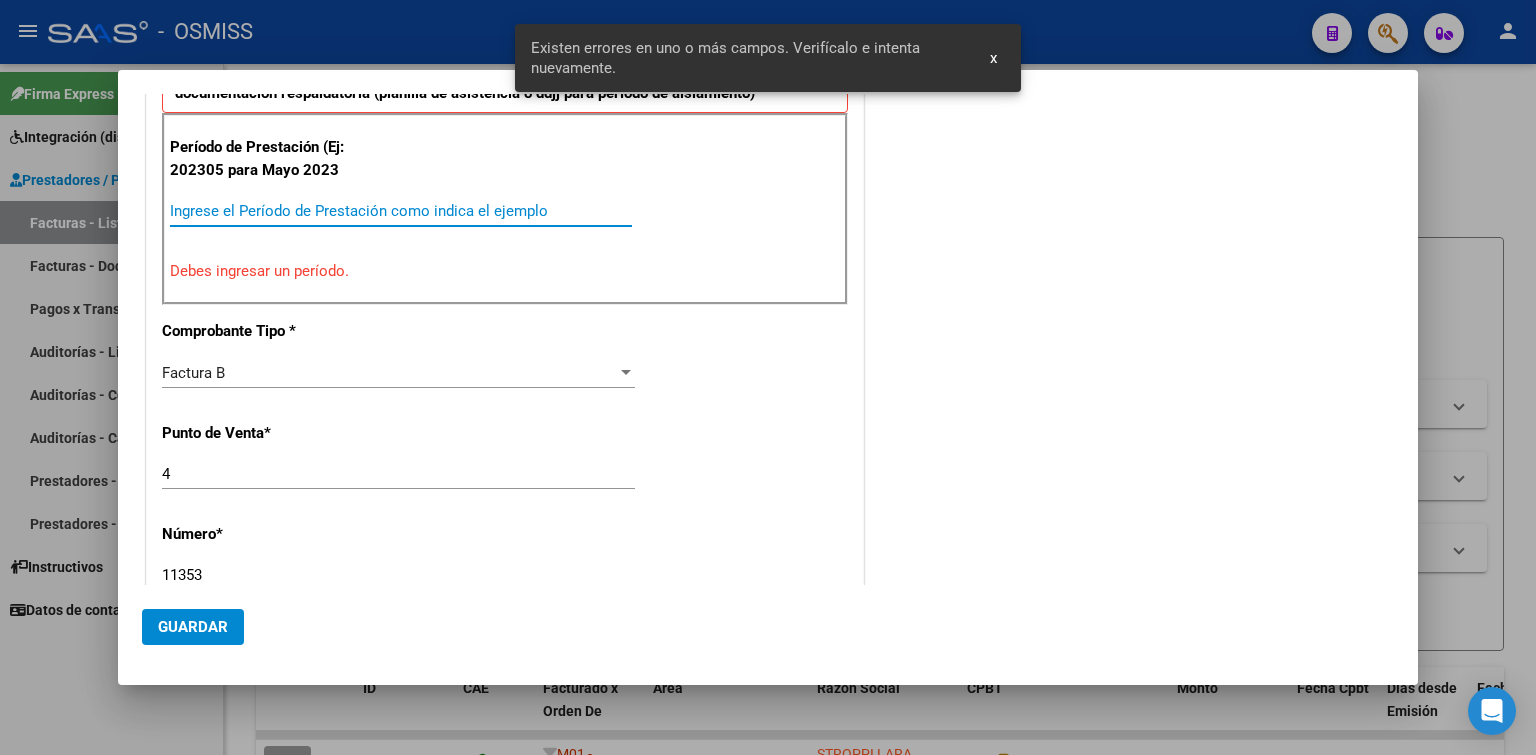 scroll, scrollTop: 449, scrollLeft: 0, axis: vertical 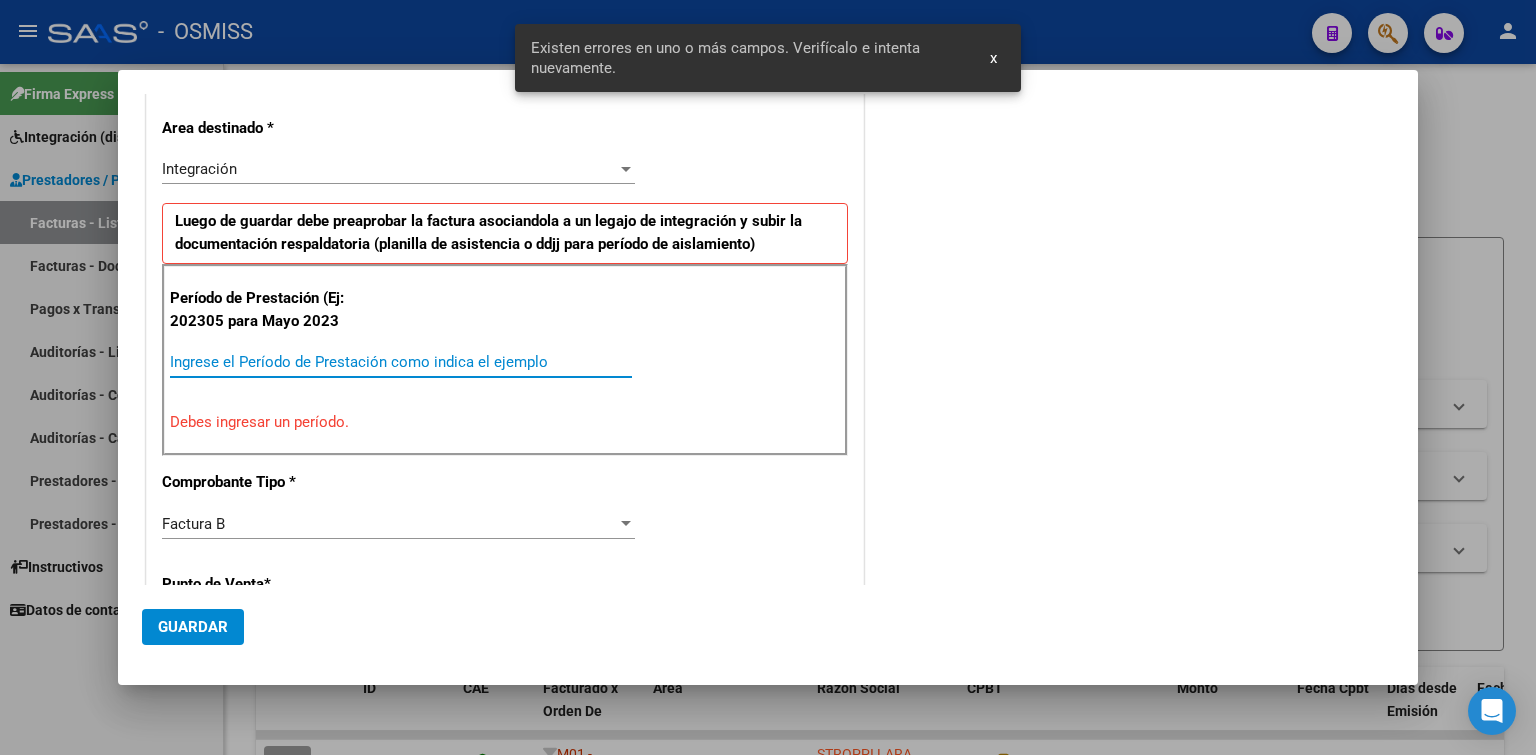 paste on "202507" 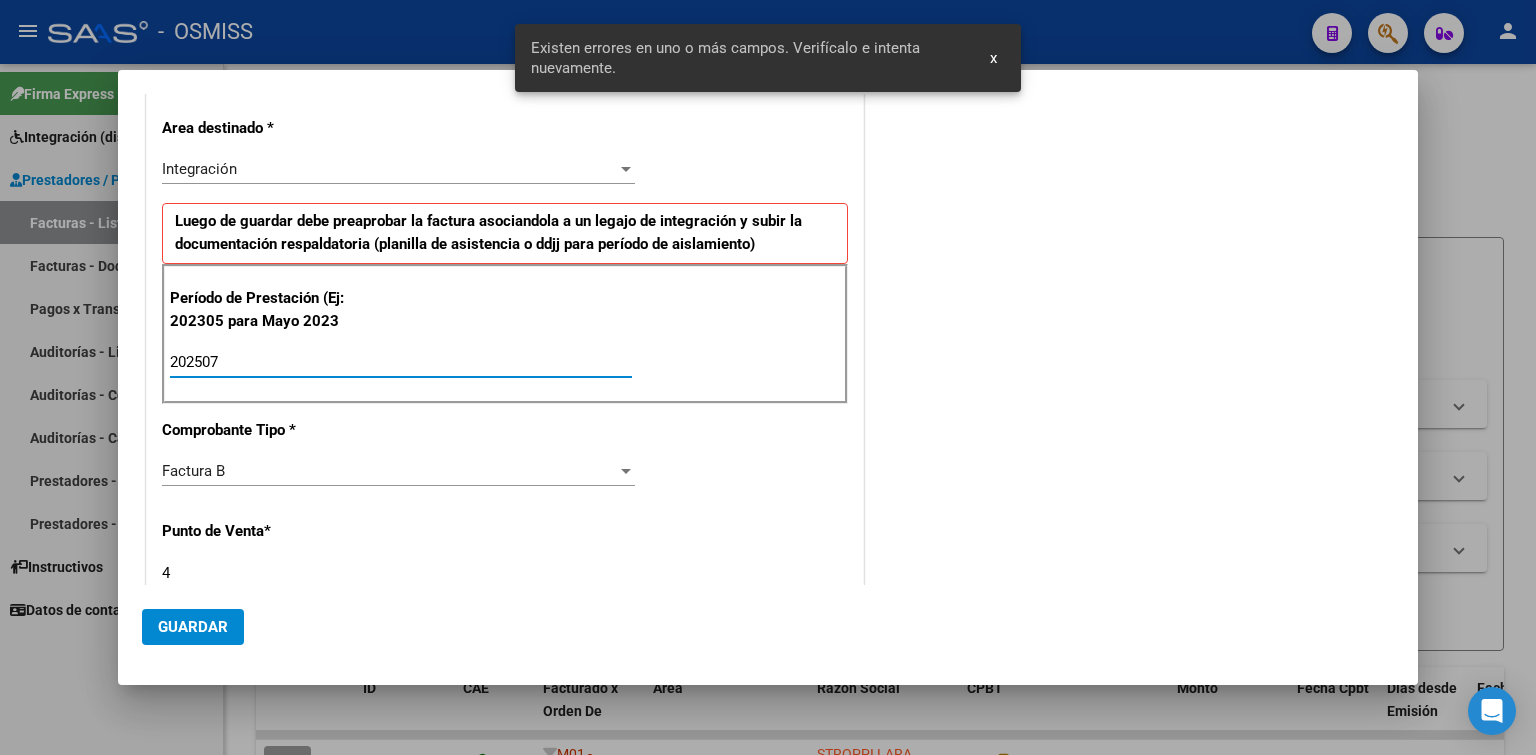 type on "202507" 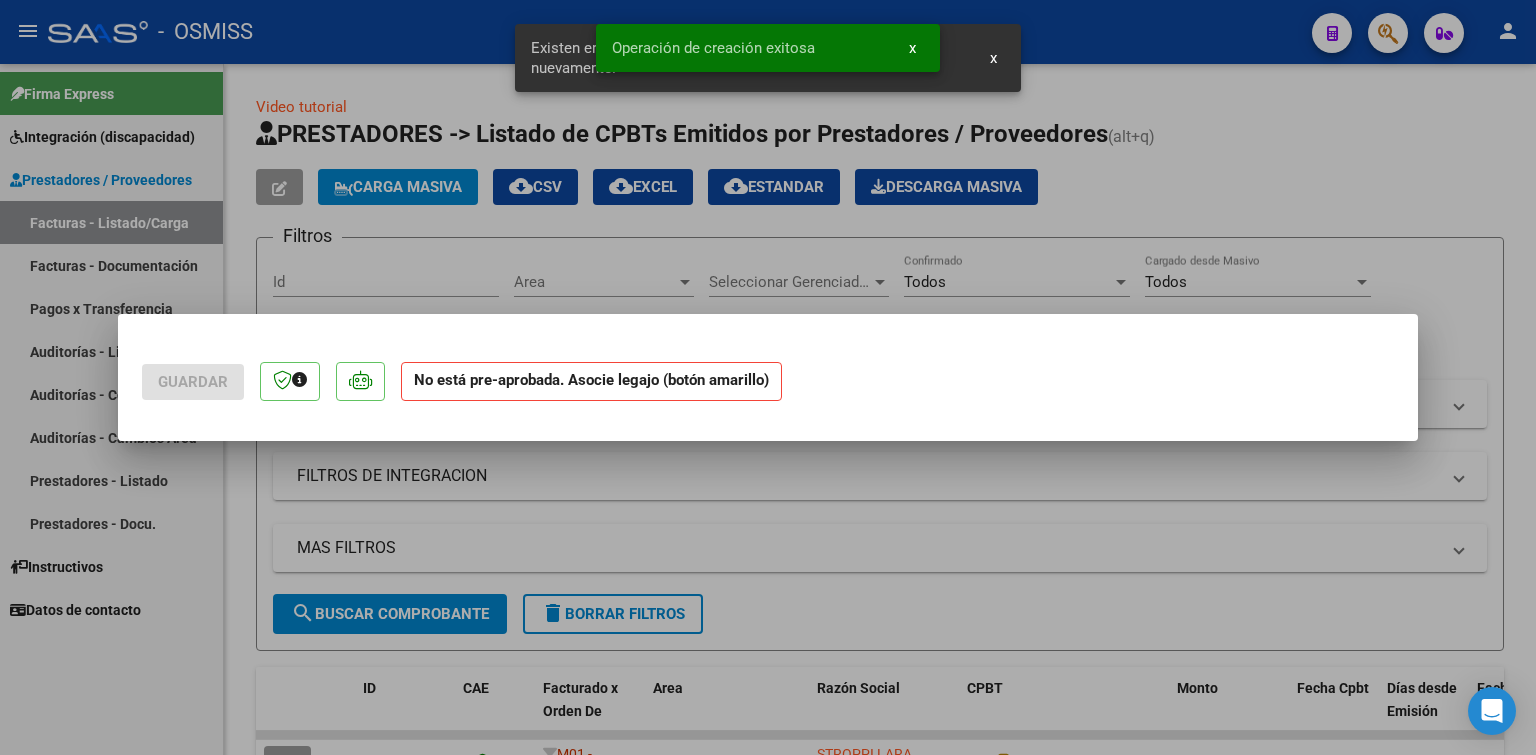 scroll, scrollTop: 0, scrollLeft: 0, axis: both 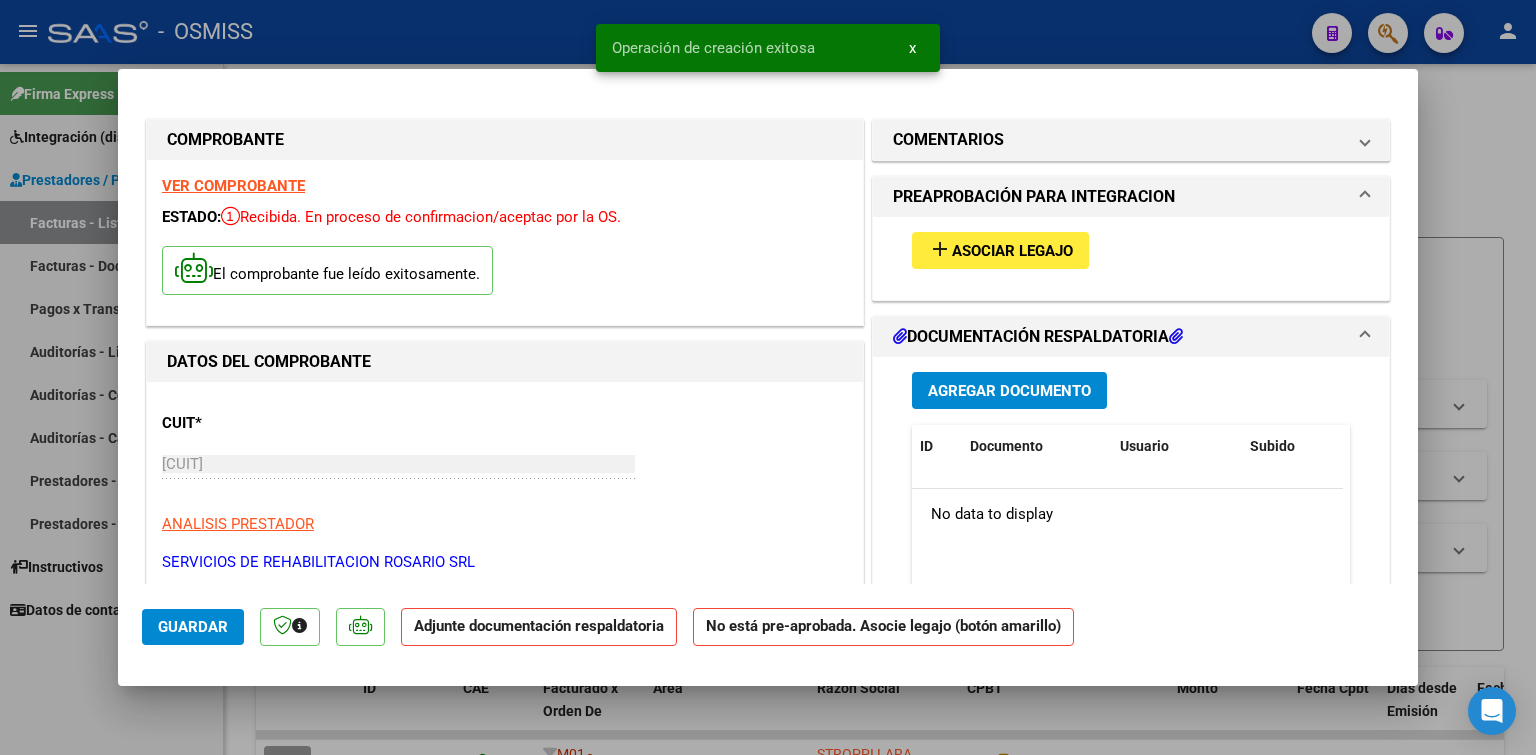 click on "Asociar Legajo" at bounding box center [1012, 251] 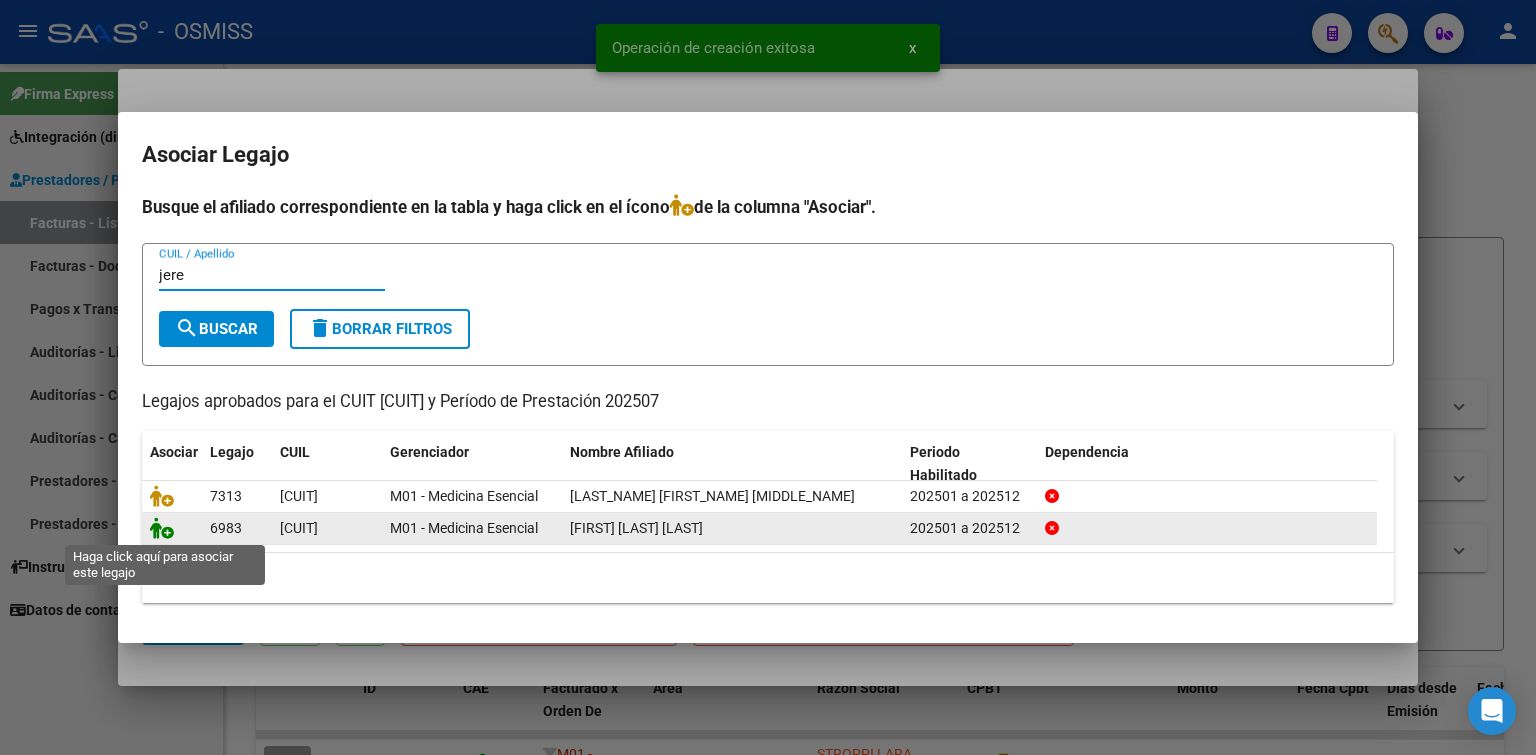 type on "jere" 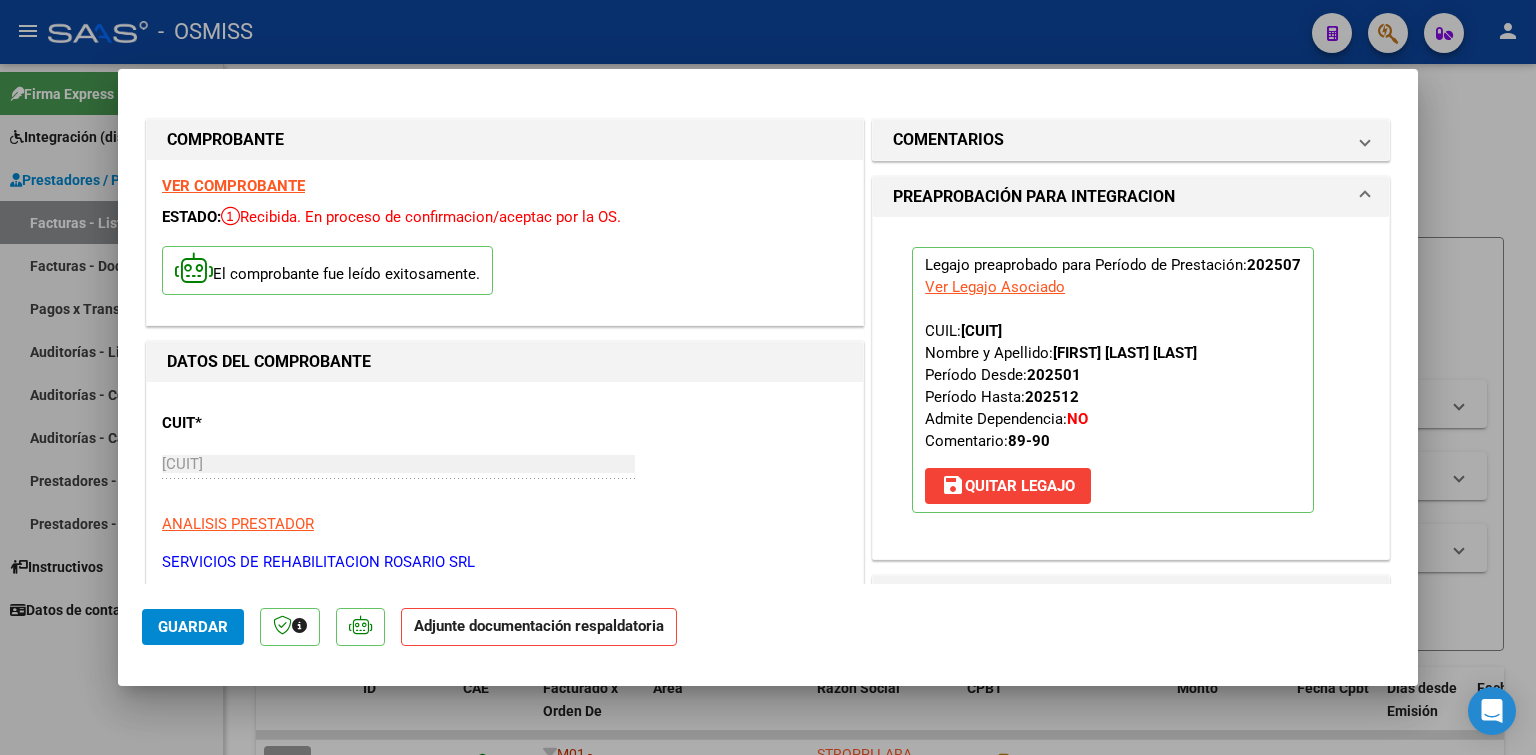 scroll, scrollTop: 300, scrollLeft: 0, axis: vertical 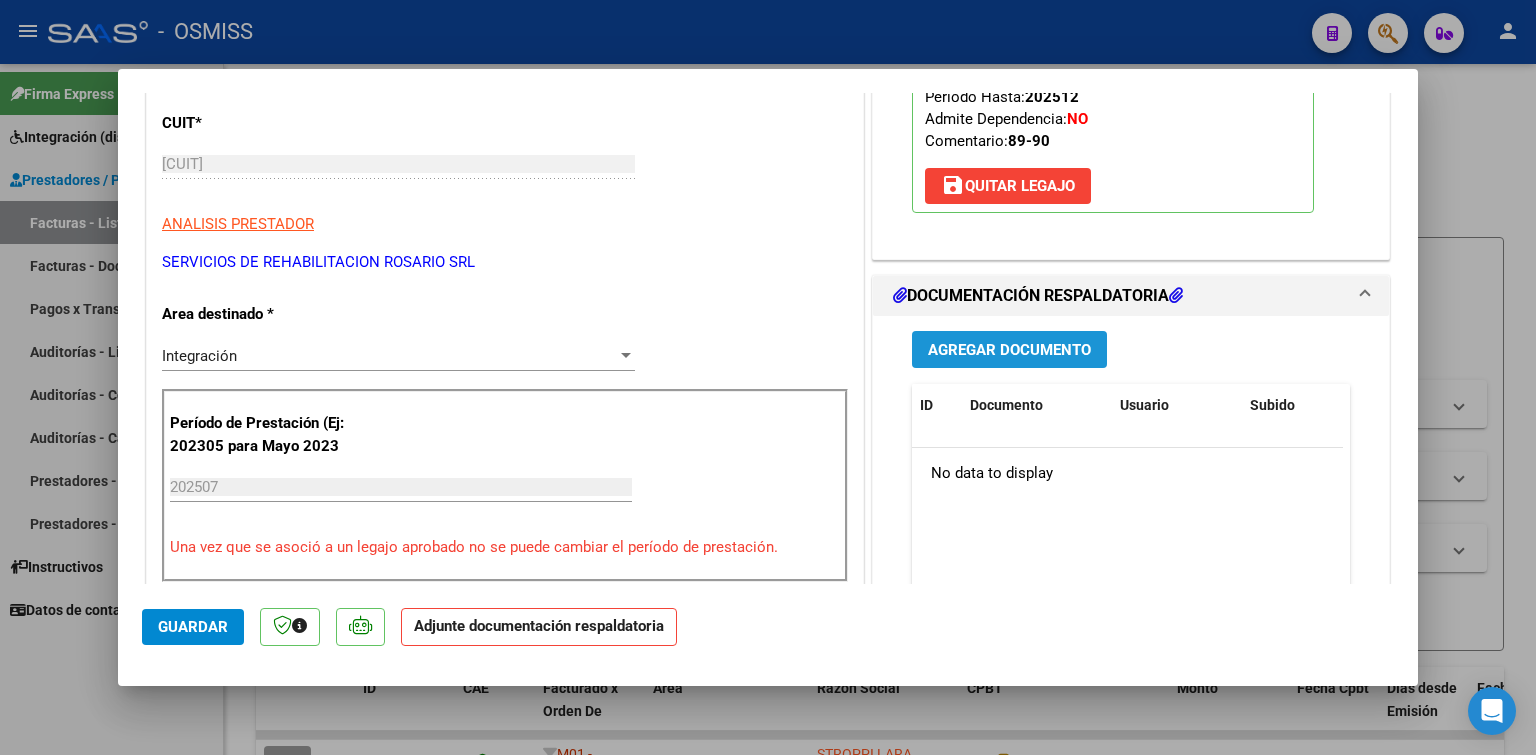 click on "Agregar Documento" at bounding box center [1009, 350] 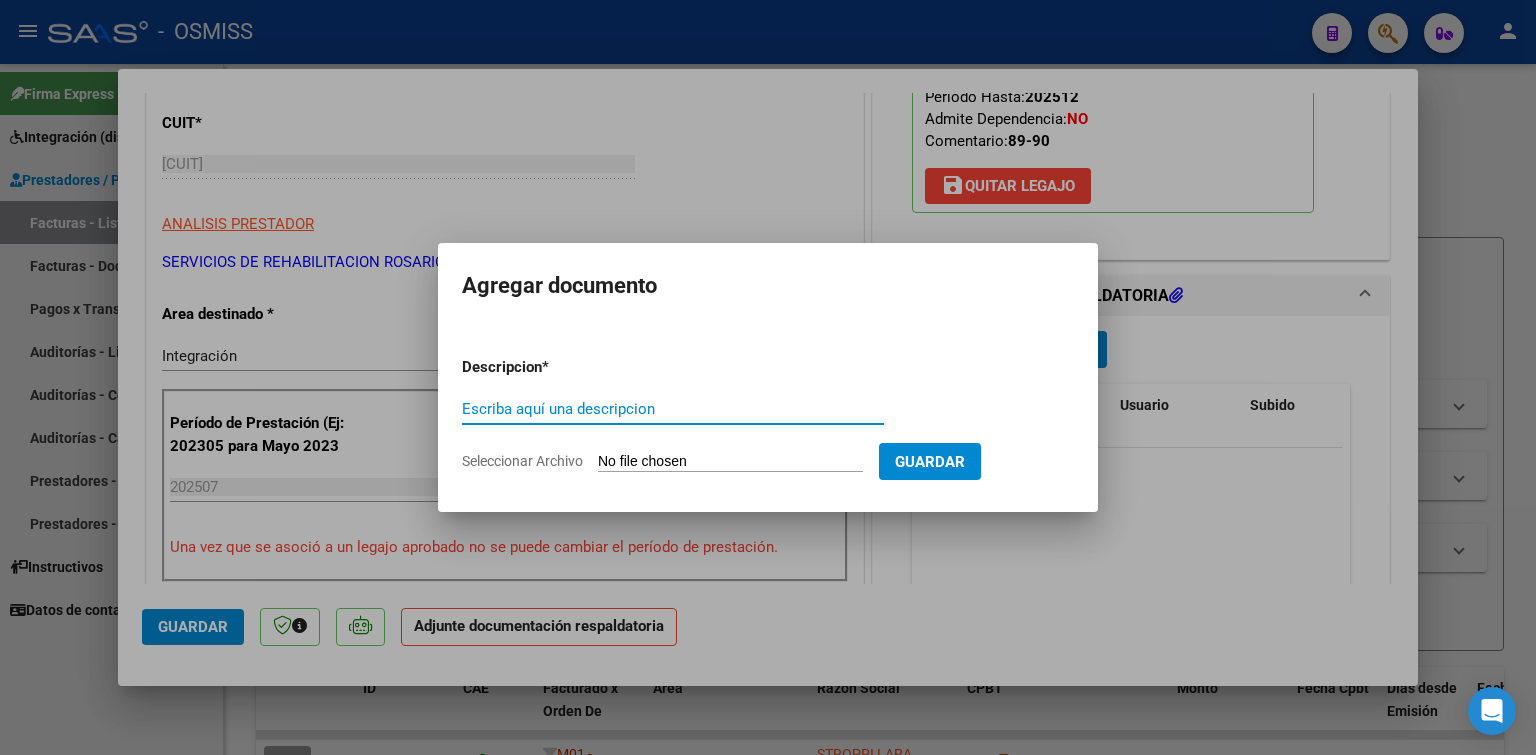 click on "Seleccionar Archivo" at bounding box center [730, 462] 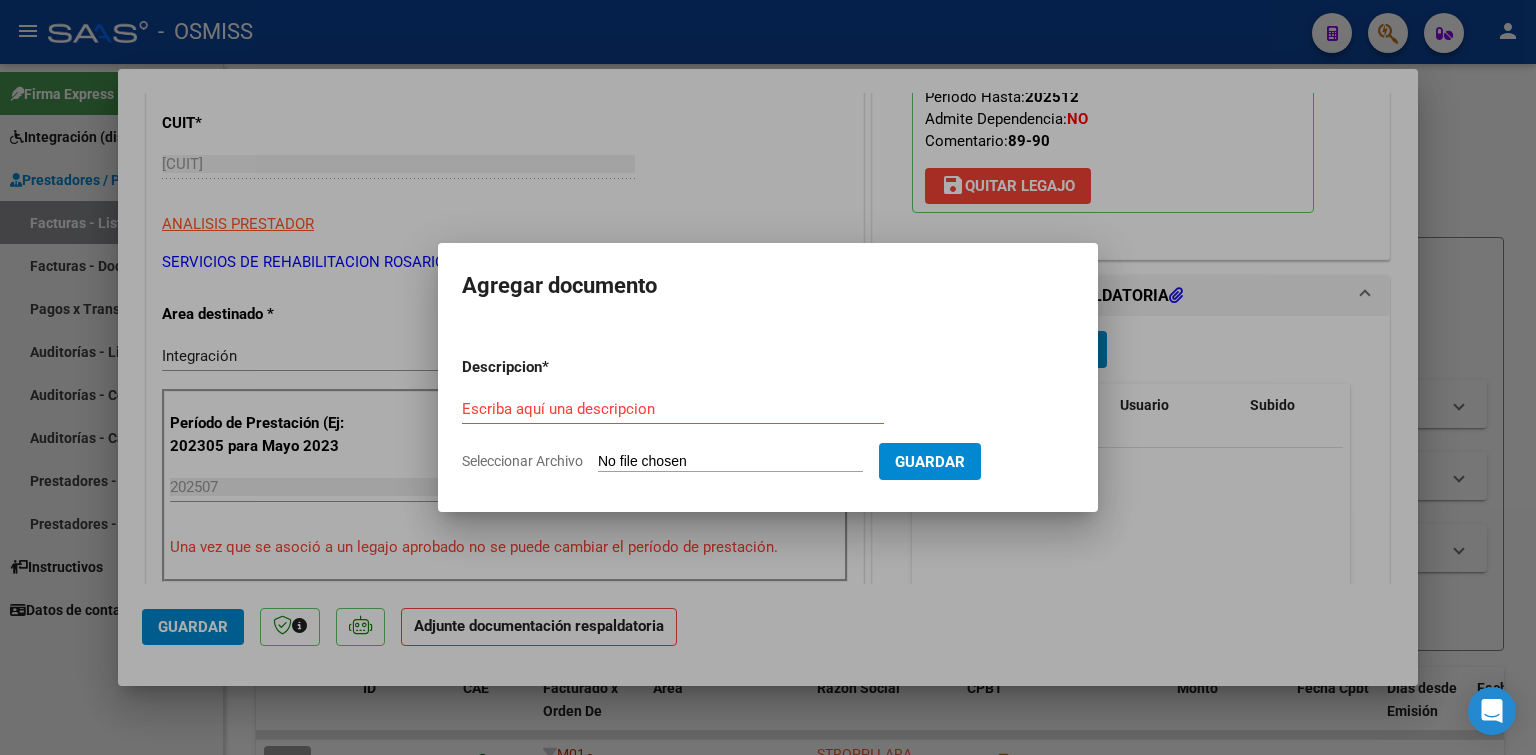 type on "C:\fakepath\[LAST_NAME] [FIRST_NAME] [MIDDLE_NAME].pdf" 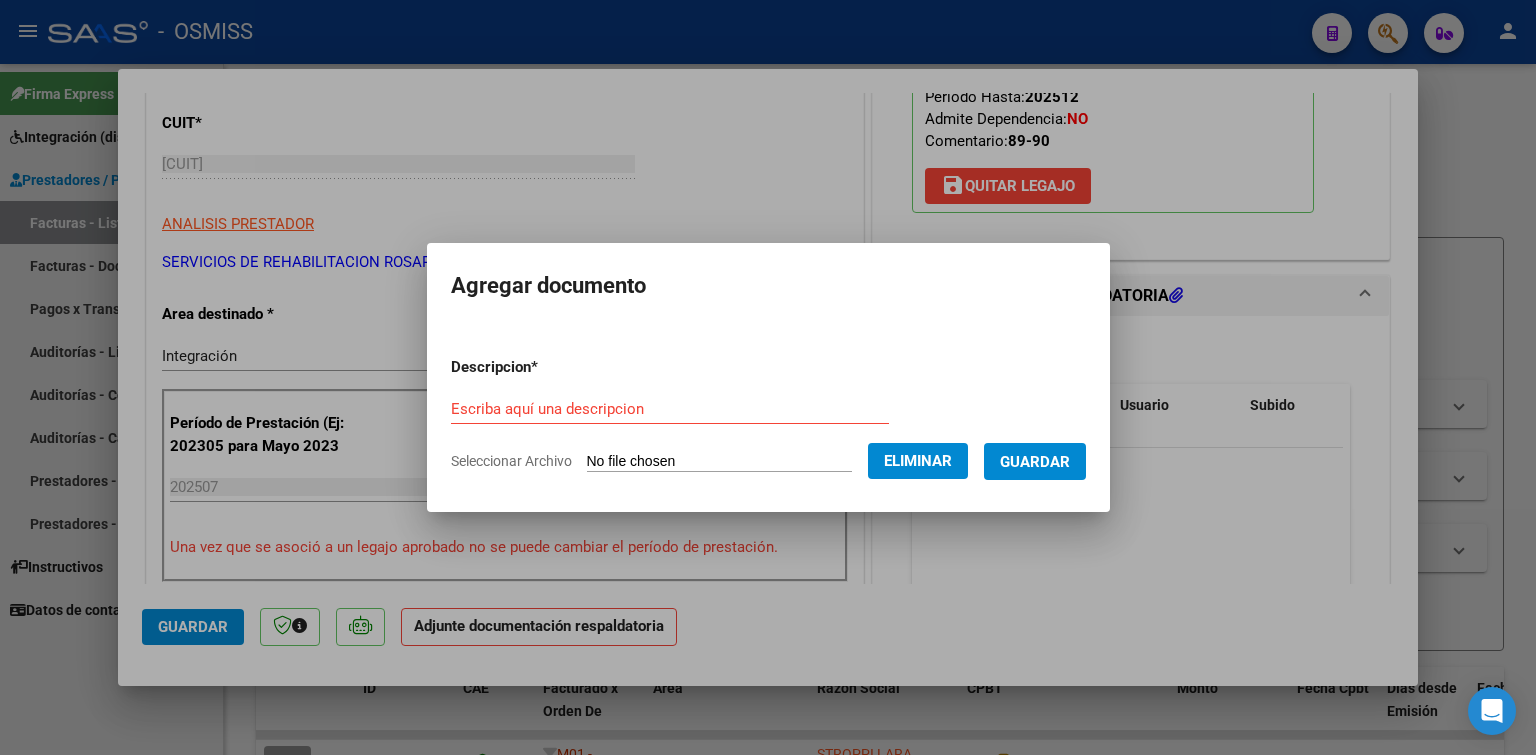 click on "Escriba aquí una descripcion" at bounding box center [670, 409] 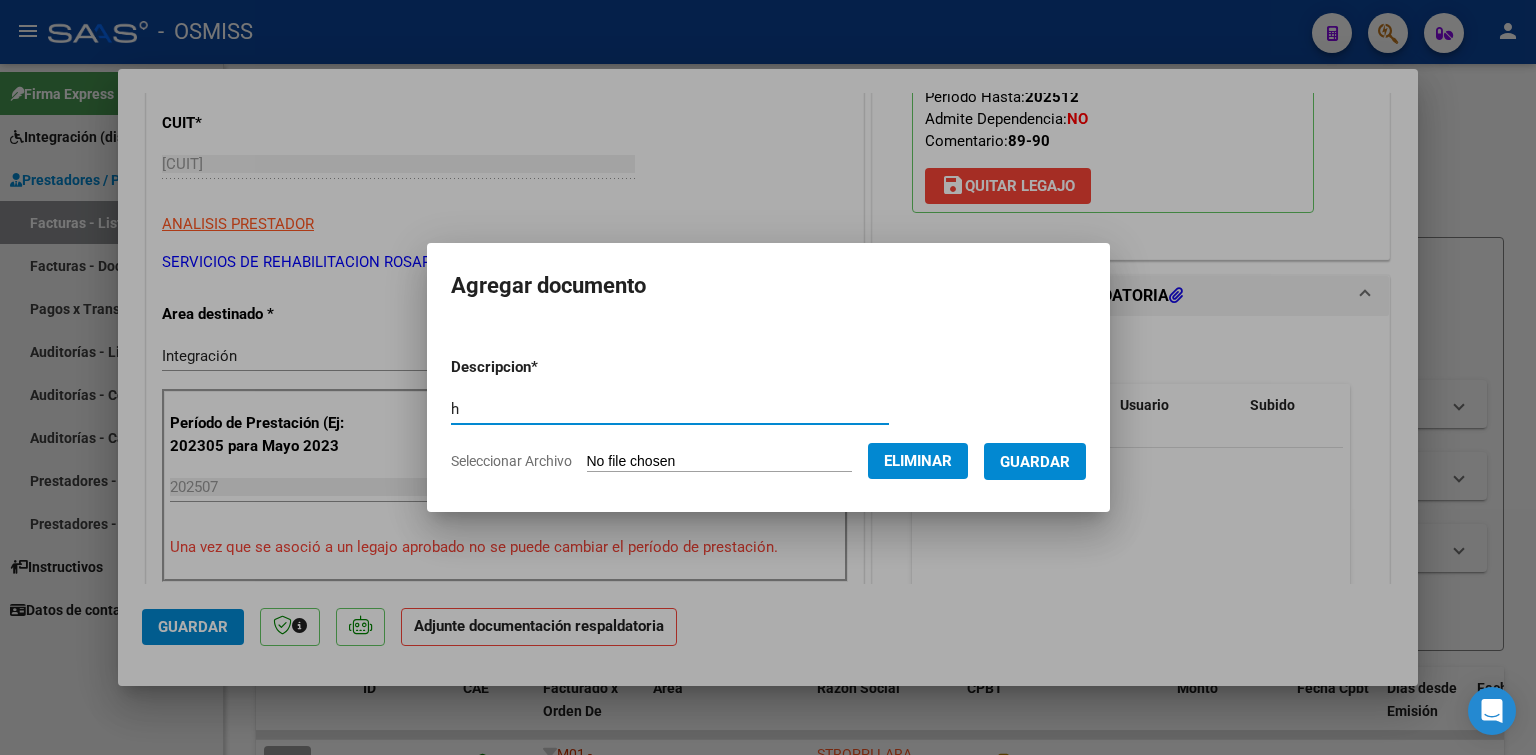 type on "h" 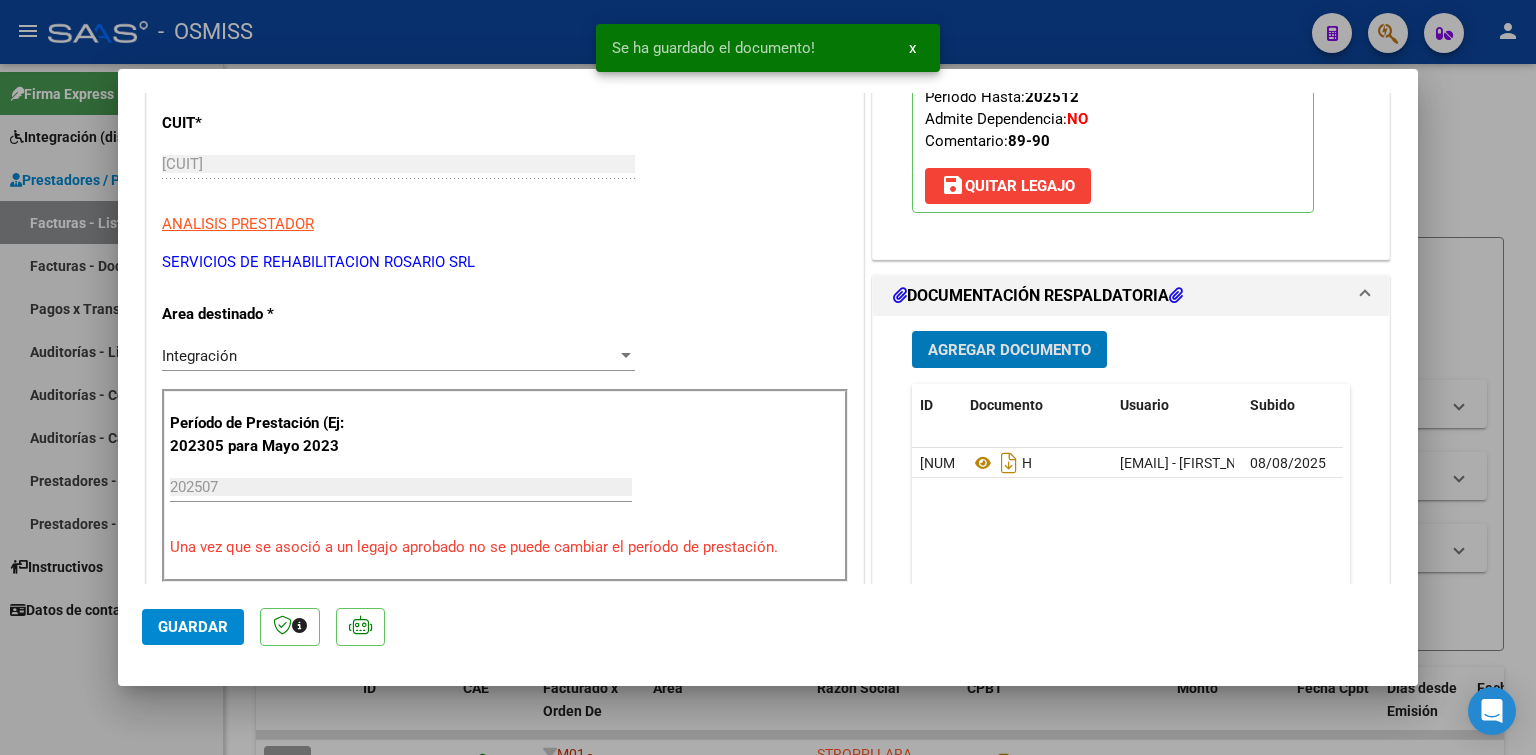 type 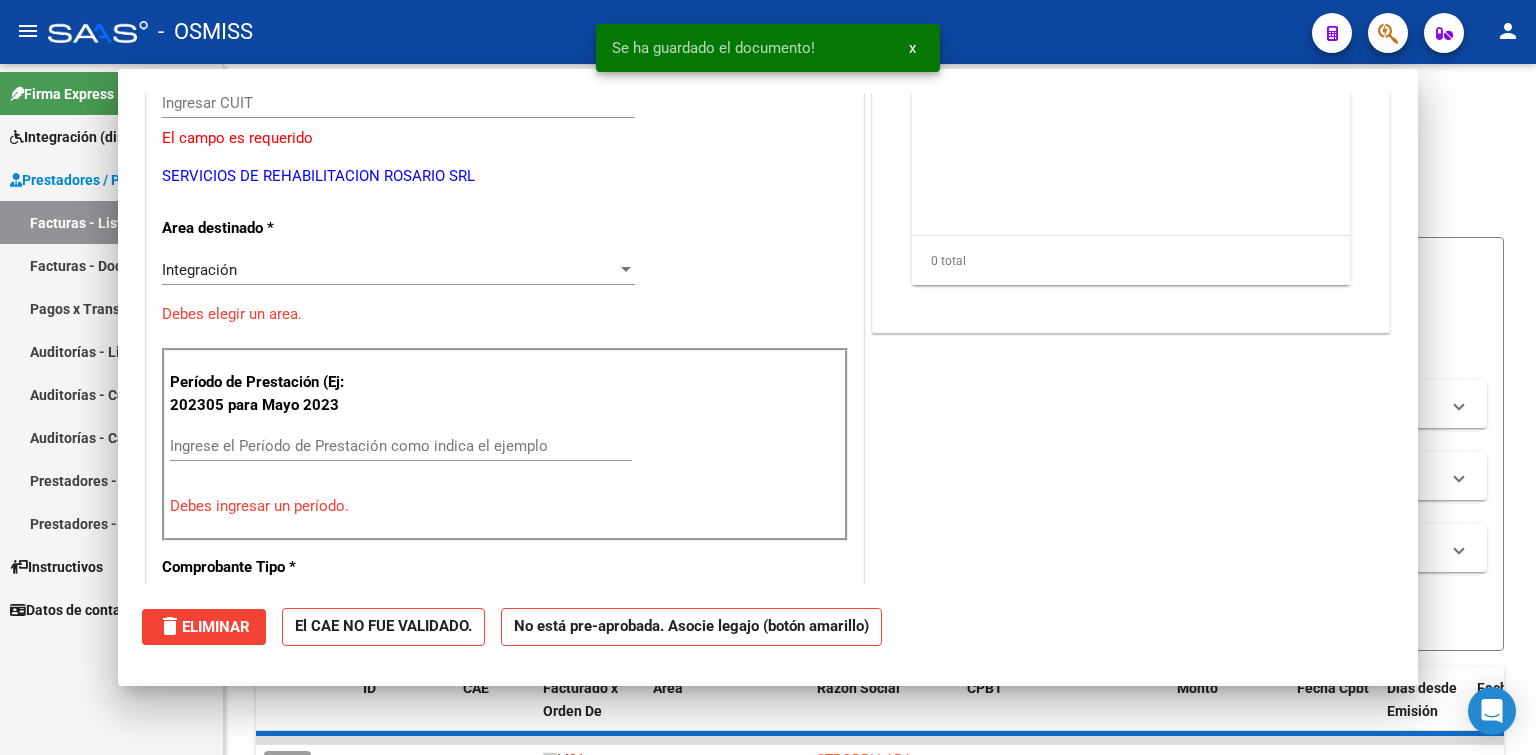 scroll, scrollTop: 239, scrollLeft: 0, axis: vertical 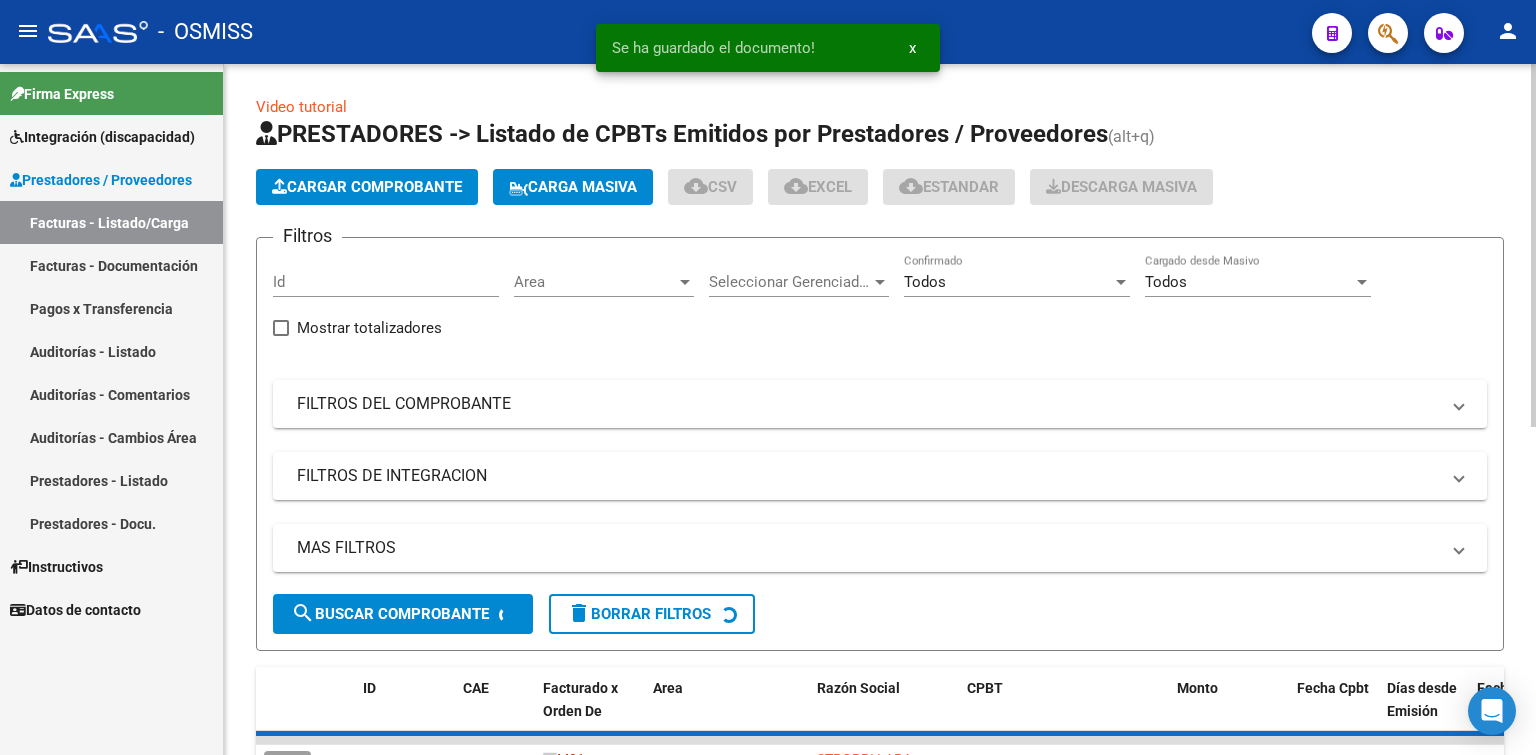 click on "Cargar Comprobante" 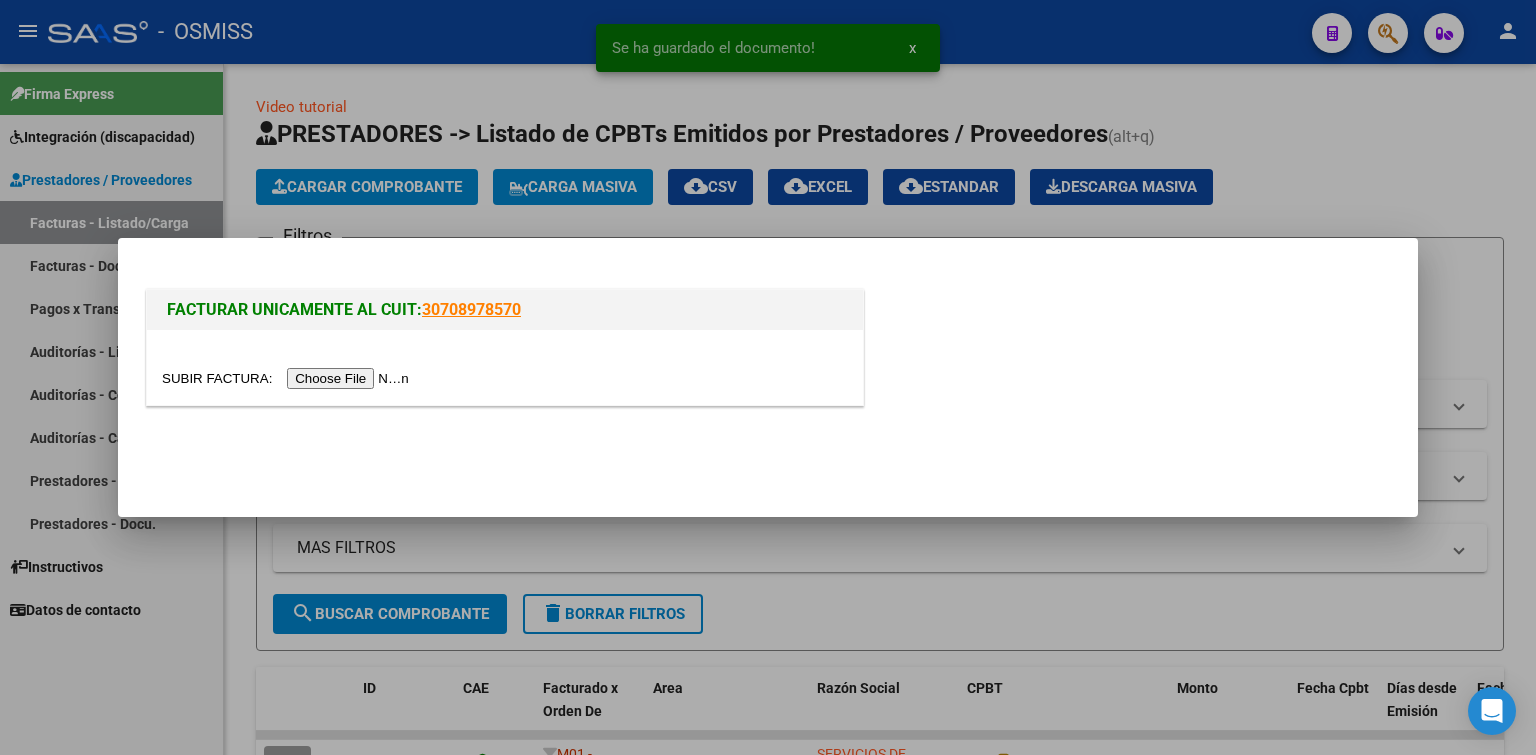 click at bounding box center [288, 378] 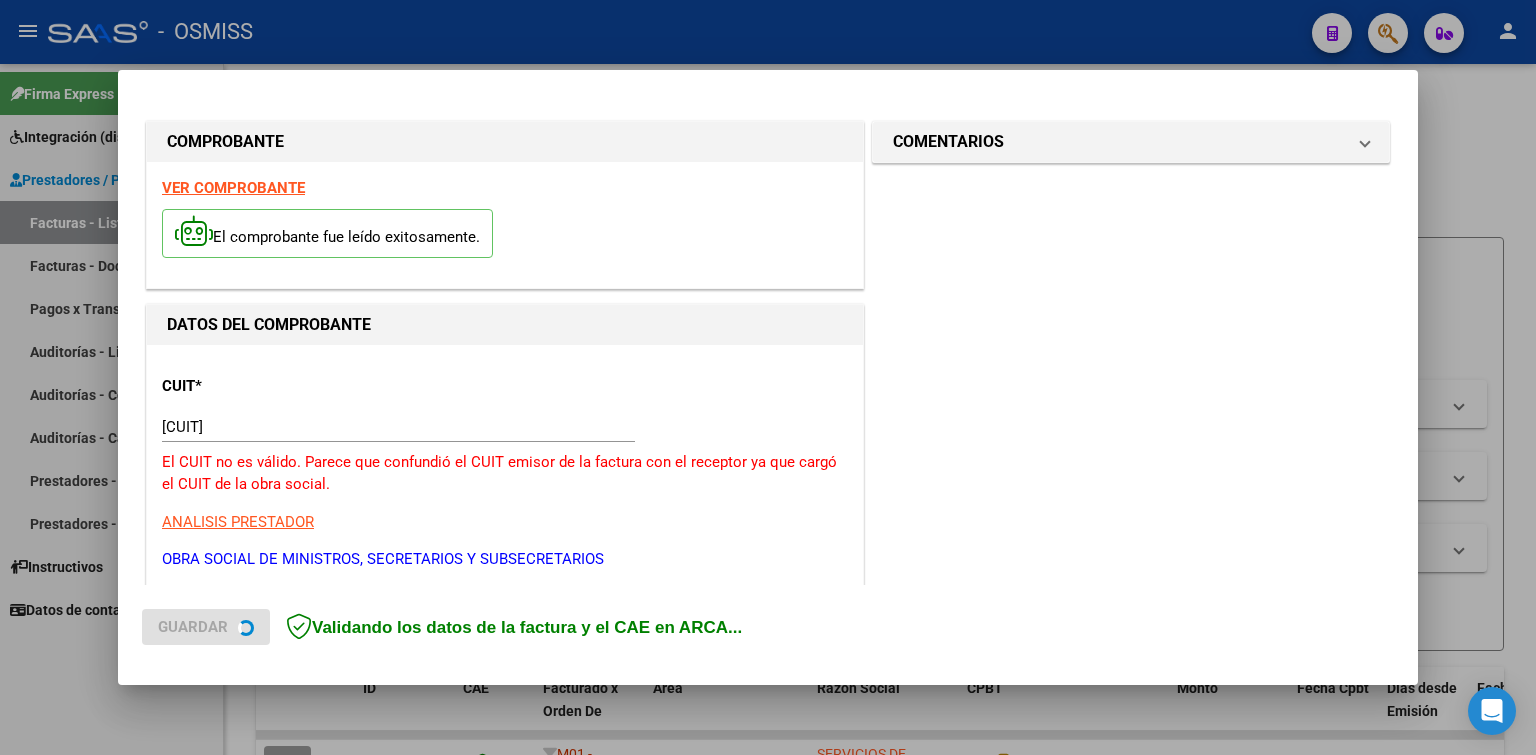 click on "[CUIT] Ingresar CUIT" at bounding box center (398, 427) 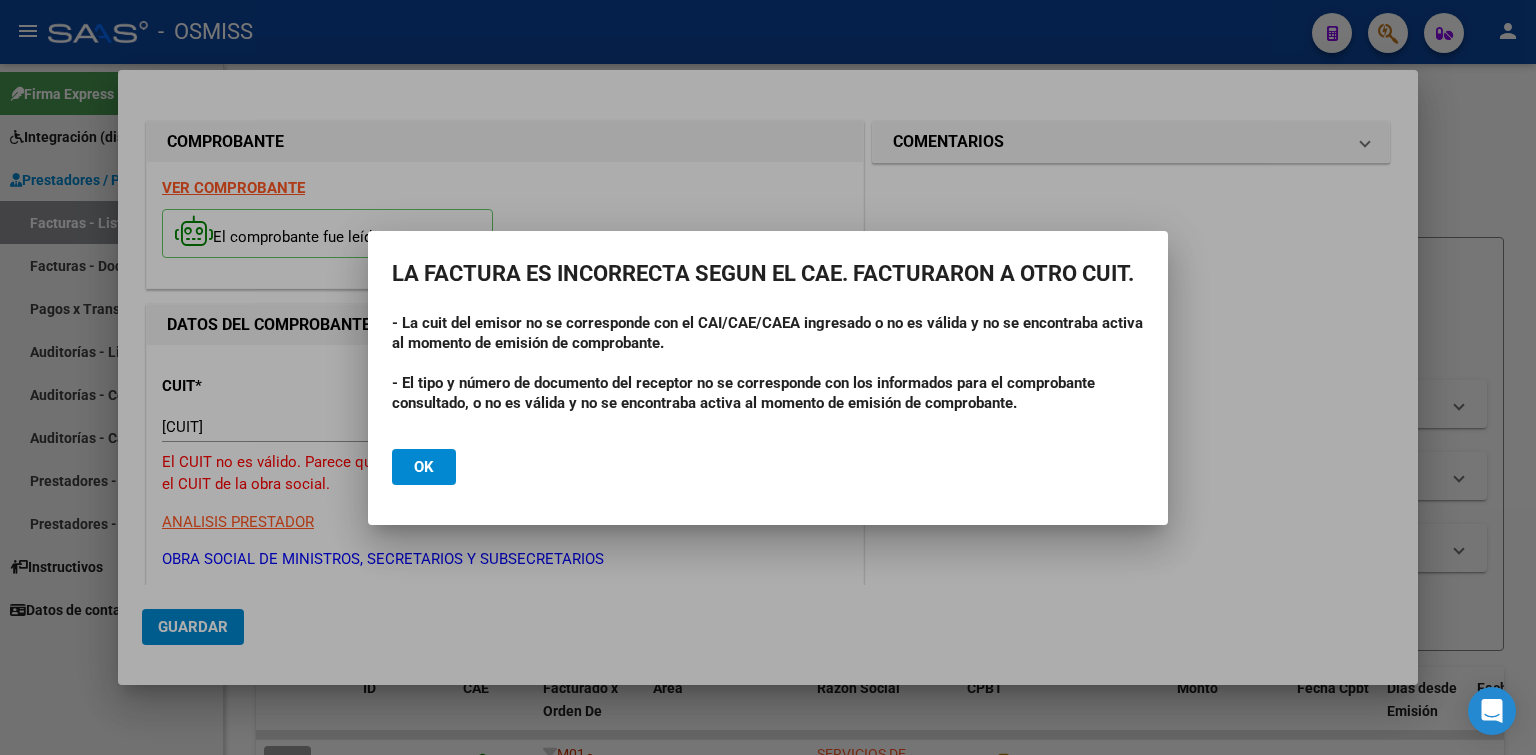 click at bounding box center [768, 377] 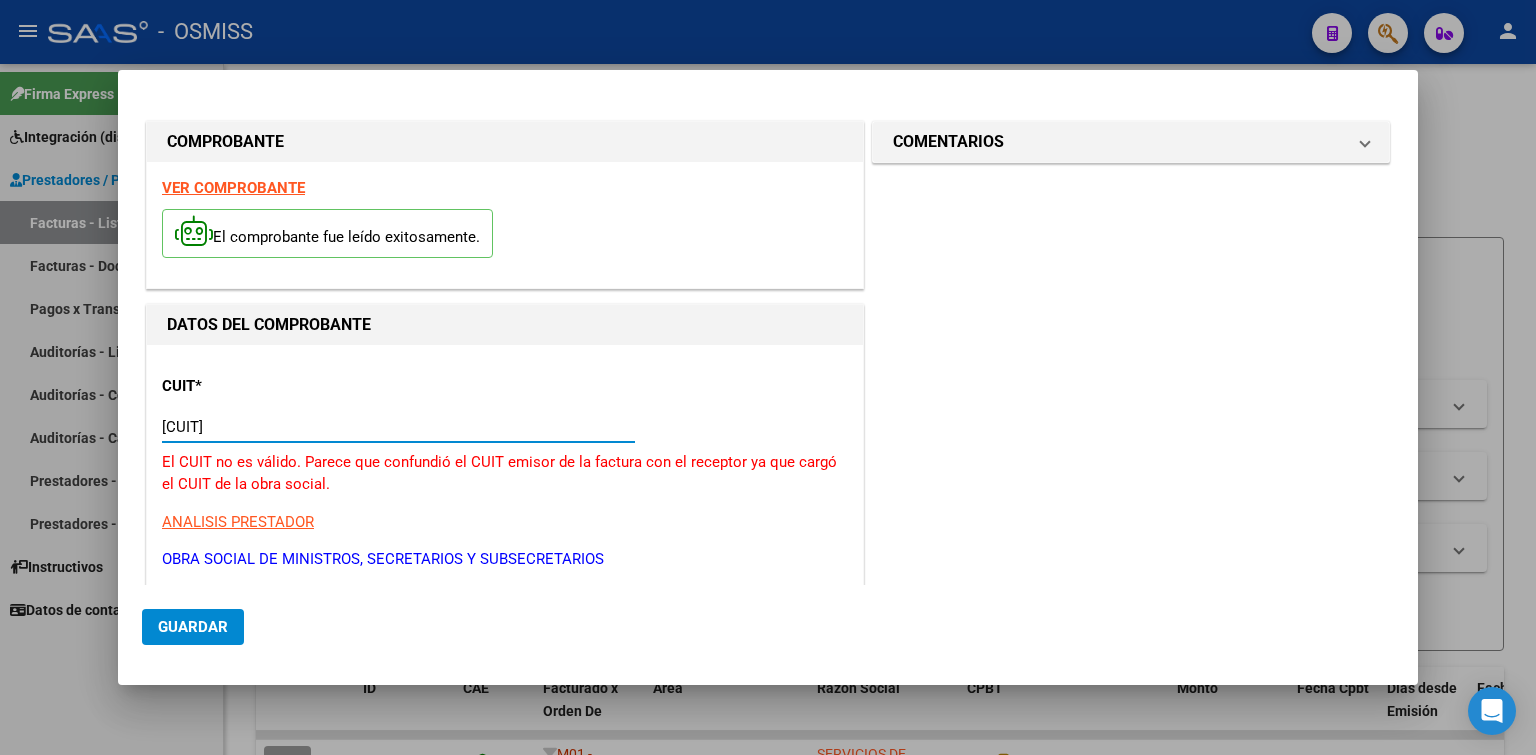 click on "[CUIT]" at bounding box center [398, 427] 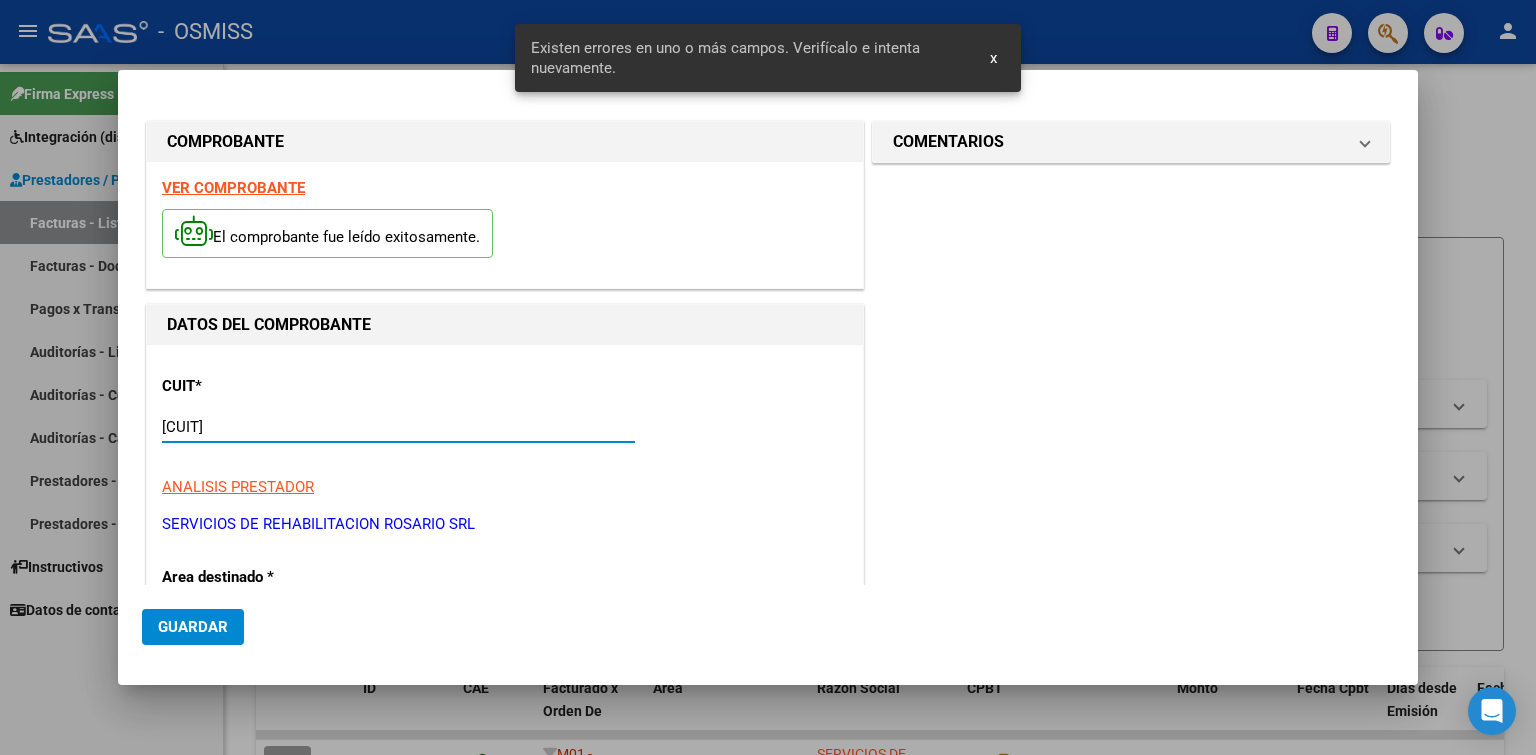 scroll, scrollTop: 400, scrollLeft: 0, axis: vertical 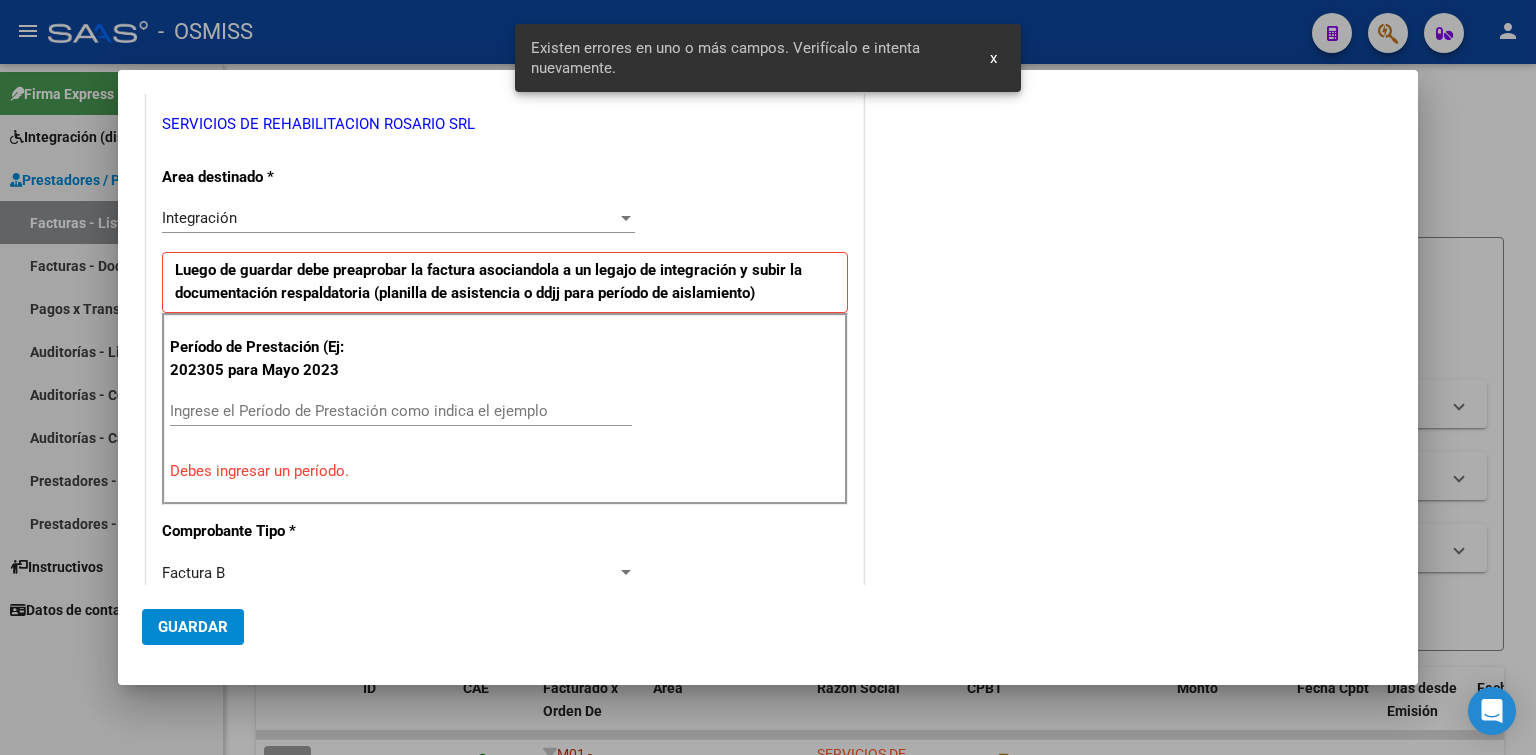 type on "[CUIT]" 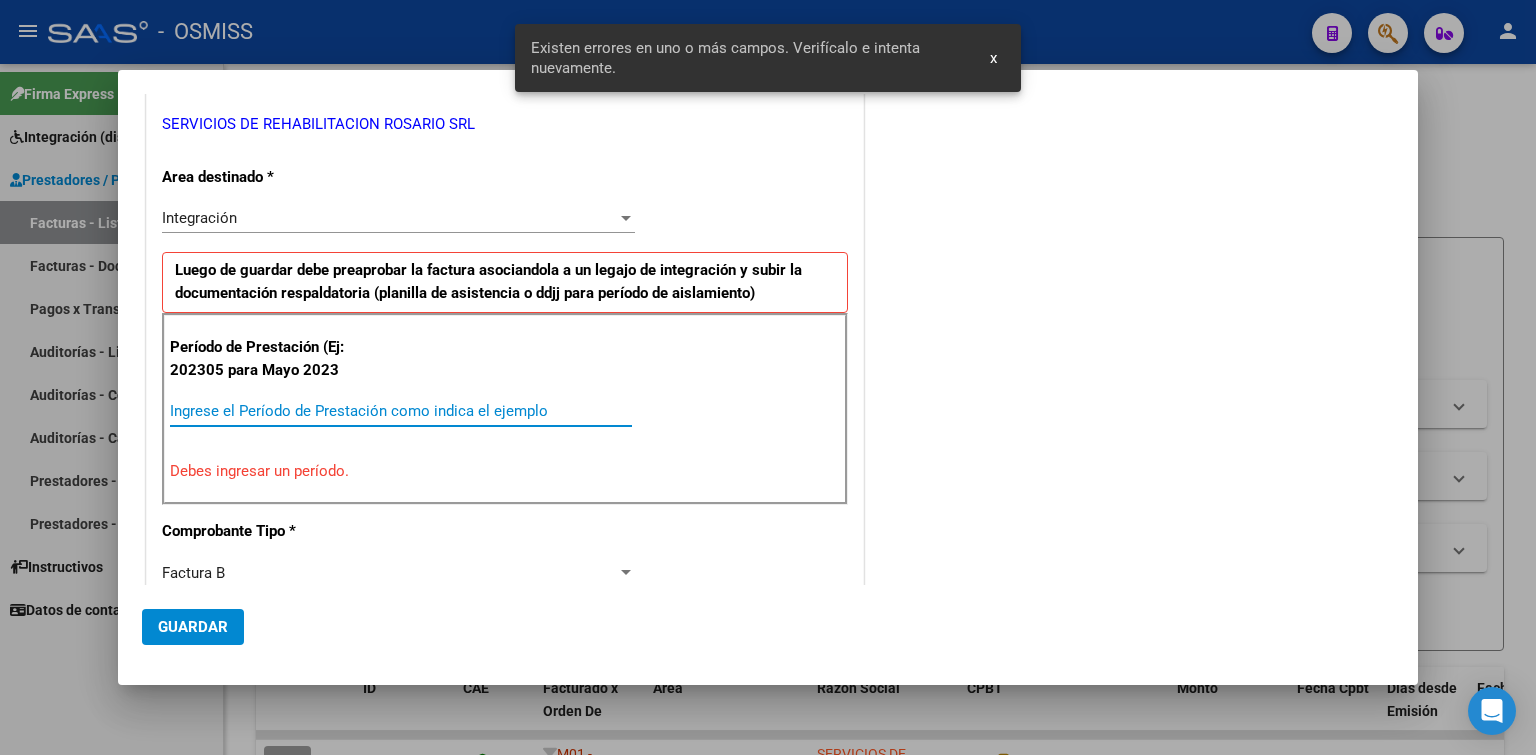 paste on "202507" 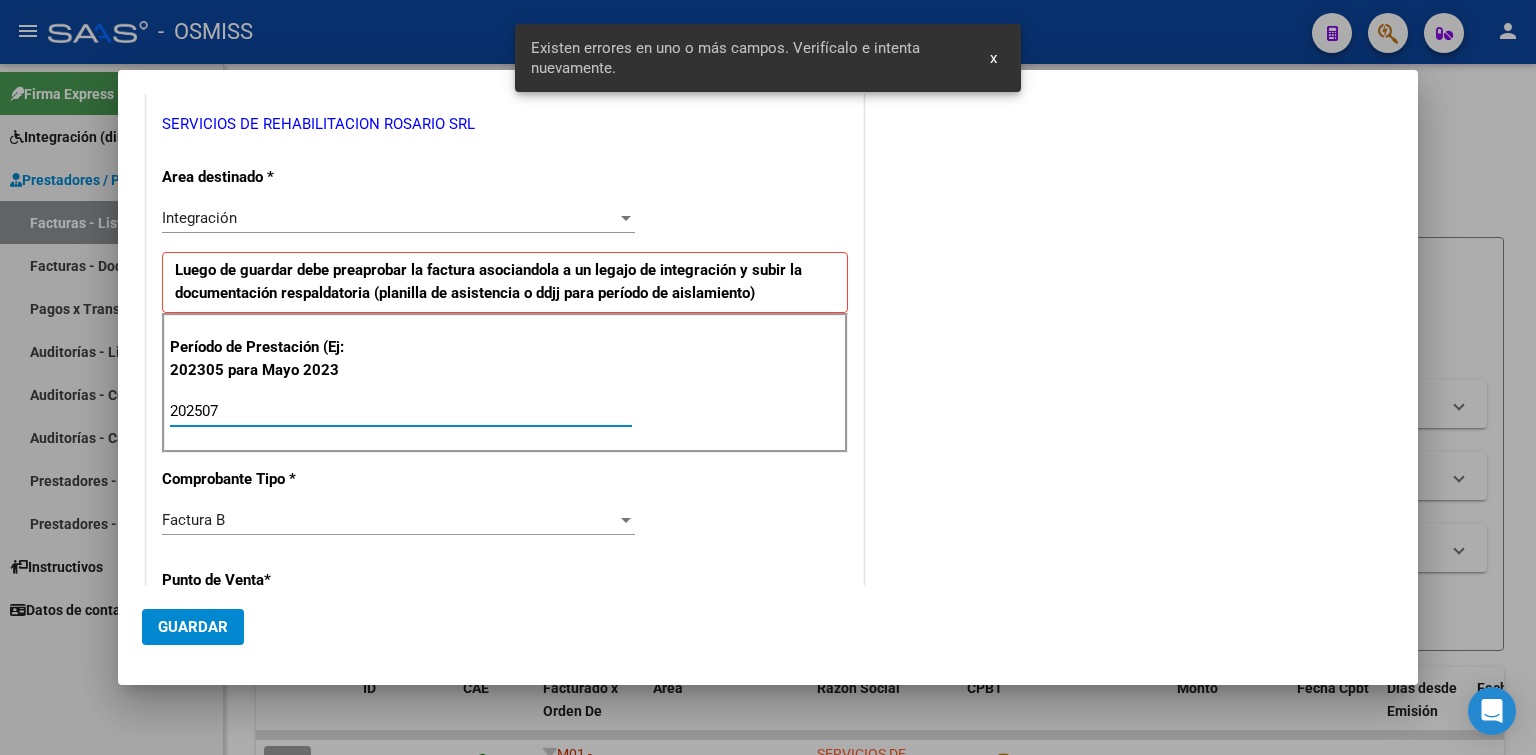 type on "202507" 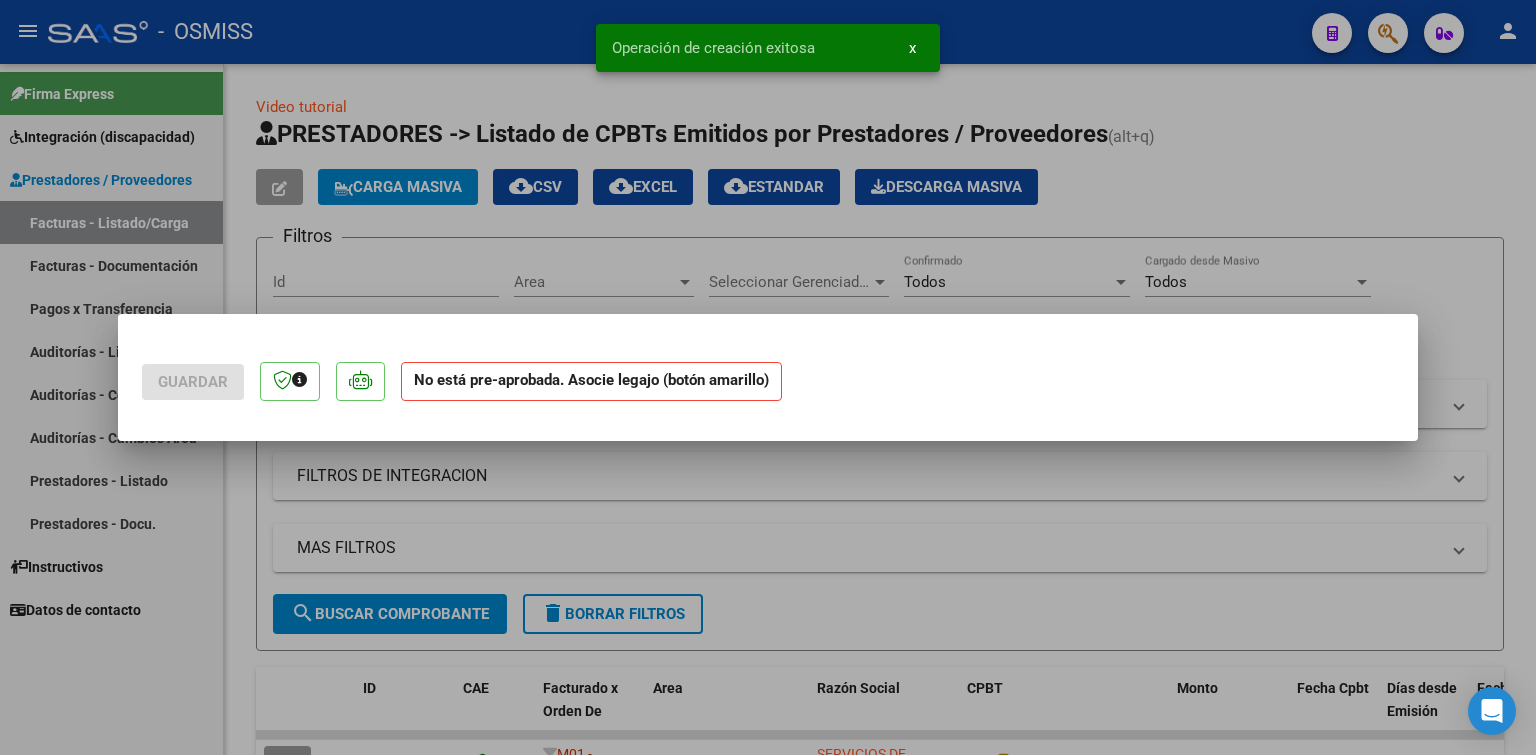 scroll, scrollTop: 0, scrollLeft: 0, axis: both 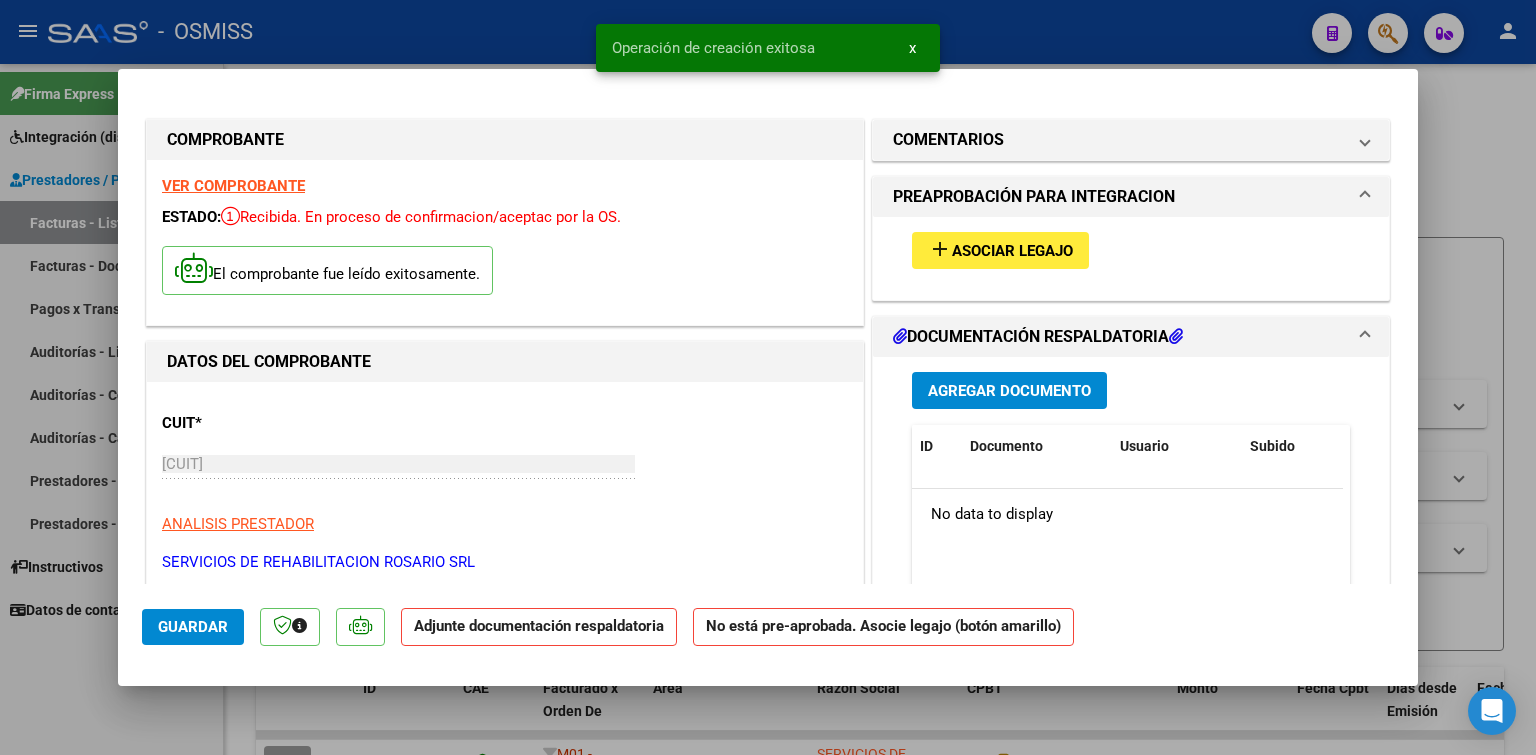 click on "Asociar Legajo" at bounding box center (1012, 251) 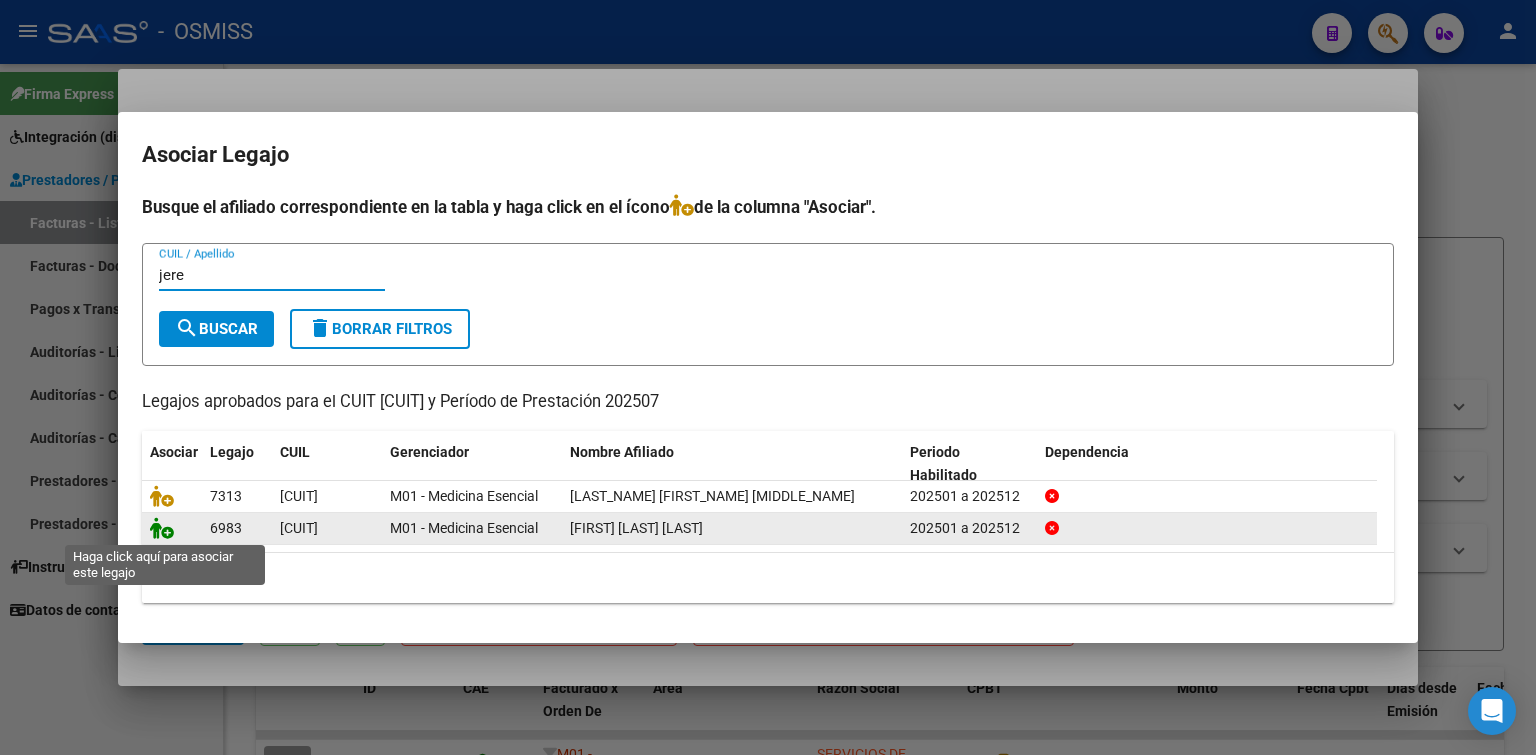 type on "jere" 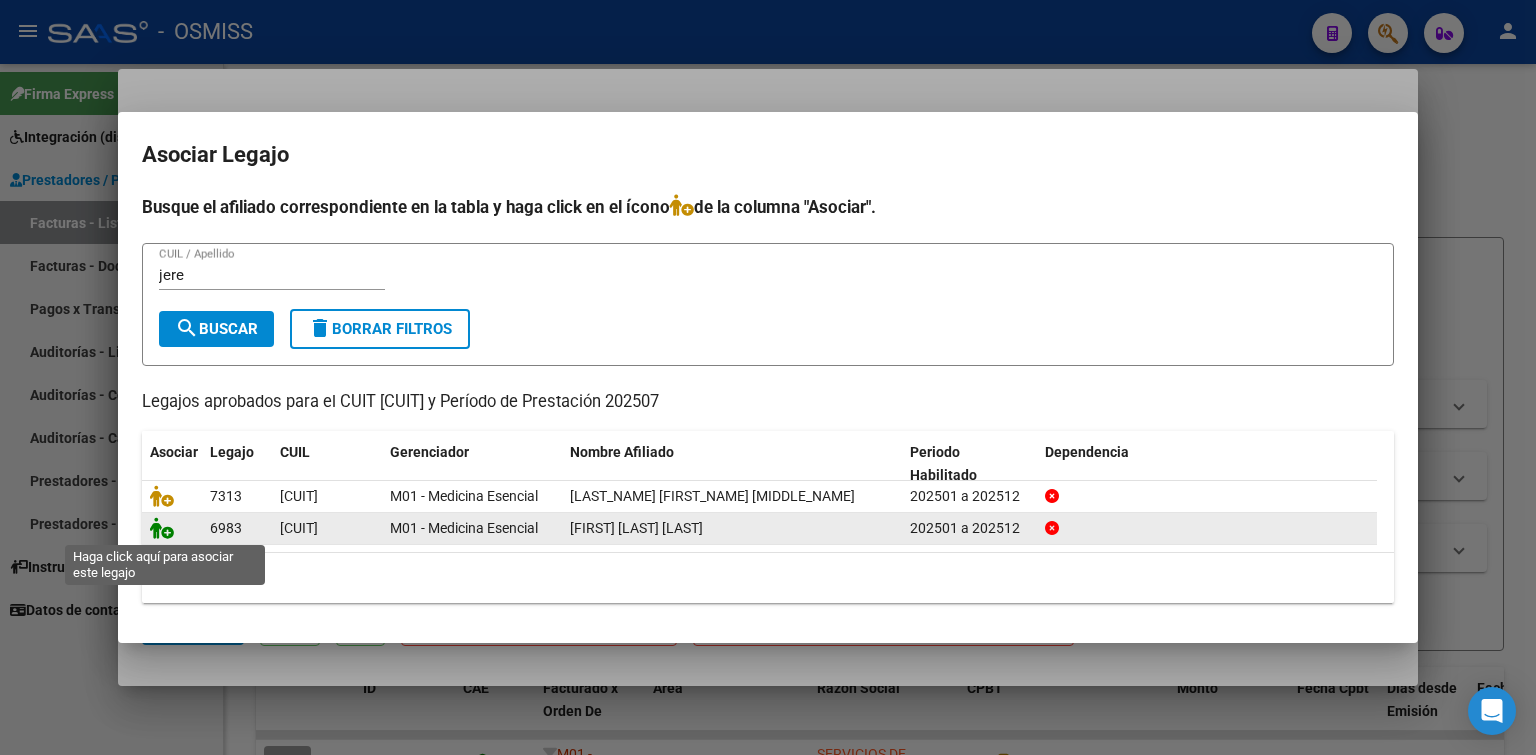 click 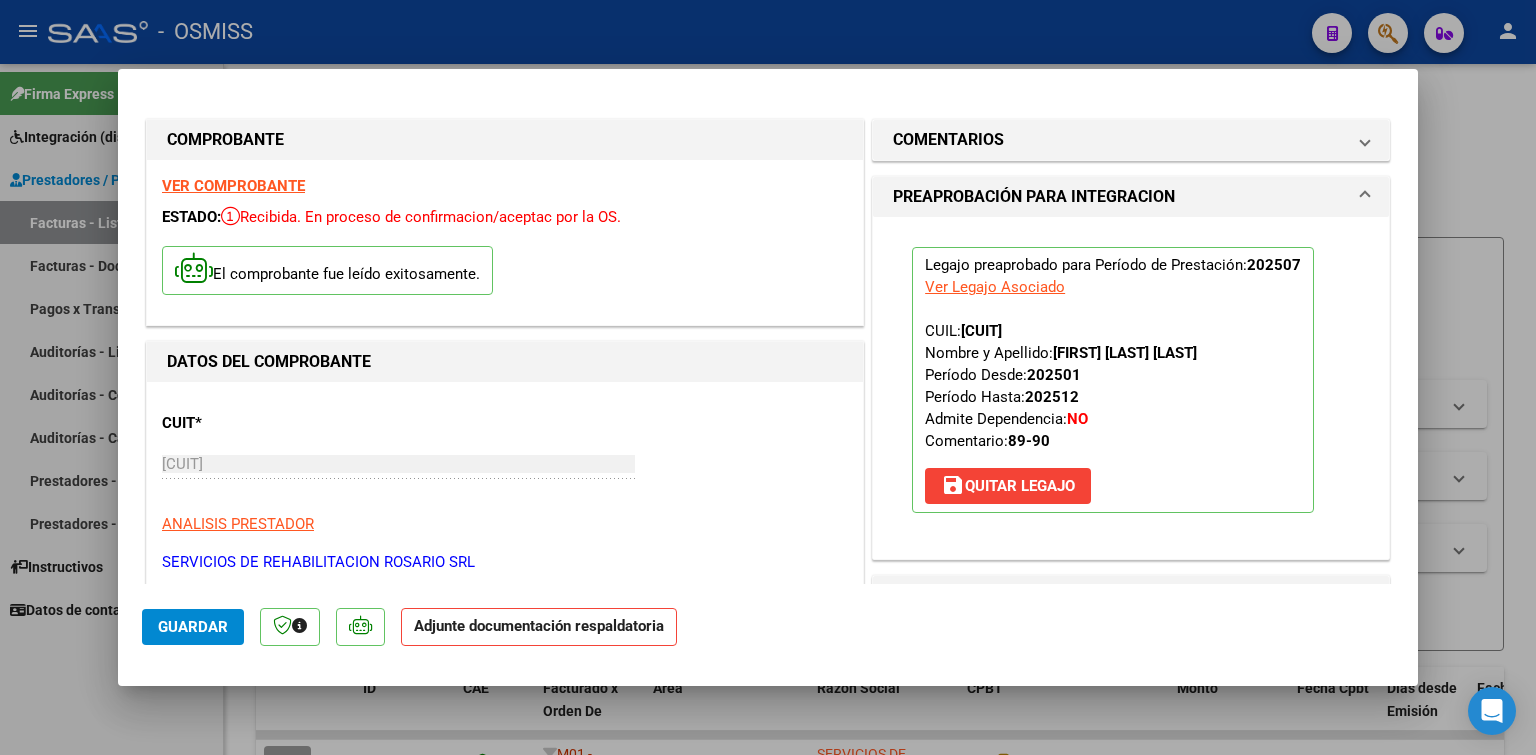 scroll, scrollTop: 200, scrollLeft: 0, axis: vertical 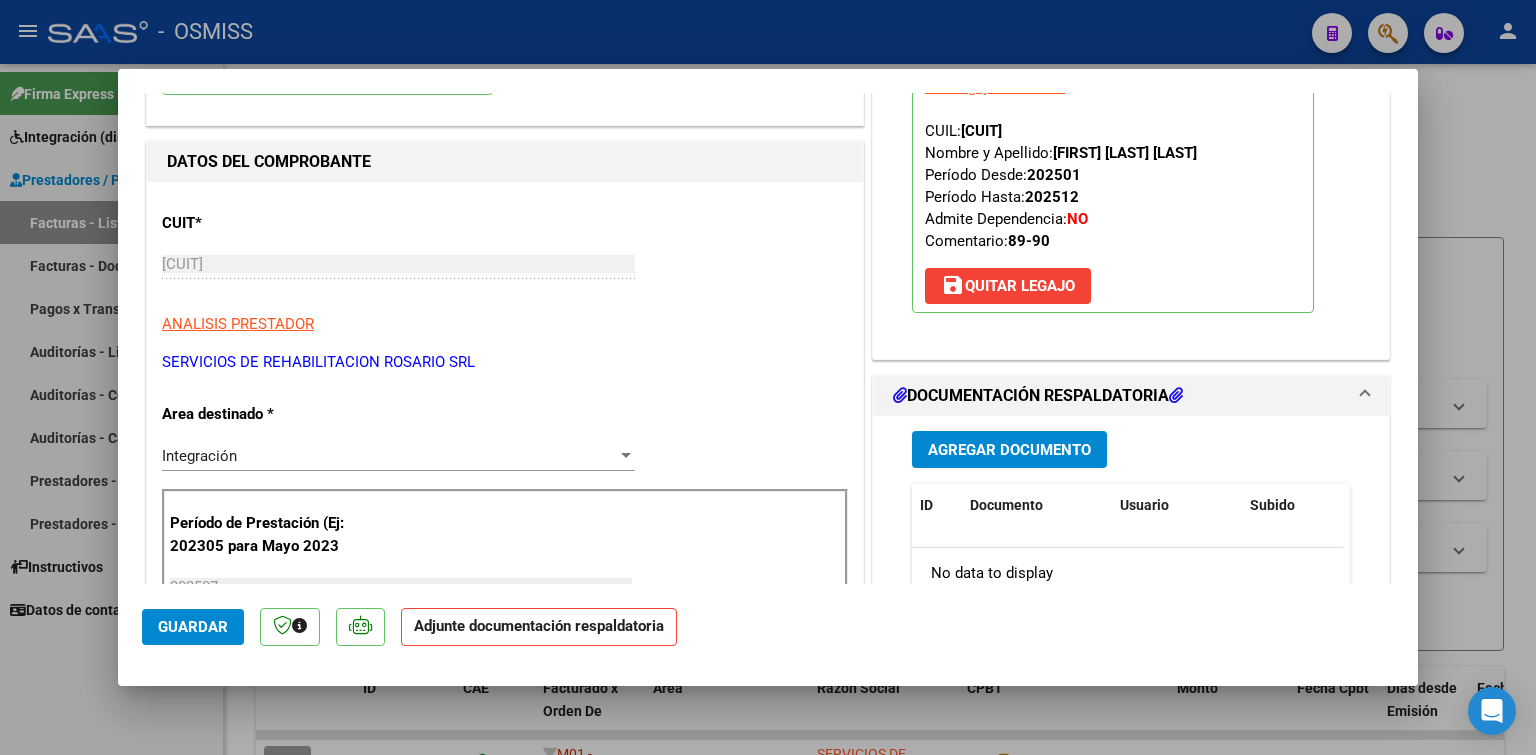 click on "Agregar Documento" at bounding box center (1009, 450) 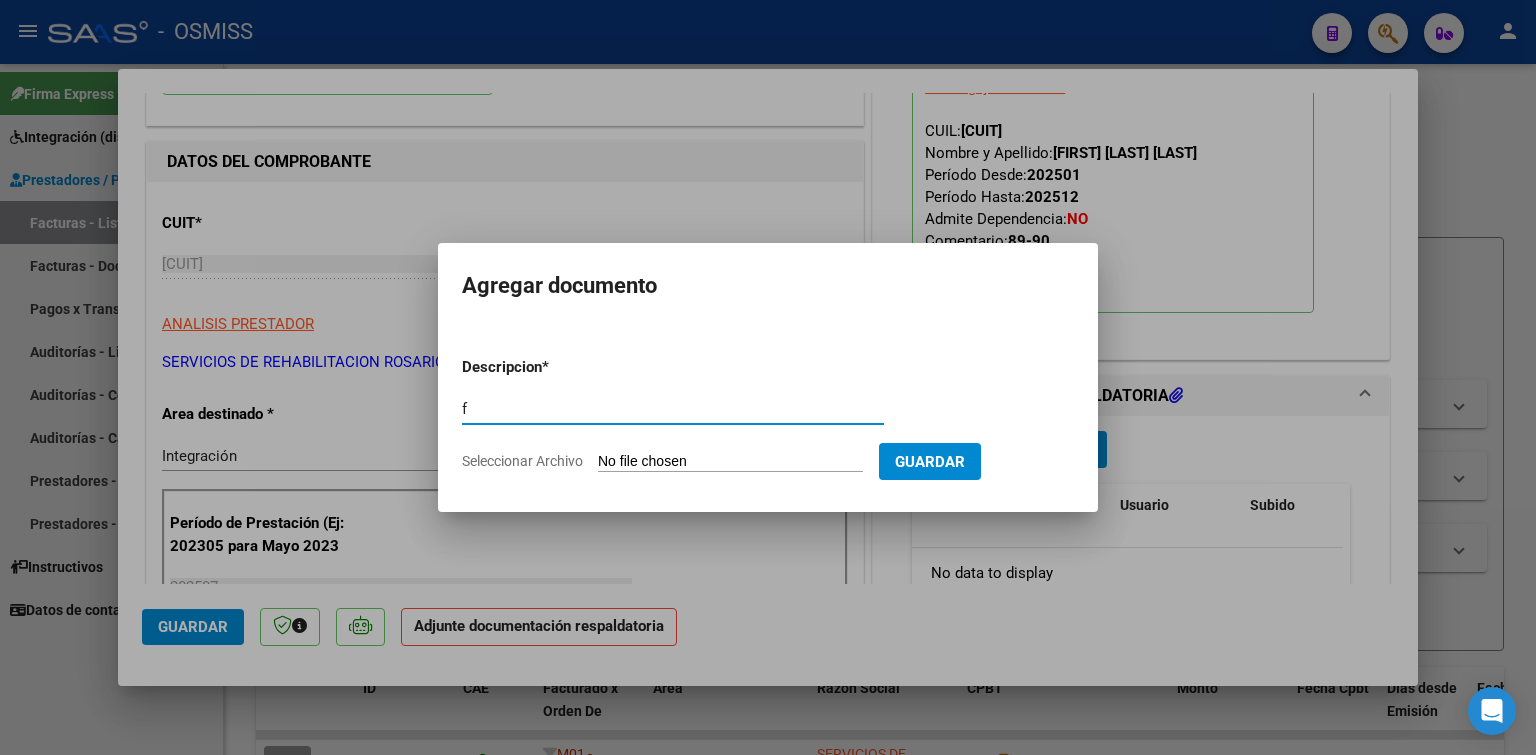 type on "f" 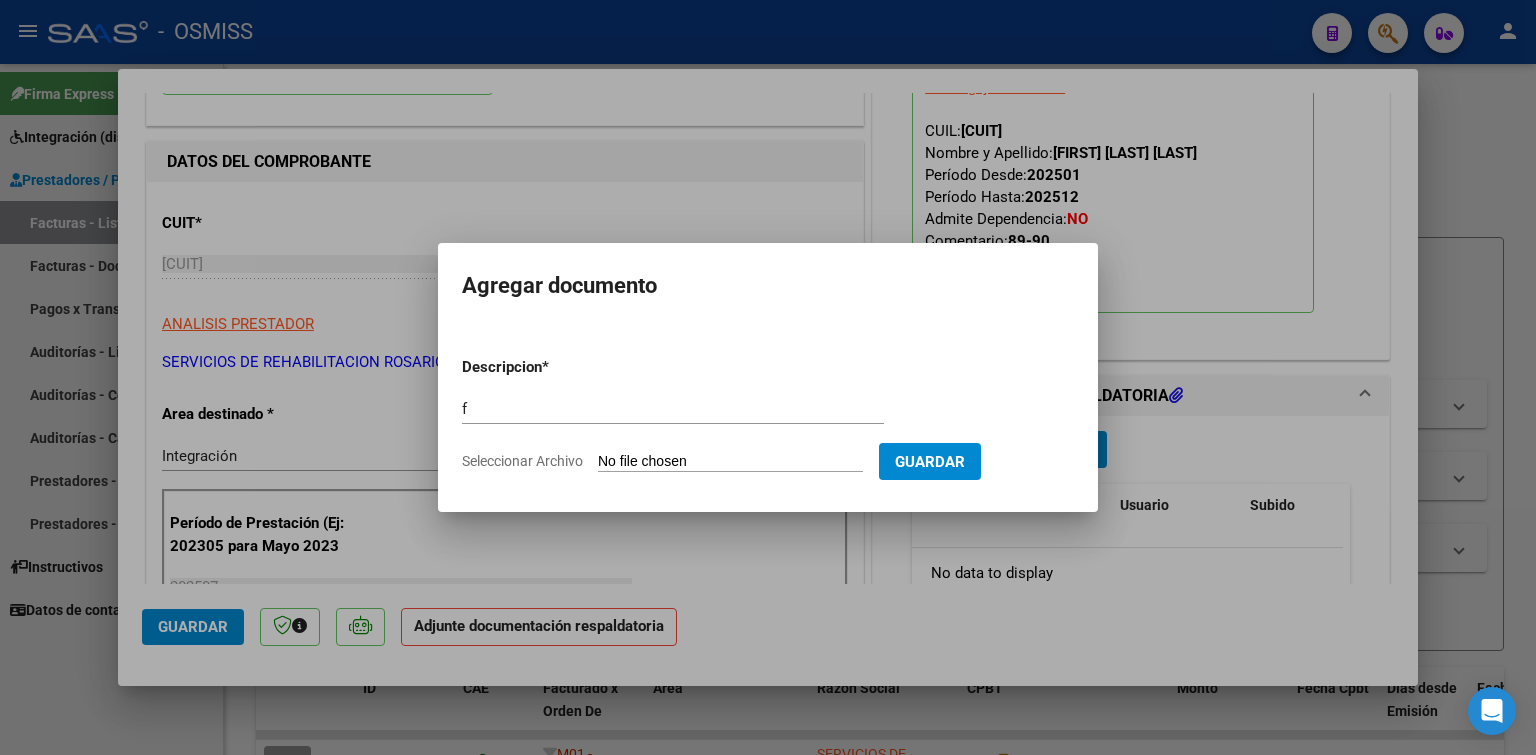 click on "Descripcion  *   f Escriba aquí una descripcion  Seleccionar Archivo Guardar" at bounding box center (768, 414) 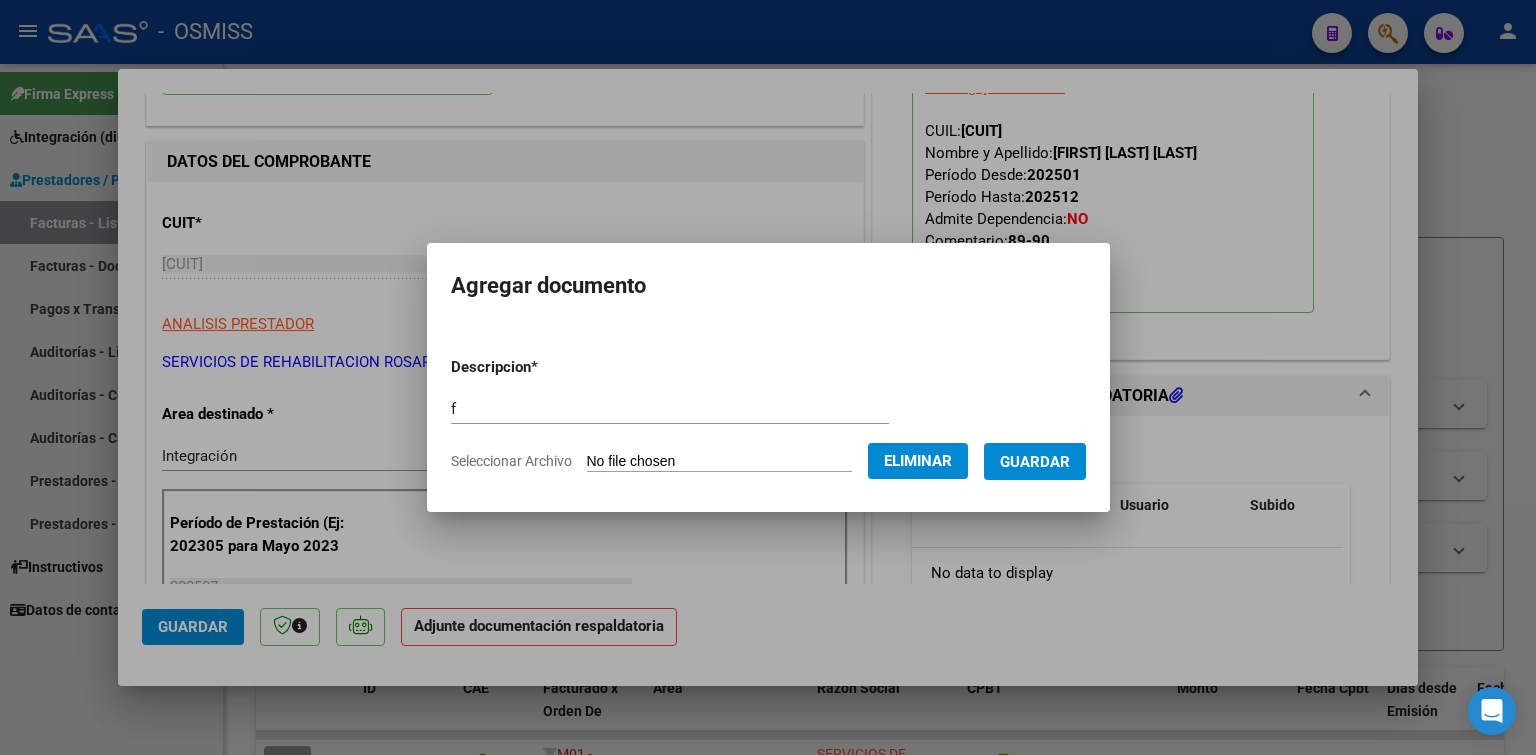 click on "Guardar" at bounding box center [1035, 462] 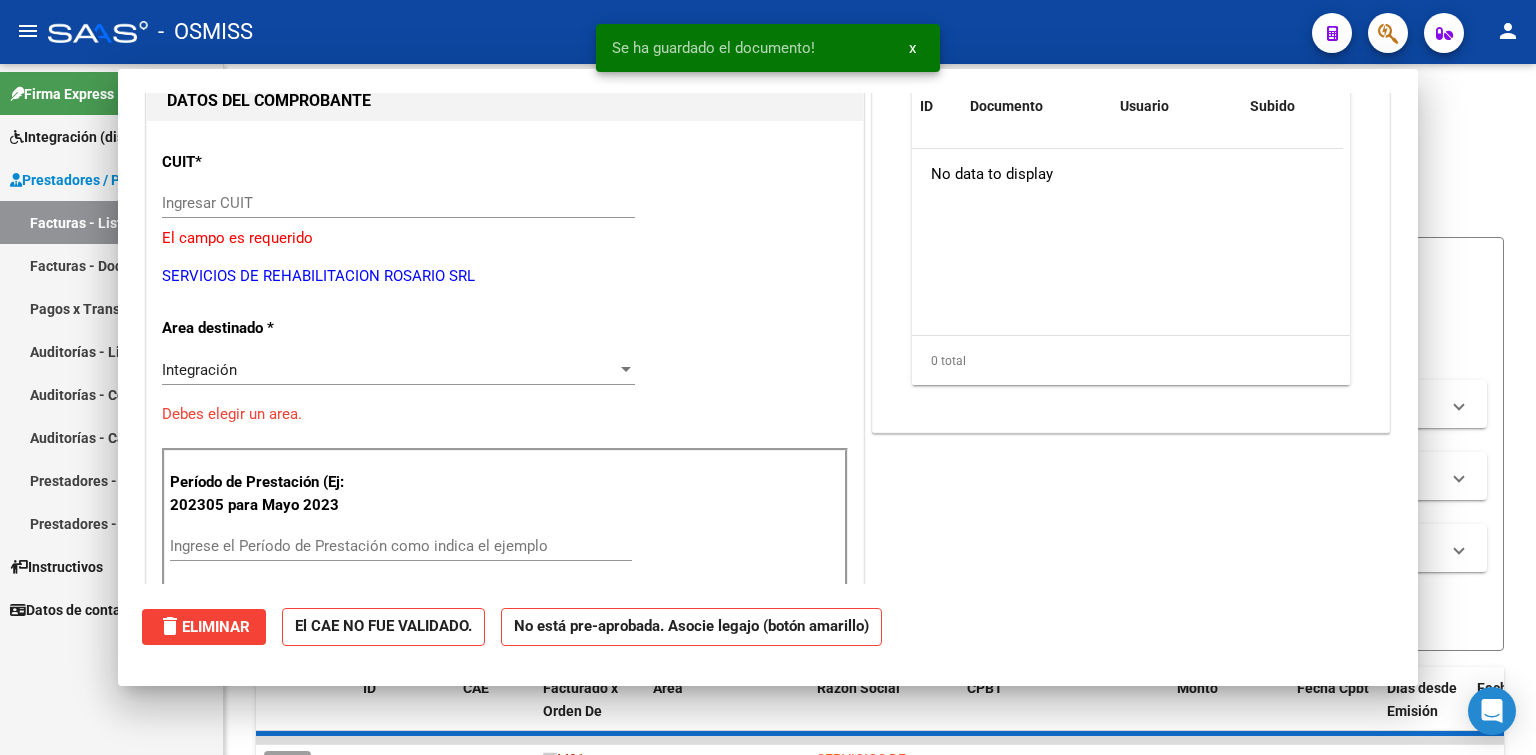 scroll, scrollTop: 0, scrollLeft: 0, axis: both 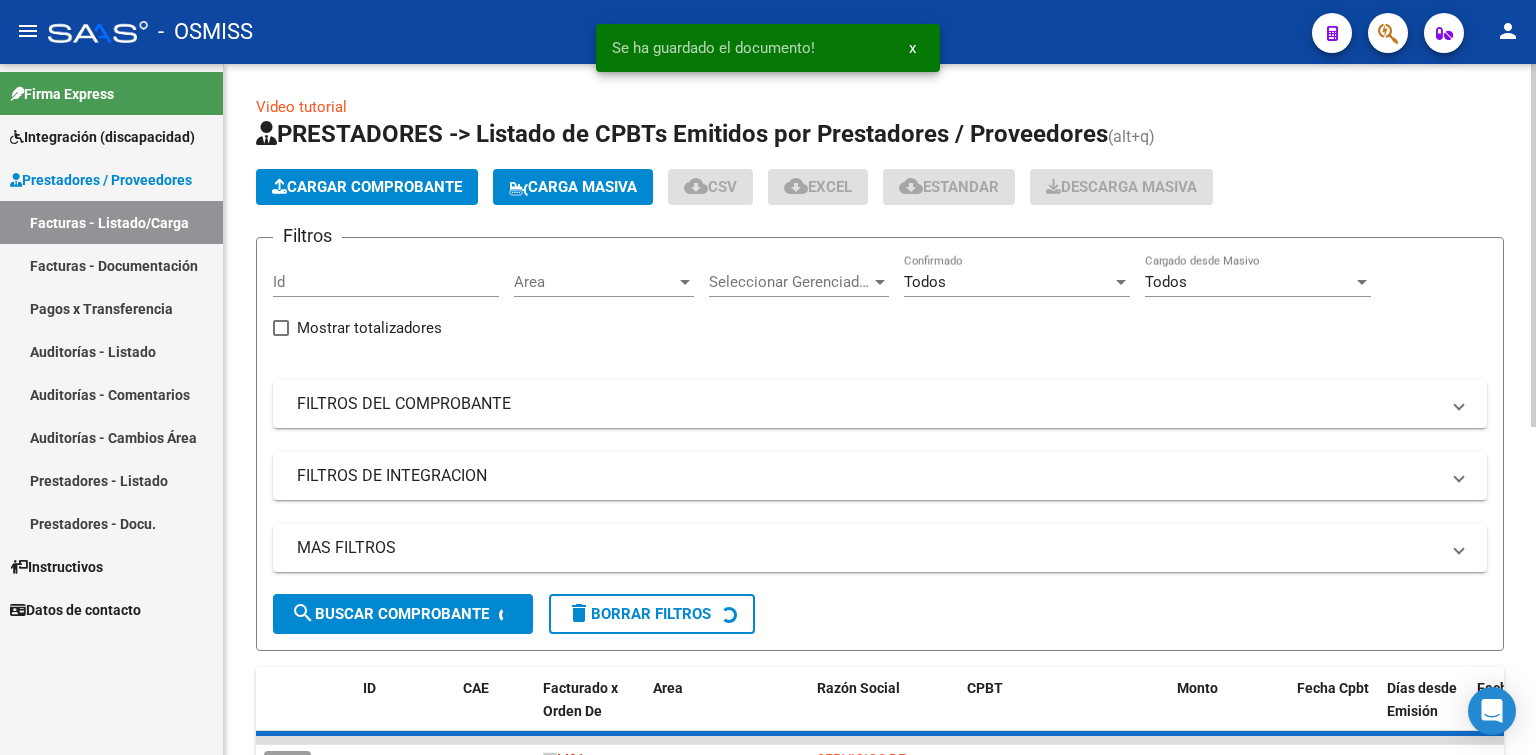 click on "Cargar Comprobante" 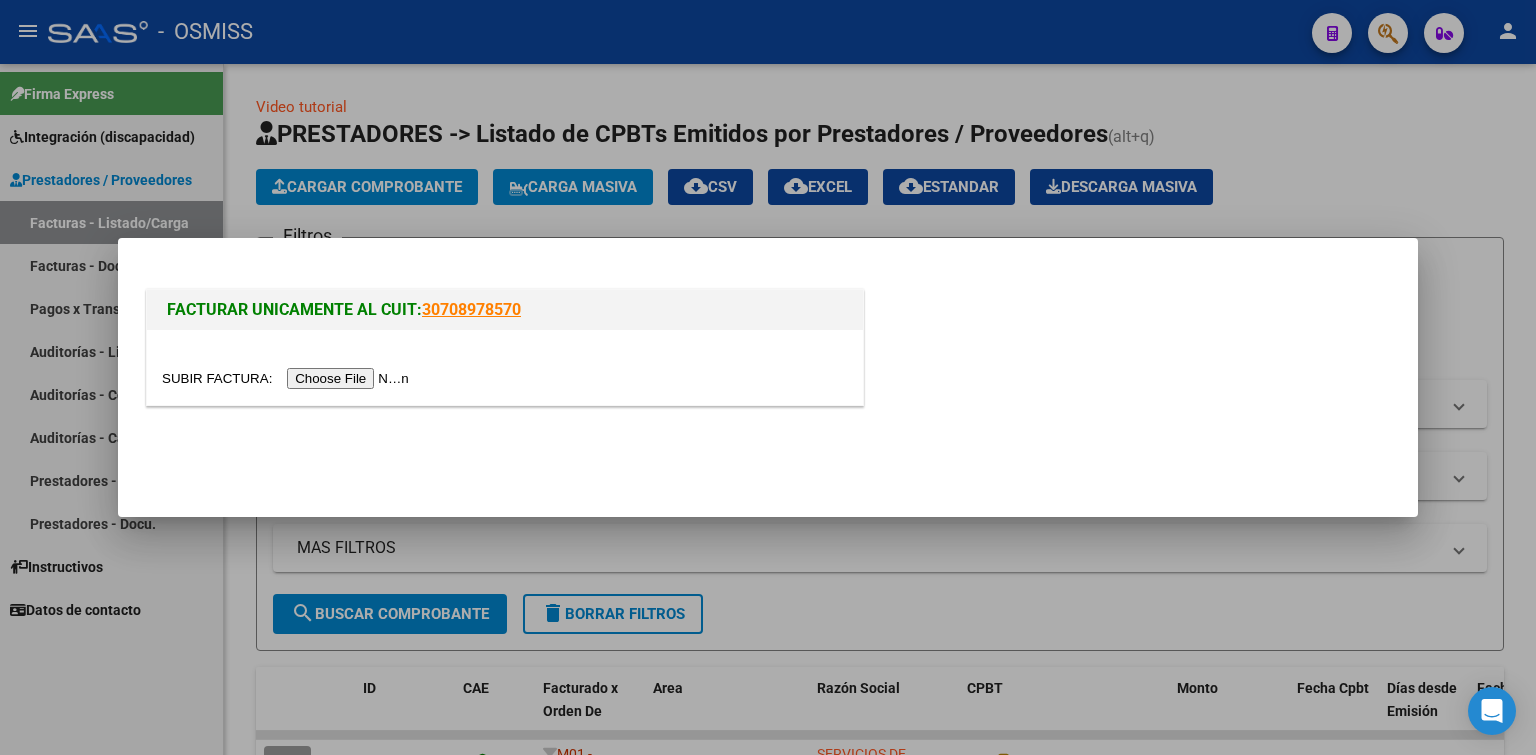 click at bounding box center (288, 378) 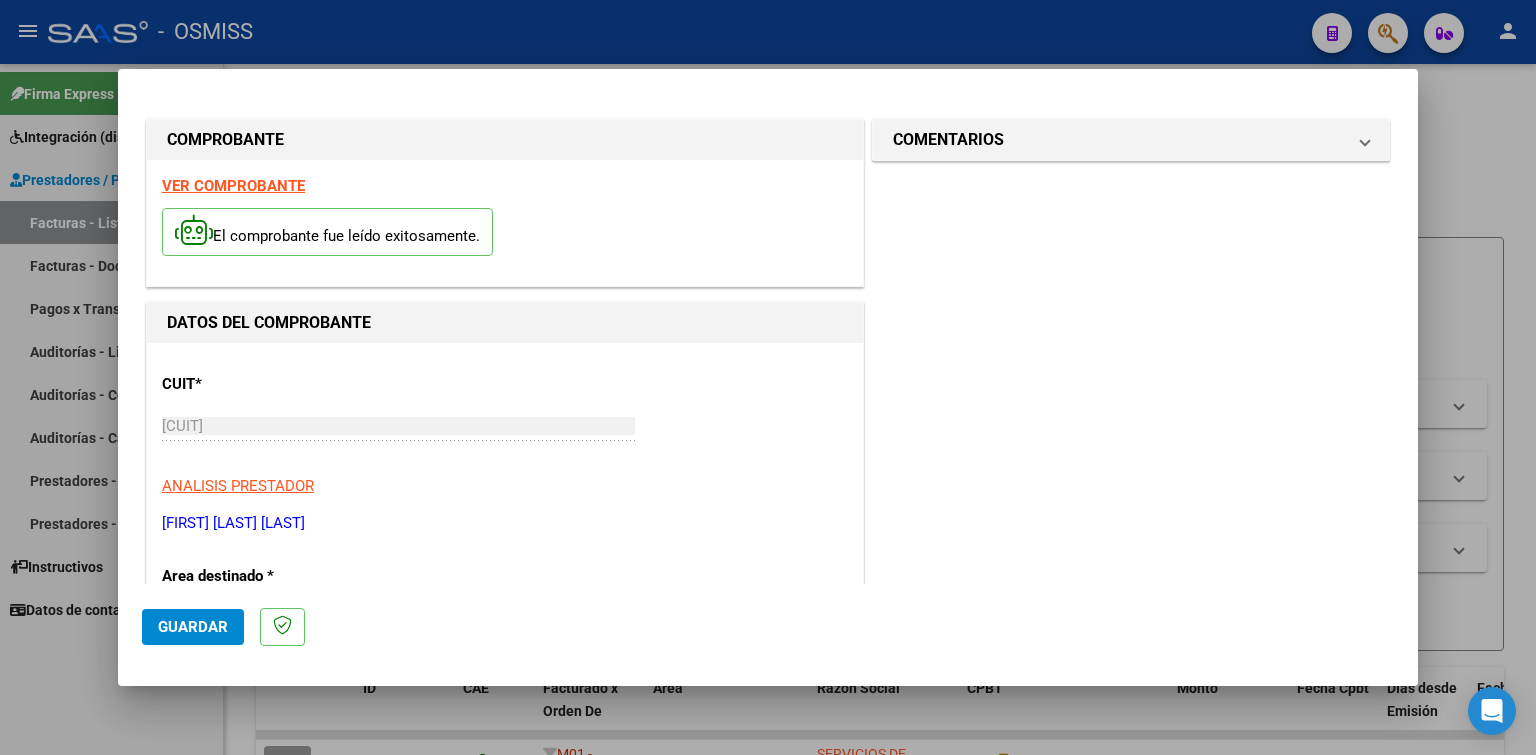 scroll, scrollTop: 400, scrollLeft: 0, axis: vertical 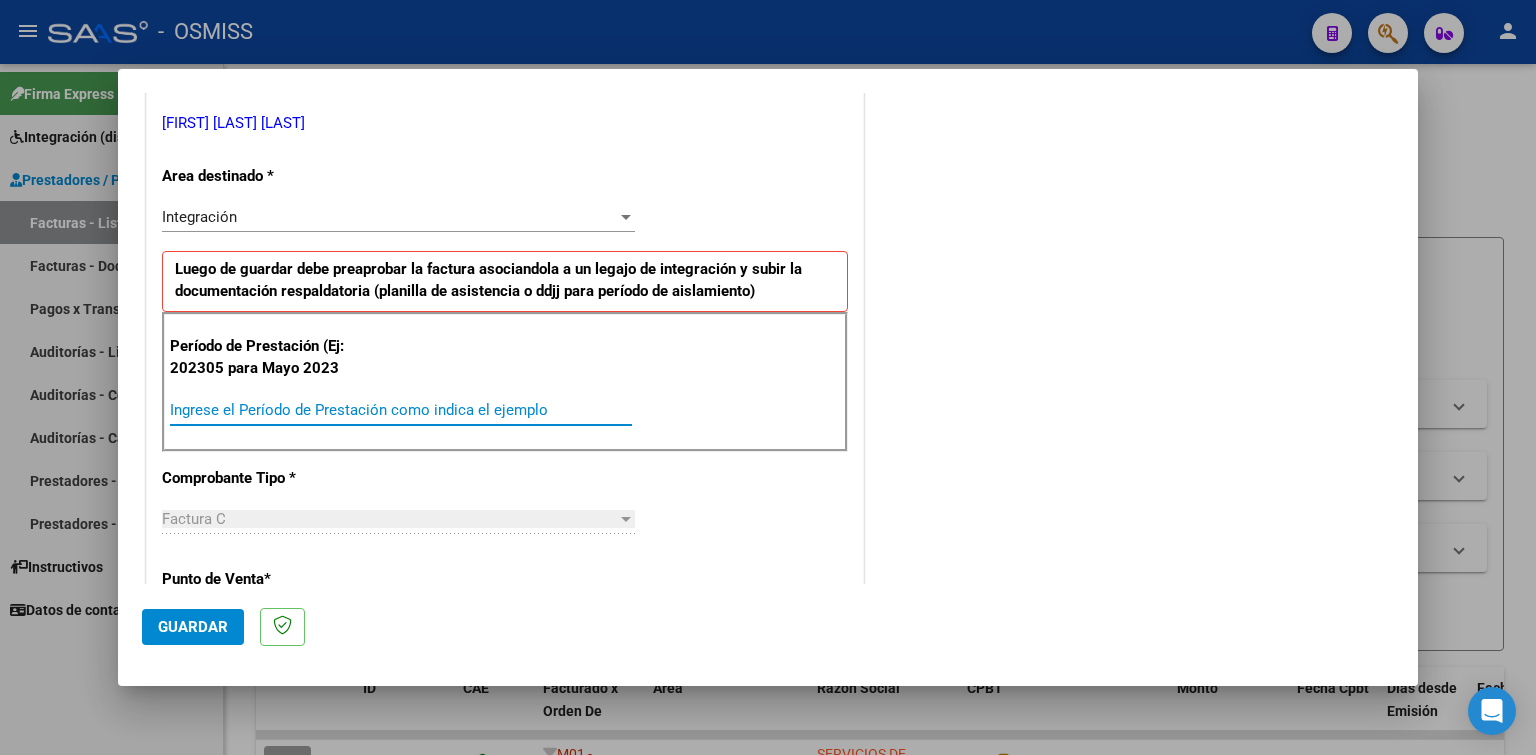 paste on "202507" 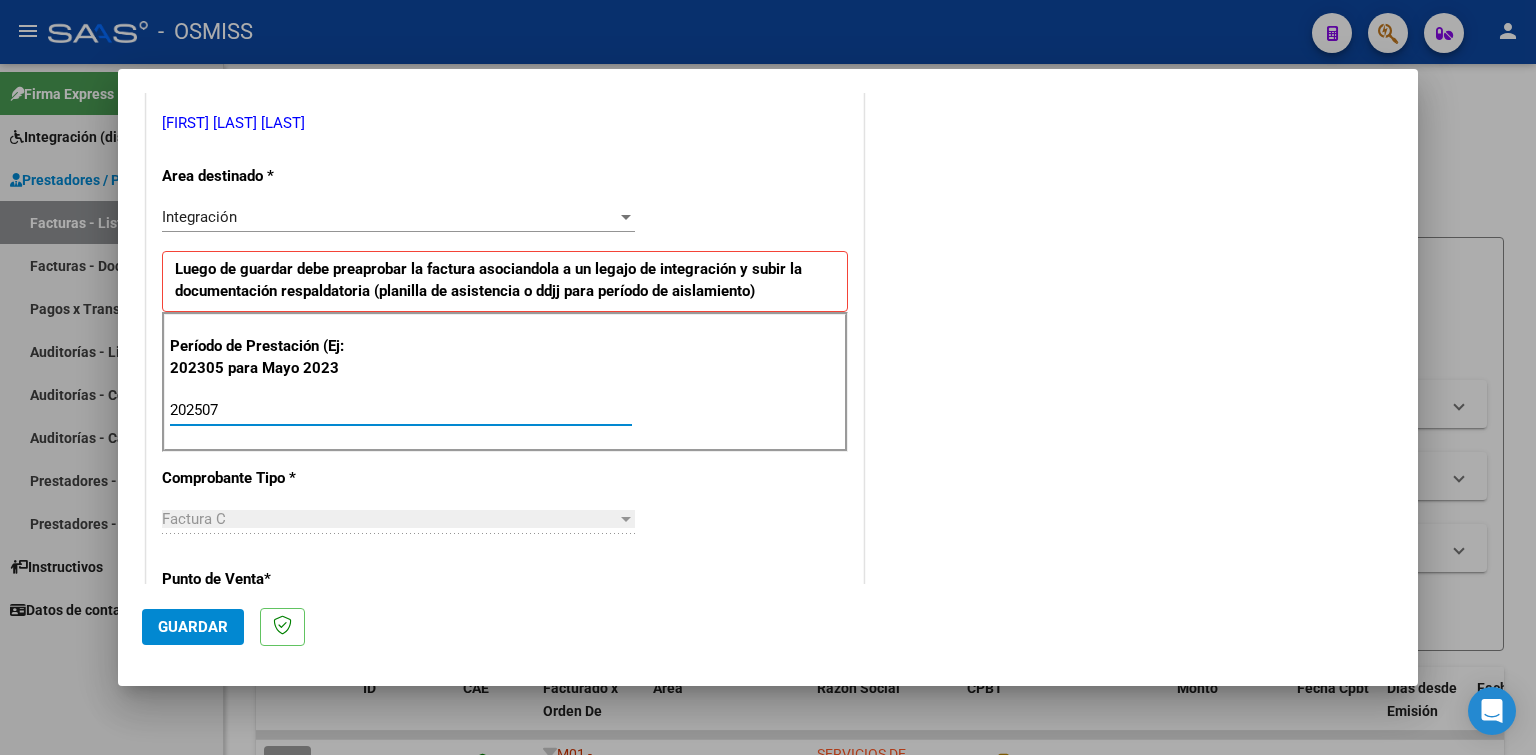 type on "202507" 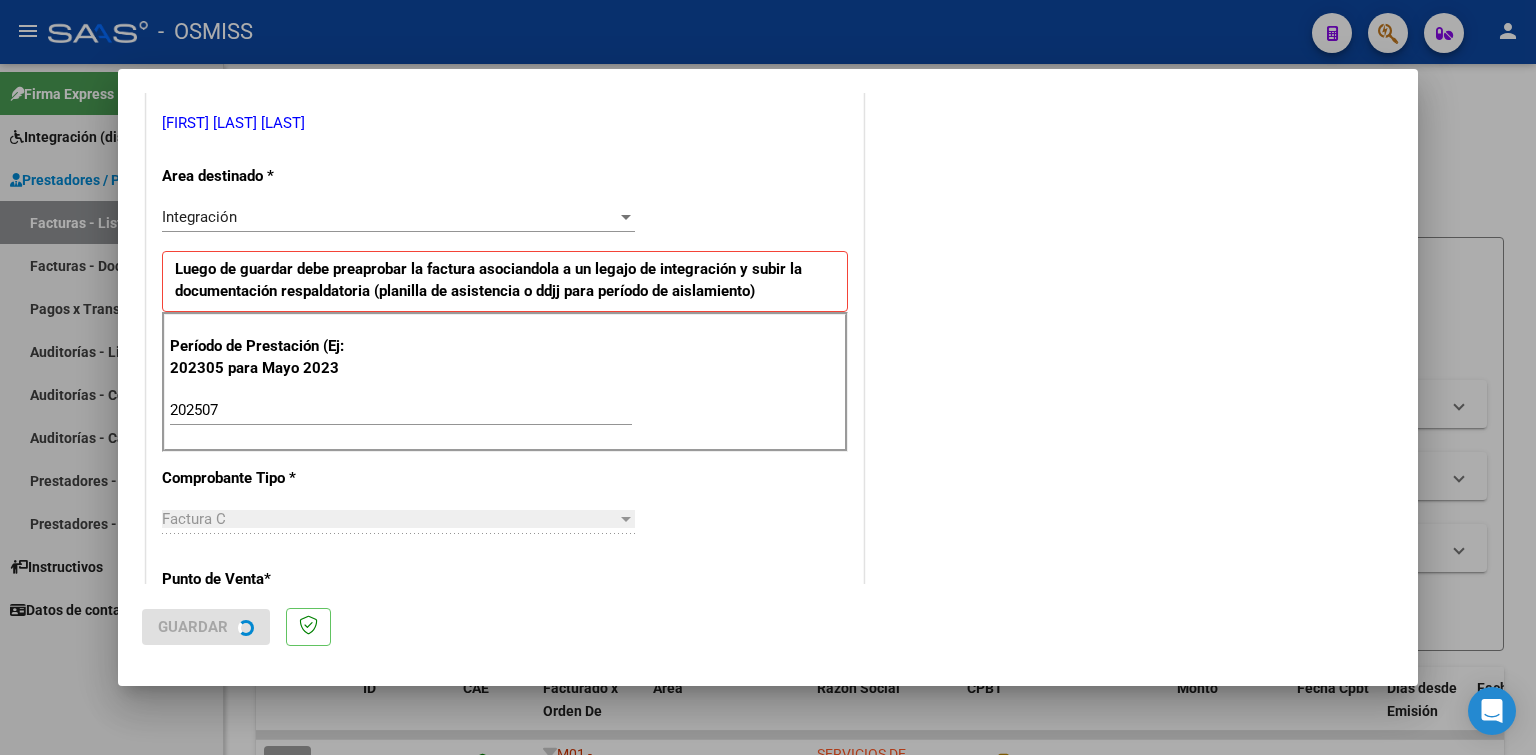 scroll, scrollTop: 0, scrollLeft: 0, axis: both 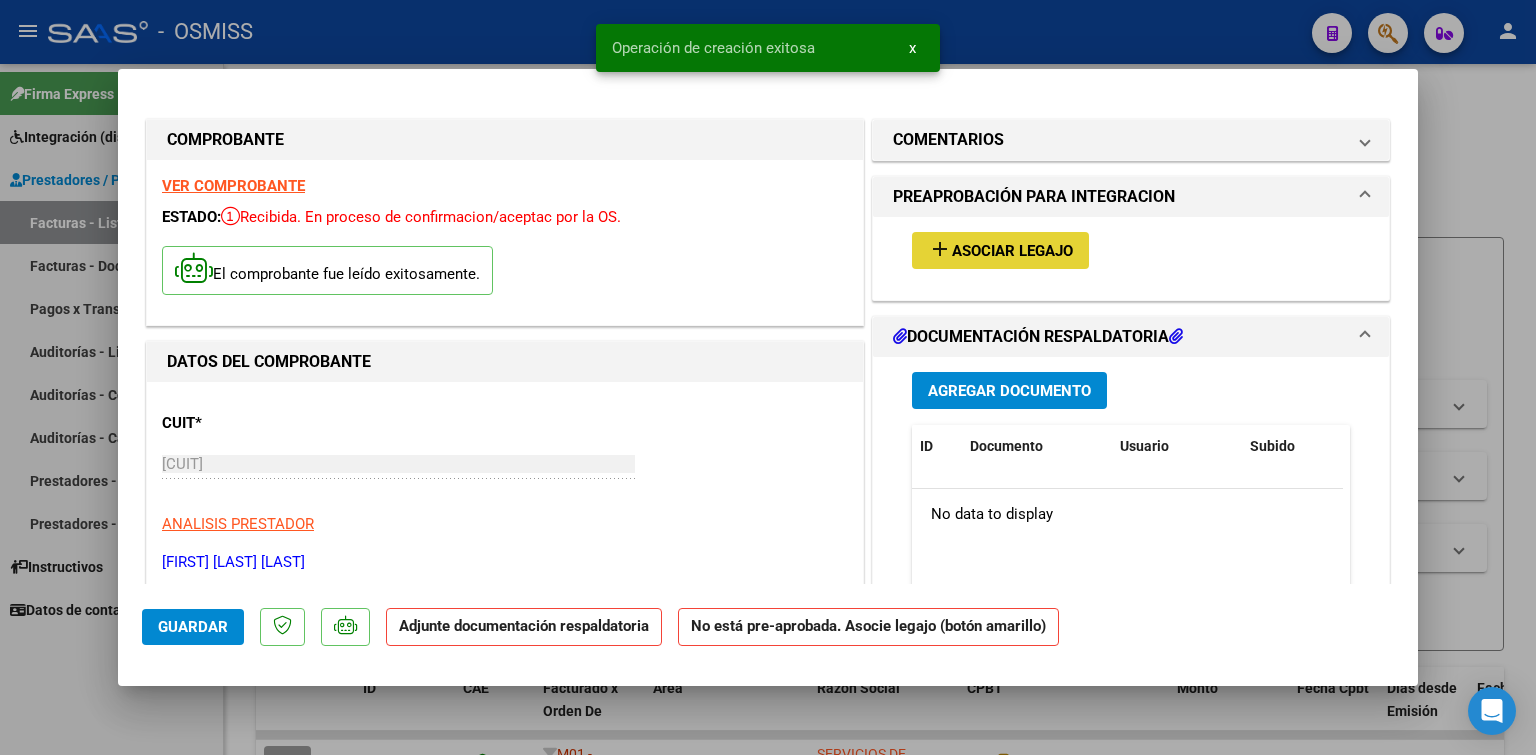 click on "Asociar Legajo" at bounding box center (1012, 251) 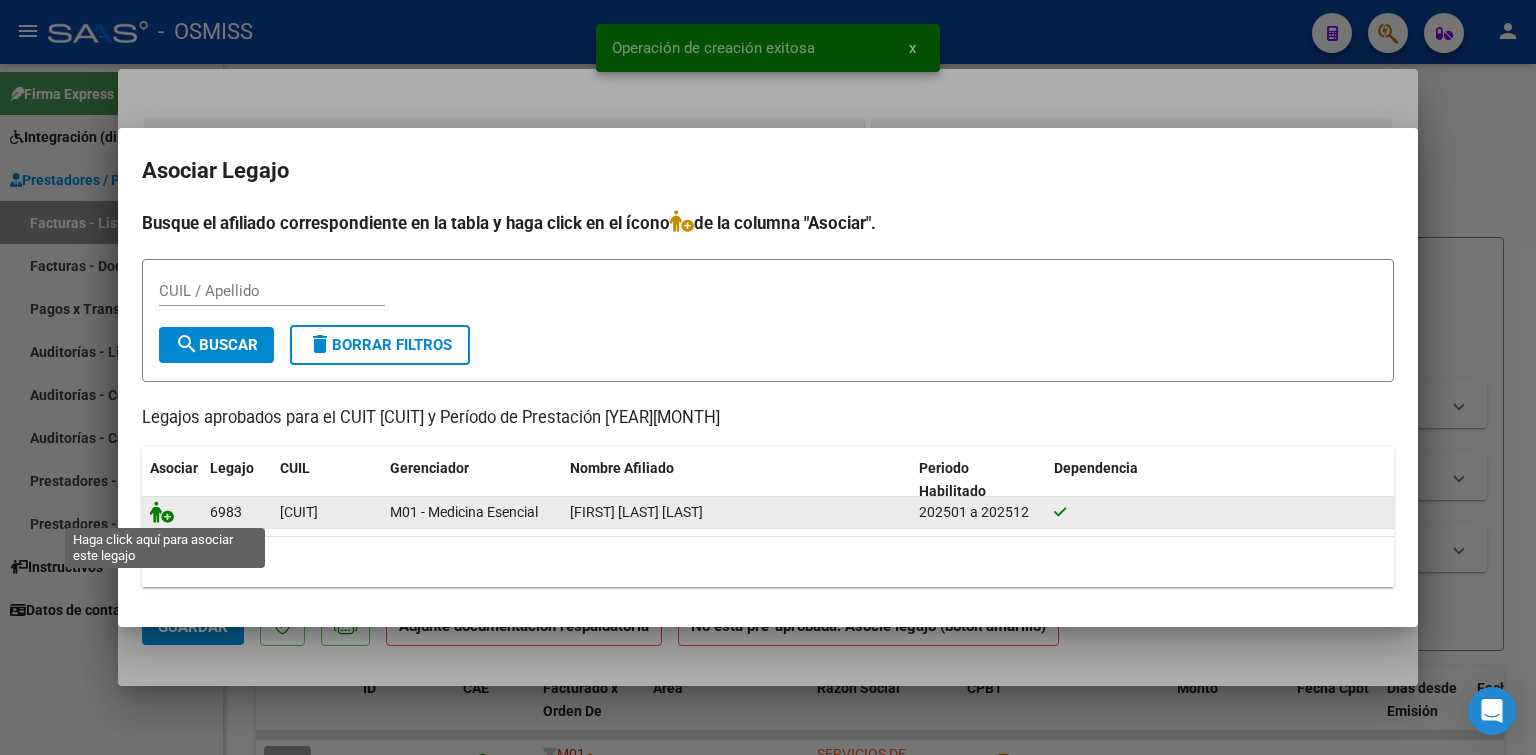 click 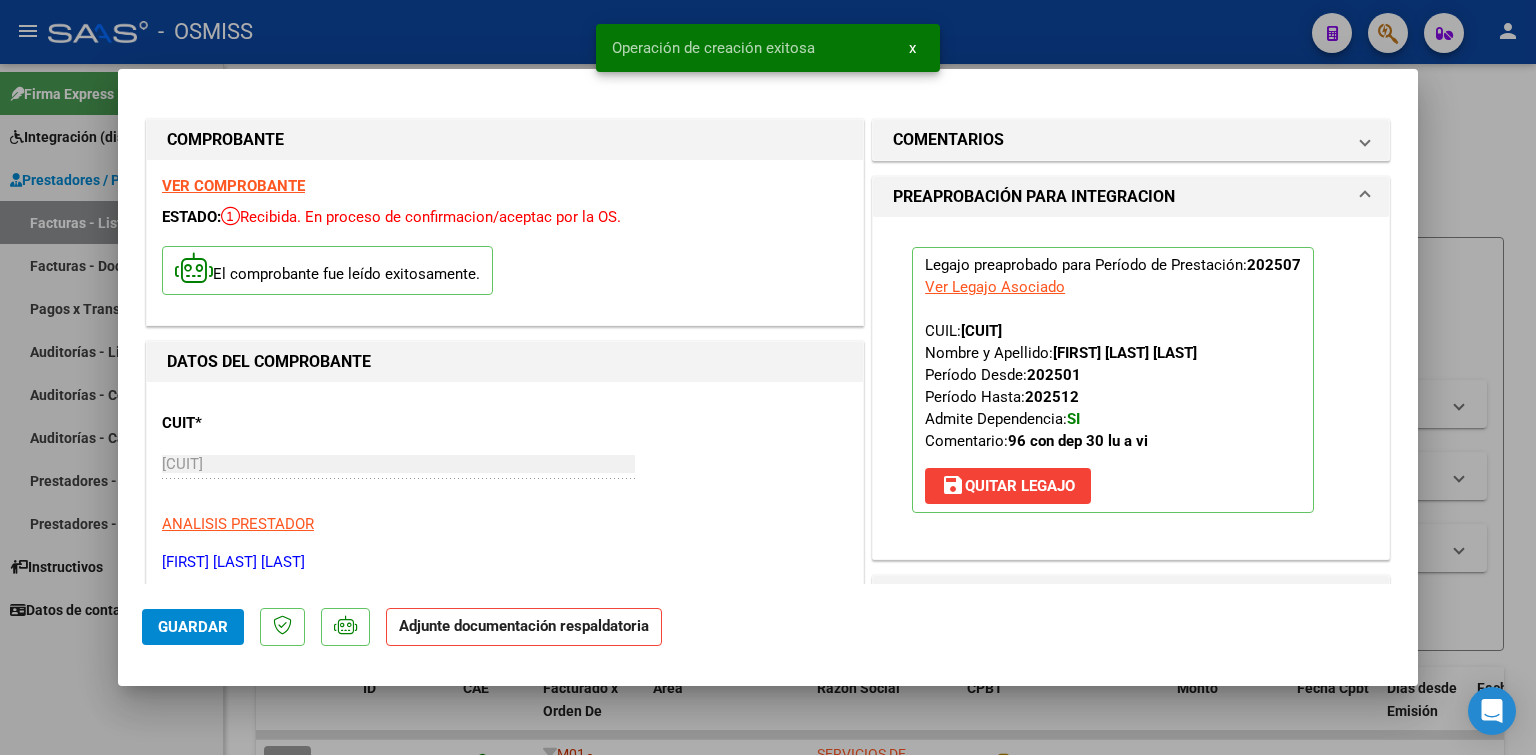 scroll, scrollTop: 300, scrollLeft: 0, axis: vertical 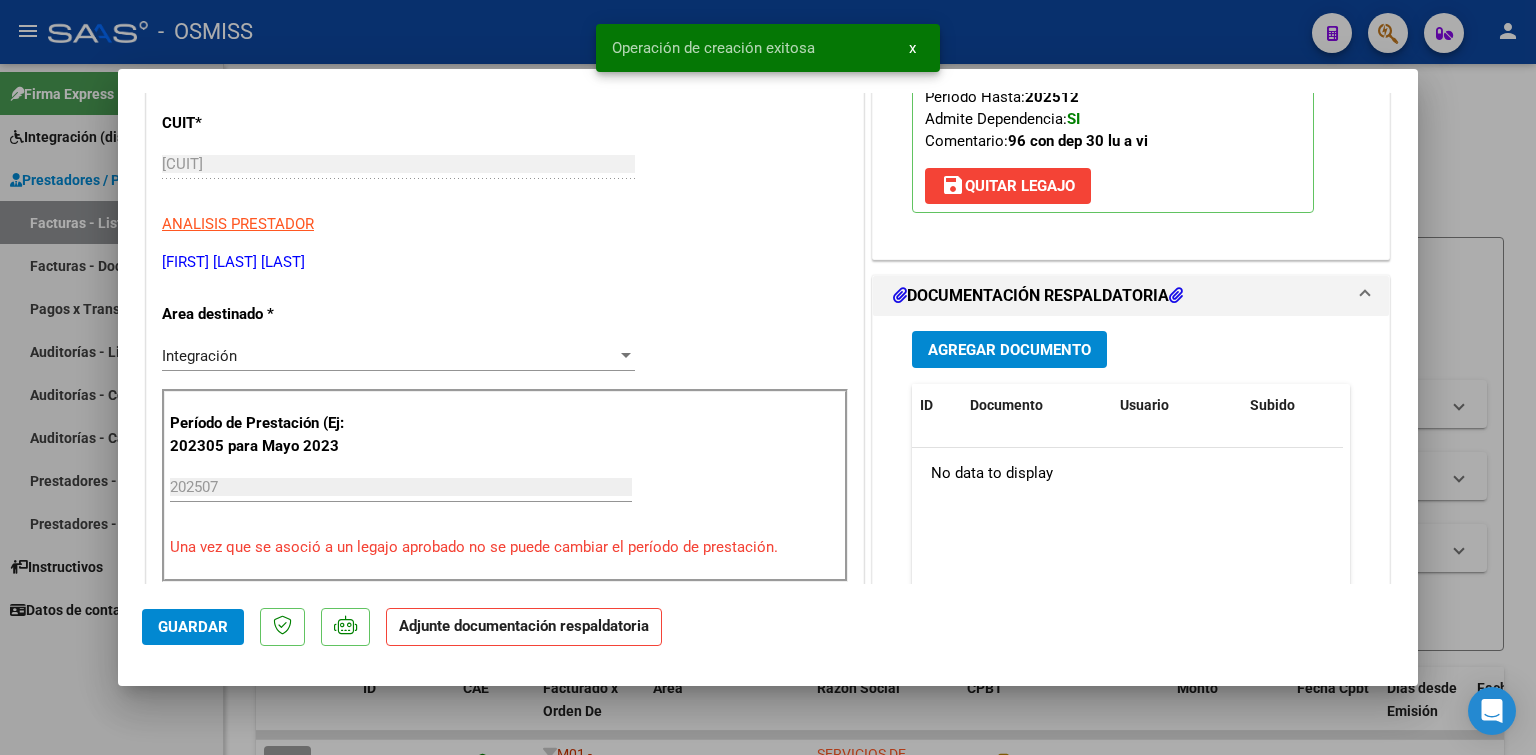 click on "Agregar Documento" at bounding box center [1009, 349] 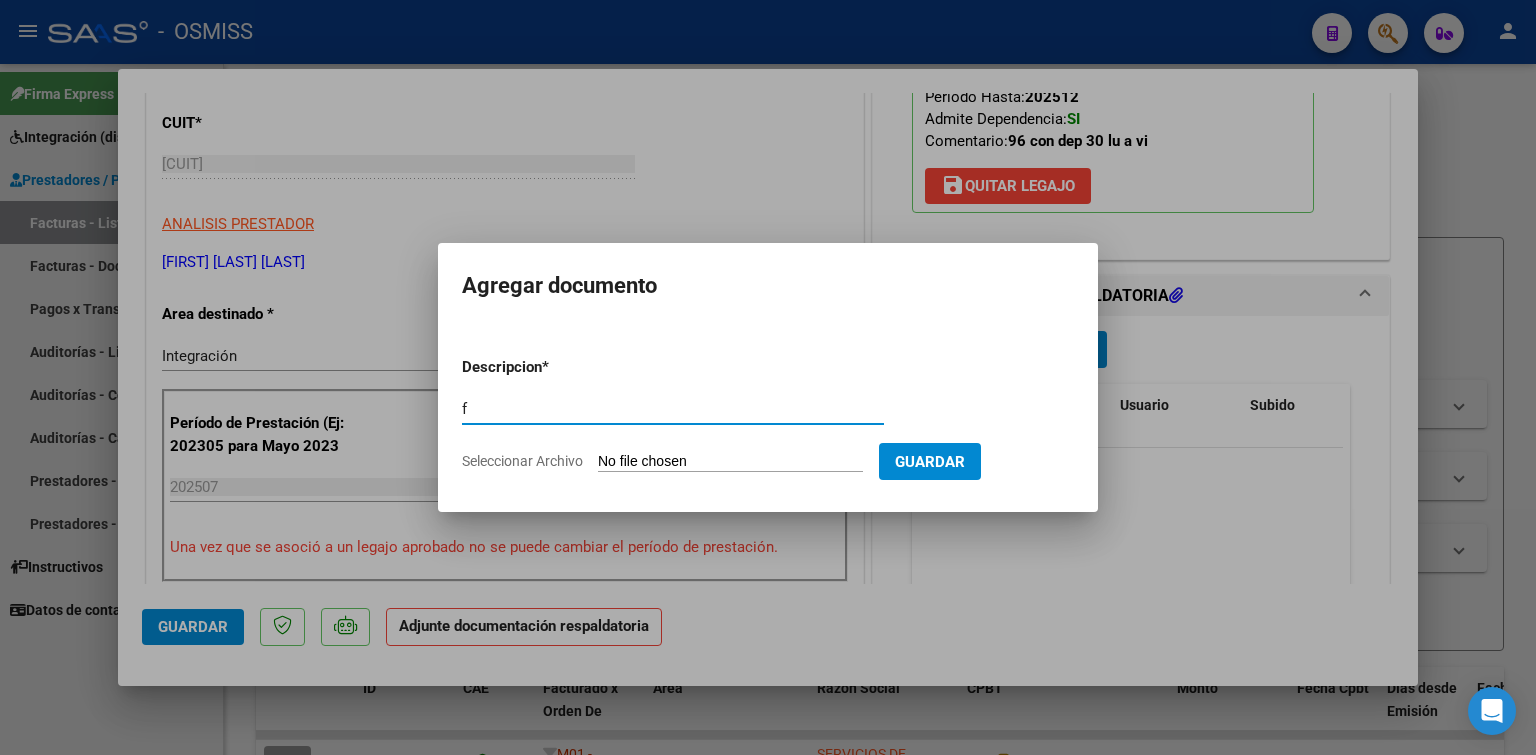 type on "f" 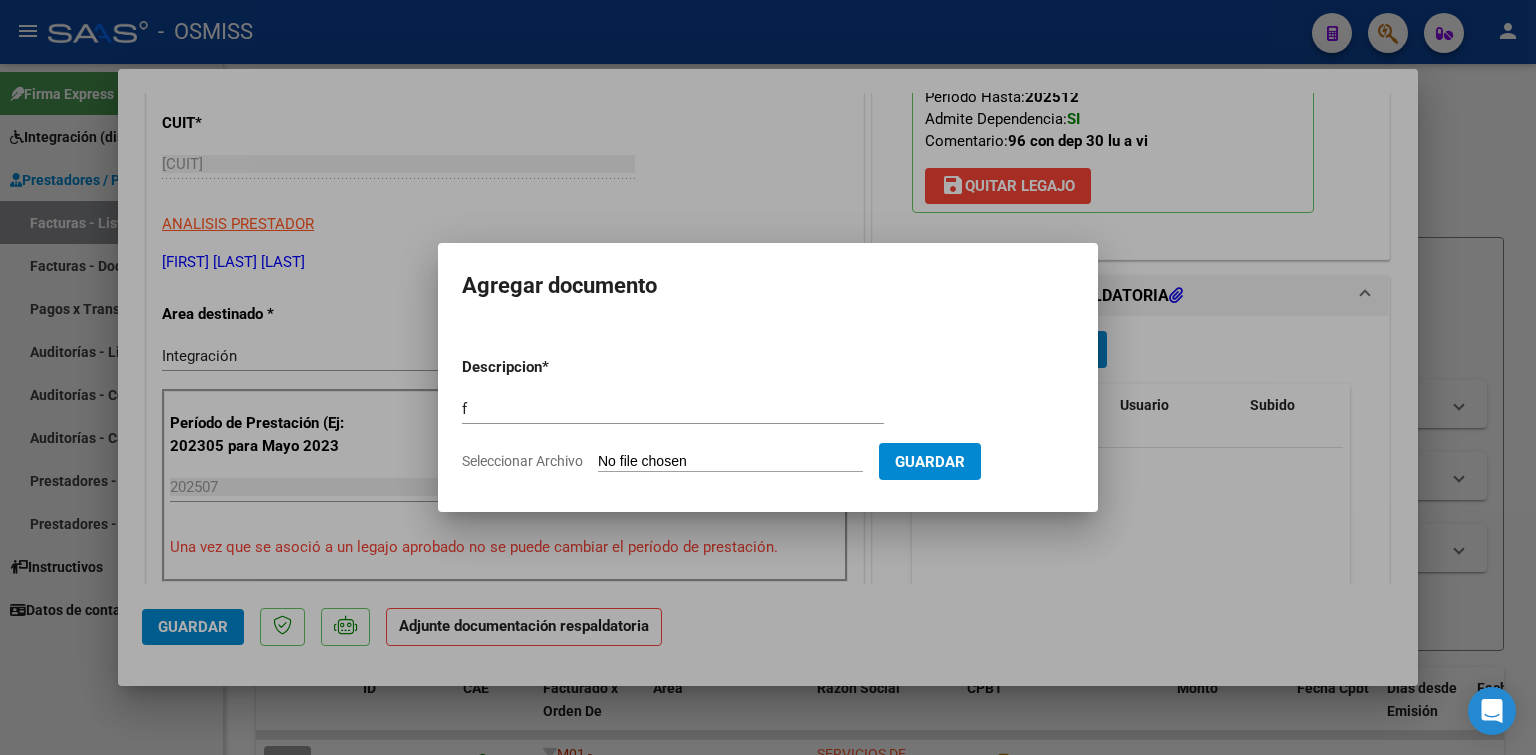 click on "Seleccionar Archivo" at bounding box center [730, 462] 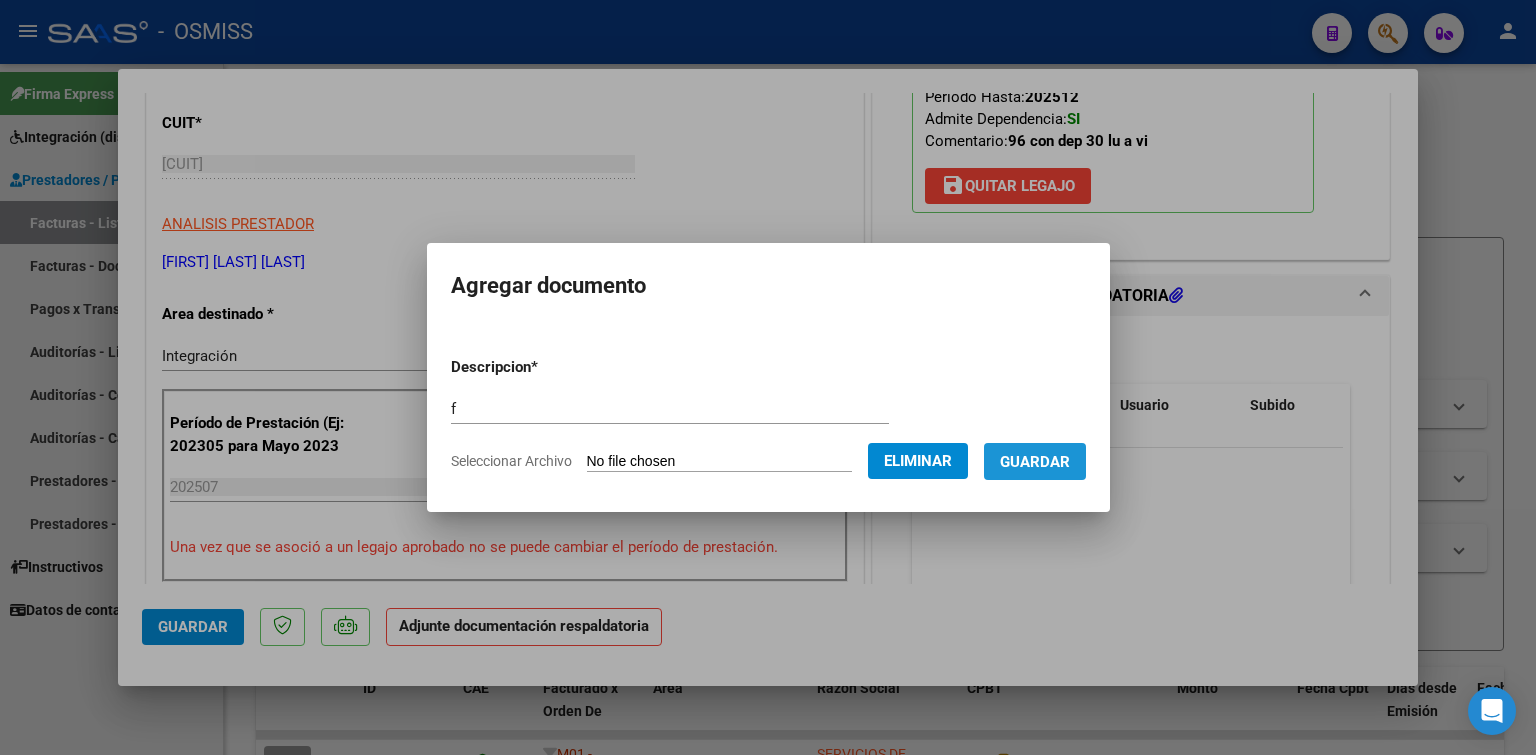 click on "Guardar" at bounding box center [1035, 462] 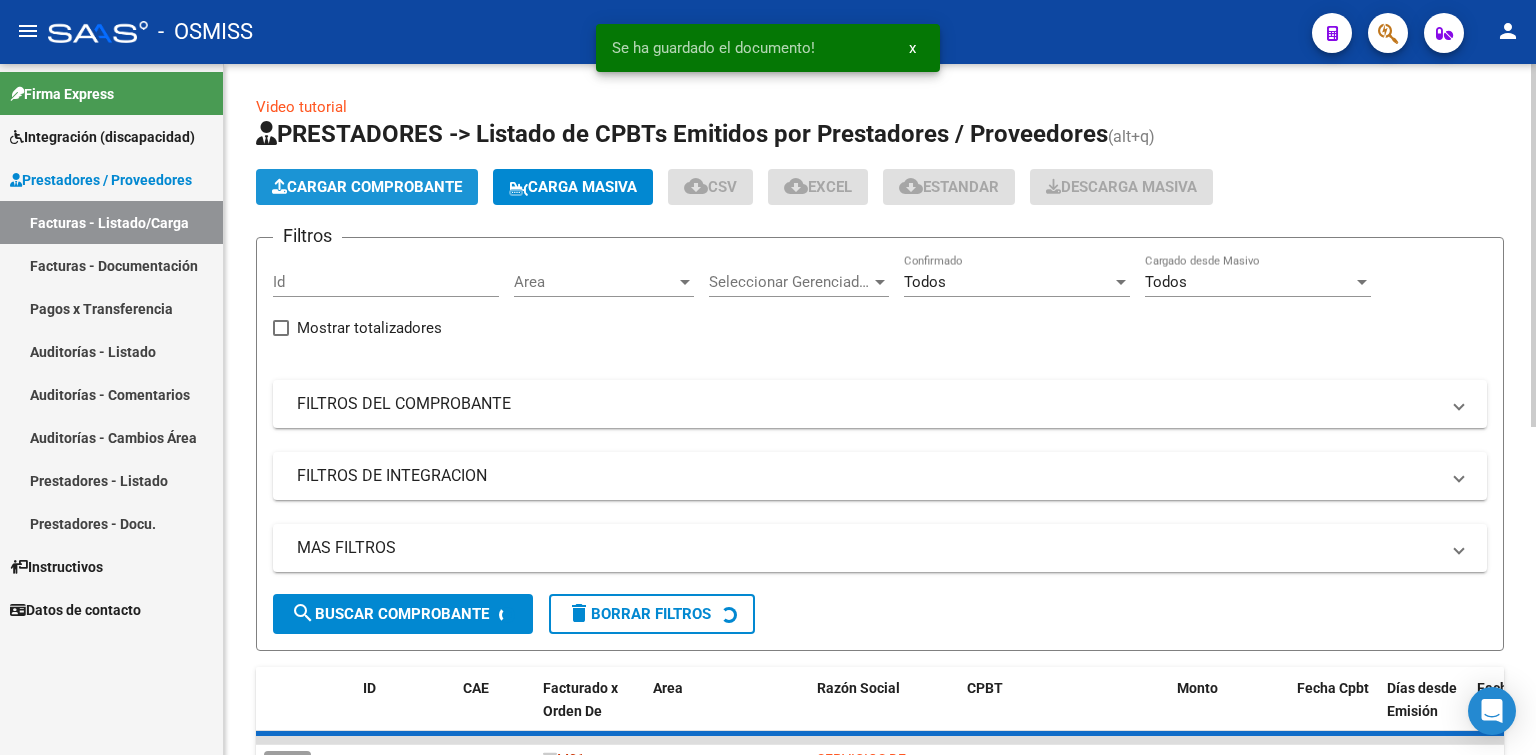click on "Cargar Comprobante" 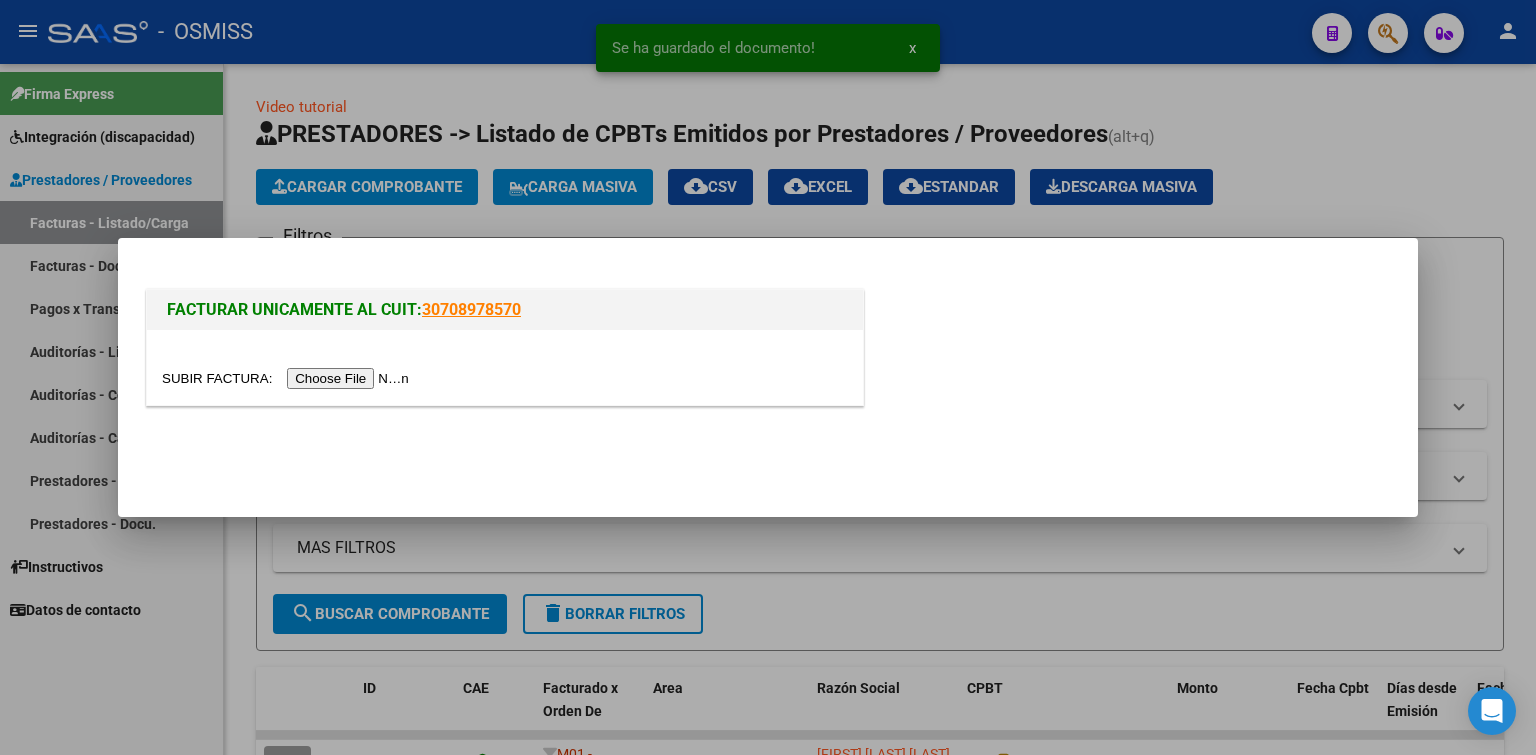 click at bounding box center [288, 378] 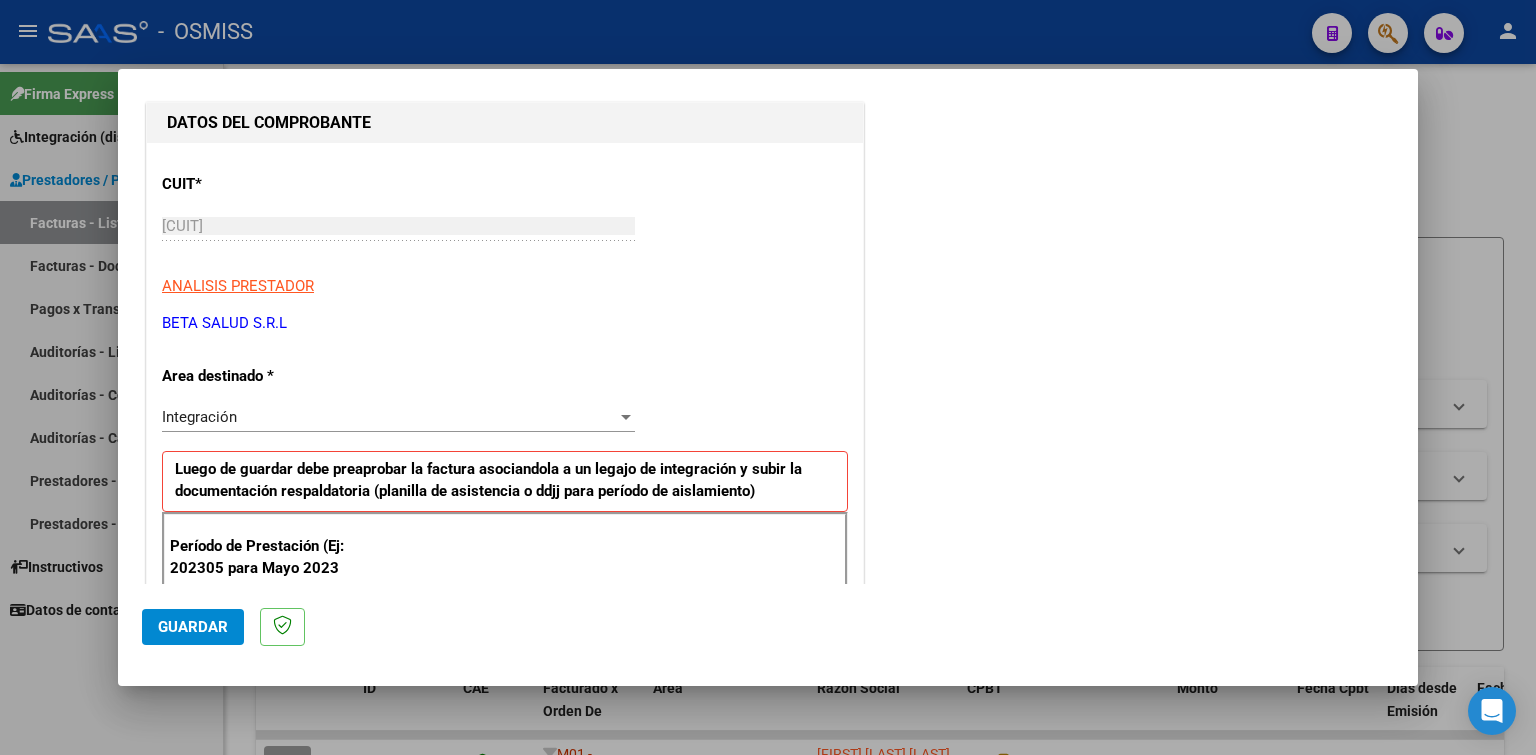 scroll, scrollTop: 300, scrollLeft: 0, axis: vertical 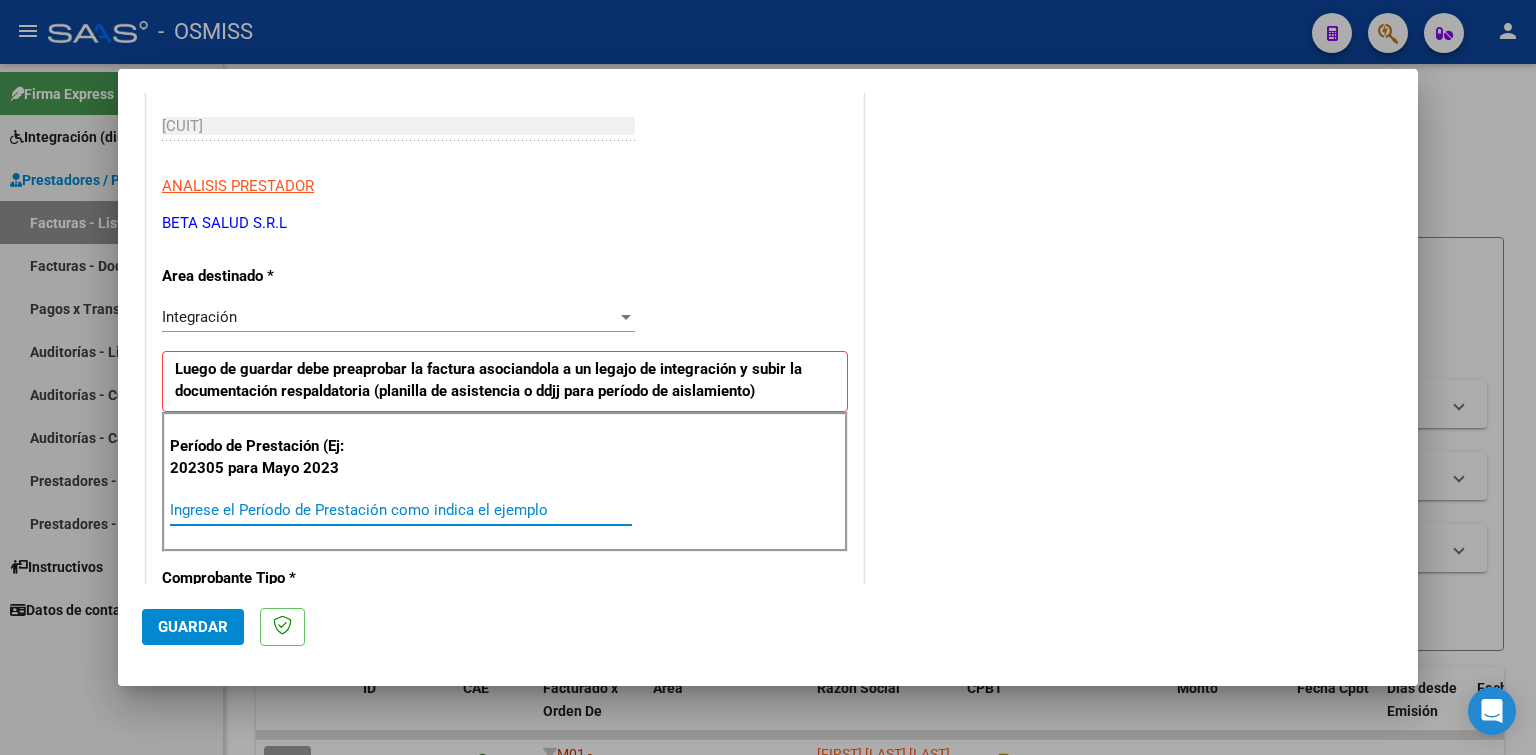 paste on "202507" 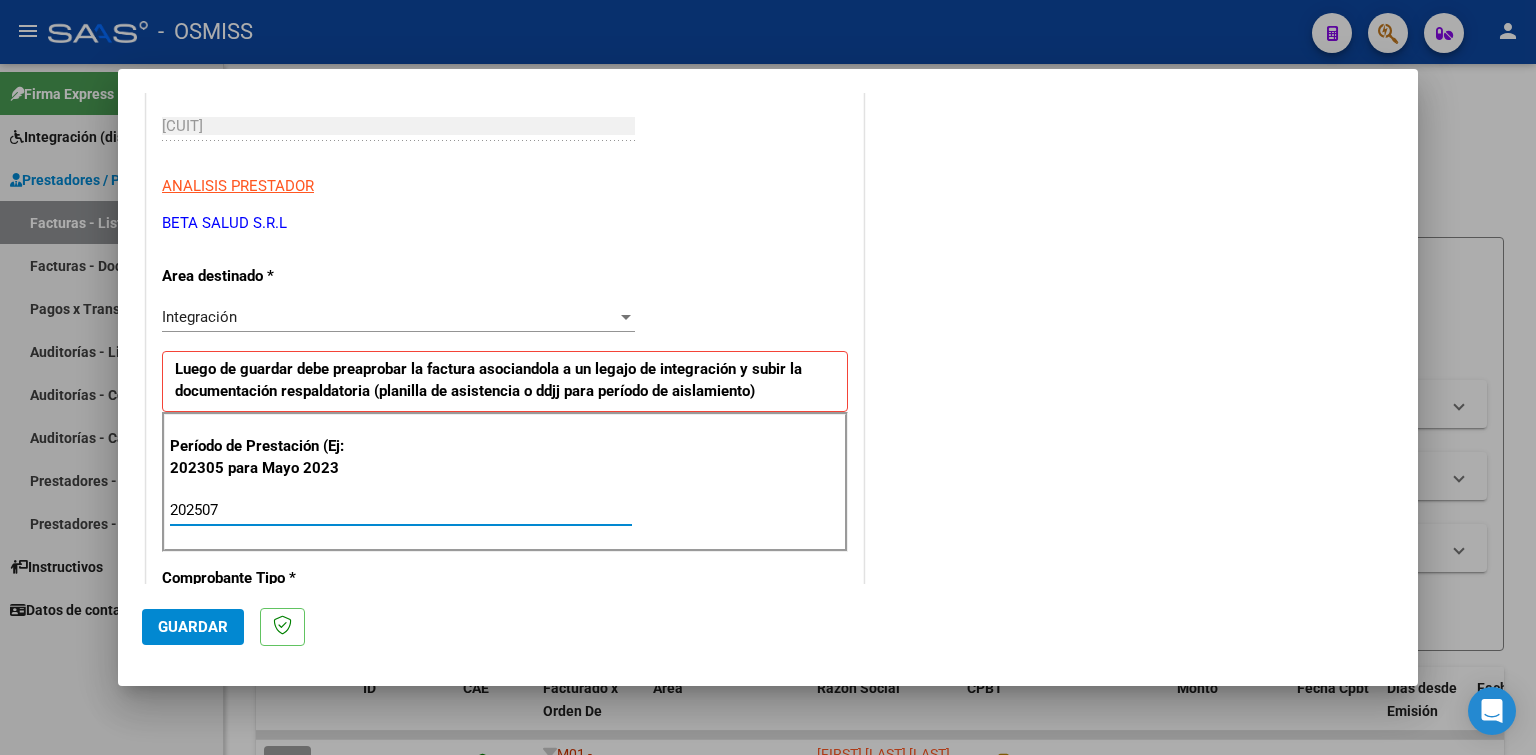type on "202507" 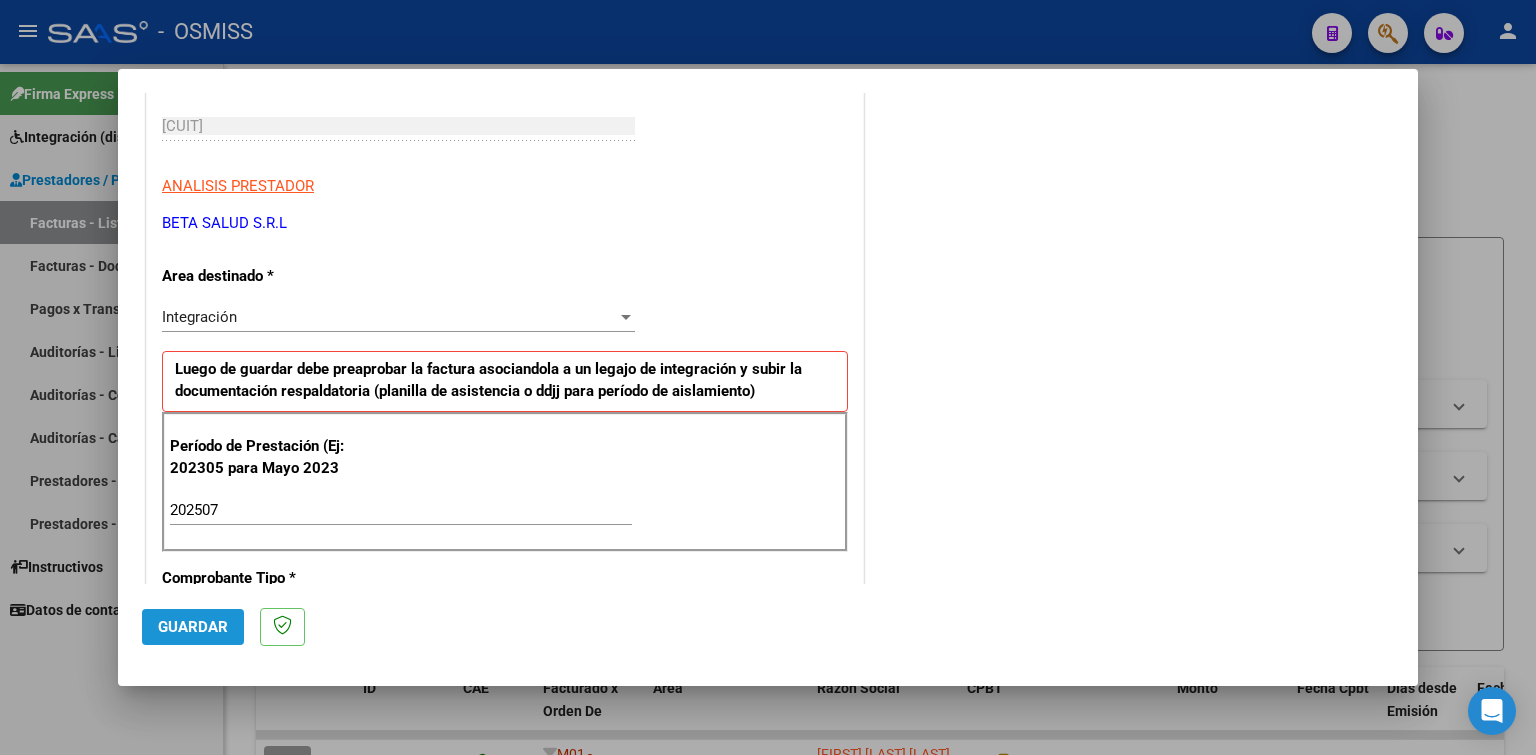 click on "Guardar" 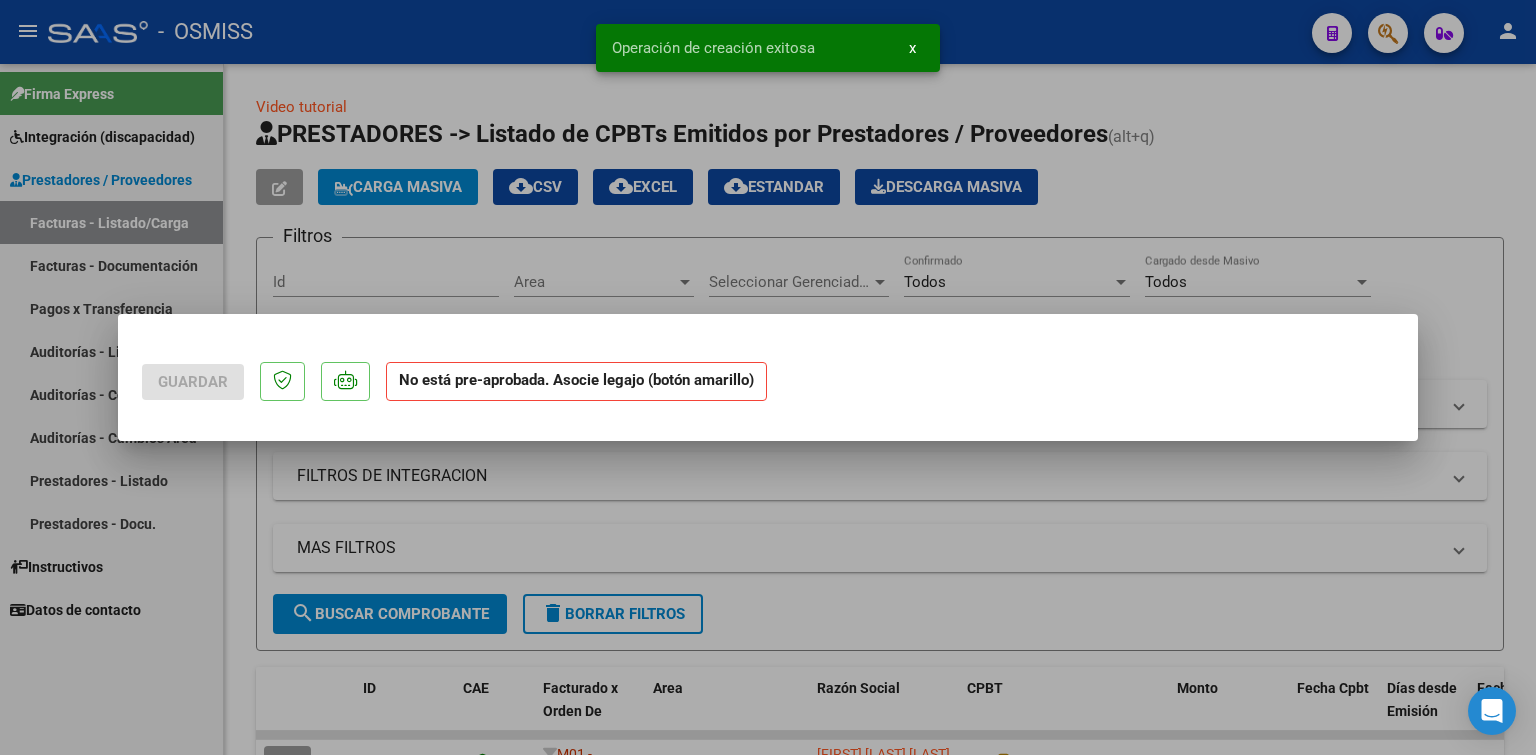 scroll, scrollTop: 0, scrollLeft: 0, axis: both 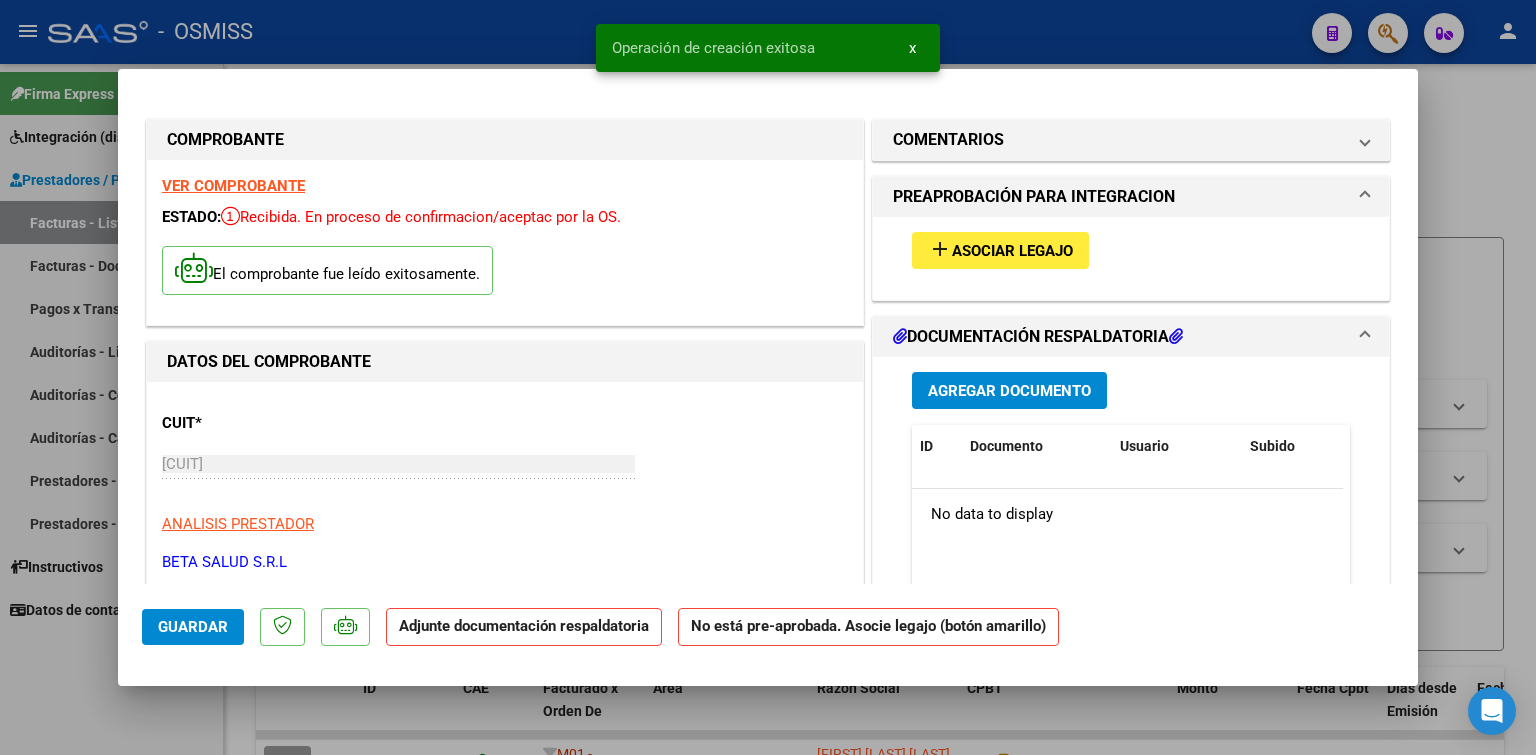 click on "Asociar Legajo" at bounding box center (1012, 251) 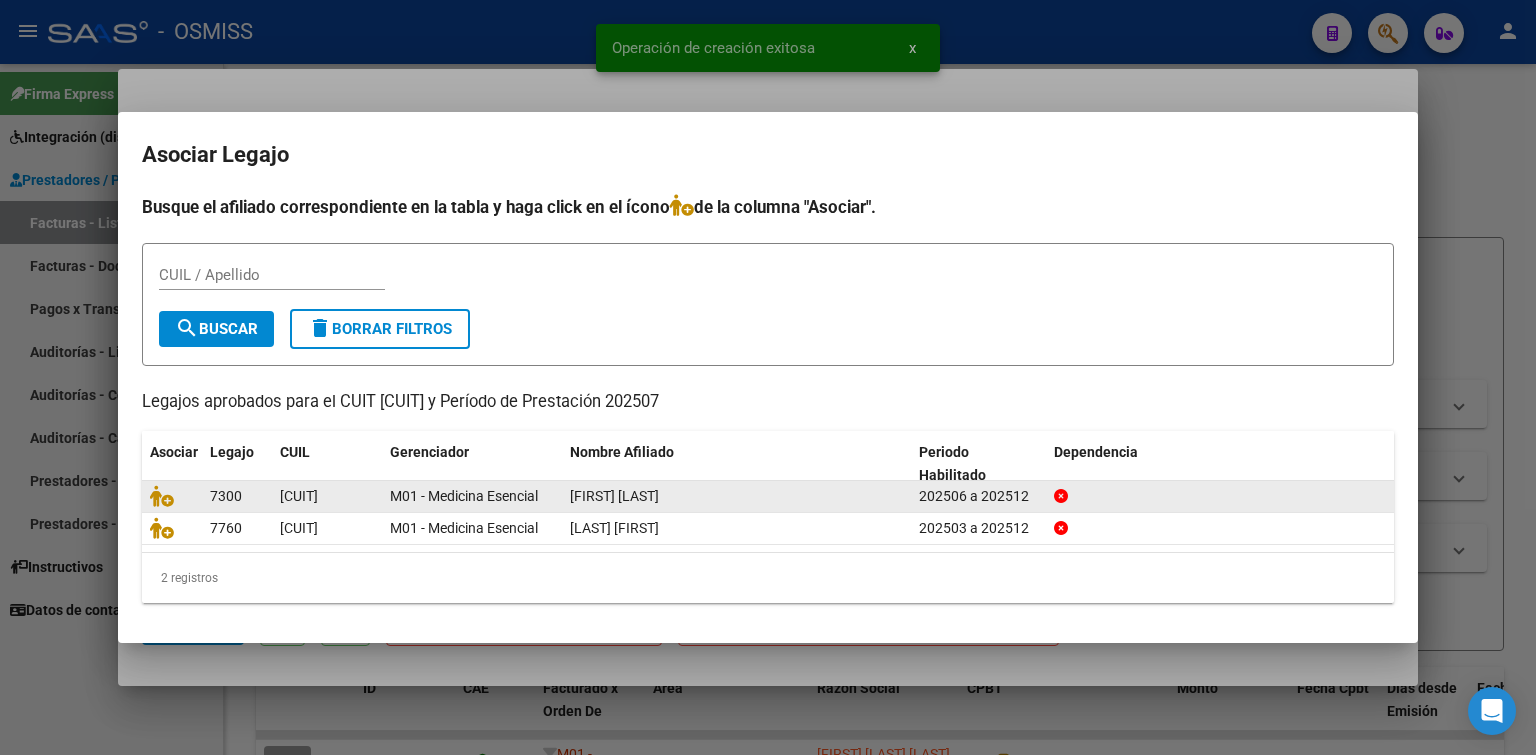 click 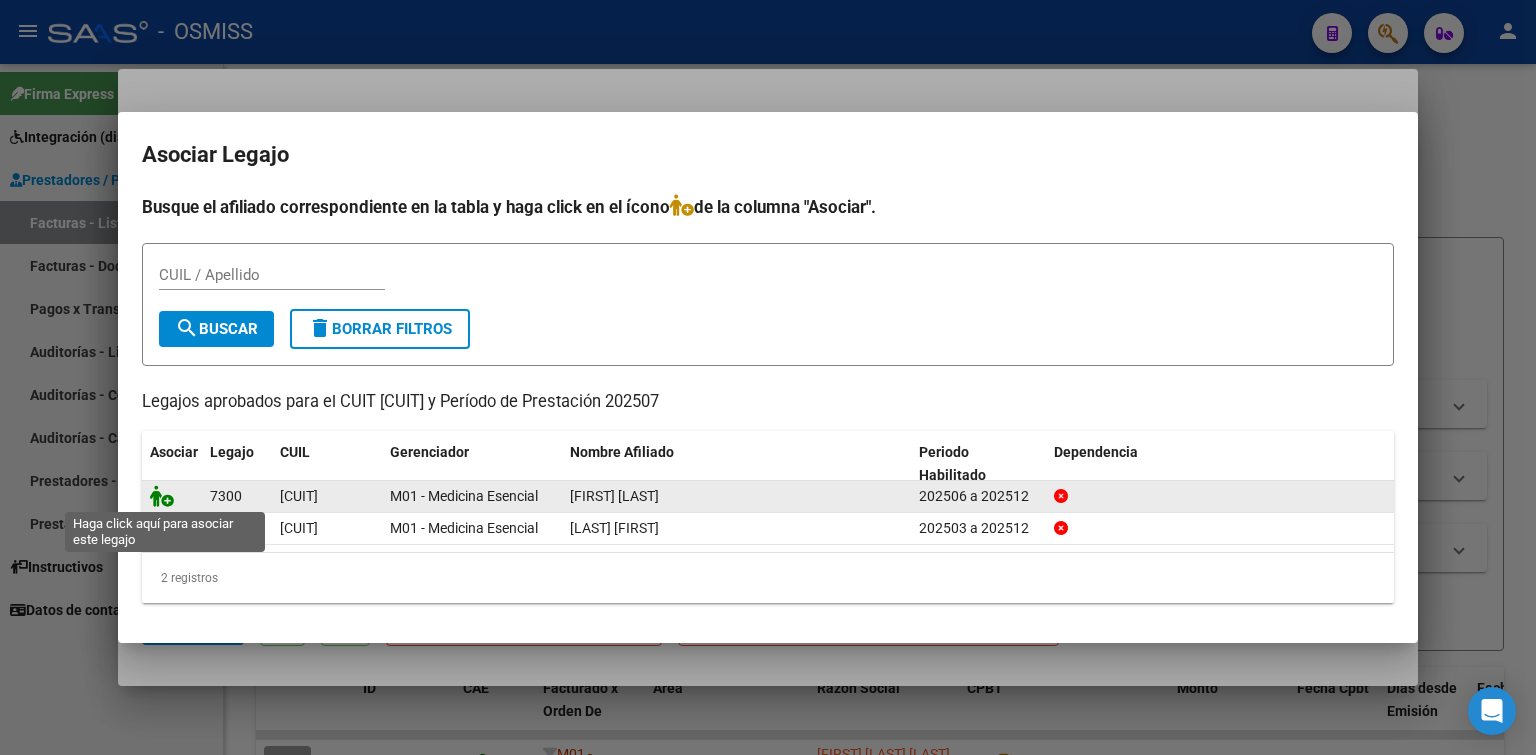 click 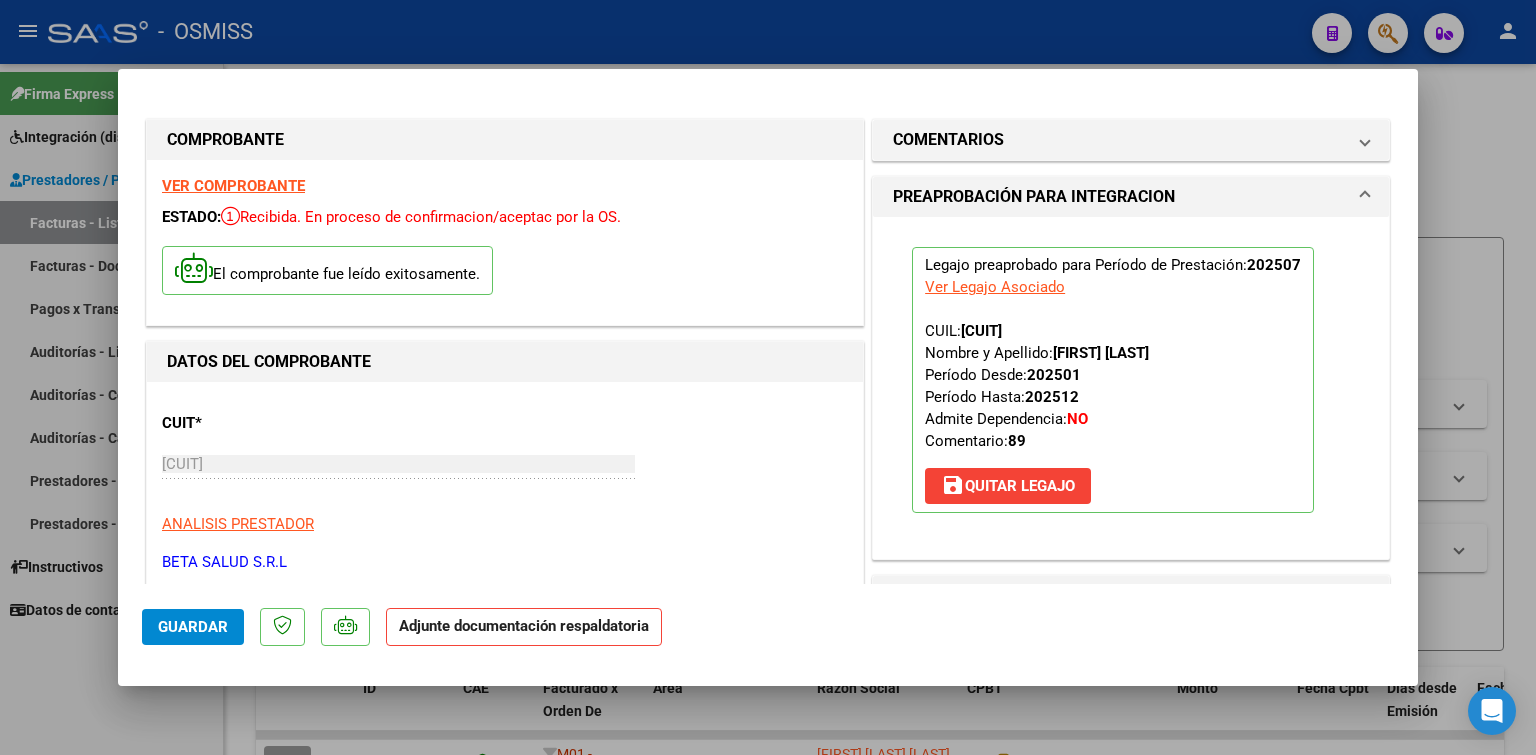 scroll, scrollTop: 300, scrollLeft: 0, axis: vertical 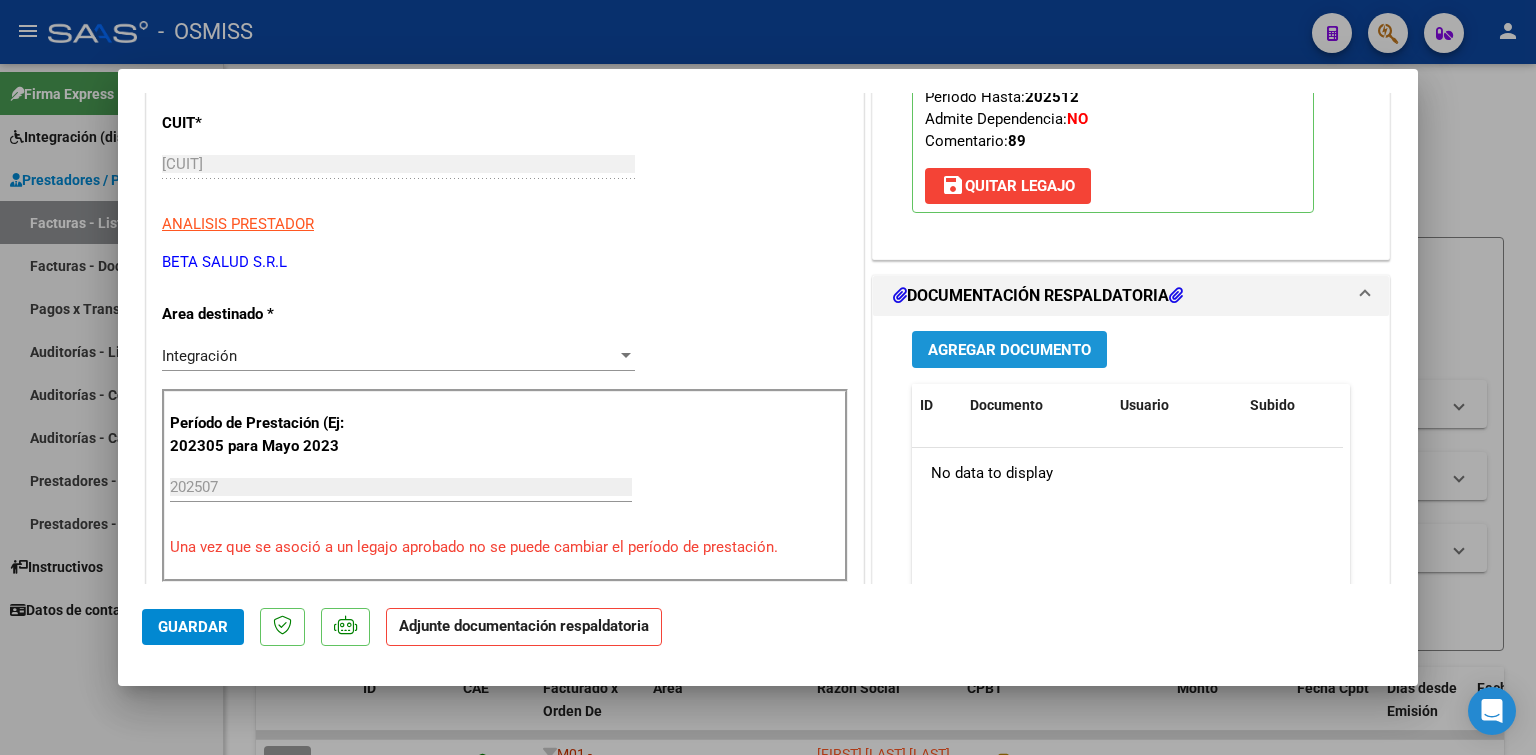 click on "Agregar Documento" at bounding box center [1009, 350] 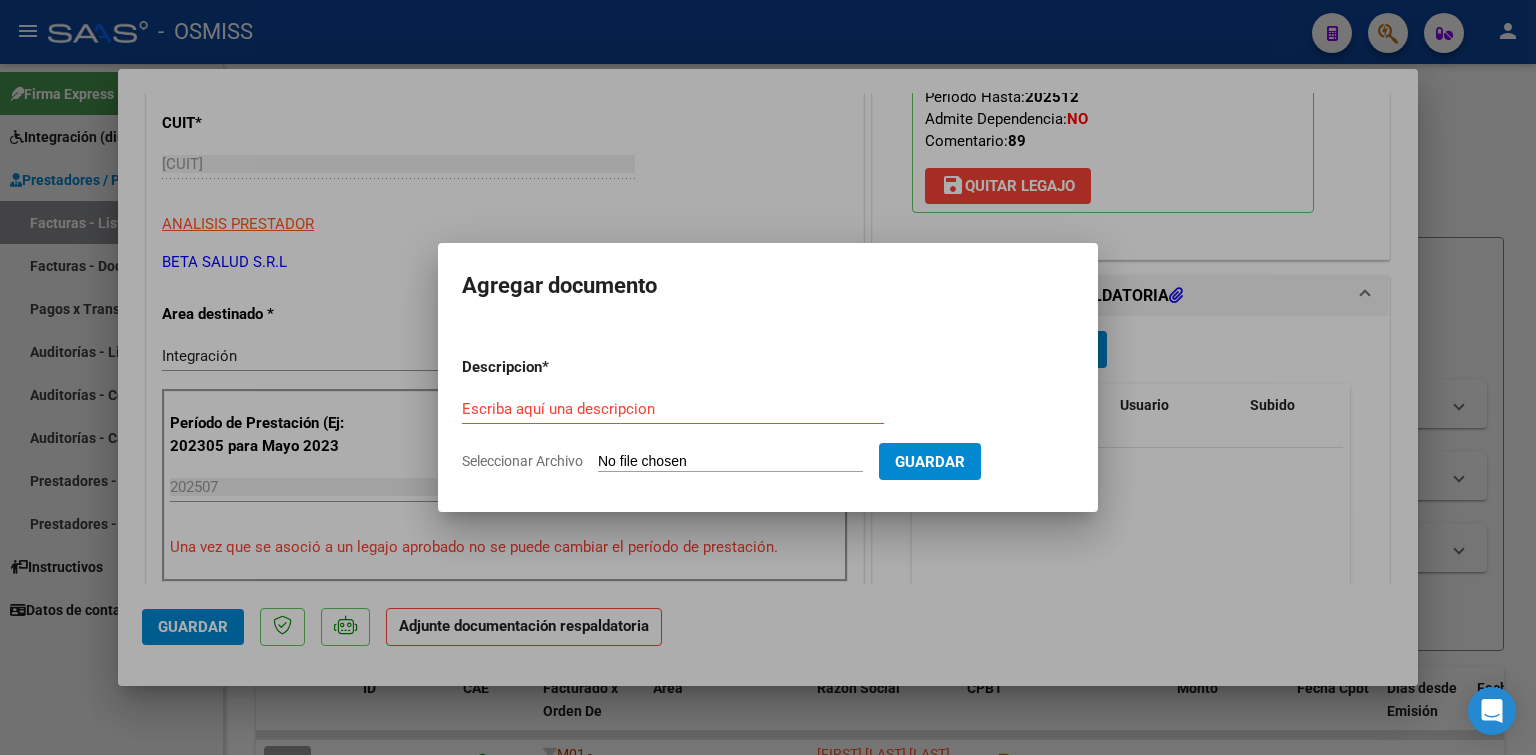 click on "Seleccionar Archivo" at bounding box center (730, 462) 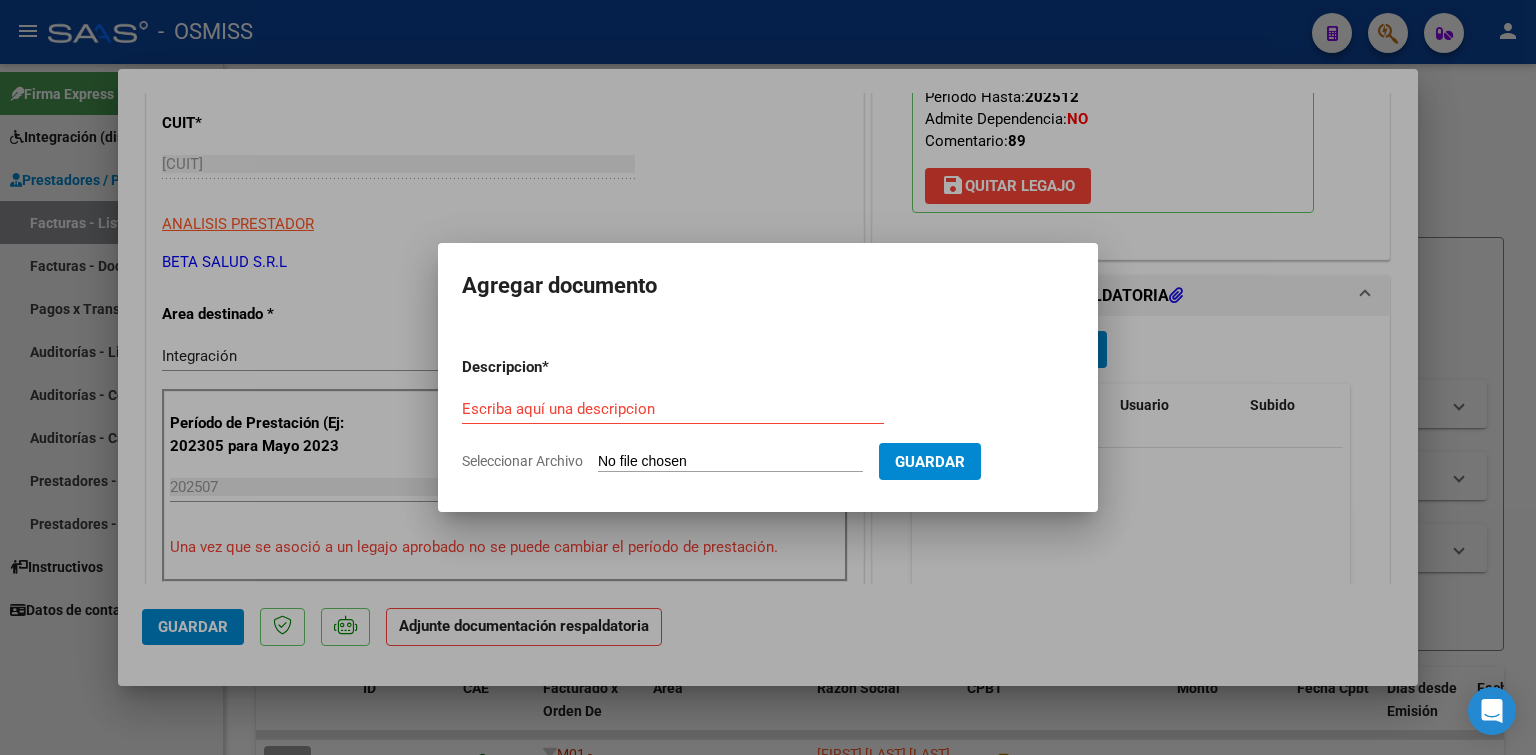 type on "C:\fakepath\[YYYY]-[MM]-[DD]-[LAST]-[SERVICE].pdf" 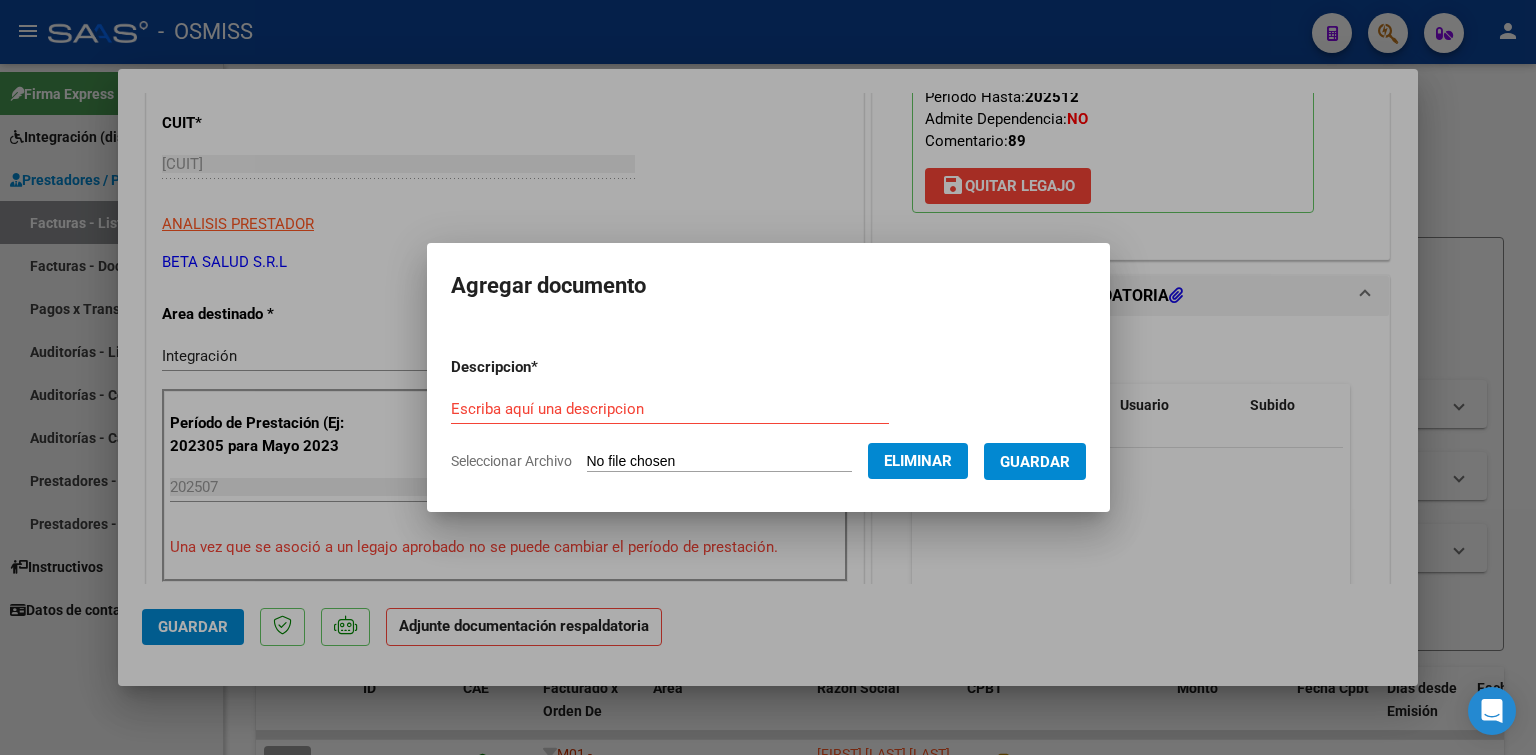 click on "Escriba aquí una descripcion" at bounding box center (670, 409) 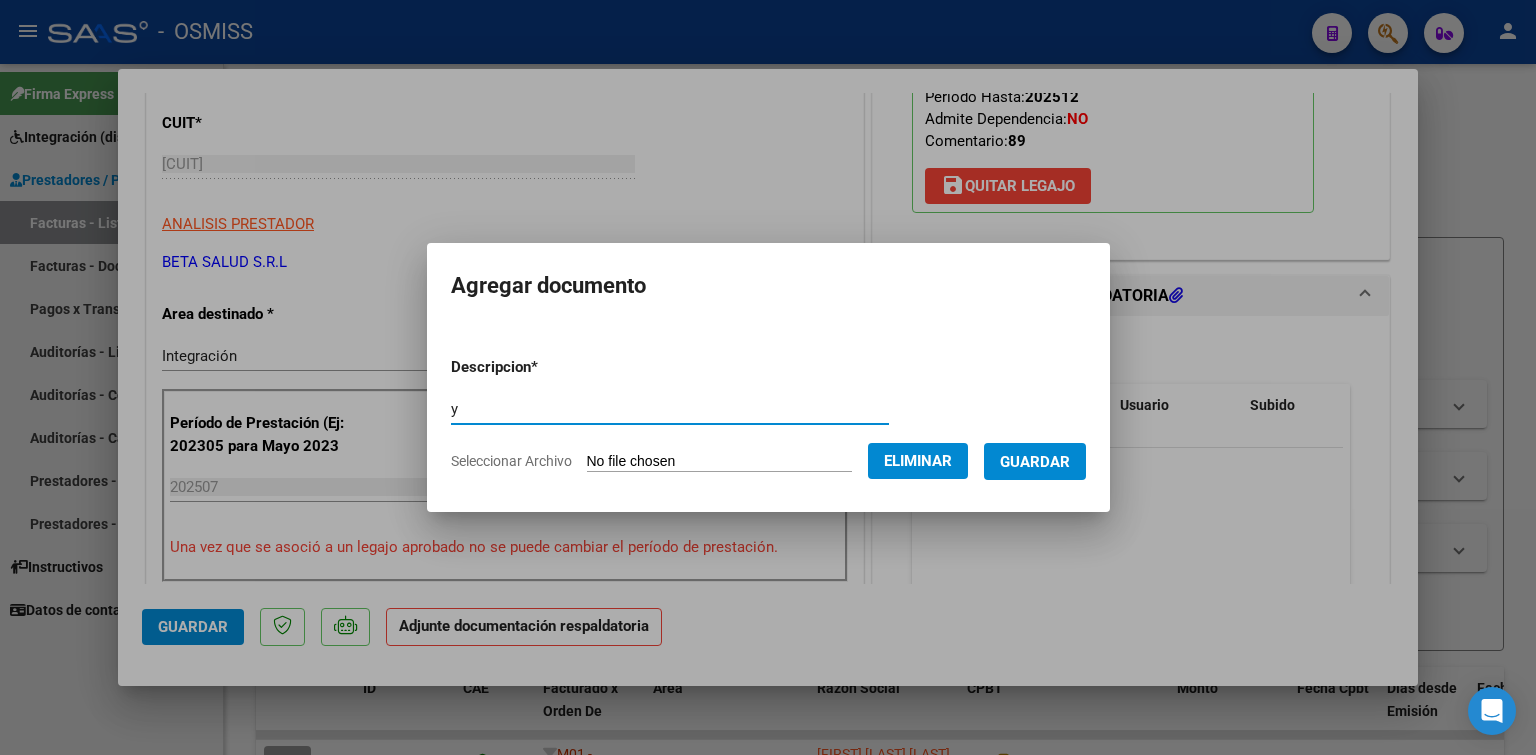 type on "y" 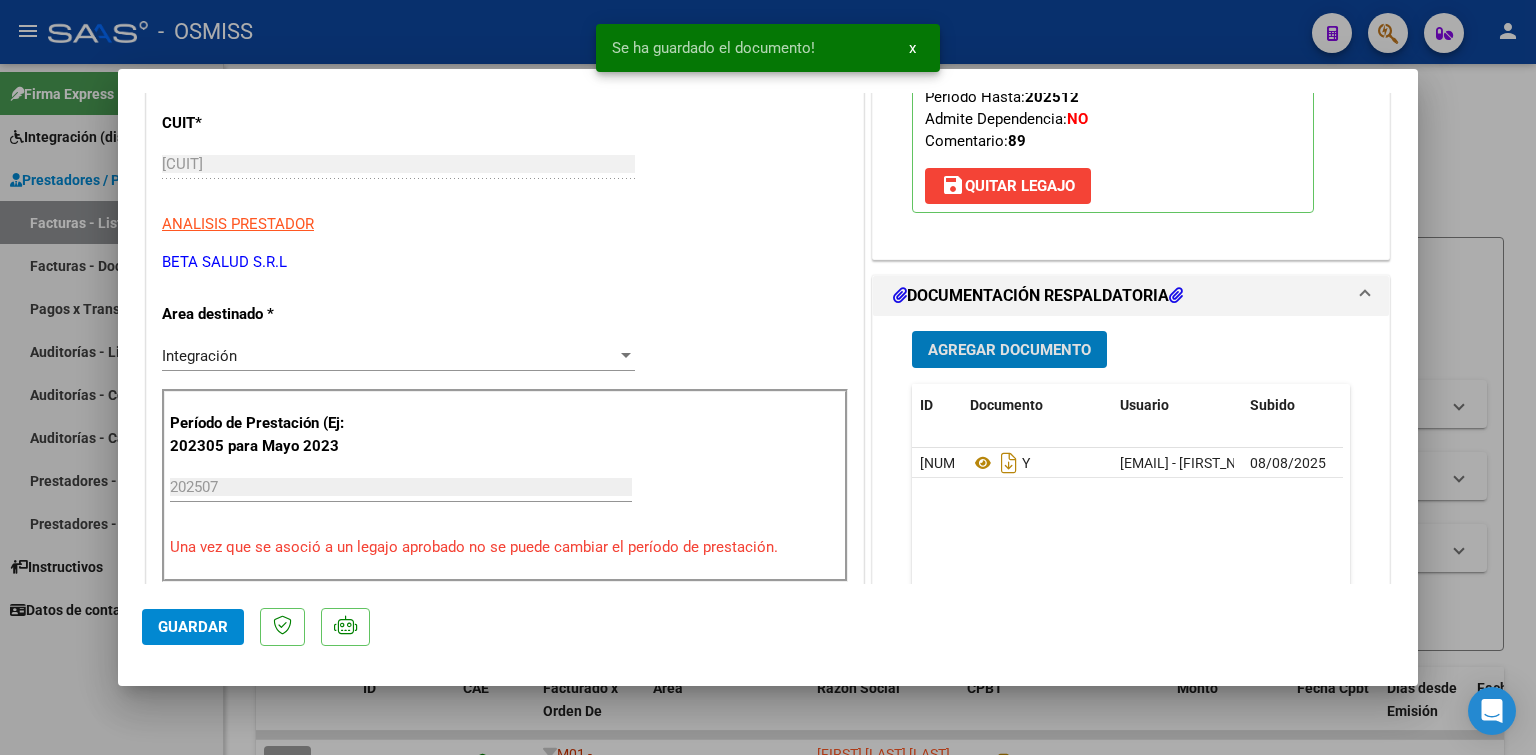 type 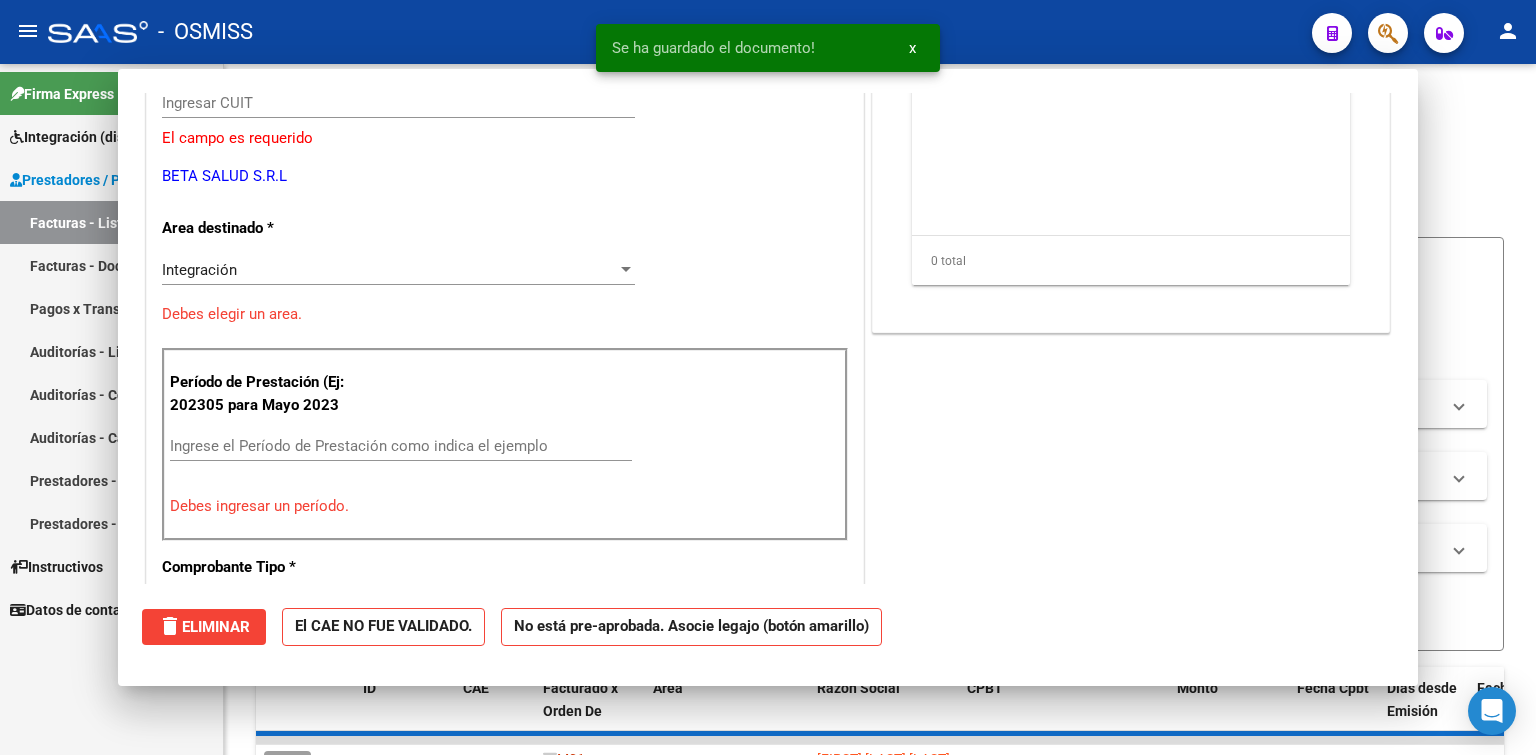 scroll, scrollTop: 239, scrollLeft: 0, axis: vertical 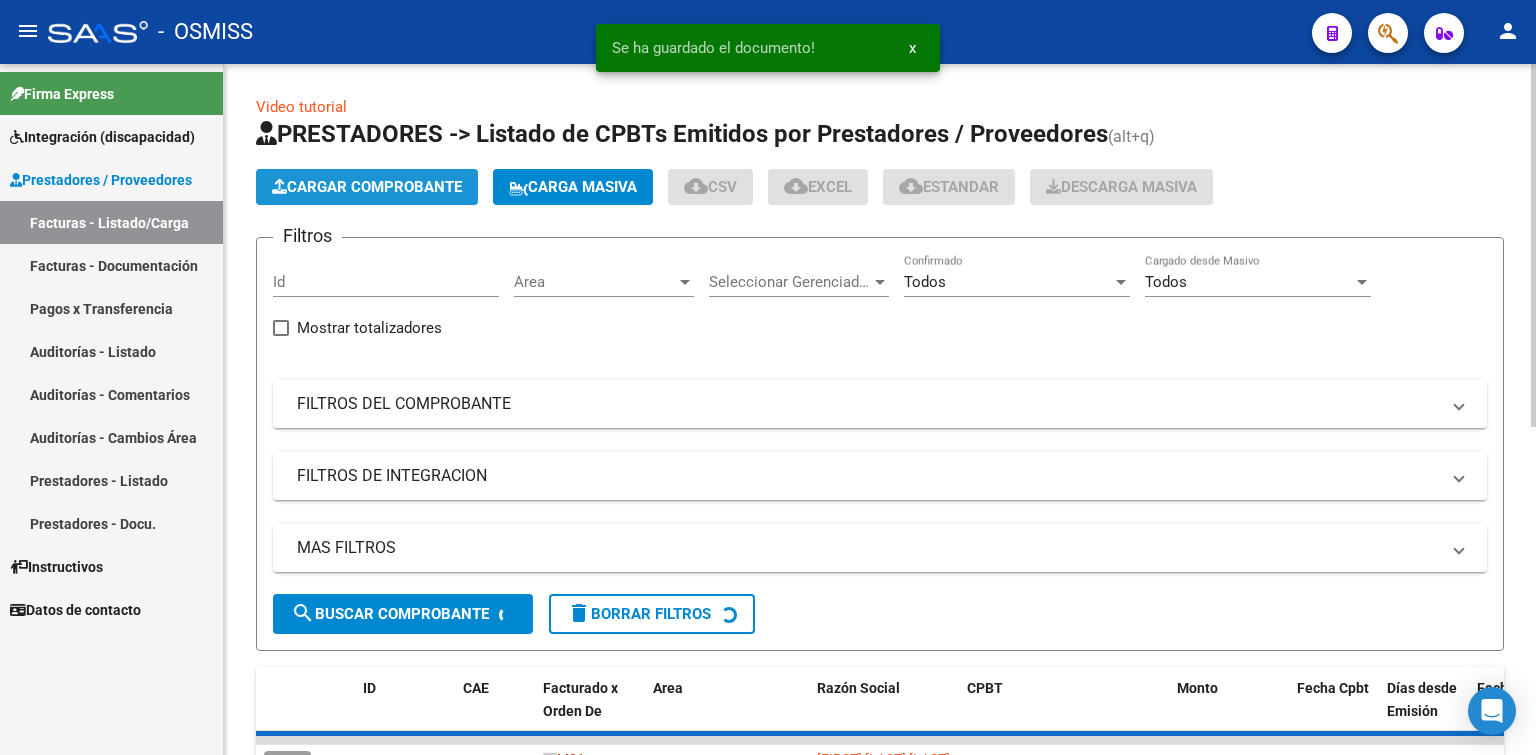 click on "Cargar Comprobante" 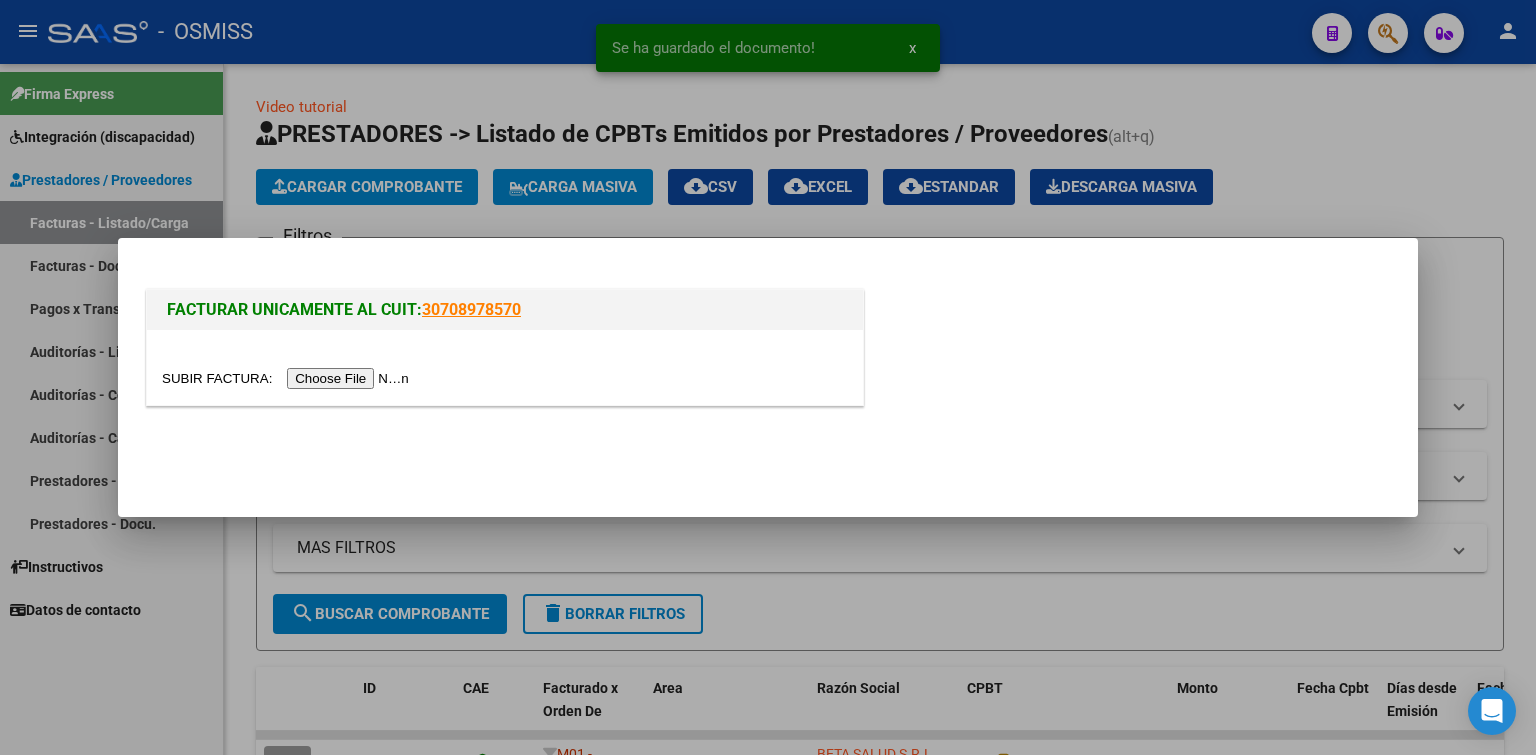 click at bounding box center [288, 378] 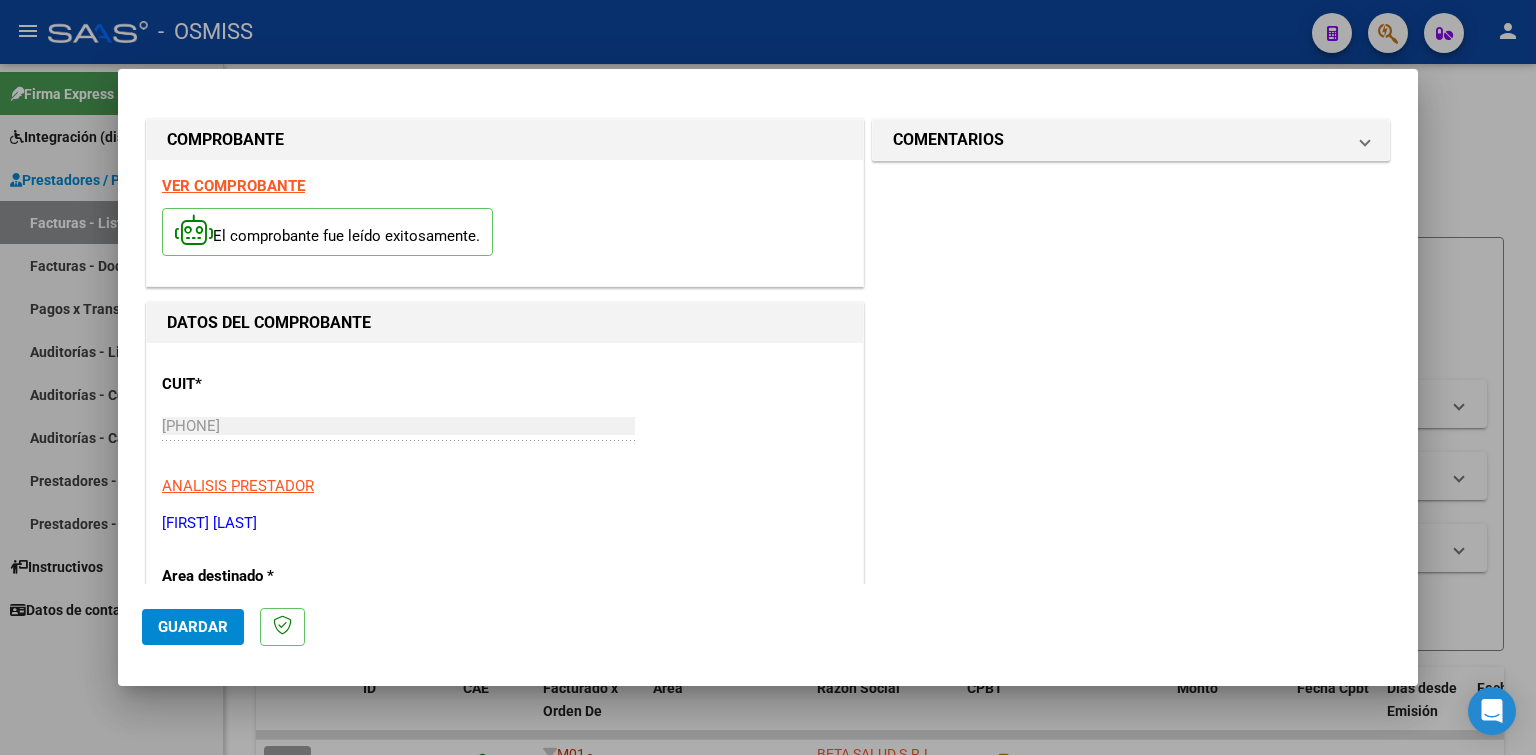 scroll, scrollTop: 400, scrollLeft: 0, axis: vertical 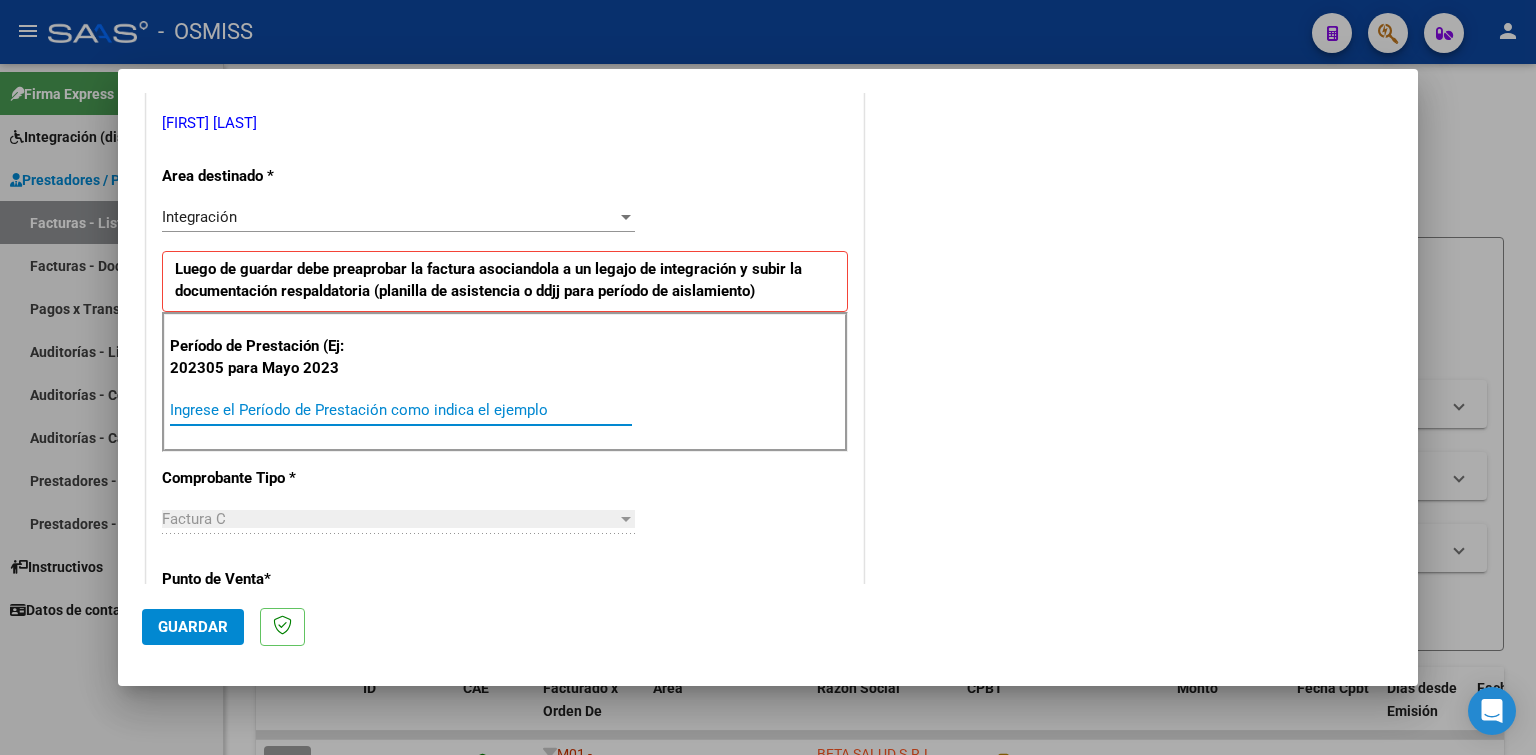 drag, startPoint x: 324, startPoint y: 418, endPoint x: 303, endPoint y: 406, distance: 24.186773 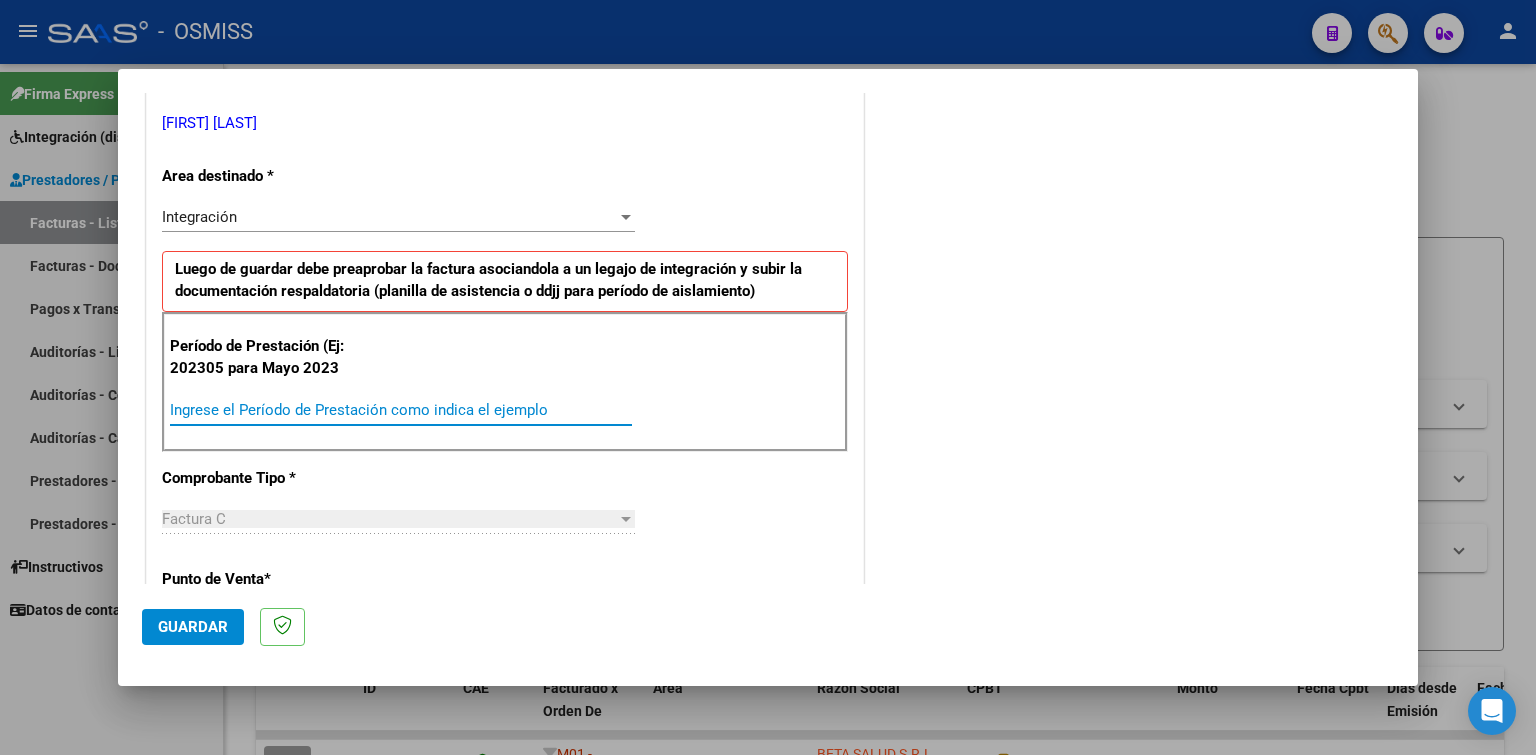 paste on "202507" 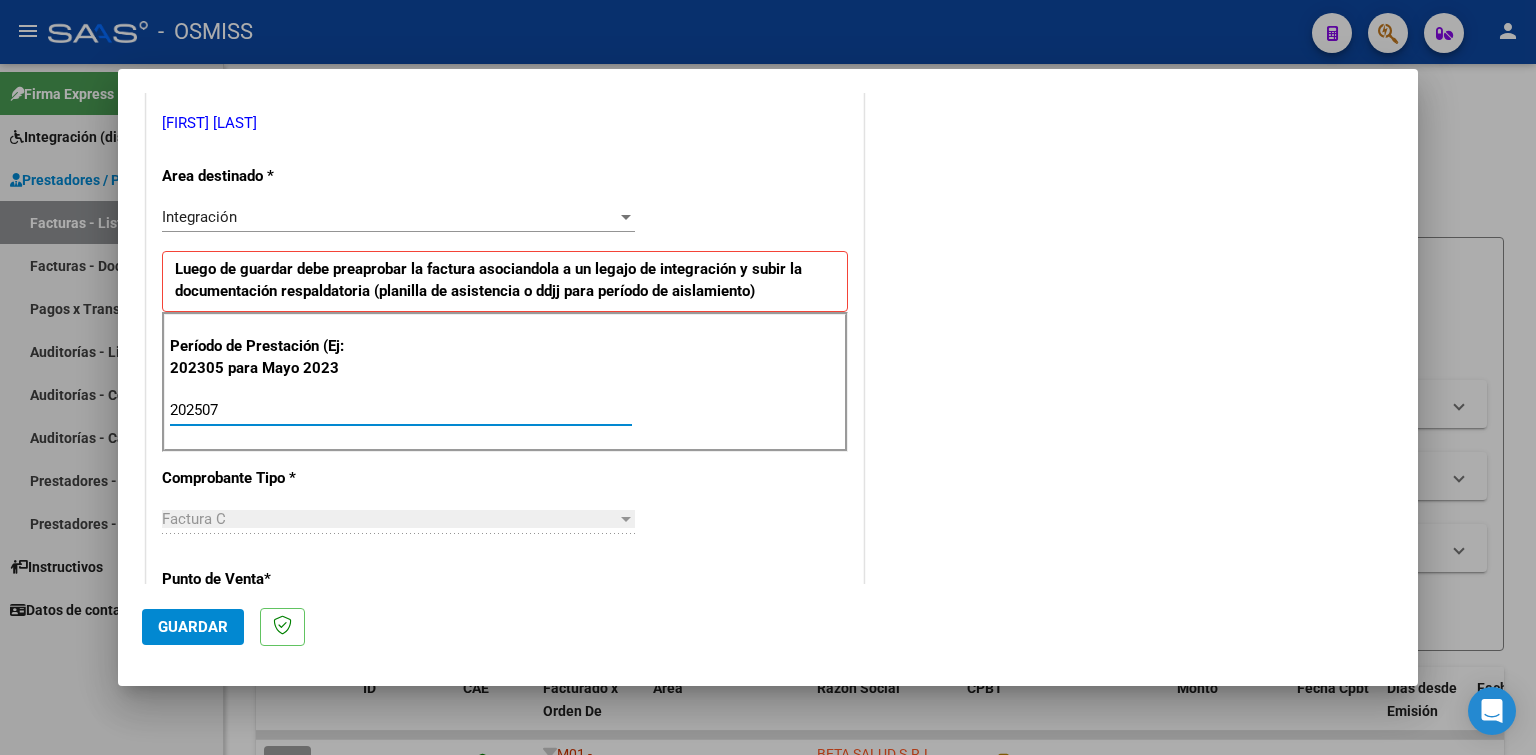 type on "202507" 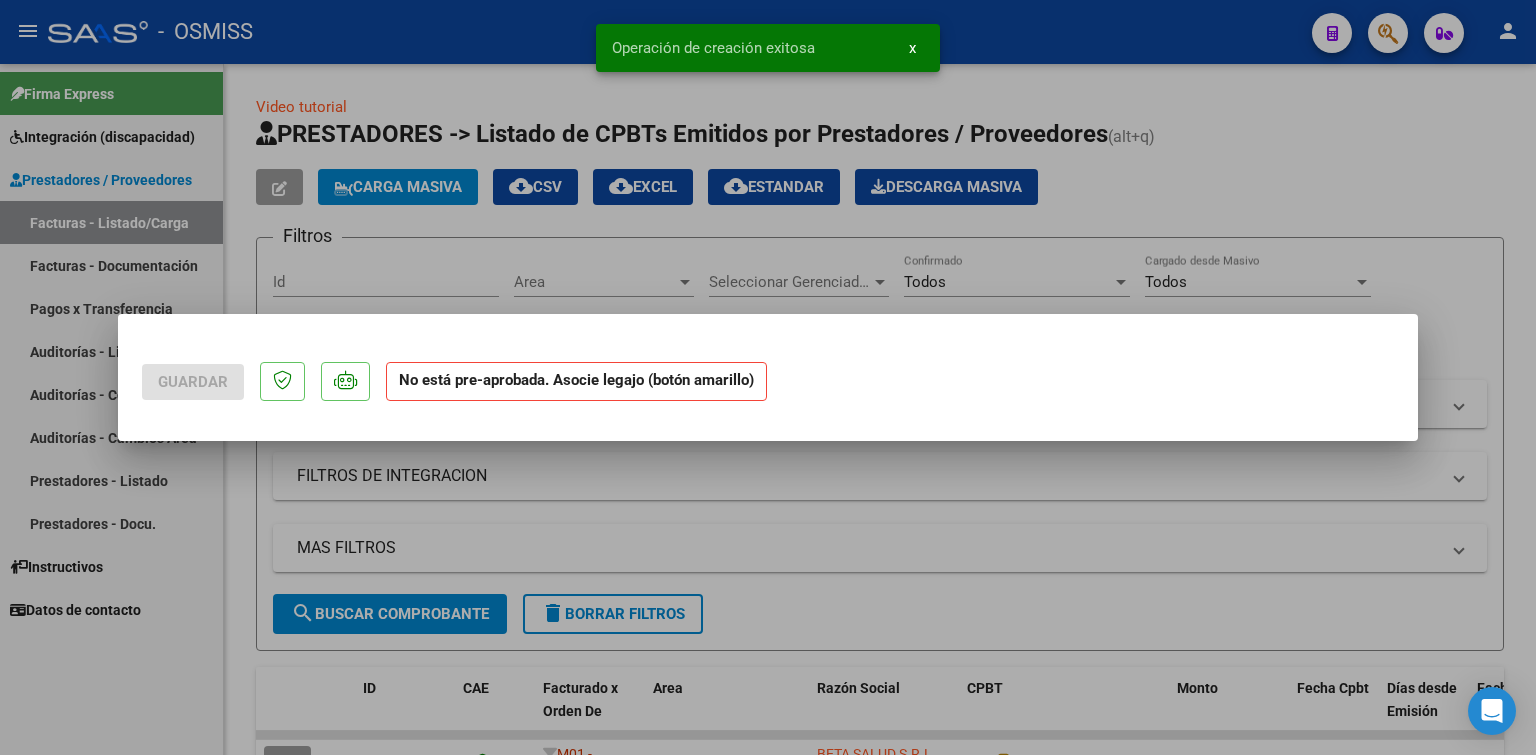 scroll, scrollTop: 0, scrollLeft: 0, axis: both 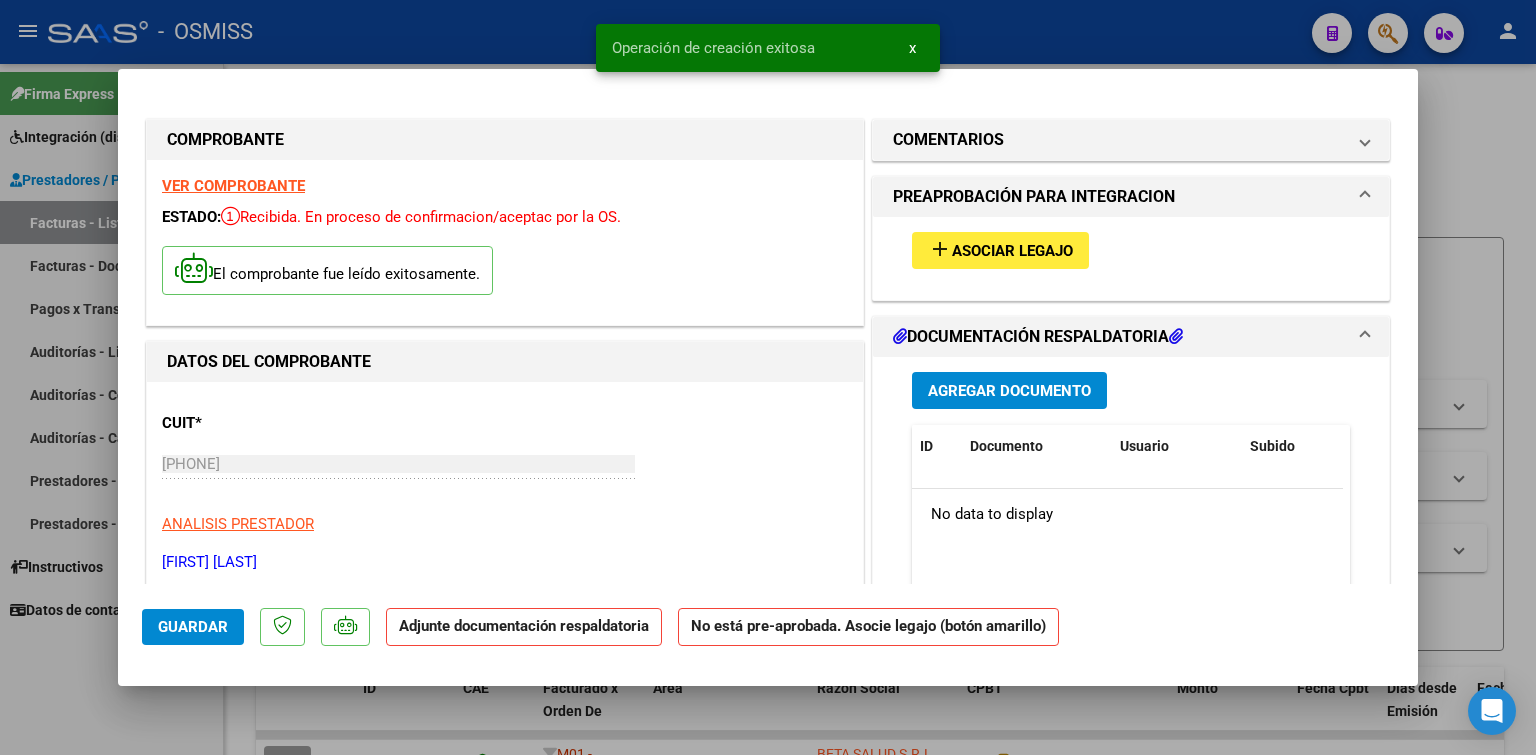 click on "Asociar Legajo" at bounding box center [1012, 251] 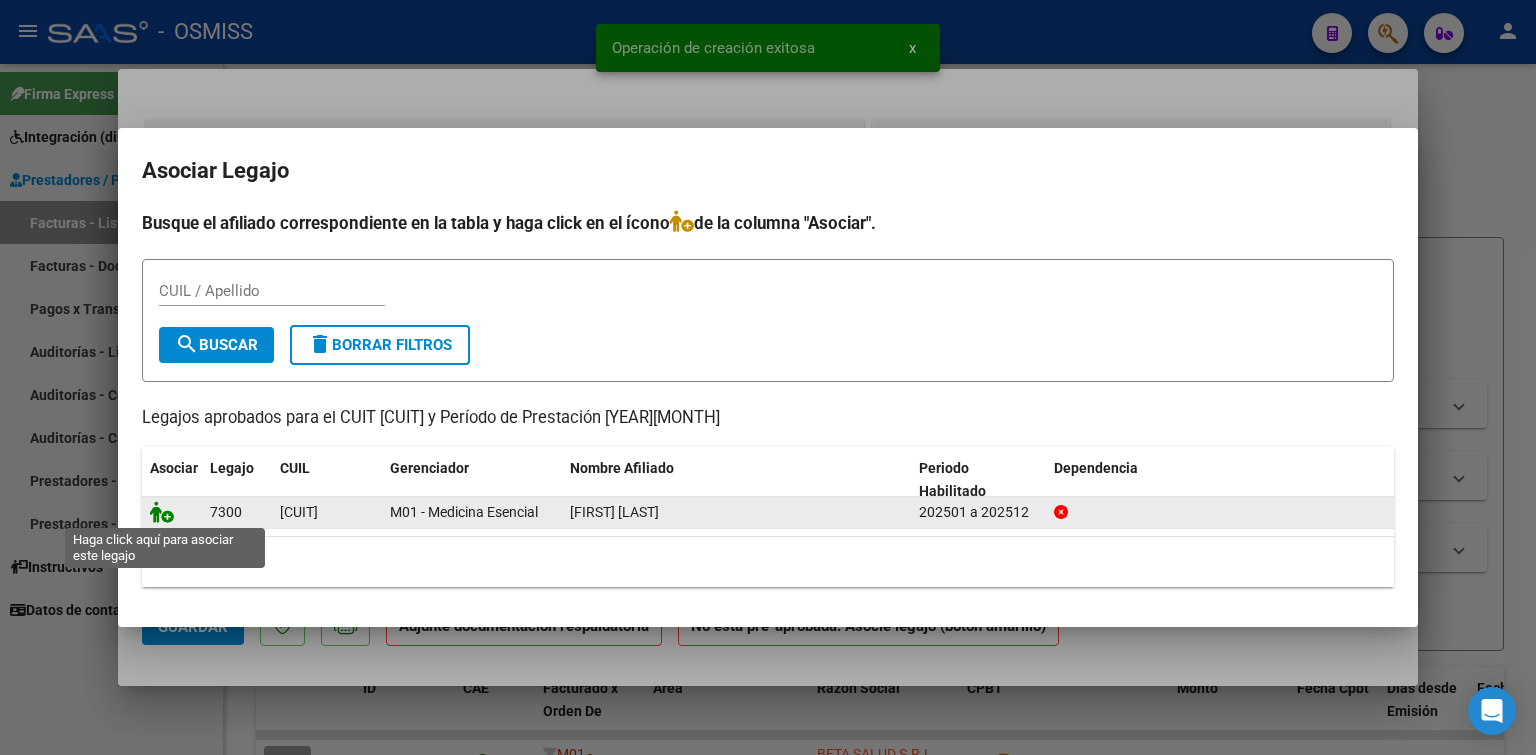click 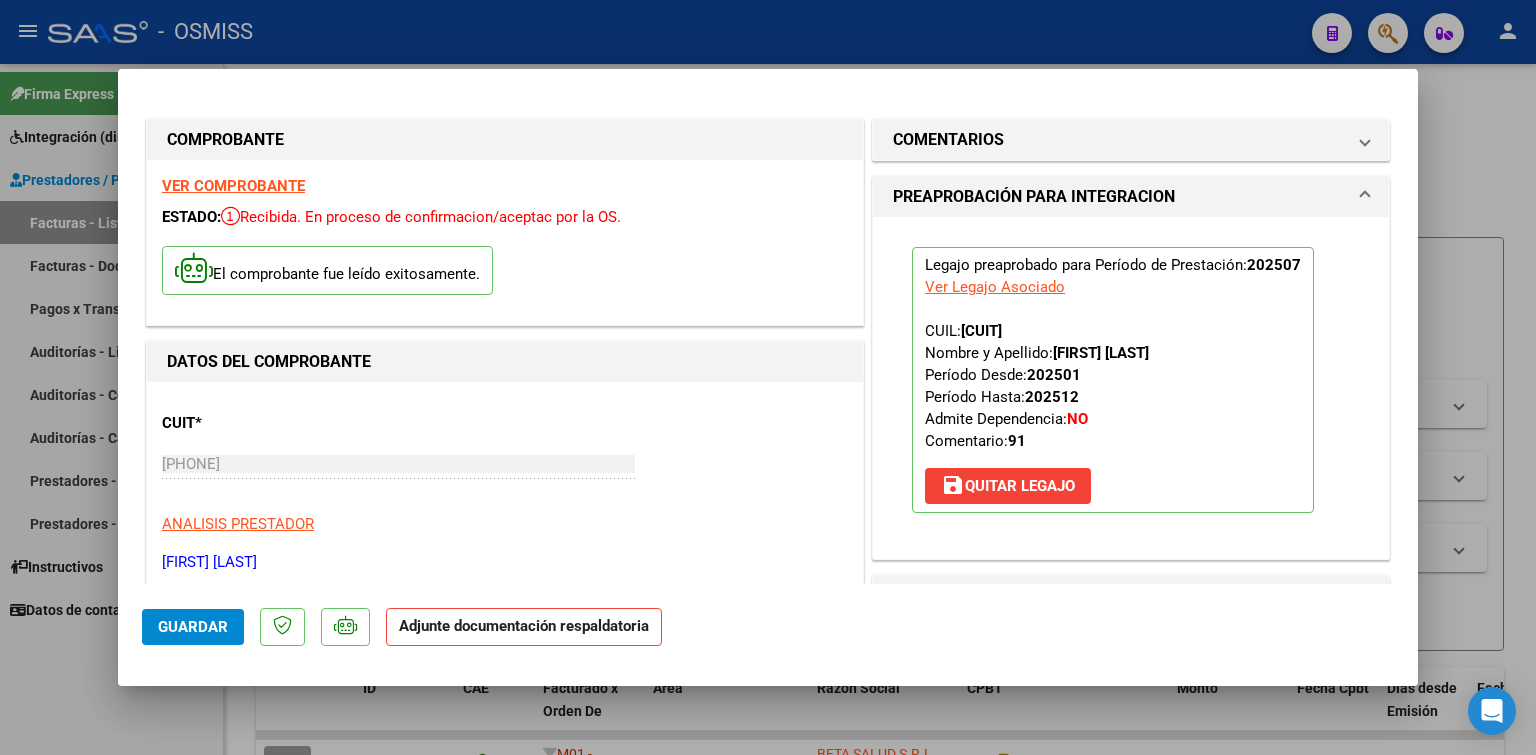 scroll, scrollTop: 400, scrollLeft: 0, axis: vertical 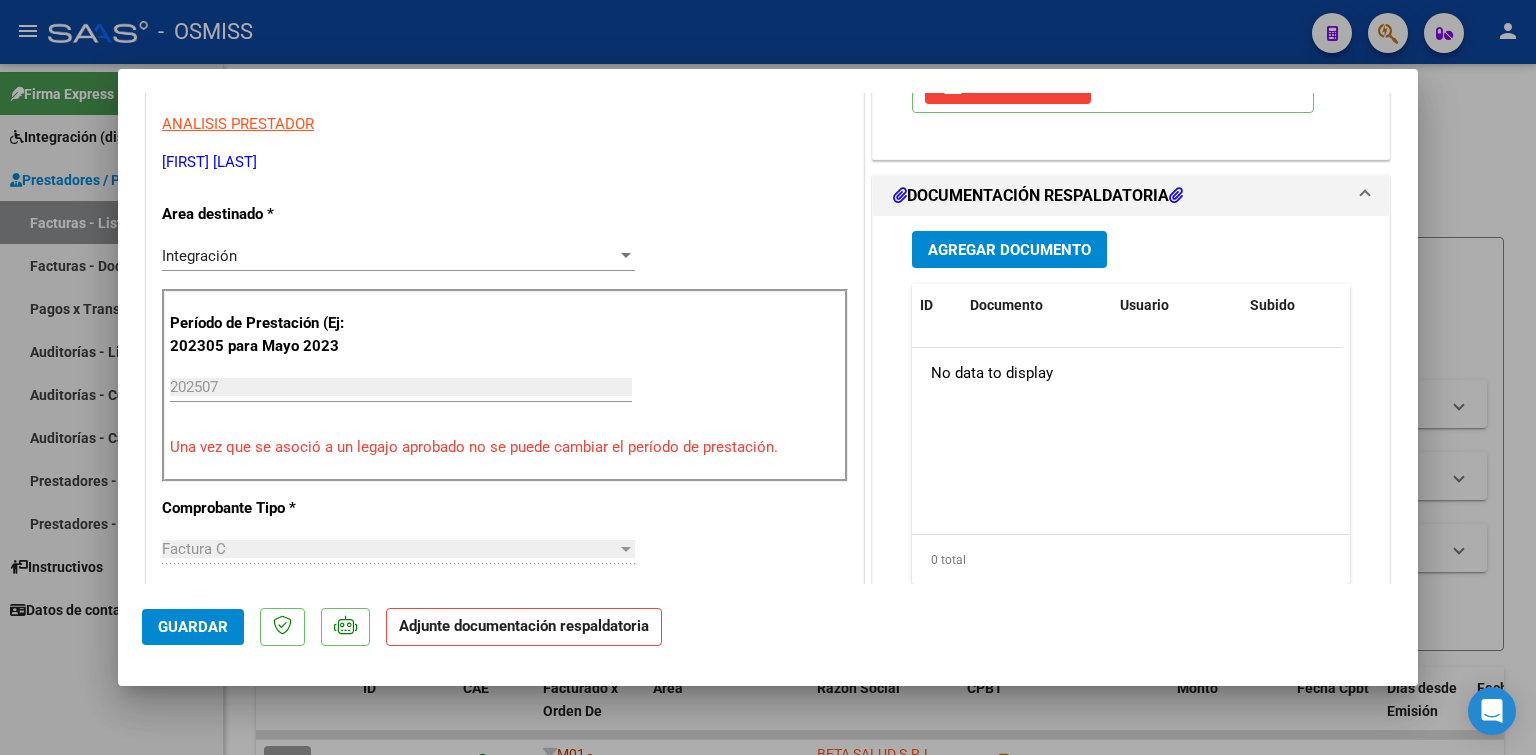 click on "Agregar Documento ID Documento Usuario Subido Acción No data to display  0 total   1" at bounding box center (1131, 415) 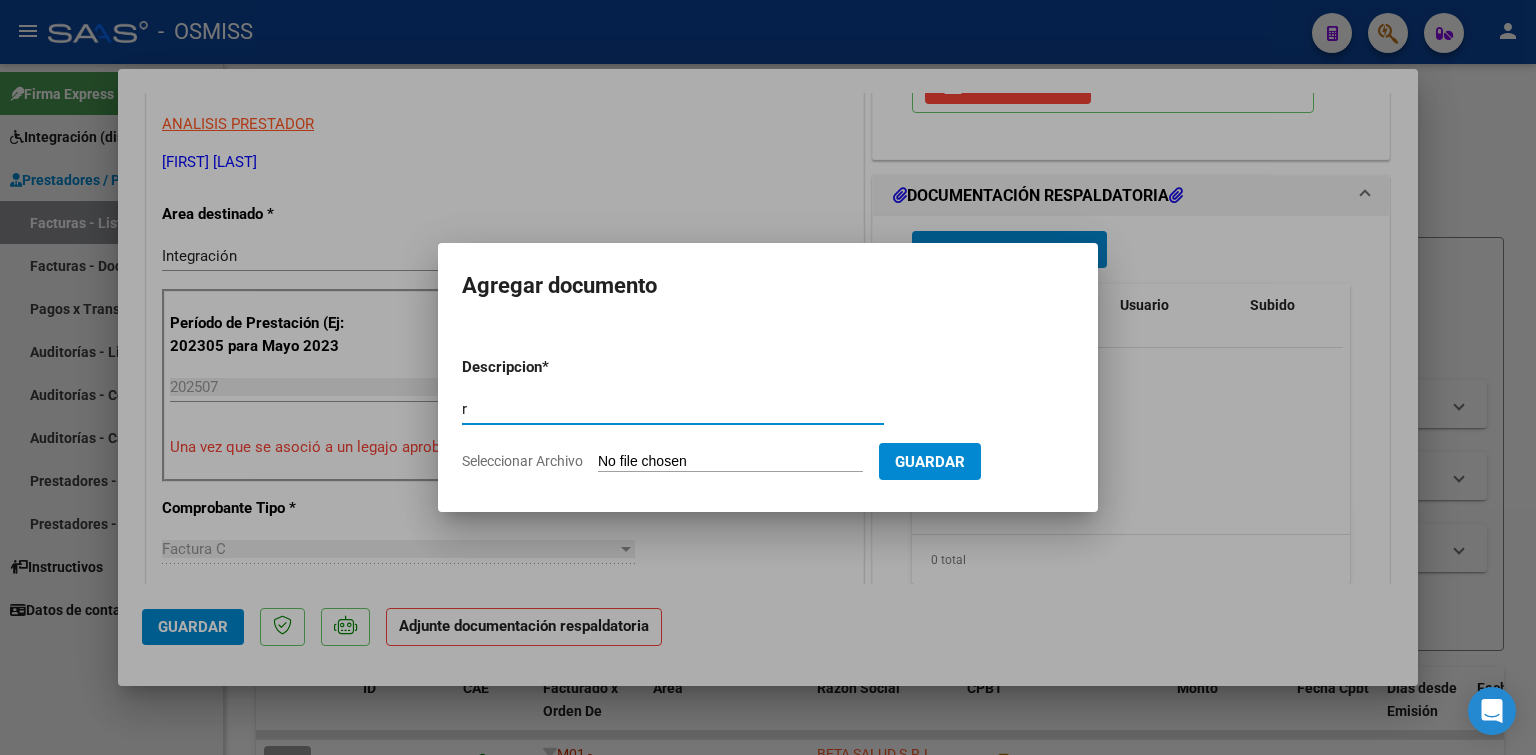 type on "r" 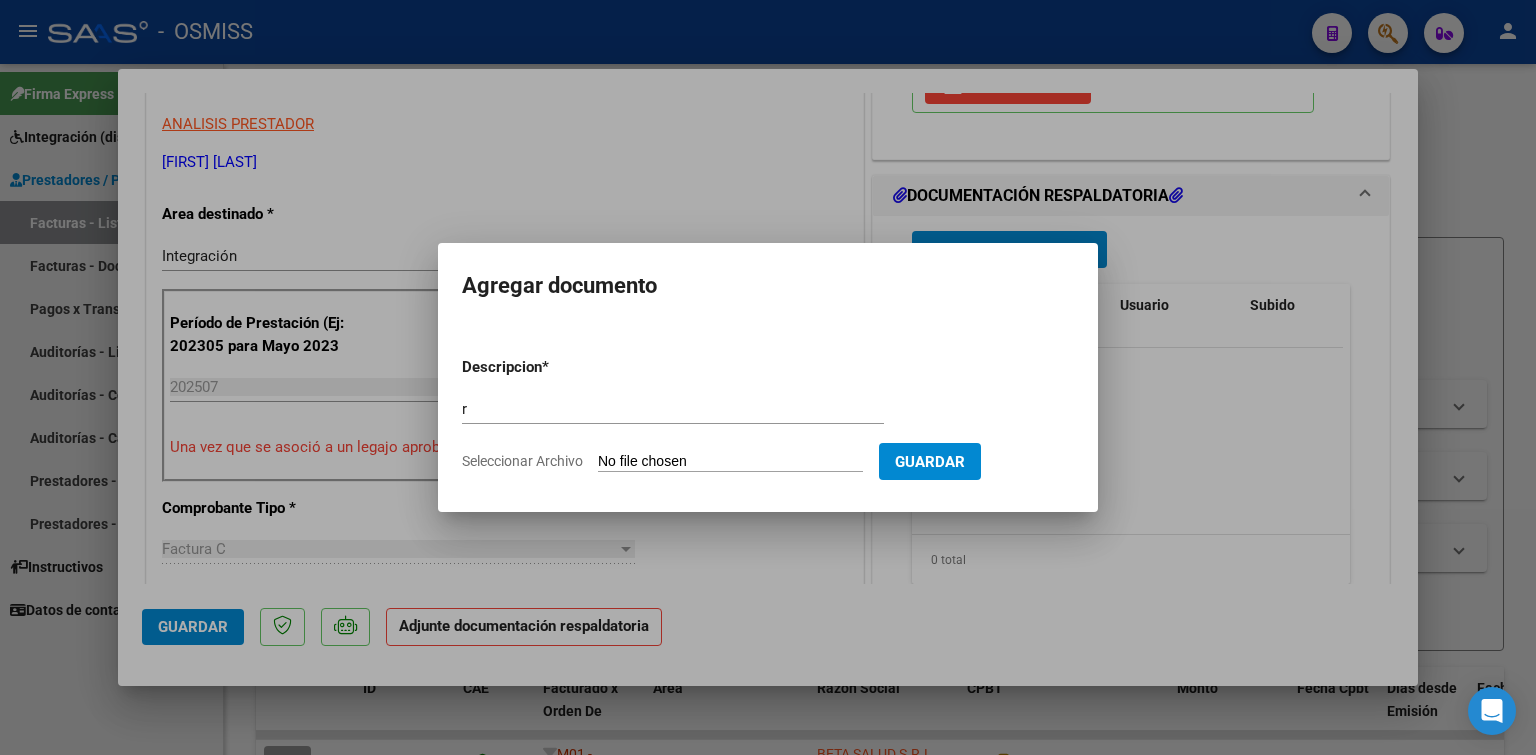 type on "C:\fakepath\Planilla de Asistencia julio 2025- [LAST] [FIRST]- Psicopedagogía.pdf" 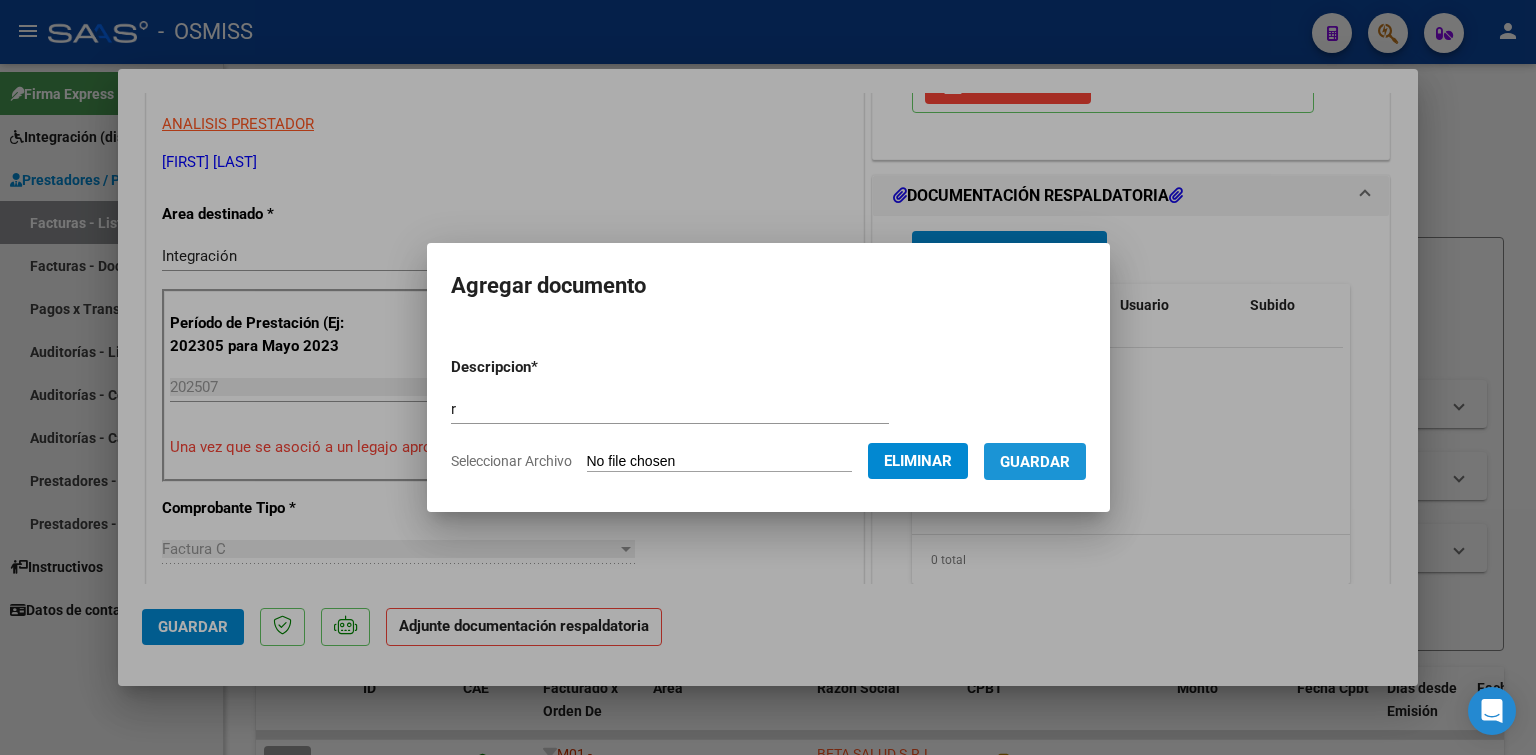 click on "Guardar" at bounding box center (1035, 462) 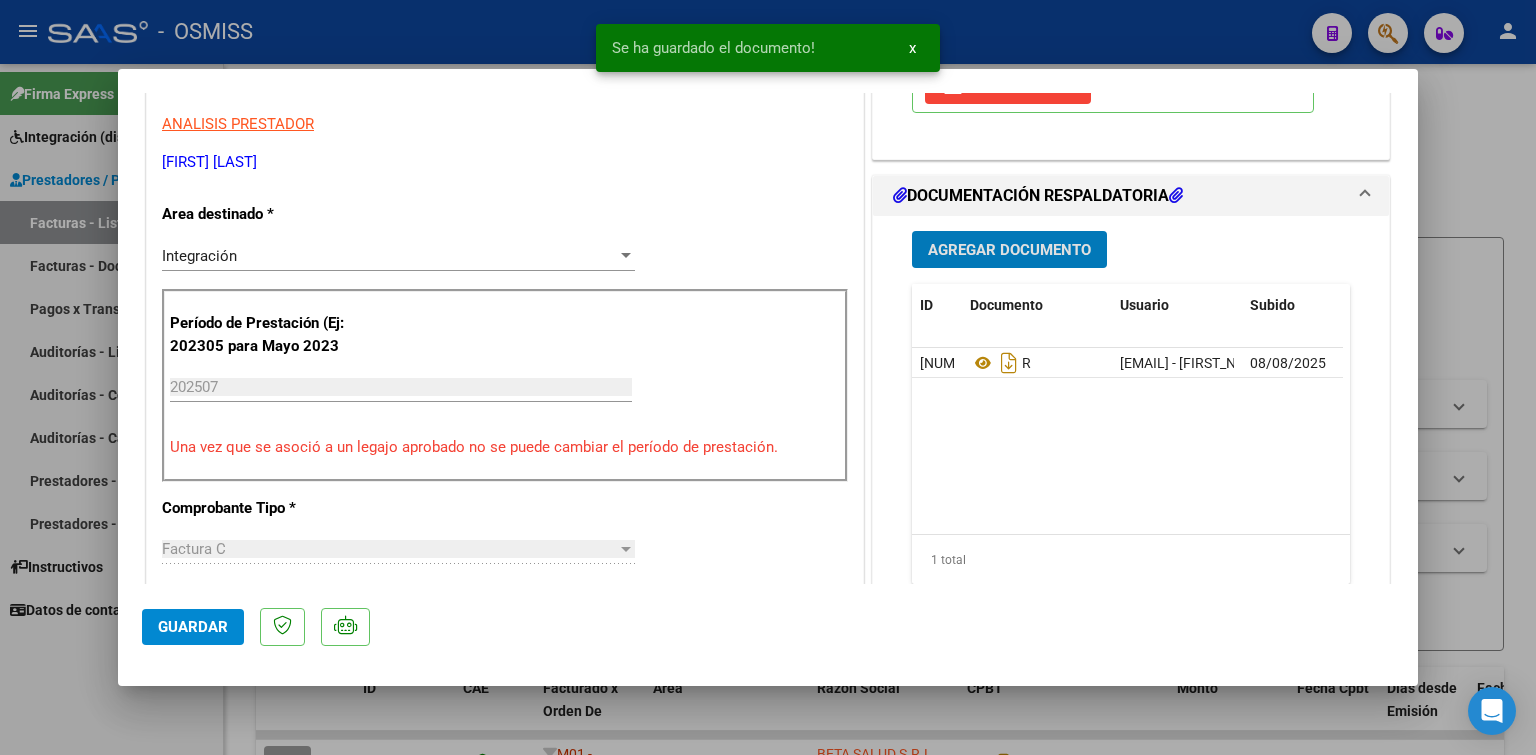 type 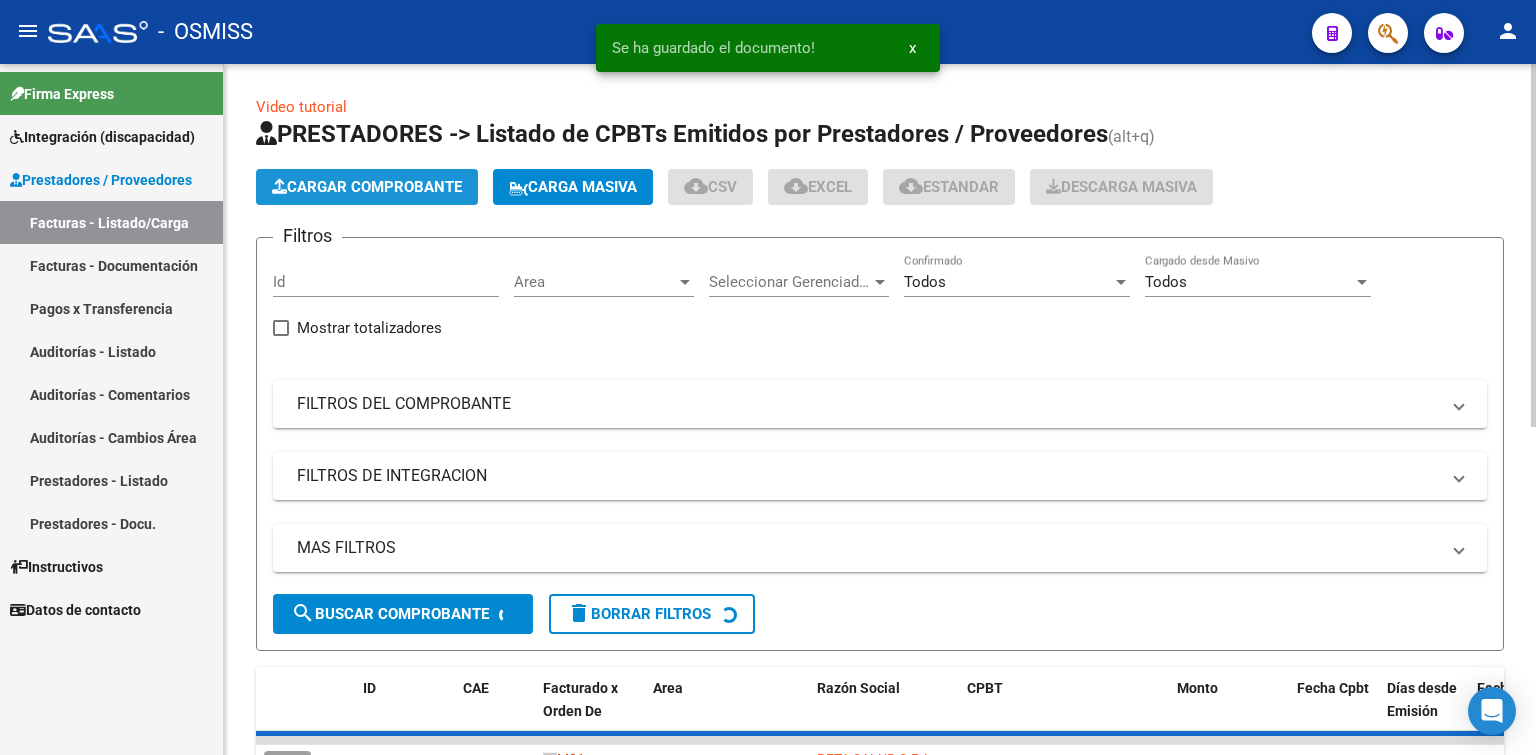 click on "Cargar Comprobante" 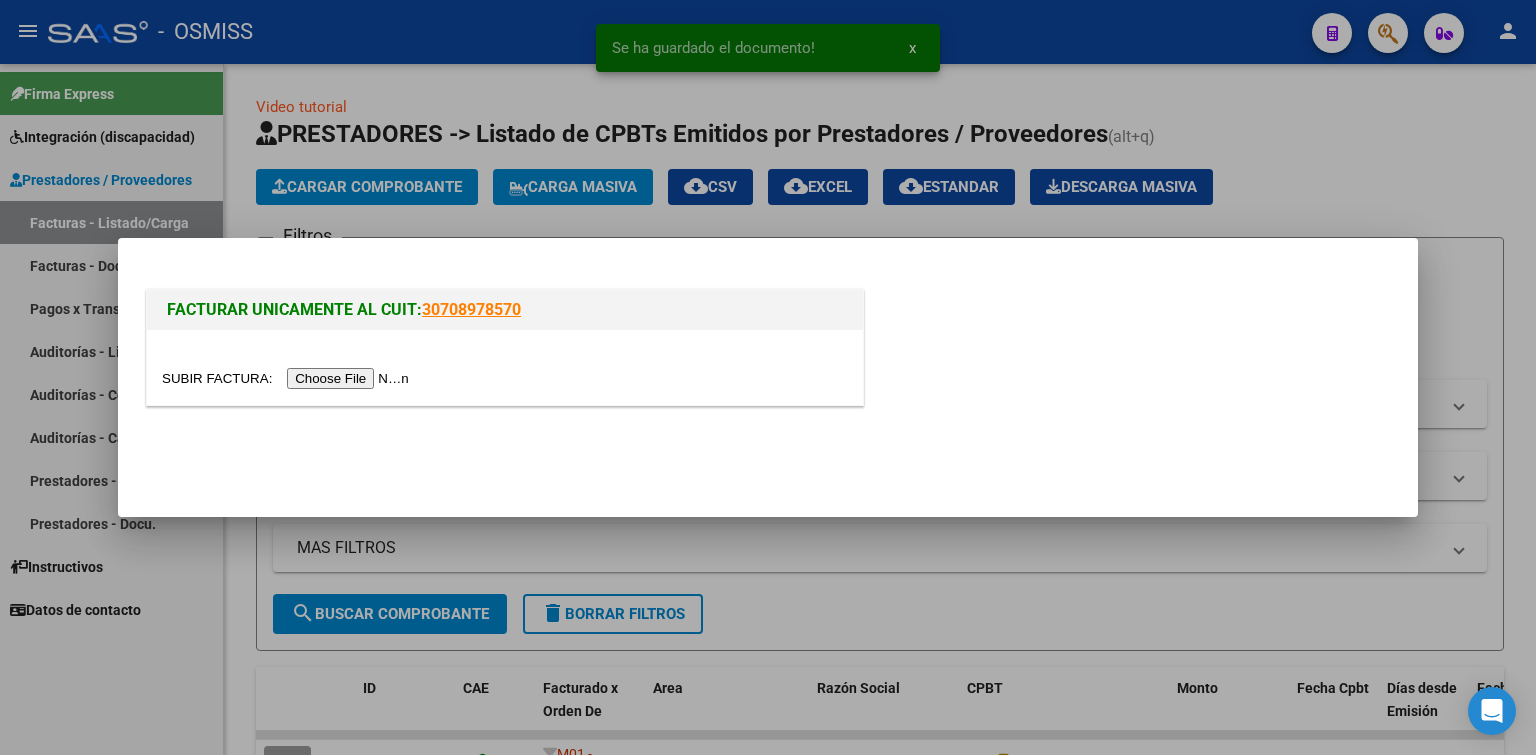 click at bounding box center (288, 378) 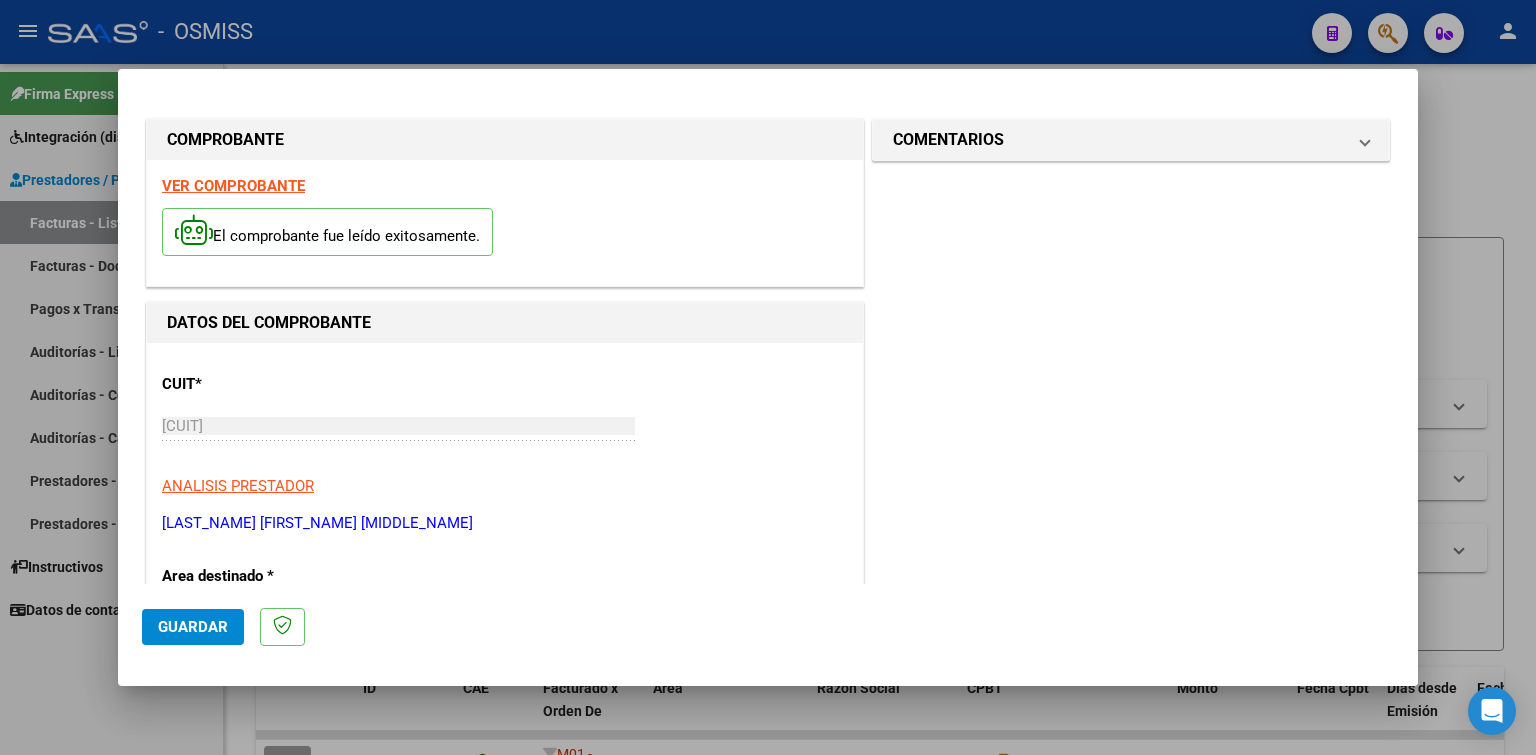 scroll, scrollTop: 300, scrollLeft: 0, axis: vertical 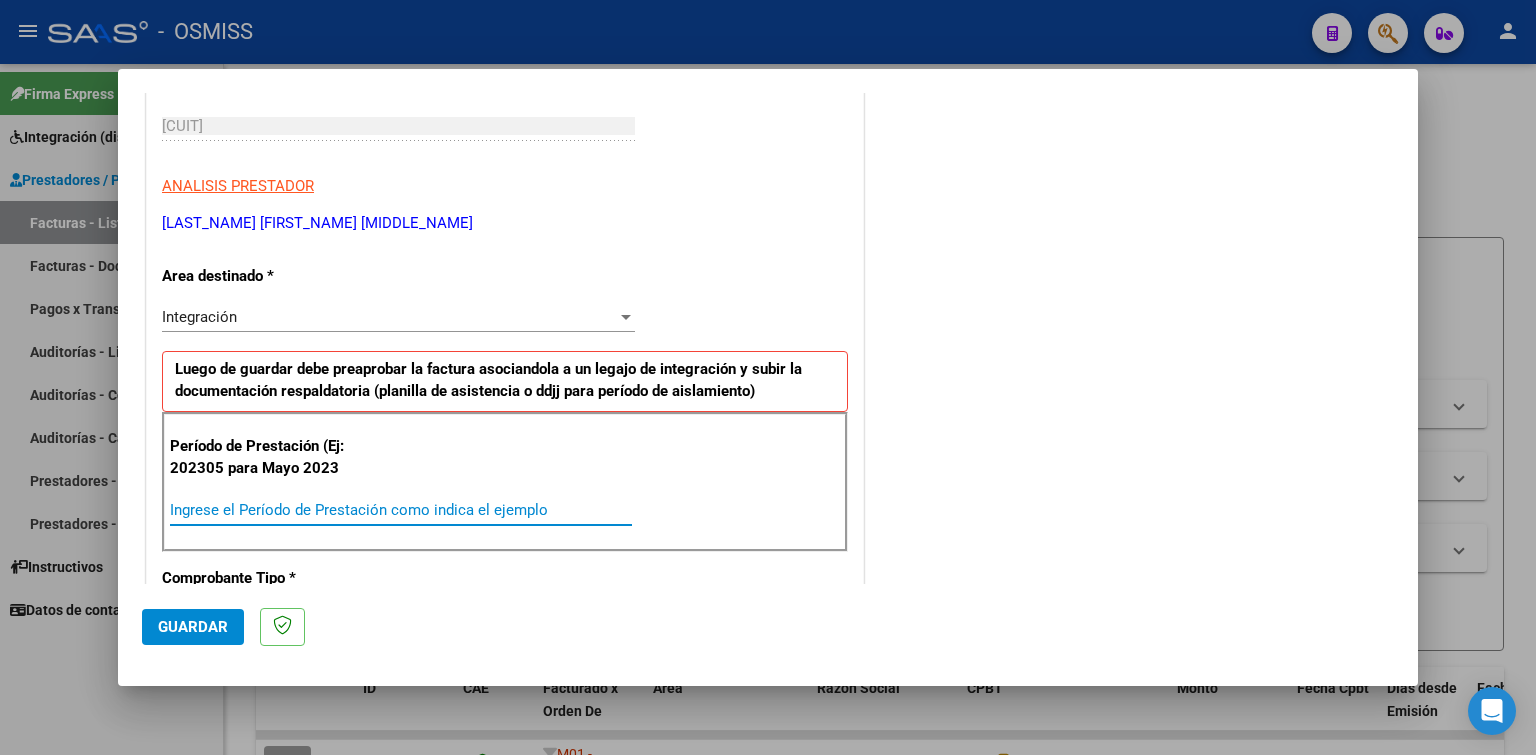 paste on "202507" 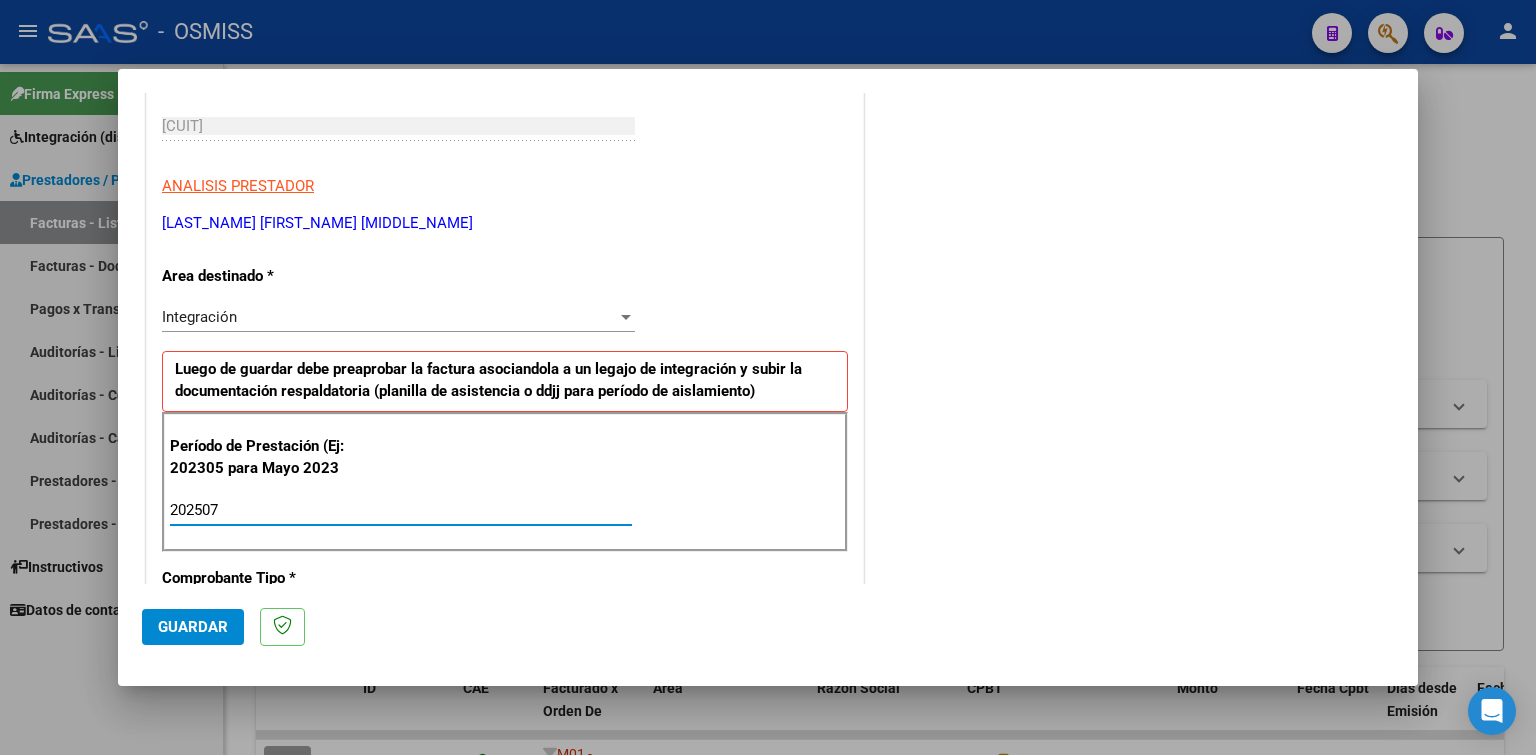 type on "202507" 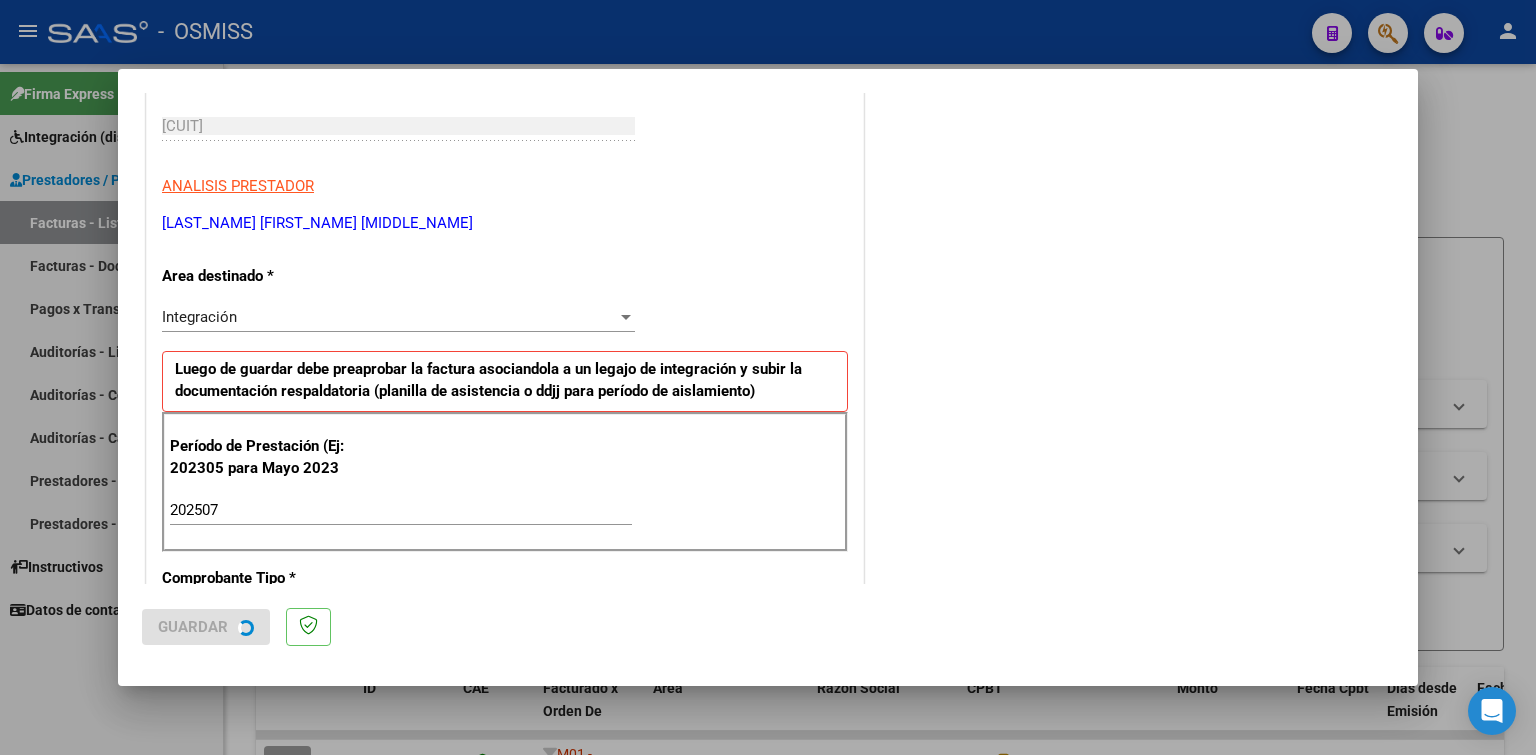 scroll, scrollTop: 0, scrollLeft: 0, axis: both 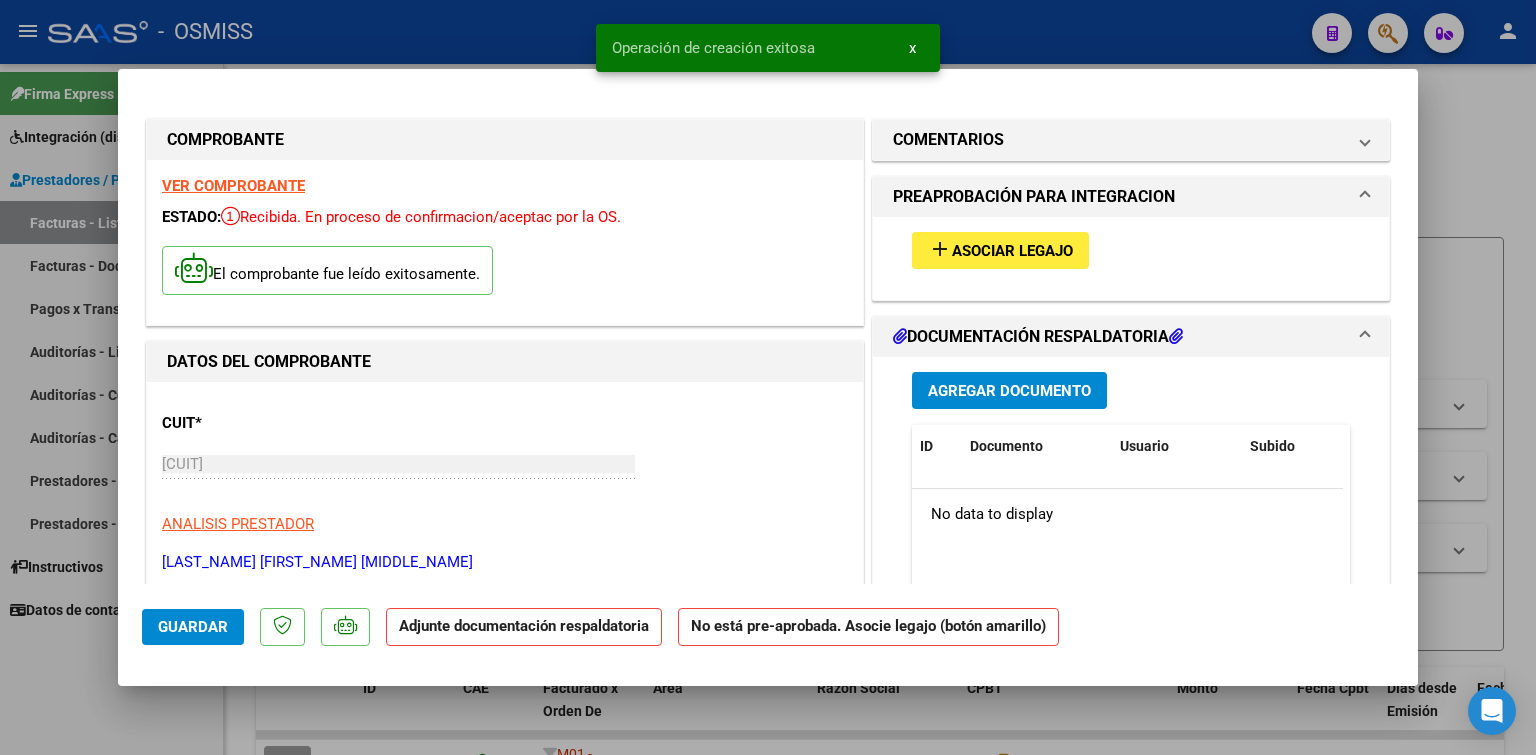 click on "Asociar Legajo" at bounding box center [1012, 251] 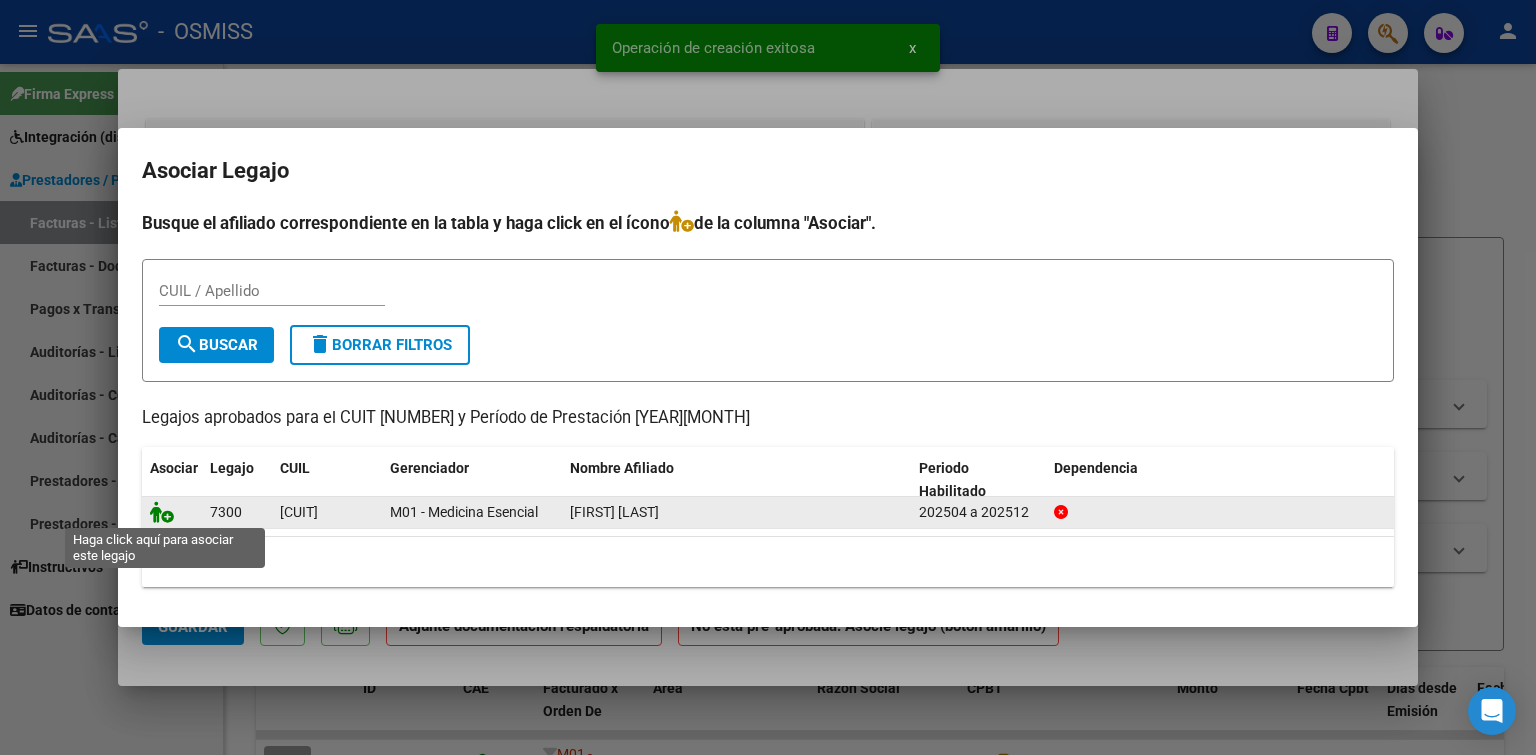 click 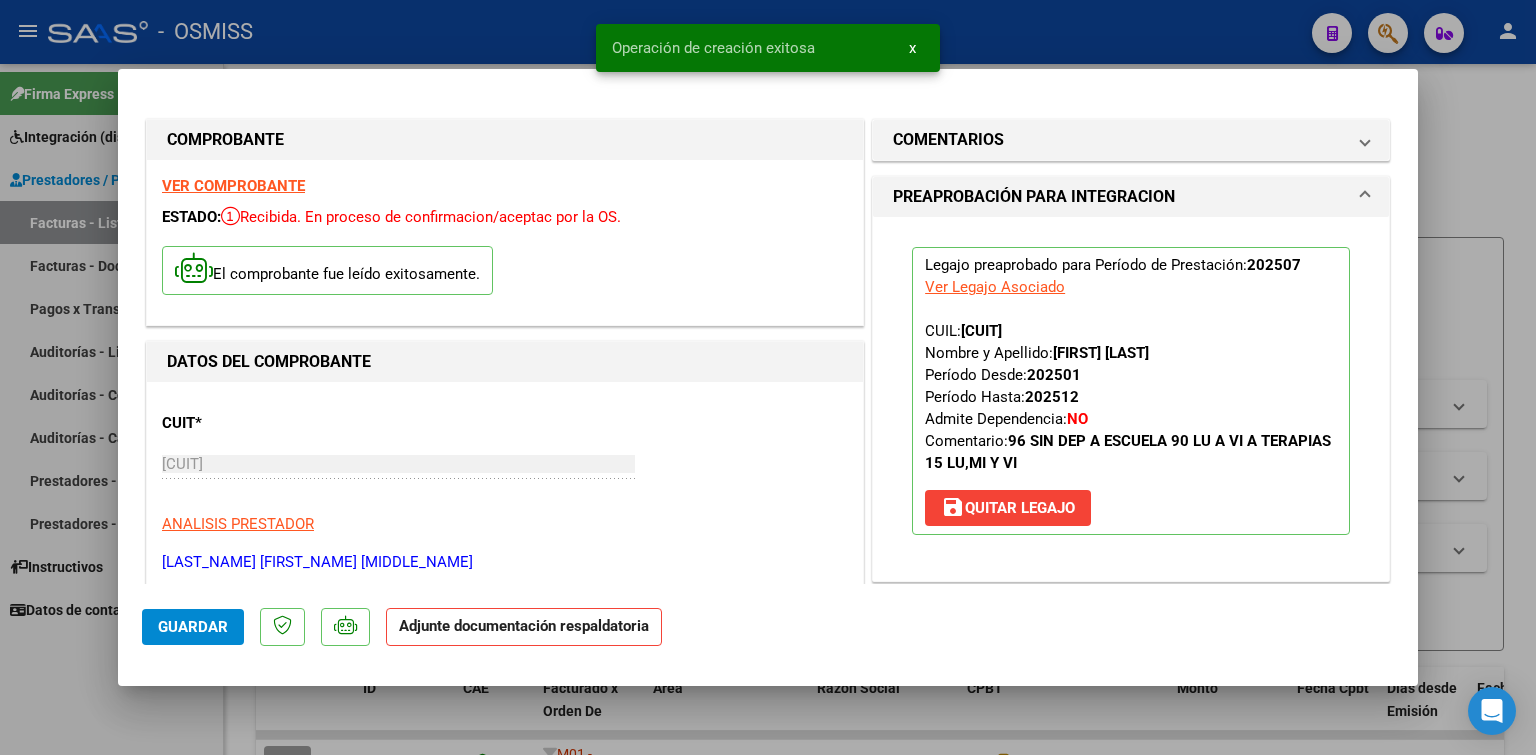 scroll, scrollTop: 200, scrollLeft: 0, axis: vertical 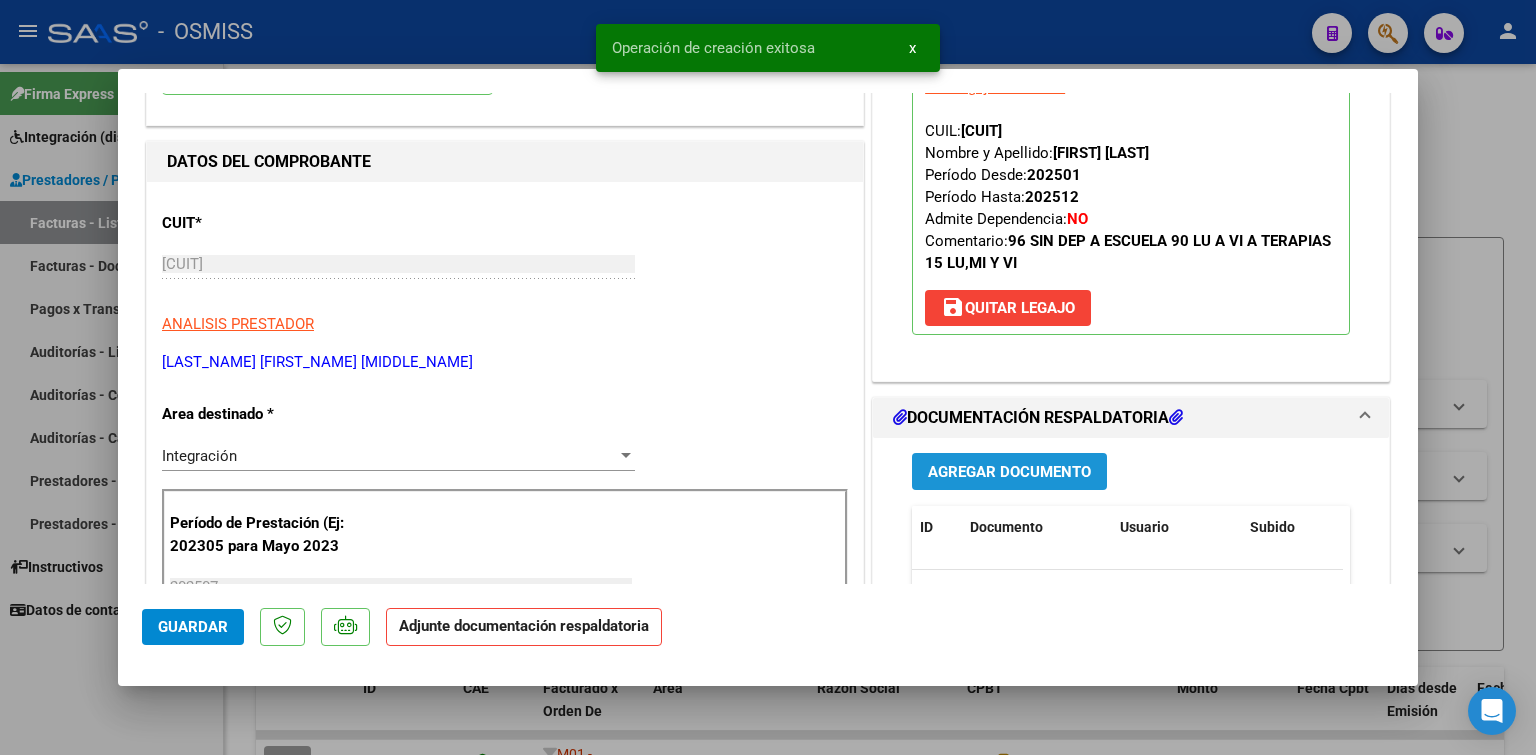 click on "Agregar Documento" at bounding box center [1009, 471] 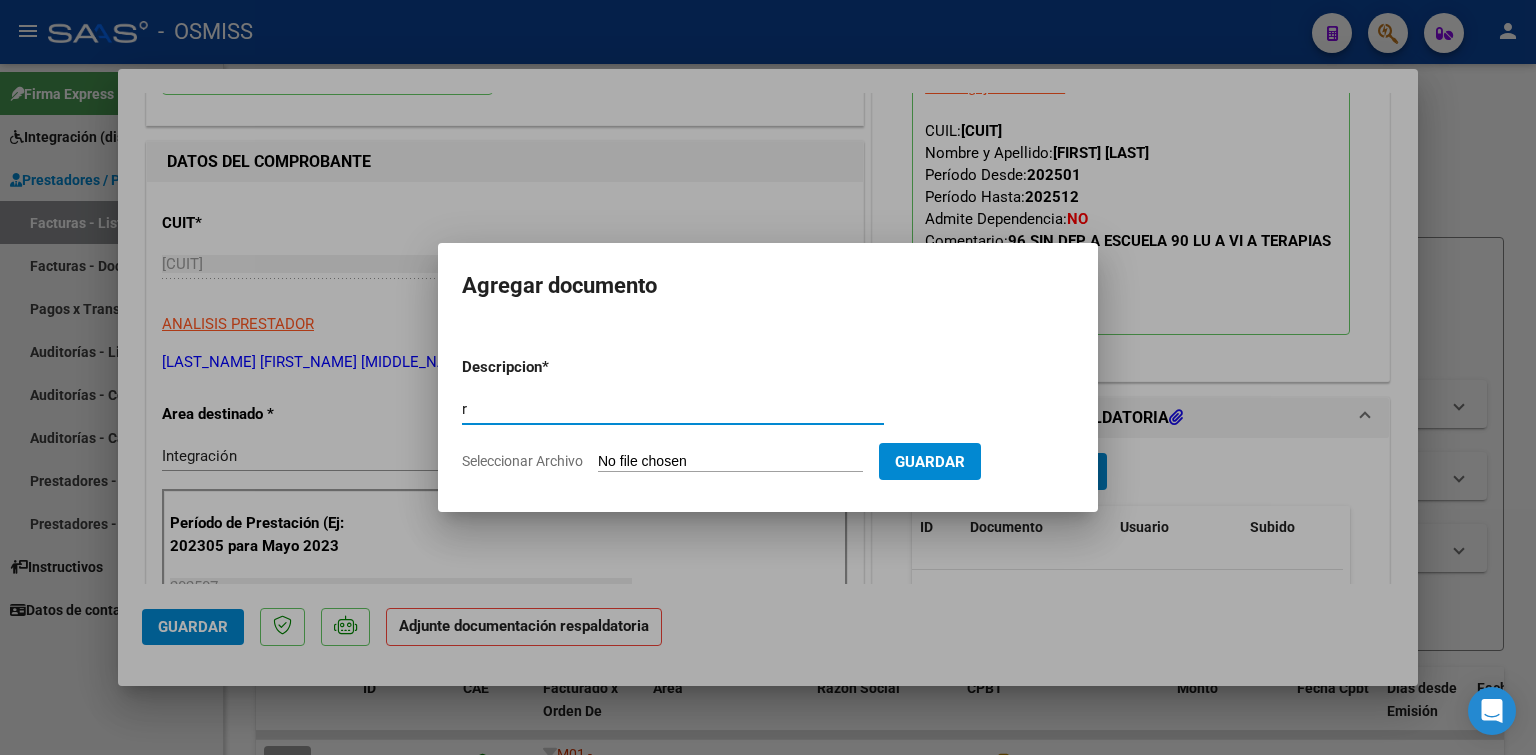 type on "r" 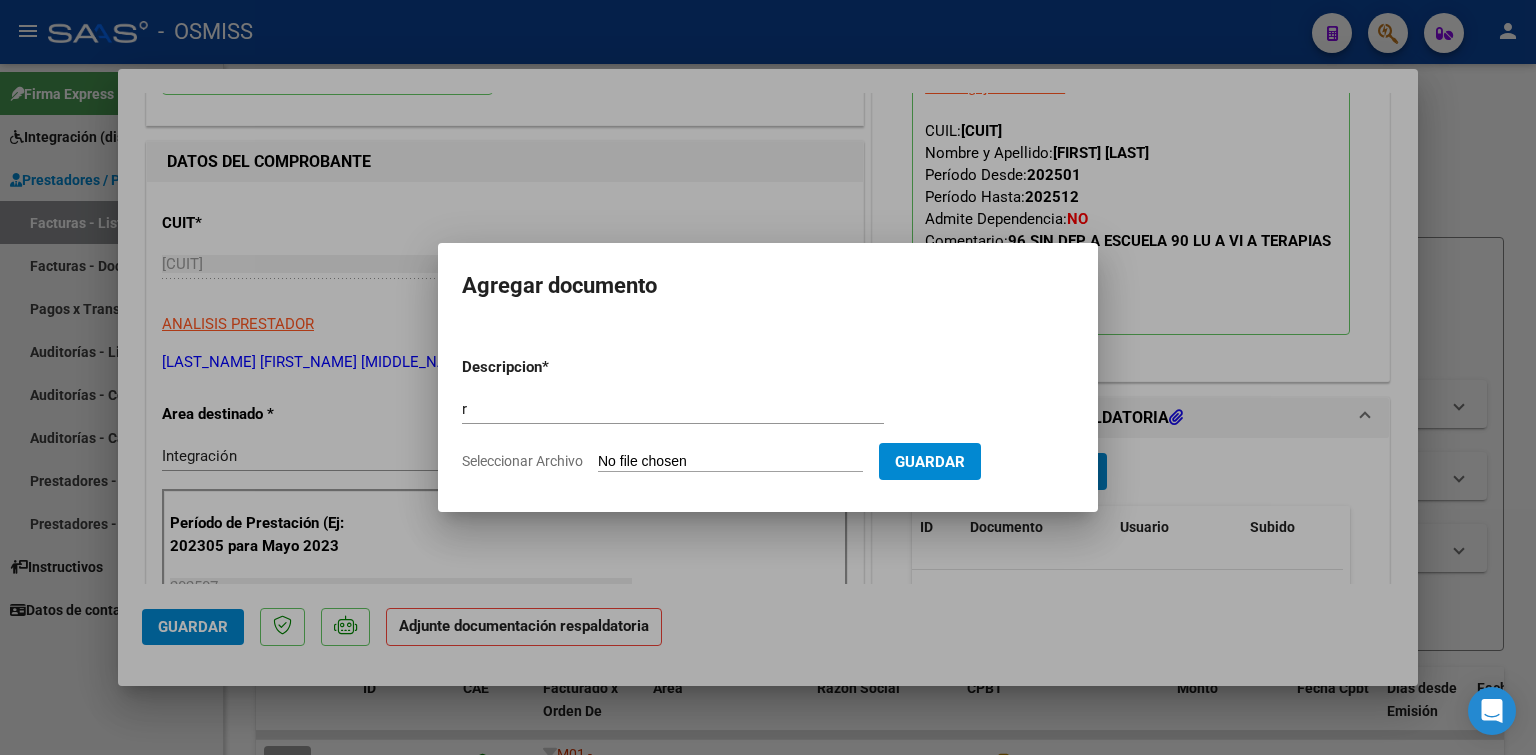 click on "Seleccionar Archivo" at bounding box center (730, 462) 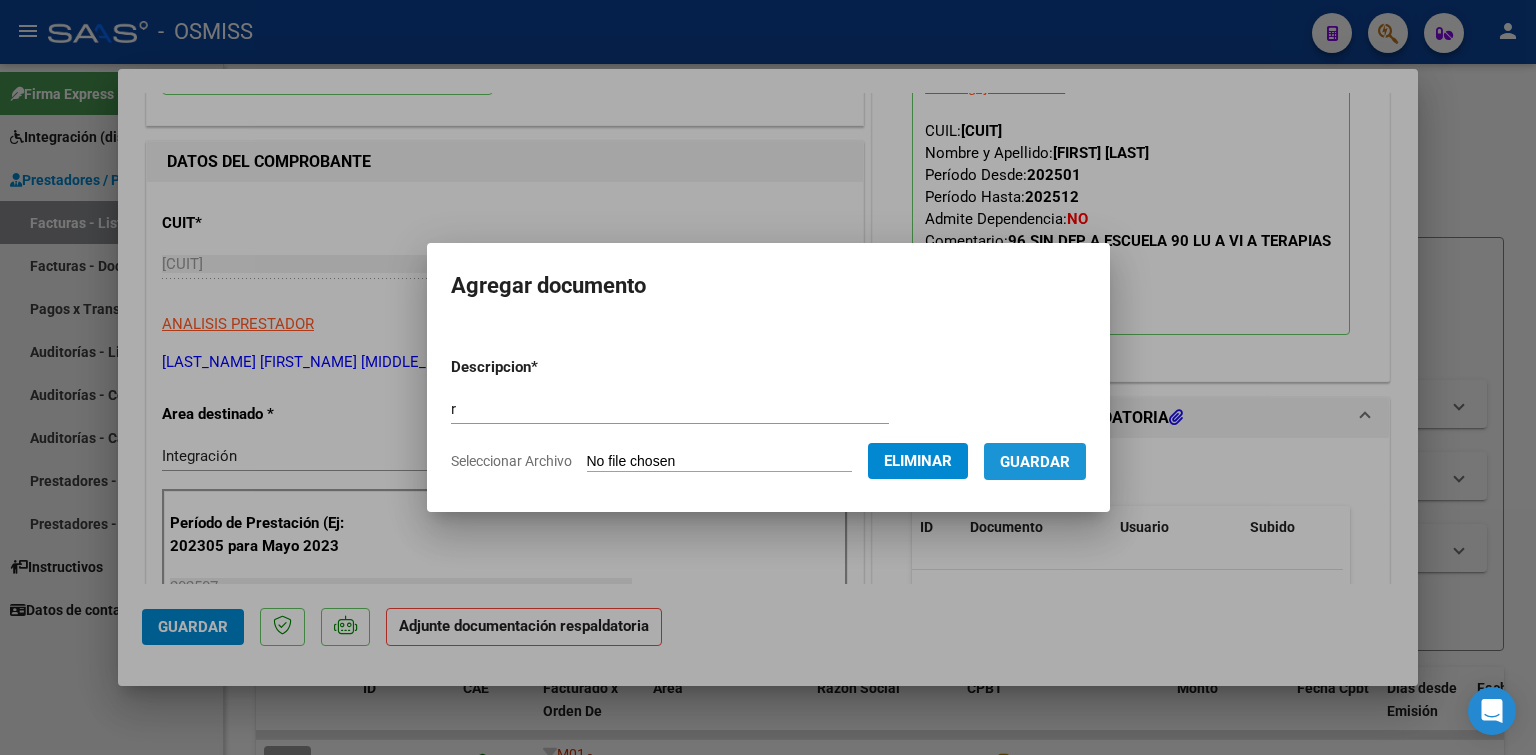 click on "Guardar" at bounding box center (1035, 462) 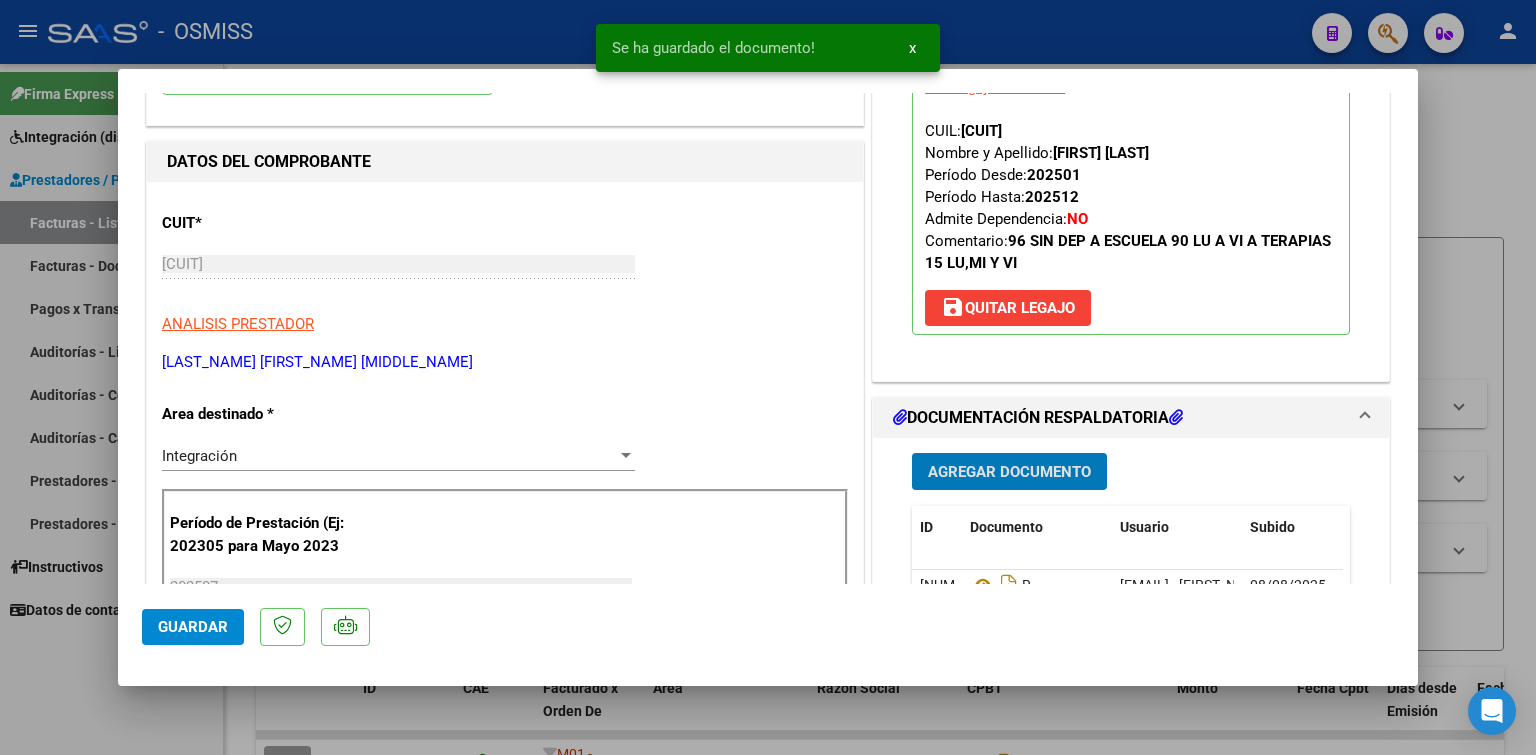 type 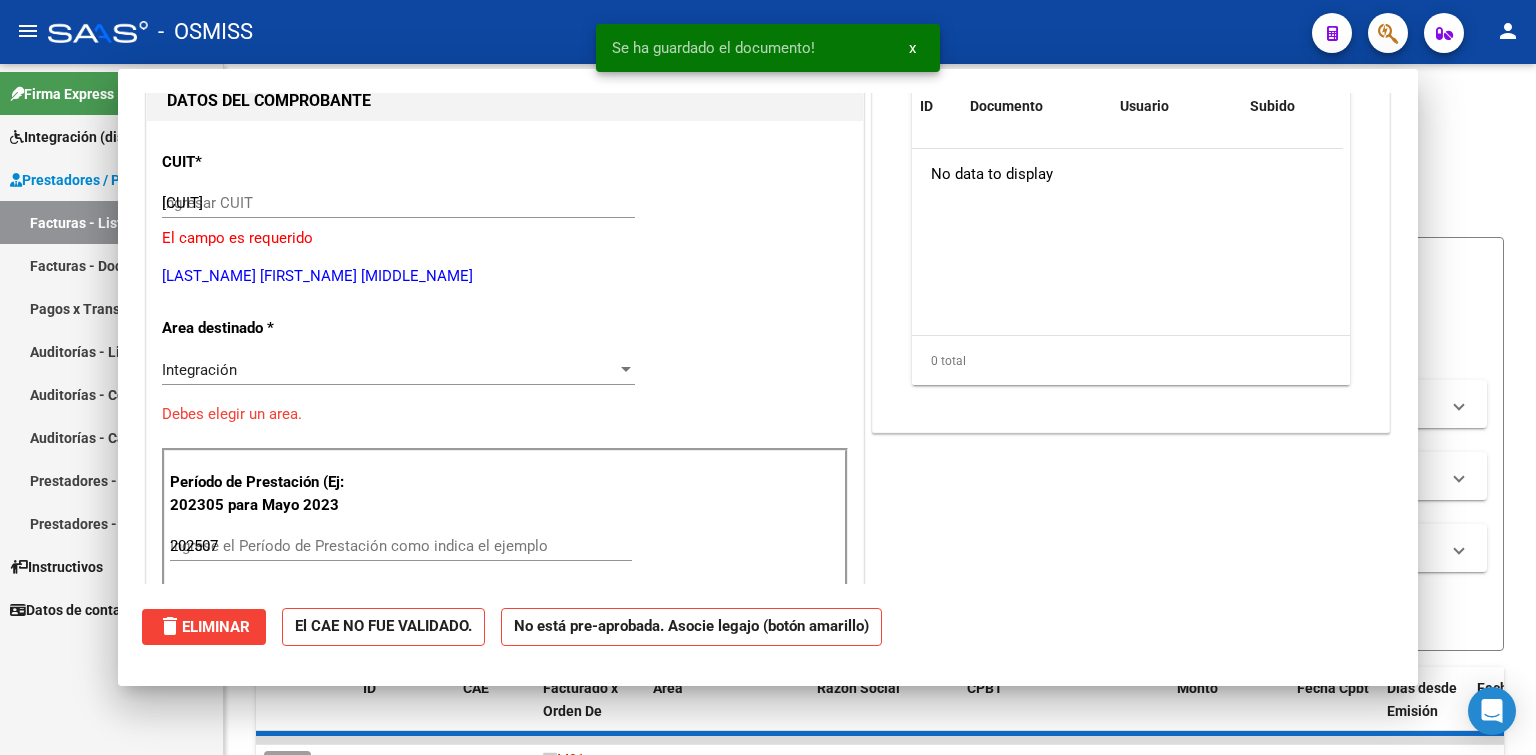 type 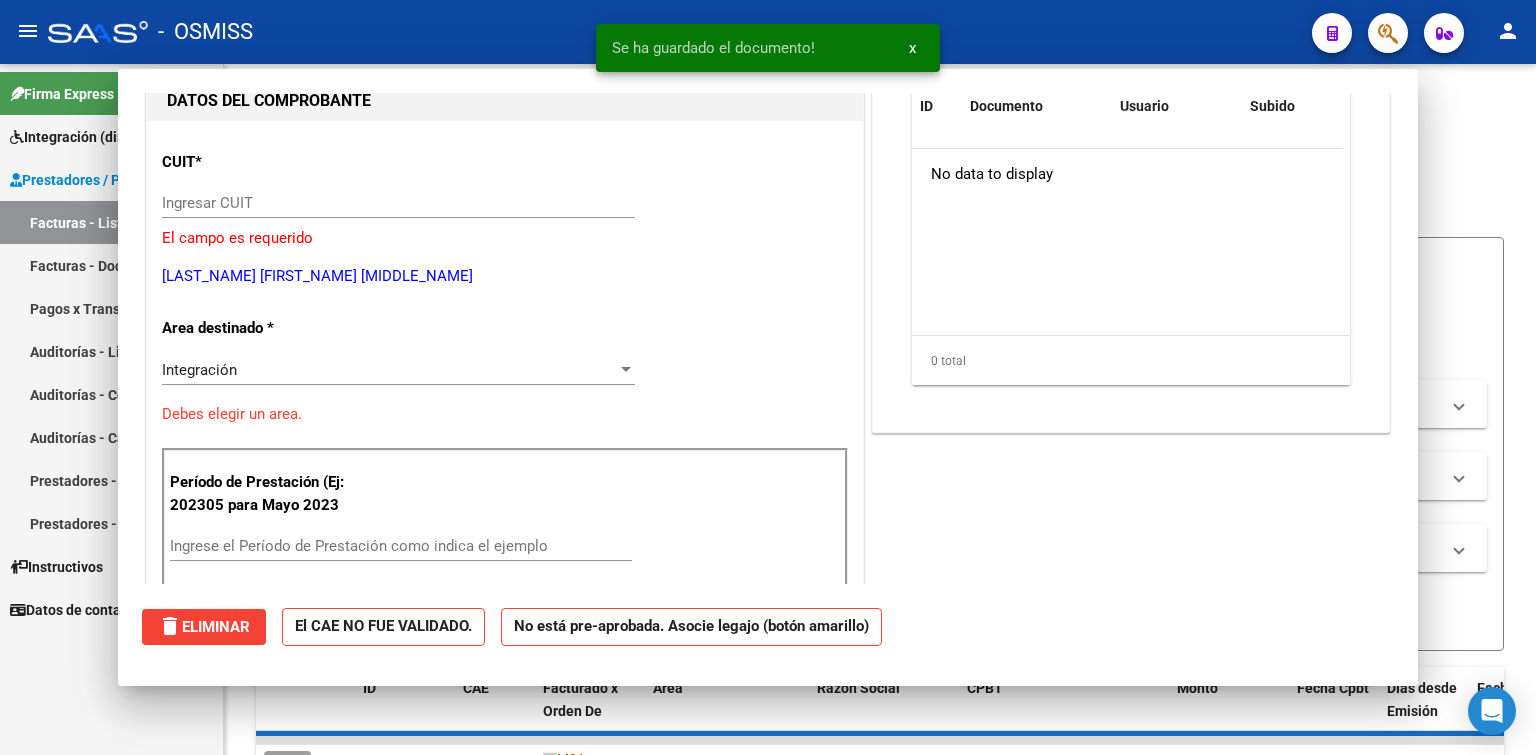 scroll, scrollTop: 212, scrollLeft: 0, axis: vertical 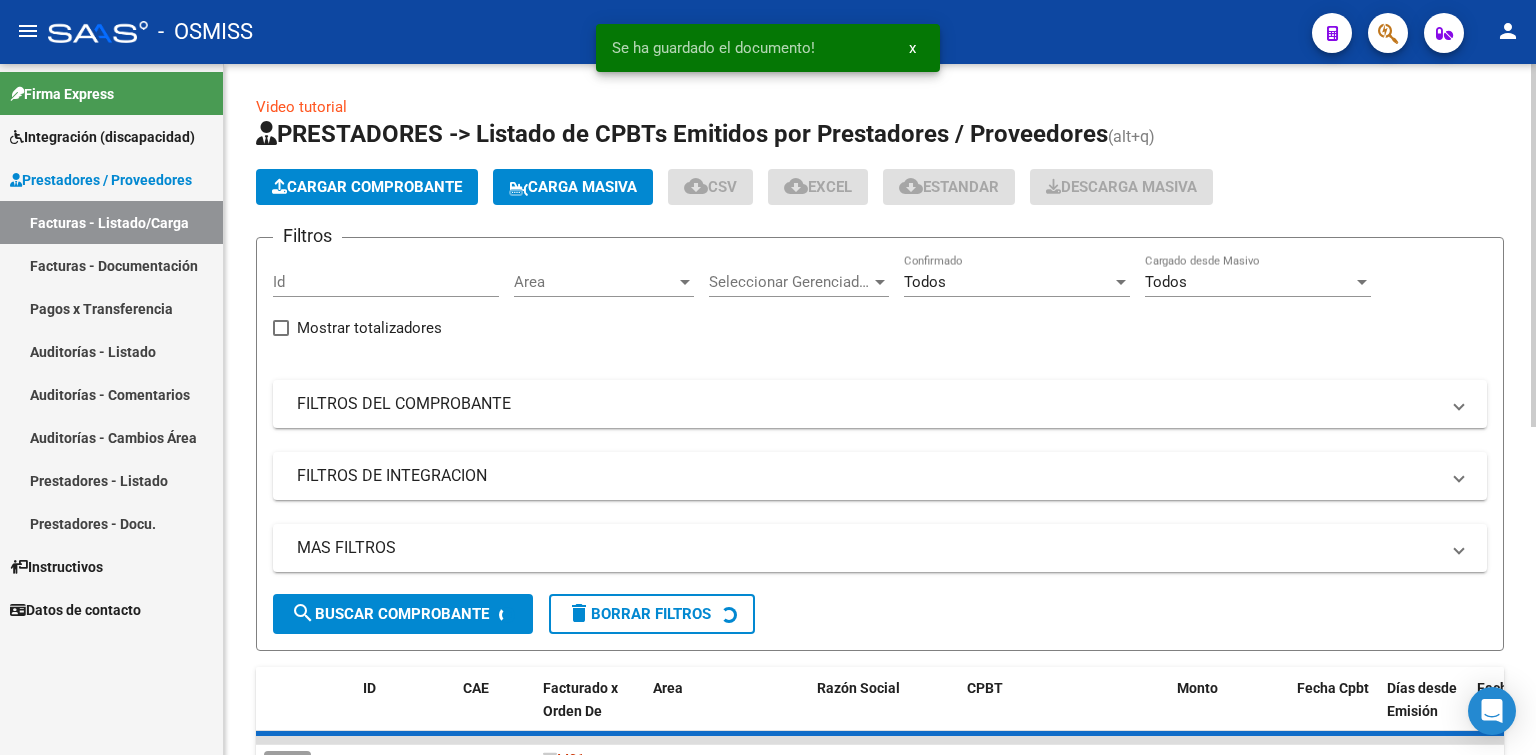 click on "Cargar Comprobante" 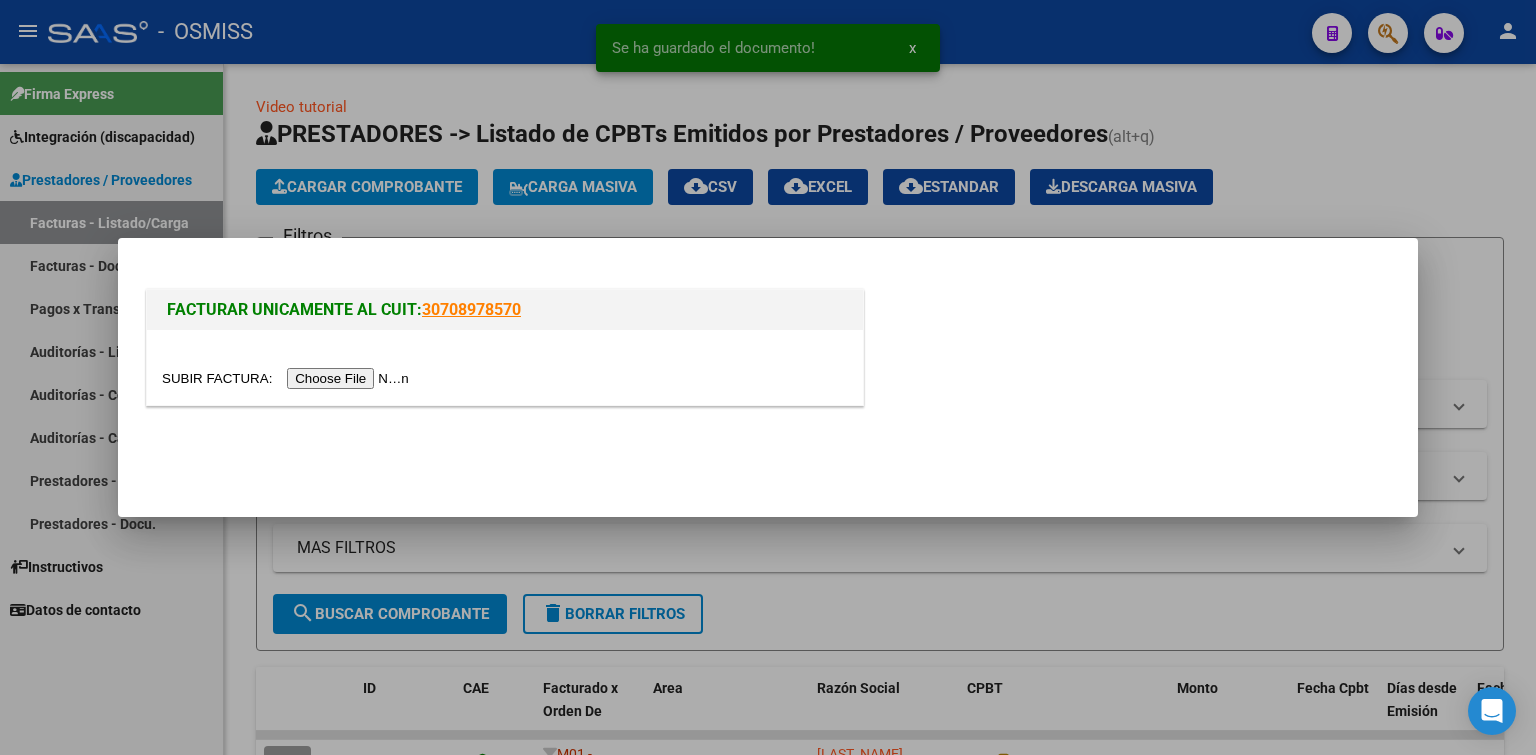 click at bounding box center [288, 378] 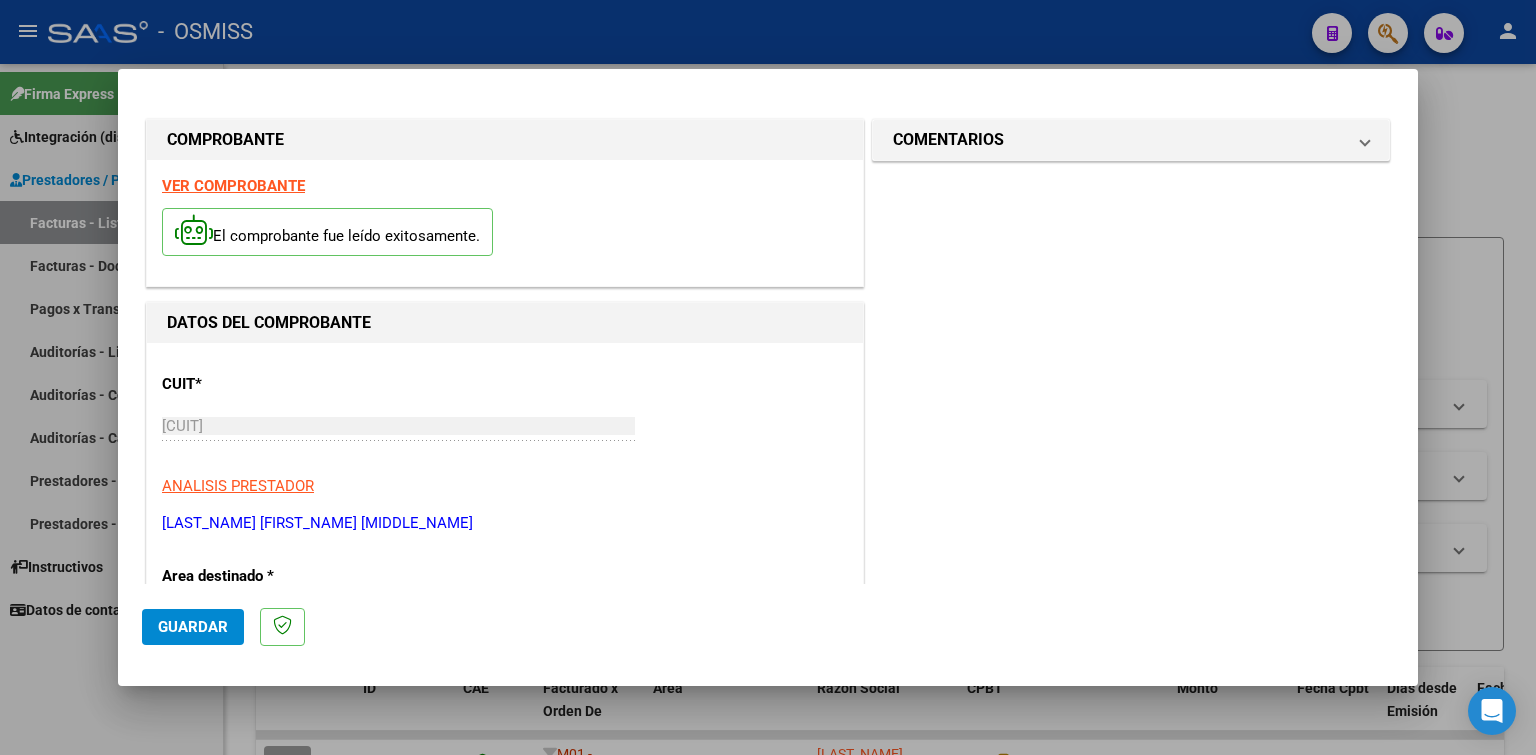 scroll, scrollTop: 400, scrollLeft: 0, axis: vertical 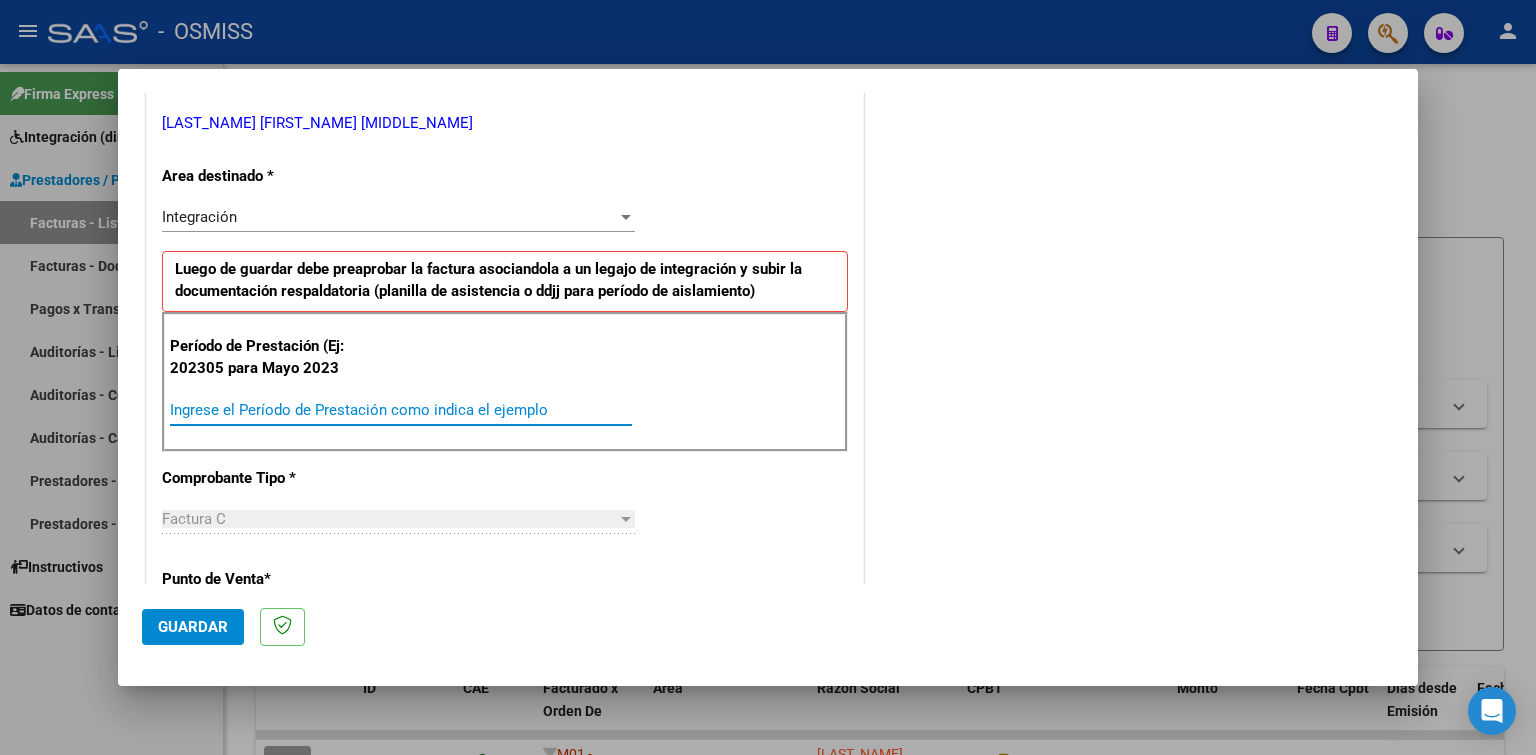 paste on "202507" 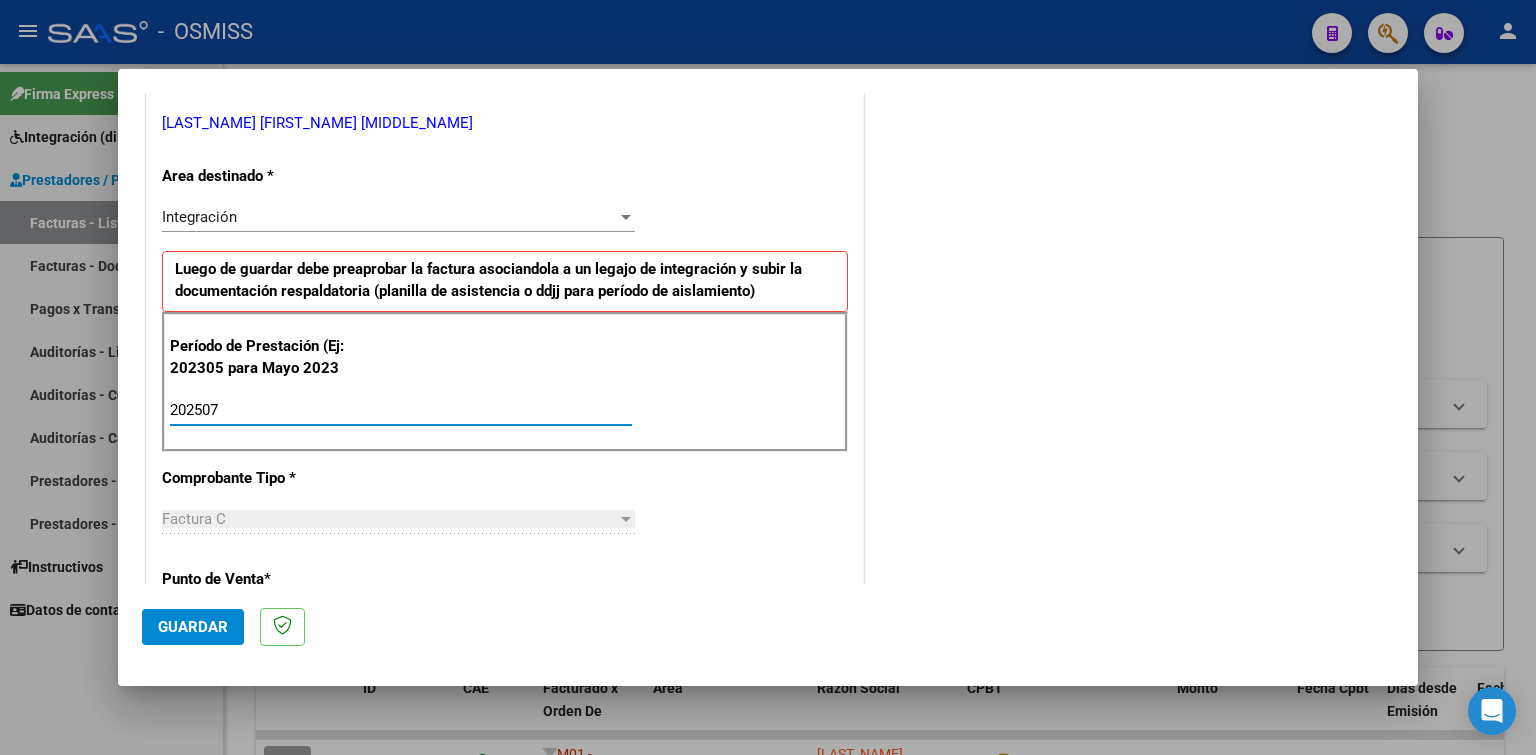 type on "202507" 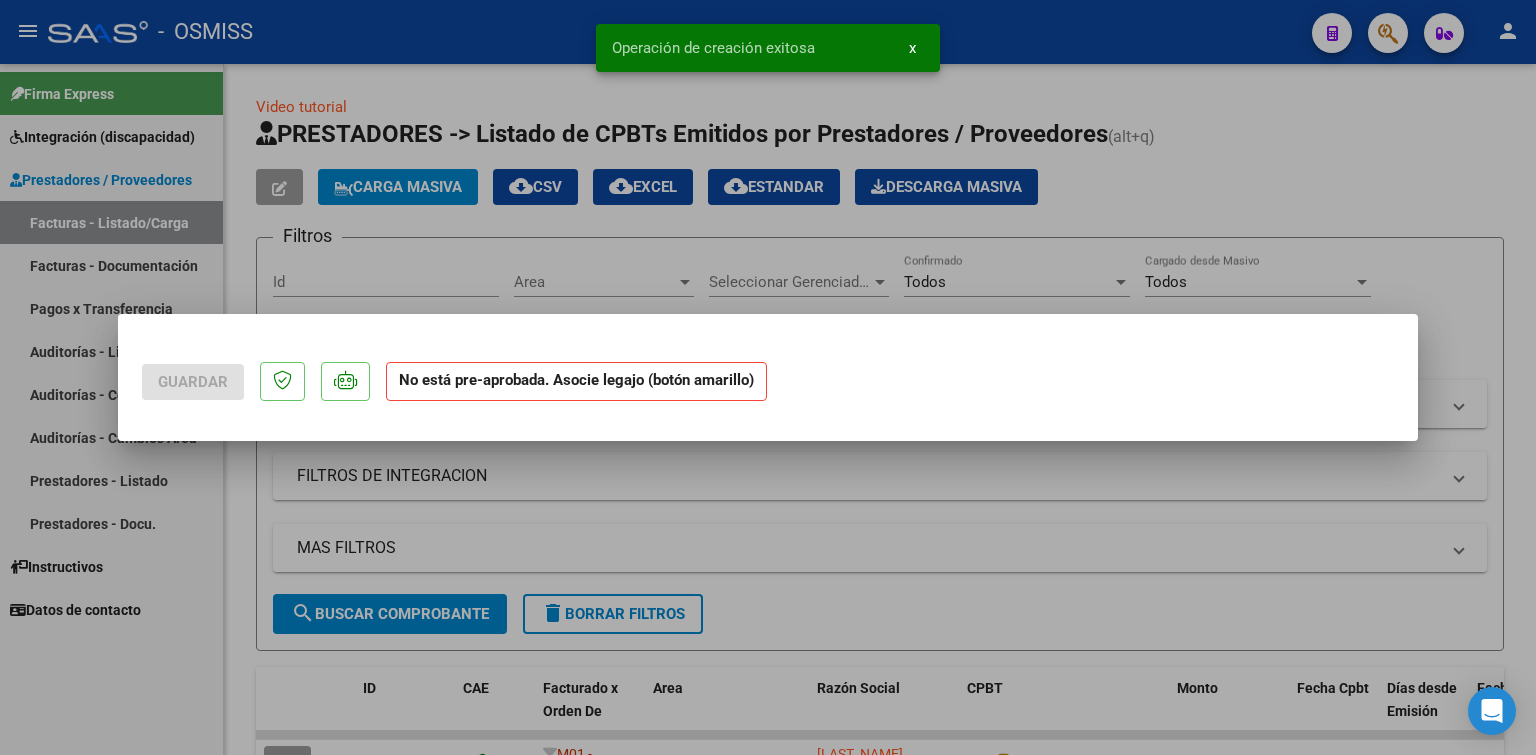 scroll, scrollTop: 0, scrollLeft: 0, axis: both 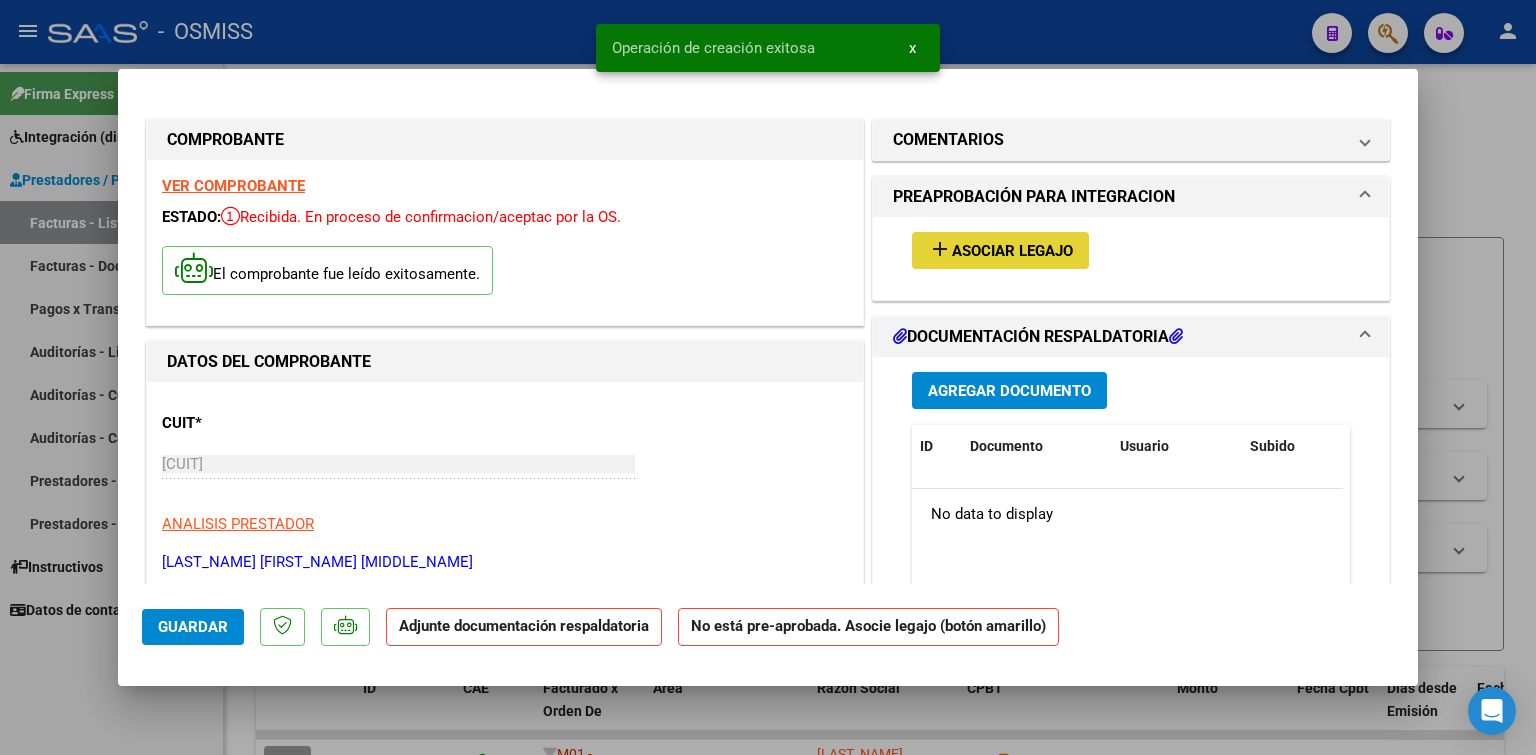 click on "Asociar Legajo" at bounding box center (1012, 251) 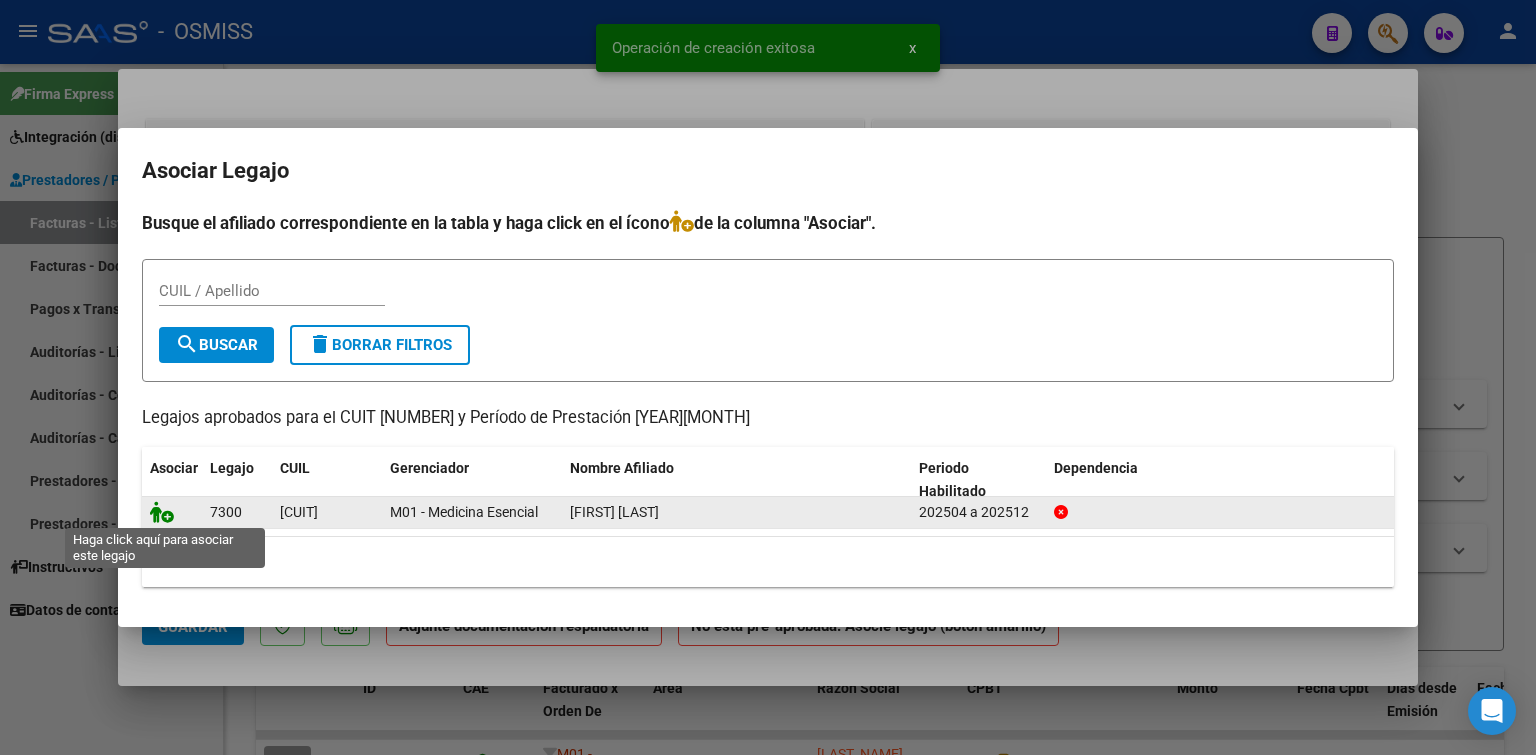 click 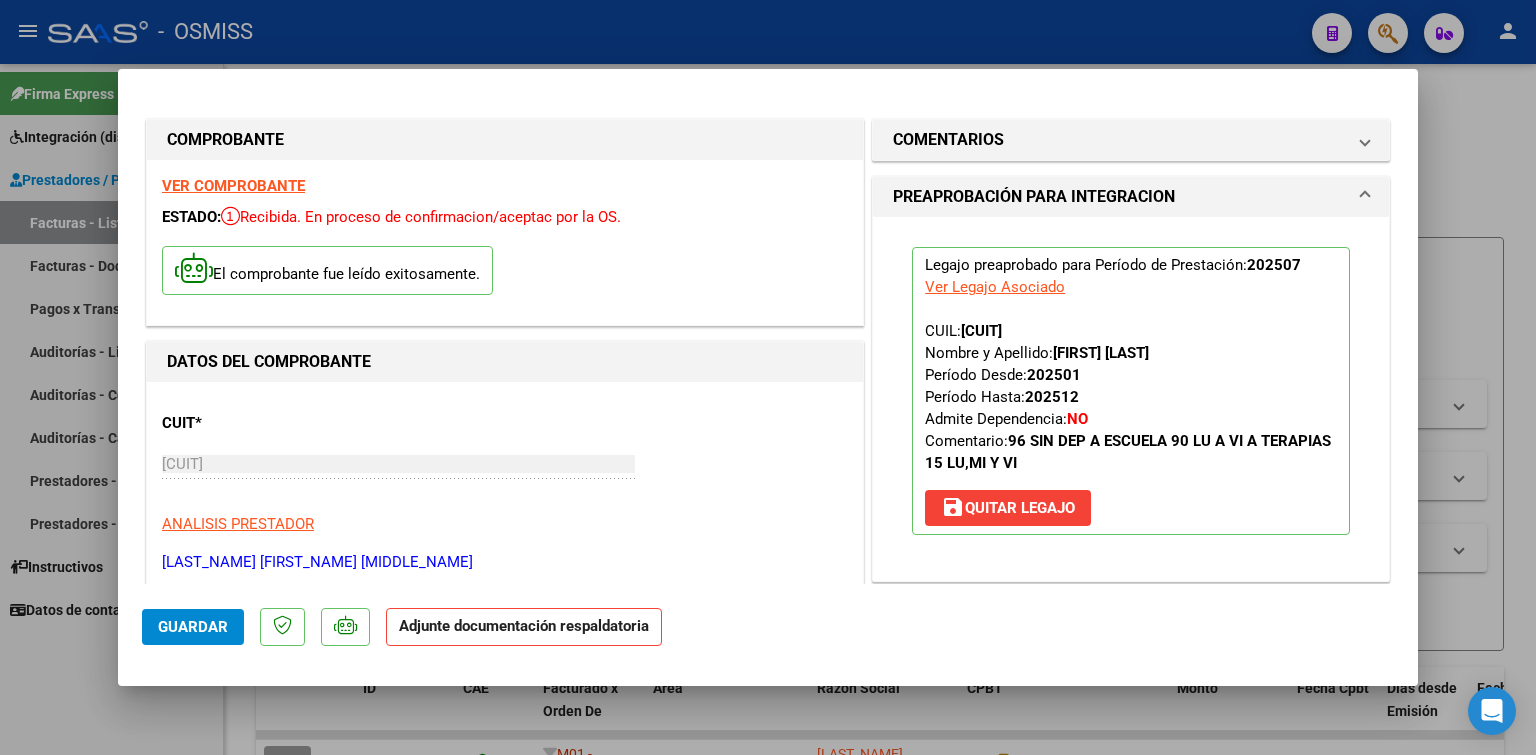 scroll, scrollTop: 100, scrollLeft: 0, axis: vertical 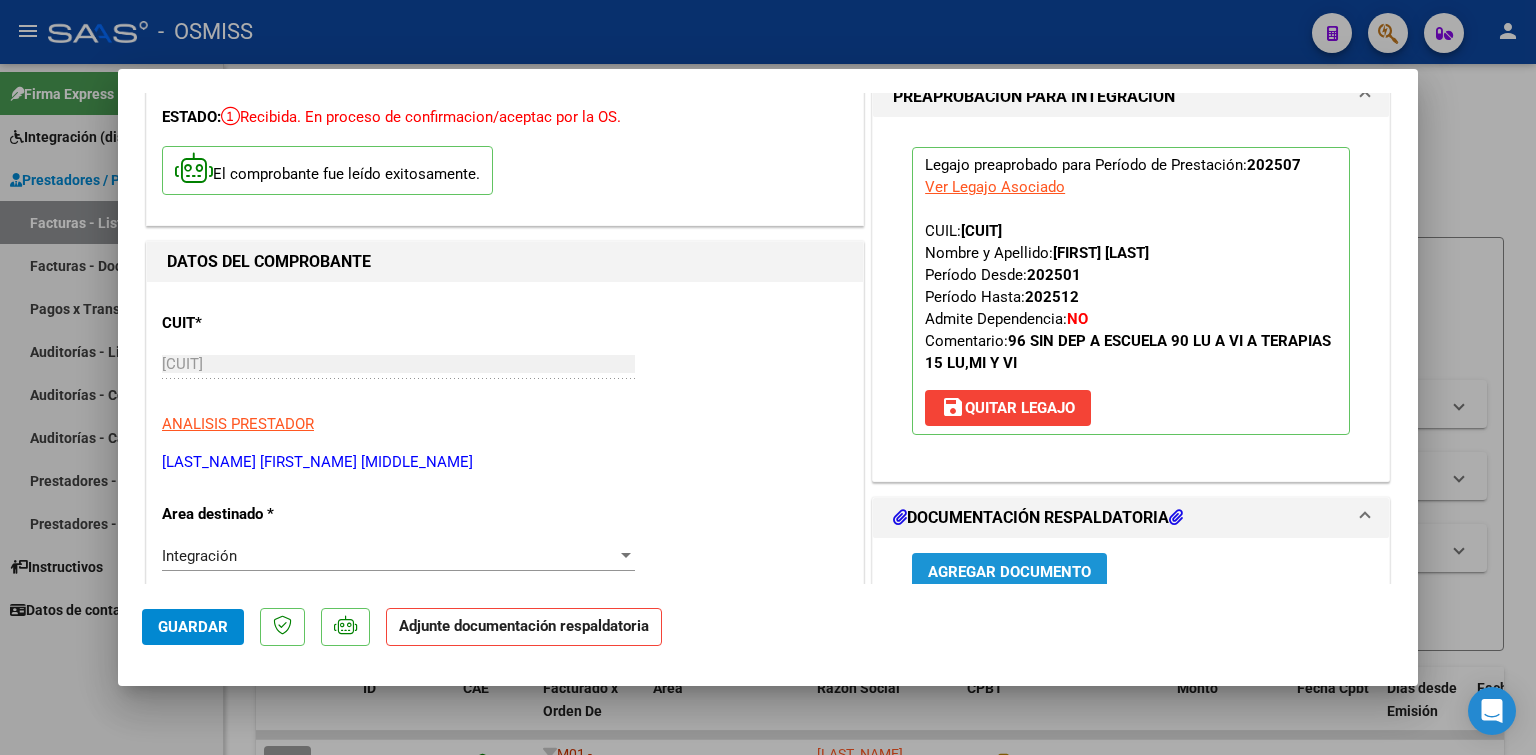 click on "Agregar Documento" at bounding box center [1009, 572] 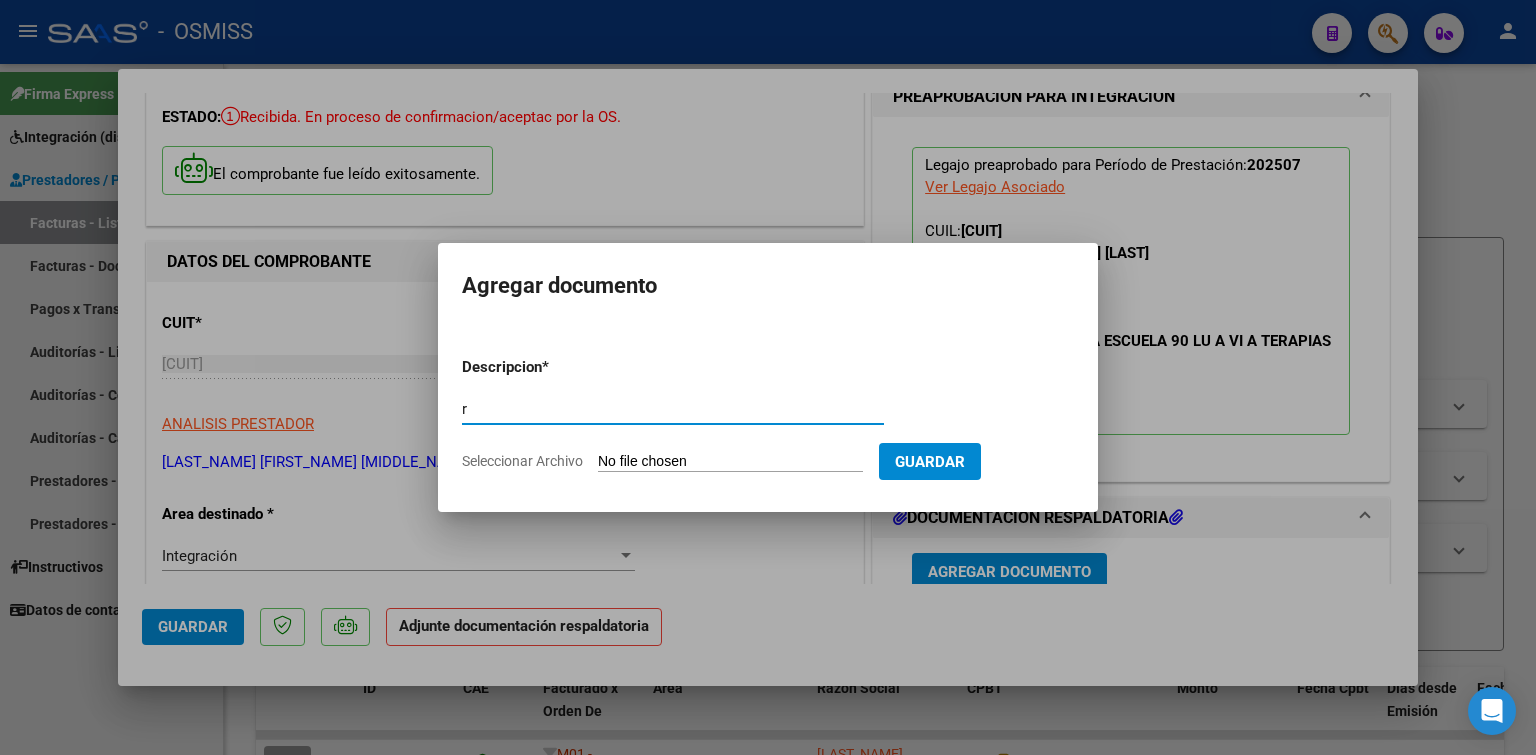 type on "r" 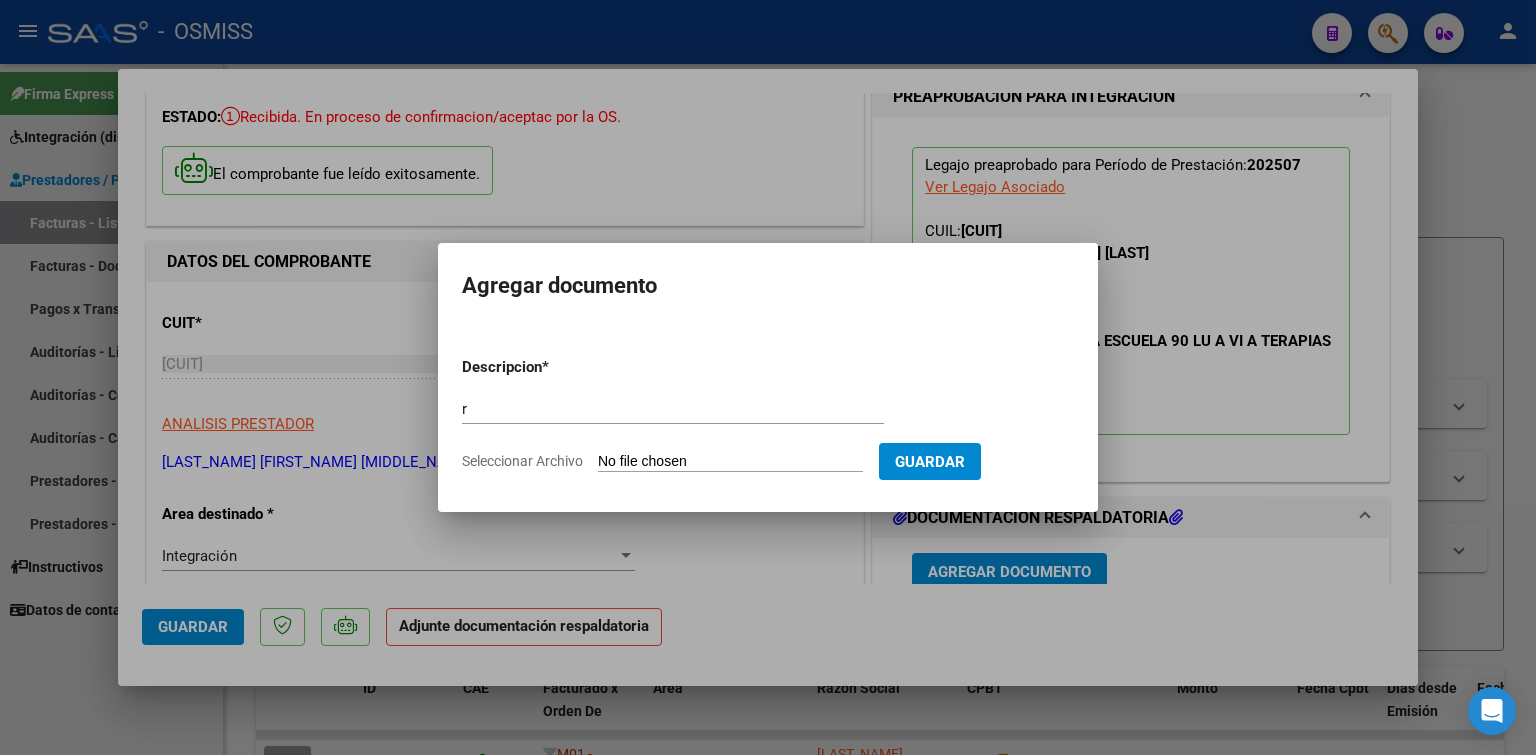 click on "Seleccionar Archivo" at bounding box center [730, 462] 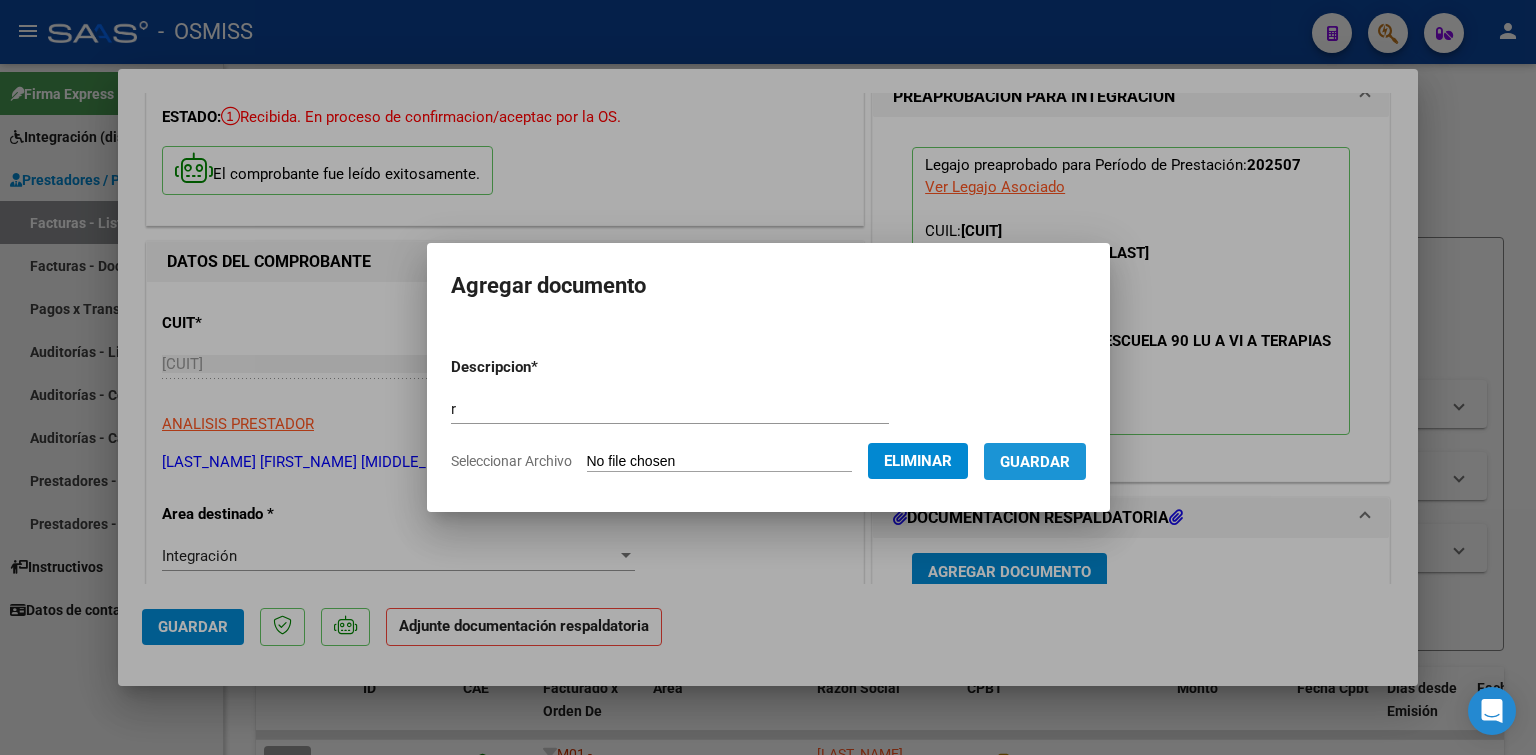 click on "Guardar" at bounding box center [1035, 462] 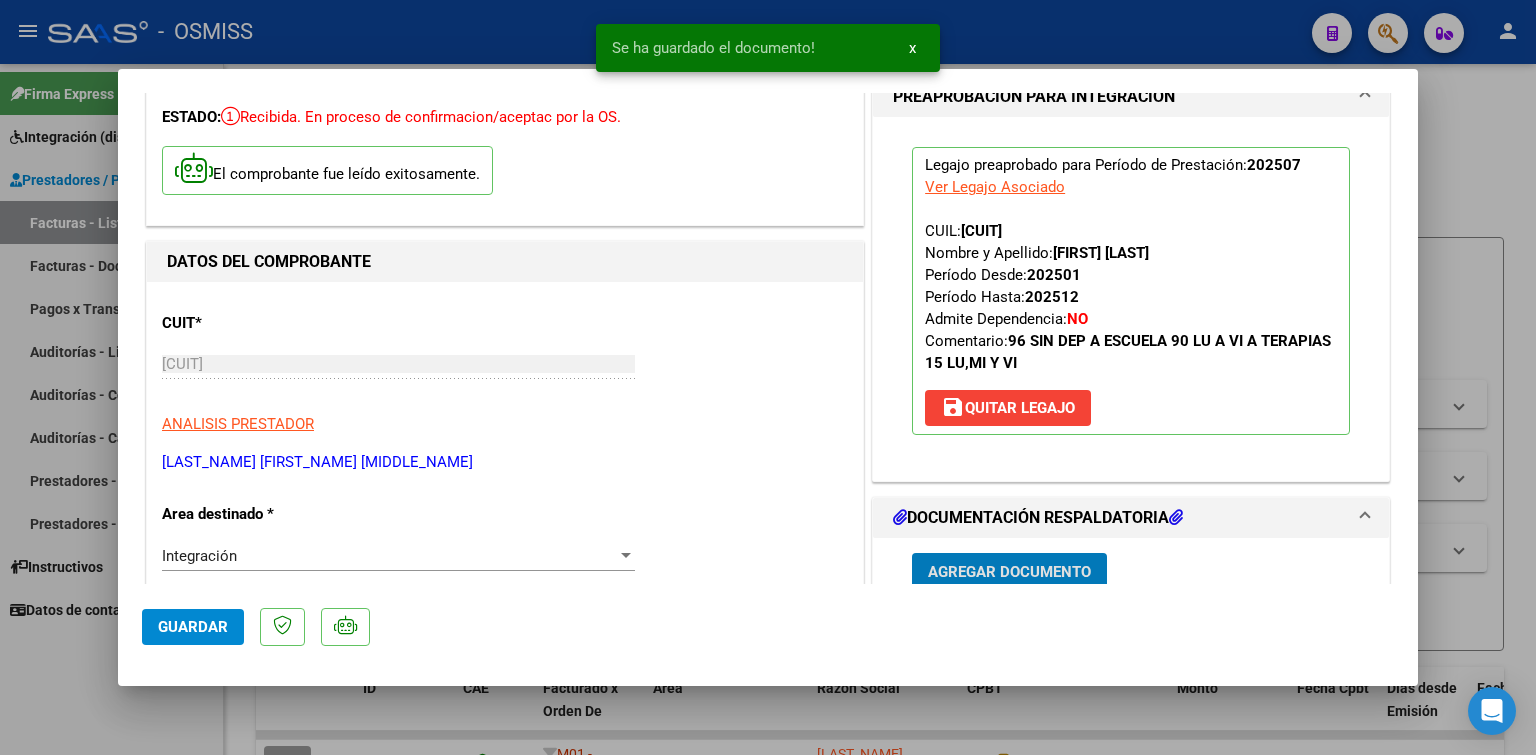 scroll, scrollTop: 104, scrollLeft: 0, axis: vertical 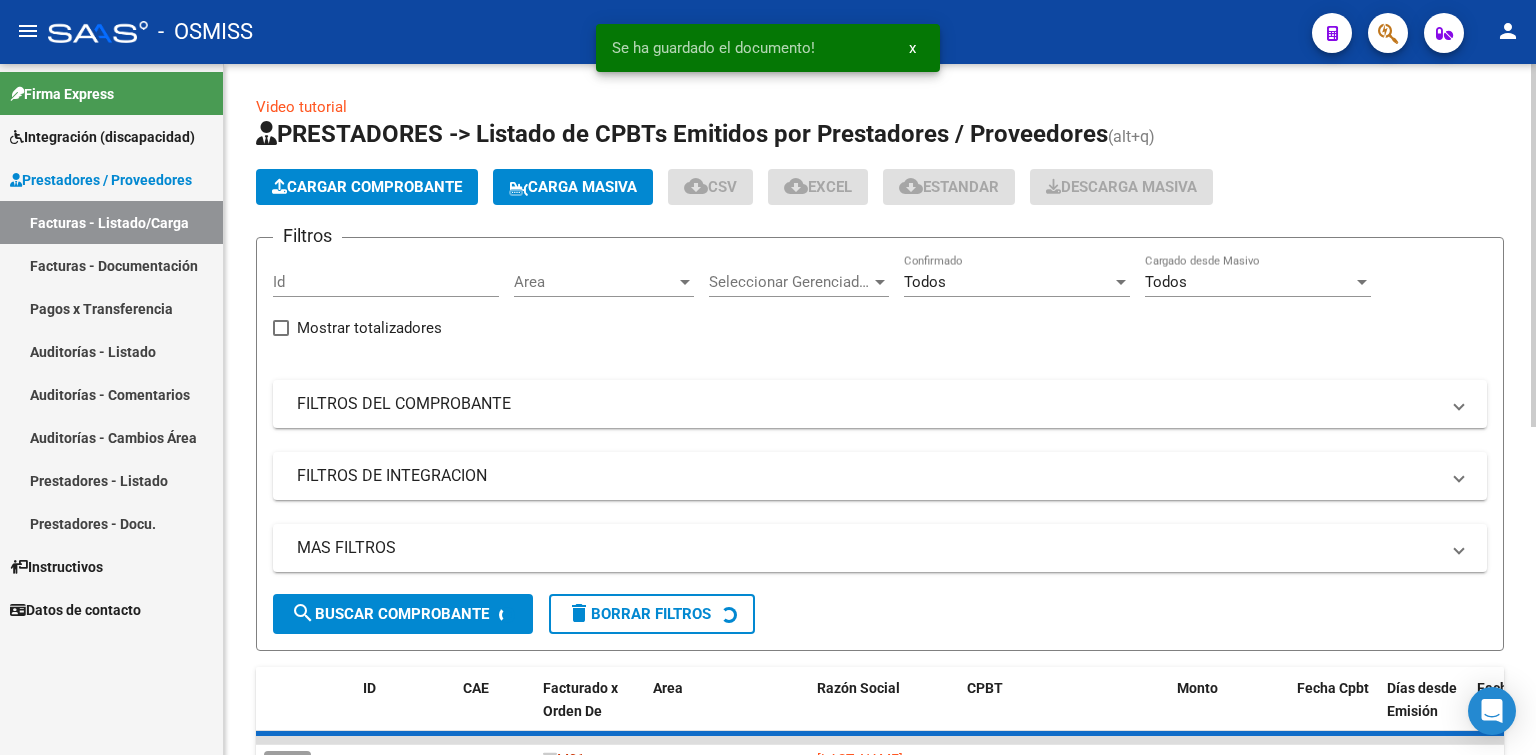 click on "Cargar Comprobante" 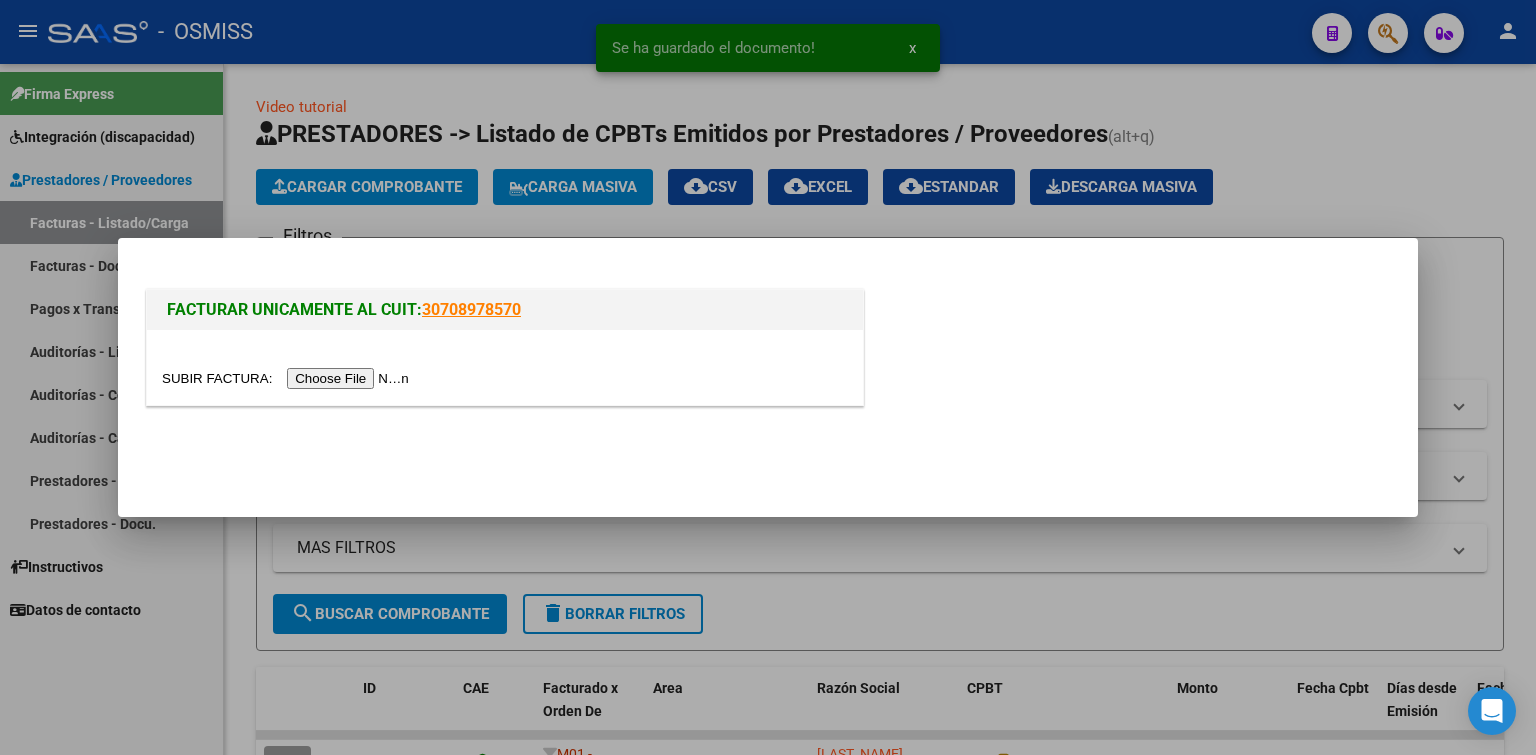 click at bounding box center [288, 378] 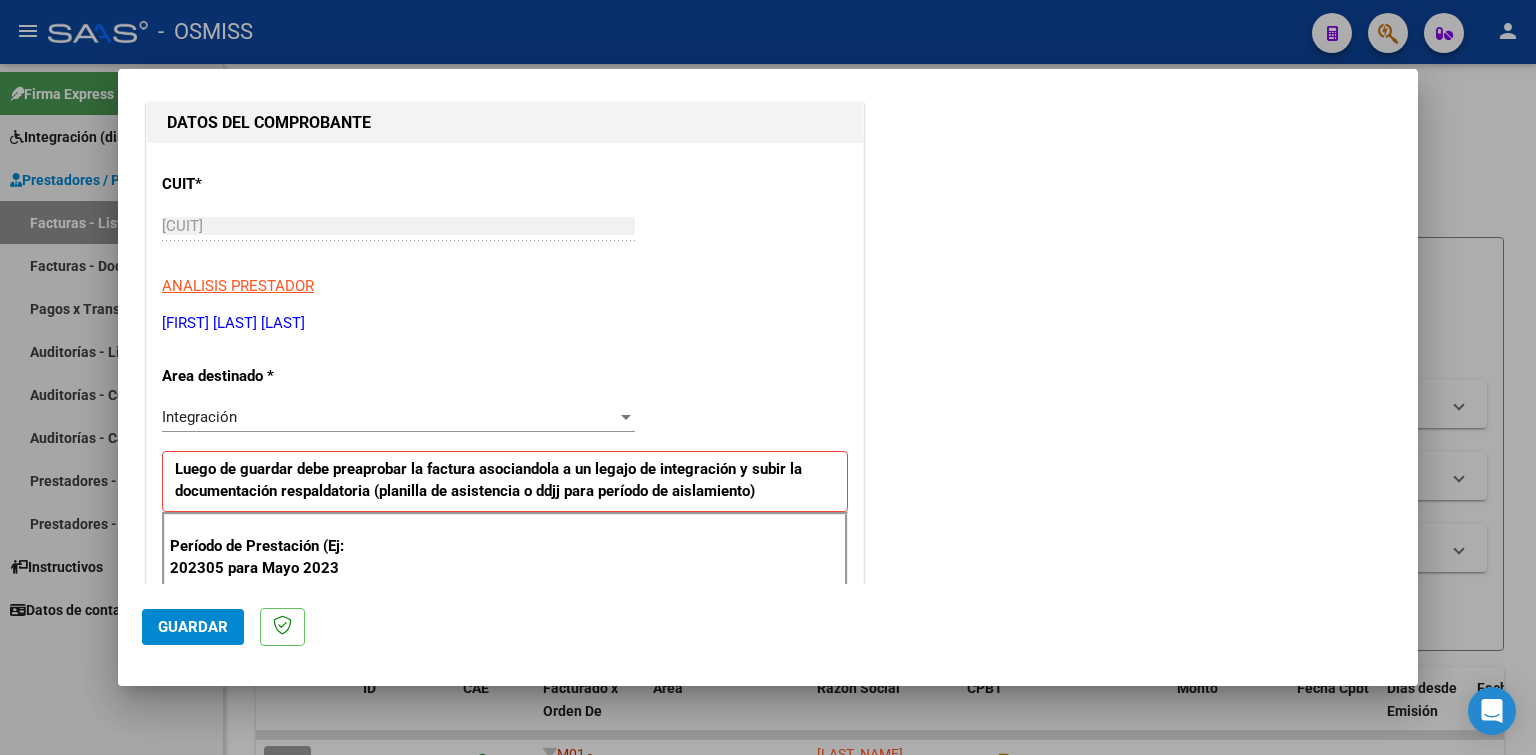 scroll, scrollTop: 400, scrollLeft: 0, axis: vertical 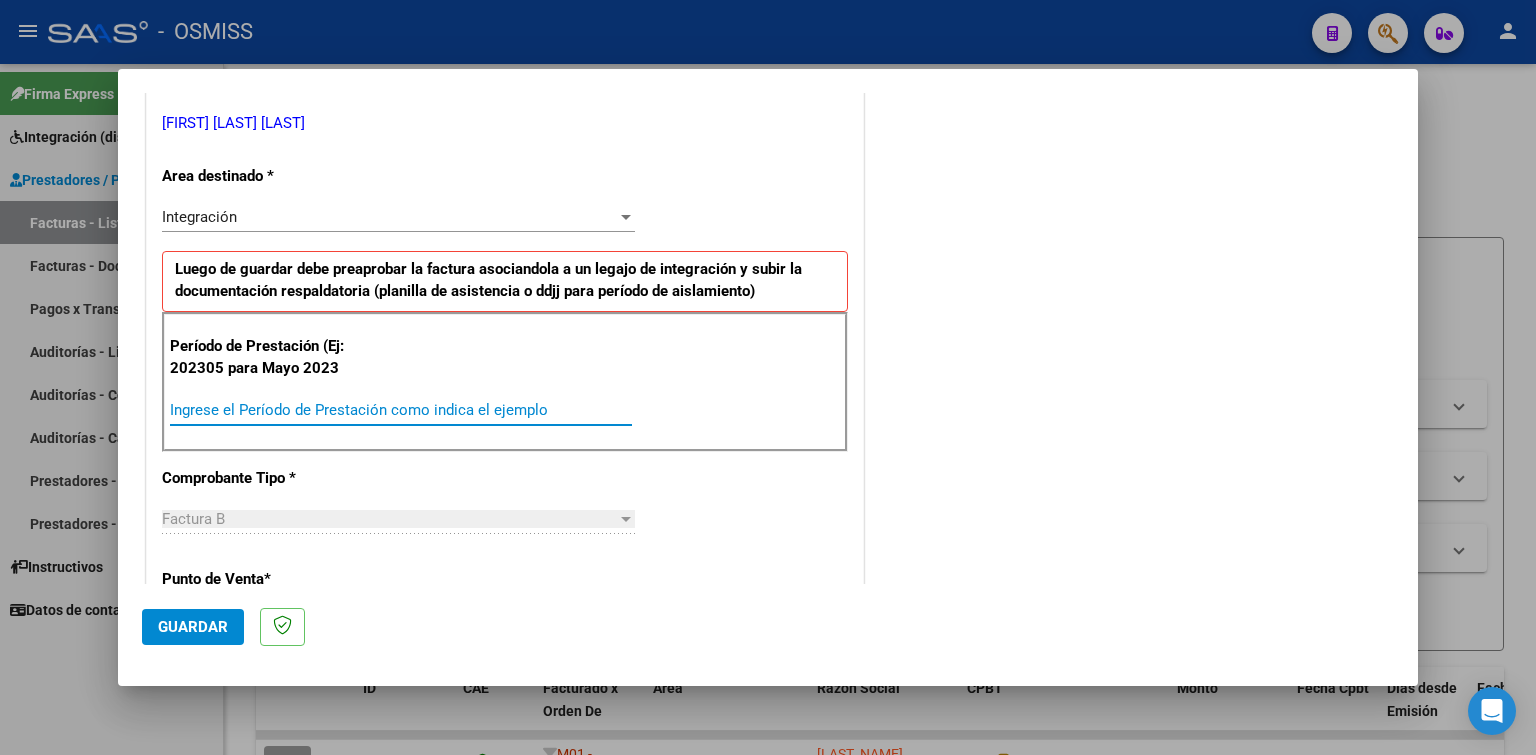 paste on "202507" 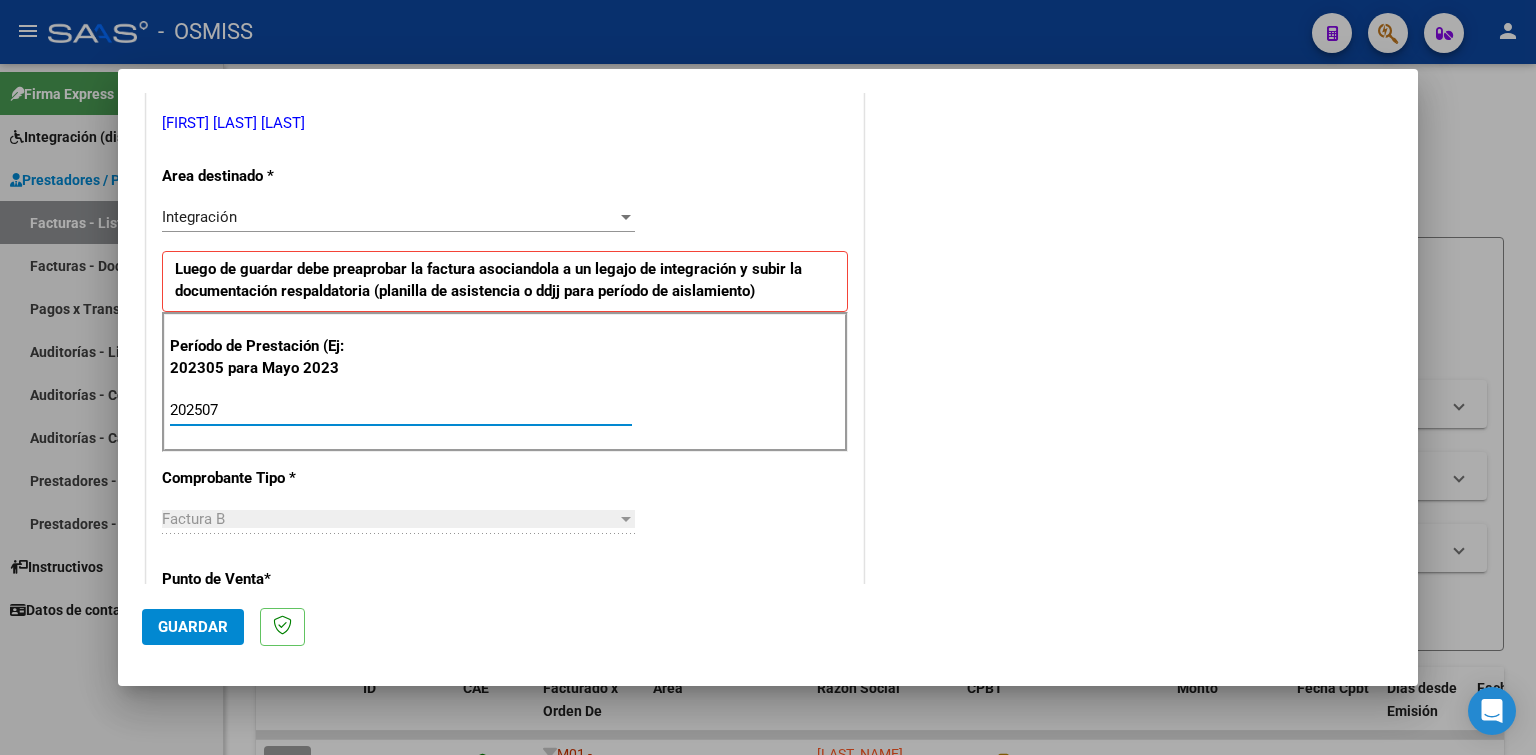 type on "202507" 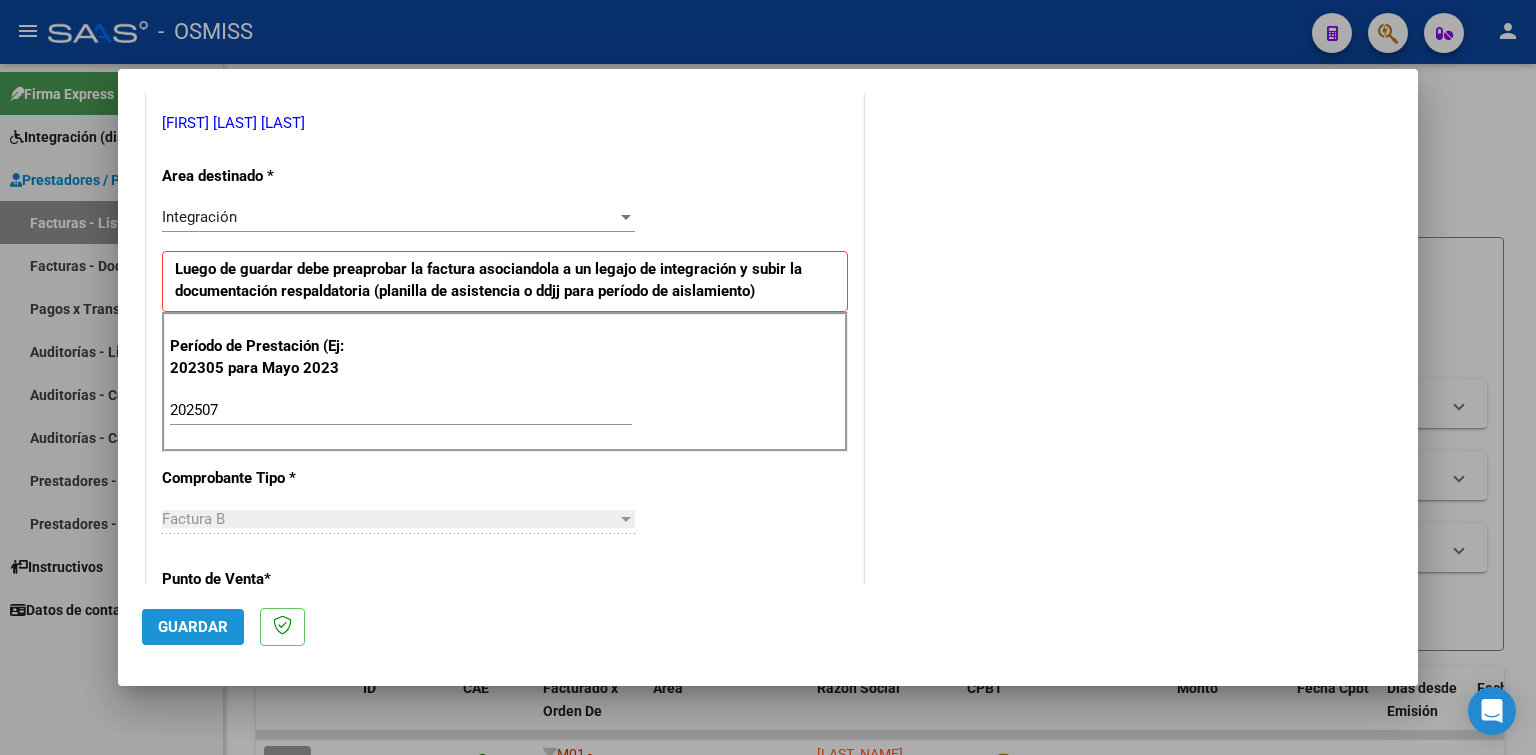 click on "Guardar" 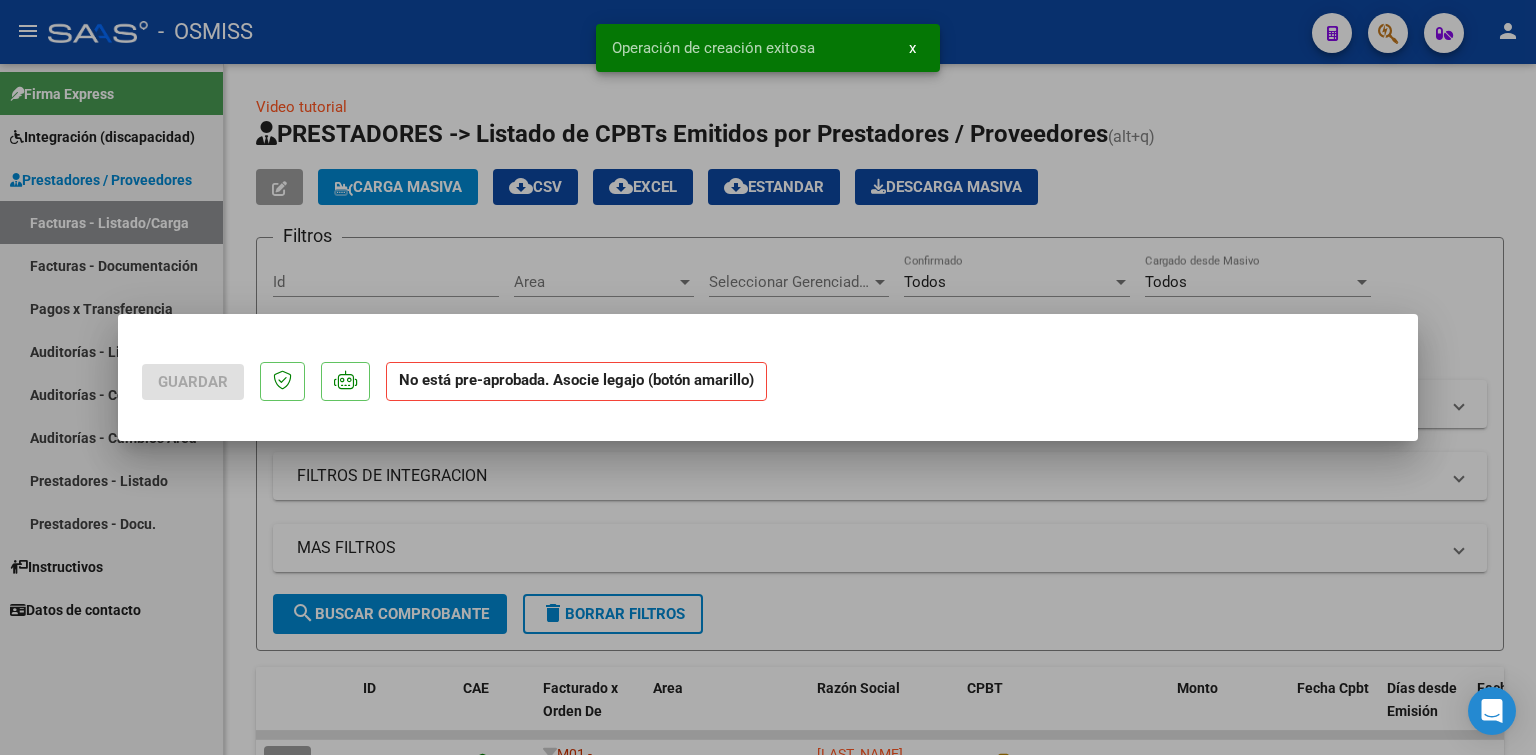 scroll, scrollTop: 0, scrollLeft: 0, axis: both 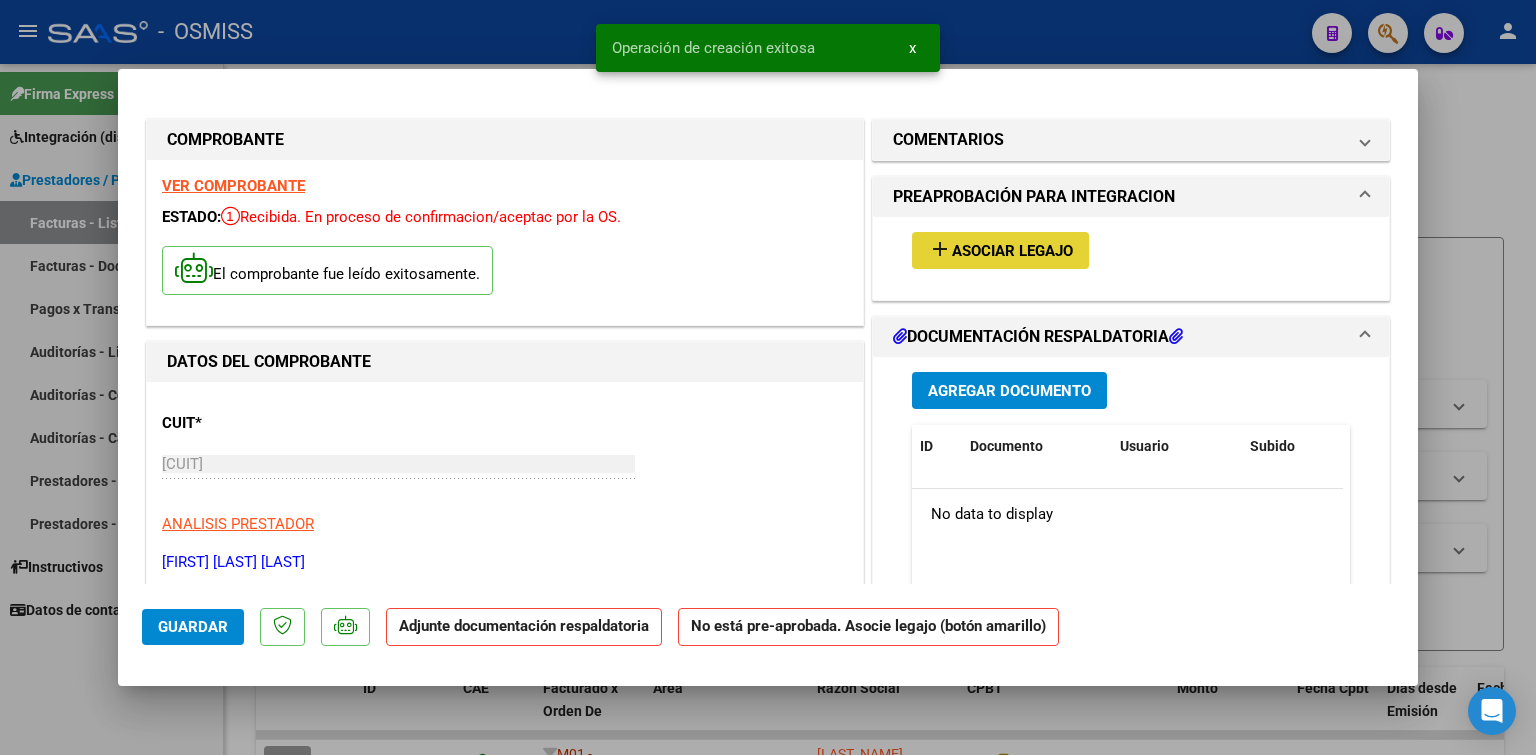 click on "Asociar Legajo" at bounding box center [1012, 251] 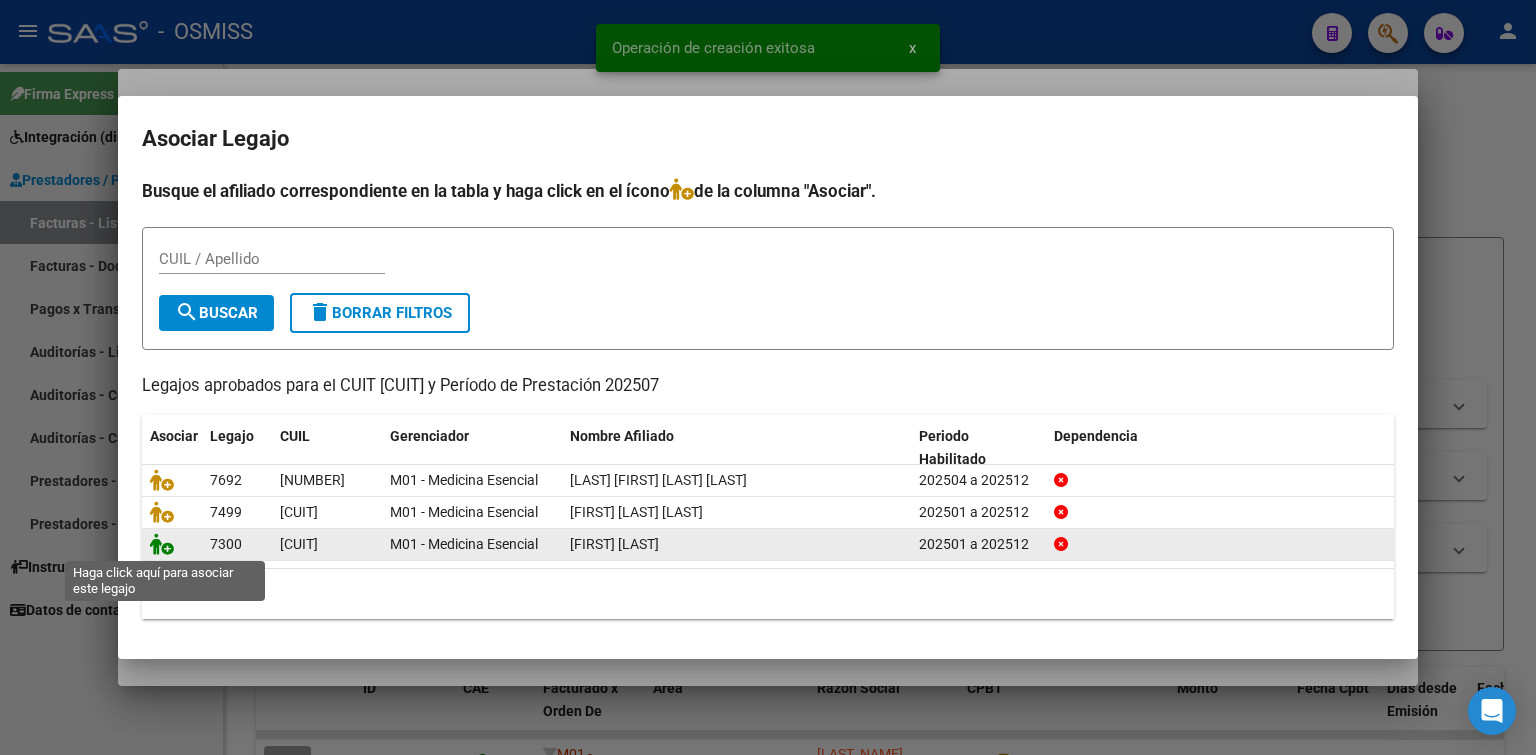 click 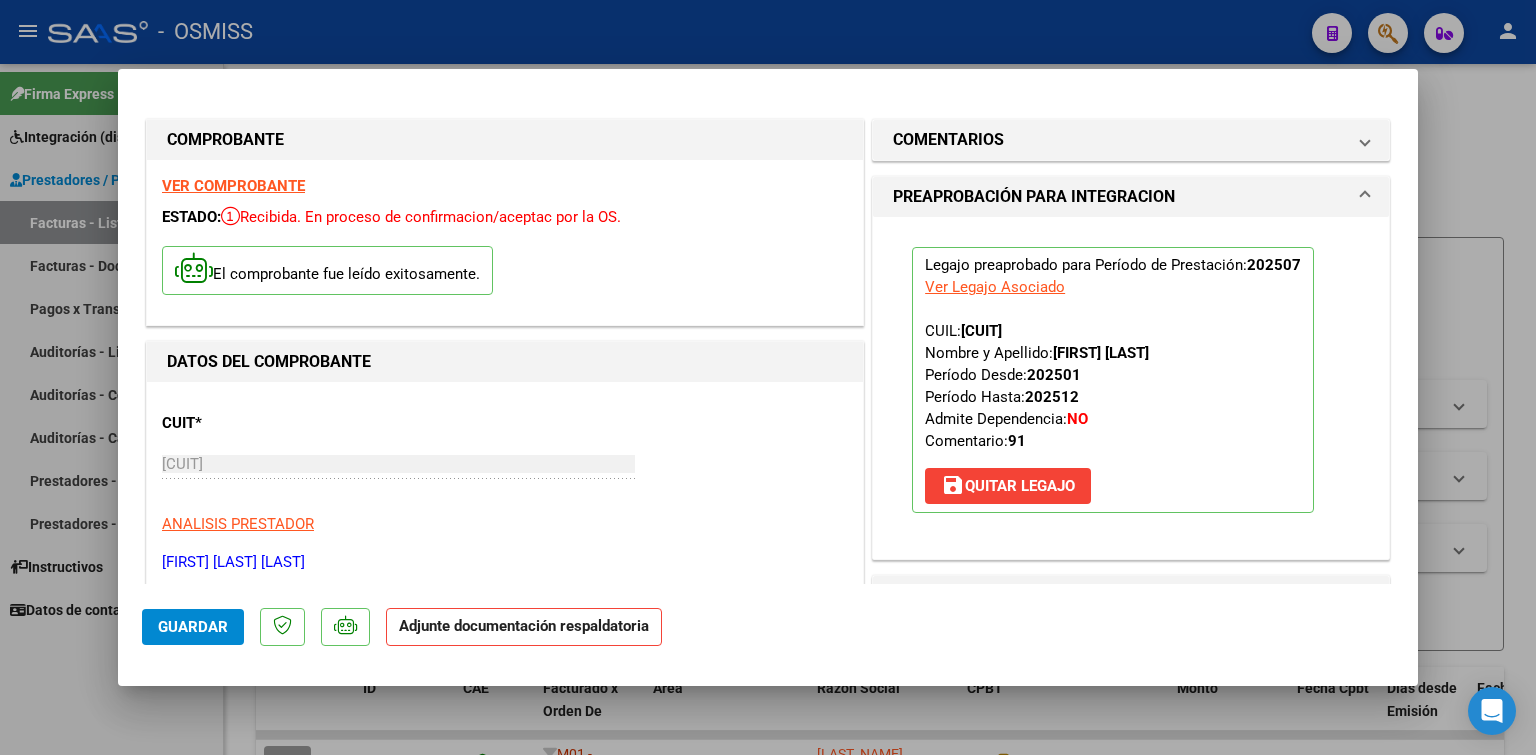 scroll, scrollTop: 400, scrollLeft: 0, axis: vertical 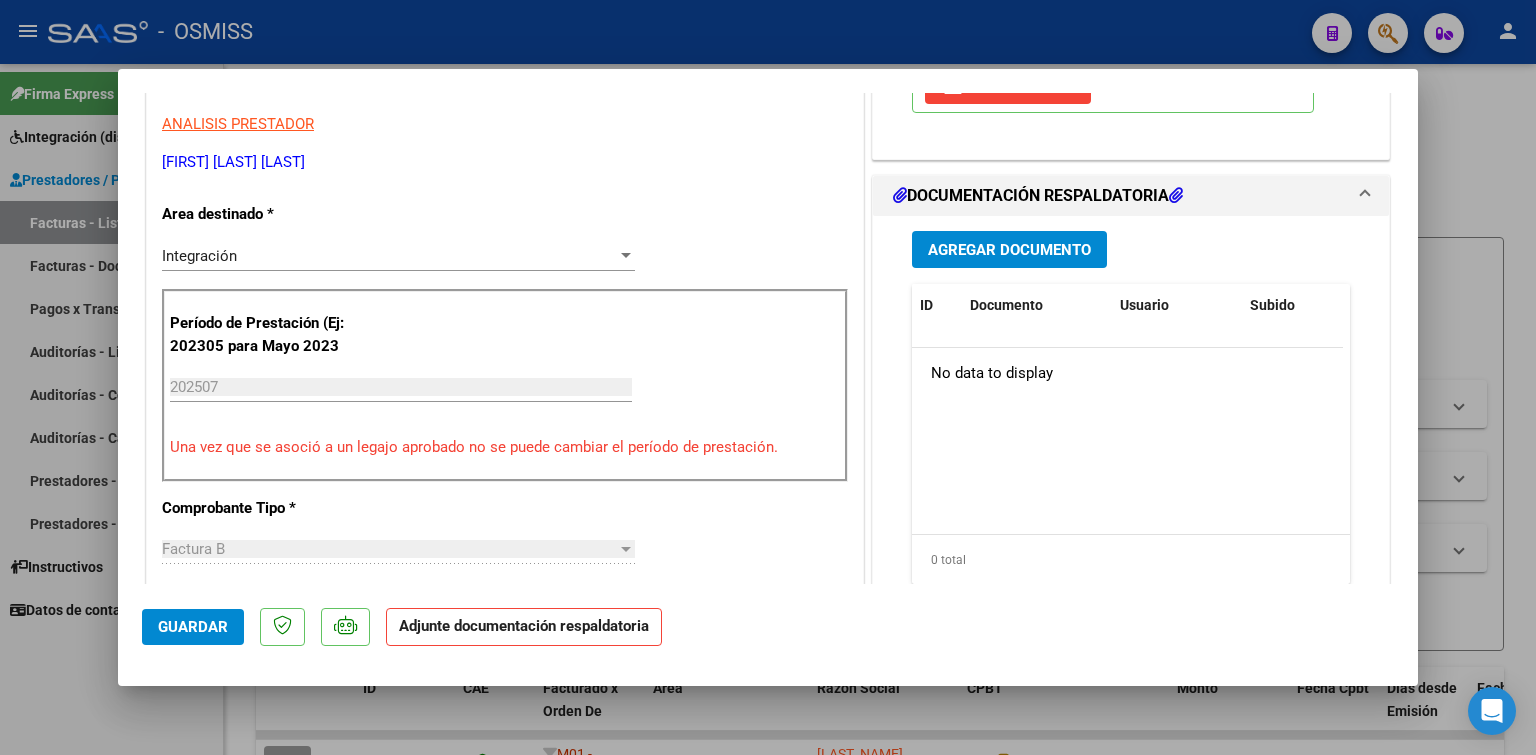 click on "Agregar Documento" at bounding box center (1009, 250) 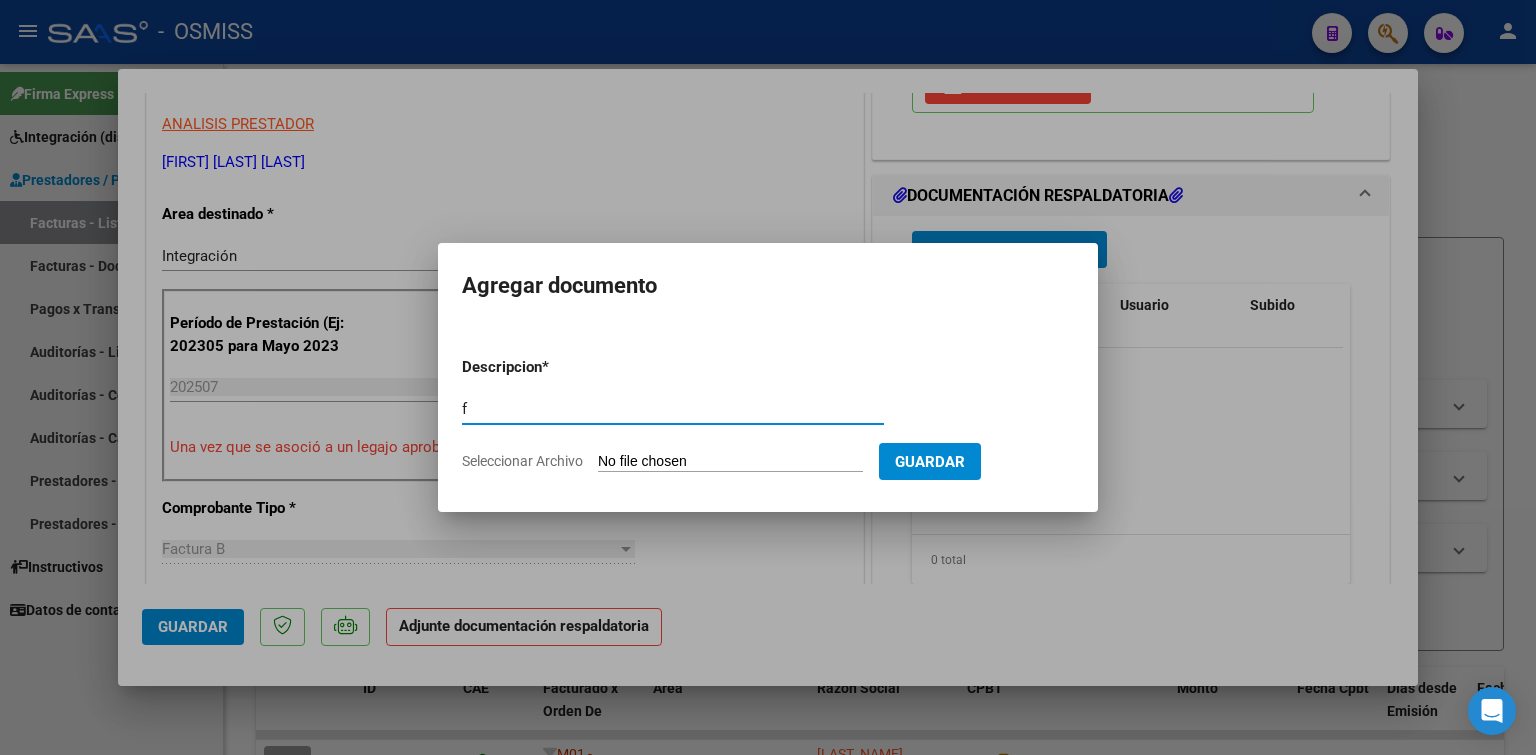 type on "f" 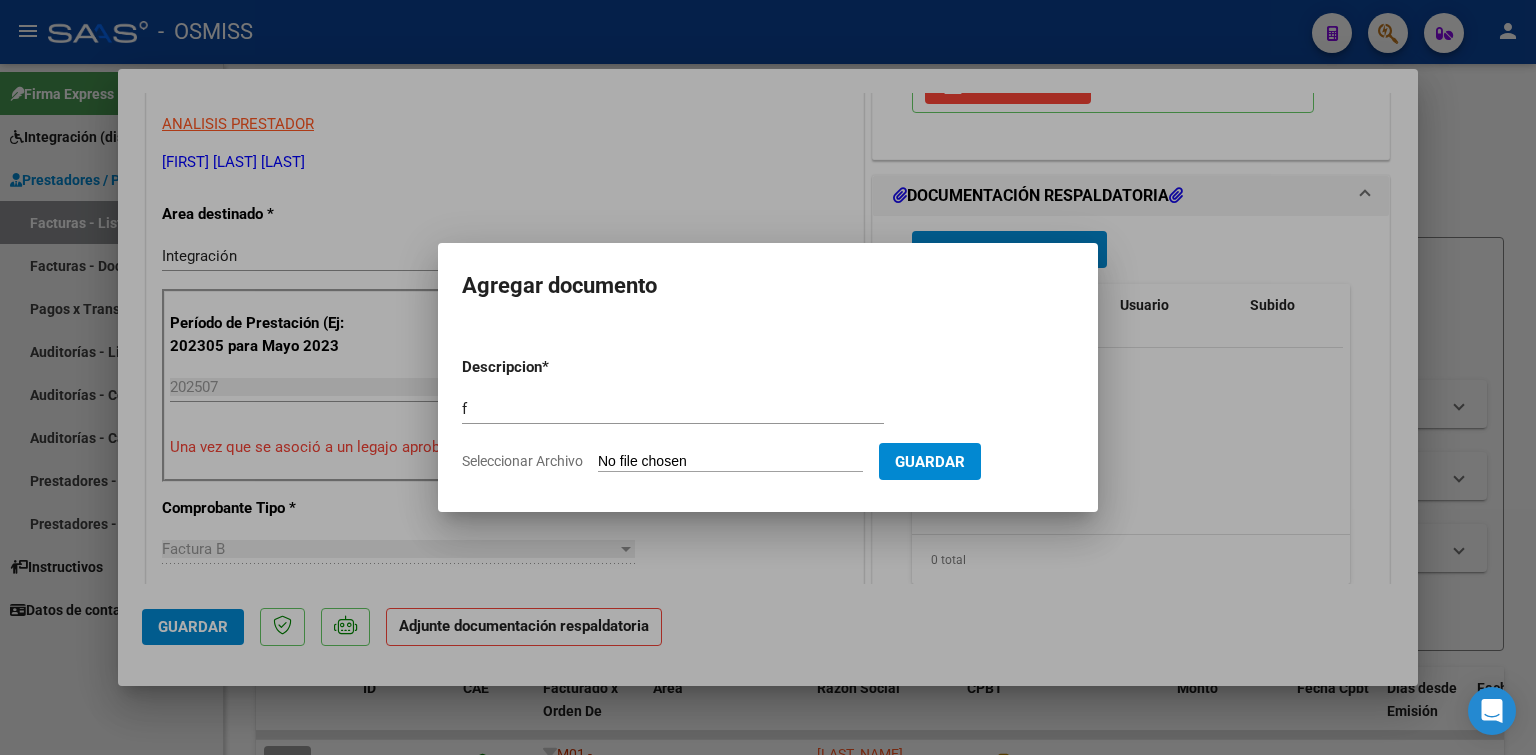 click on "Seleccionar Archivo" at bounding box center (730, 462) 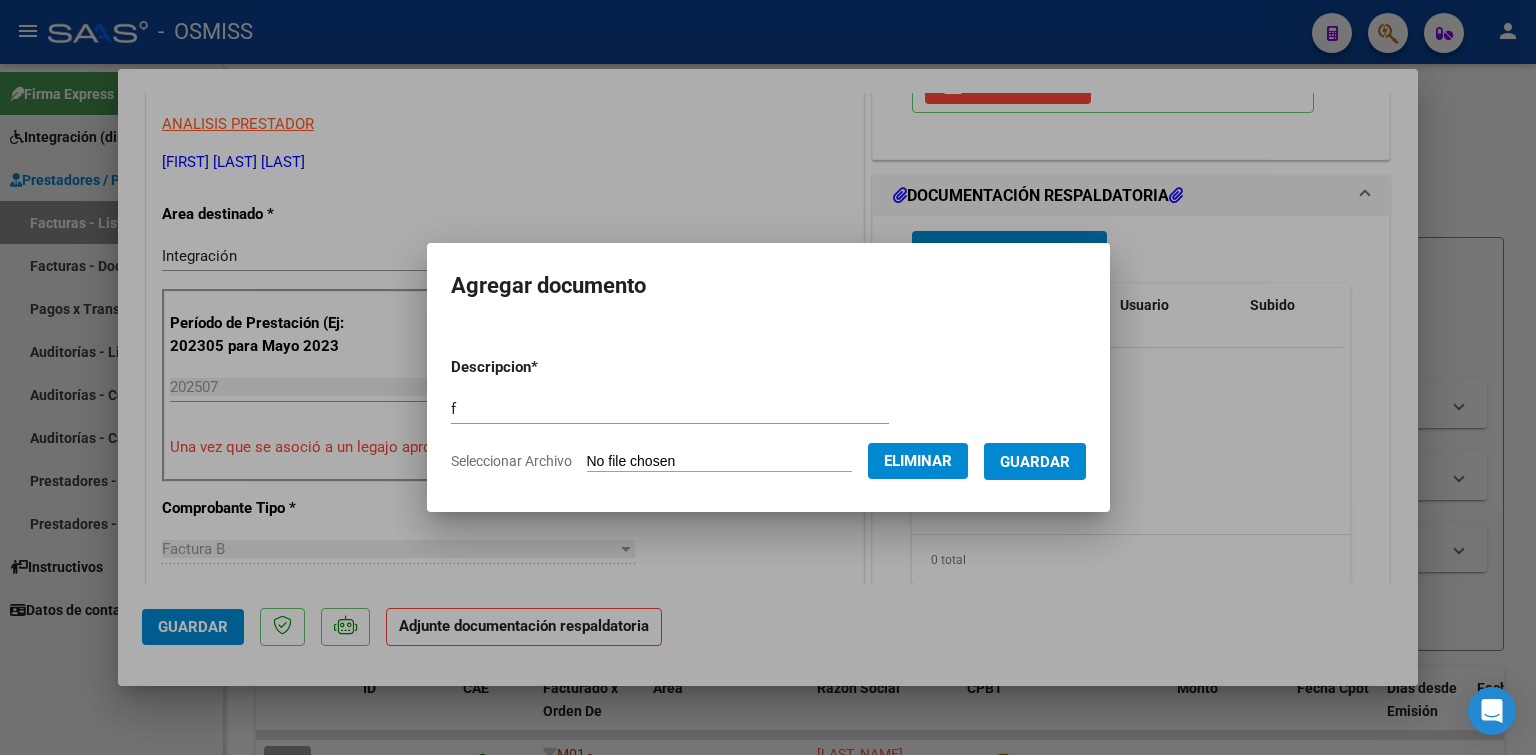 click on "Guardar" at bounding box center (1035, 462) 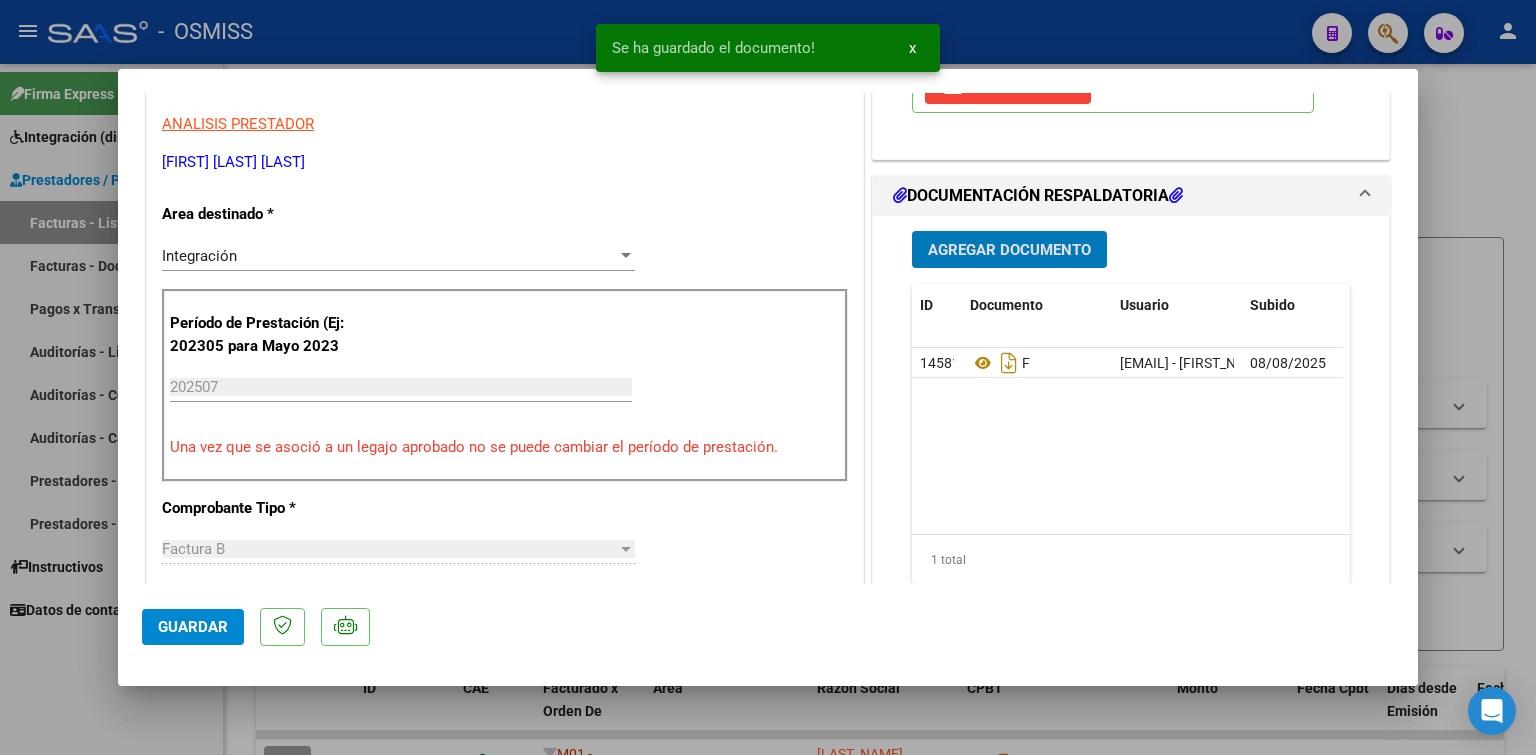 type 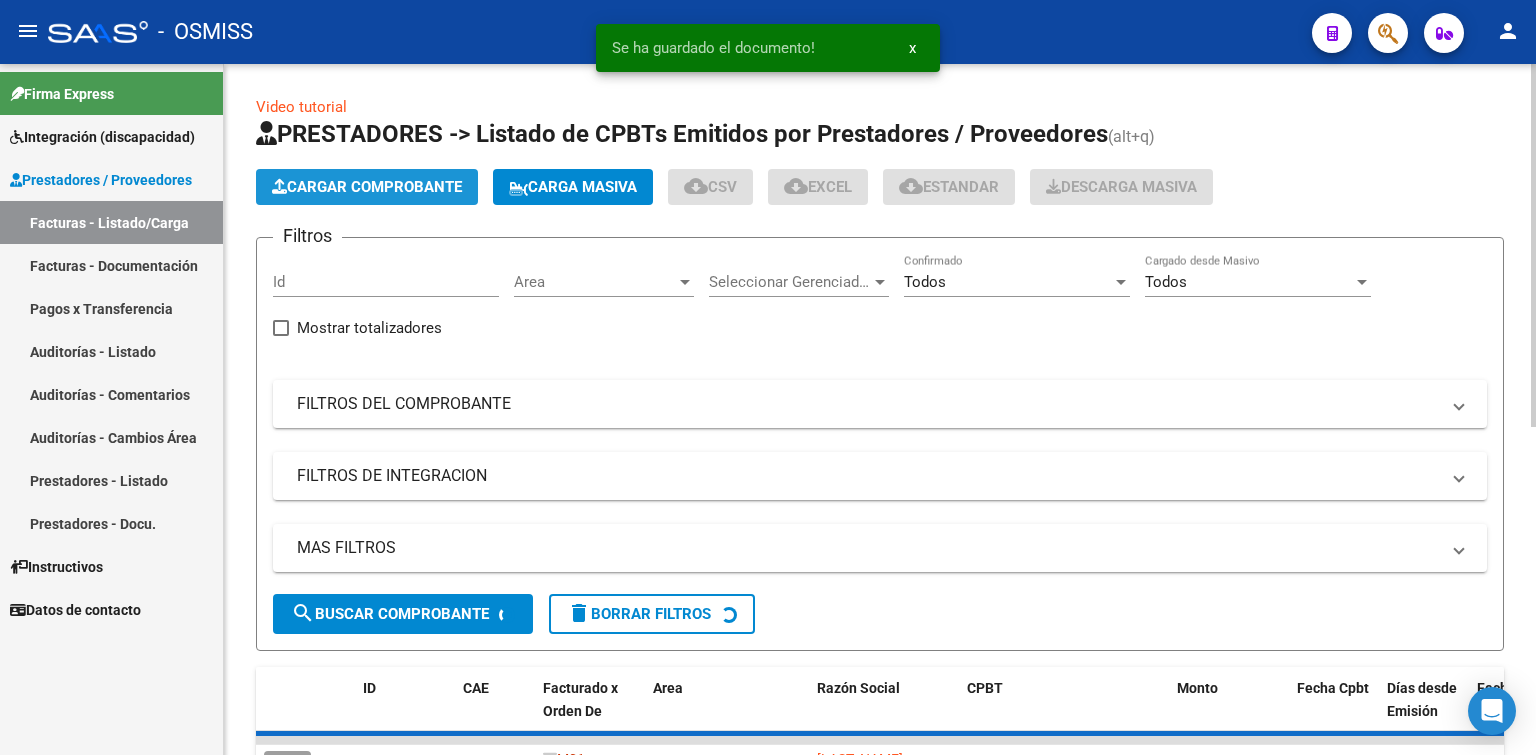 click on "Cargar Comprobante" 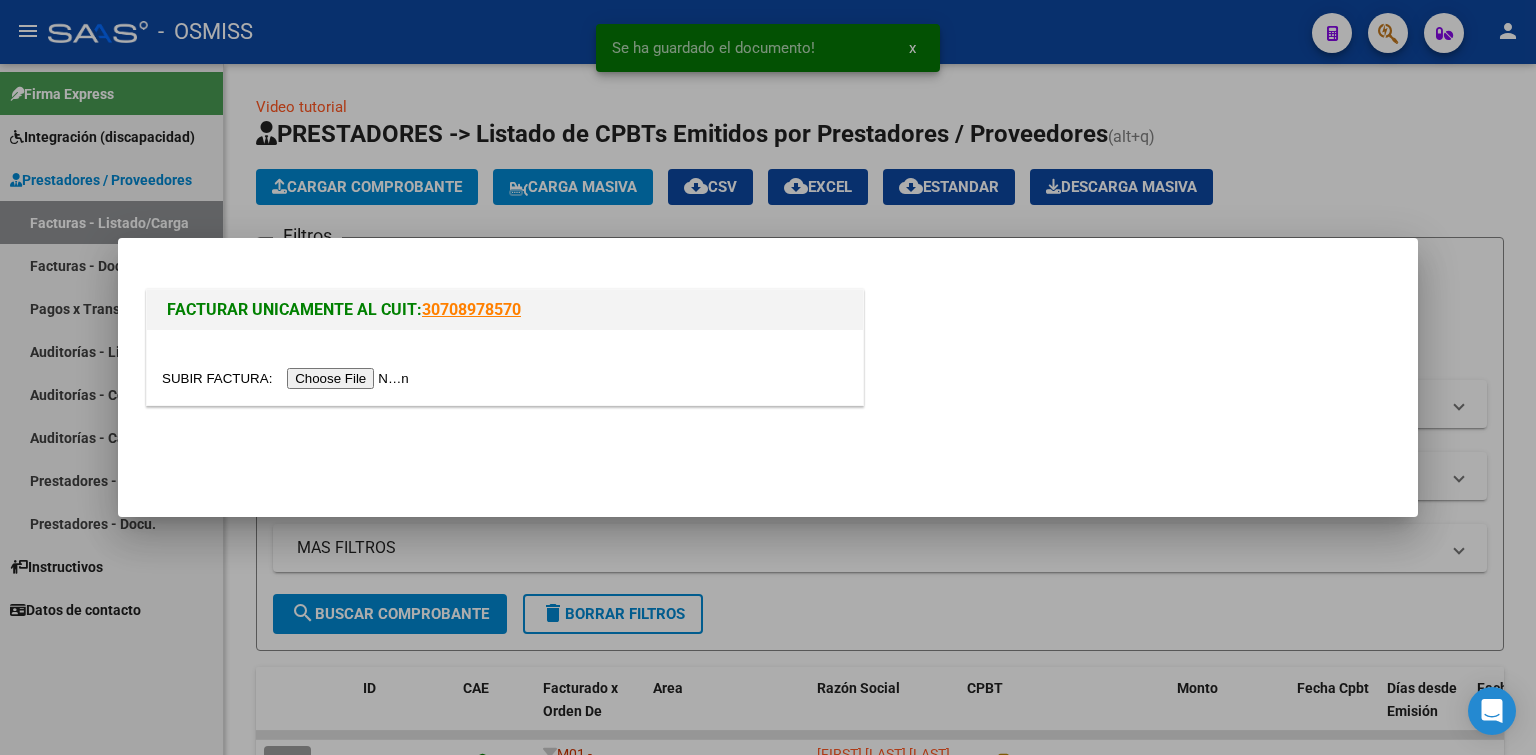 click at bounding box center [288, 378] 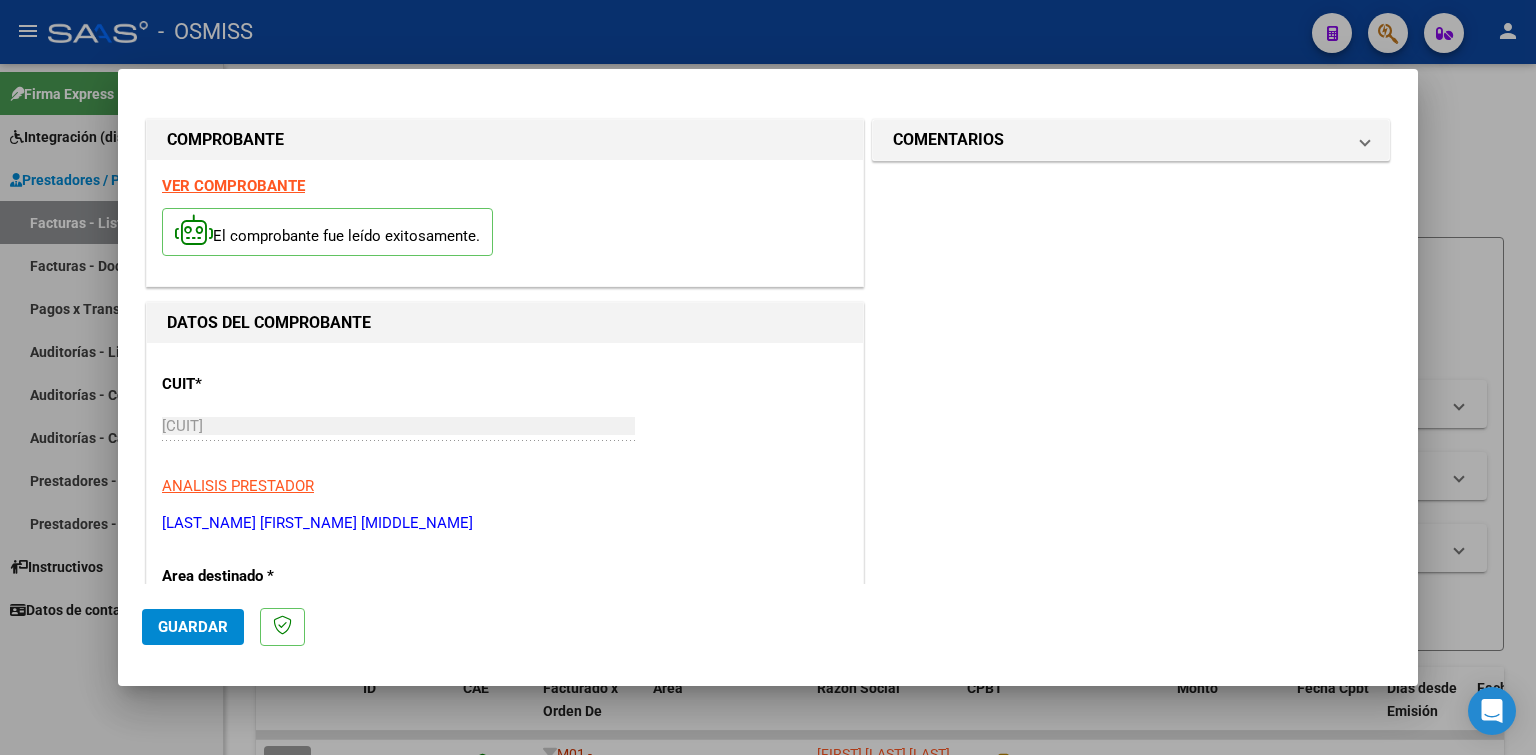 scroll, scrollTop: 500, scrollLeft: 0, axis: vertical 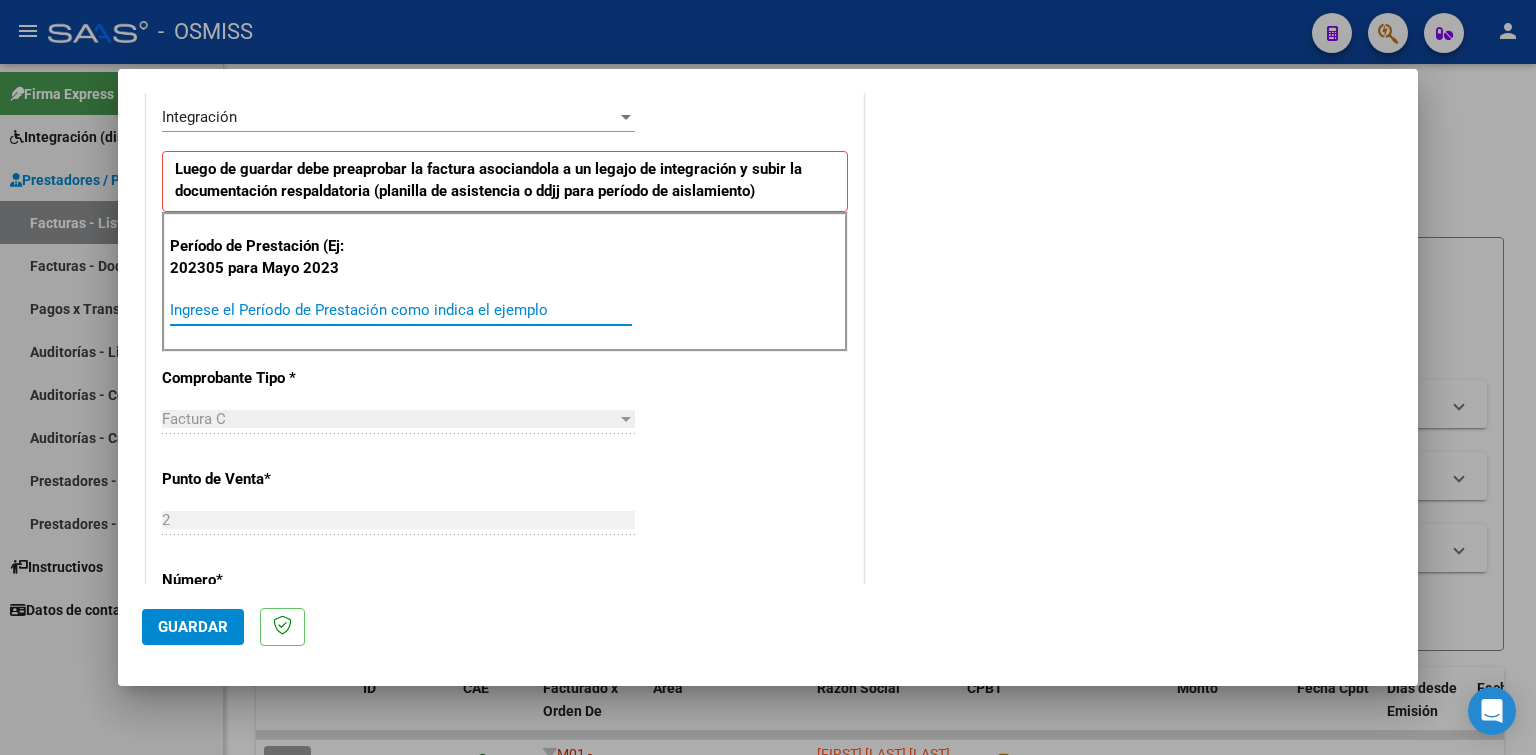 paste on "202507" 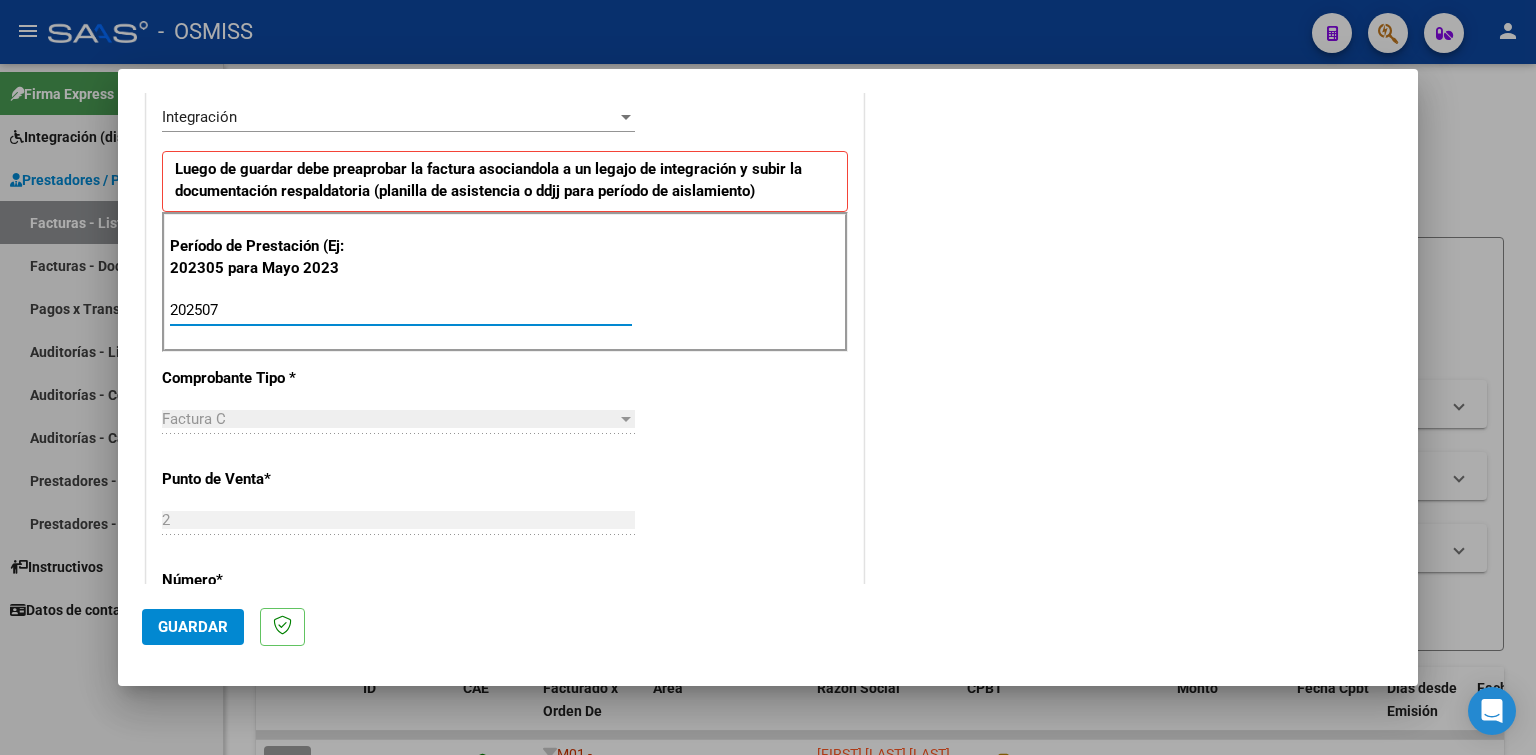 type on "202507" 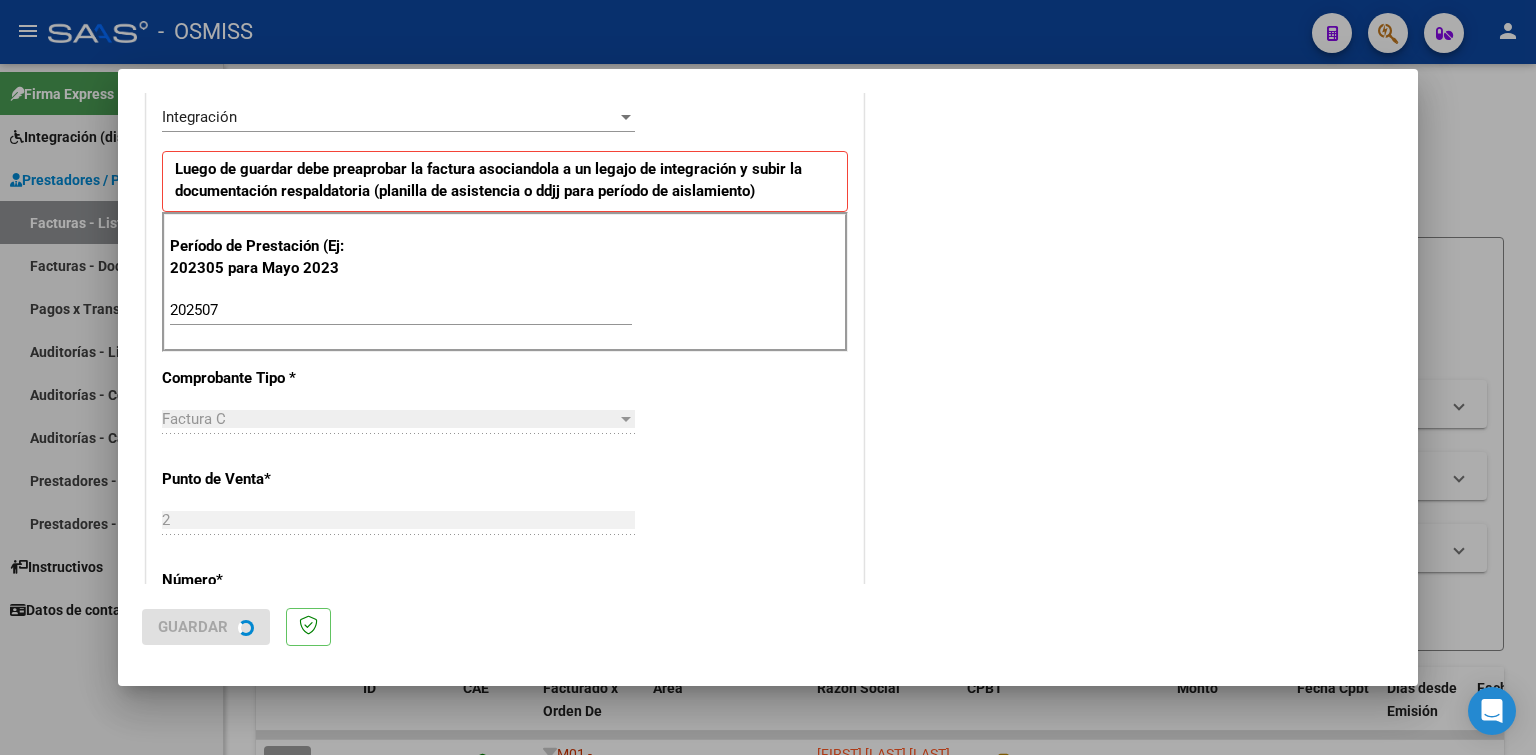 scroll, scrollTop: 0, scrollLeft: 0, axis: both 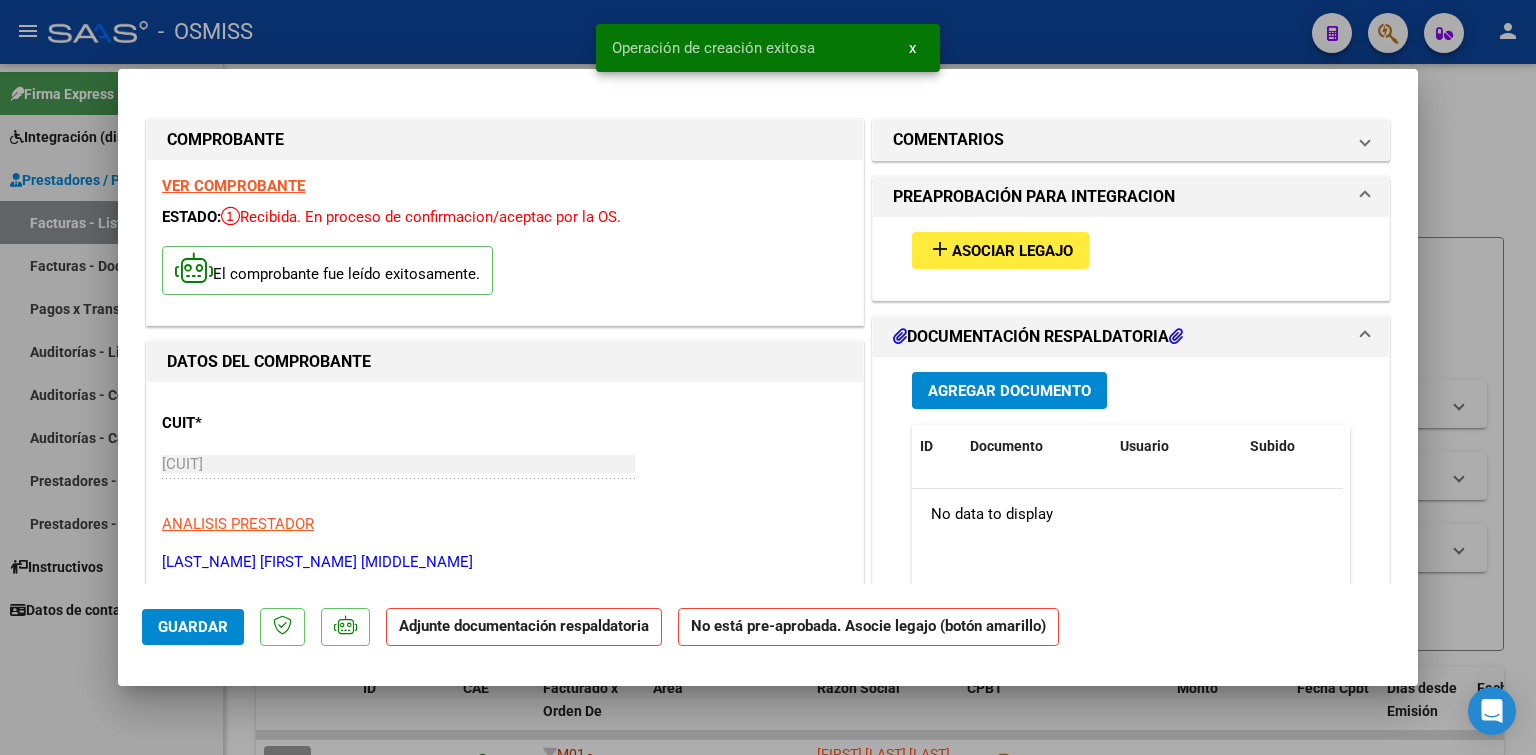 click on "Asociar Legajo" at bounding box center [1012, 251] 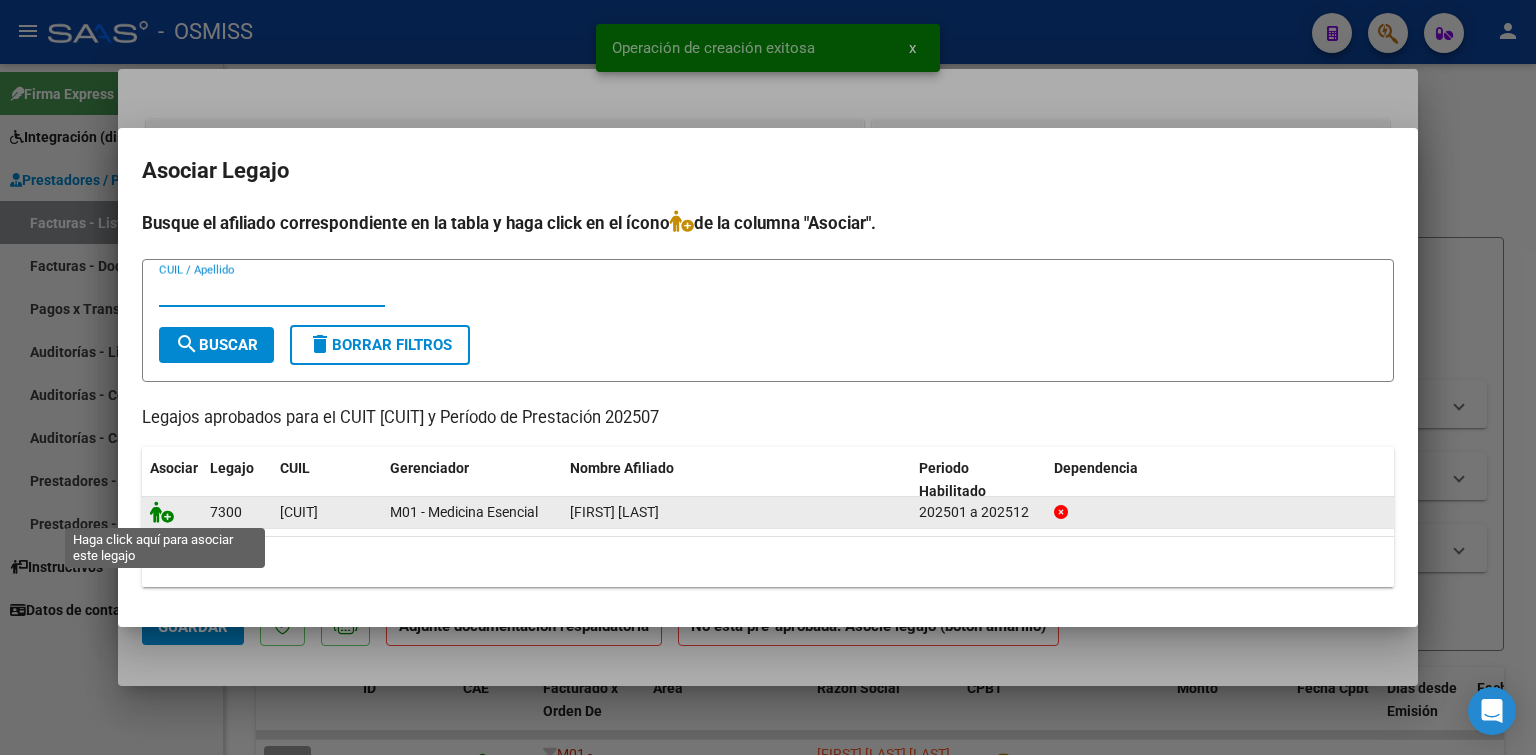 click 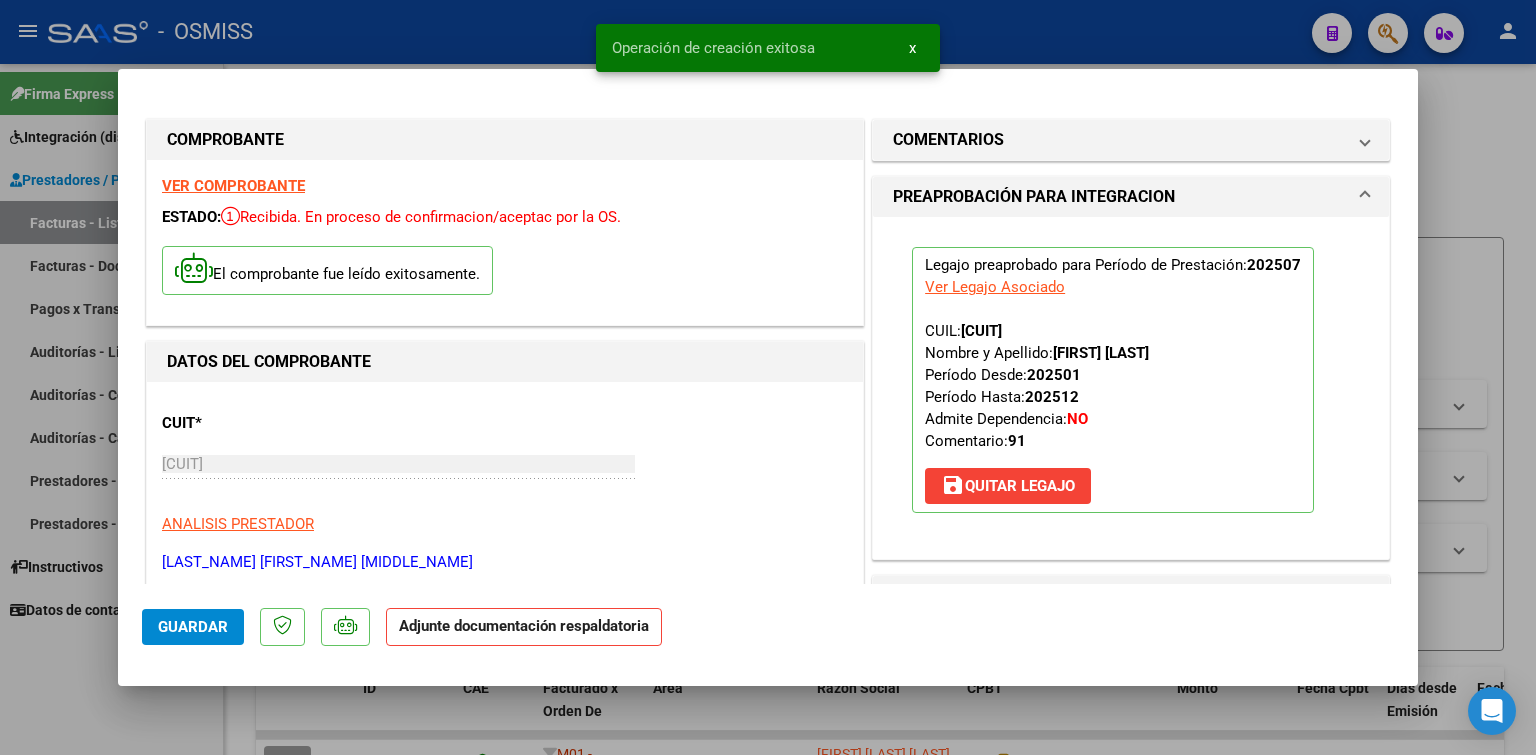 scroll, scrollTop: 200, scrollLeft: 0, axis: vertical 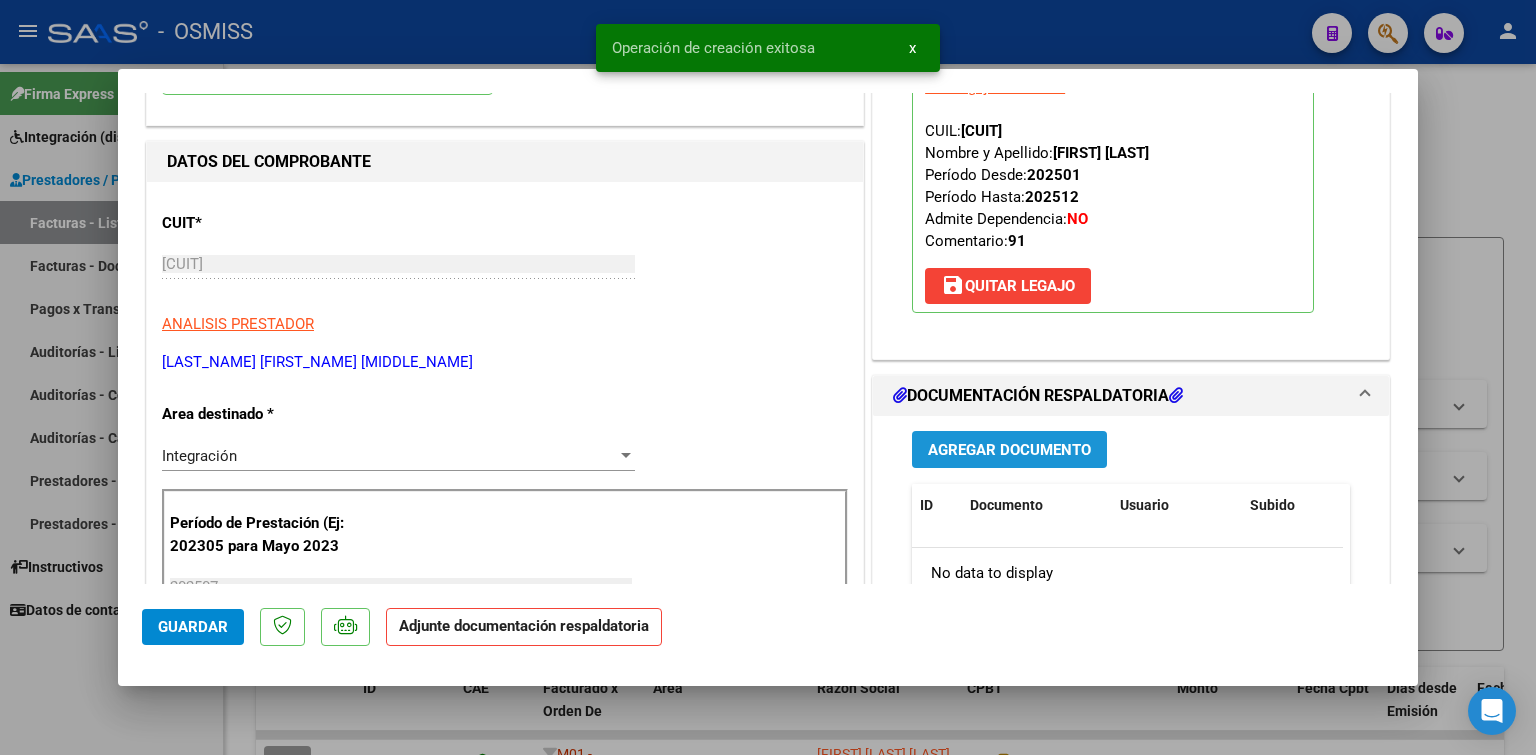click on "Agregar Documento" at bounding box center (1009, 450) 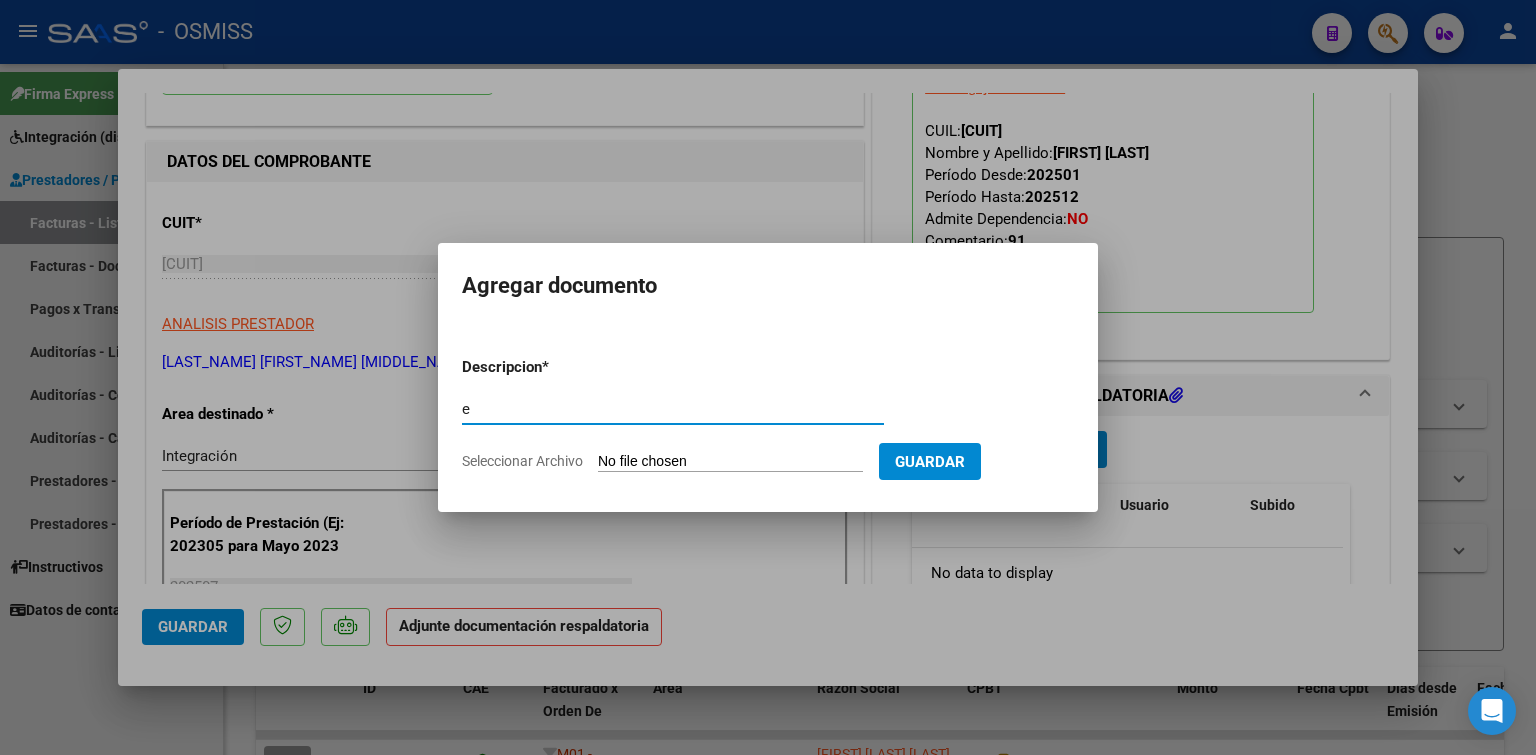 type on "e" 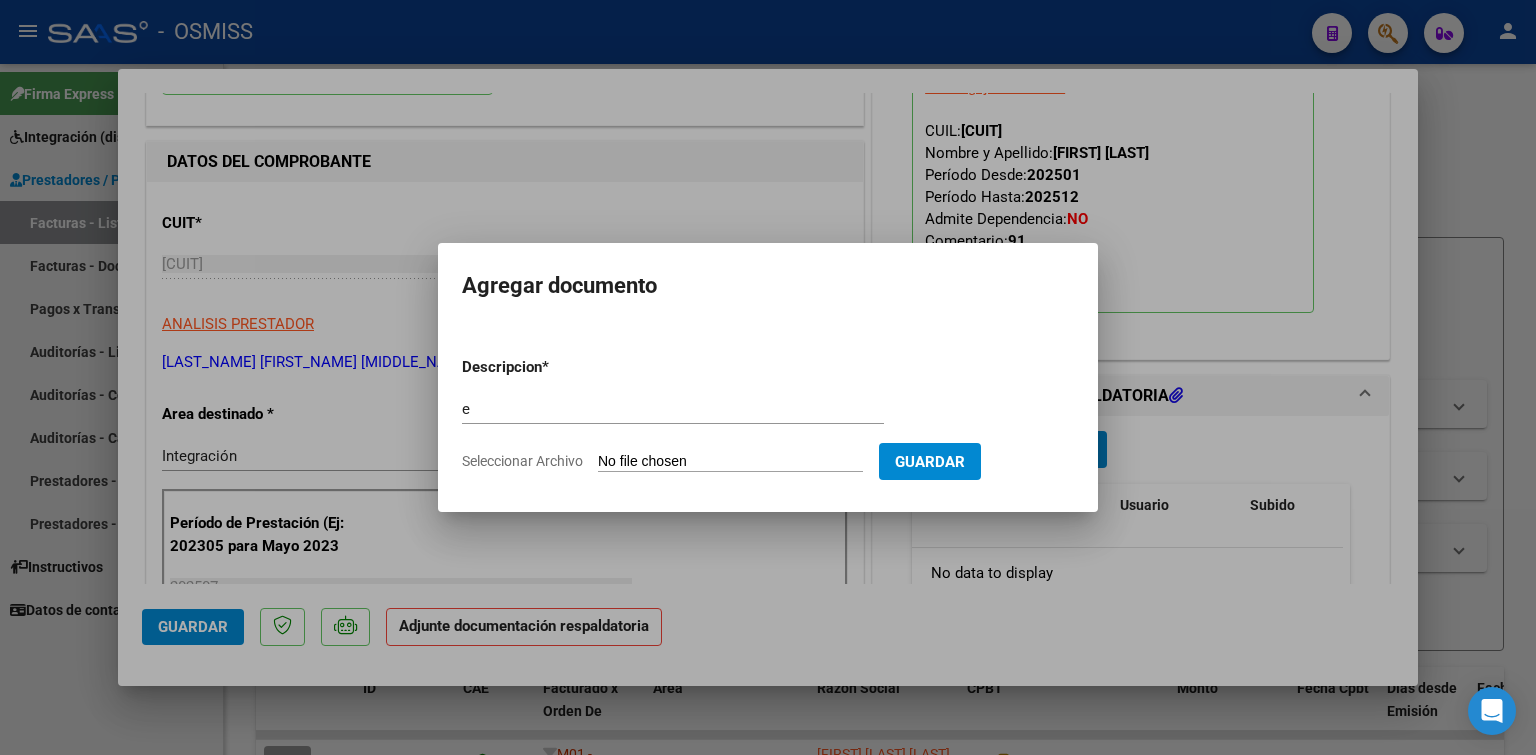 type on "C:\fakepath\[YEAR]-[MONTH]-[DAY]-[LAST_NAME]-[PHONE_EXTENSION].pdf" 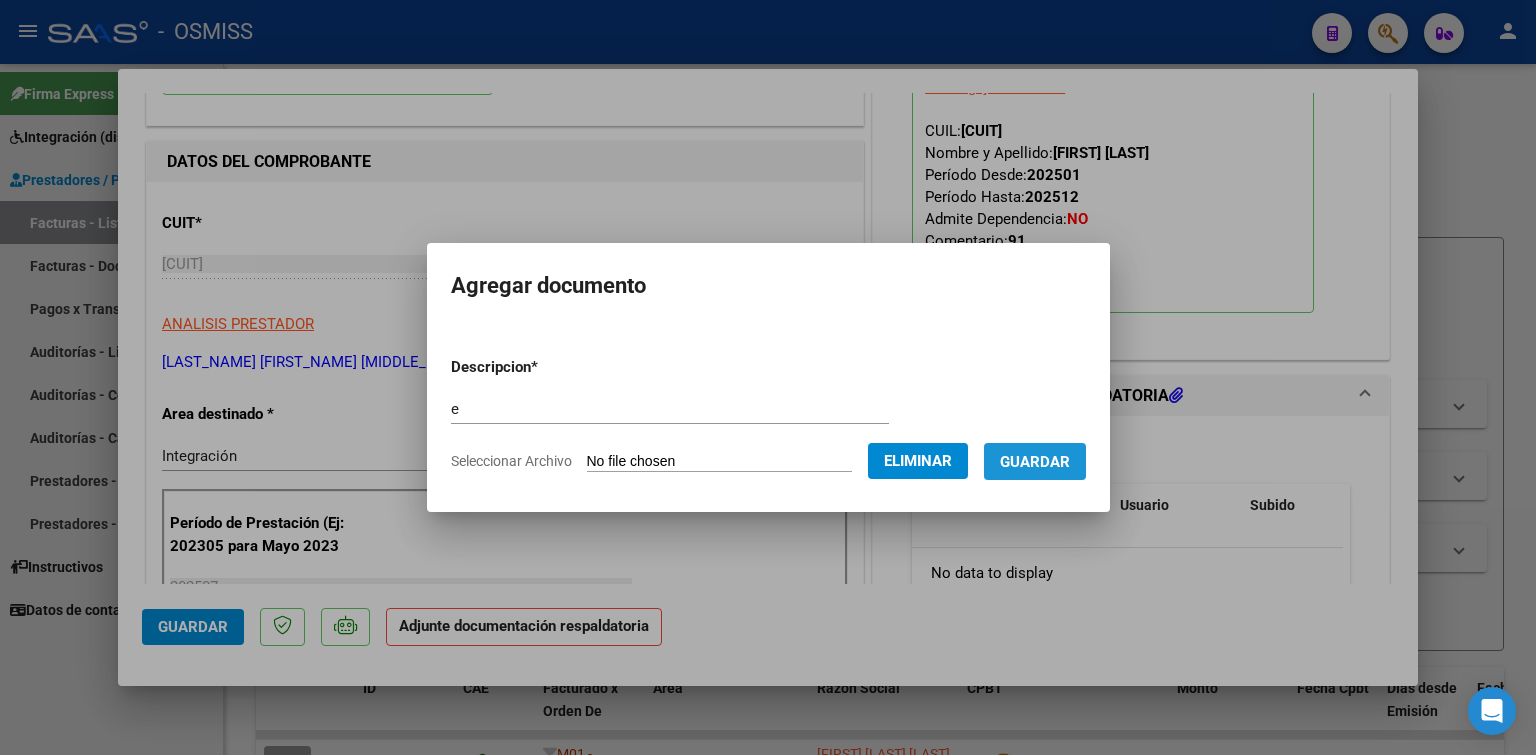 click on "Guardar" at bounding box center (1035, 462) 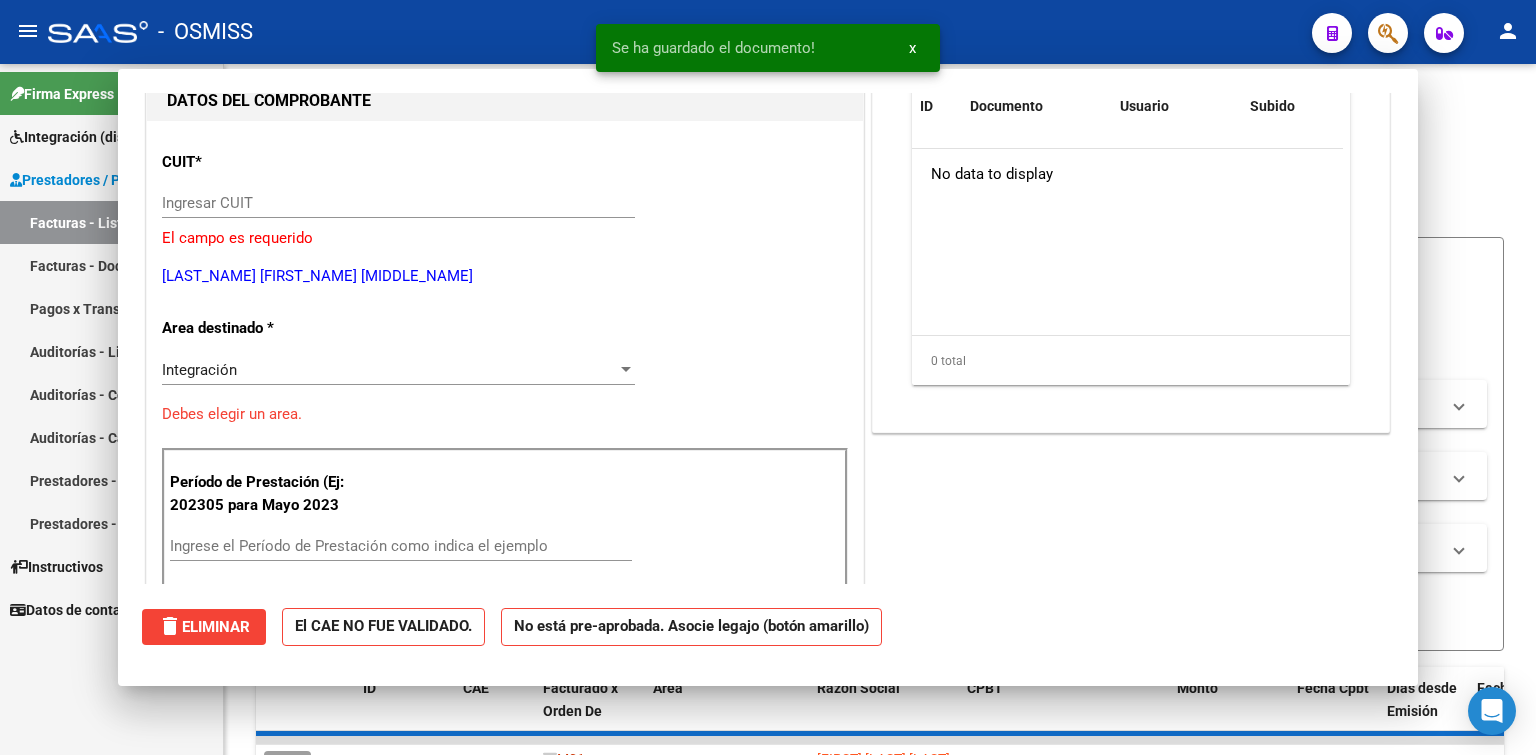 scroll, scrollTop: 0, scrollLeft: 0, axis: both 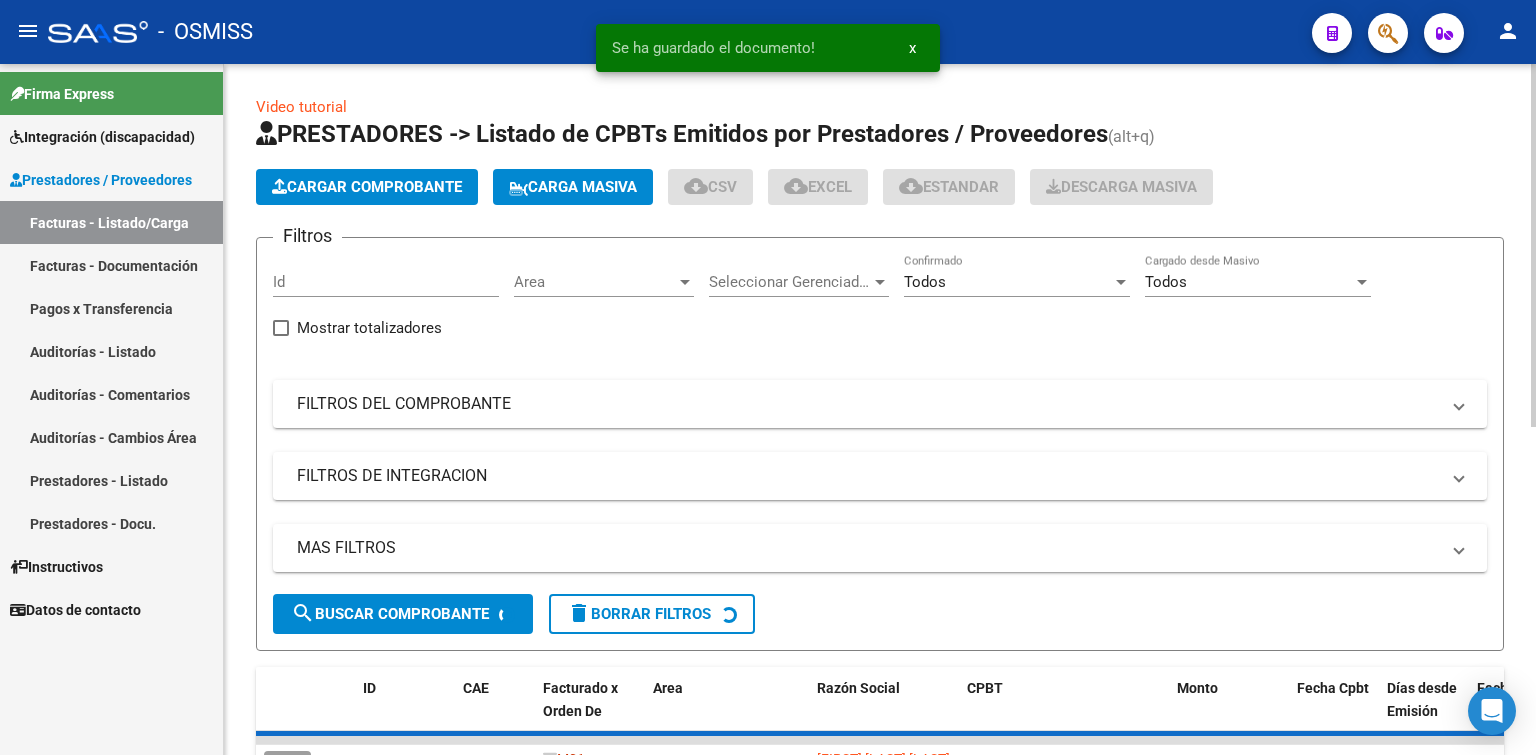 click on "Cargar Comprobante" 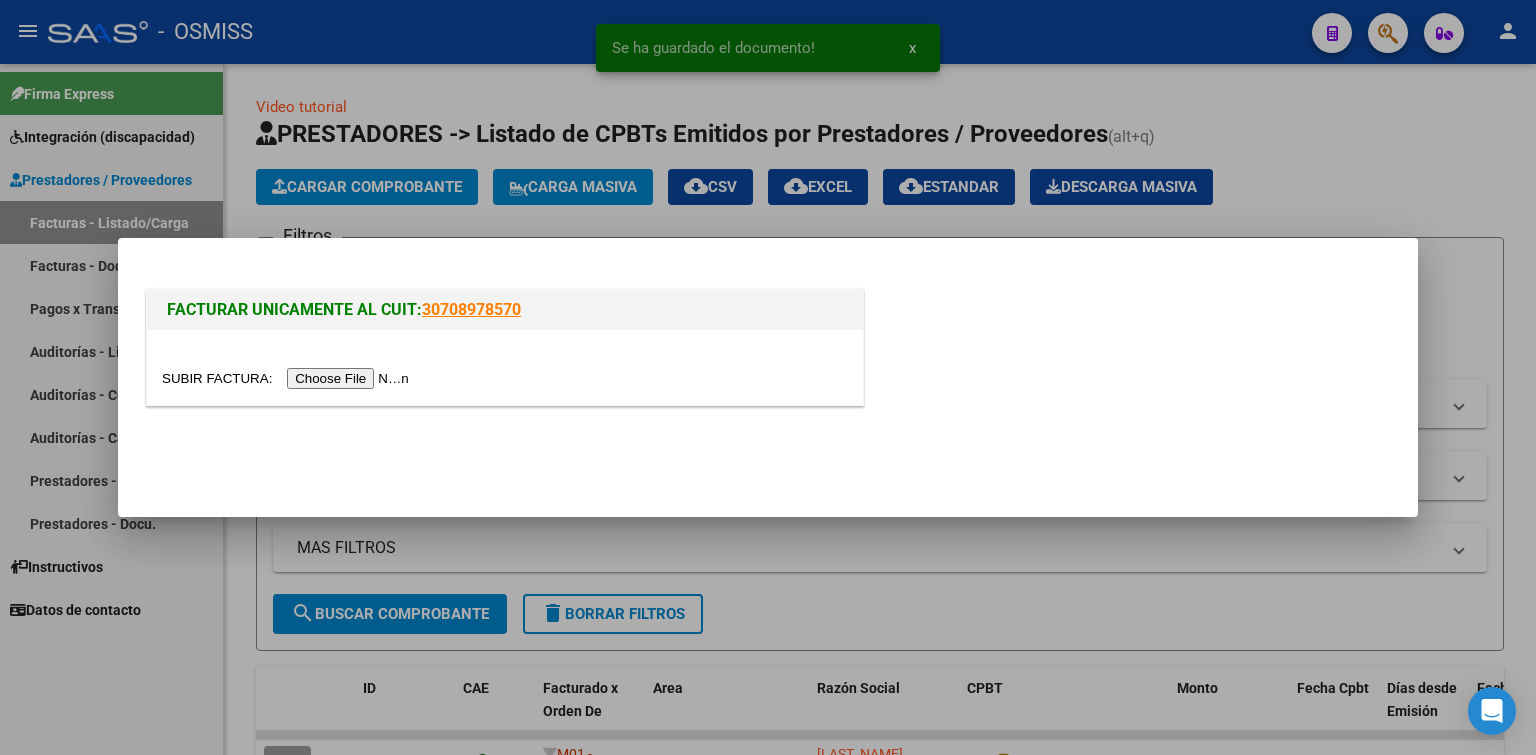 click at bounding box center [288, 378] 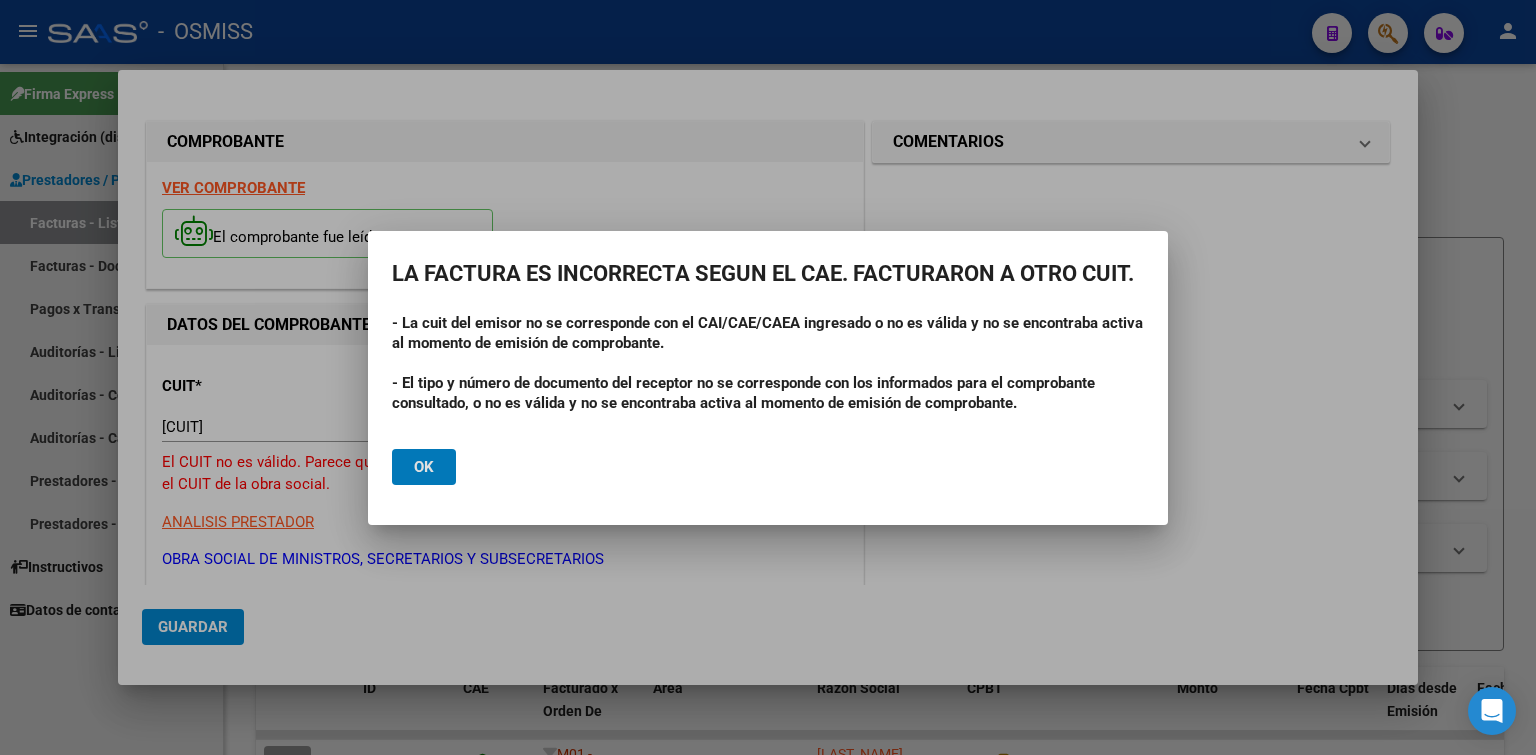 drag, startPoint x: 281, startPoint y: 422, endPoint x: 142, endPoint y: 415, distance: 139.17615 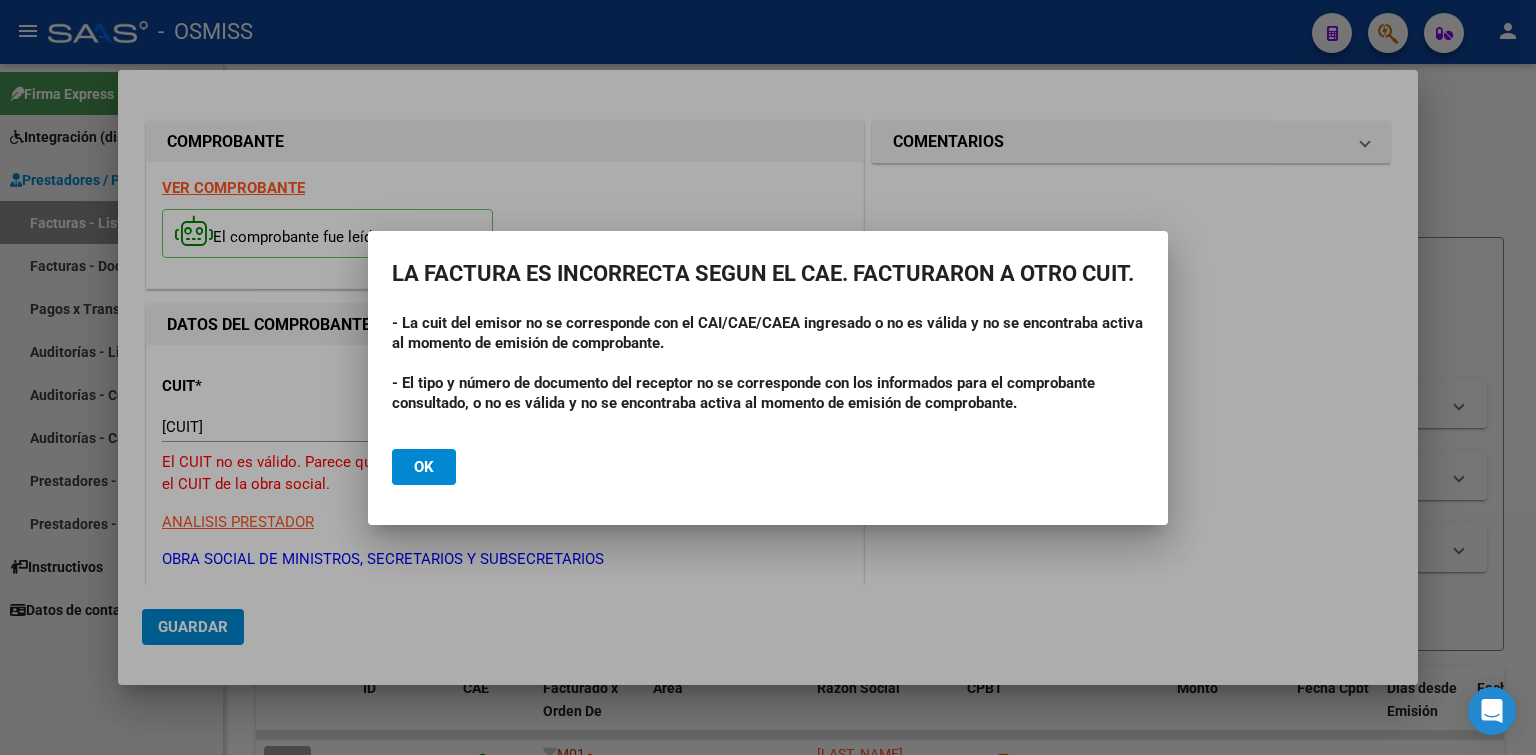 click at bounding box center [768, 377] 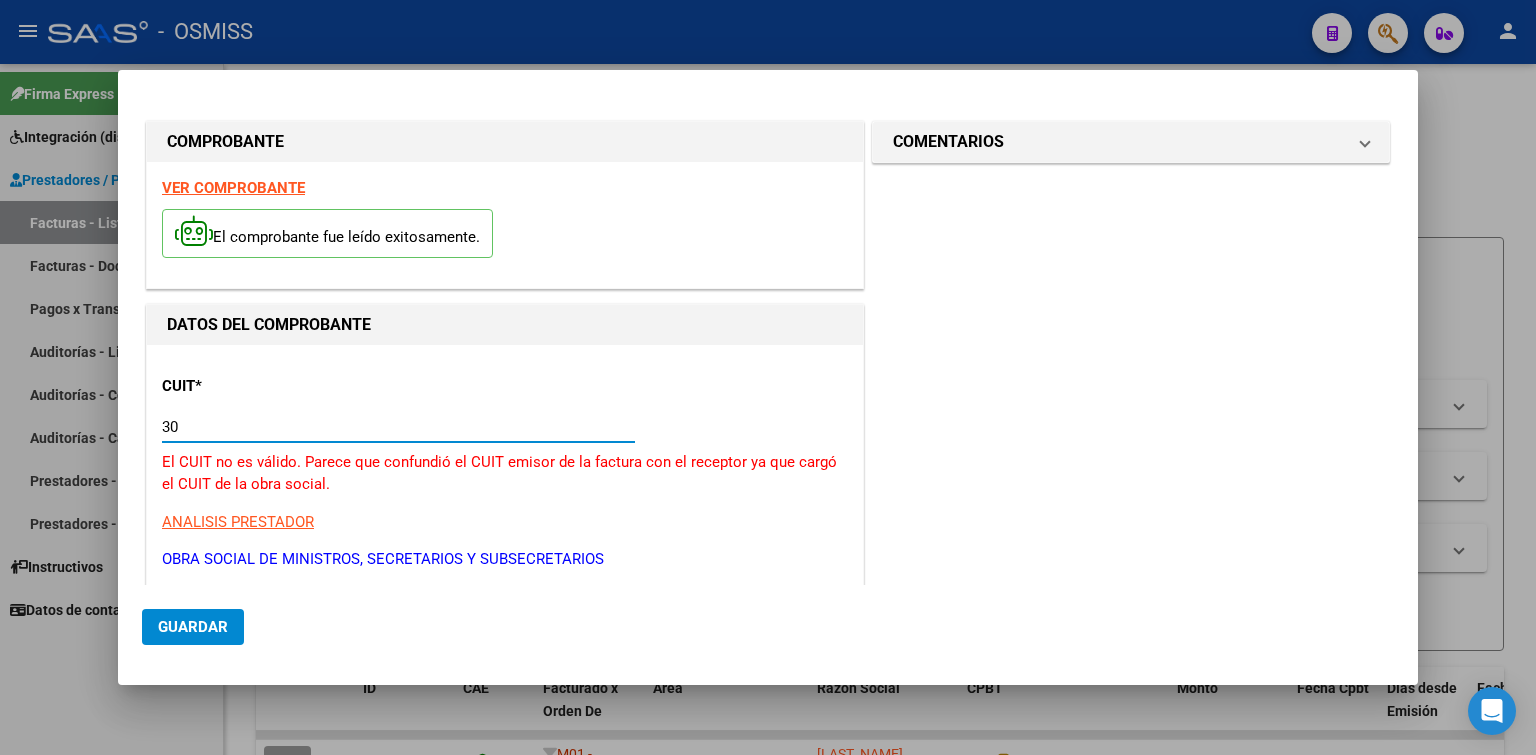 type on "3" 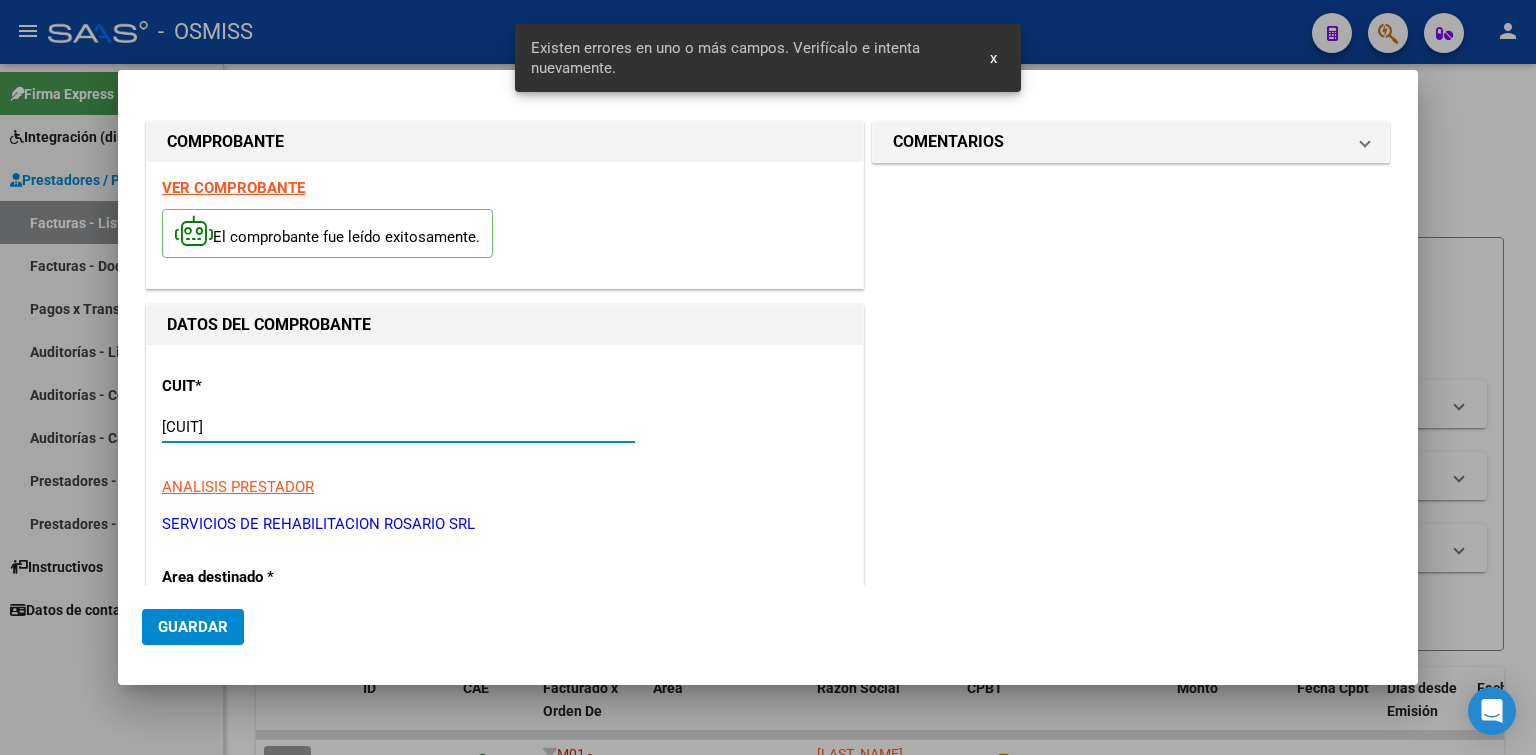 scroll, scrollTop: 300, scrollLeft: 0, axis: vertical 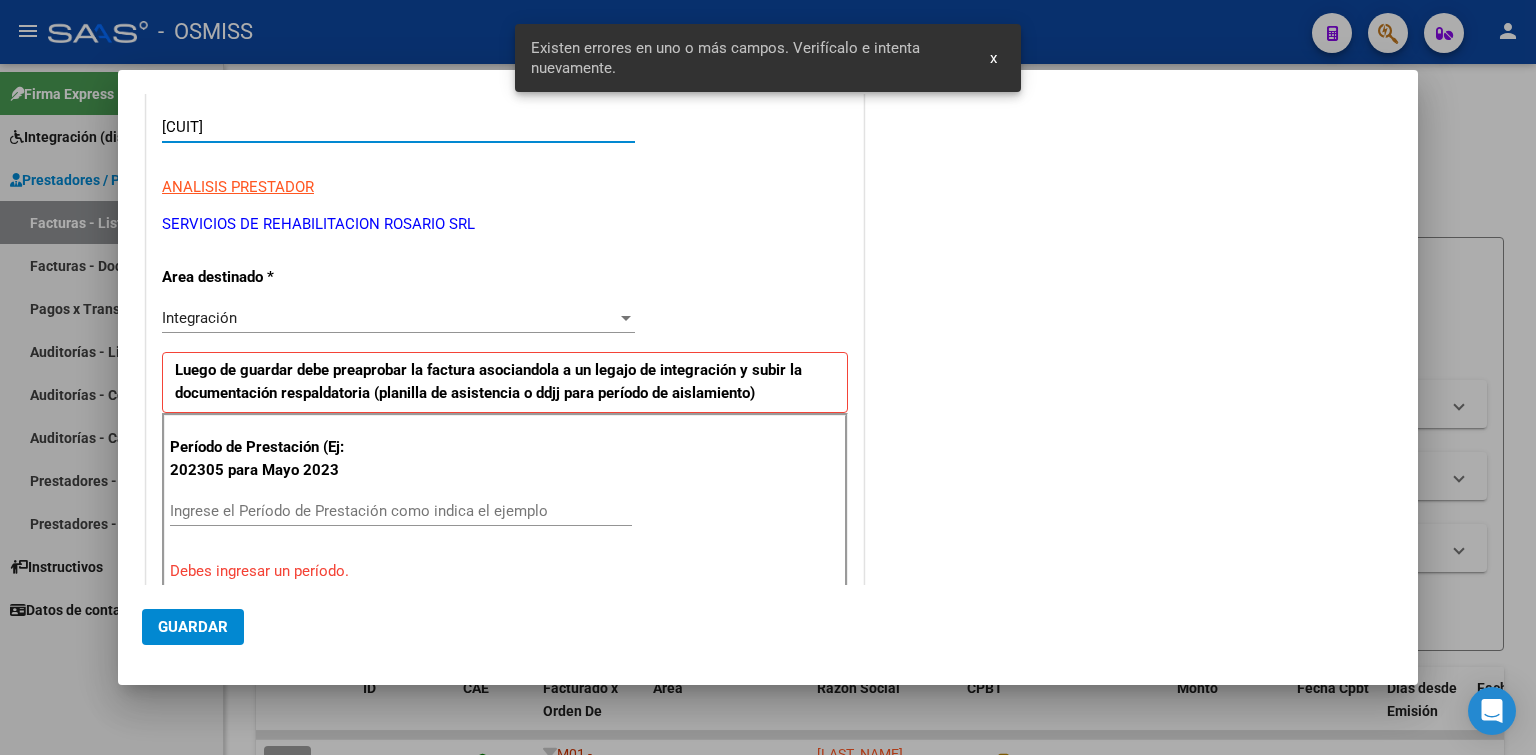type on "[CUIT]" 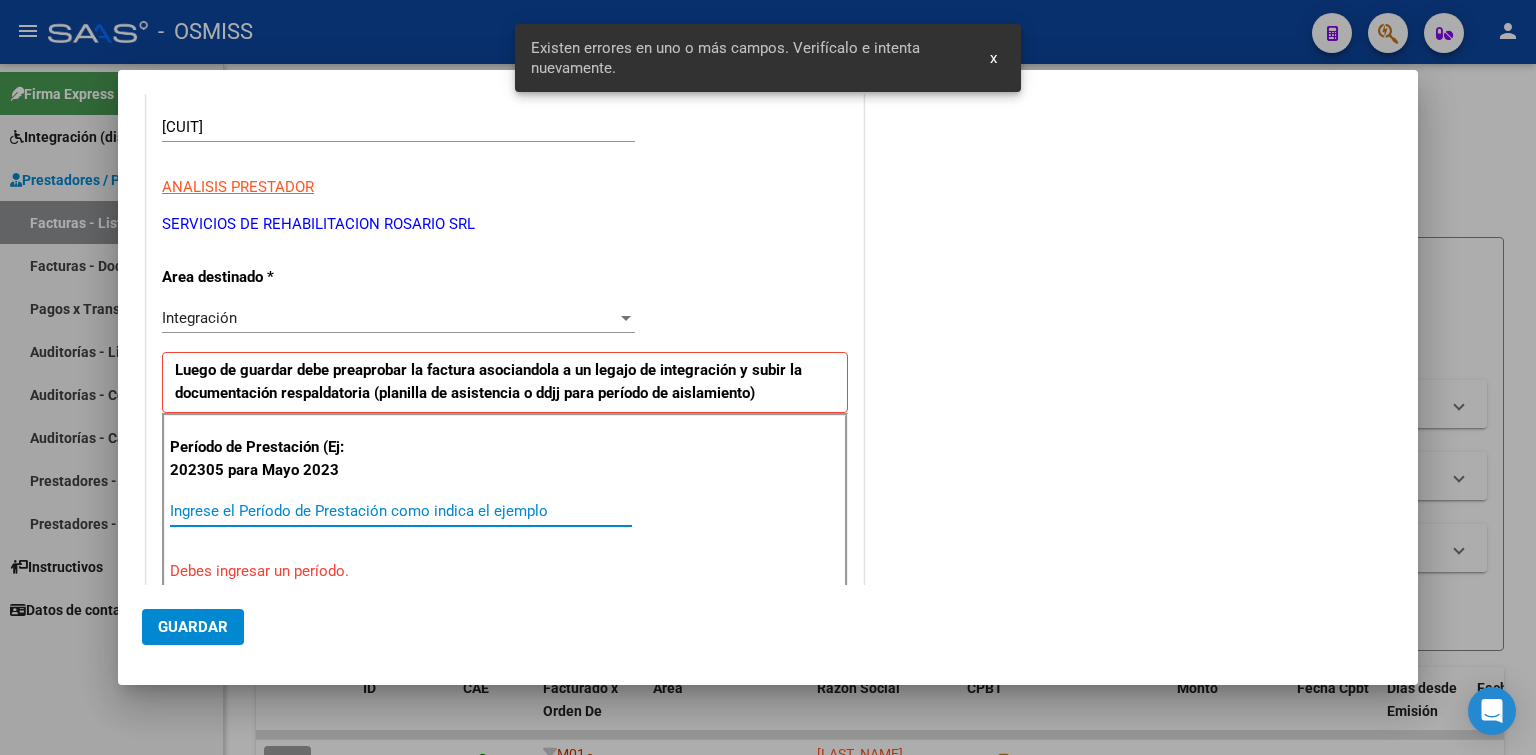paste on "202507" 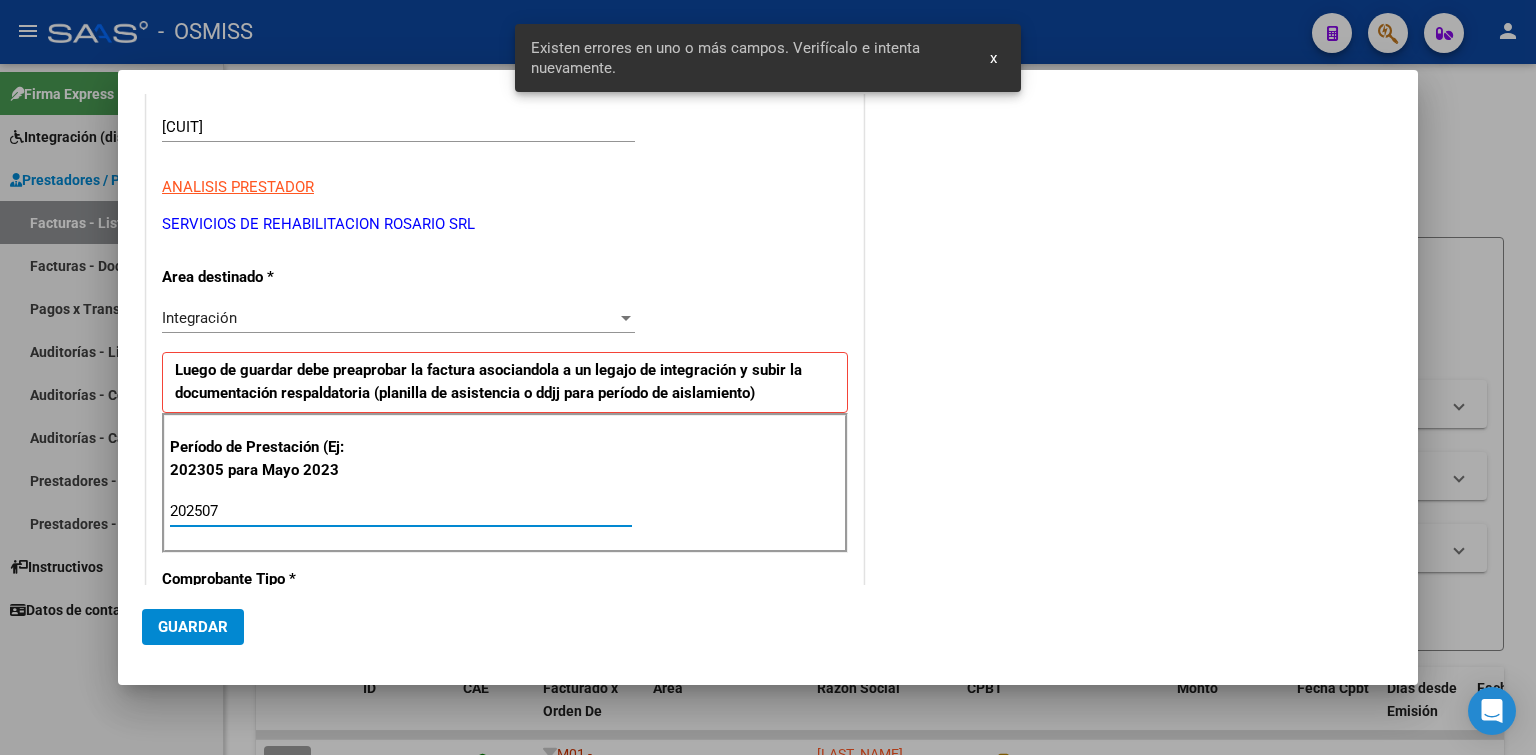 type on "202507" 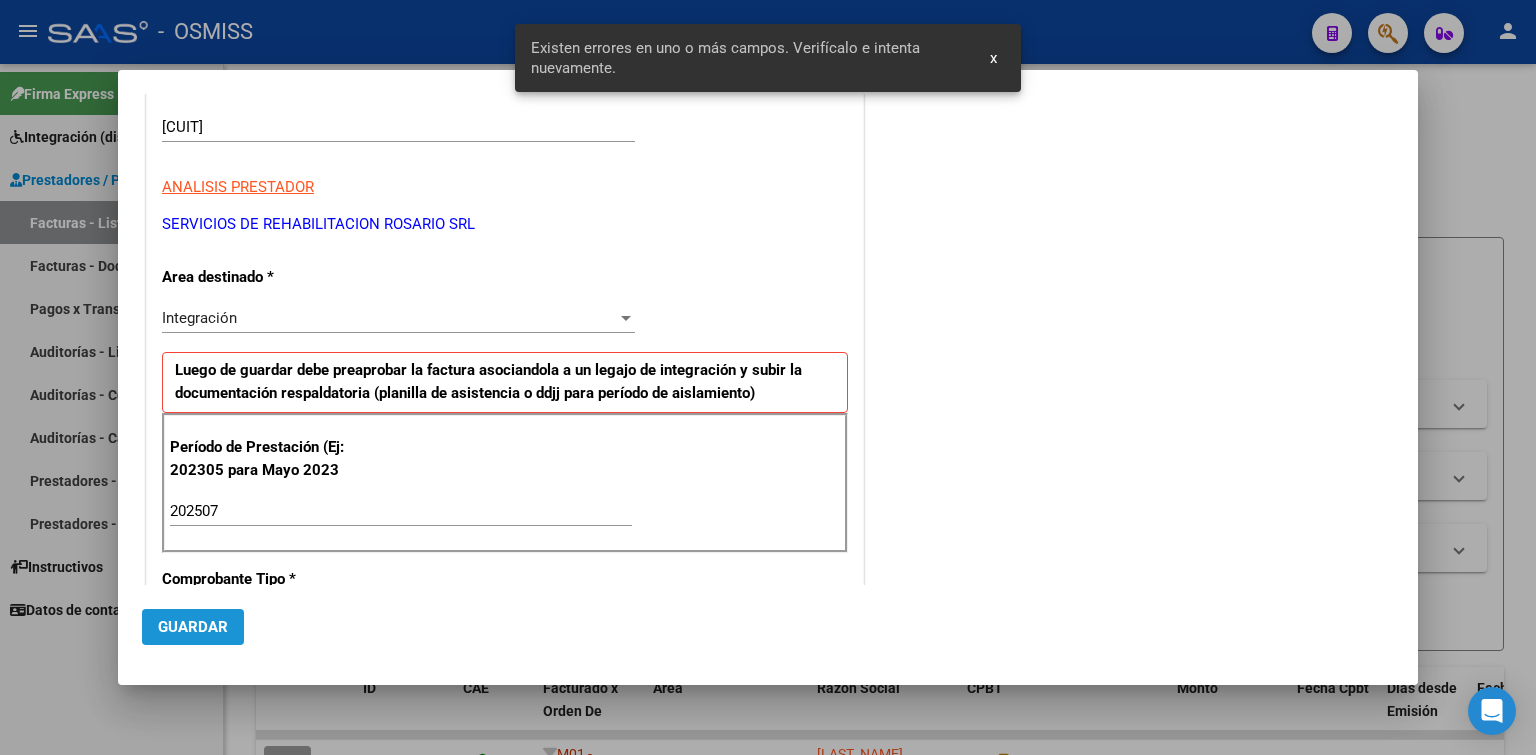 drag, startPoint x: 208, startPoint y: 625, endPoint x: 920, endPoint y: 450, distance: 733.191 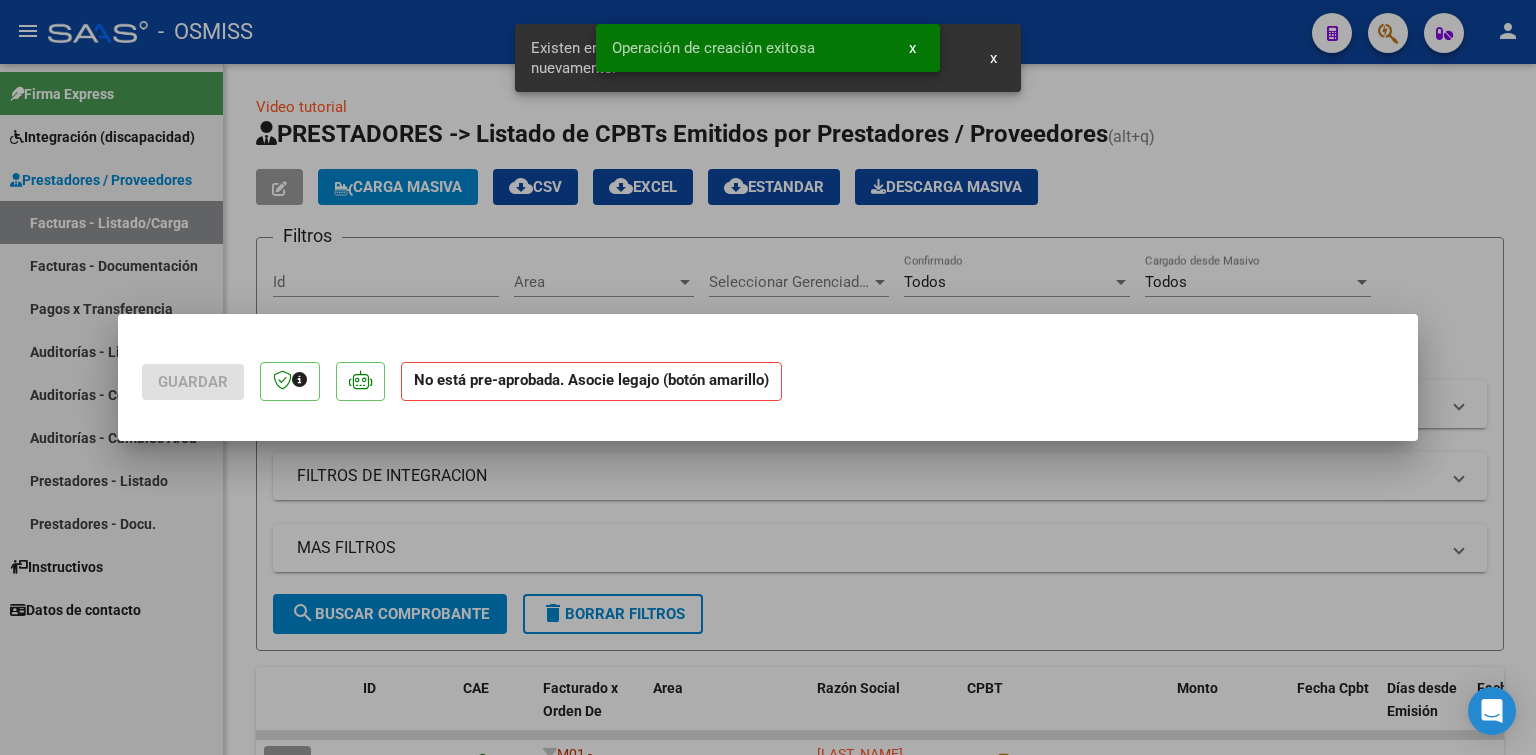 scroll, scrollTop: 0, scrollLeft: 0, axis: both 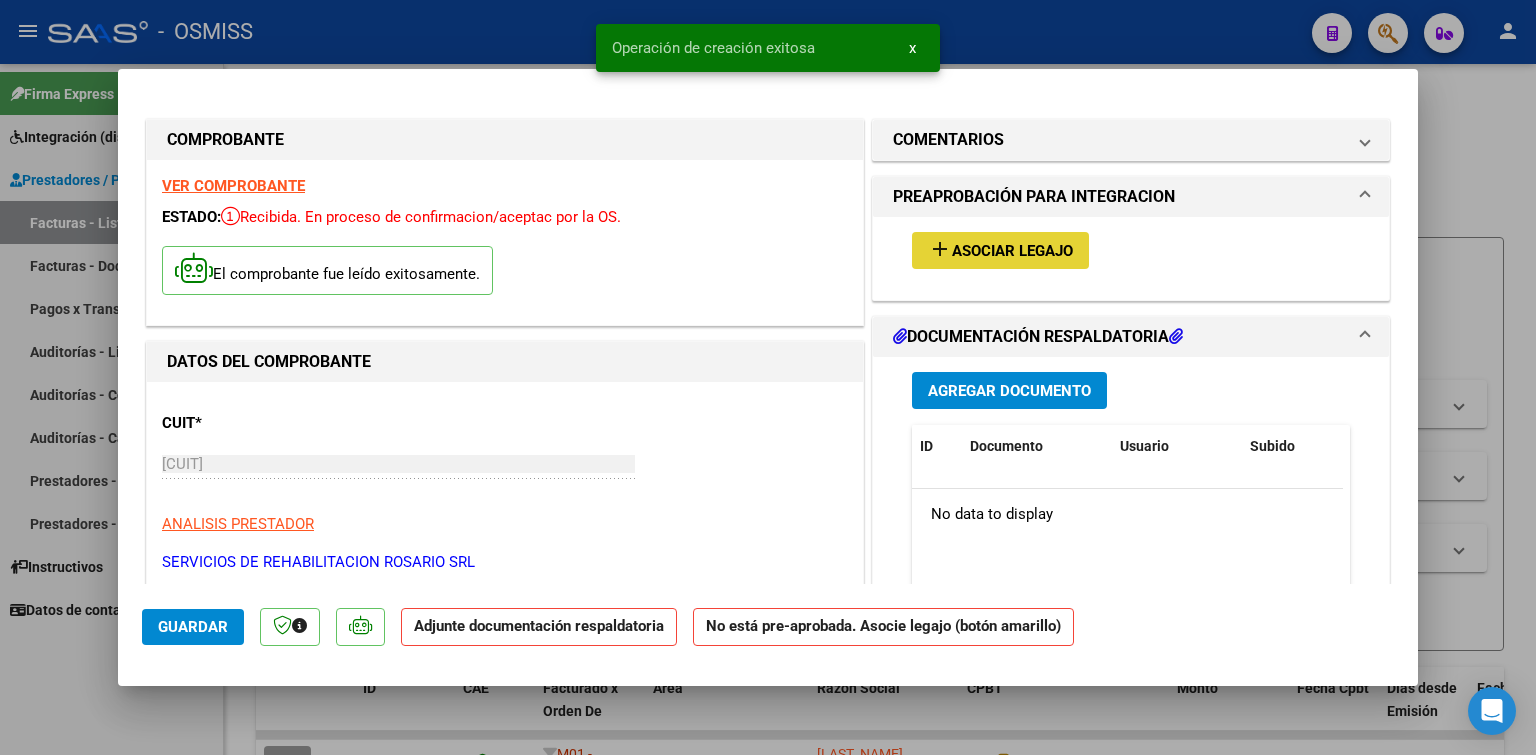 click on "Asociar Legajo" at bounding box center (1012, 251) 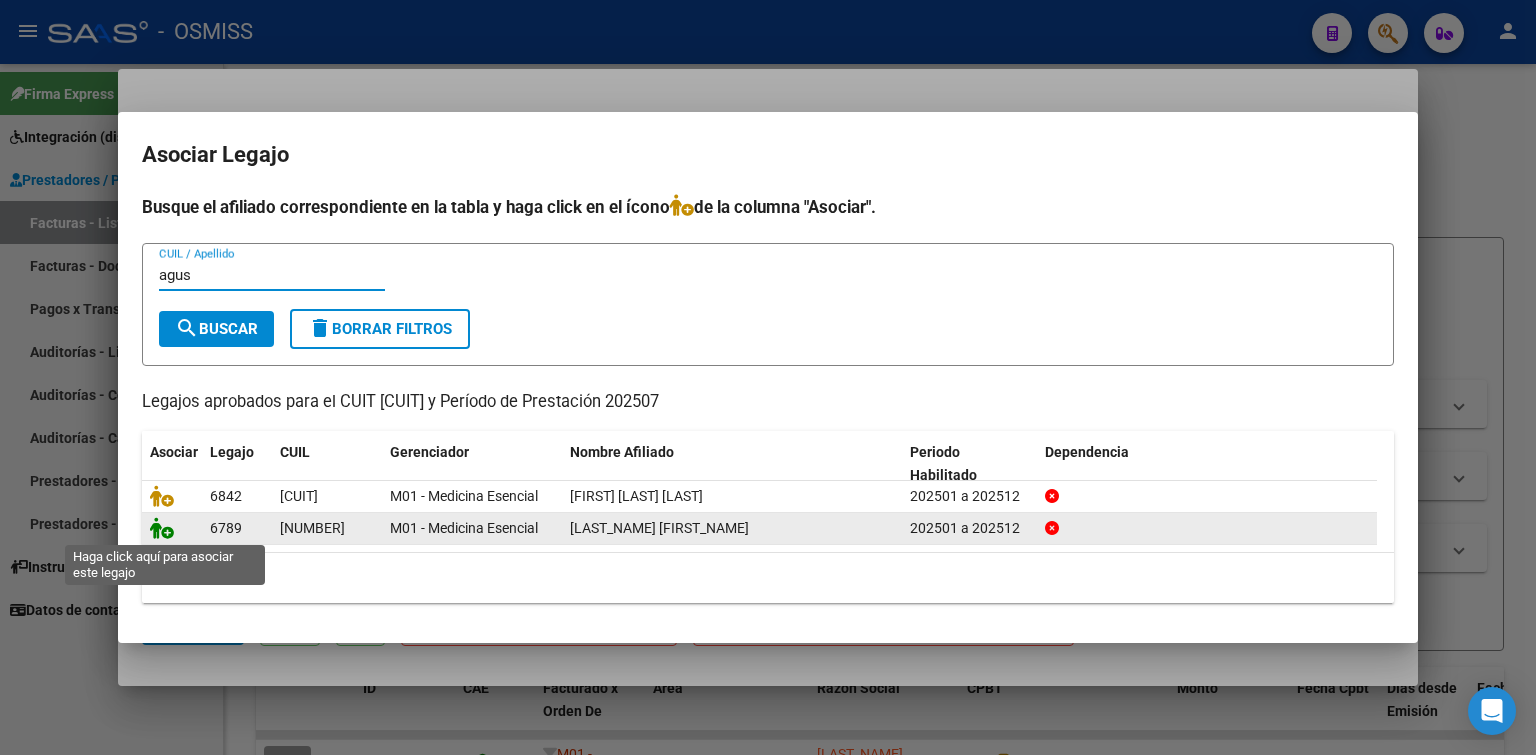 type on "agus" 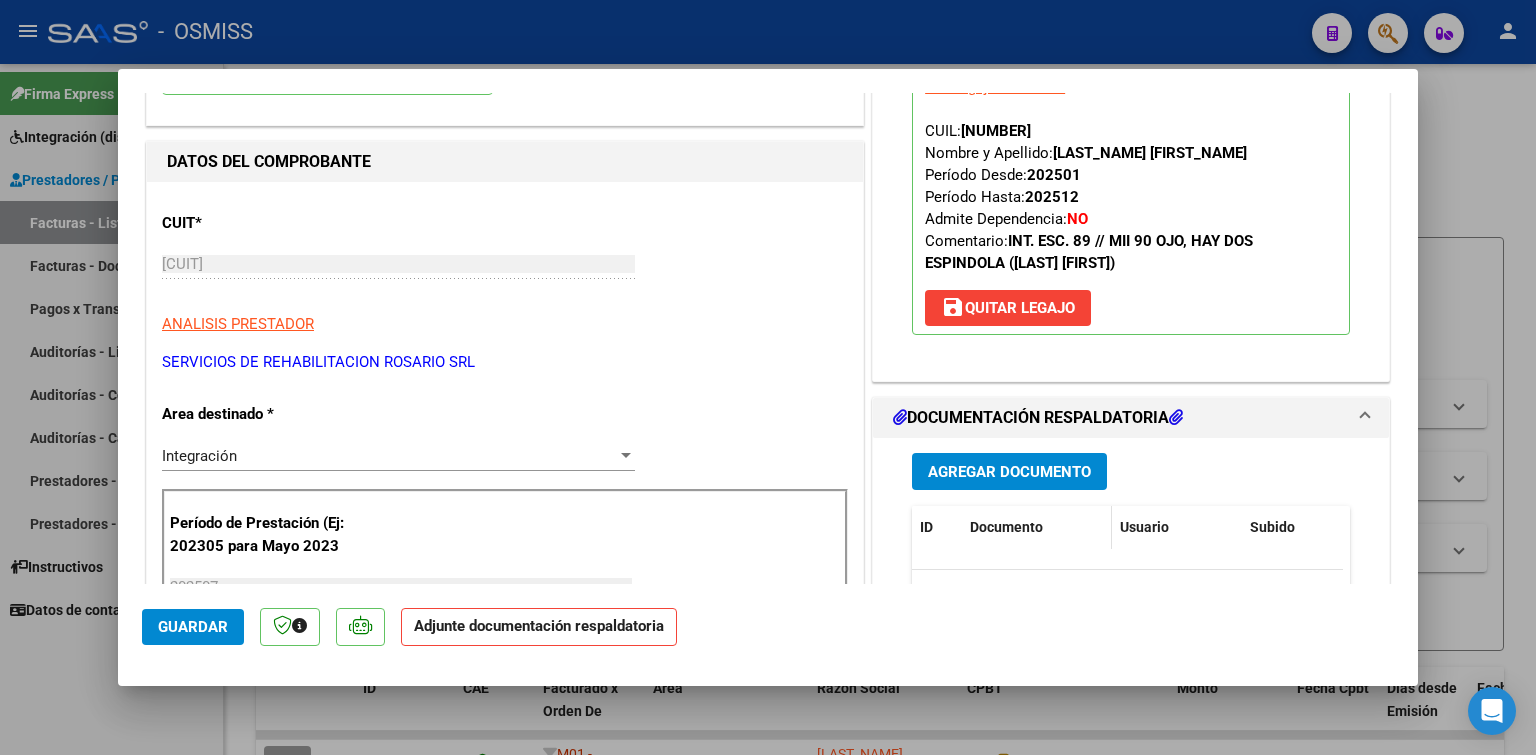 scroll, scrollTop: 300, scrollLeft: 0, axis: vertical 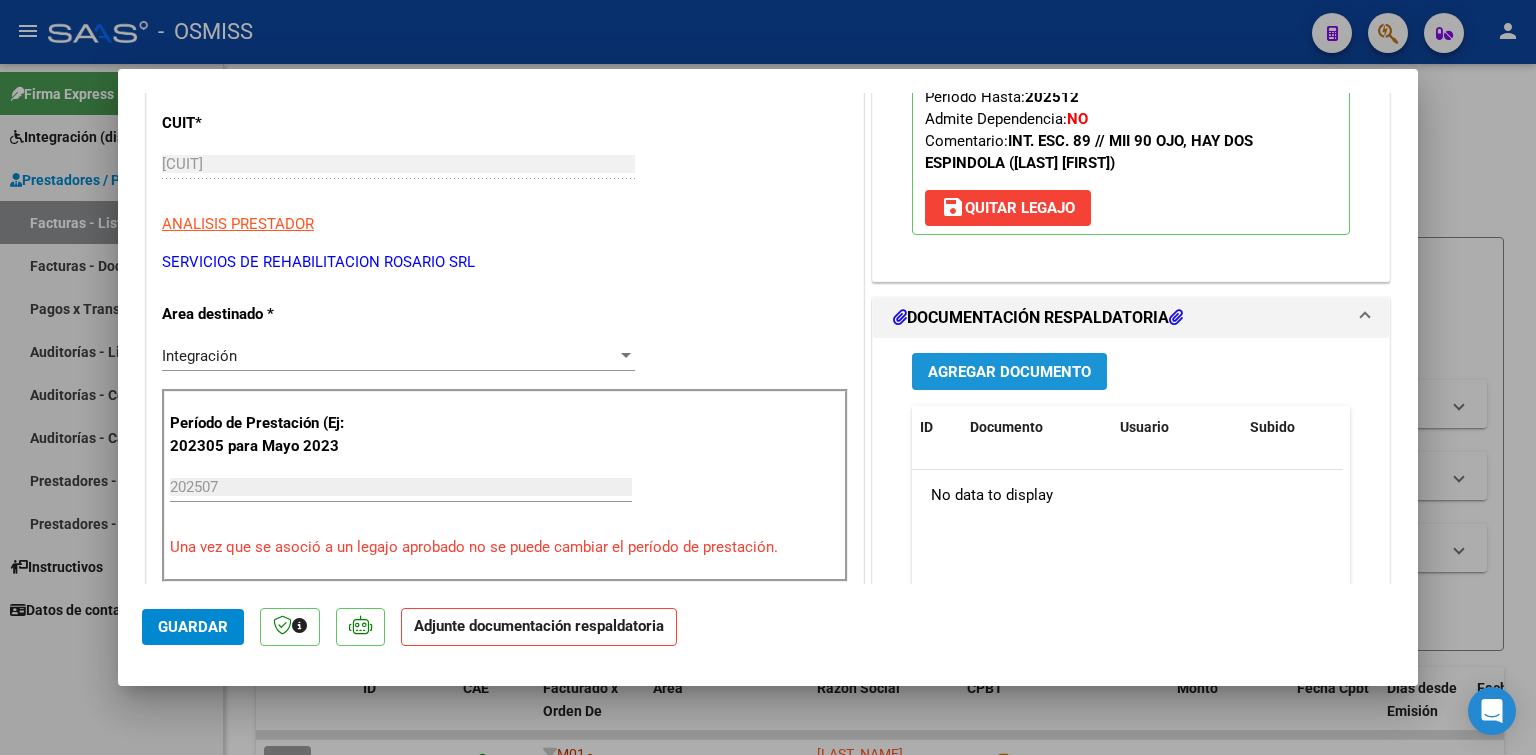 click on "Agregar Documento" at bounding box center (1009, 372) 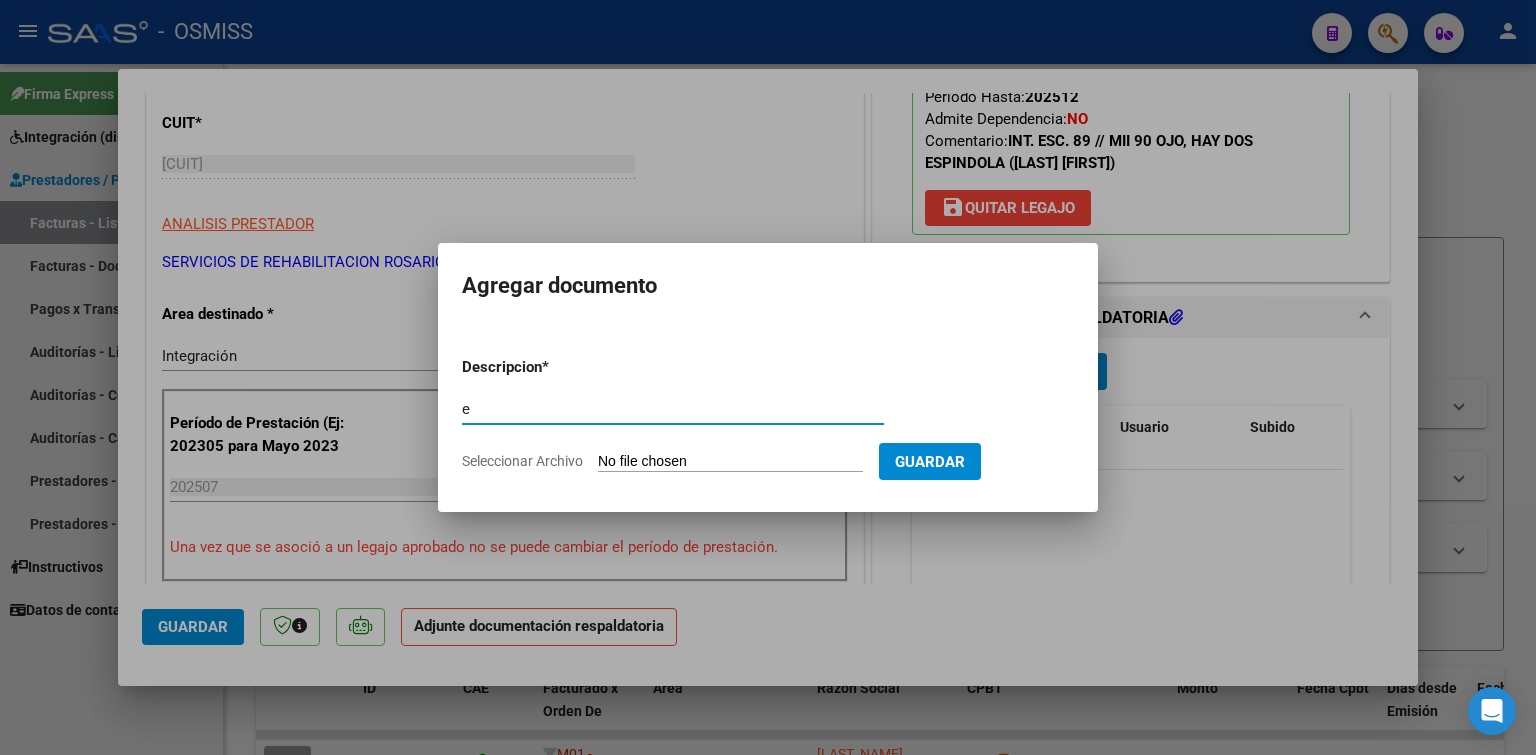 type on "e" 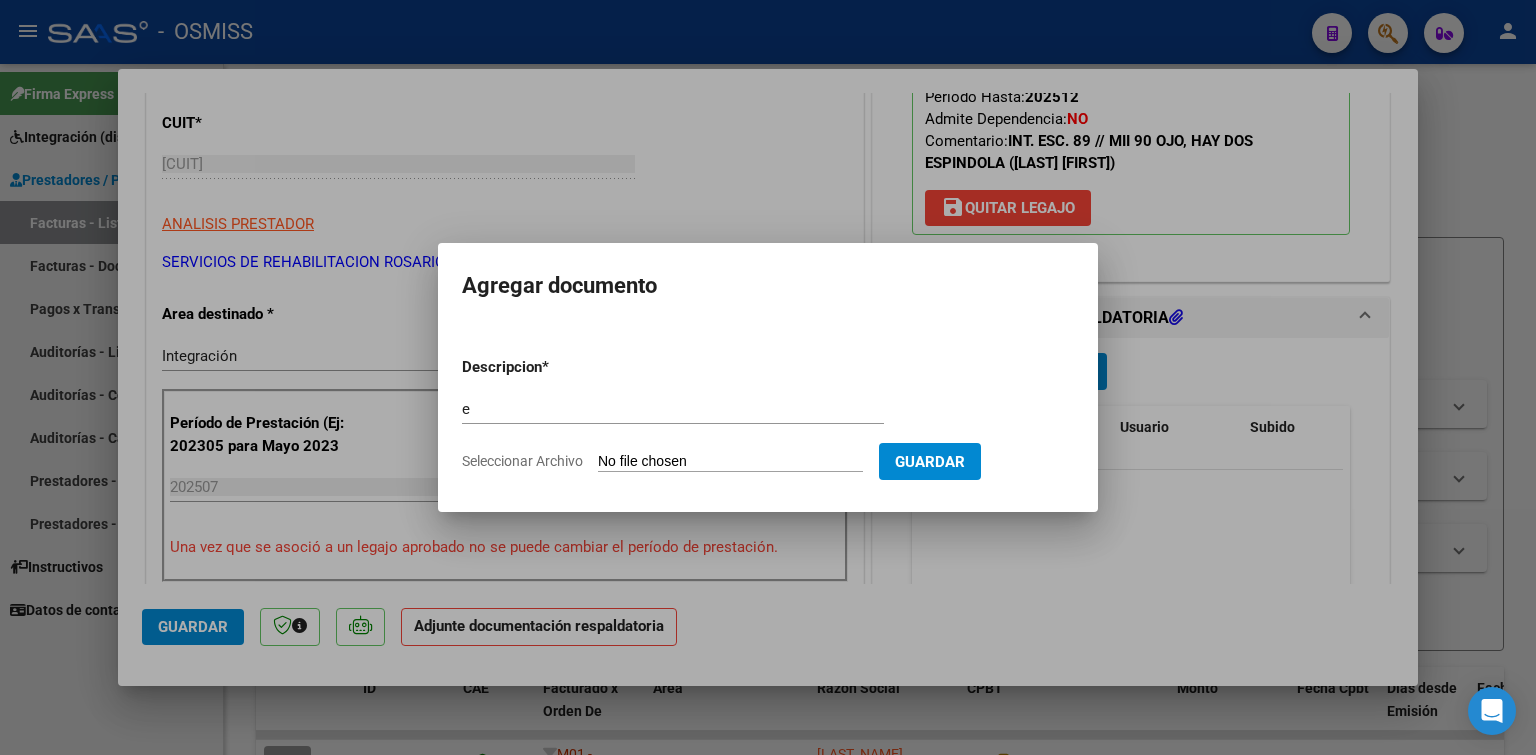 click on "Seleccionar Archivo" at bounding box center [730, 462] 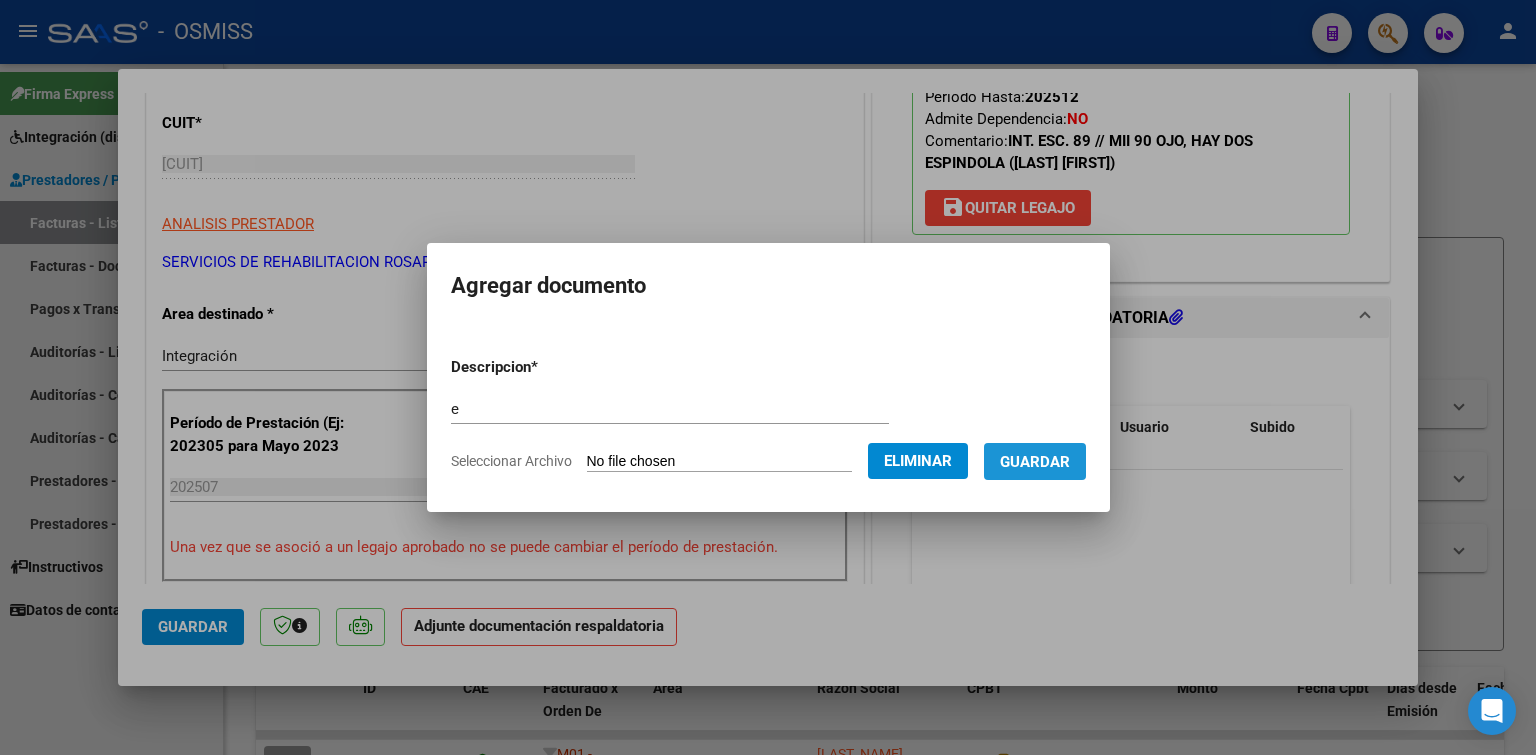 click on "Guardar" at bounding box center [1035, 462] 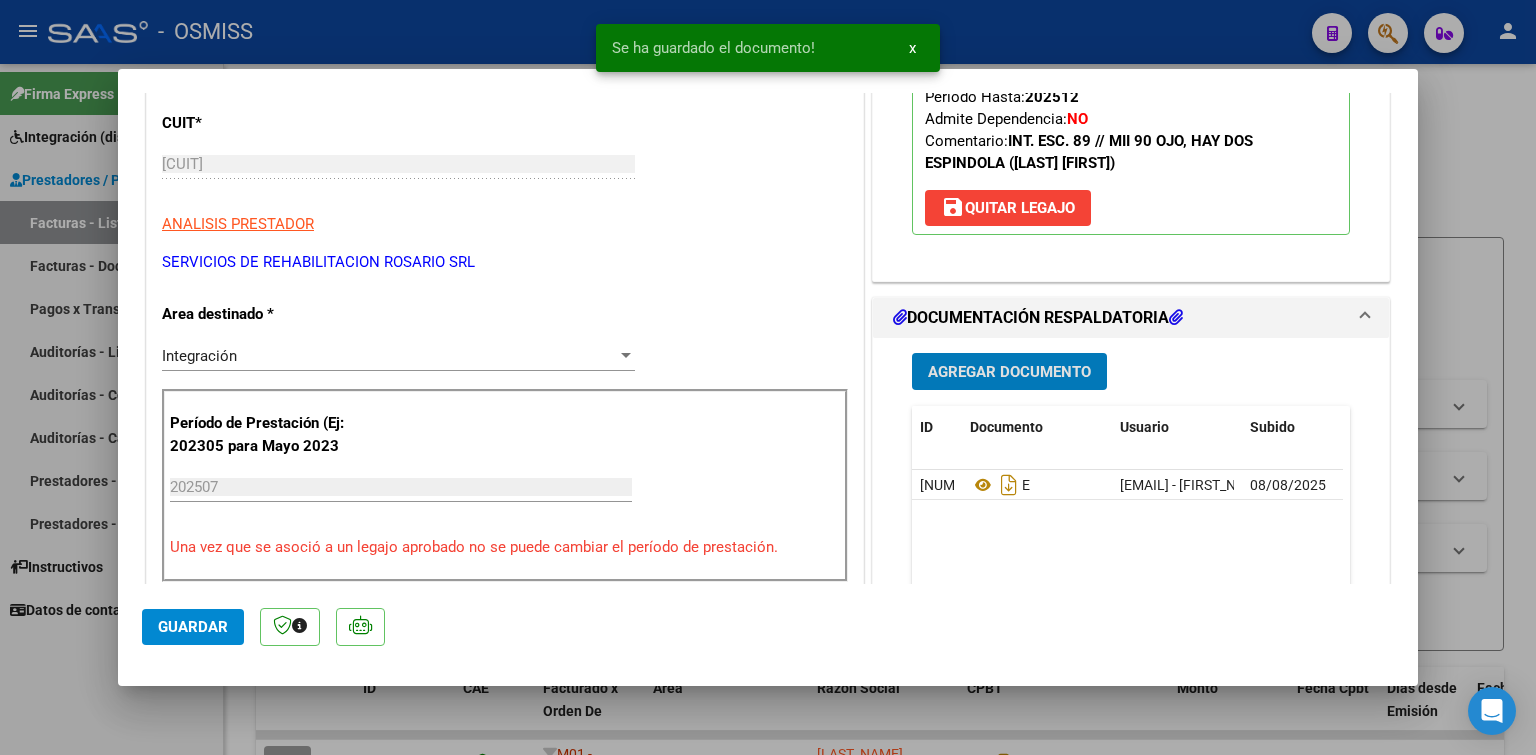 type 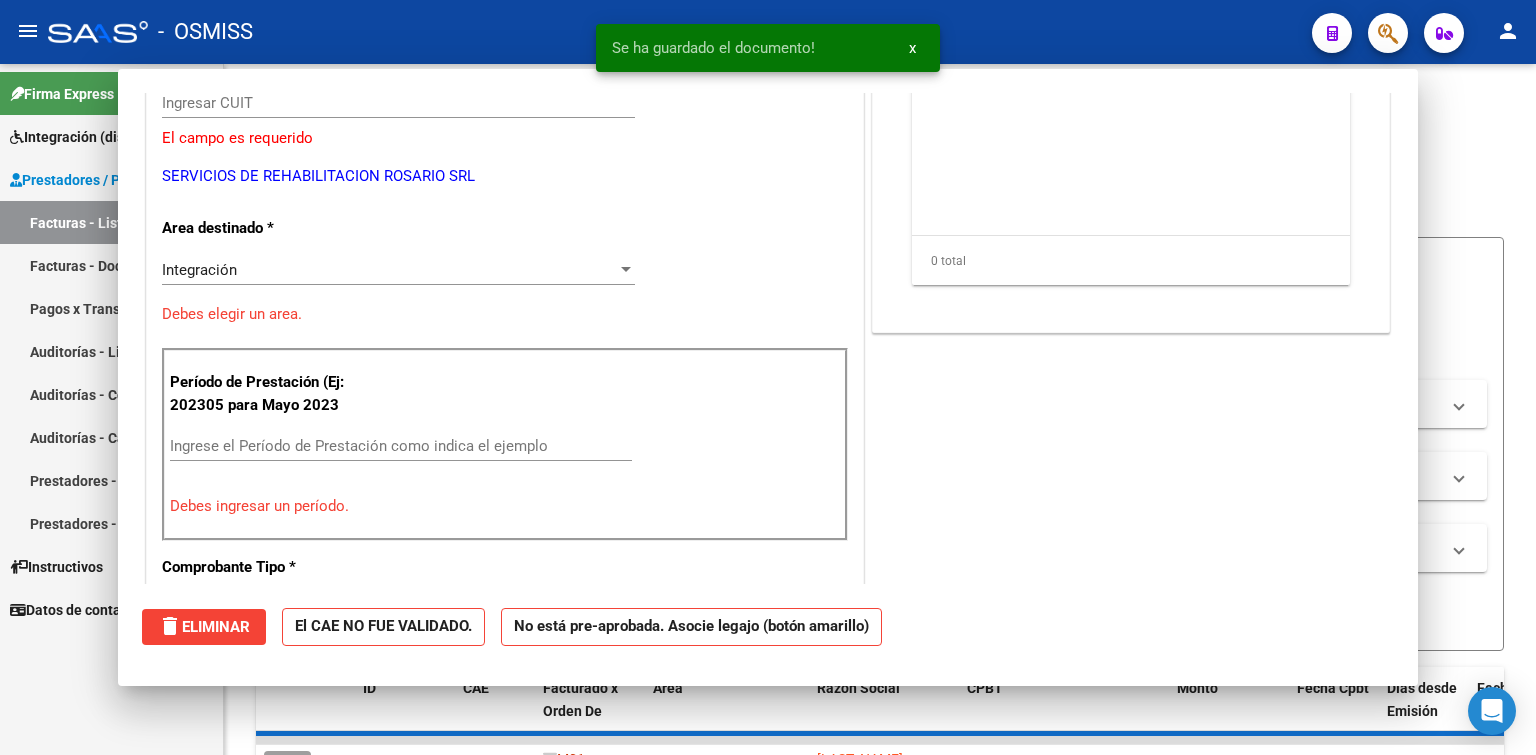 scroll, scrollTop: 239, scrollLeft: 0, axis: vertical 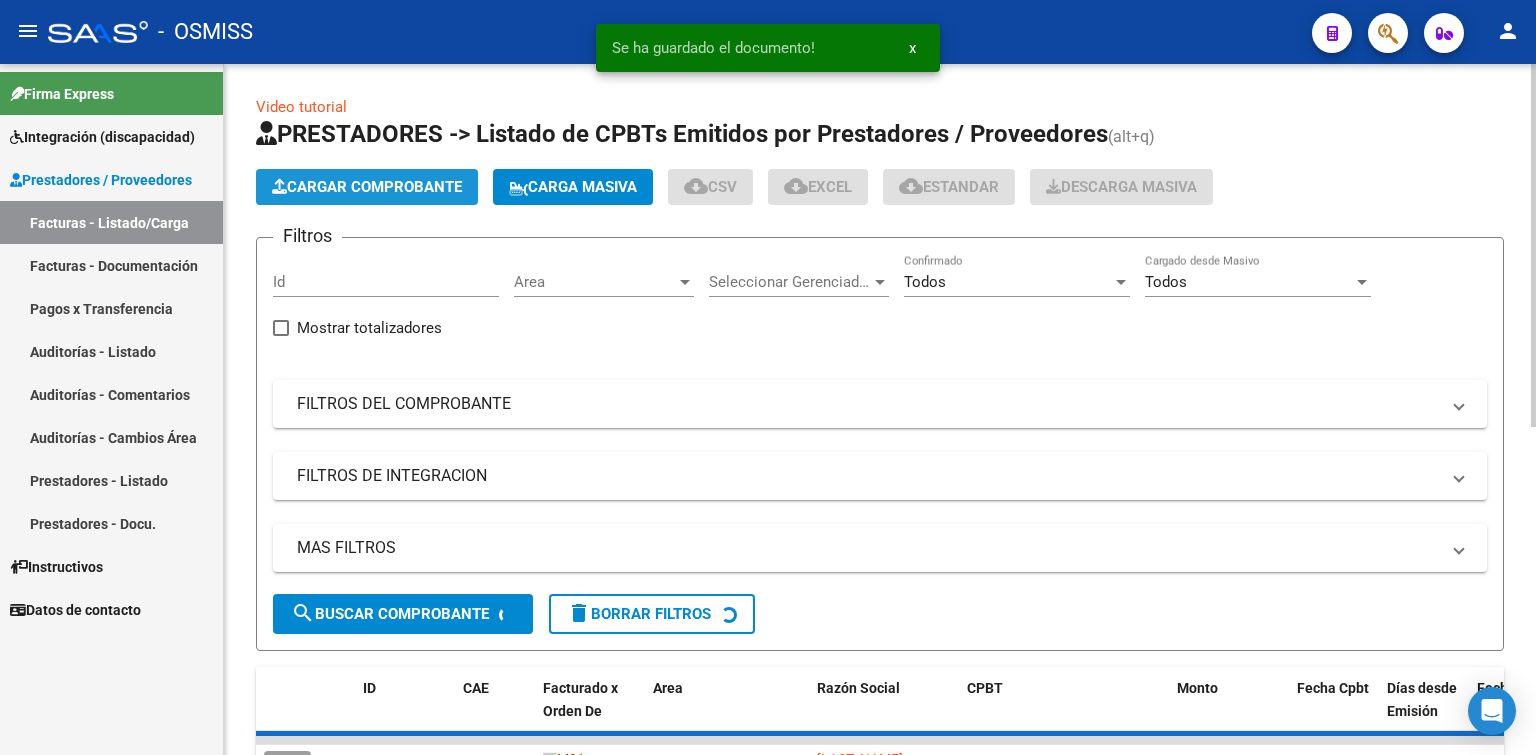click on "Cargar Comprobante" 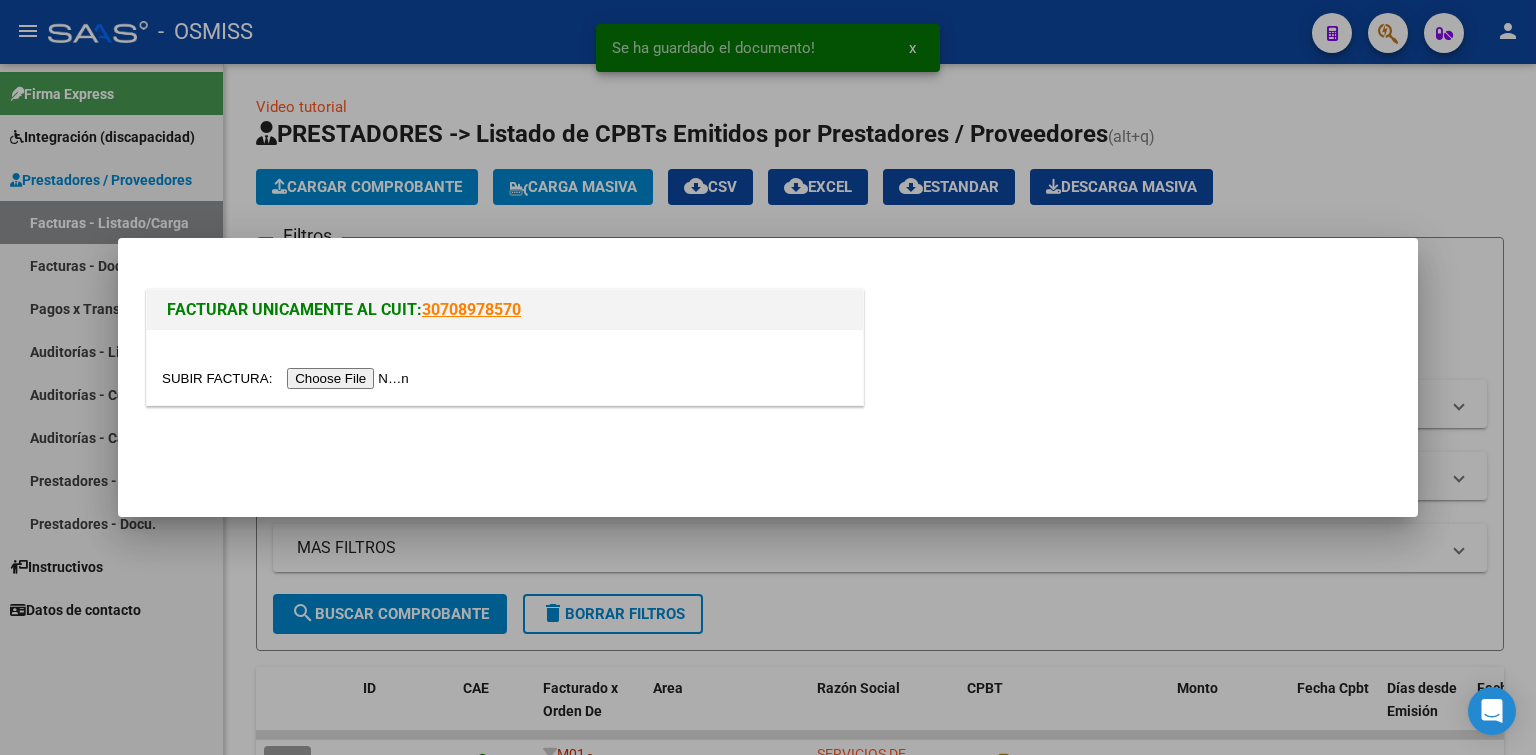 click at bounding box center [288, 378] 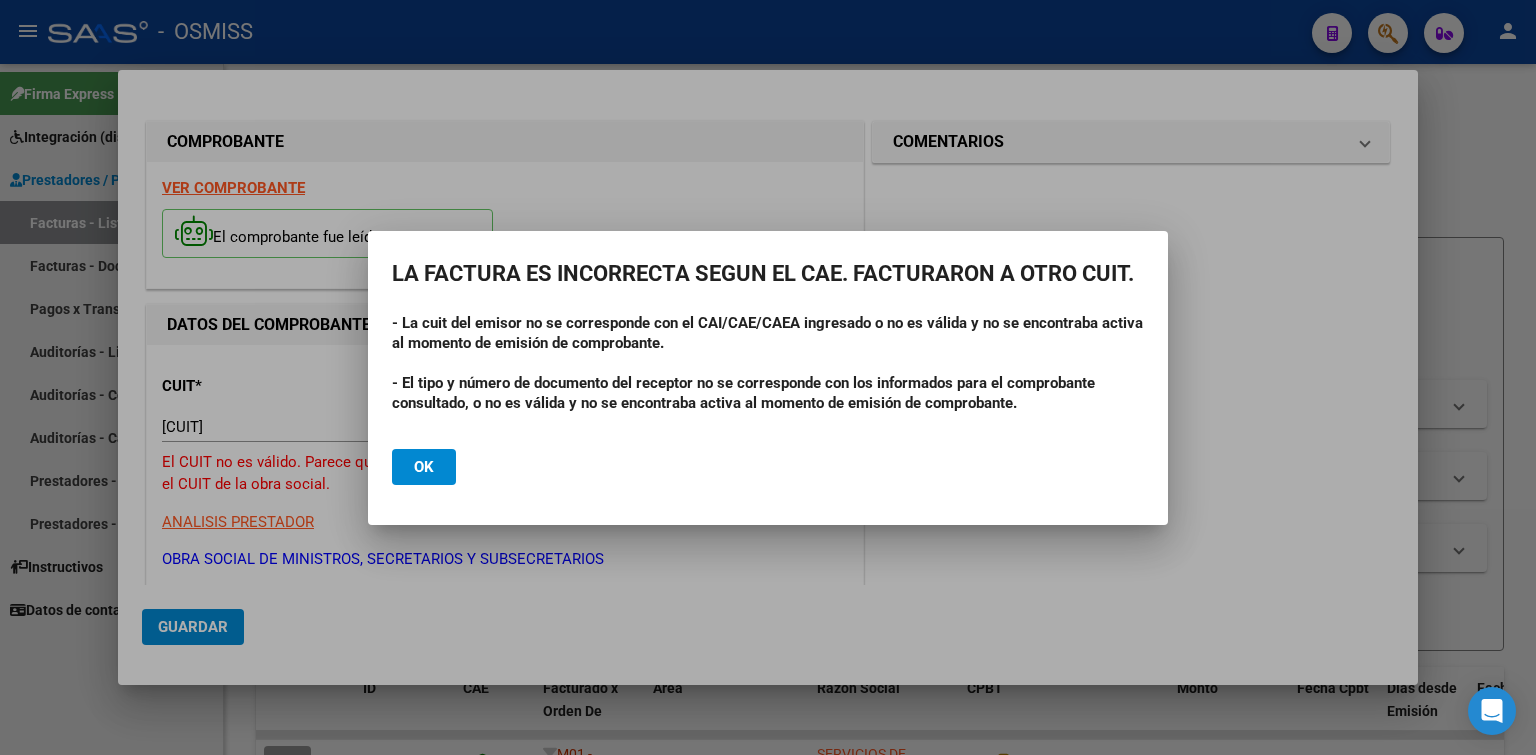 click at bounding box center [768, 377] 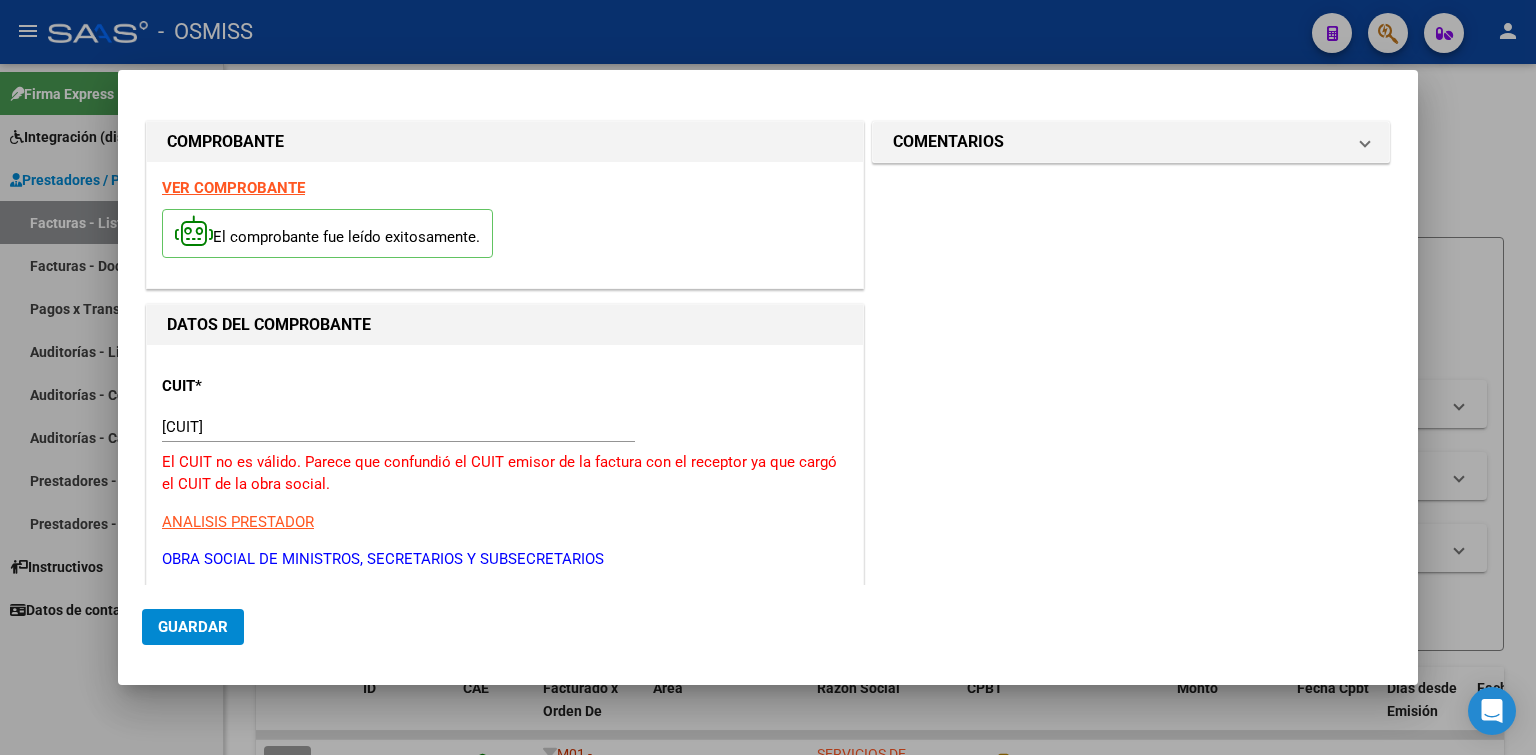 click on "[CUIT]" at bounding box center [398, 427] 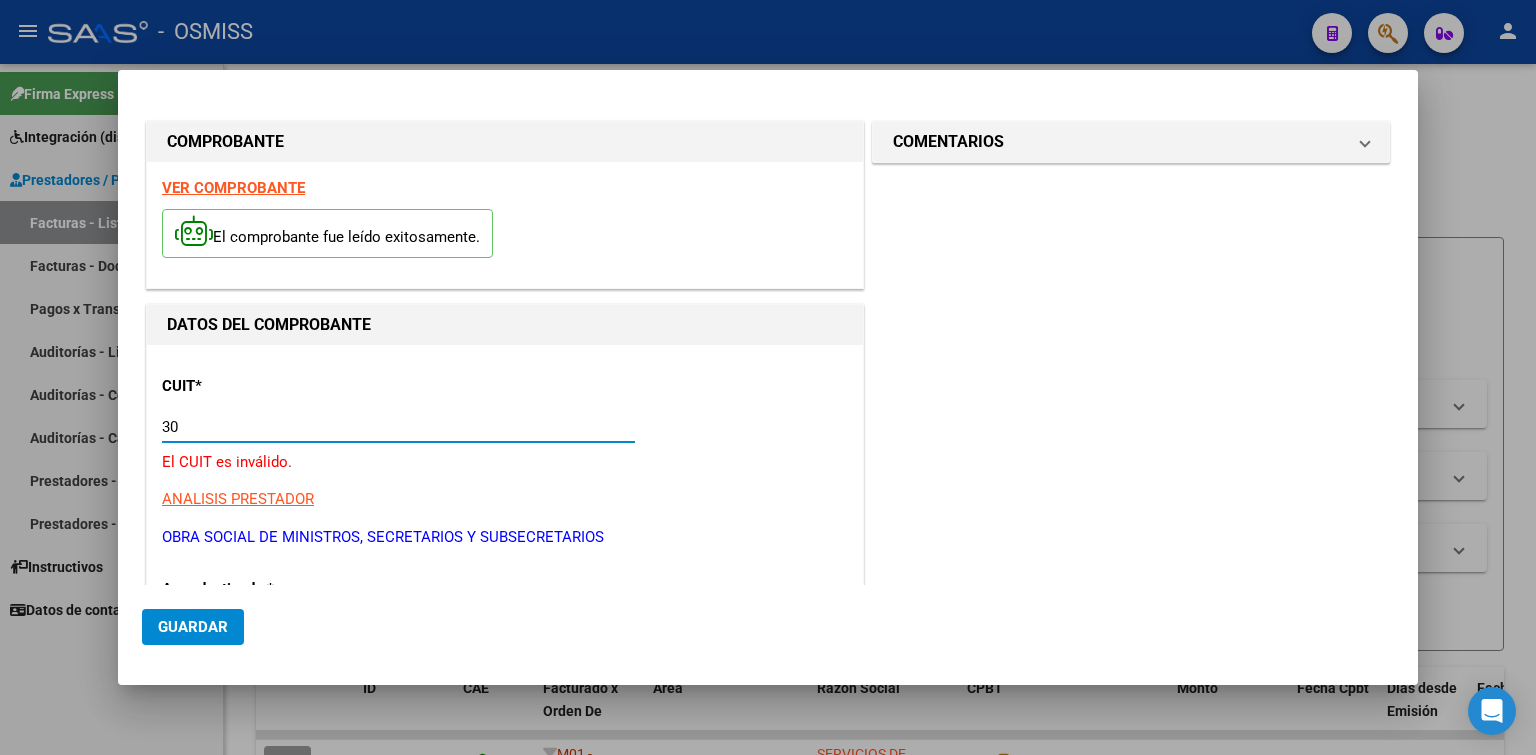 type on "3" 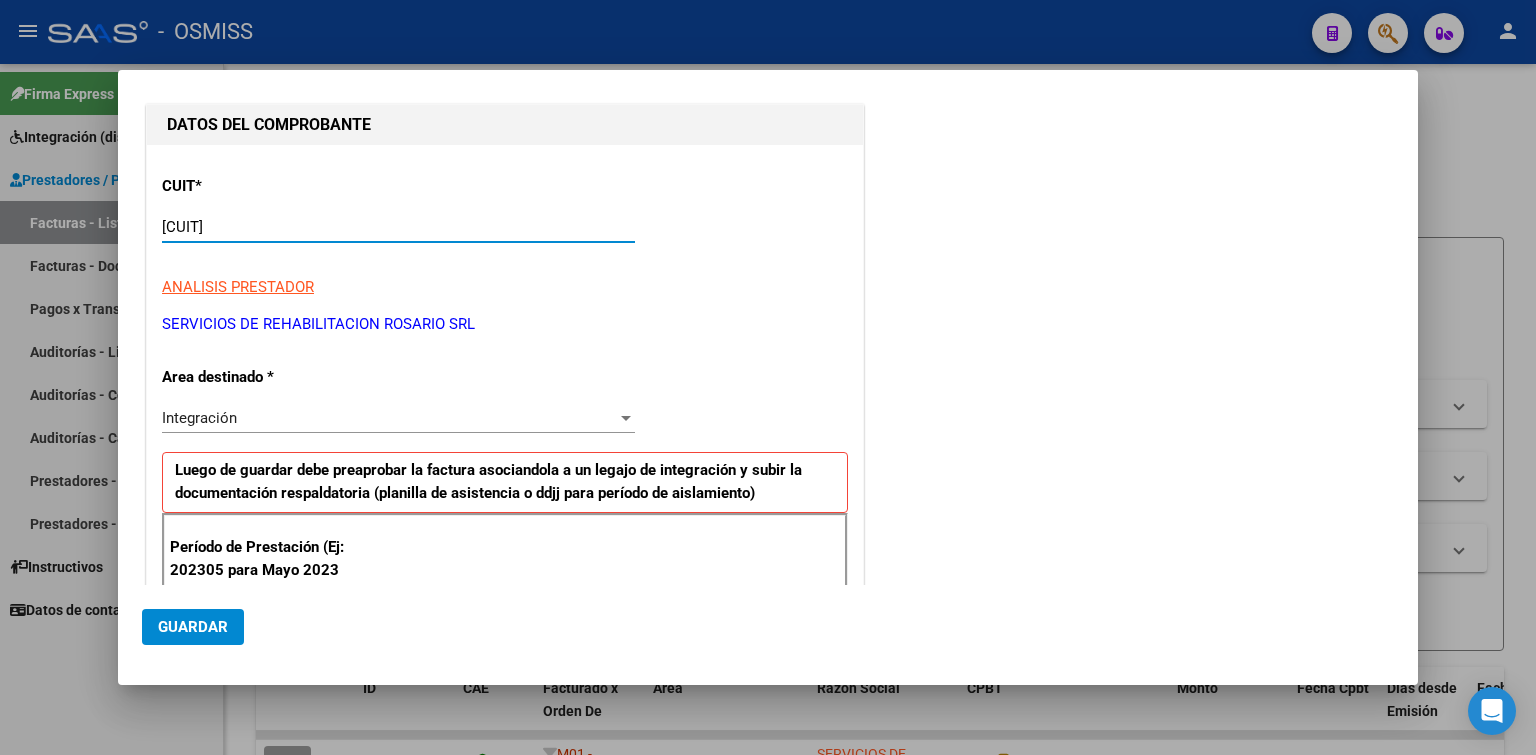 scroll, scrollTop: 300, scrollLeft: 0, axis: vertical 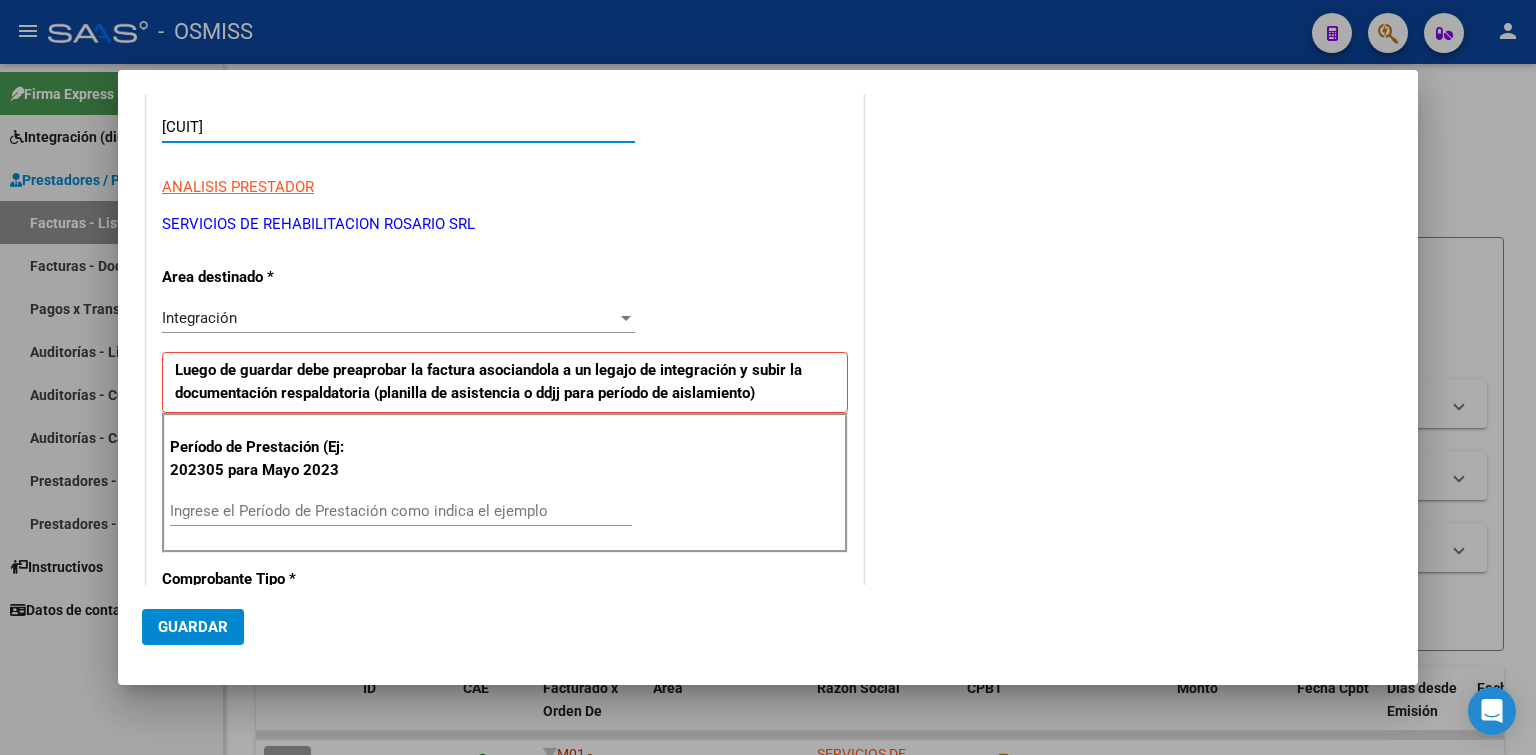 type on "[CUIT]" 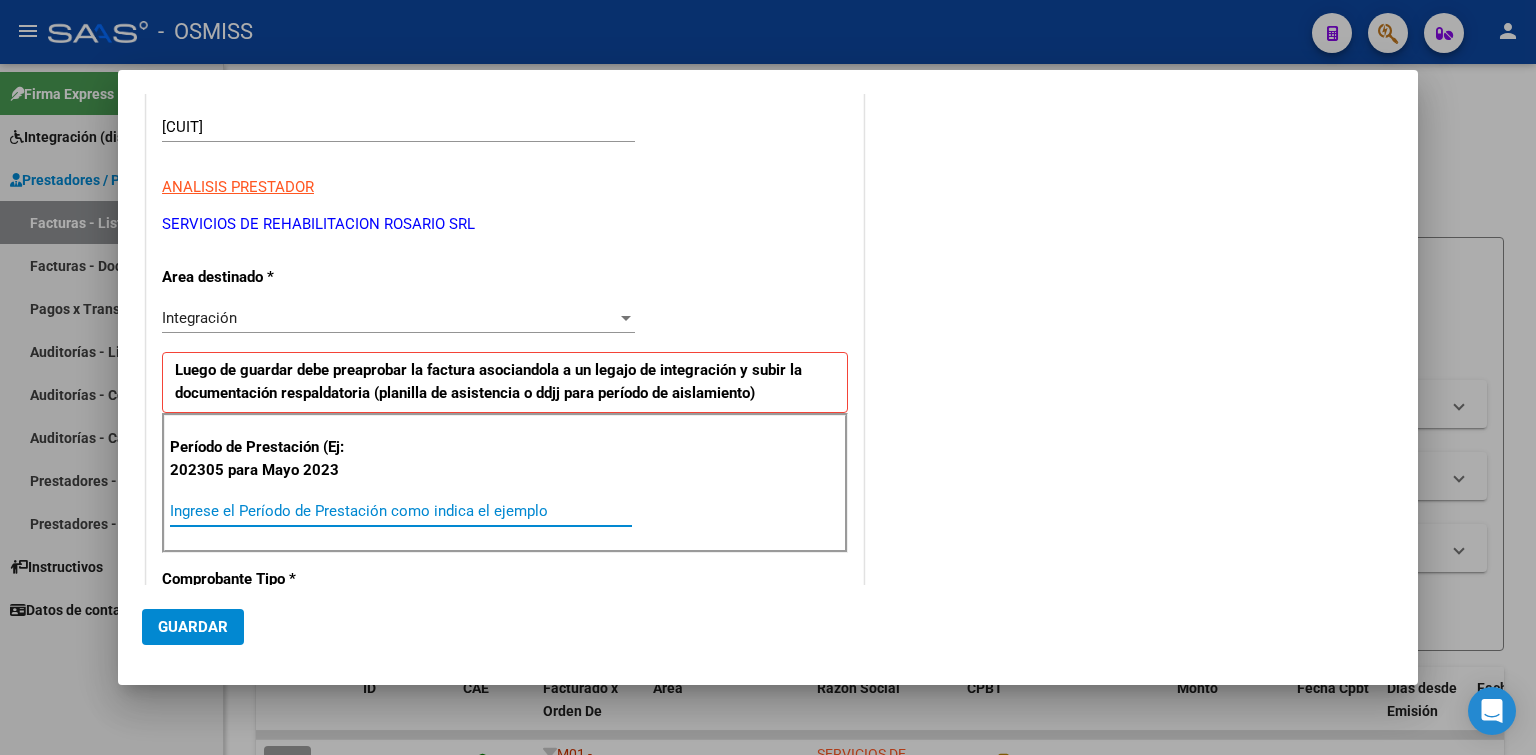 scroll, scrollTop: 449, scrollLeft: 0, axis: vertical 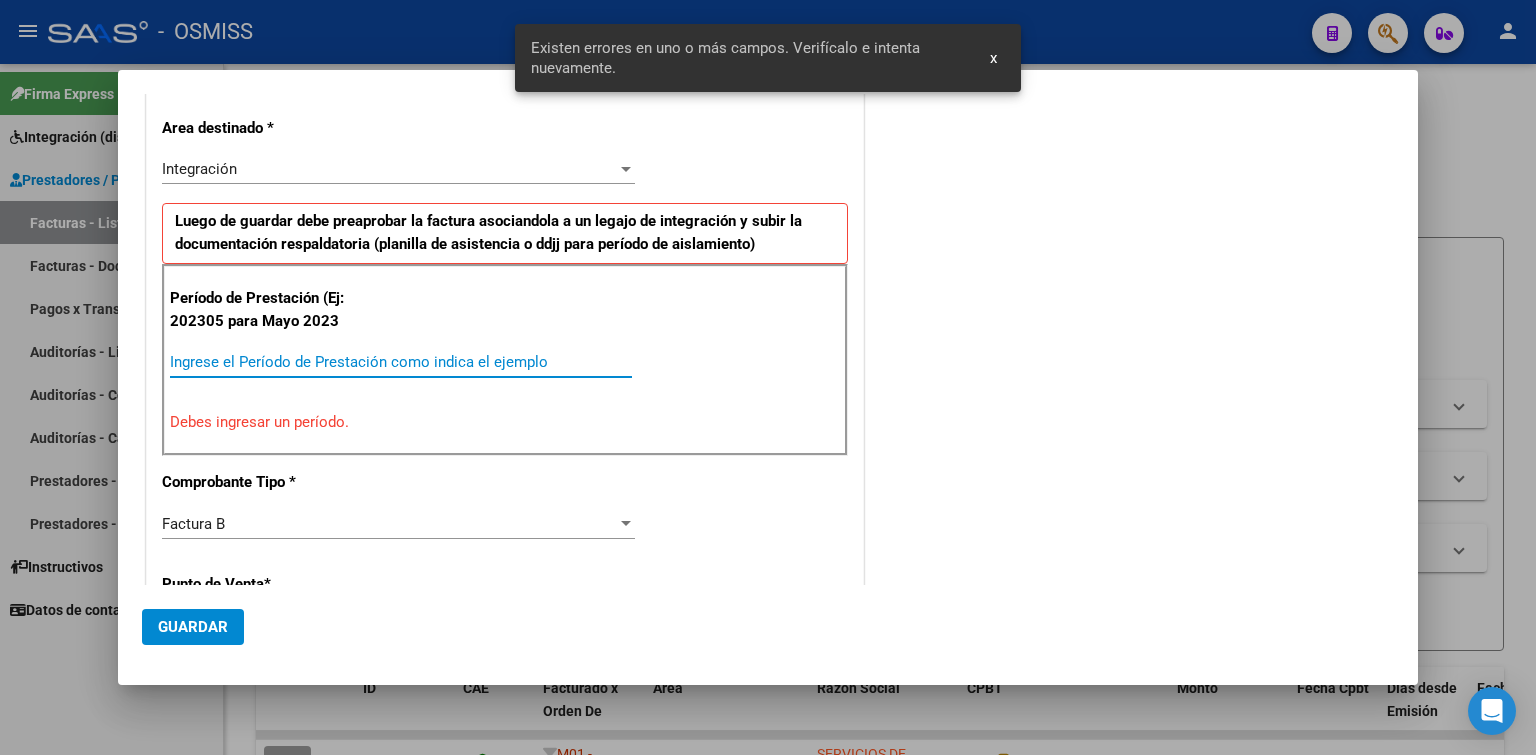 paste on "202507" 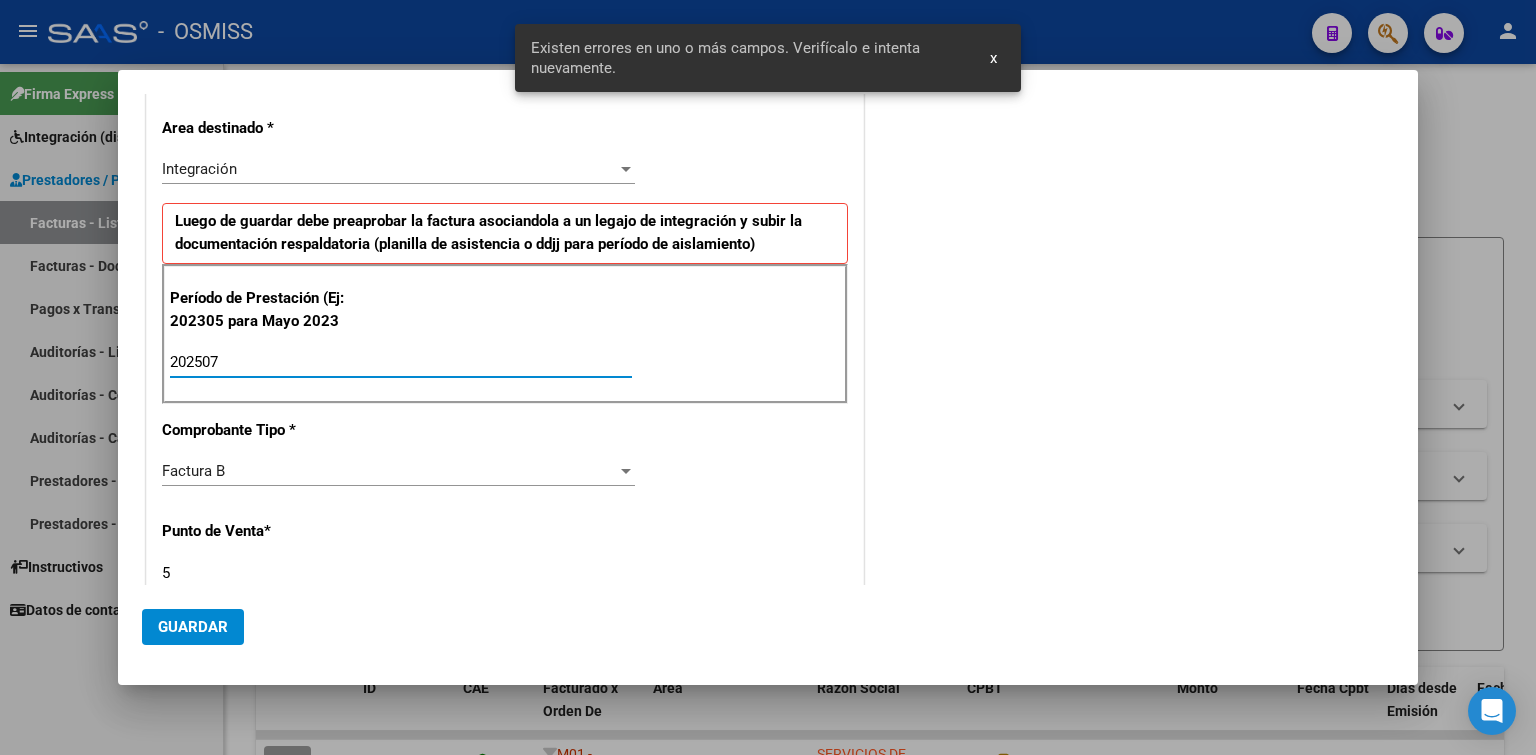 type on "202507" 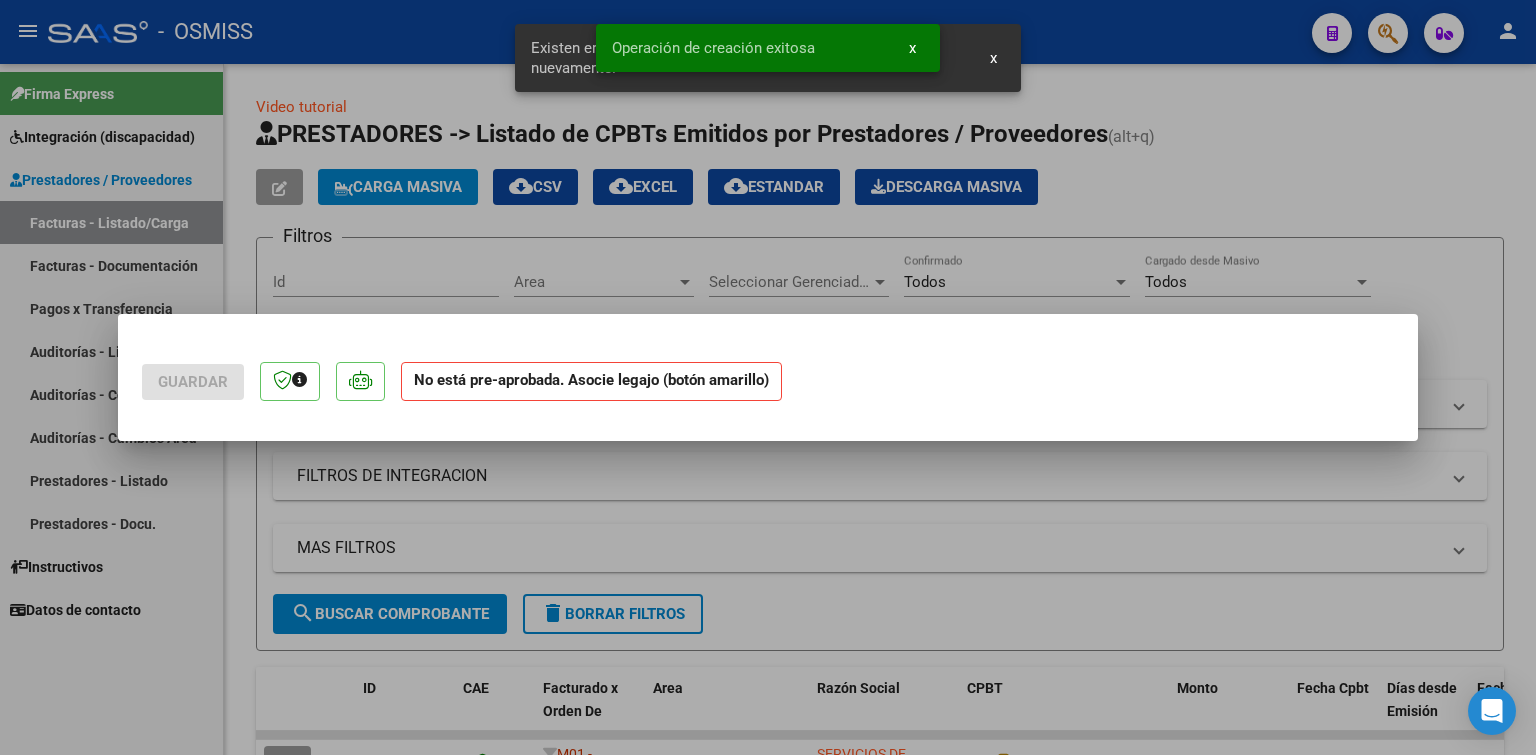 scroll, scrollTop: 0, scrollLeft: 0, axis: both 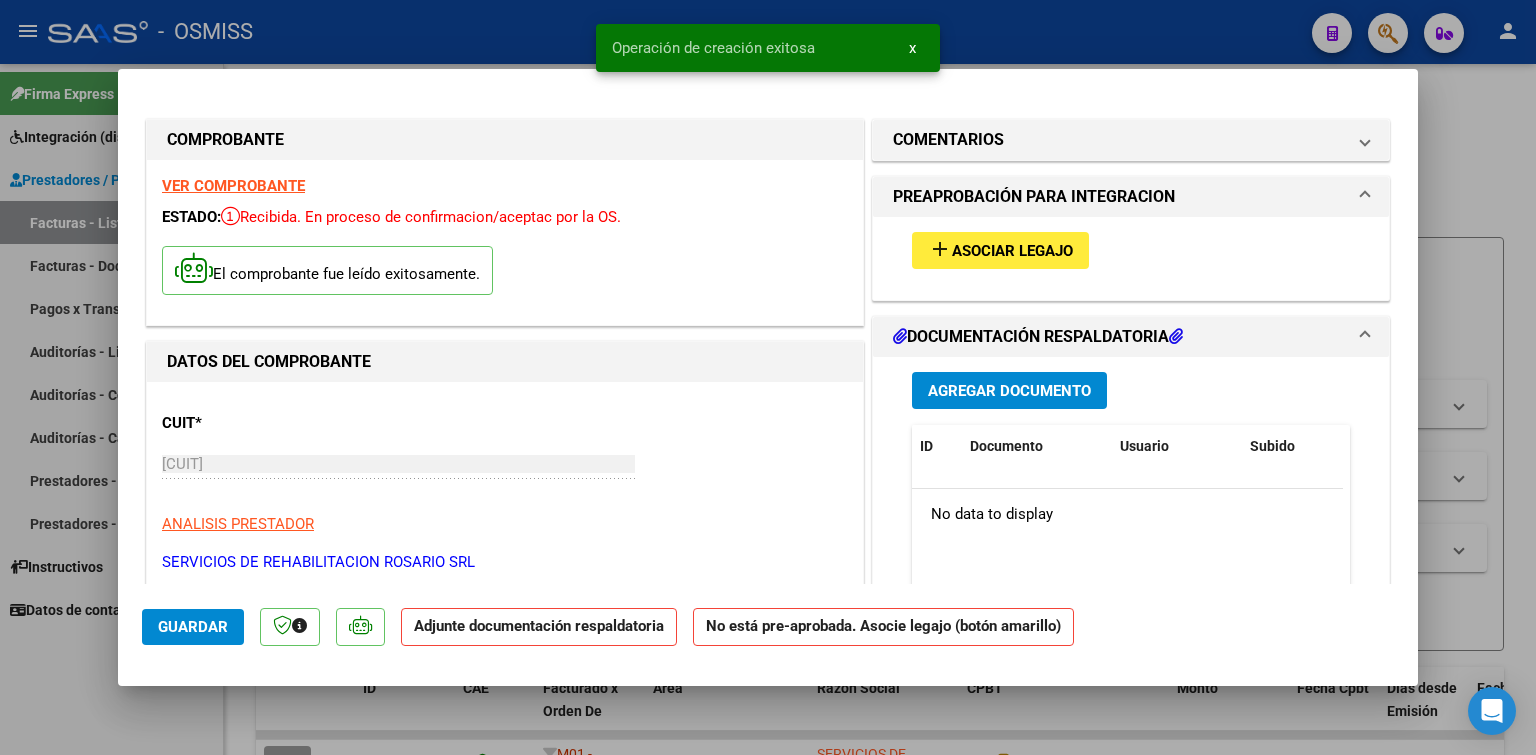click on "Asociar Legajo" at bounding box center [1012, 251] 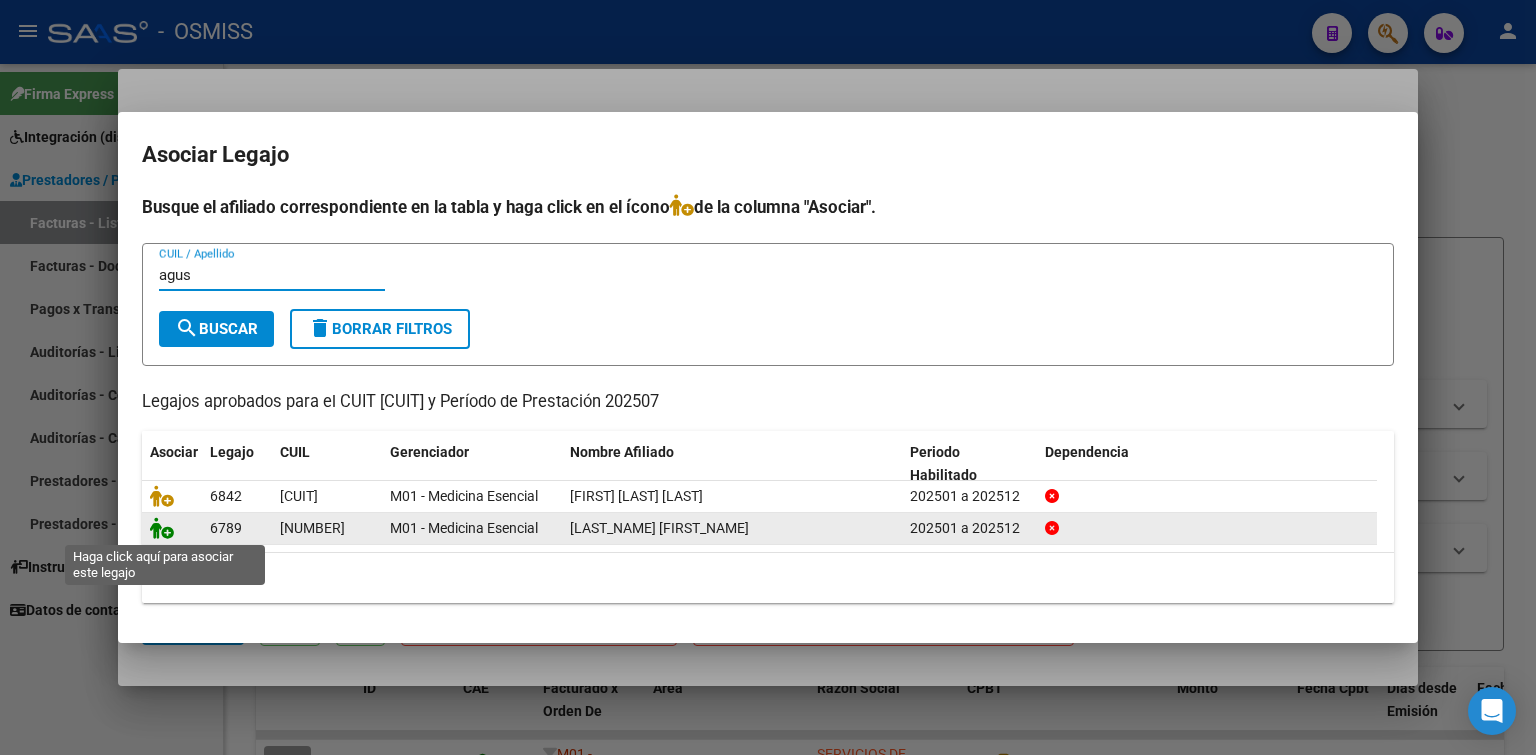 type on "agus" 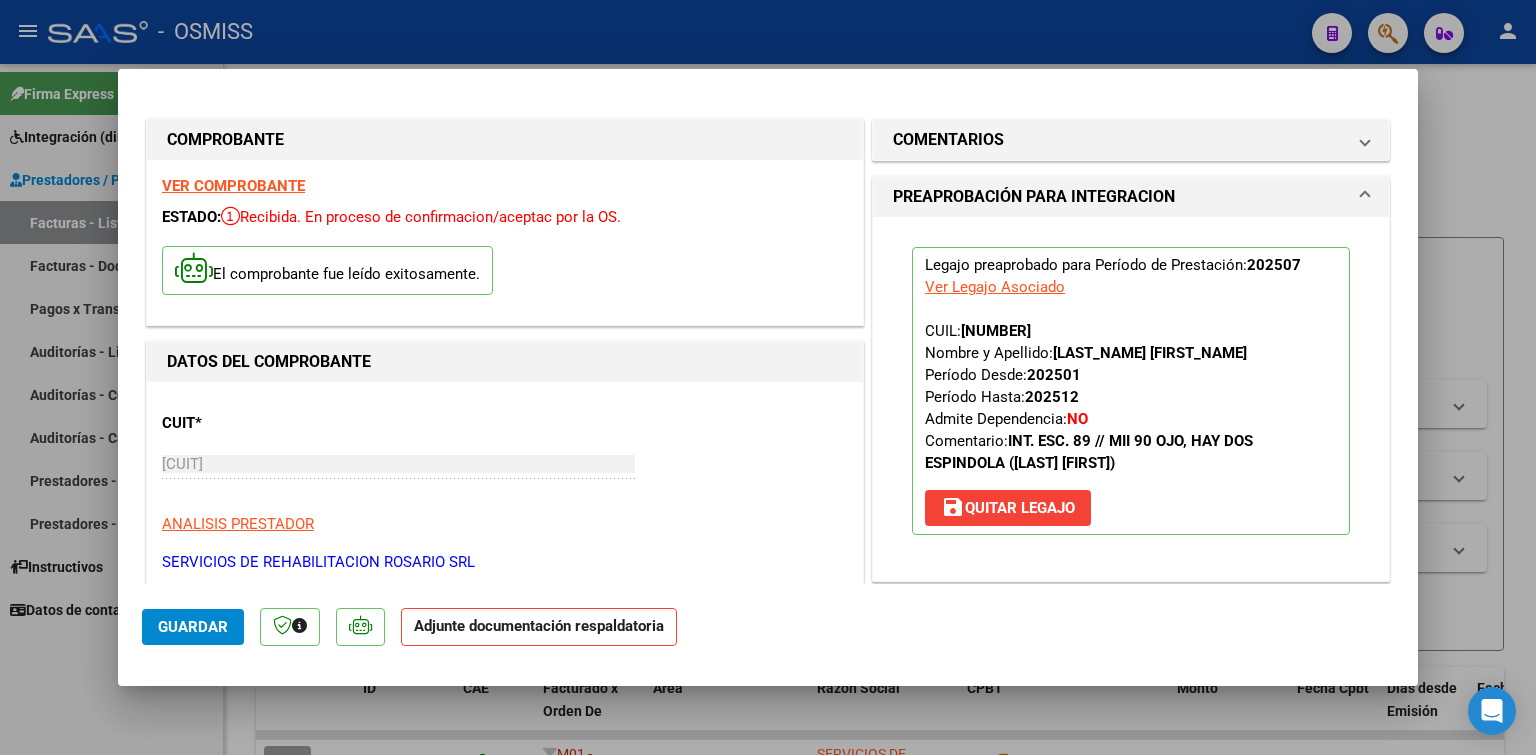 scroll, scrollTop: 100, scrollLeft: 0, axis: vertical 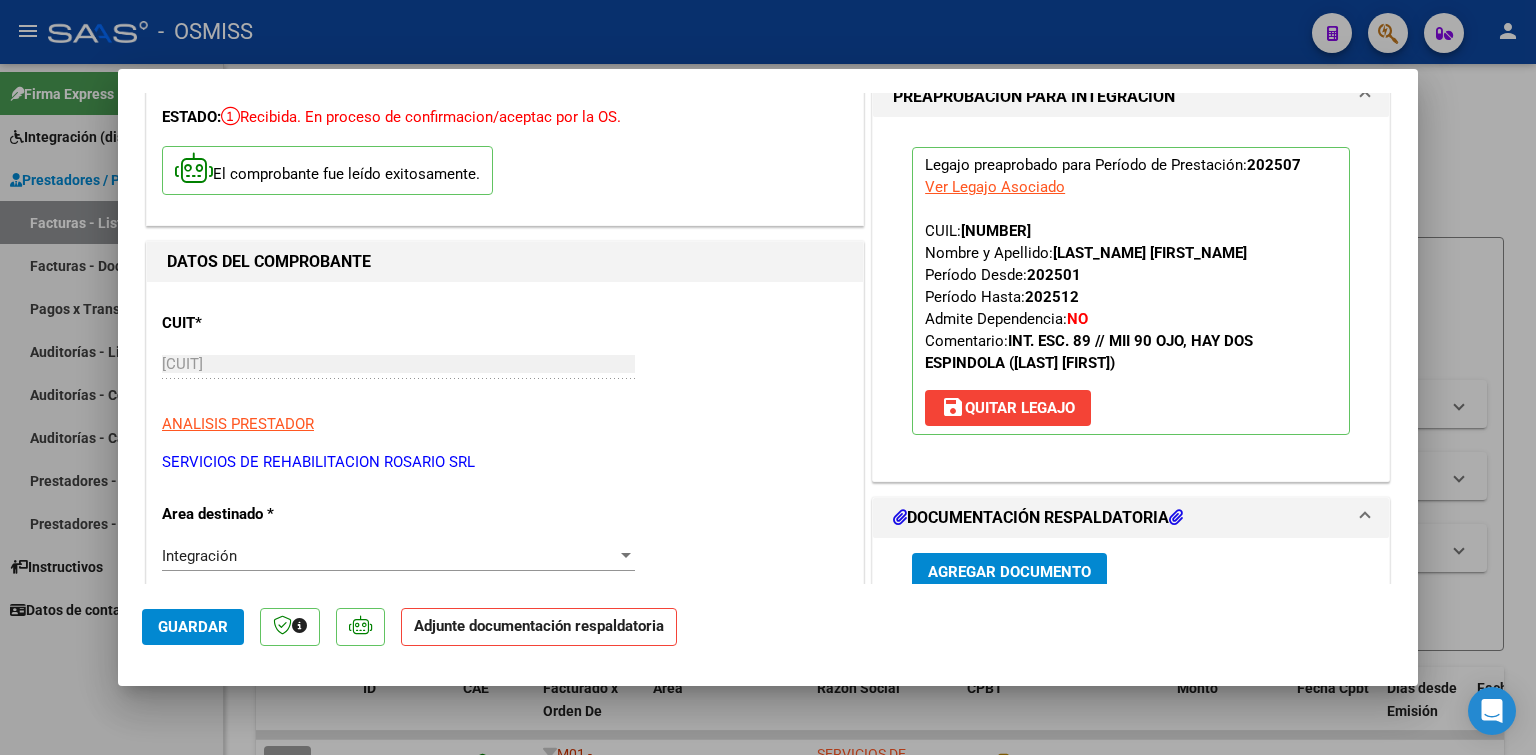 click on "Guardar Adjunte documentación respaldatoria" 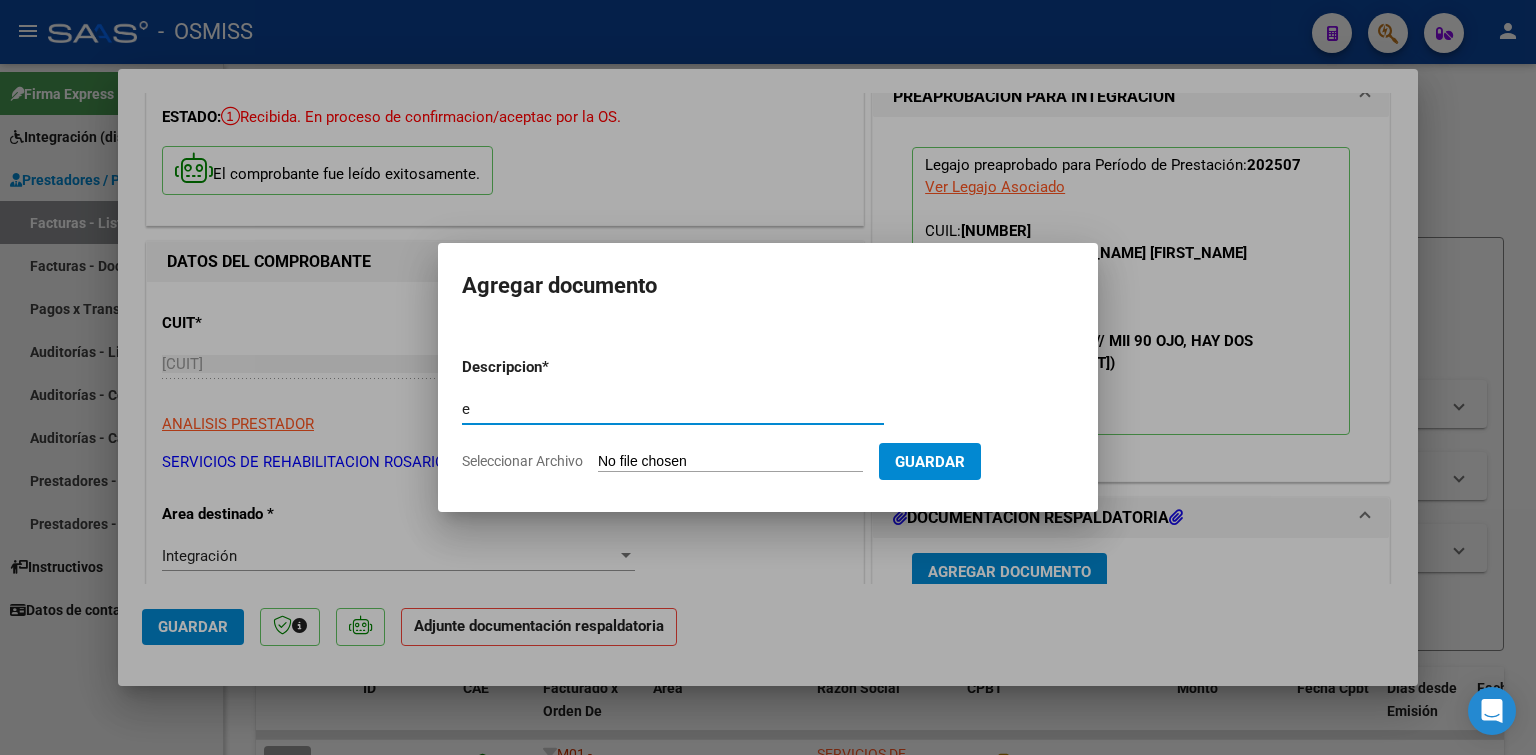 type on "e" 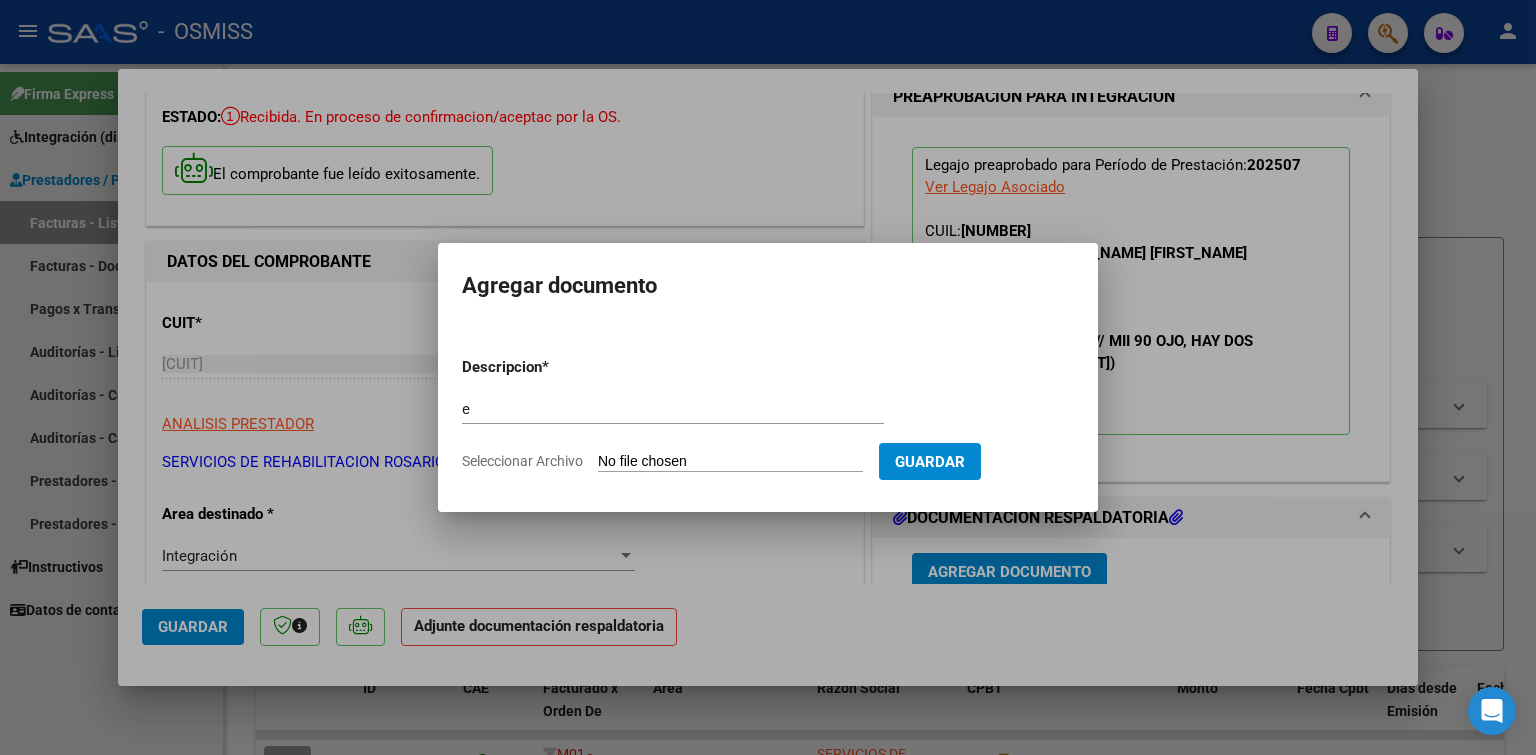 type on "C:\fakepath\[FILENAME].pdf" 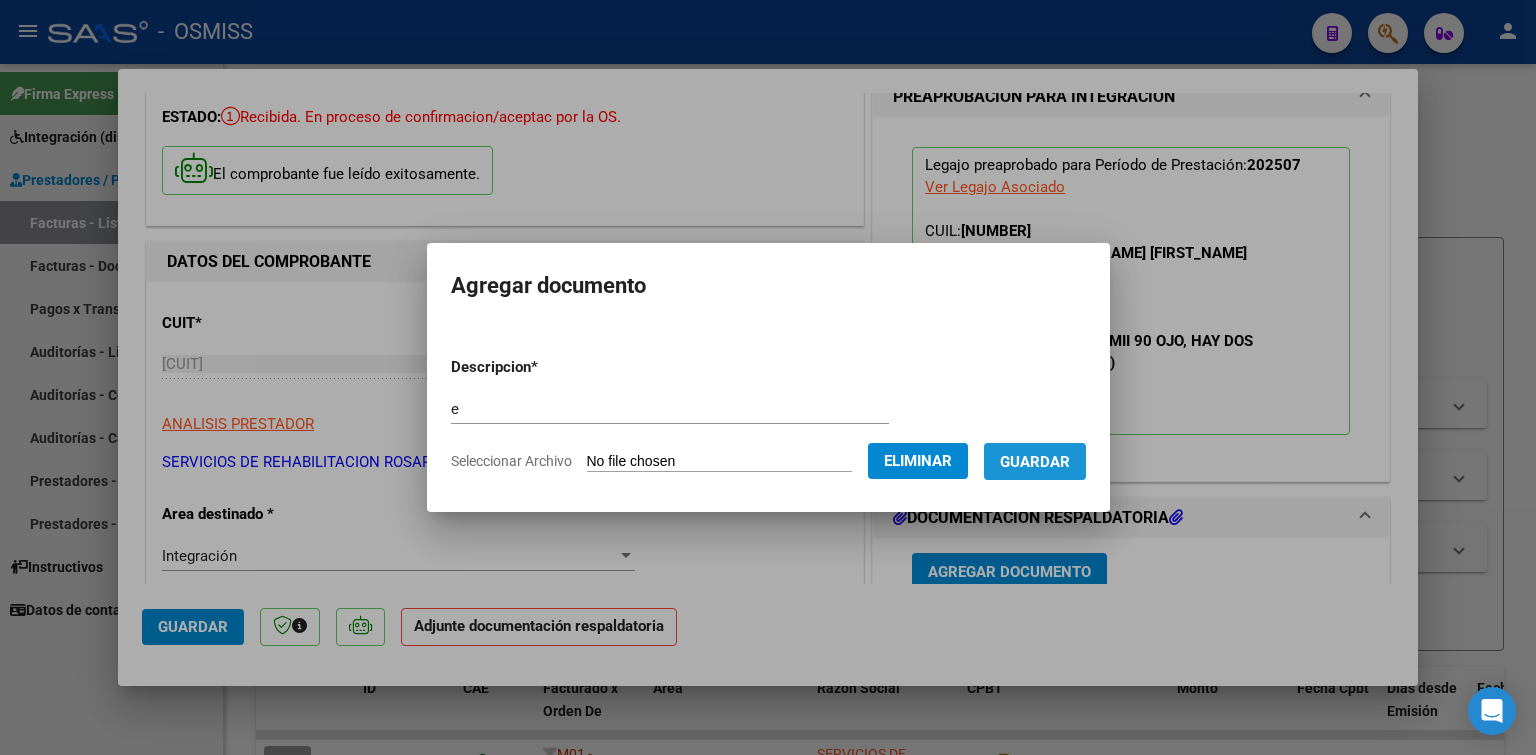 click on "Guardar" at bounding box center (1035, 462) 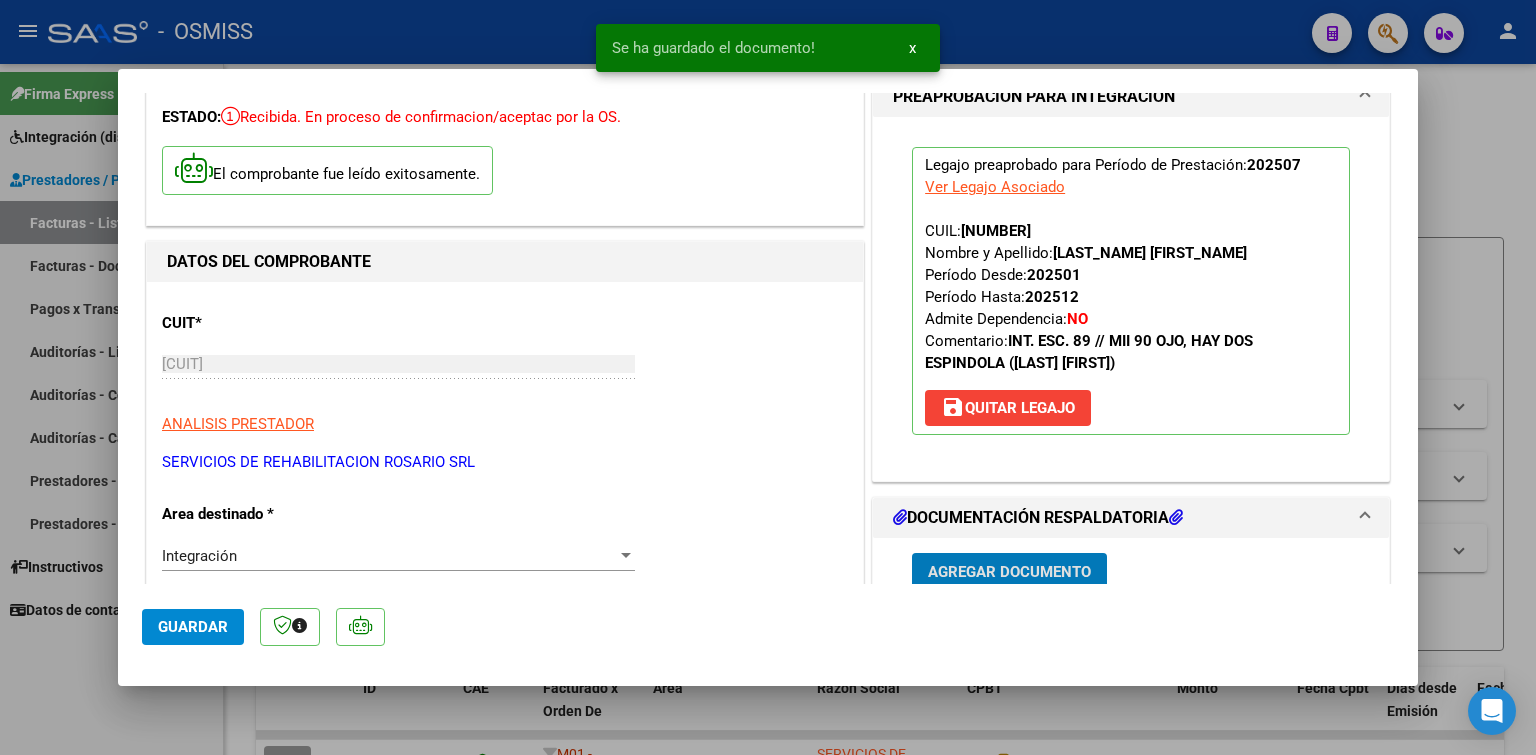 scroll, scrollTop: 104, scrollLeft: 0, axis: vertical 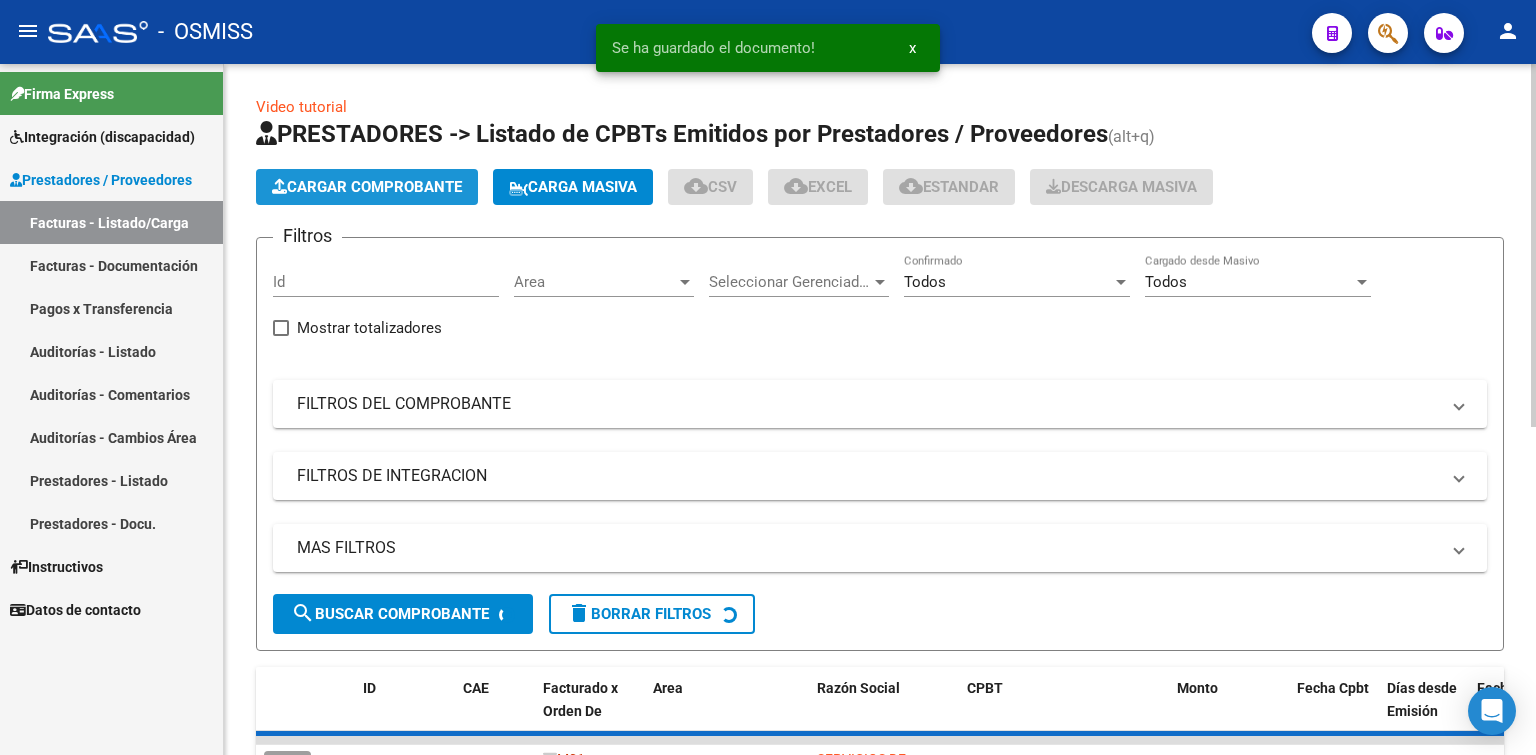 click on "Cargar Comprobante" 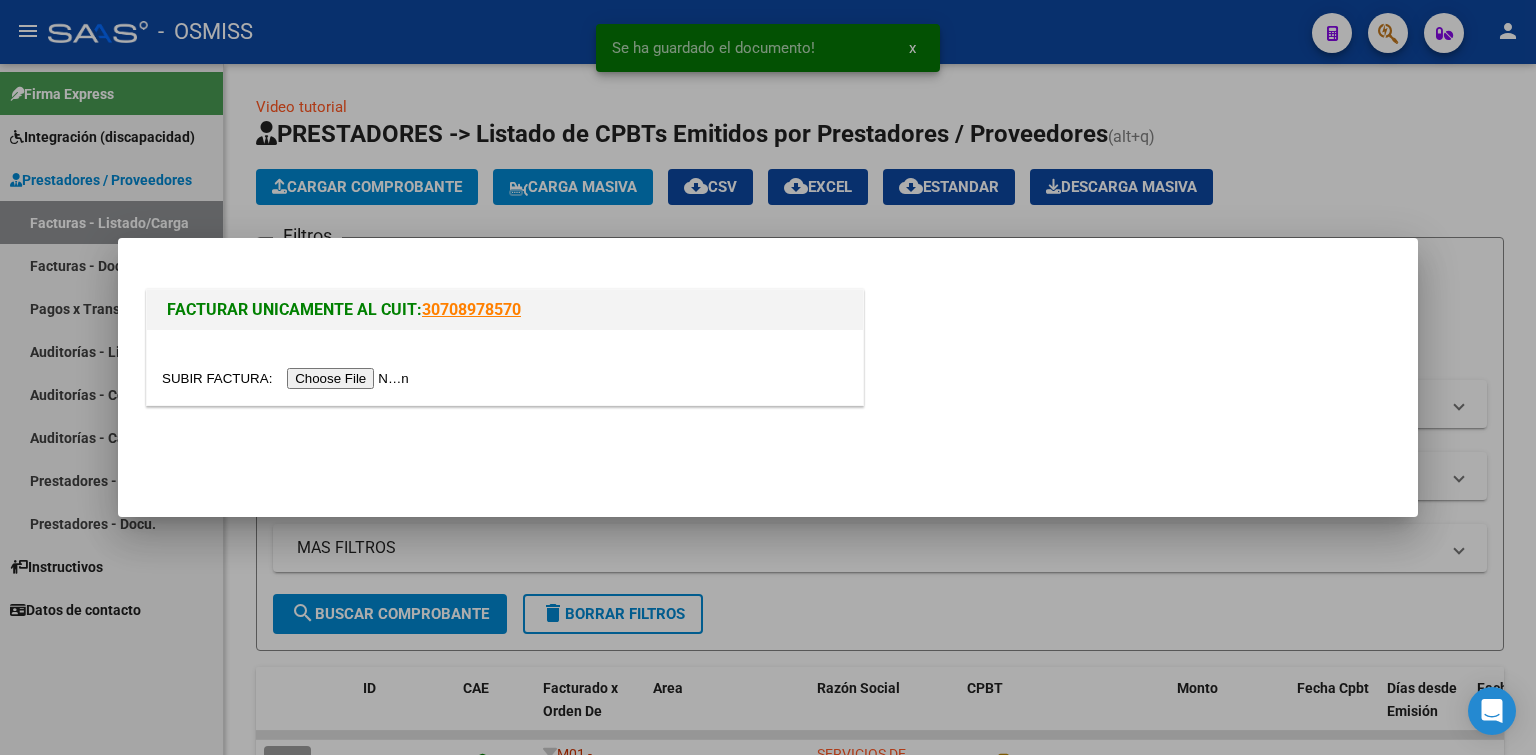 click at bounding box center (288, 378) 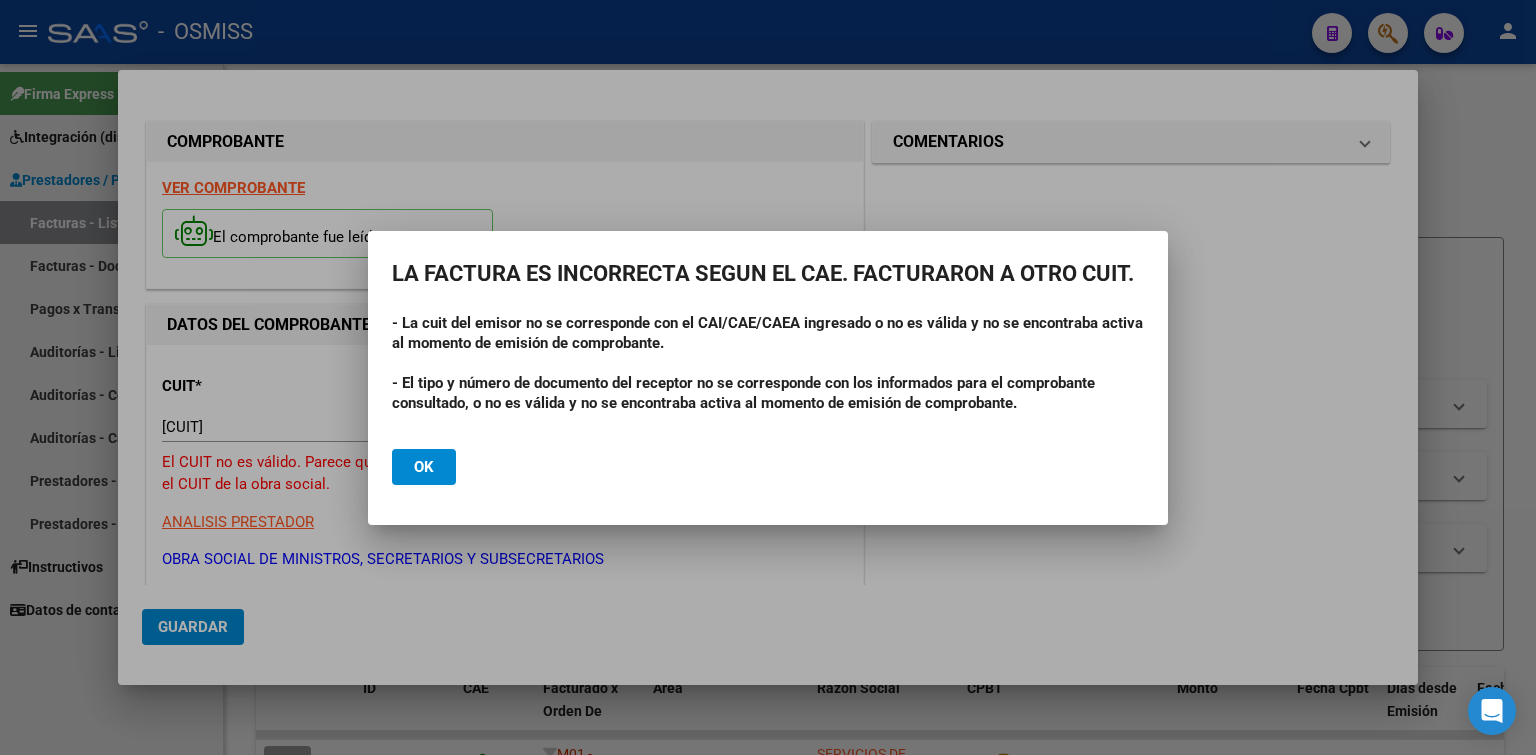 click at bounding box center [768, 377] 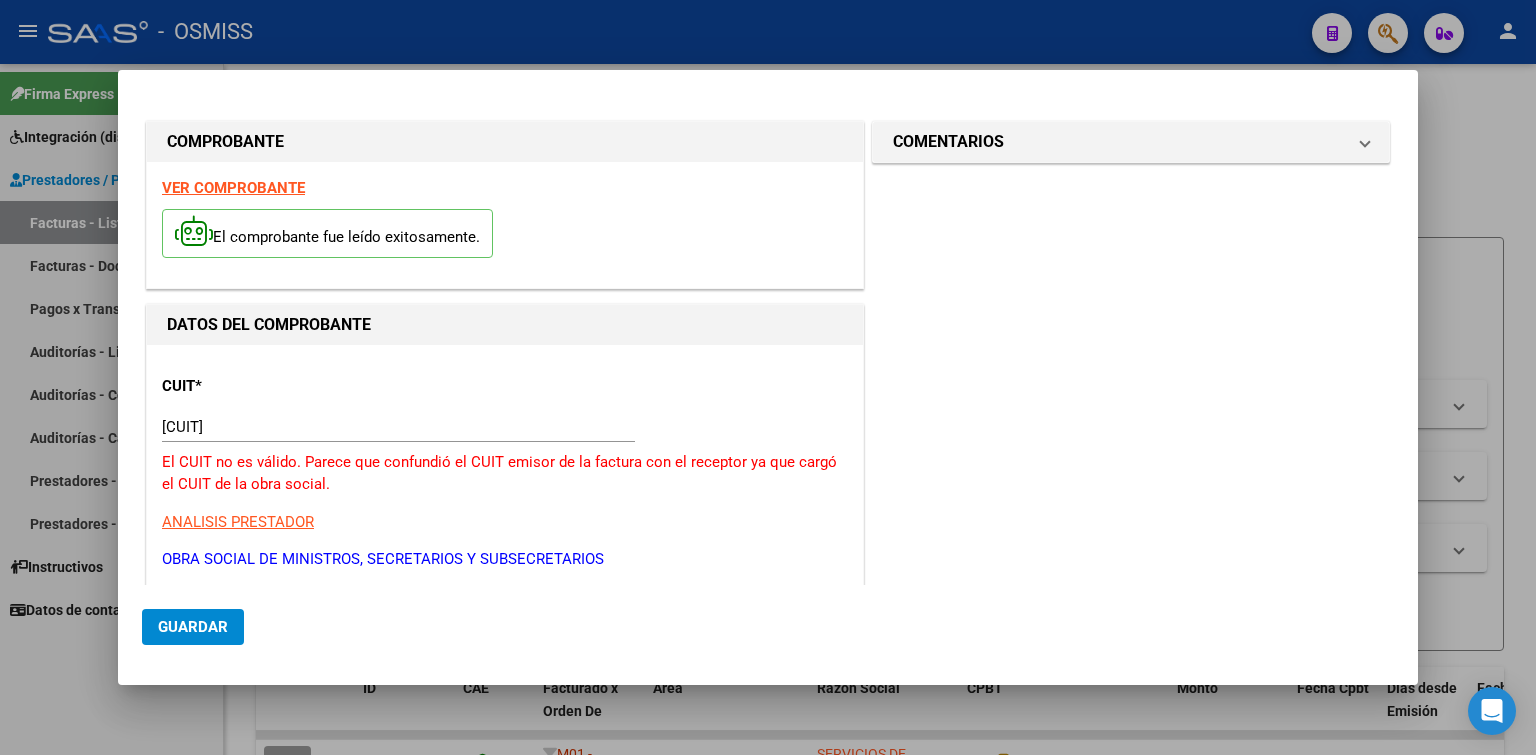 click on "[CUIT]" at bounding box center [398, 427] 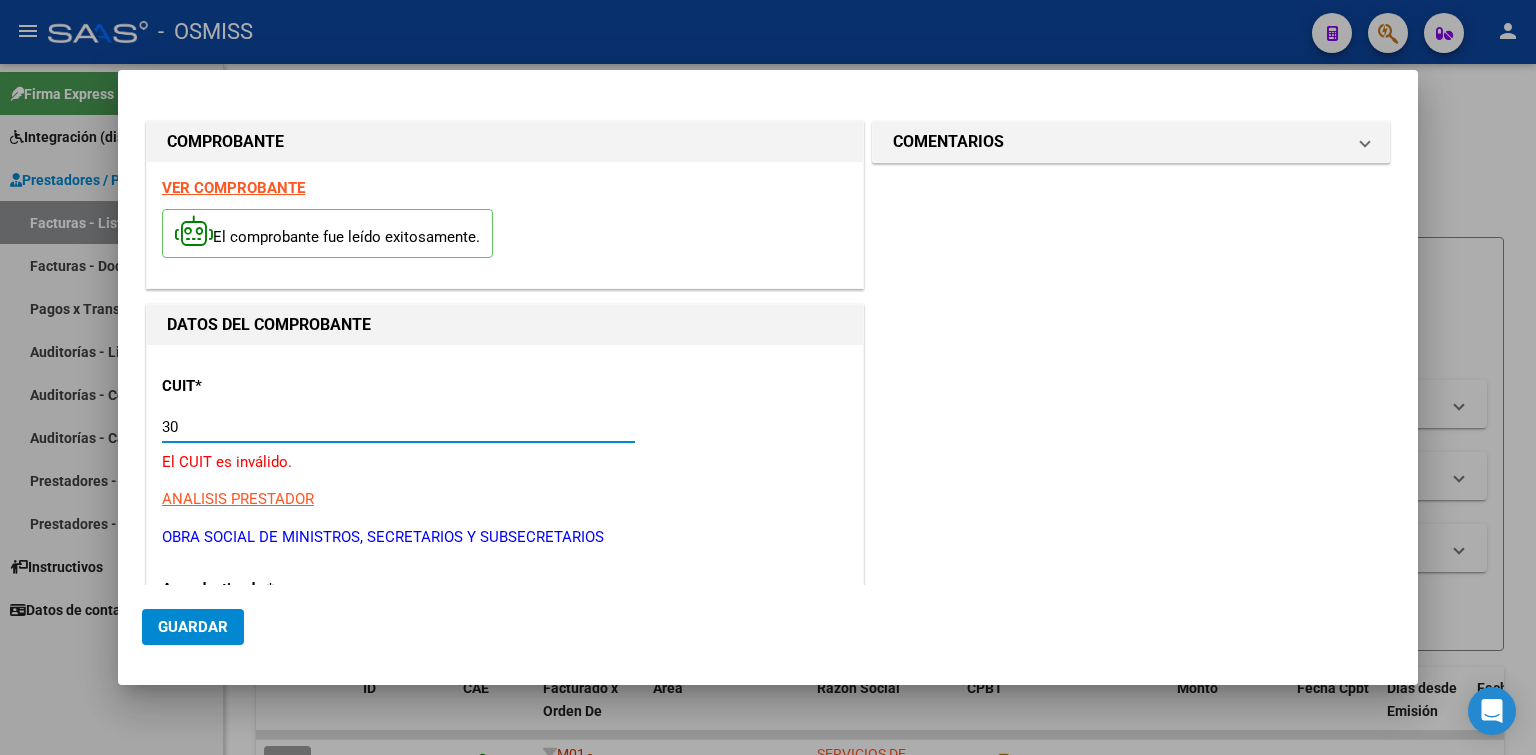 type on "3" 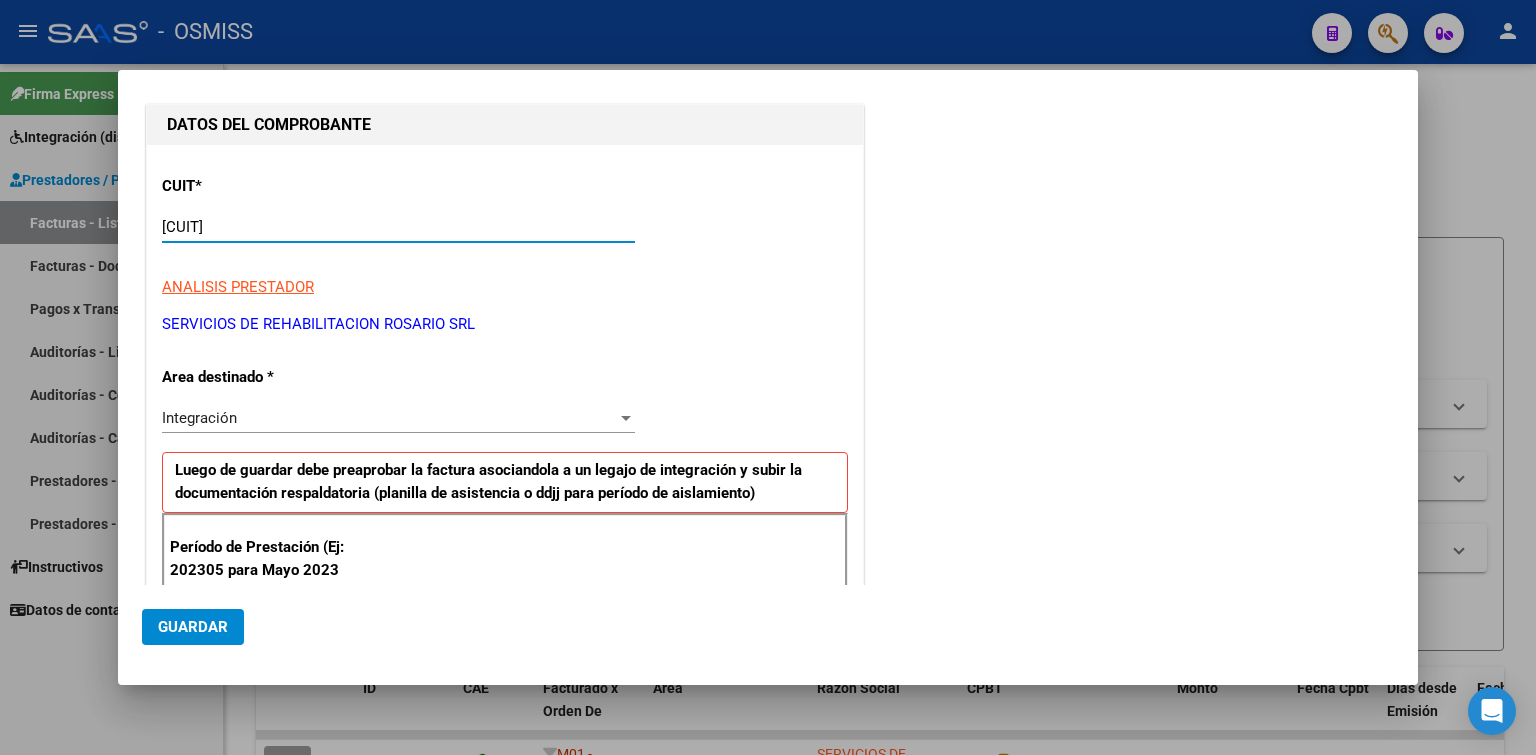 scroll, scrollTop: 500, scrollLeft: 0, axis: vertical 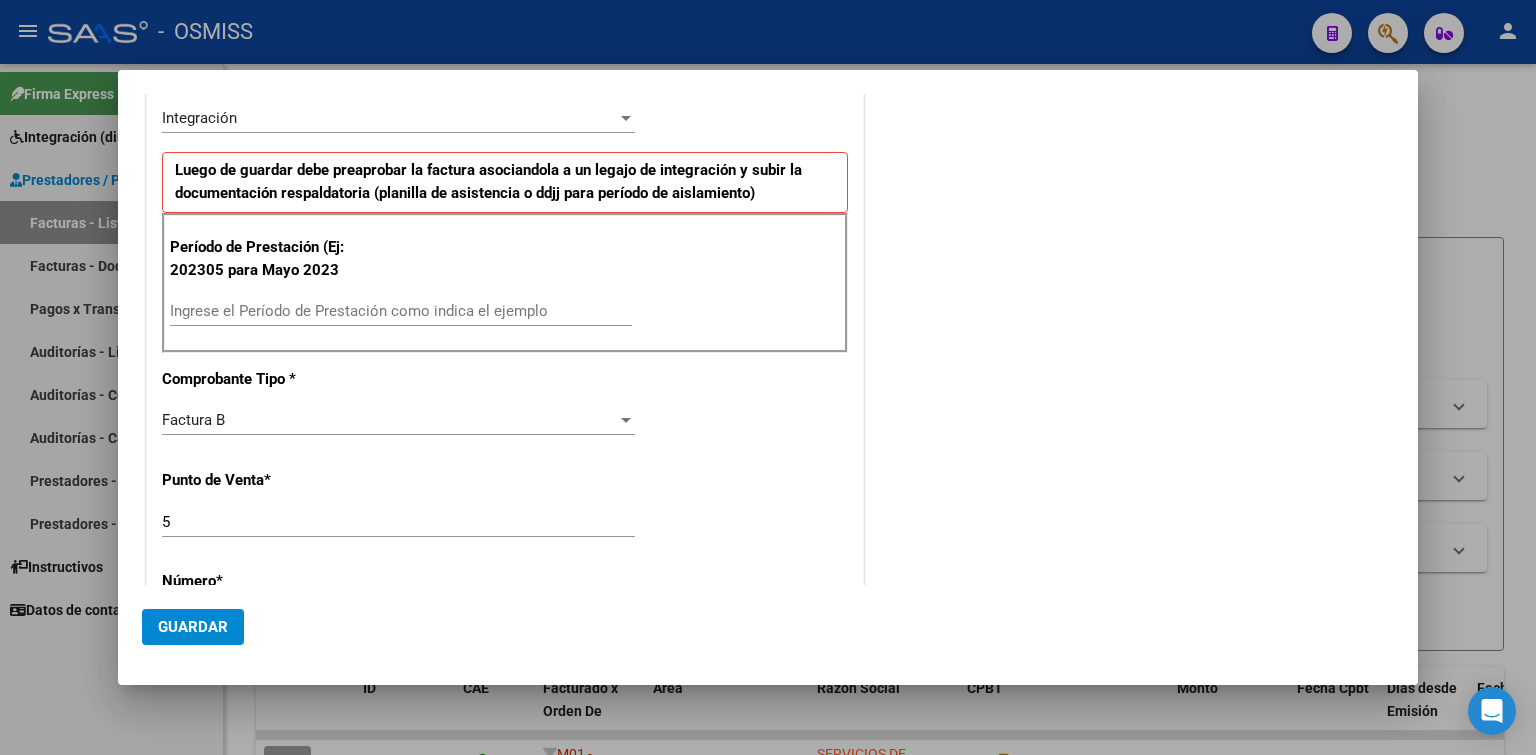 type on "[CUIT]" 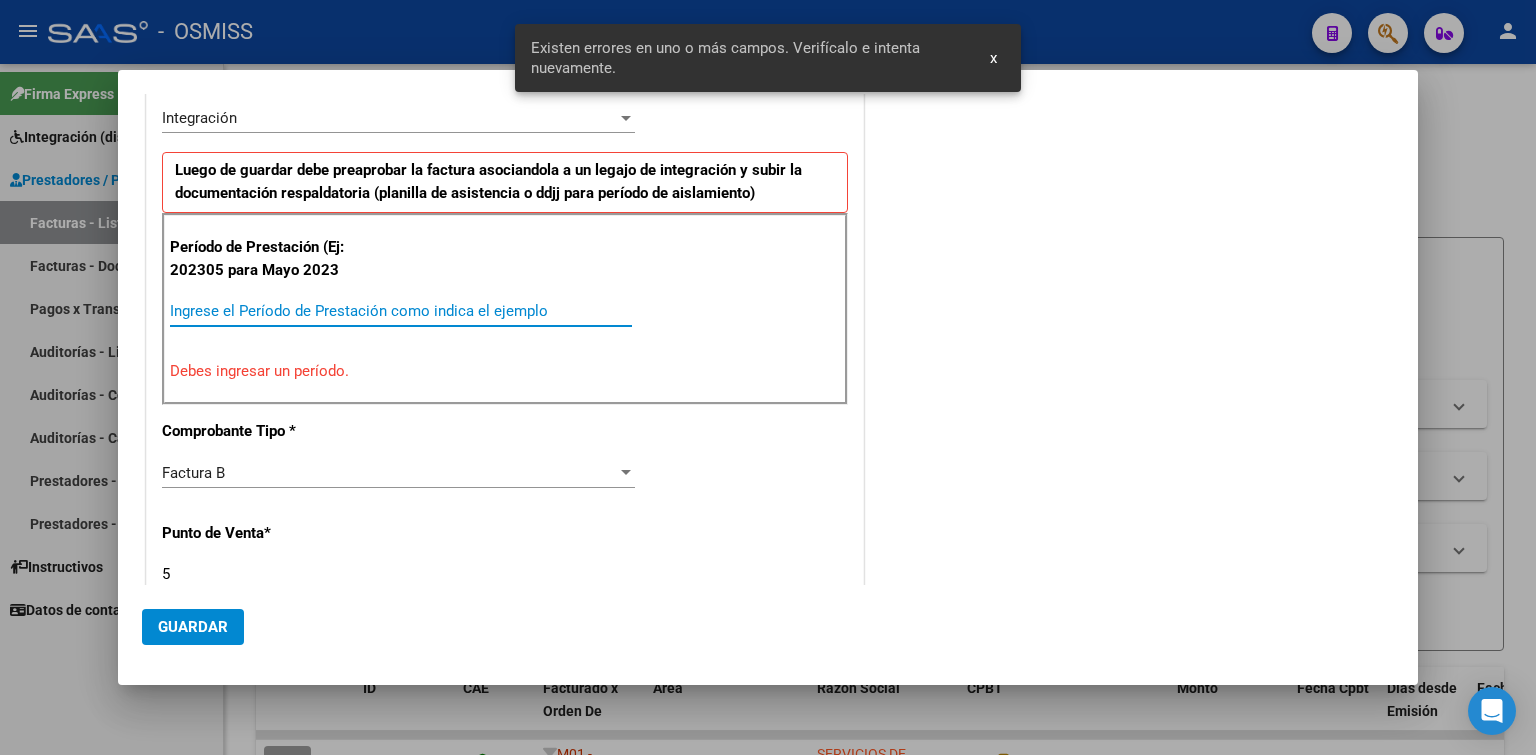 scroll, scrollTop: 449, scrollLeft: 0, axis: vertical 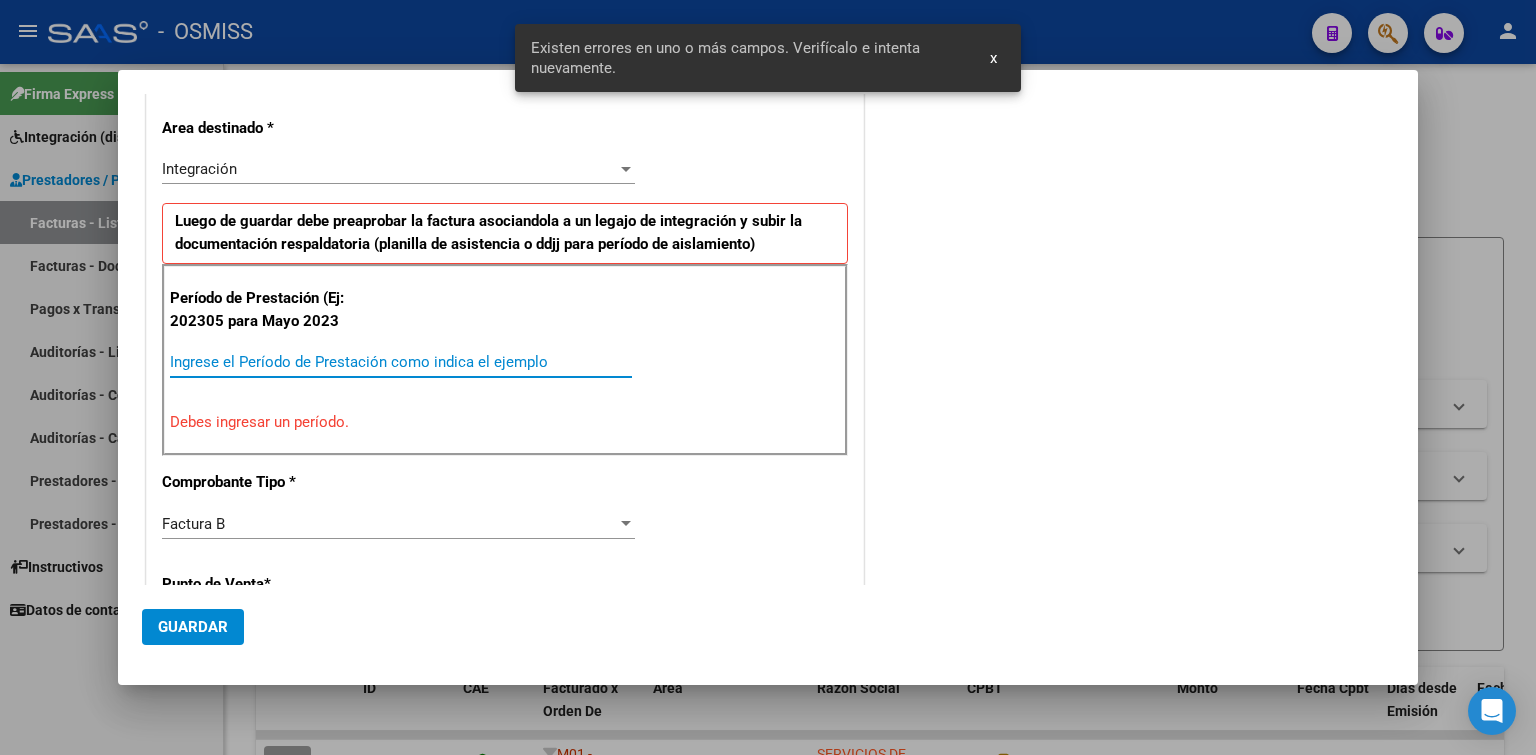 paste on "202507" 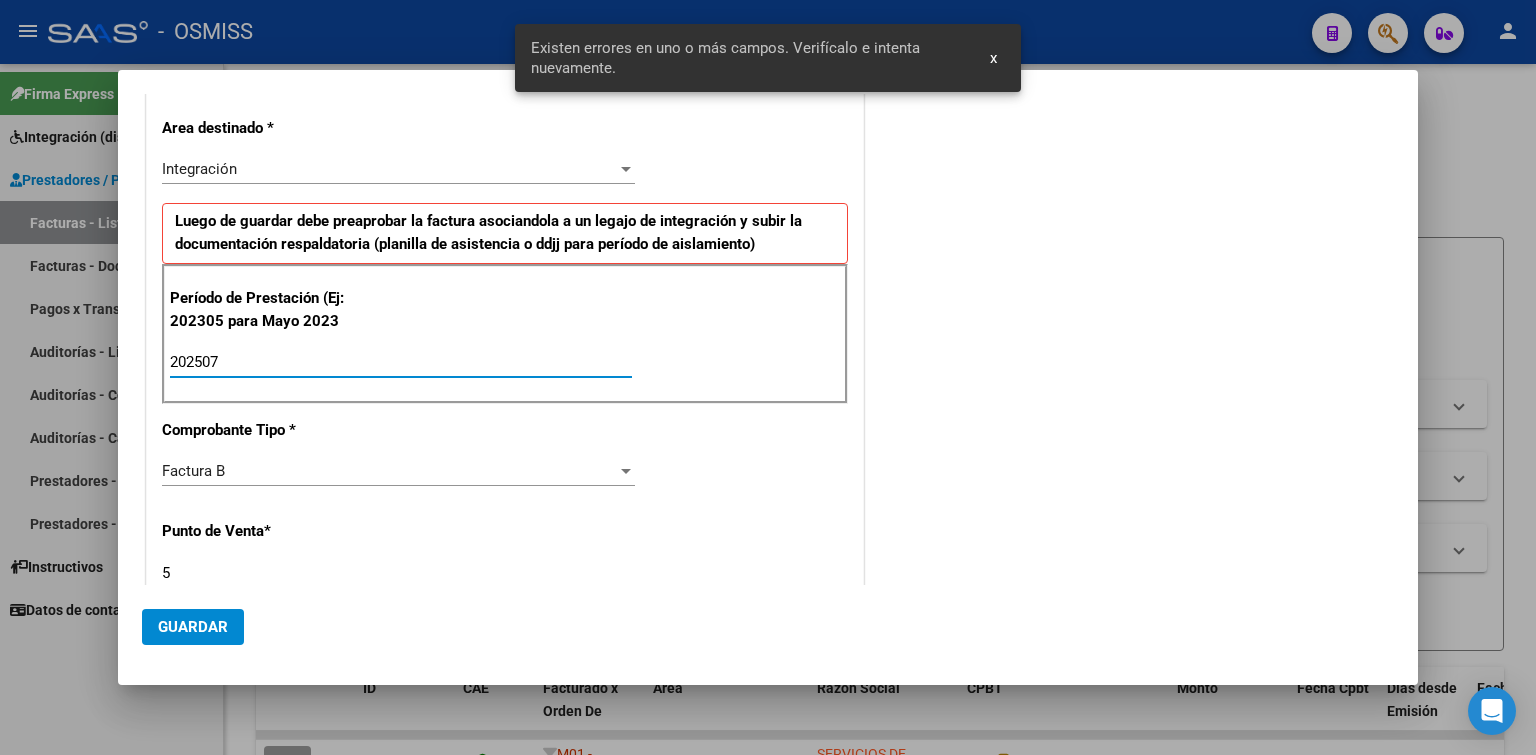 type on "202507" 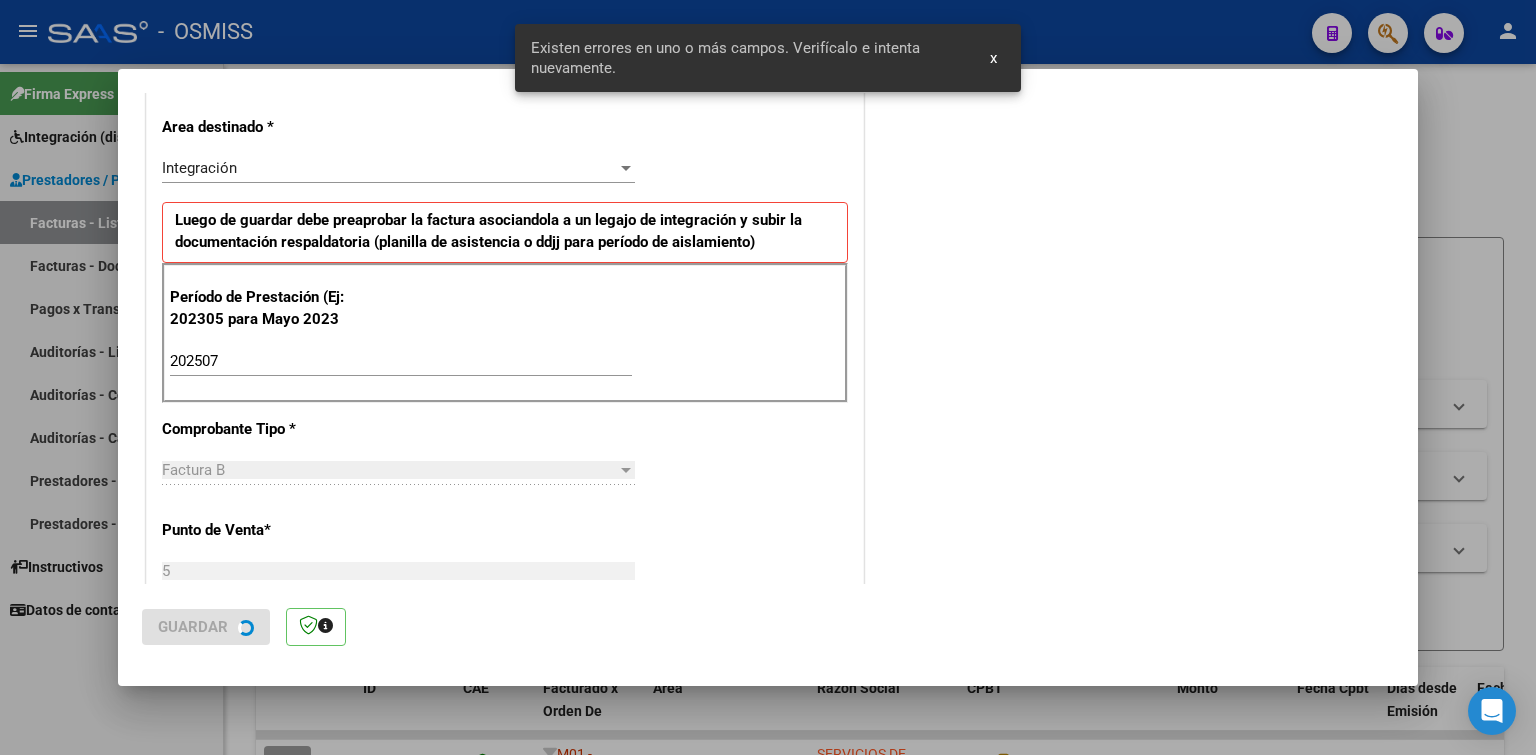 scroll, scrollTop: 0, scrollLeft: 0, axis: both 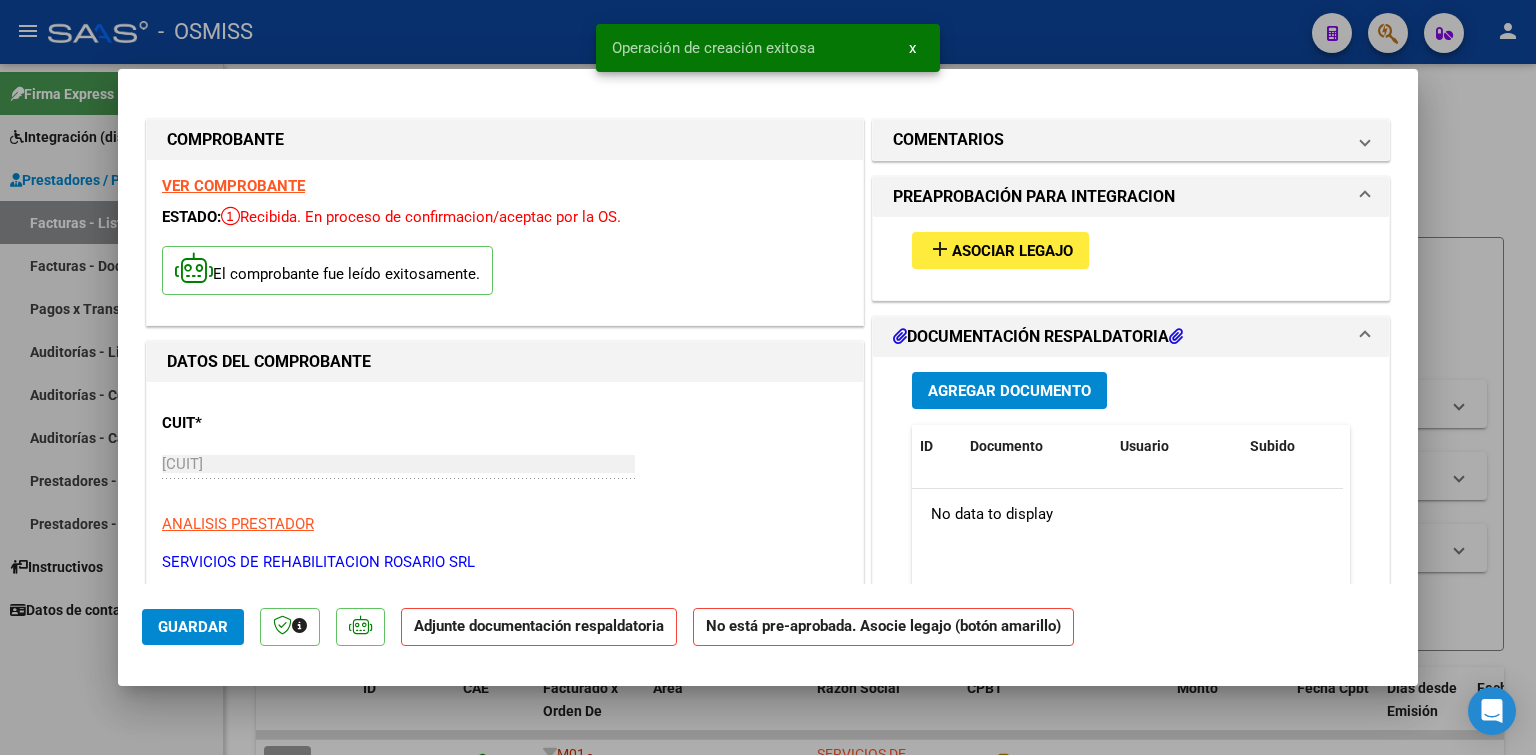 click on "Asociar Legajo" at bounding box center (1012, 251) 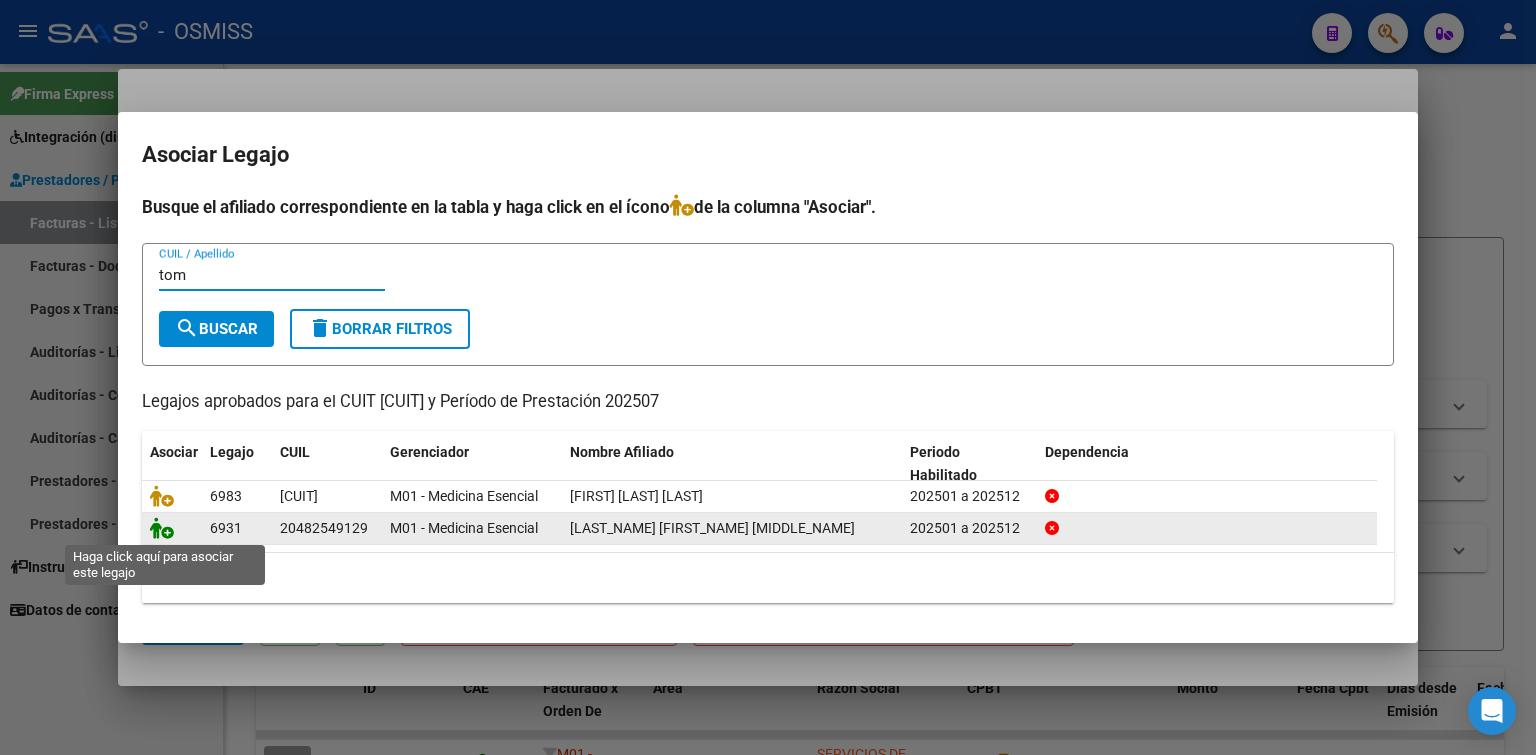 type on "tom" 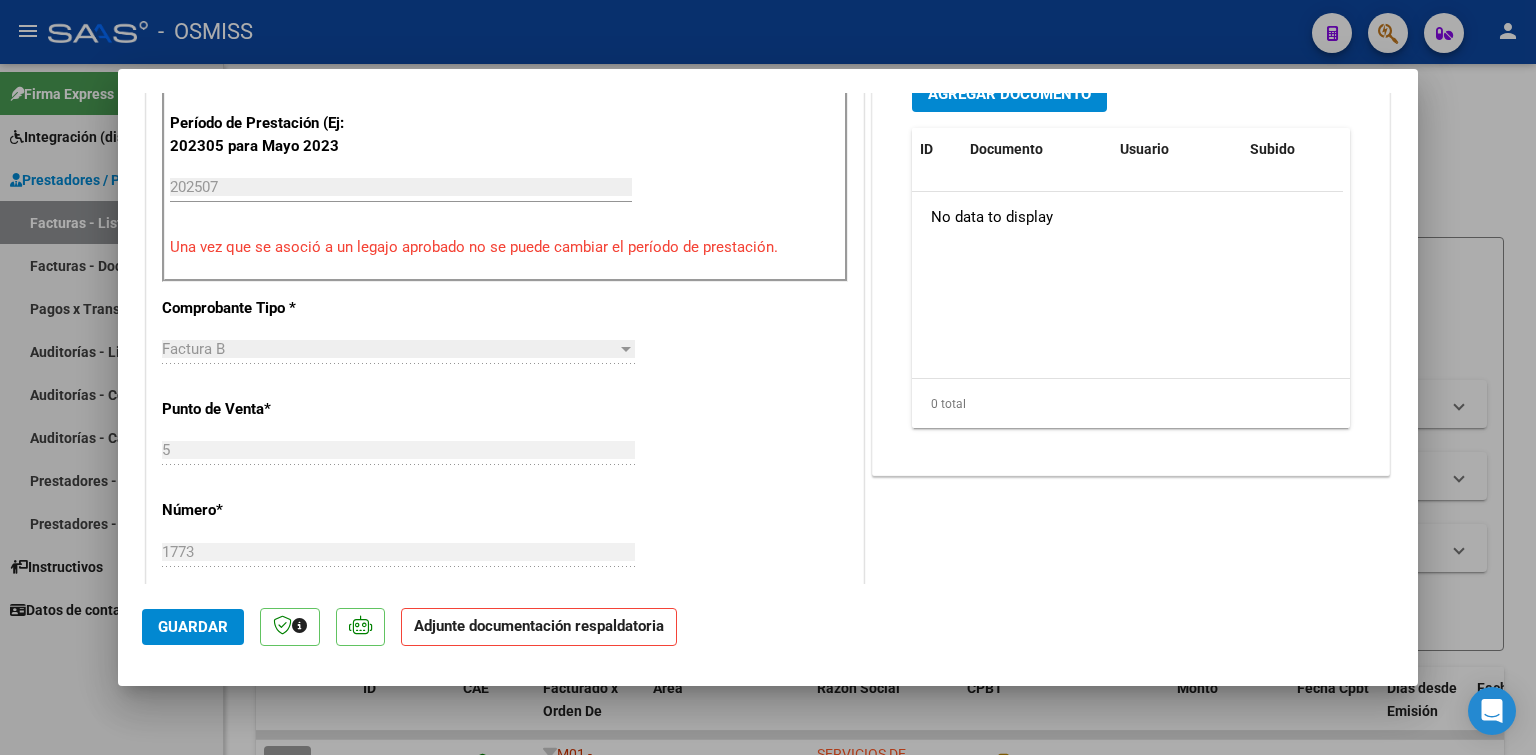 scroll, scrollTop: 300, scrollLeft: 0, axis: vertical 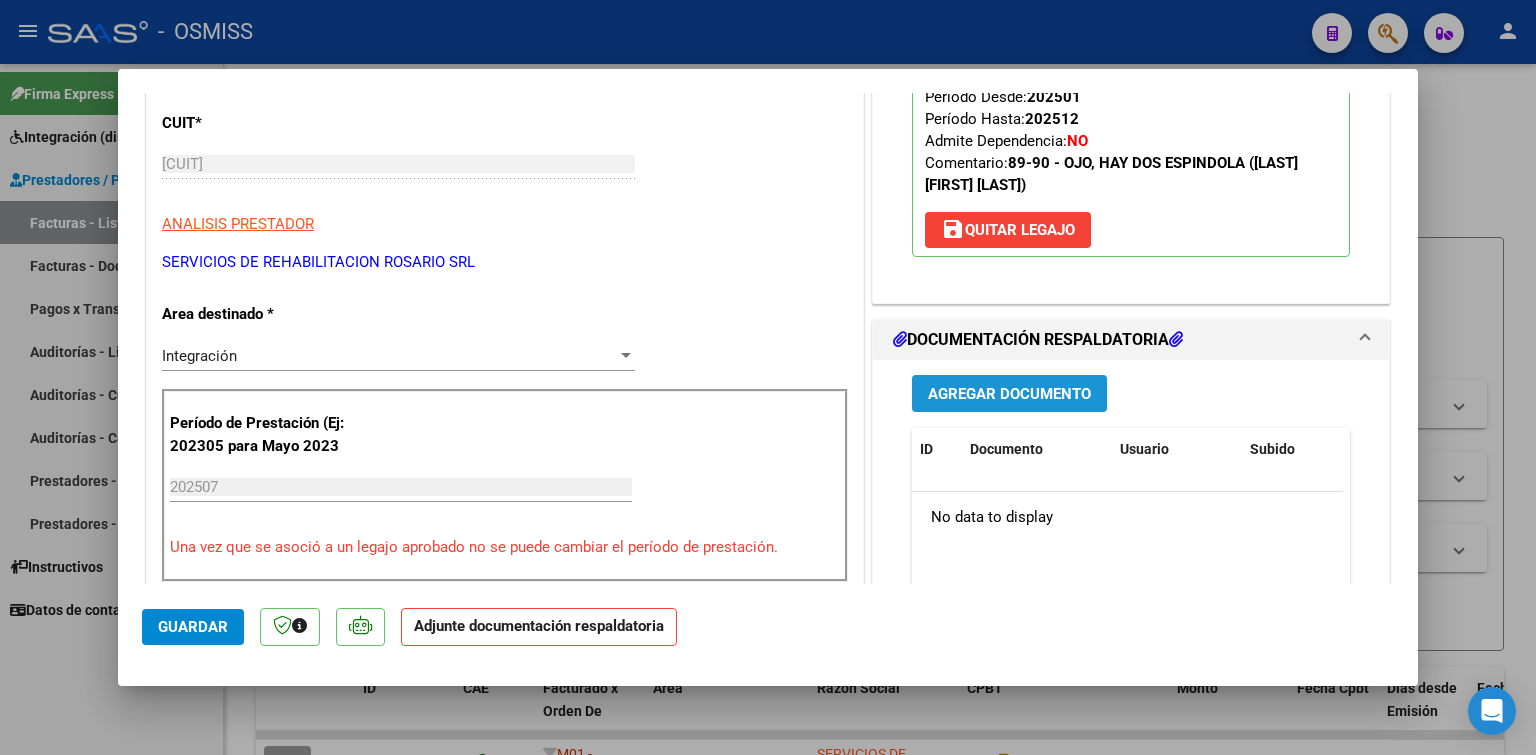 click on "Agregar Documento" at bounding box center [1009, 394] 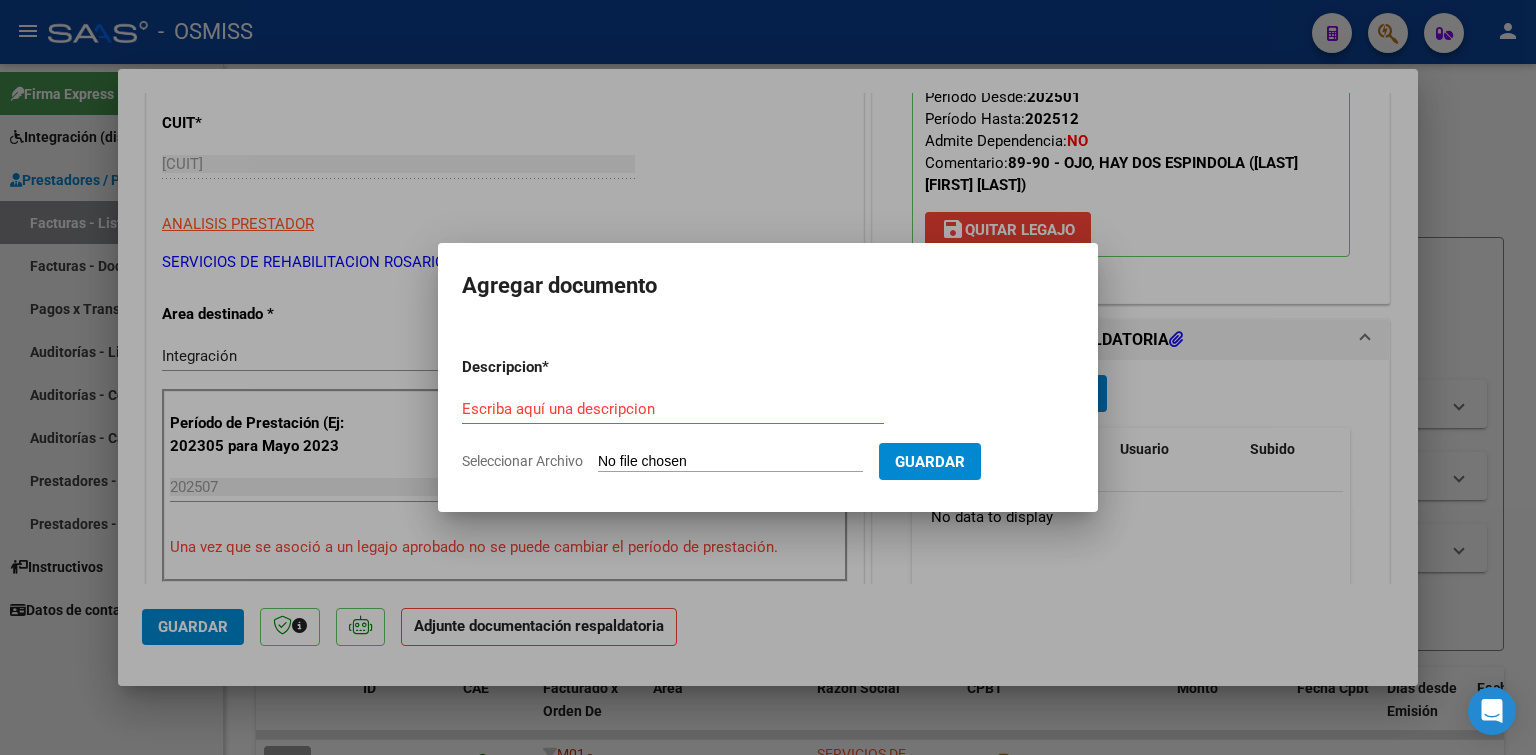 click on "Seleccionar Archivo" at bounding box center [730, 462] 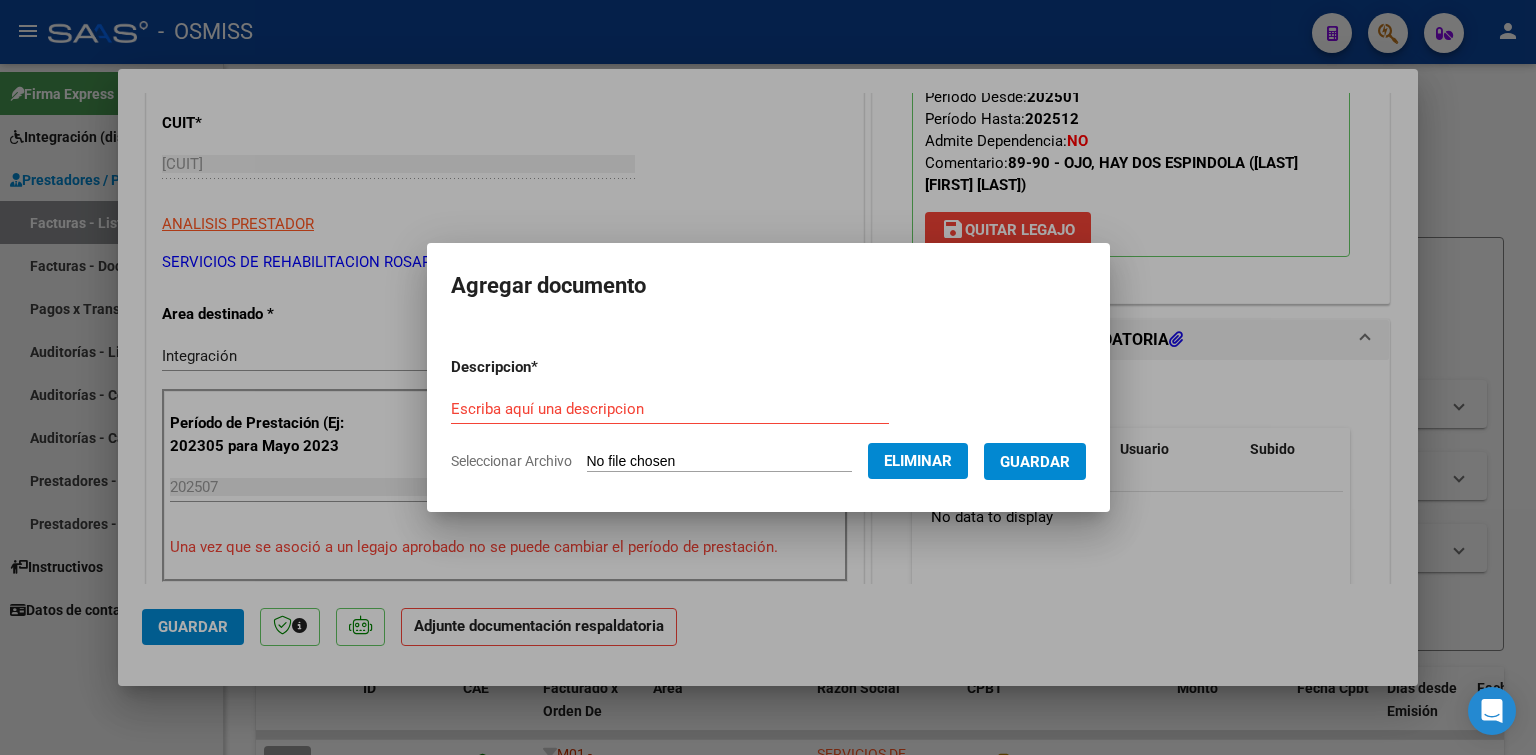click on "Escriba aquí una descripcion" at bounding box center (670, 409) 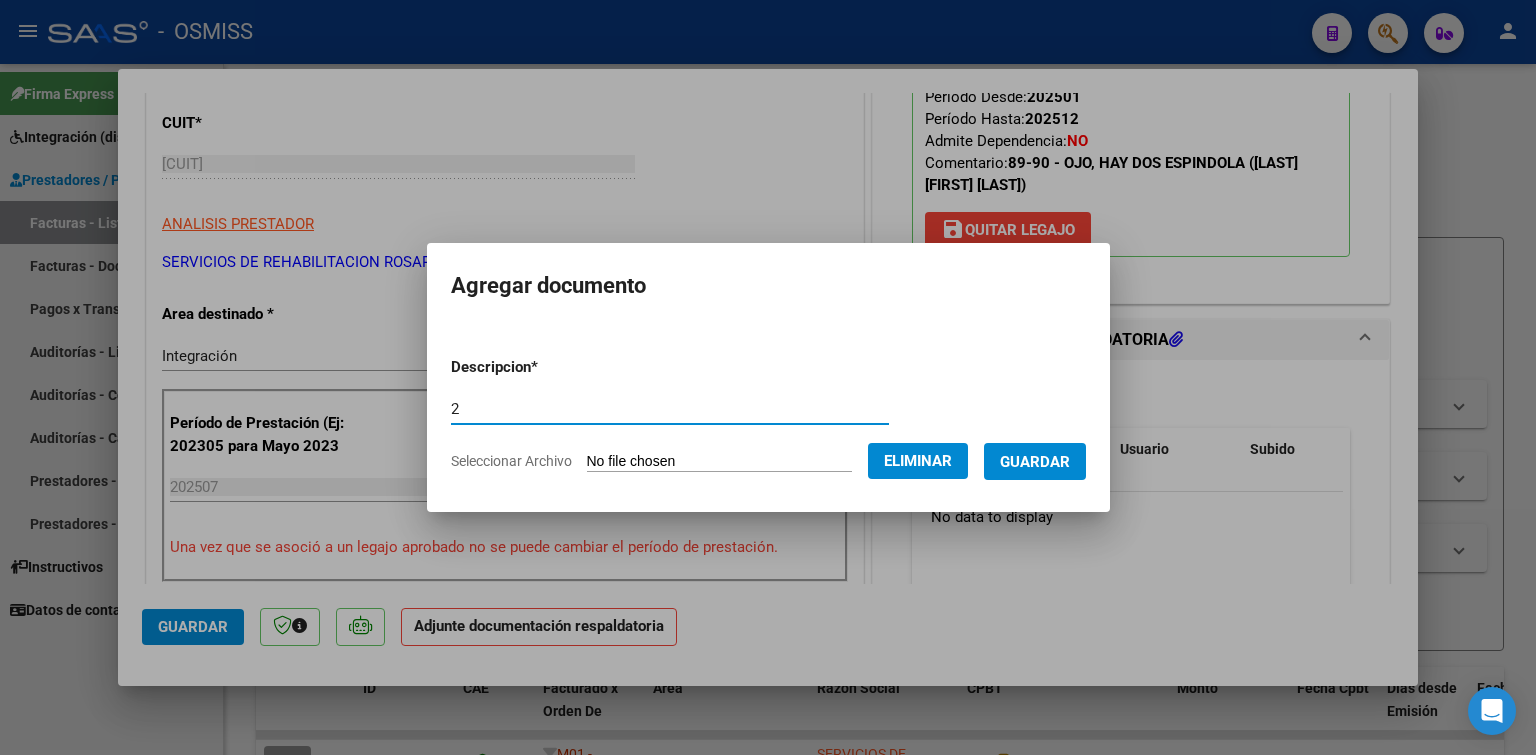 type on "2" 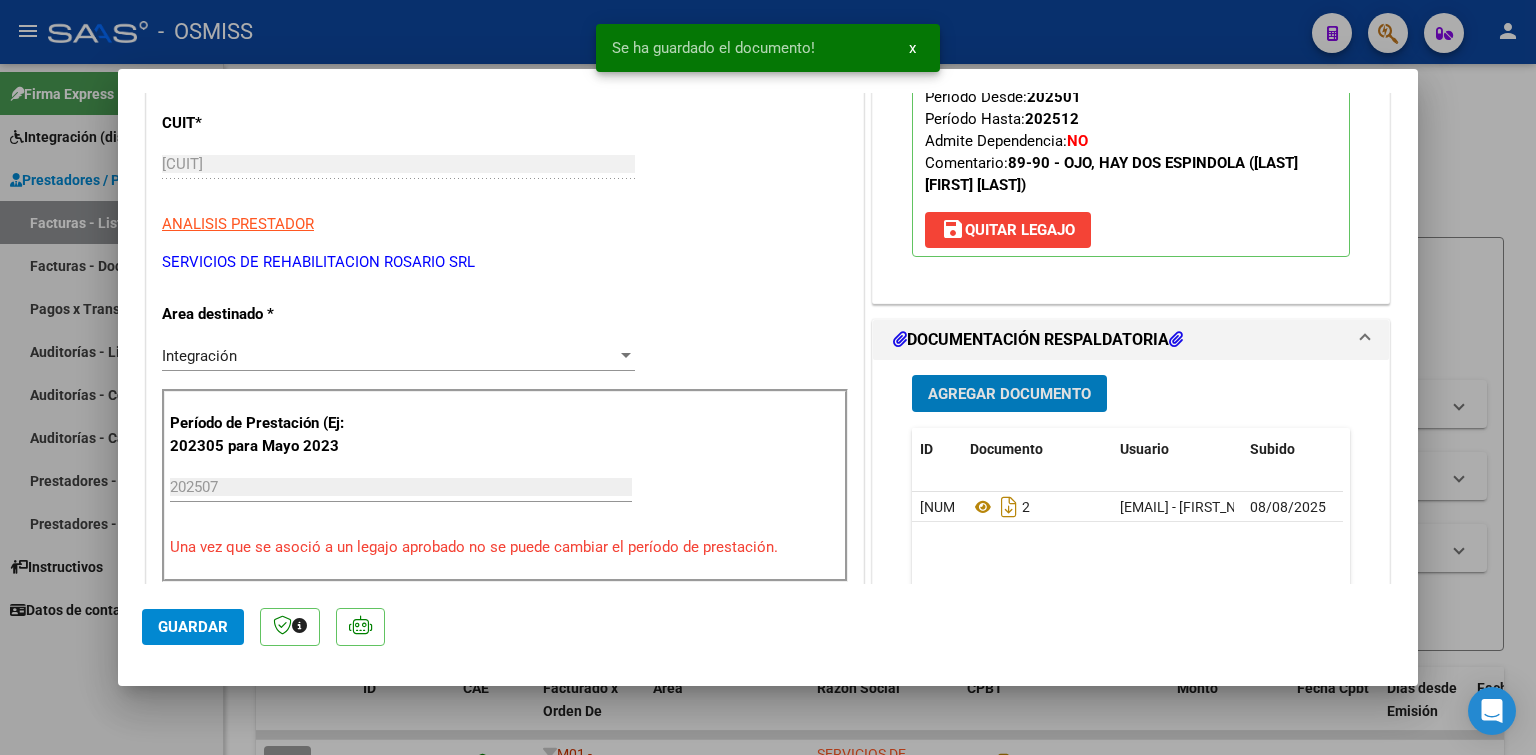 type 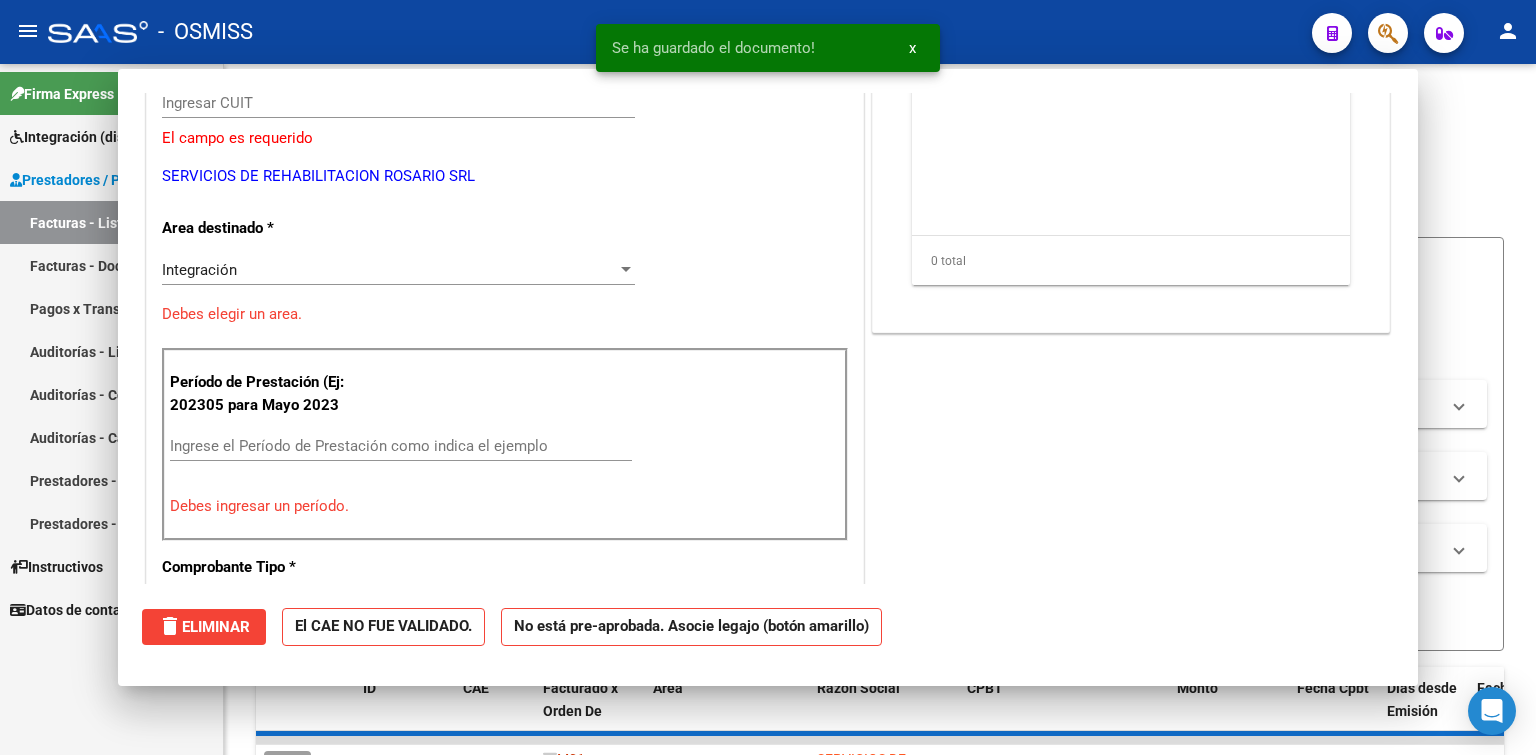 scroll, scrollTop: 239, scrollLeft: 0, axis: vertical 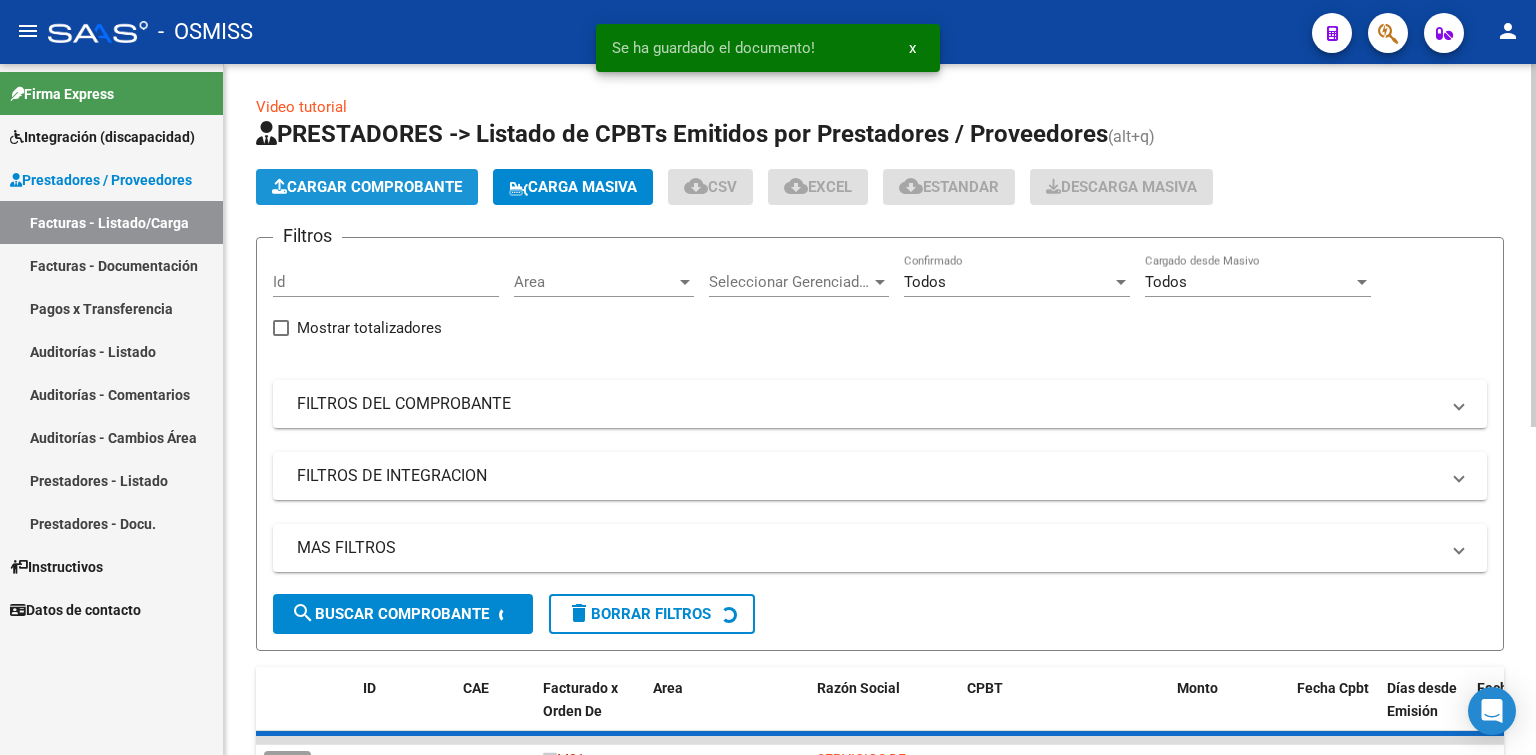 click on "Cargar Comprobante" 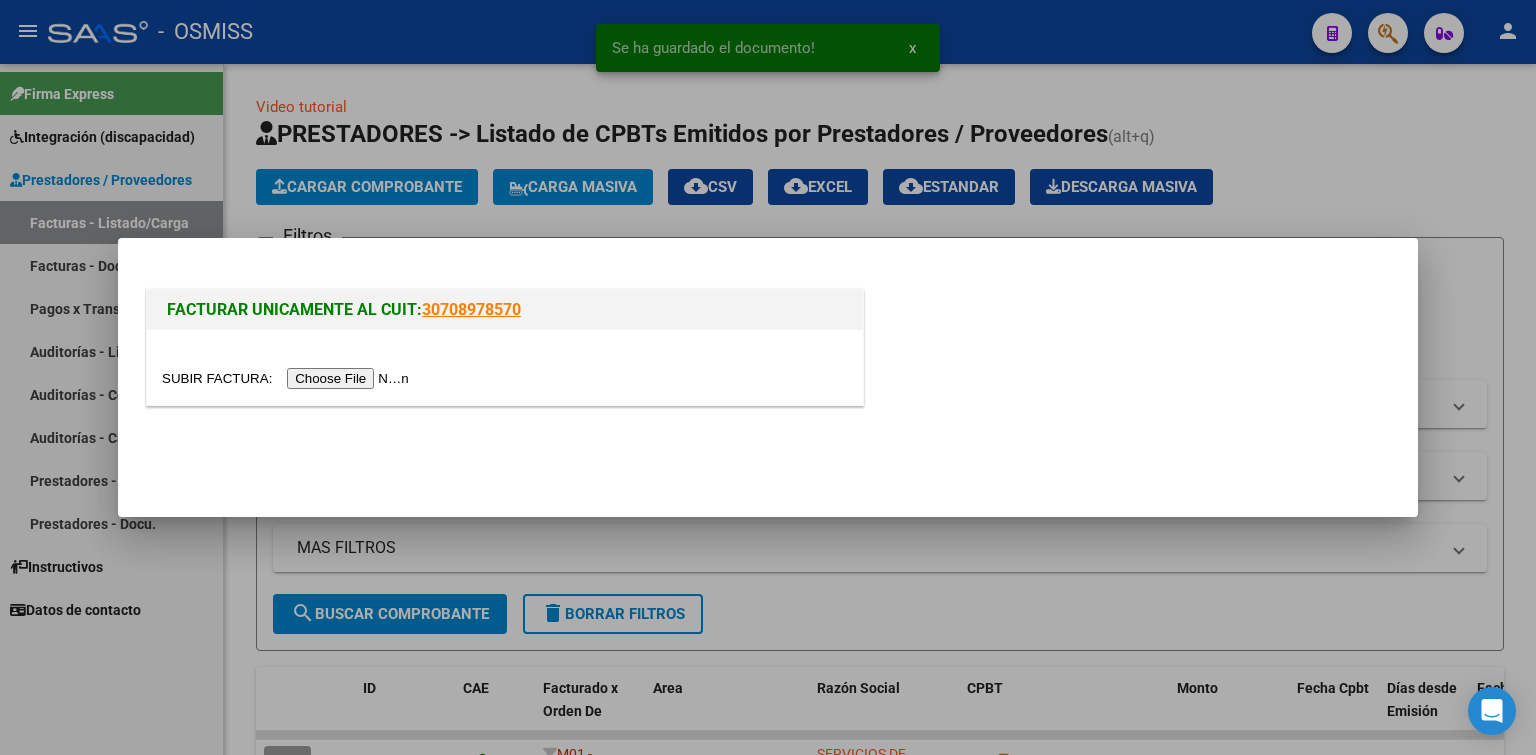 click at bounding box center (288, 378) 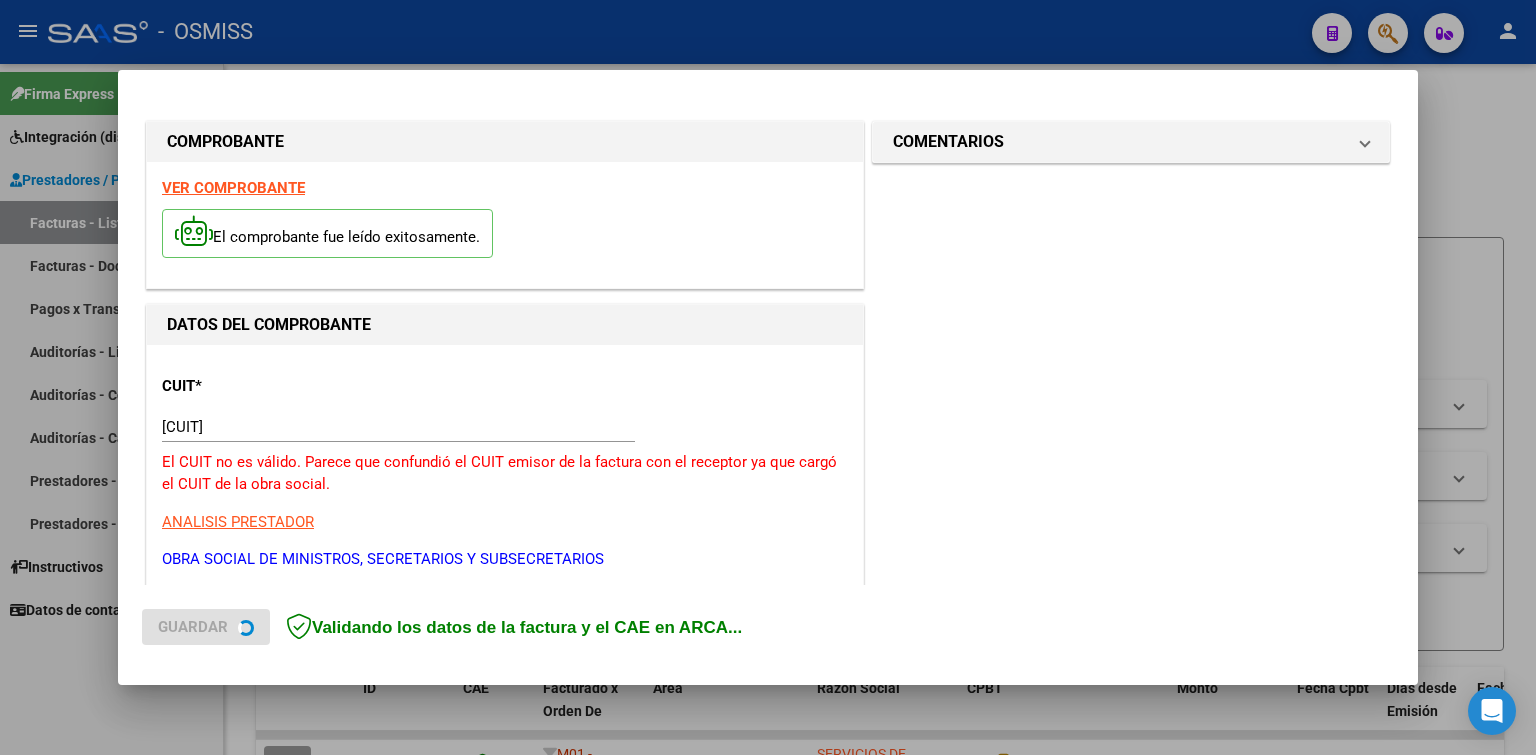 click on "[CUIT]" at bounding box center (398, 427) 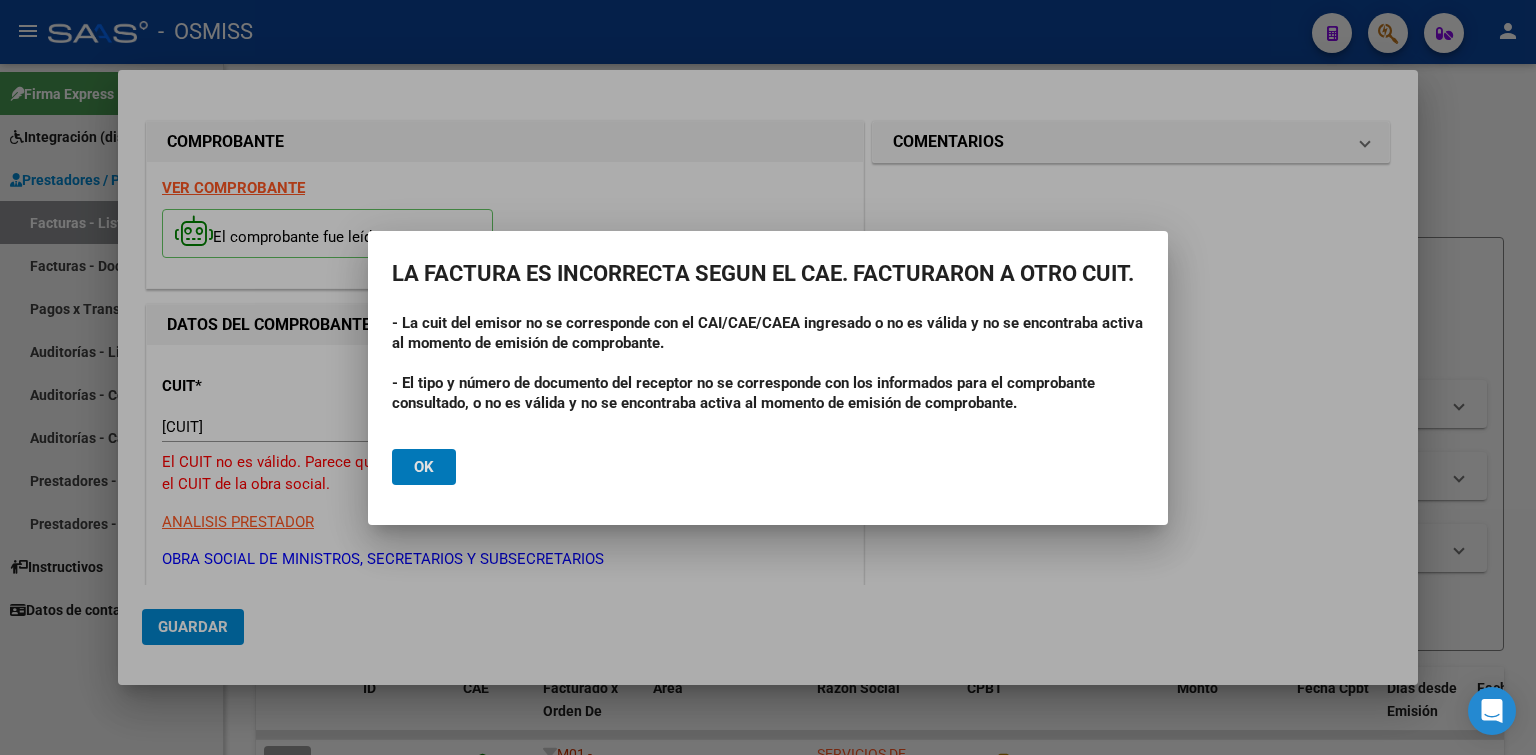 type 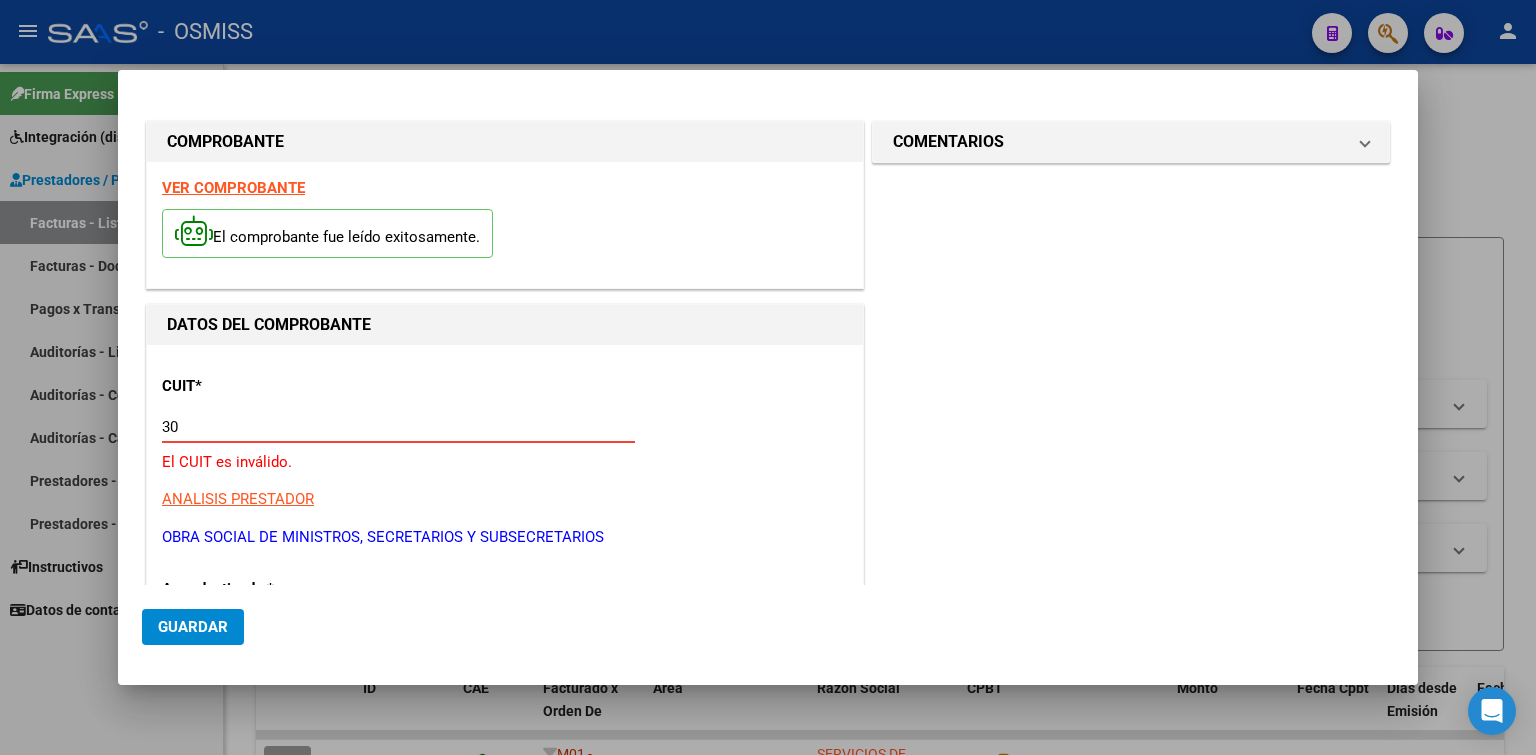 type on "3" 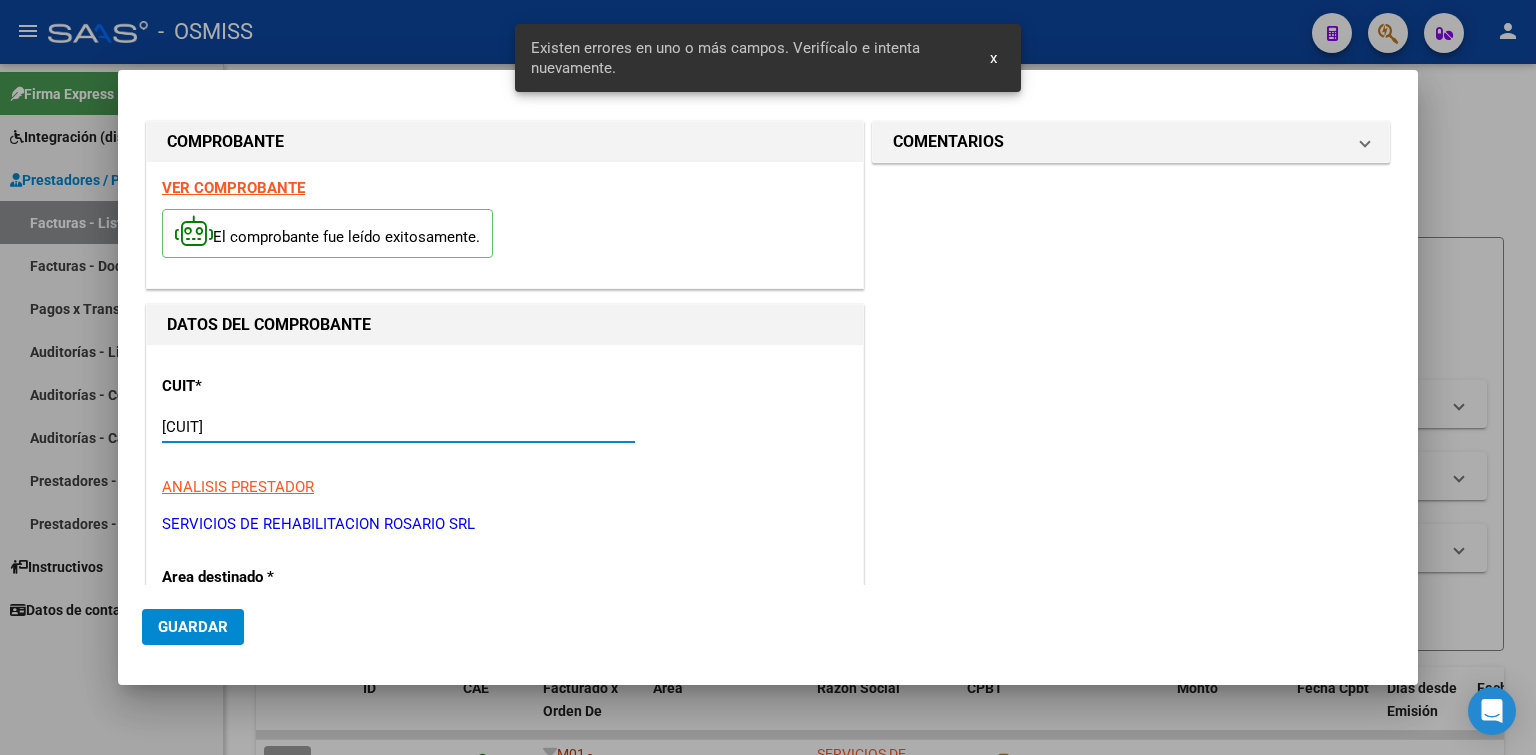 scroll, scrollTop: 500, scrollLeft: 0, axis: vertical 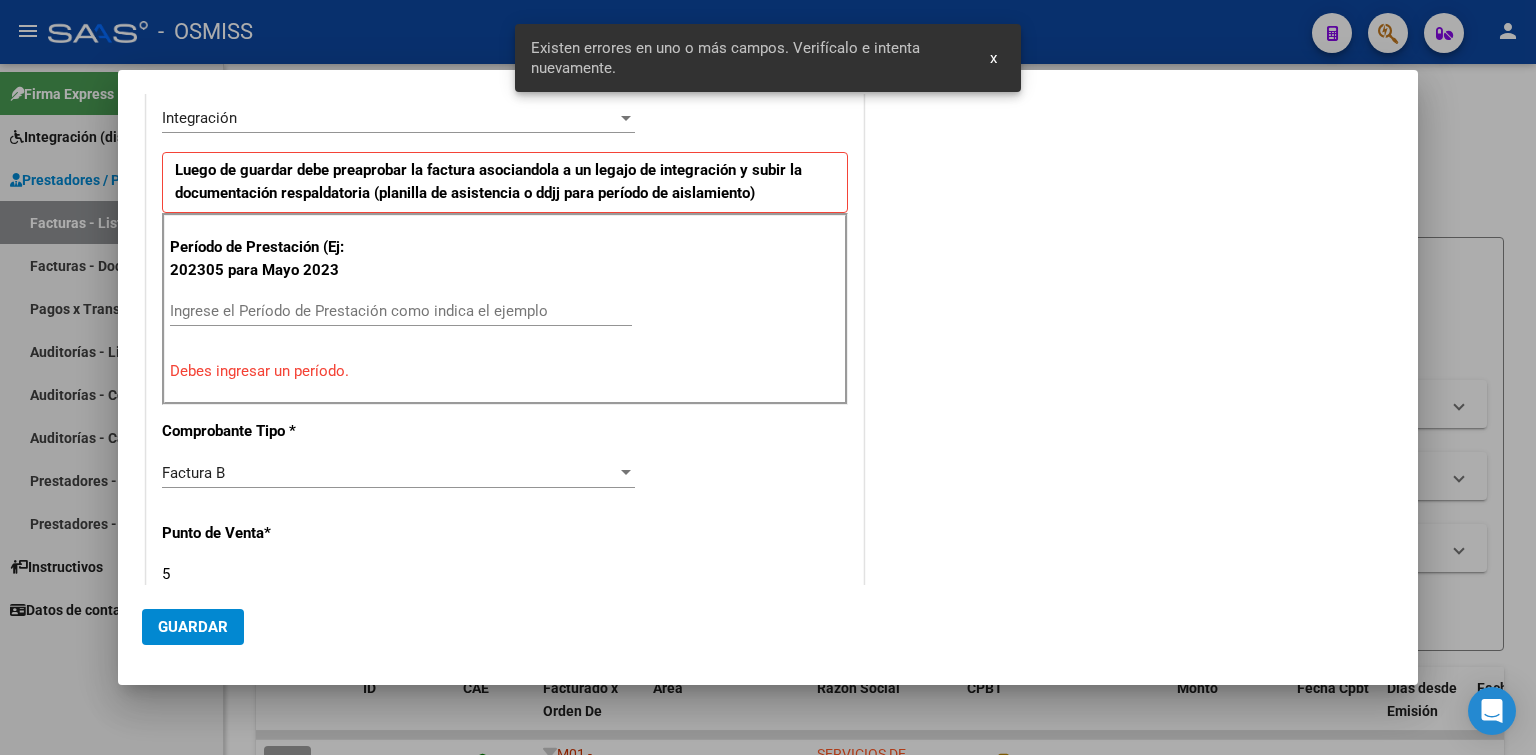 type on "[CUIT]" 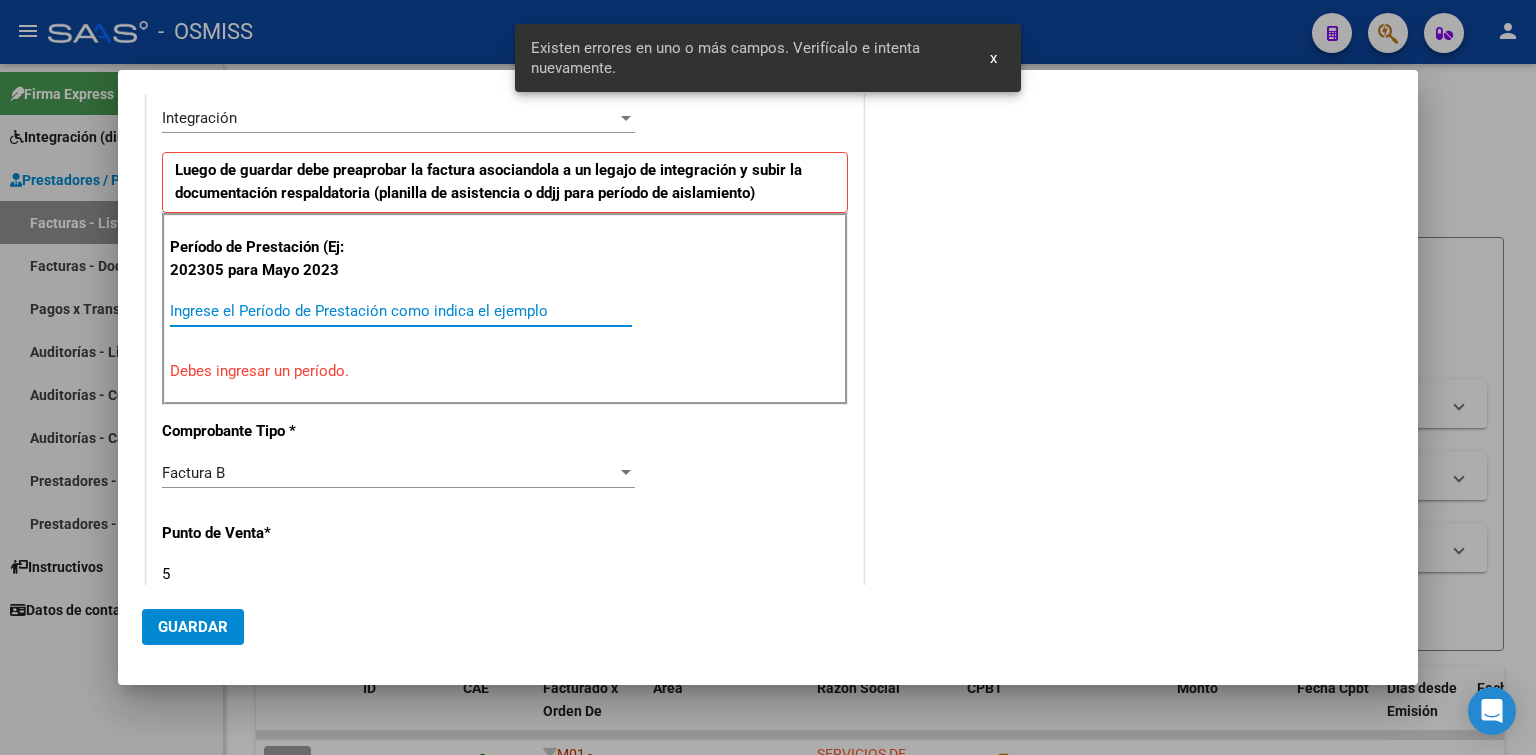 paste on "202507" 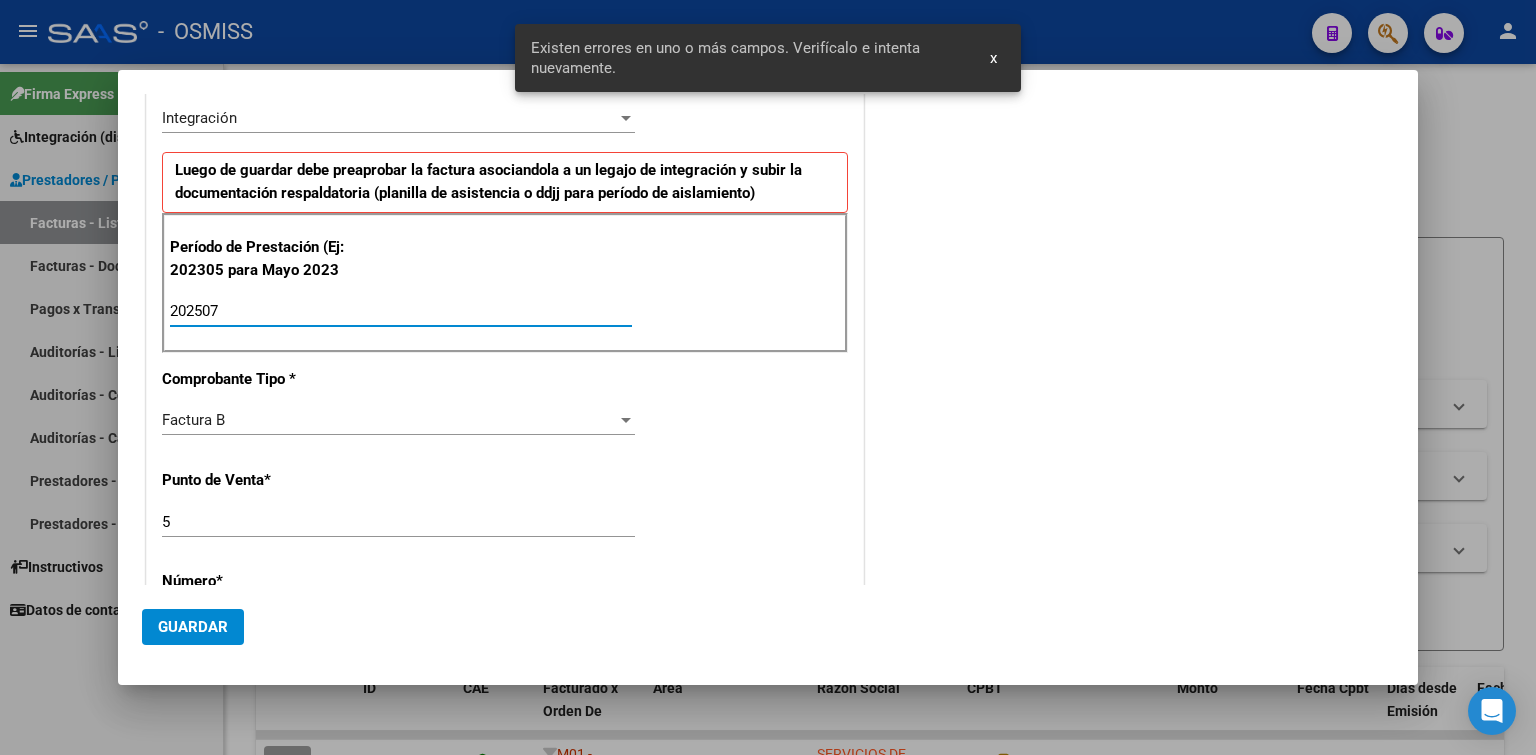 type on "202507" 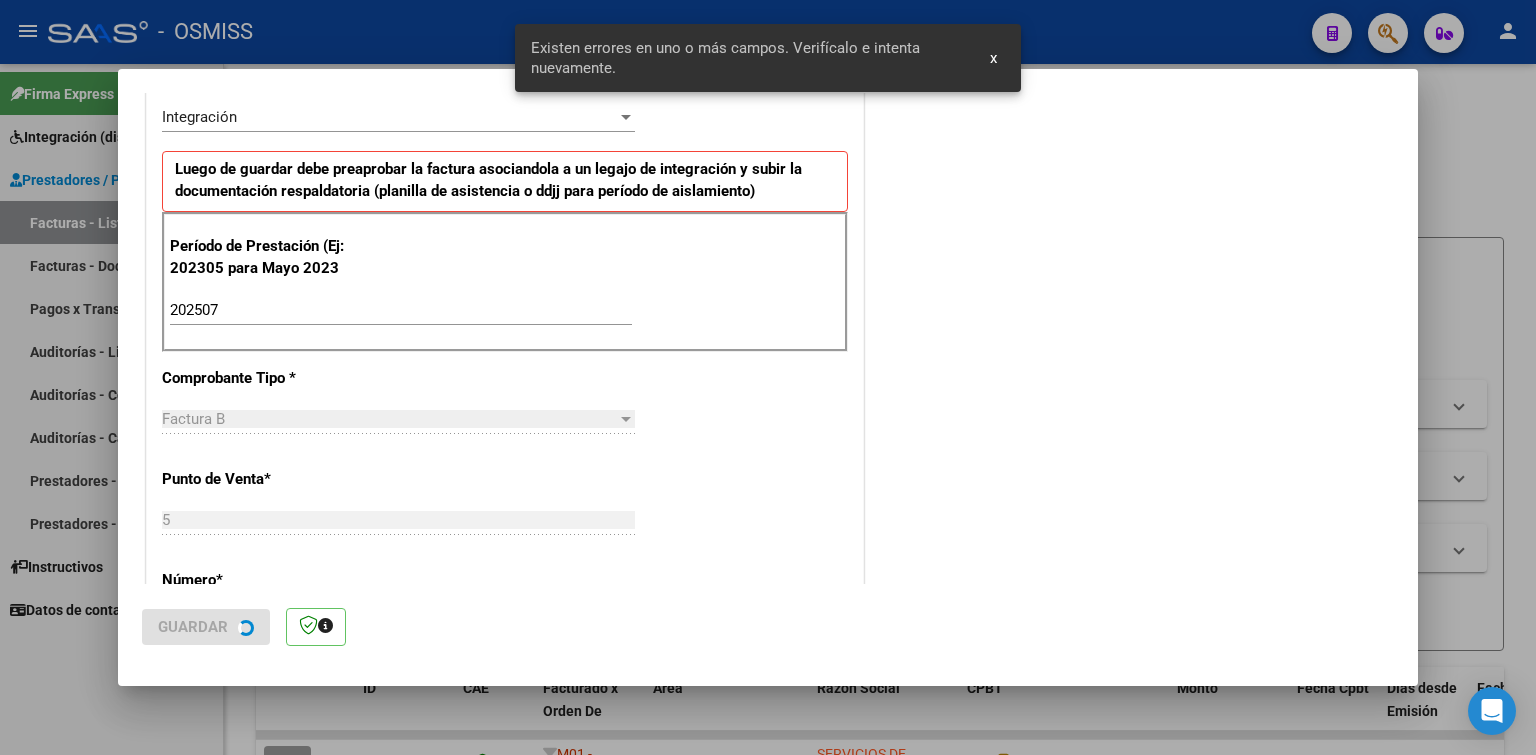 scroll, scrollTop: 0, scrollLeft: 0, axis: both 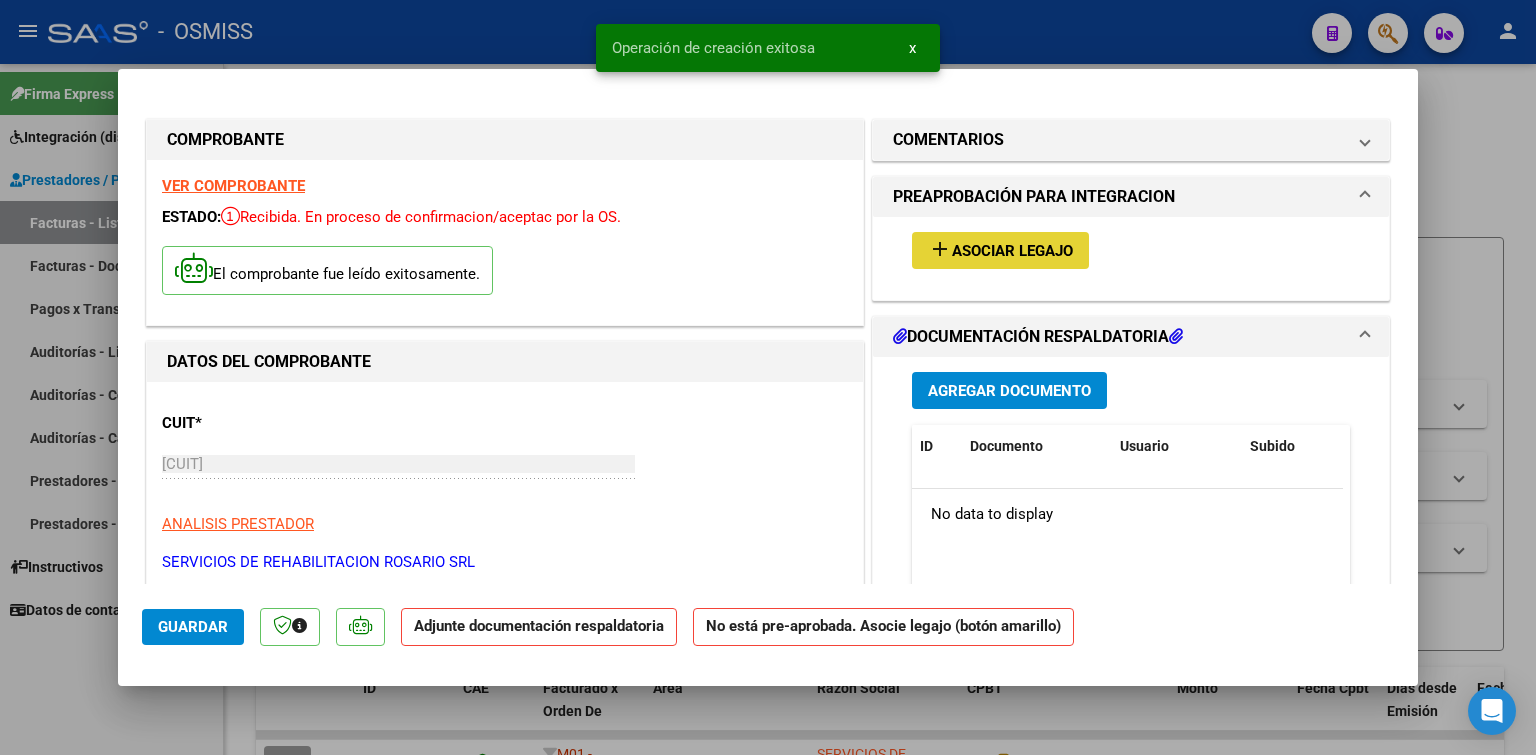 click on "Asociar Legajo" at bounding box center [1012, 251] 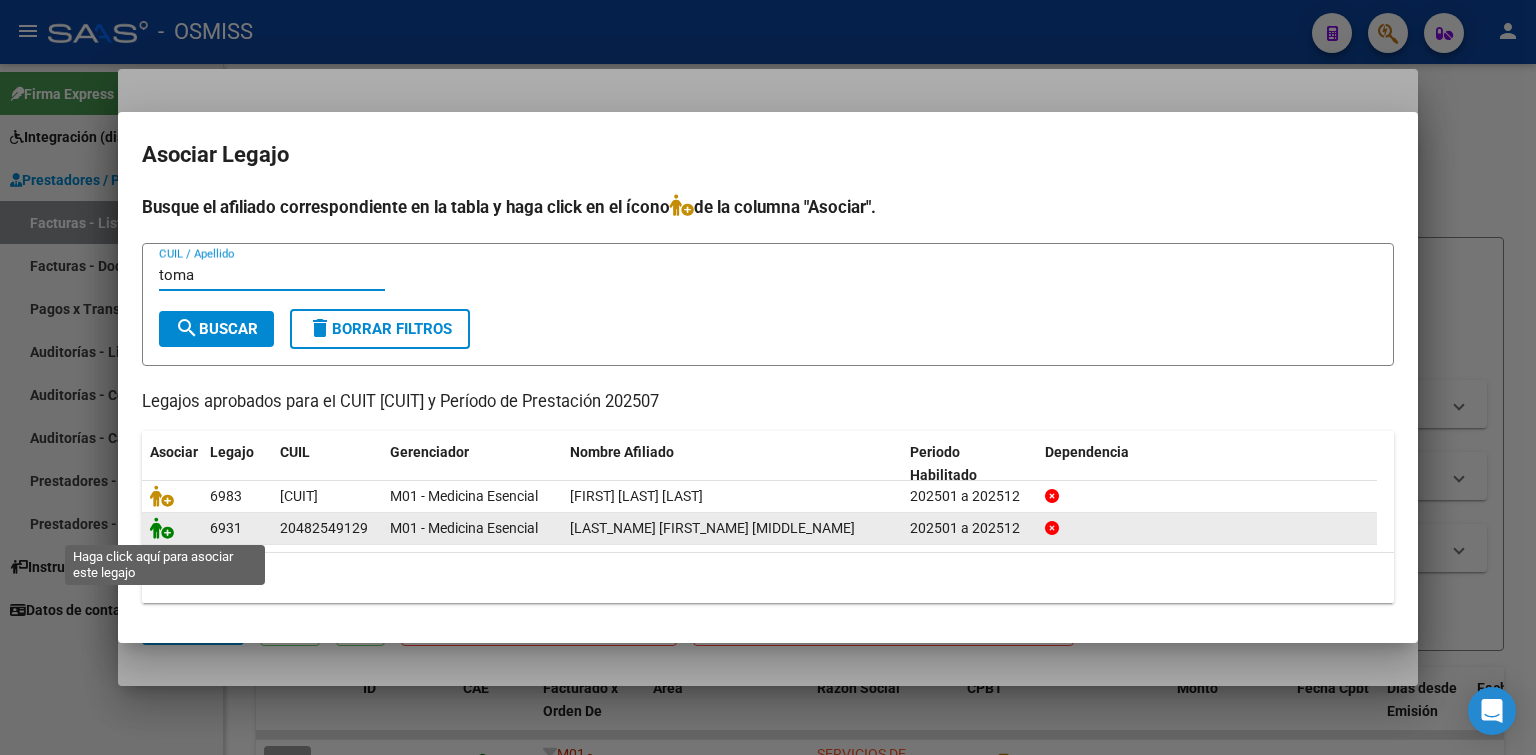 type on "toma" 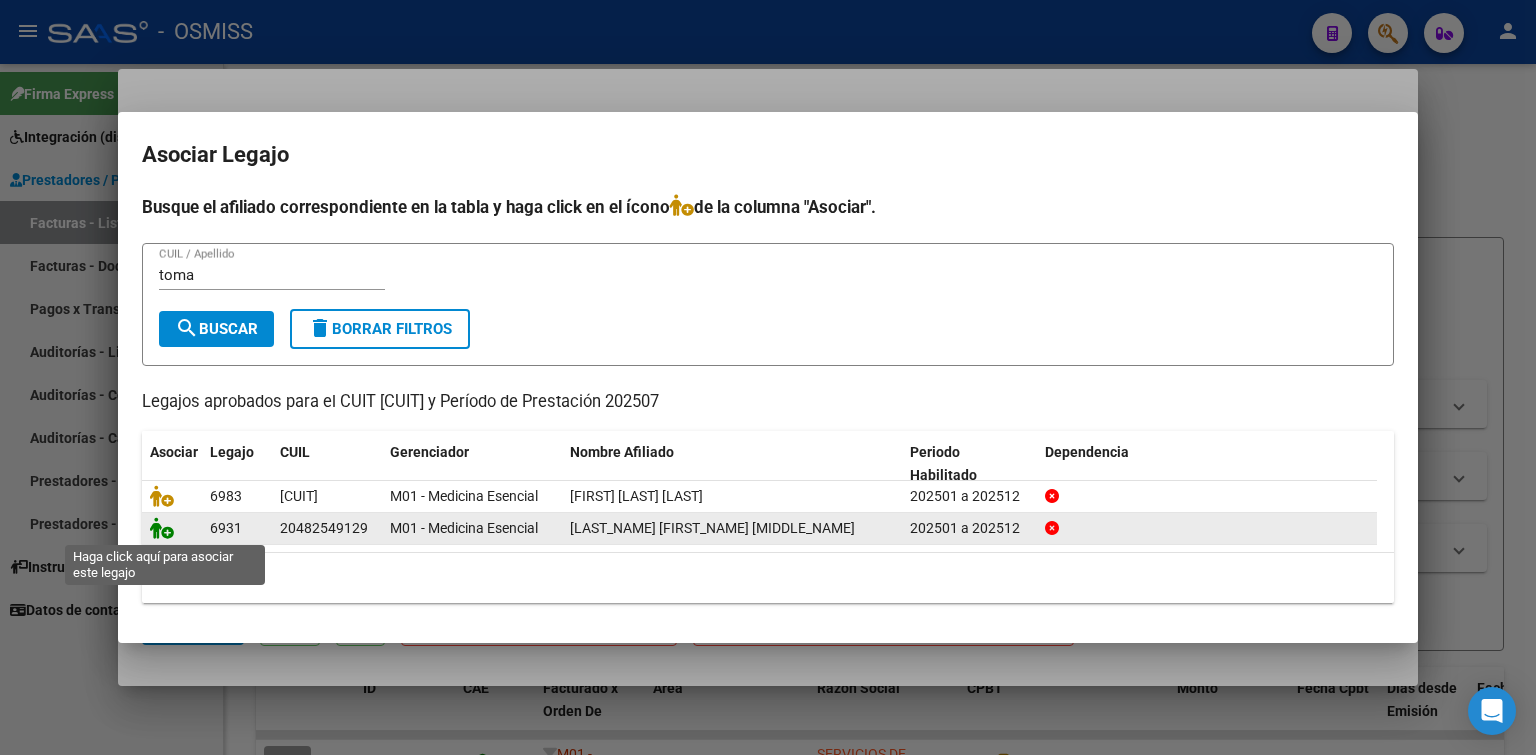 click 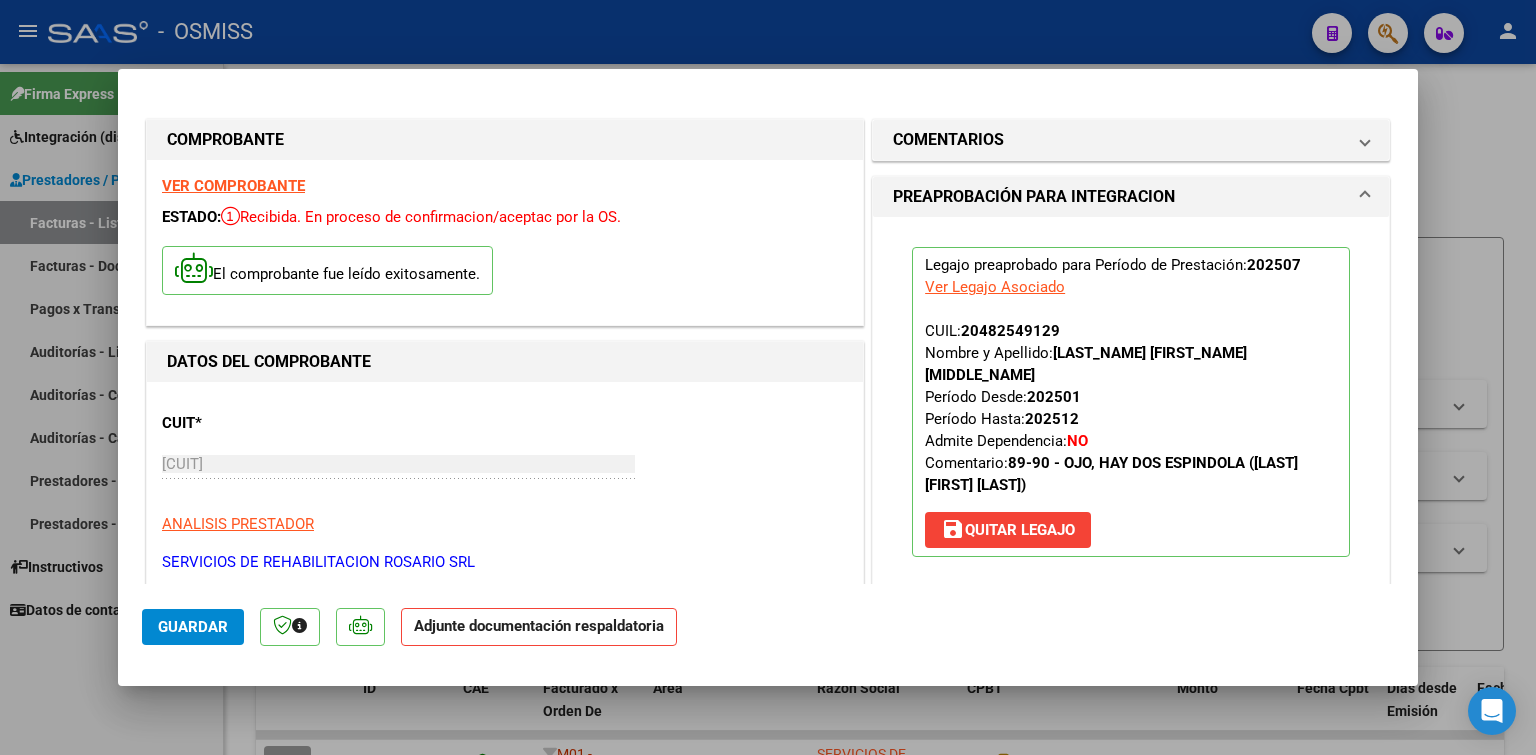 scroll, scrollTop: 200, scrollLeft: 0, axis: vertical 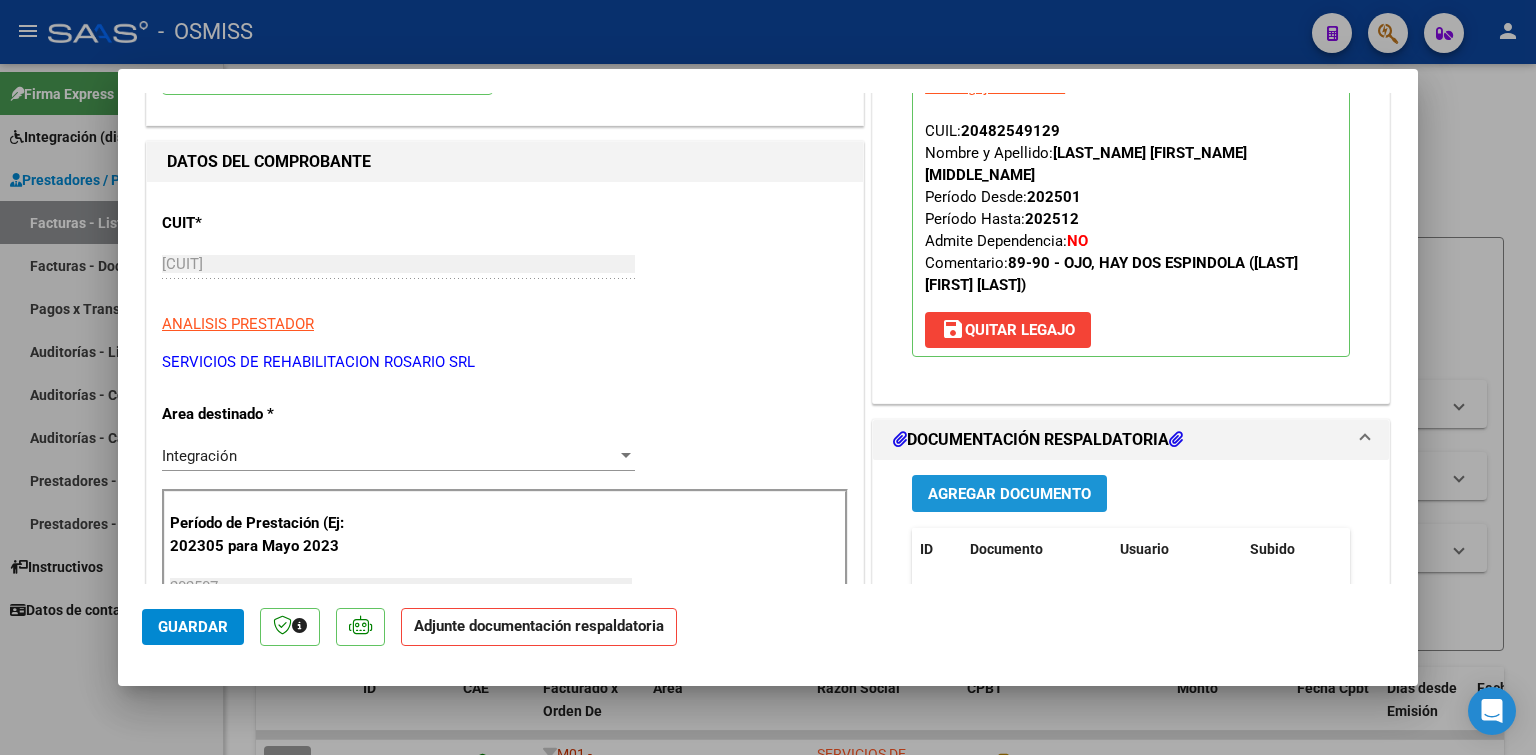 click on "Agregar Documento" at bounding box center [1009, 494] 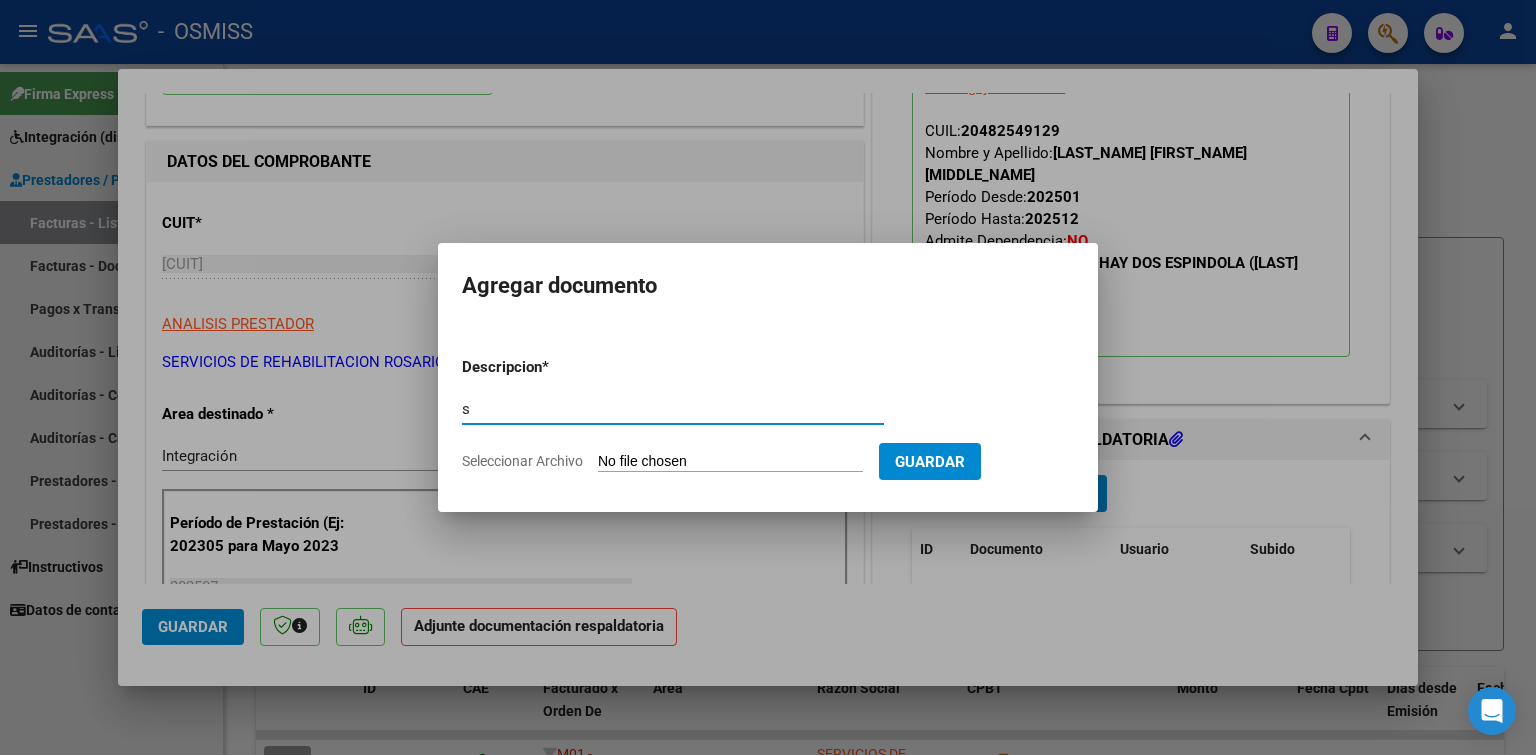type on "s" 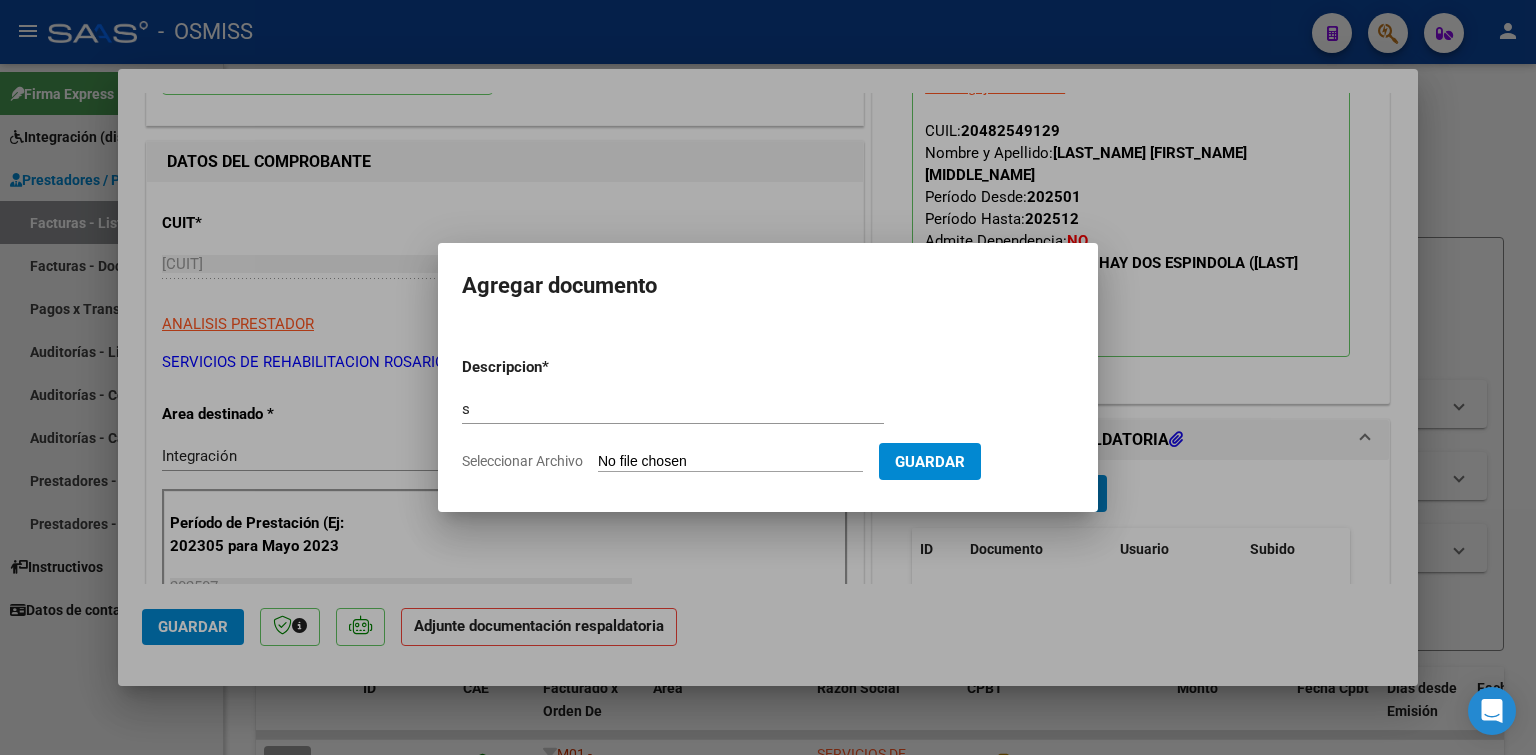 type on "C:\fakepath\[LAST_NAME] [FIRST_NAME].pdf" 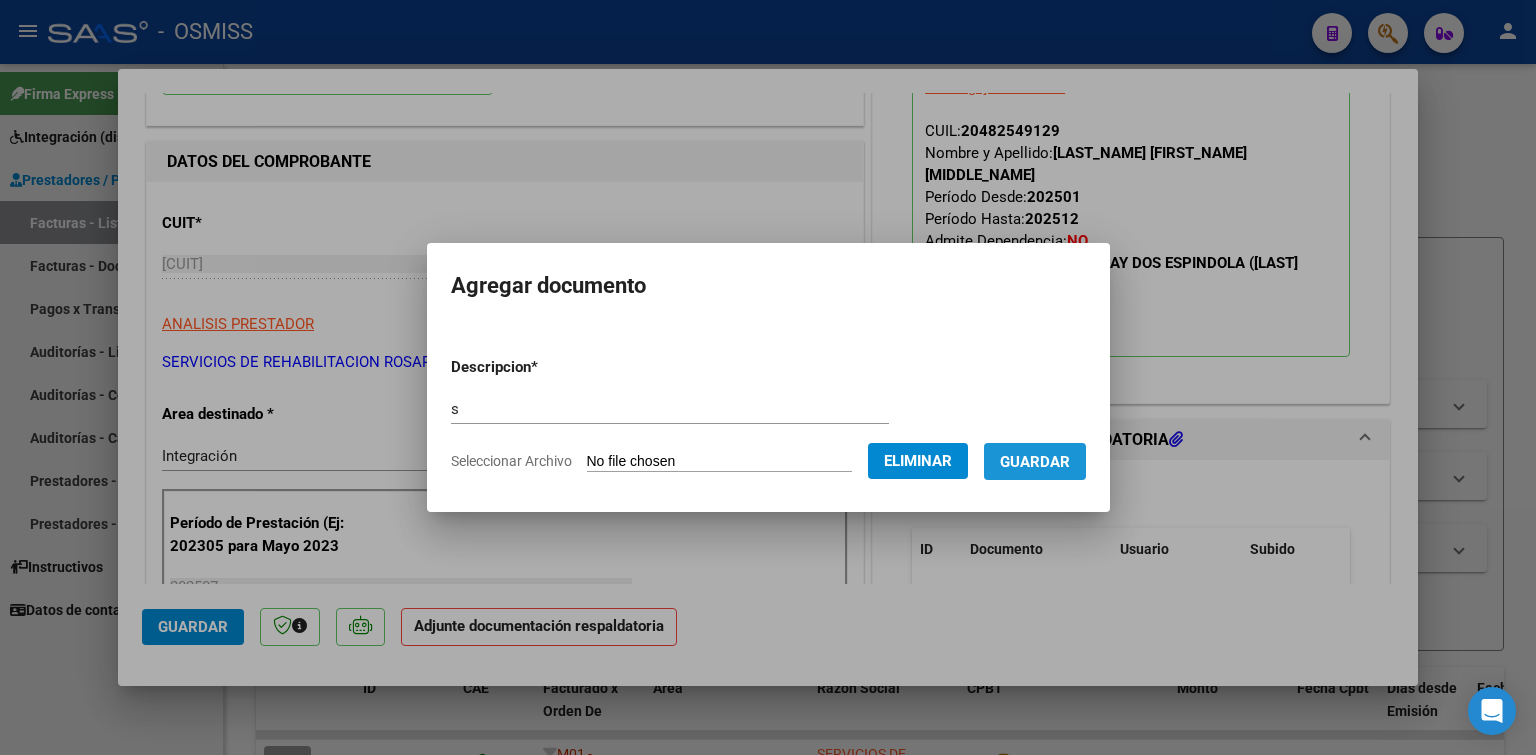 click on "Guardar" at bounding box center [1035, 461] 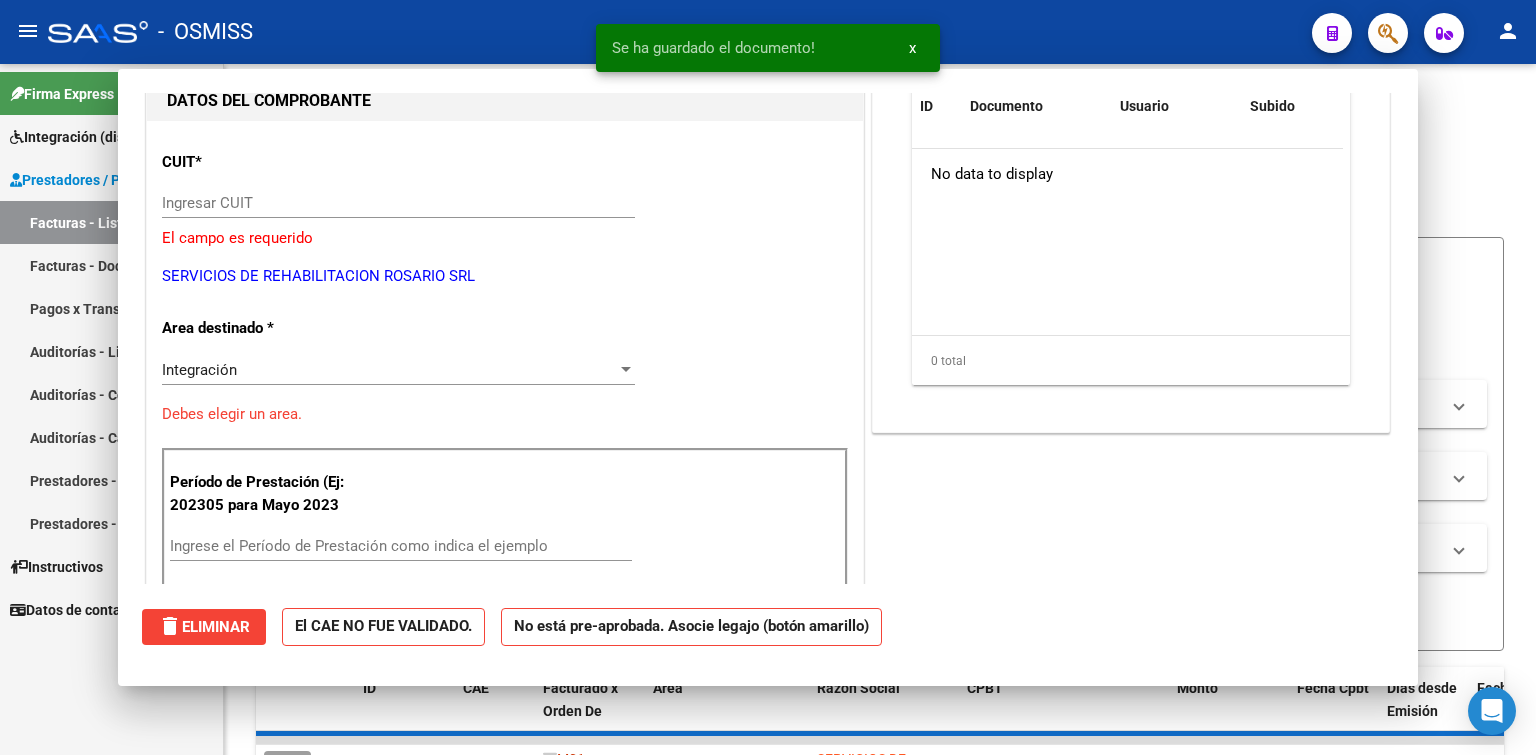scroll, scrollTop: 0, scrollLeft: 0, axis: both 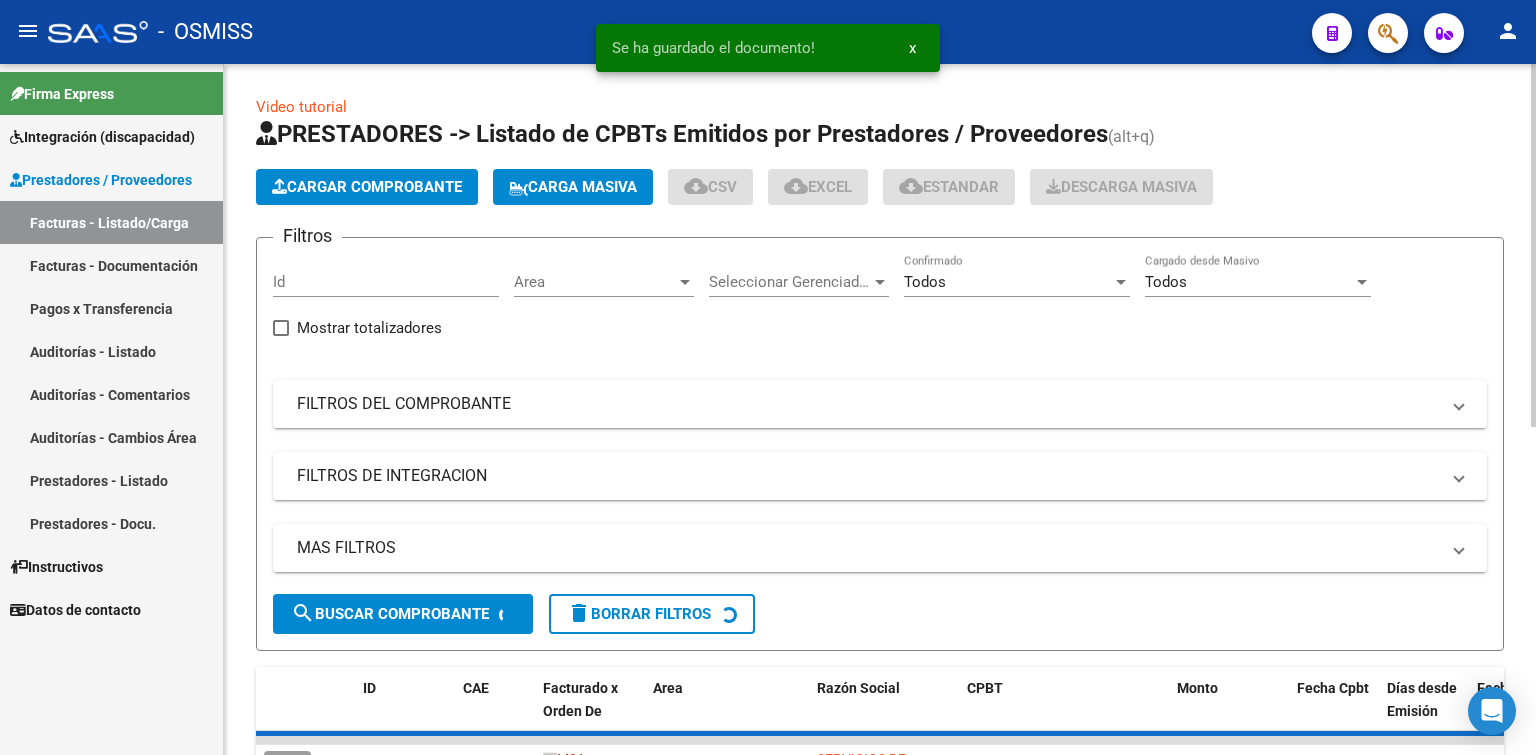 click on "Cargar Comprobante" 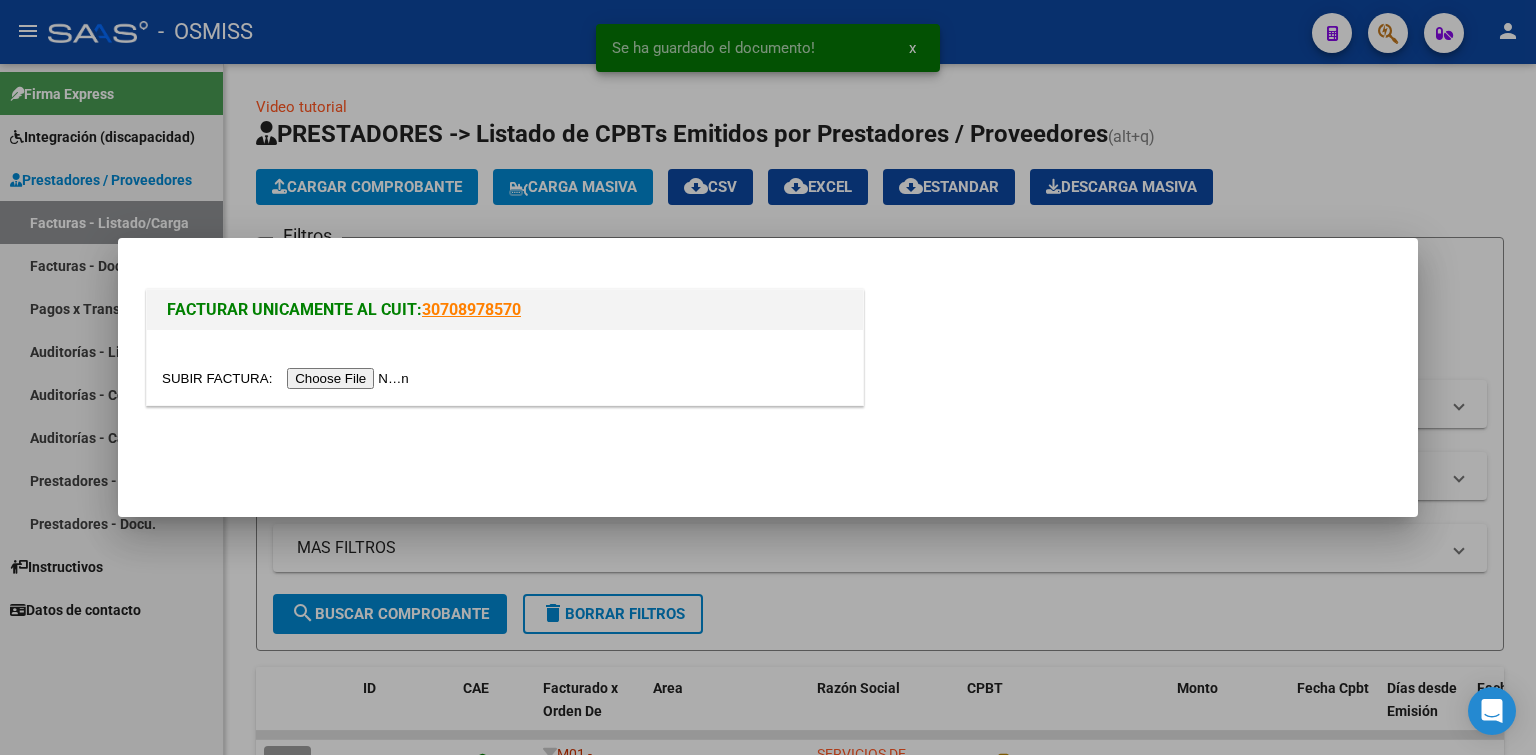 click at bounding box center (288, 378) 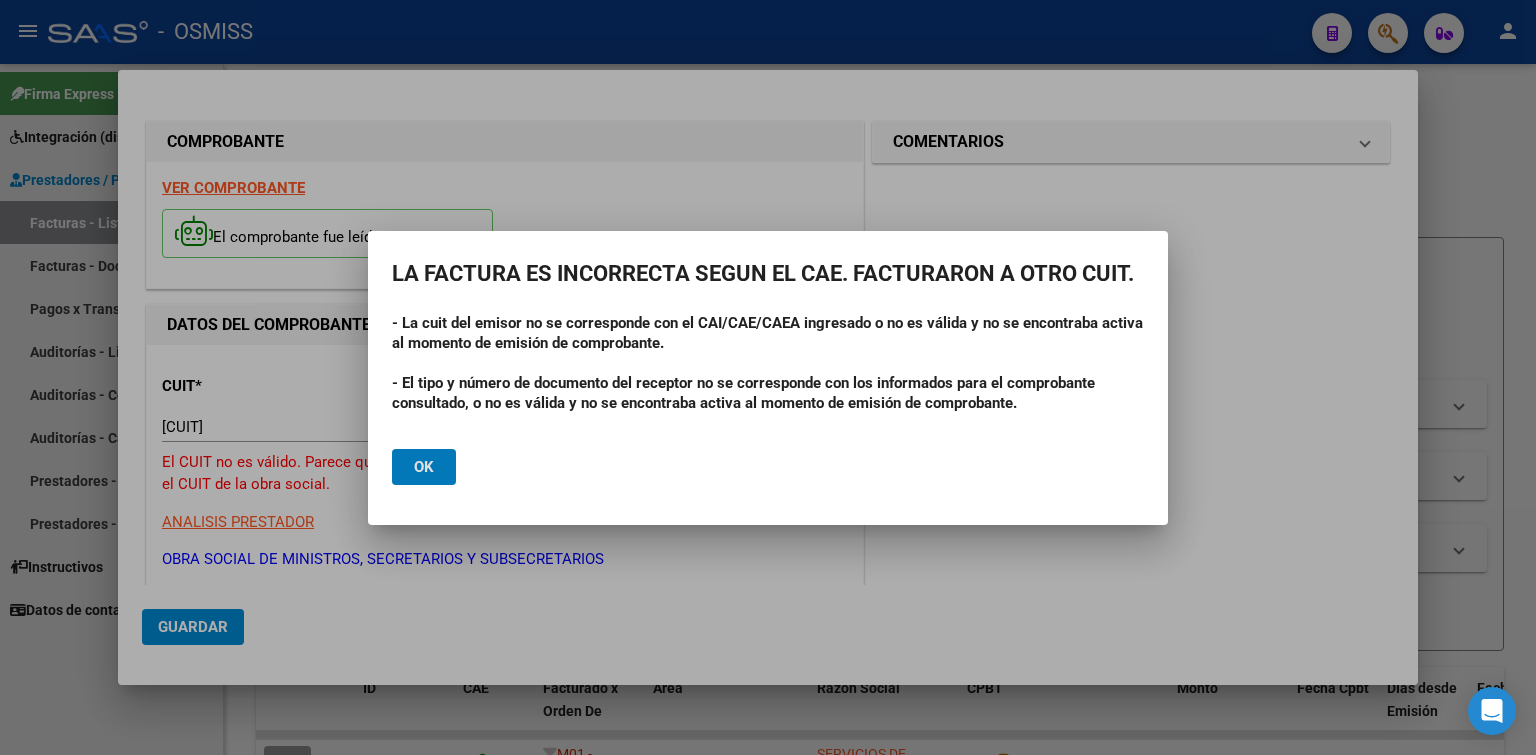 click on "Ok" 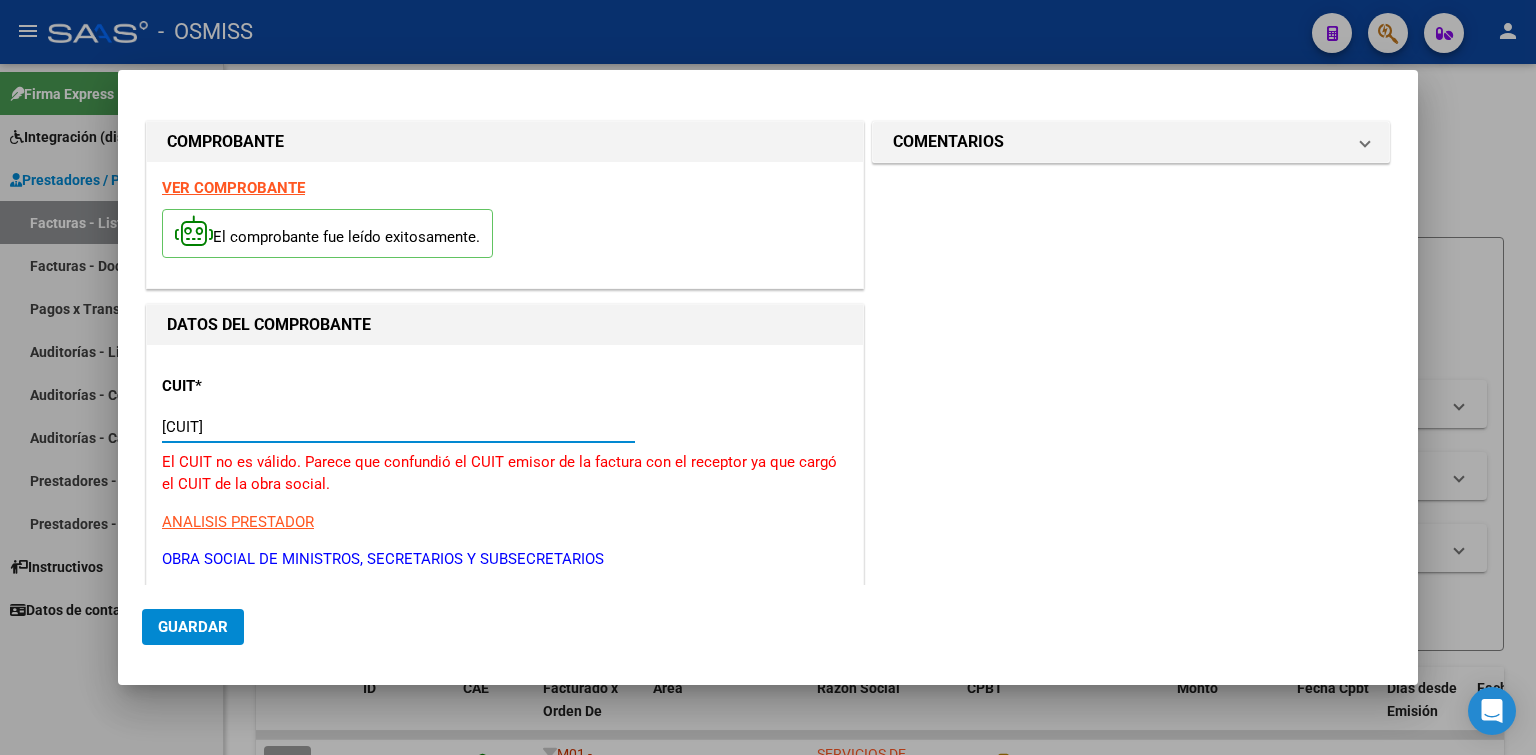 click on "[CUIT]" at bounding box center (398, 427) 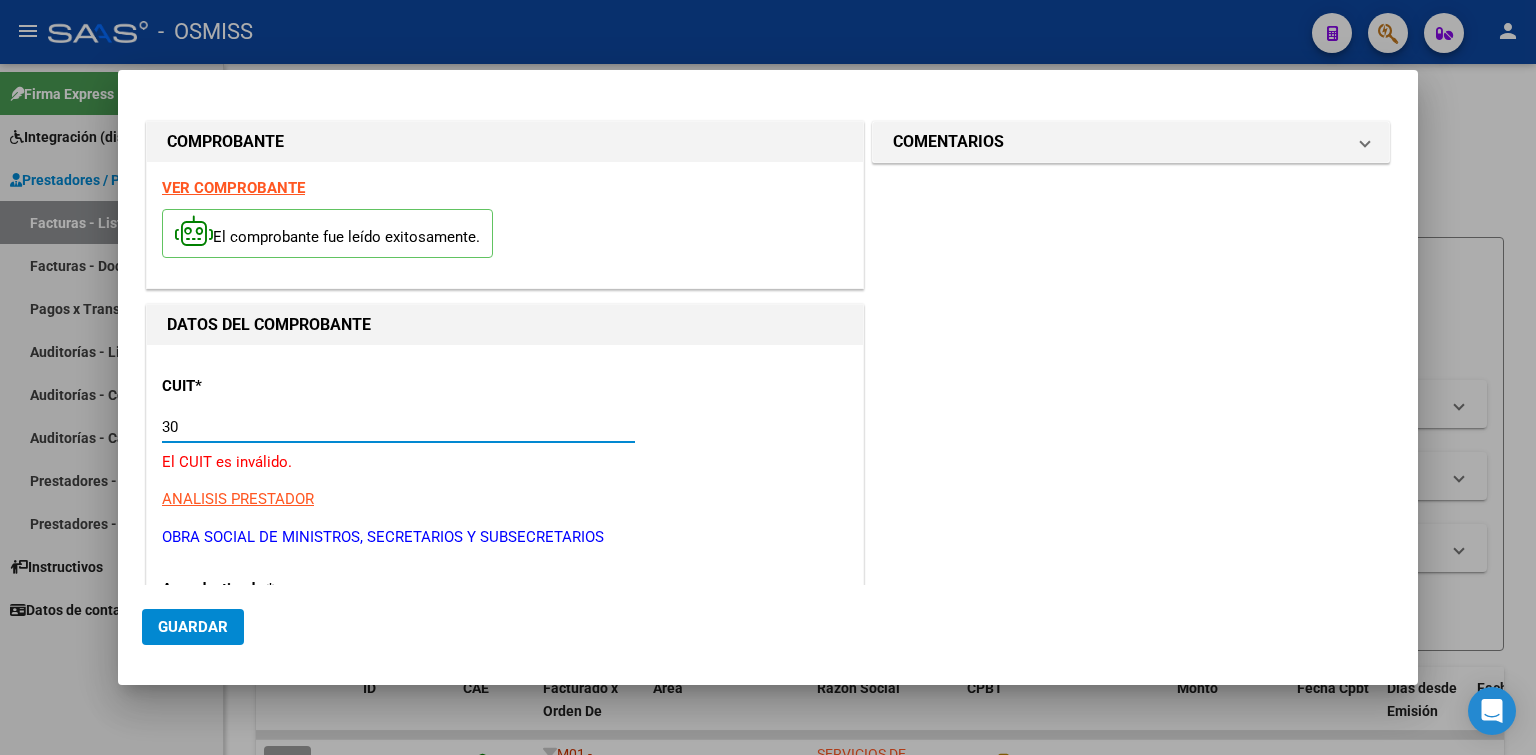 type on "3" 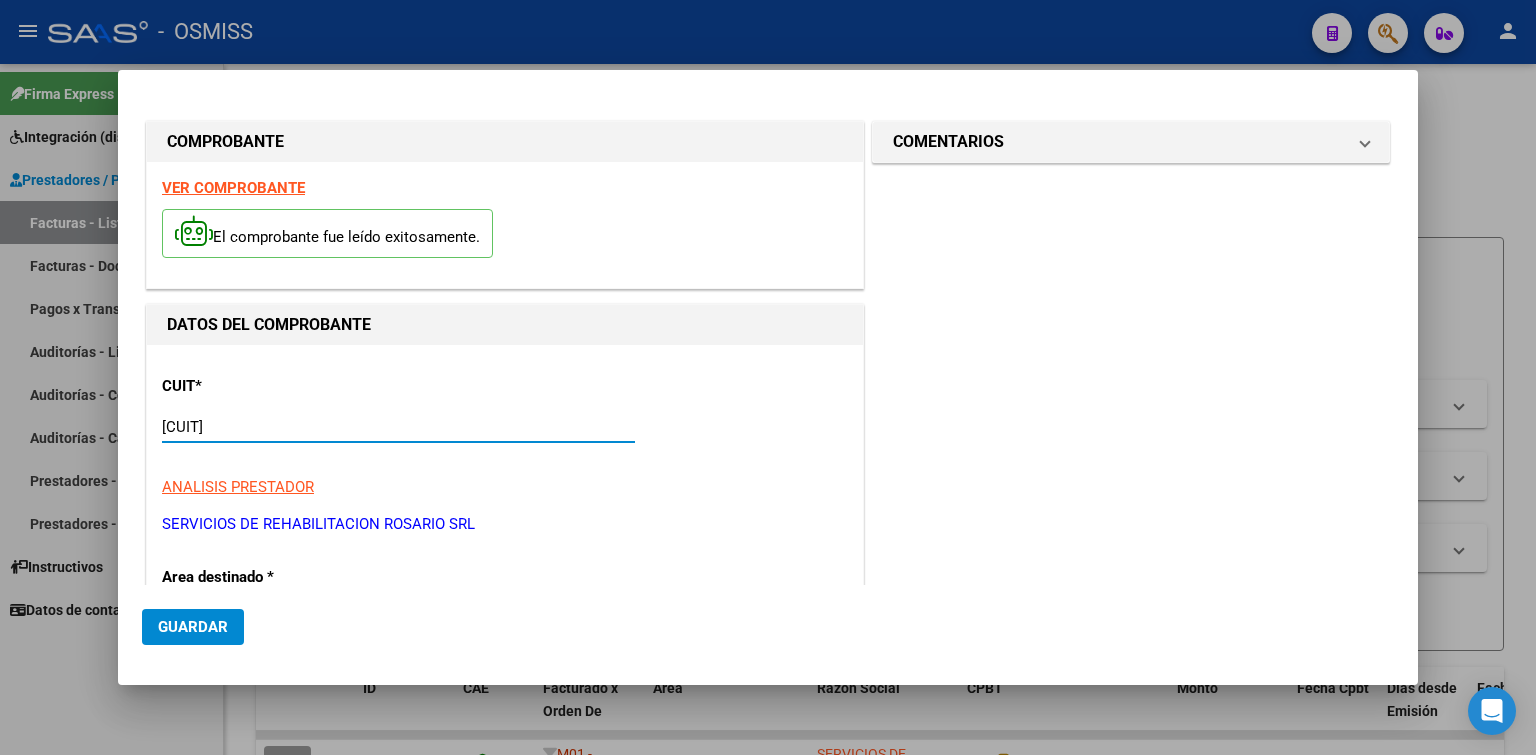 scroll, scrollTop: 500, scrollLeft: 0, axis: vertical 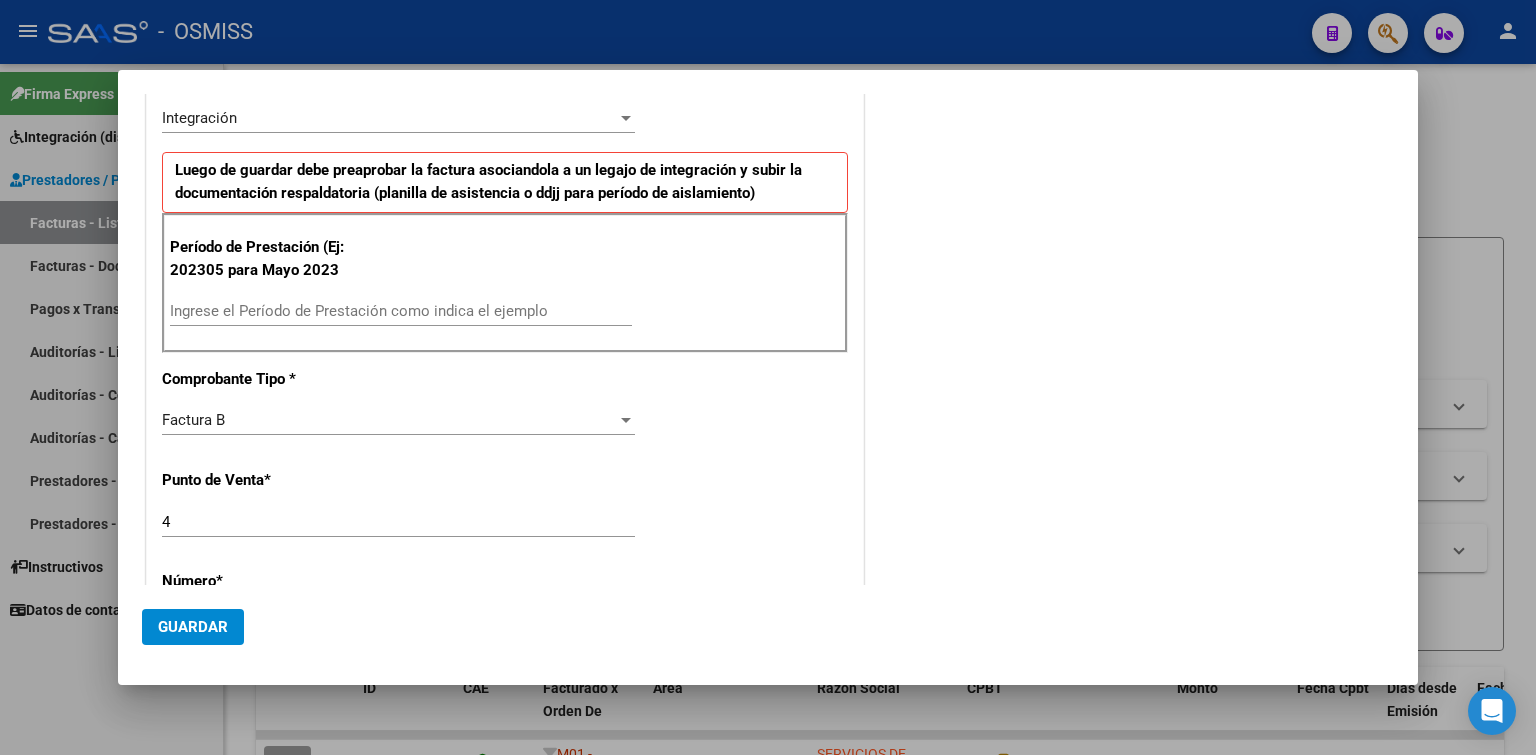 type on "[CUIT]" 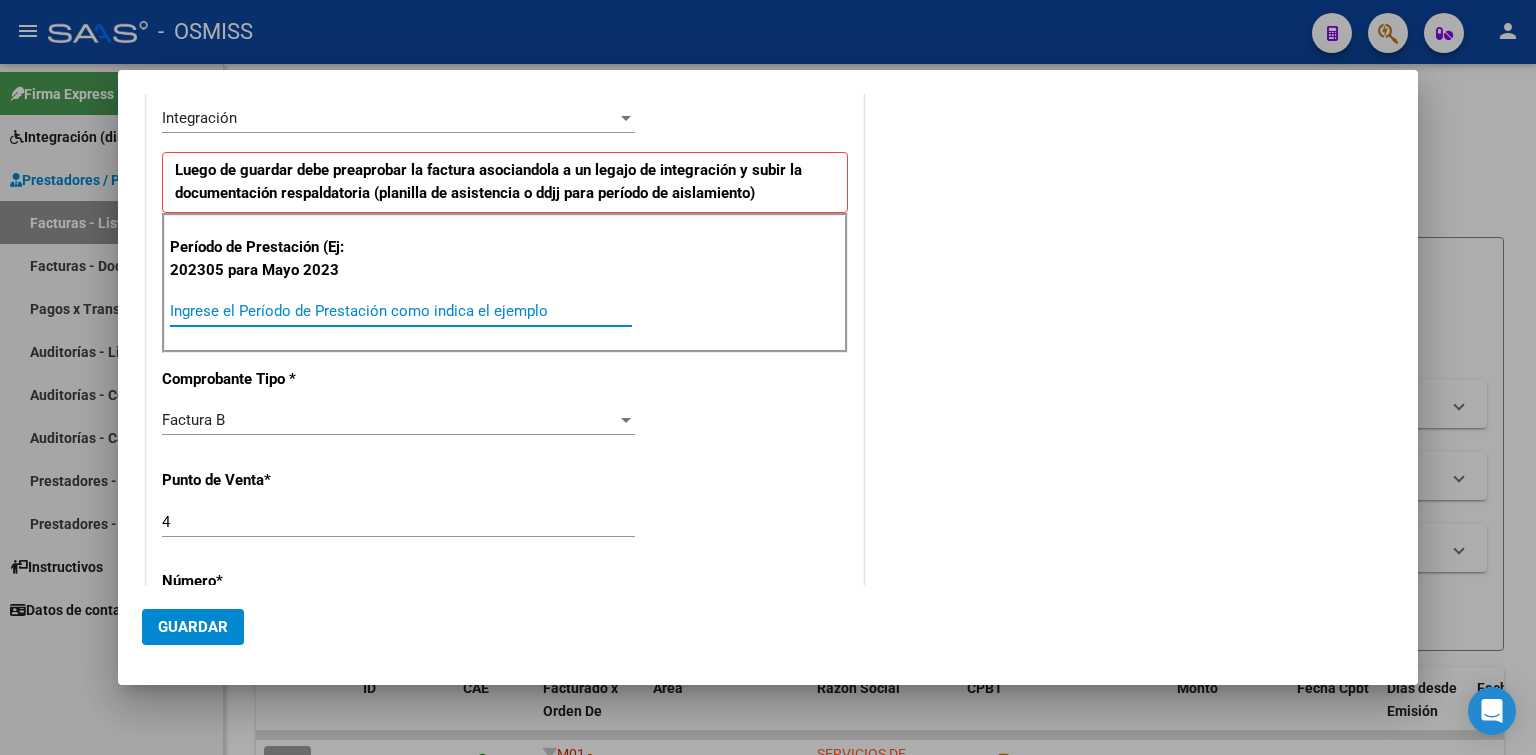 scroll, scrollTop: 449, scrollLeft: 0, axis: vertical 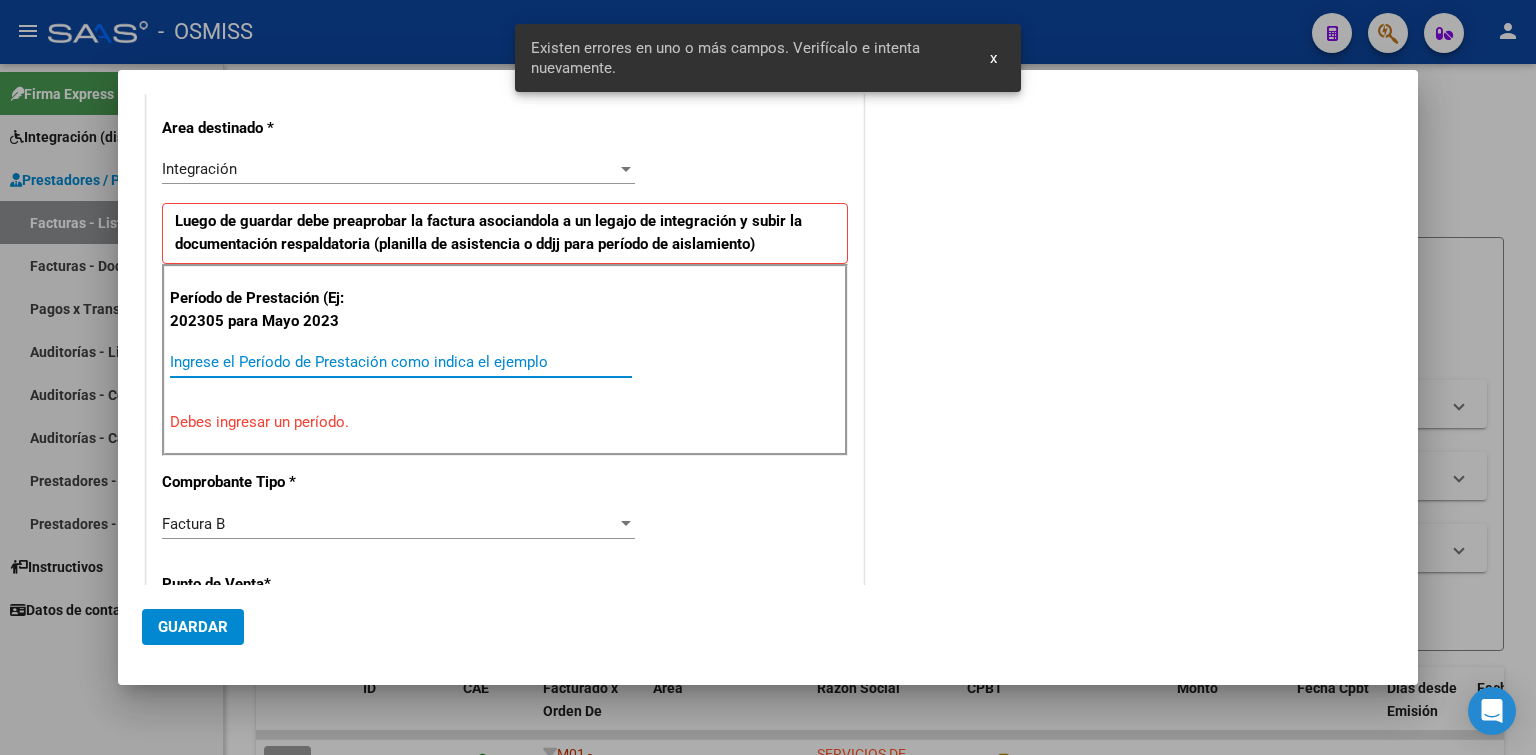 paste on "202507" 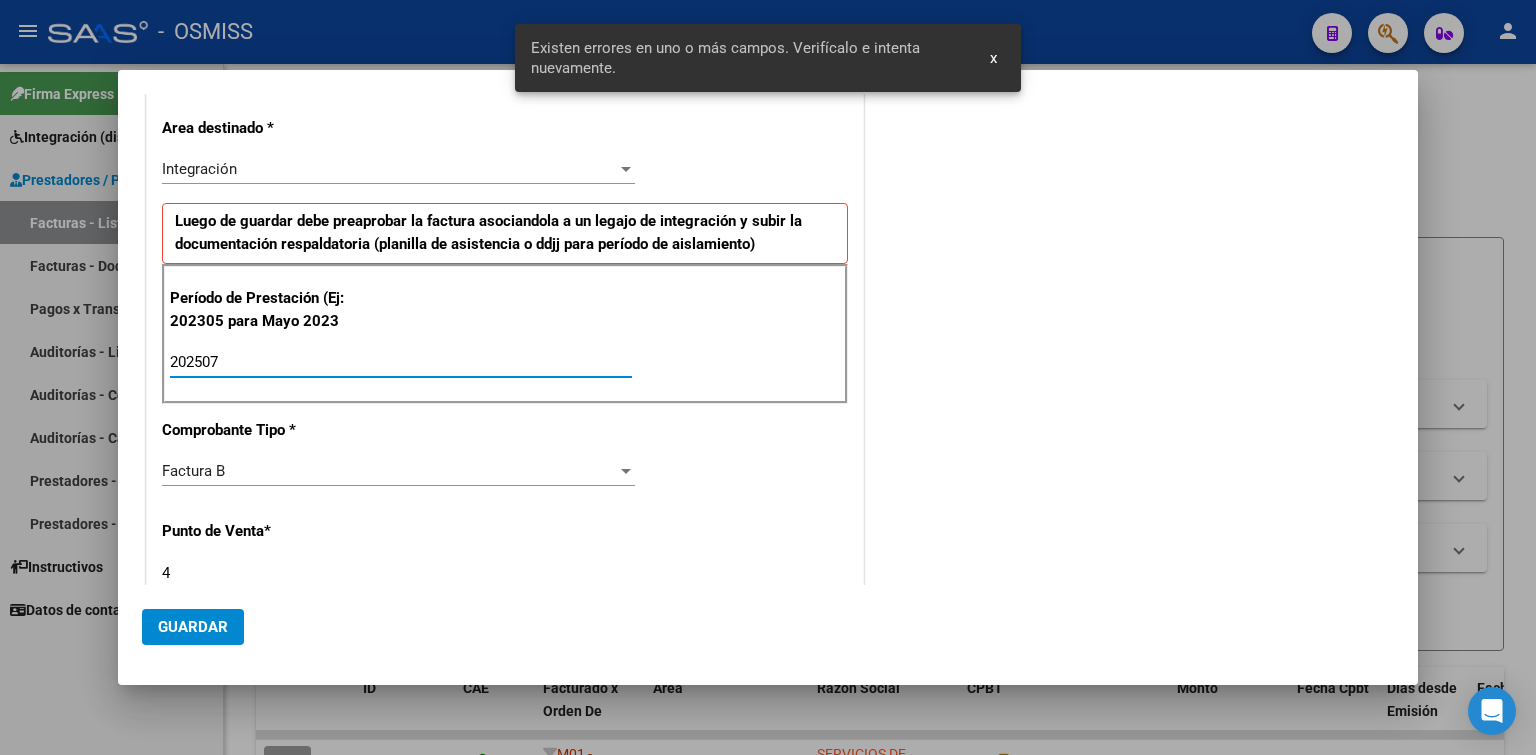 type on "202507" 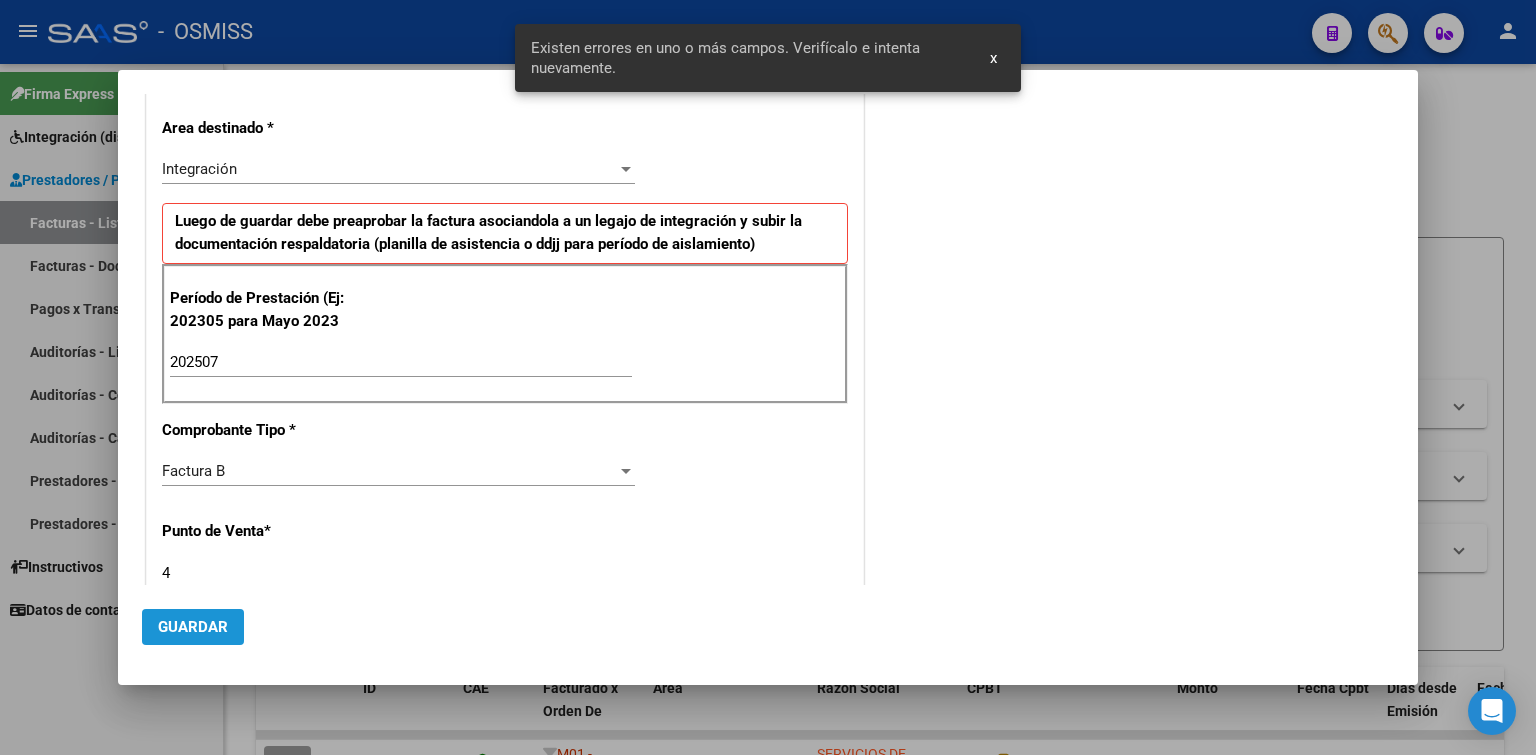 click on "Guardar" 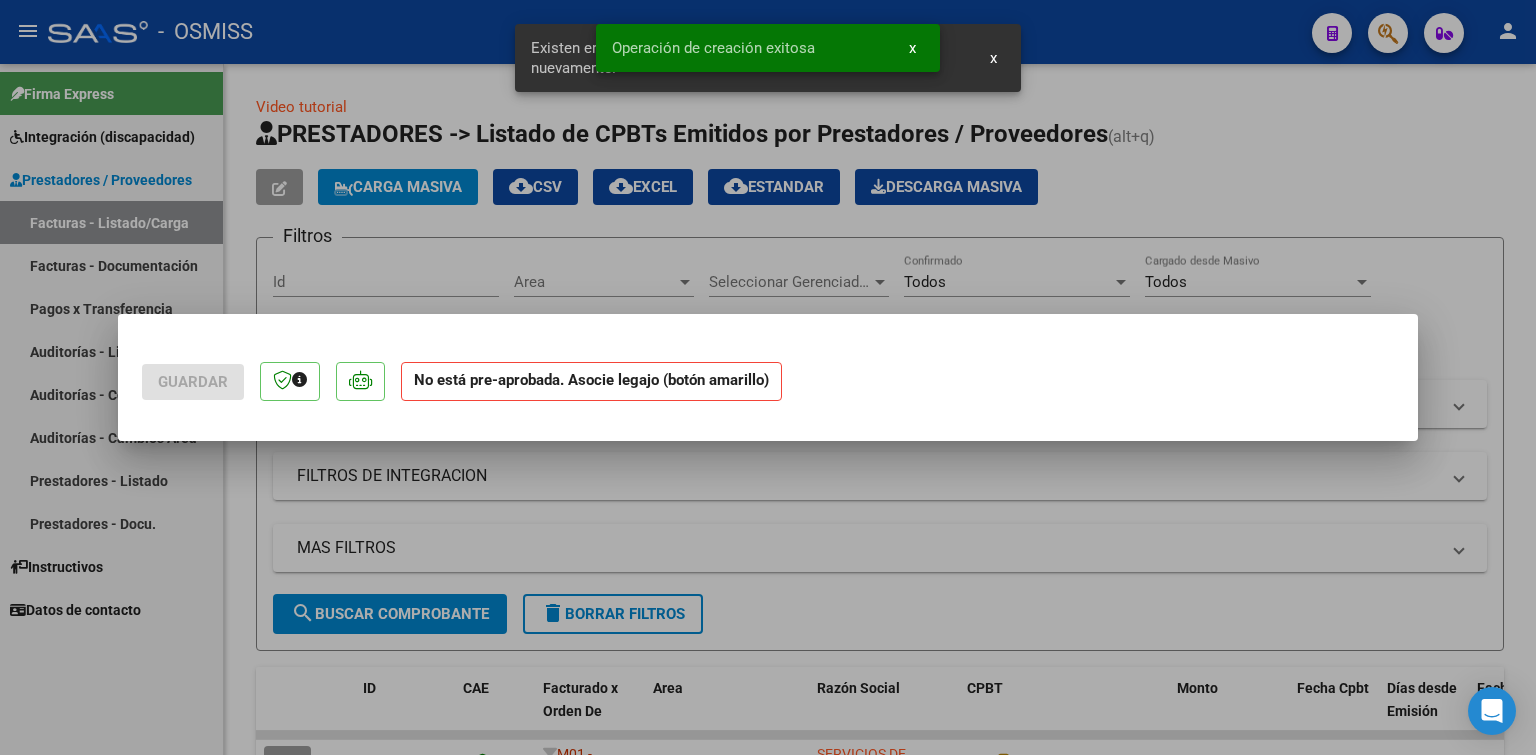 scroll, scrollTop: 0, scrollLeft: 0, axis: both 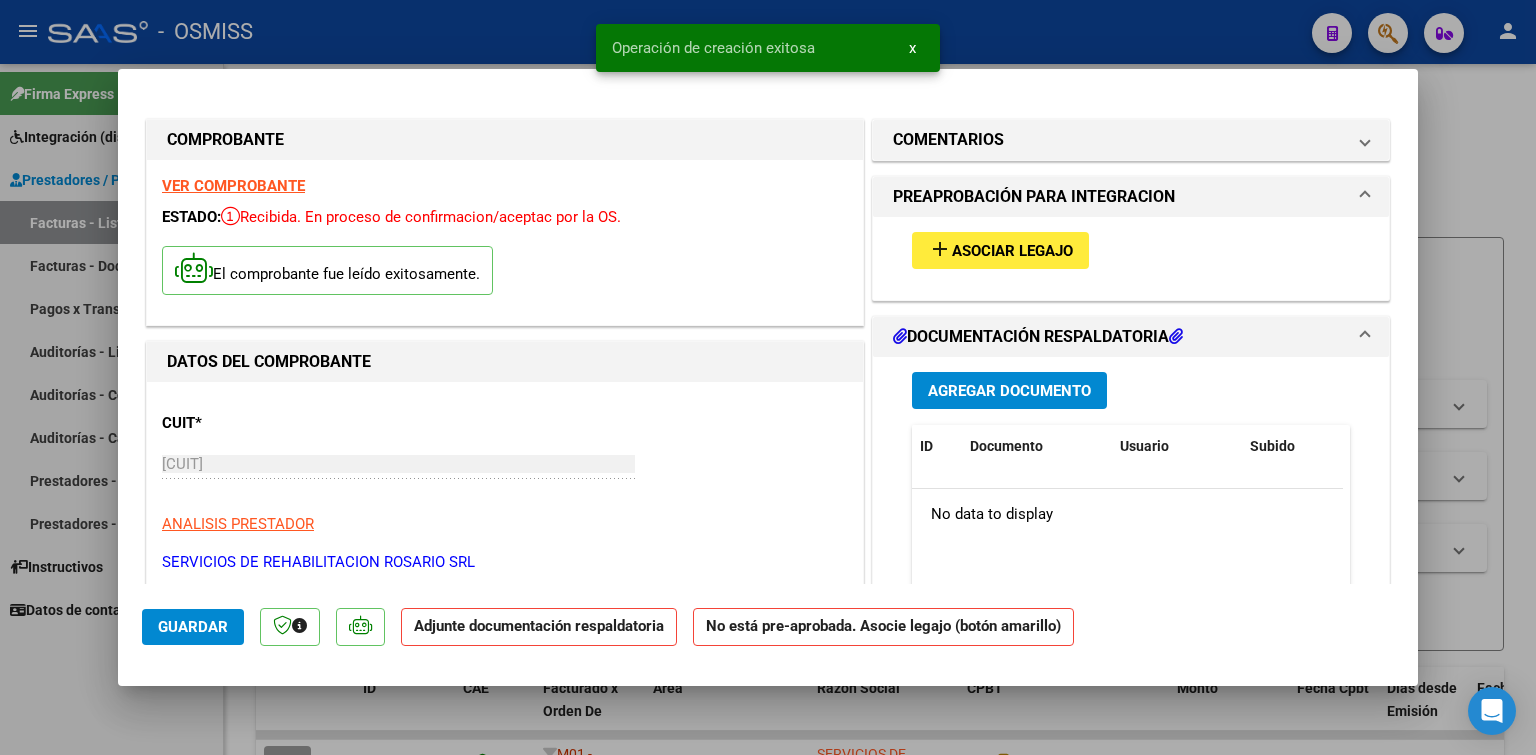 click on "add Asociar Legajo" at bounding box center (1000, 250) 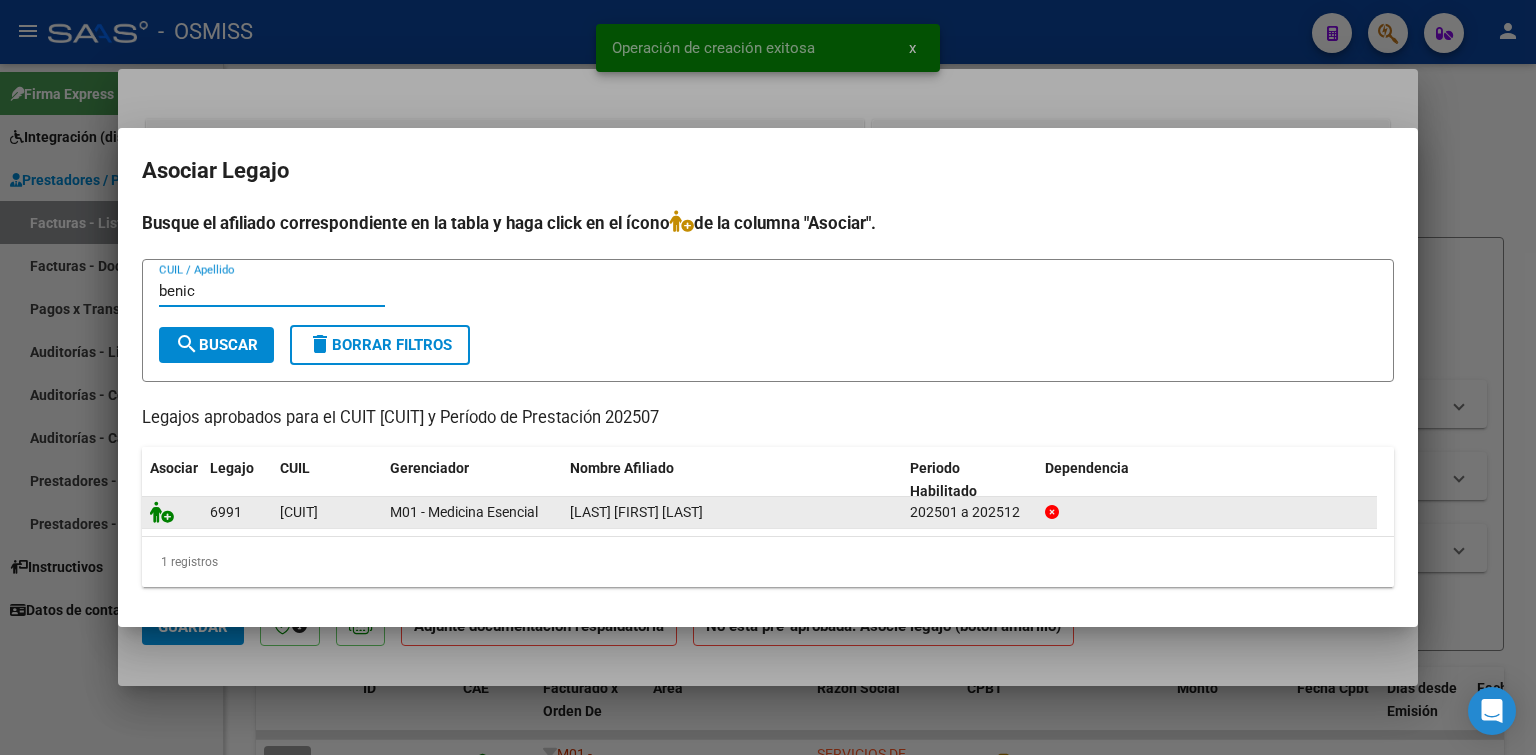 type on "benic" 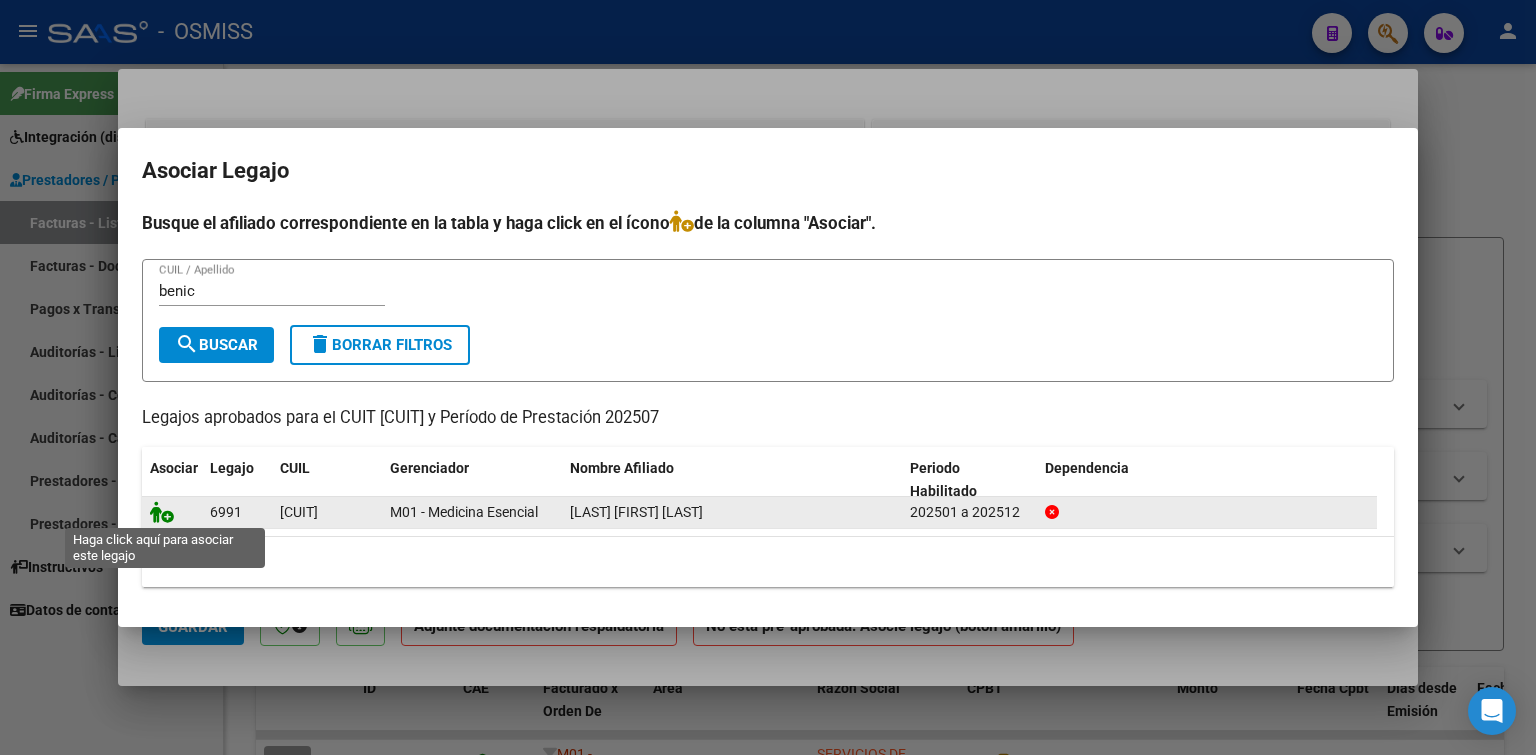 click 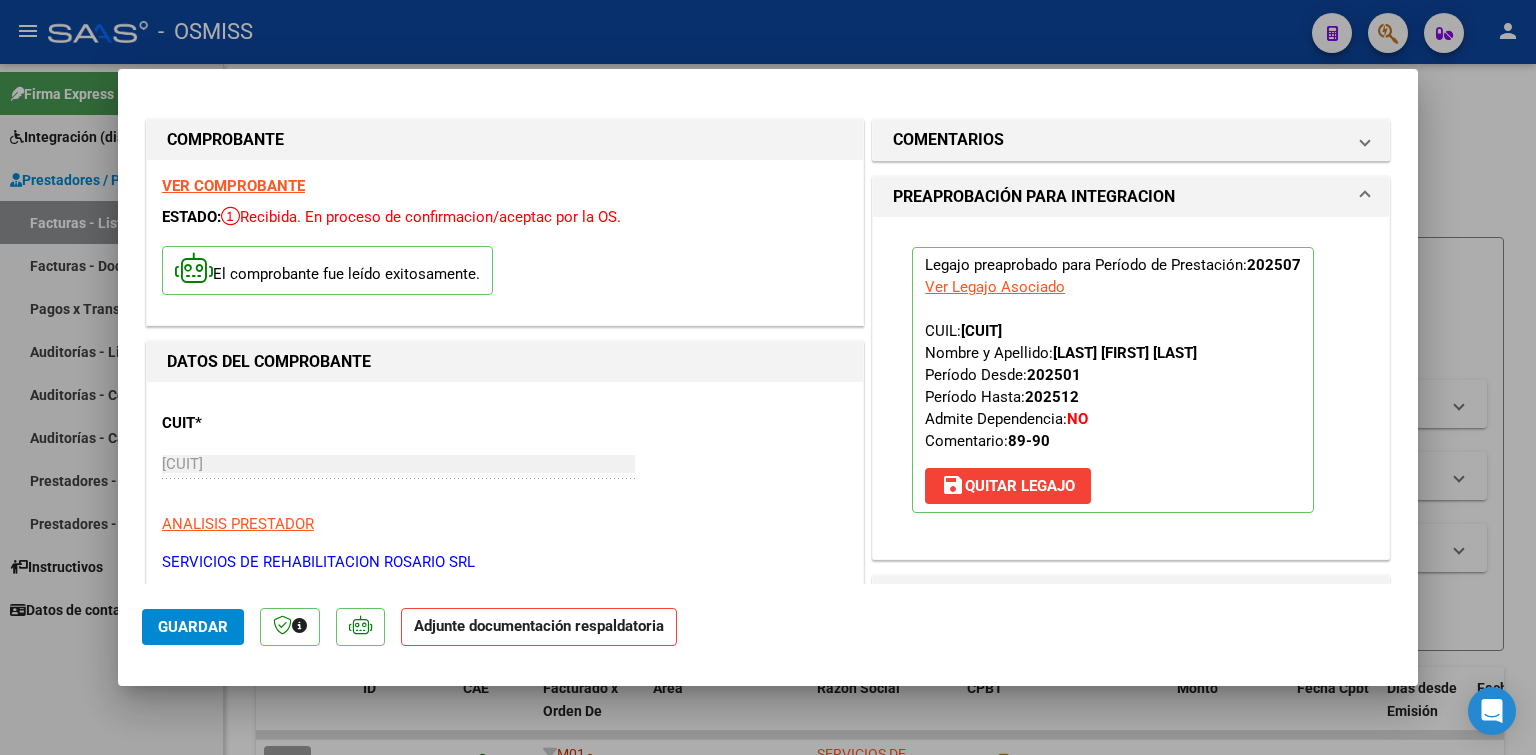 scroll, scrollTop: 200, scrollLeft: 0, axis: vertical 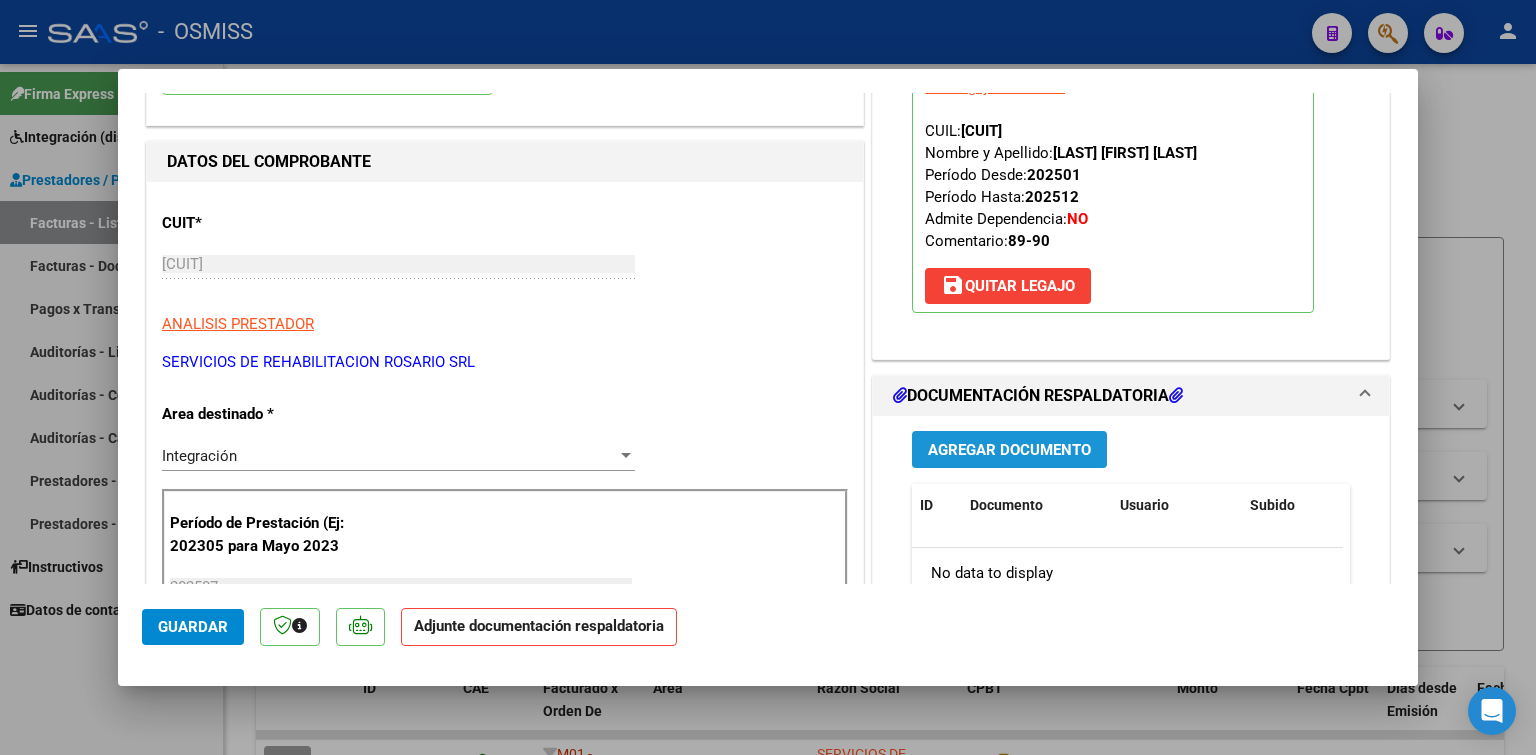 click on "Agregar Documento" at bounding box center [1009, 449] 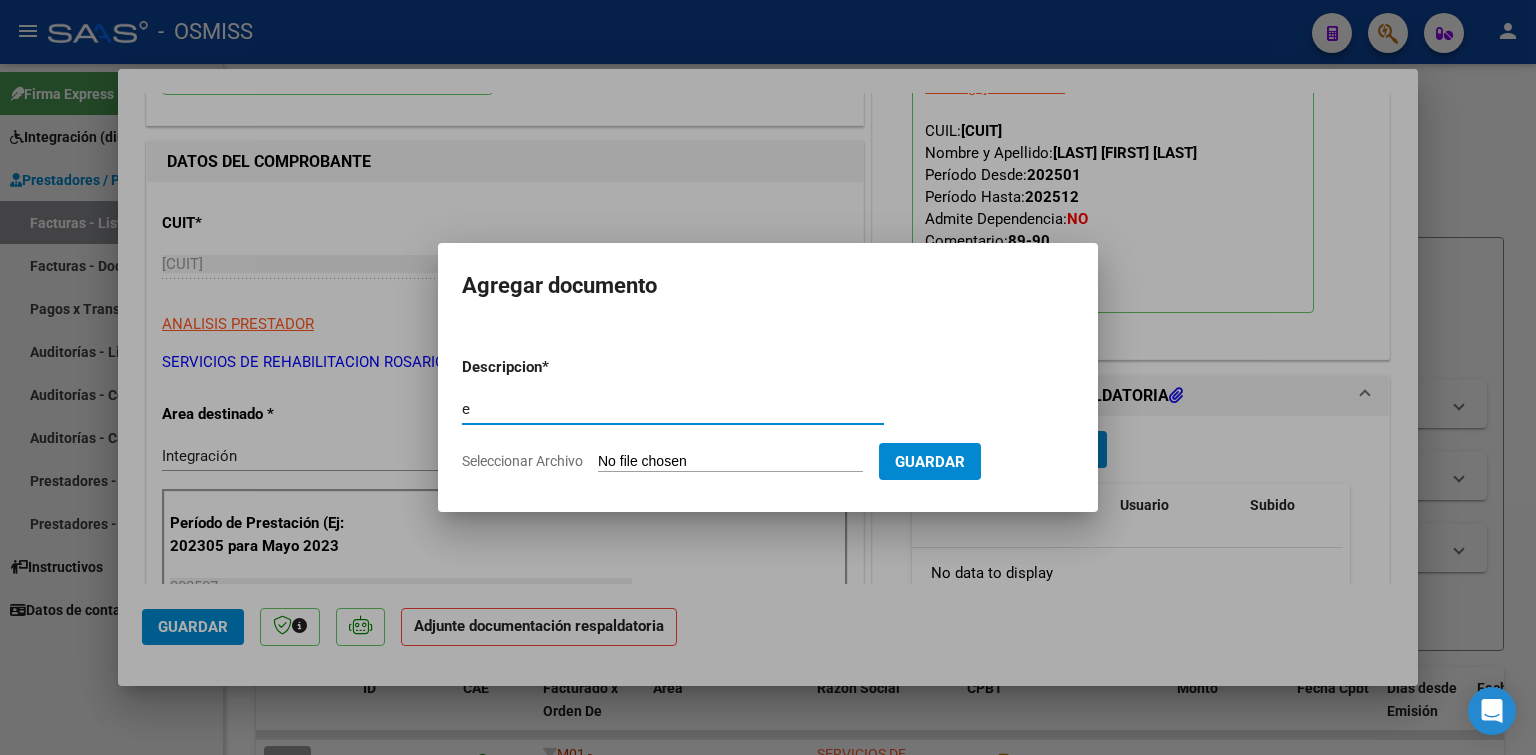 type on "e" 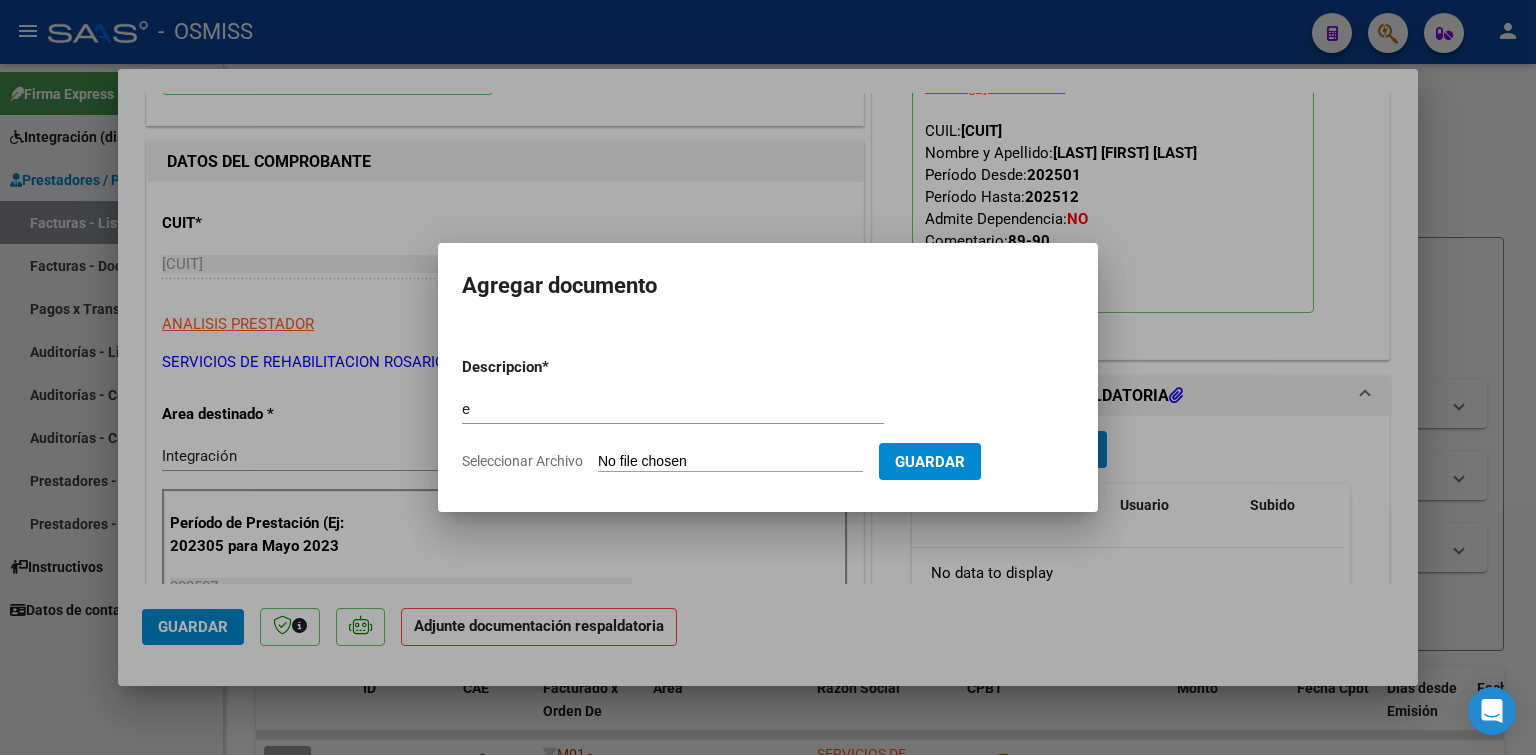 click on "Seleccionar Archivo" at bounding box center [730, 462] 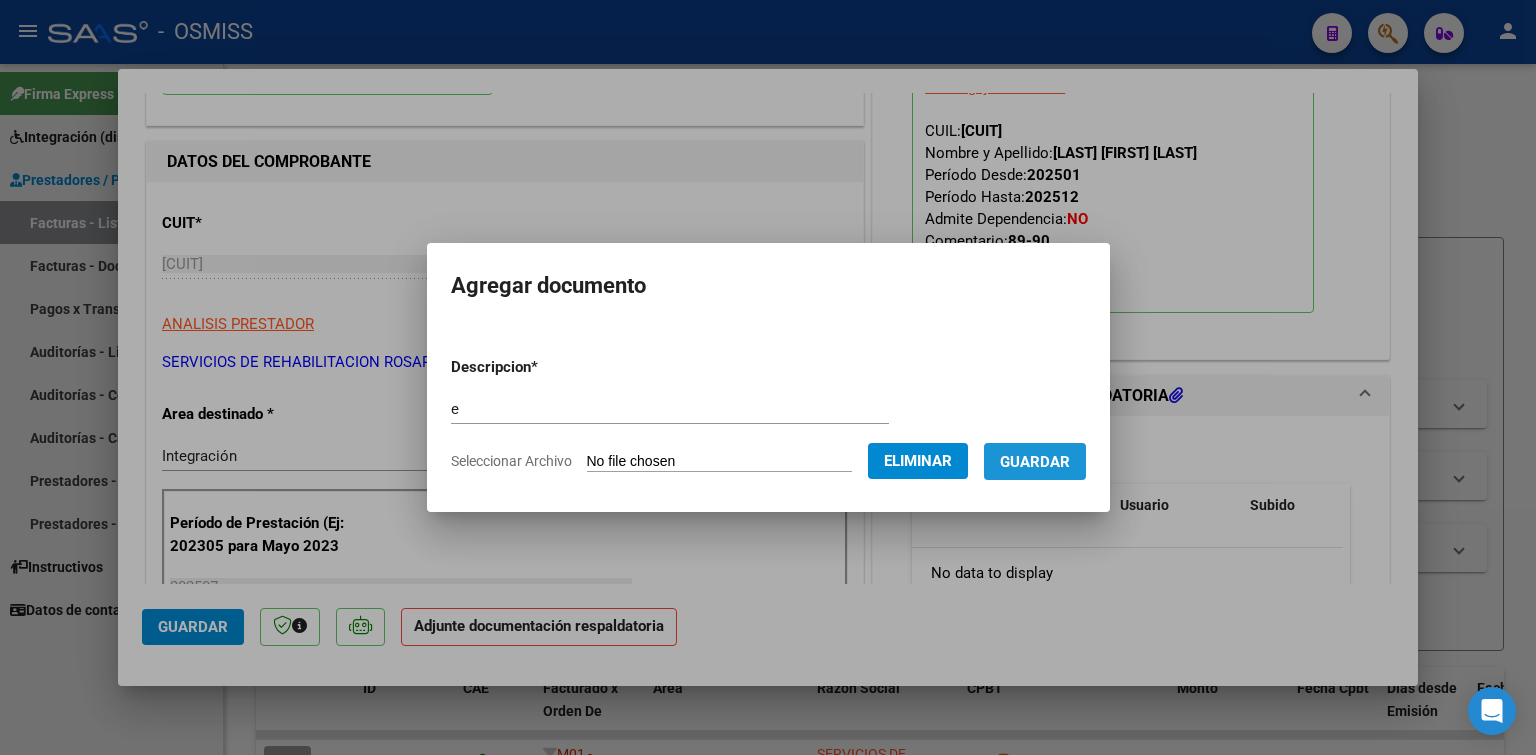 click on "Guardar" at bounding box center [1035, 461] 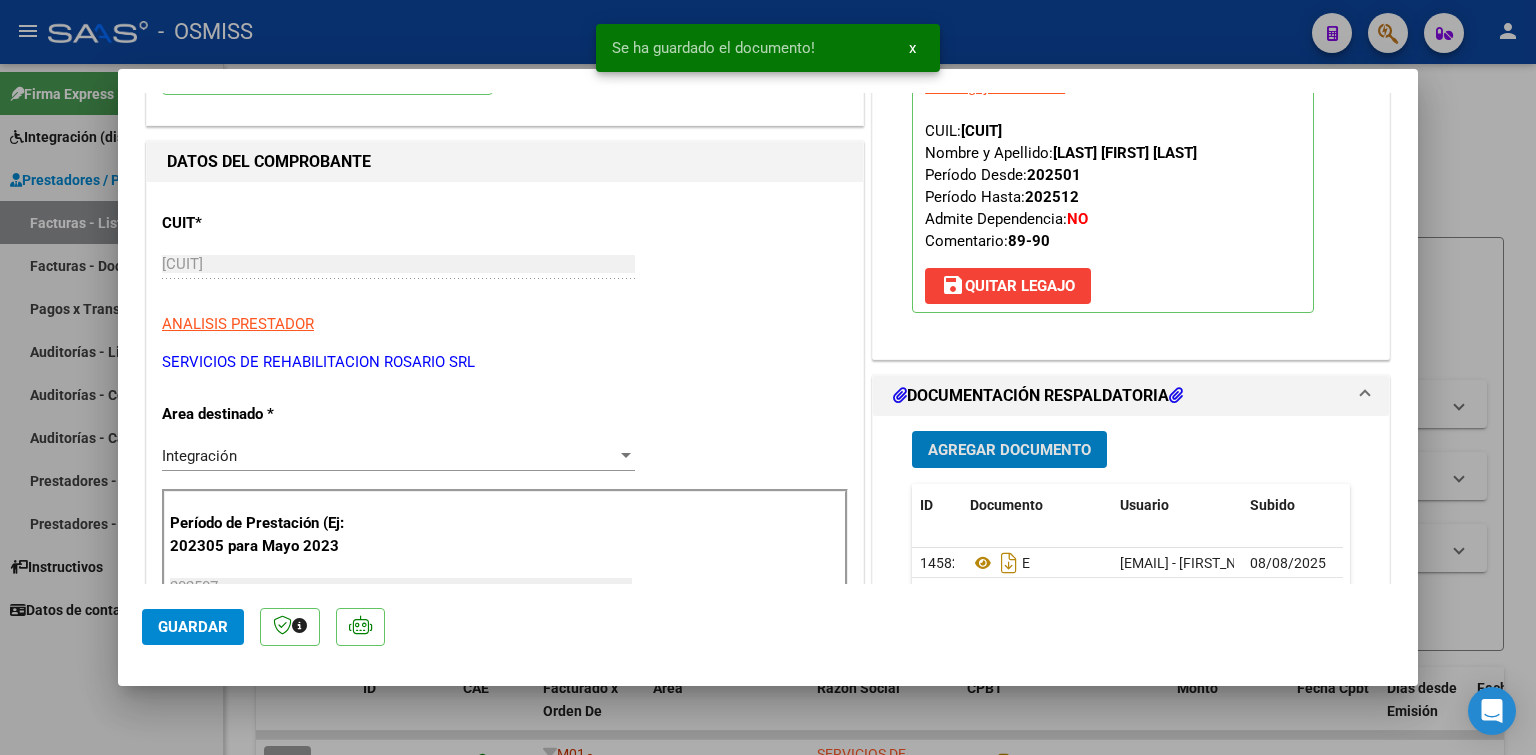 type 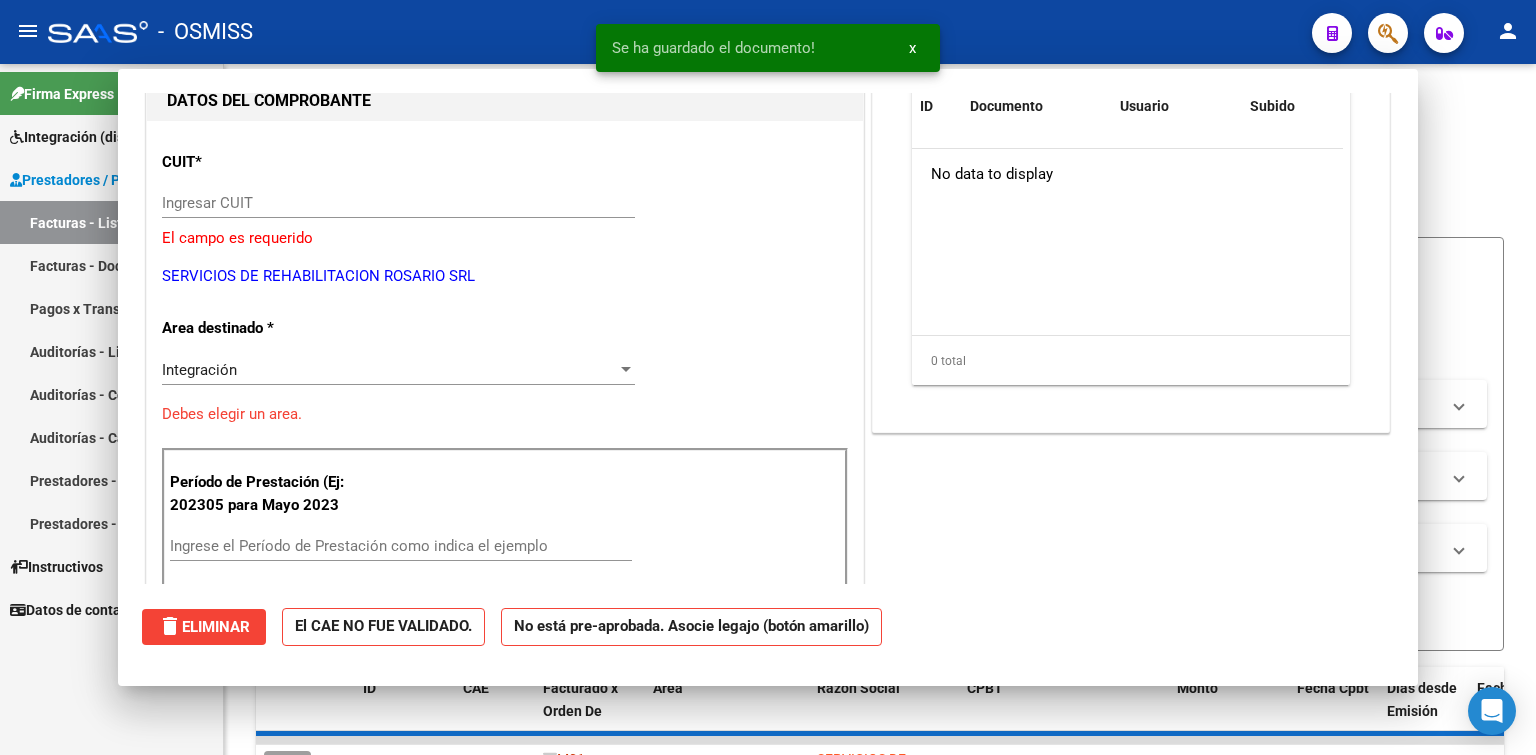 scroll, scrollTop: 212, scrollLeft: 0, axis: vertical 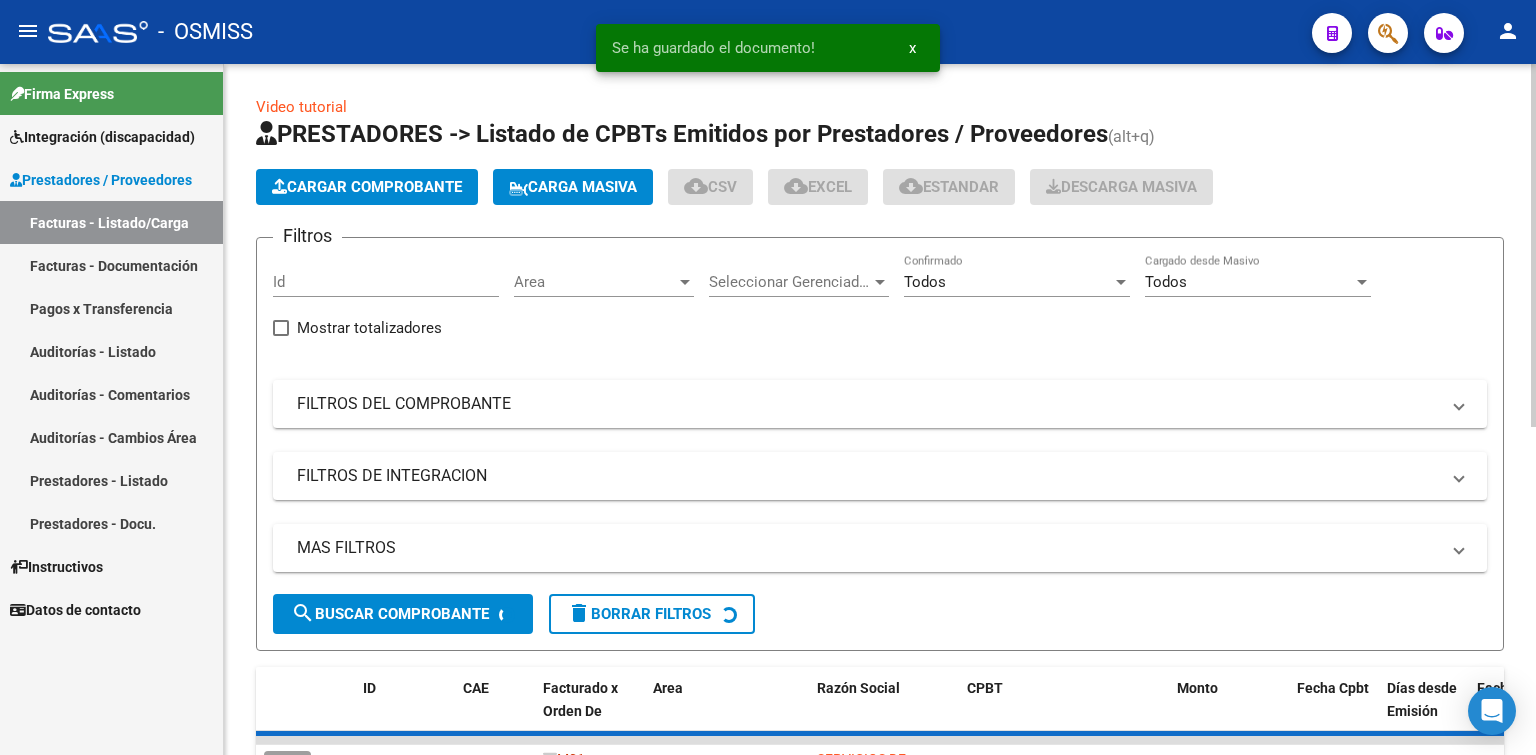 click on "Cargar Comprobante" 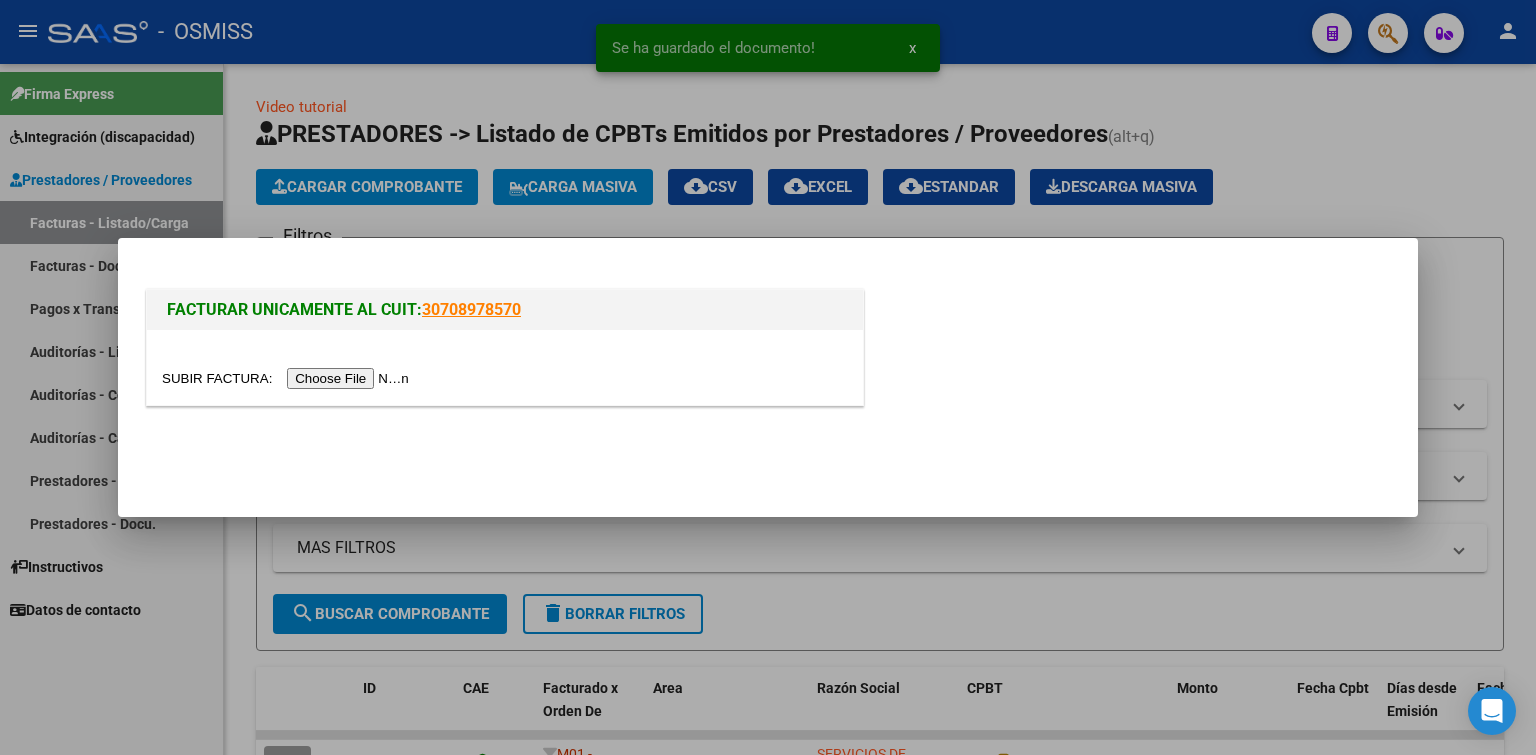 click at bounding box center (288, 378) 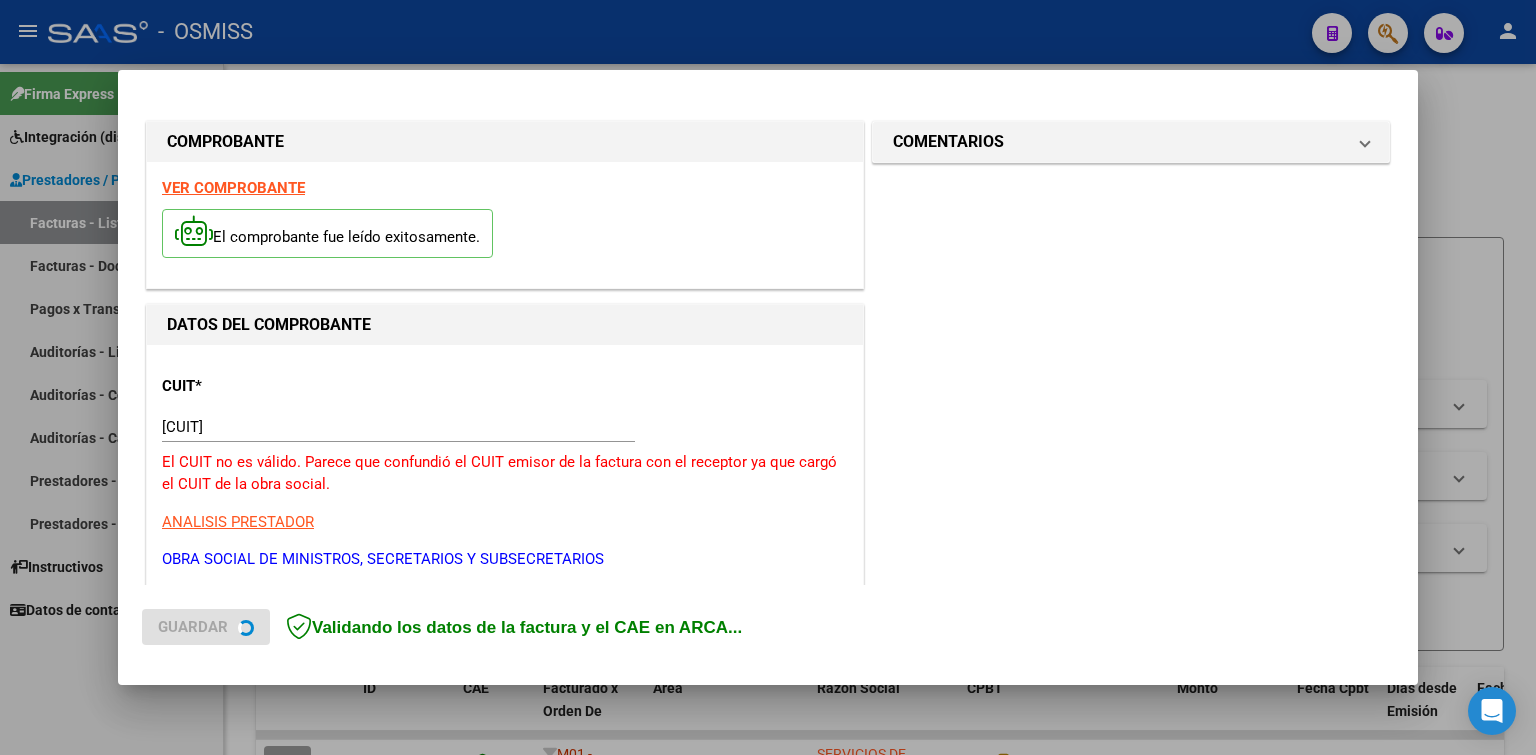 click on "COMPROBANTE VER COMPROBANTE          El comprobante fue leído exitosamente.  DATOS DEL COMPROBANTE CUIT  *   [CUIT] Ingresar CUIT  El CUIT no es válido. Parece que confundió el CUIT emisor de la factura con el receptor ya que cargó el CUIT de la obra social. ANALISIS PRESTADOR  OBRA SOCIAL DE MINISTROS,  SECRETARIOS Y SUBSECRETARIOS  ARCA Padrón  Area destinado * Seleccionar Area Seleccionar Area  Comprobante Tipo * Factura B Seleccionar Tipo Punto de Venta  *   5 Ingresar el Nro.  Número  *   1782 Ingresar el Nro.  Monto  *   $ 475.830,36 Ingresar el monto  Fecha del Cpbt.  *   2025-08-01 Ingresar la fecha  CAE / CAEA (no ingrese CAI)    [CAE] Ingresar el CAE o CAEA (no ingrese CAI)  Fecha de Vencimiento    Ingresar la fecha  Ref. Externa    Ingresar la ref.  N° Liquidación    Ingresar el N° Liquidación  COMENTARIOS Comentarios del Prestador / Gerenciador:  Guardar  Validando los datos de la factura y el CAE en ARCA..." at bounding box center [768, 377] 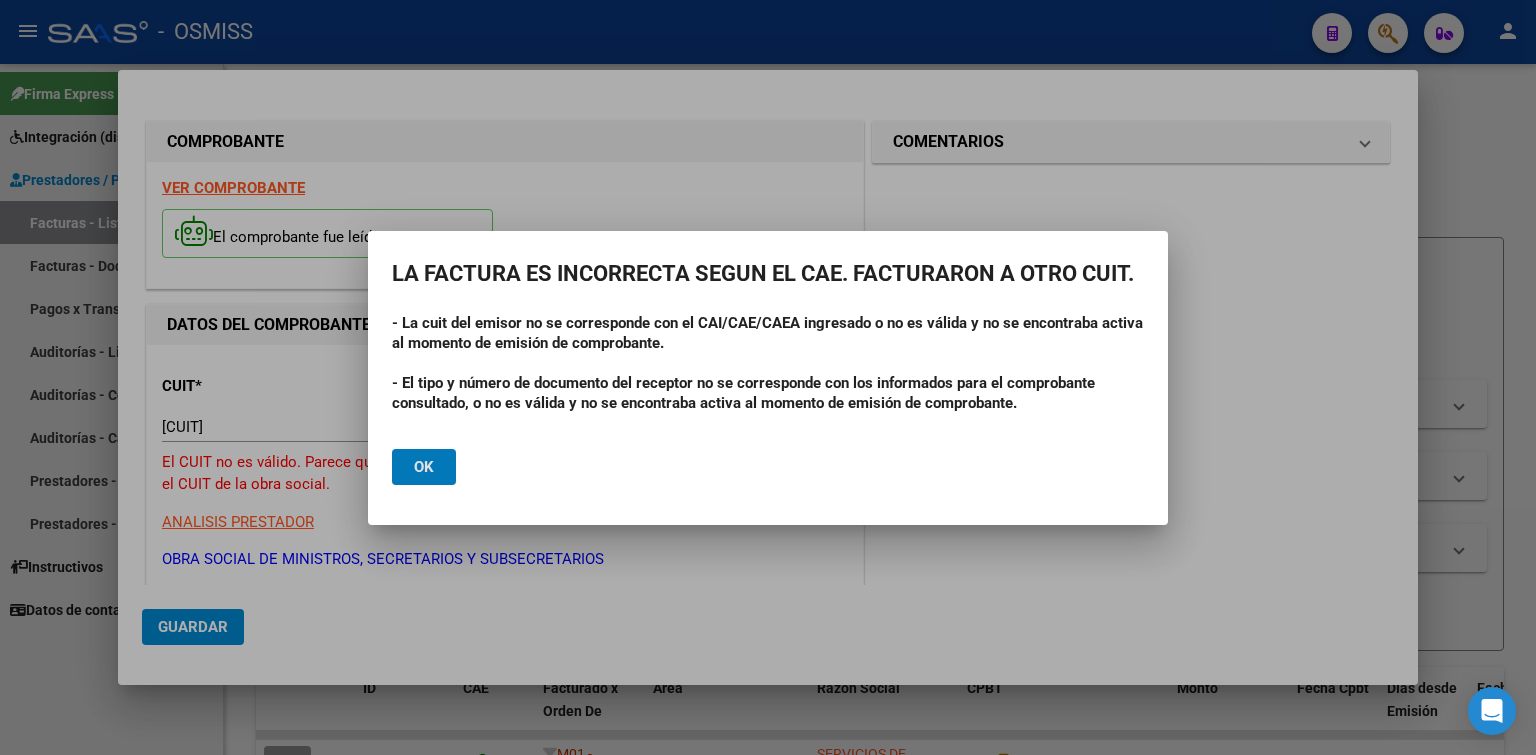 type 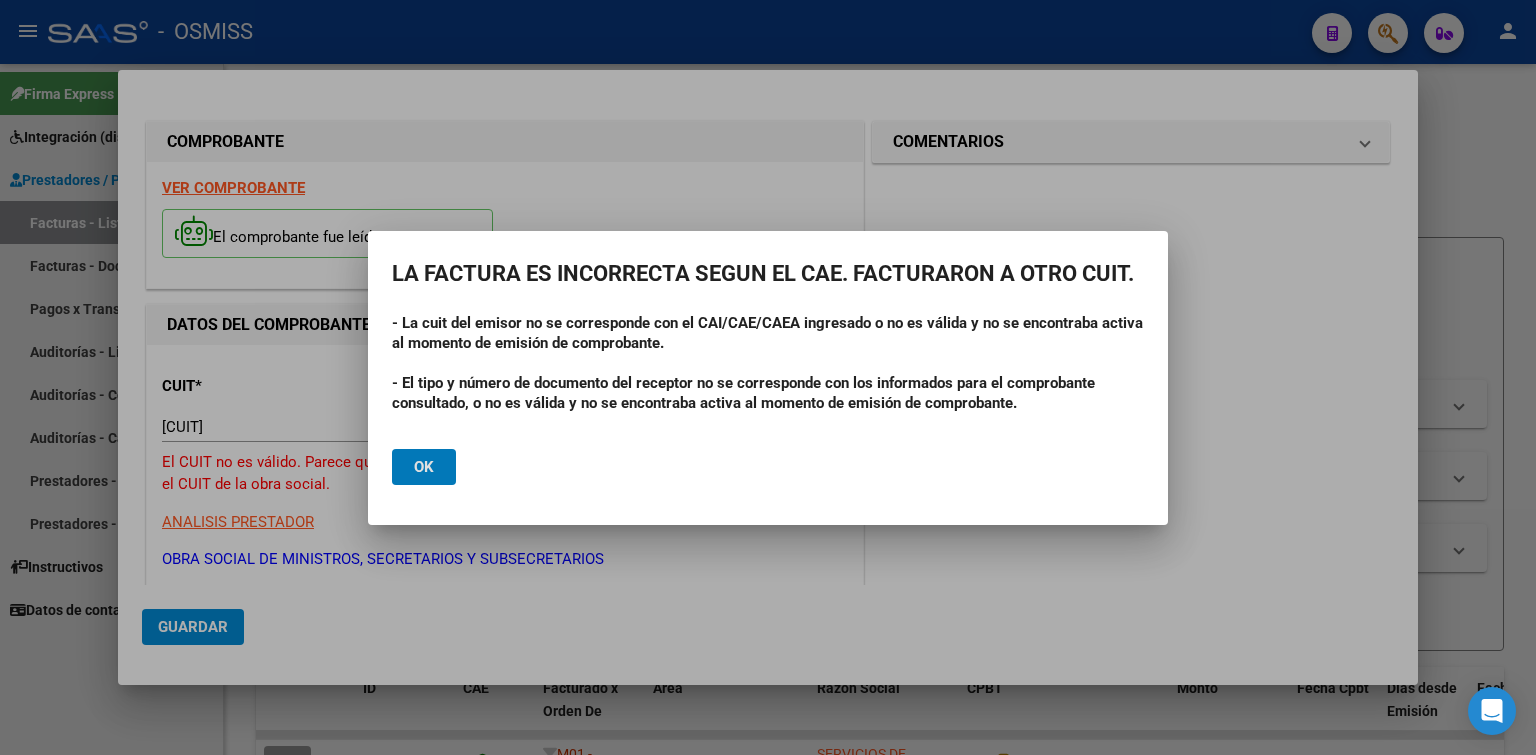click on "Ok" 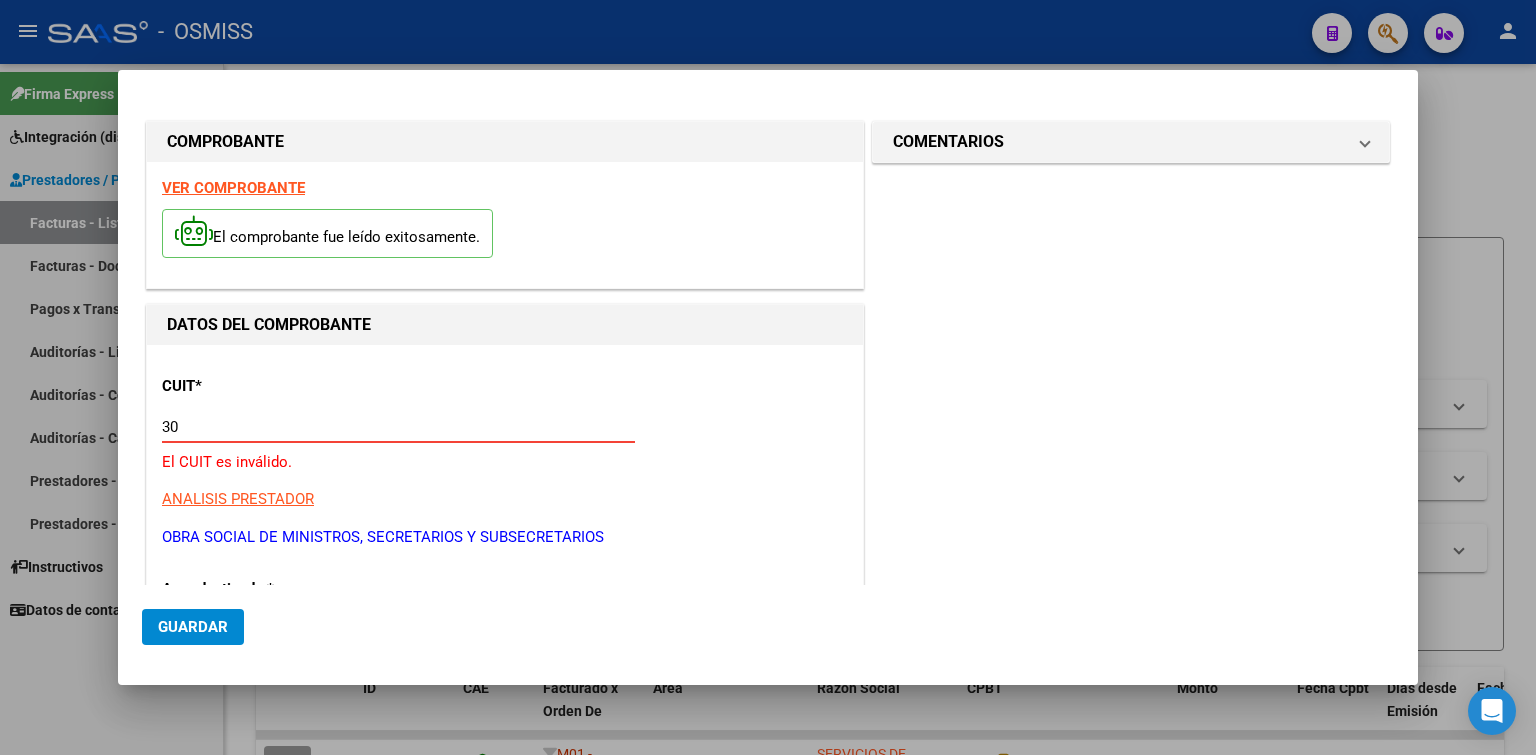 type on "3" 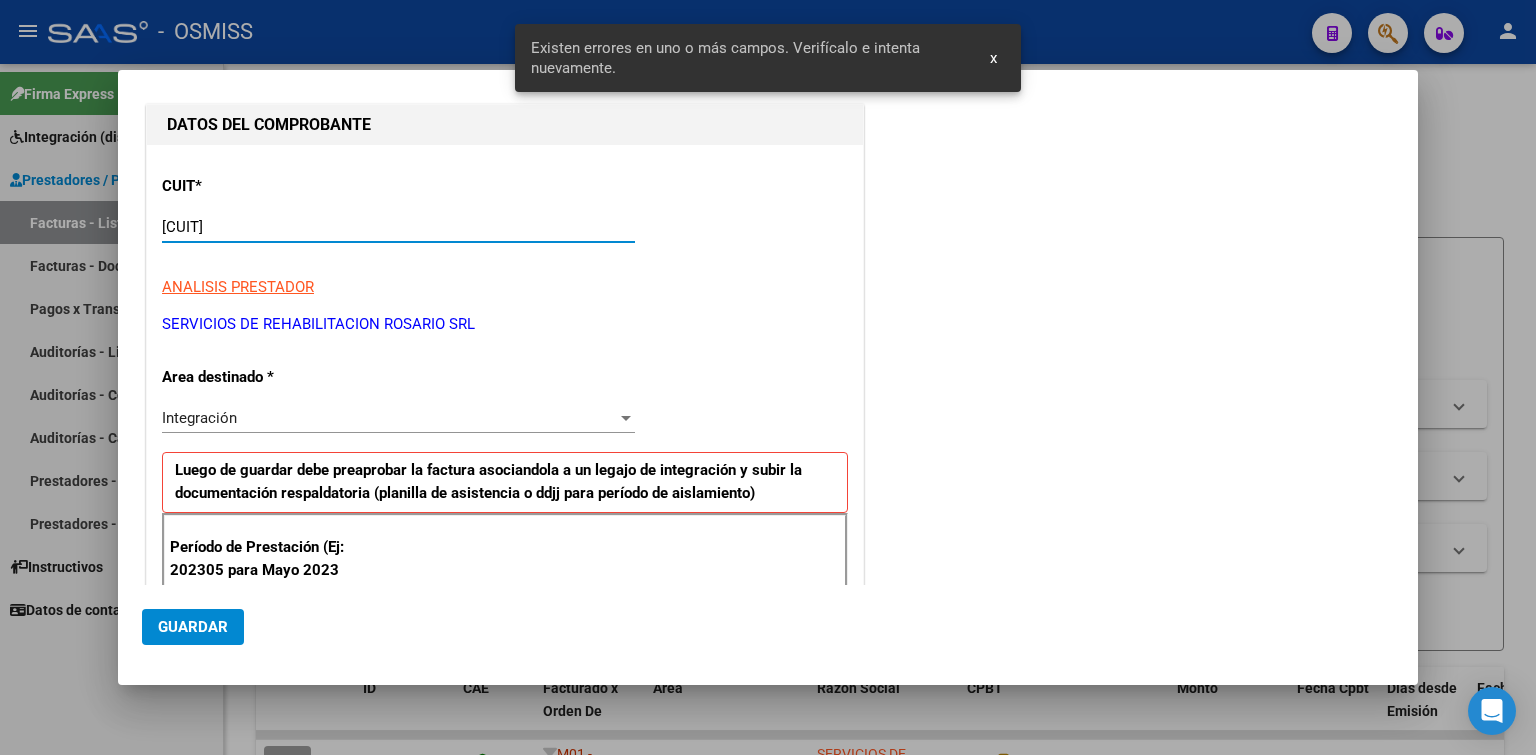 scroll, scrollTop: 400, scrollLeft: 0, axis: vertical 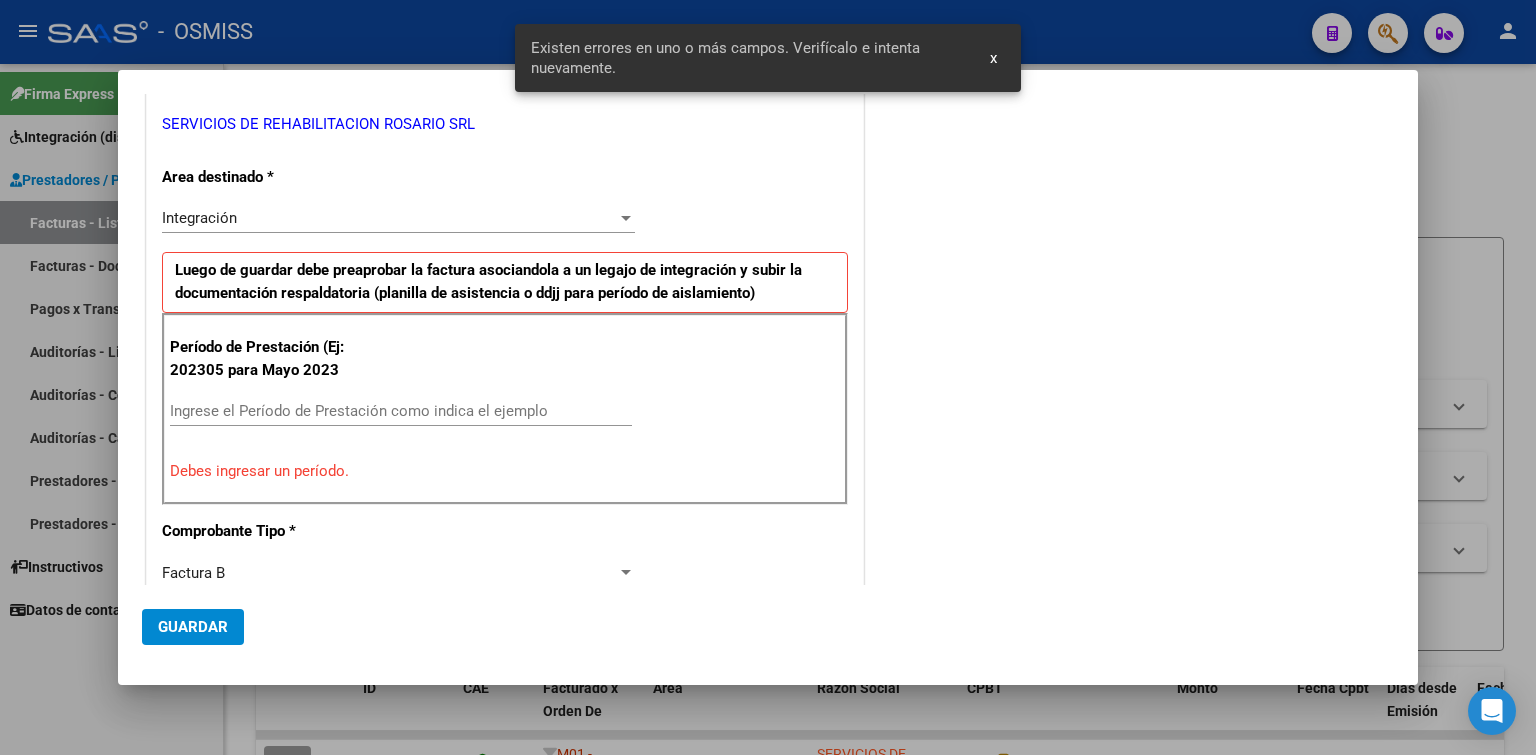 type on "[CUIT]" 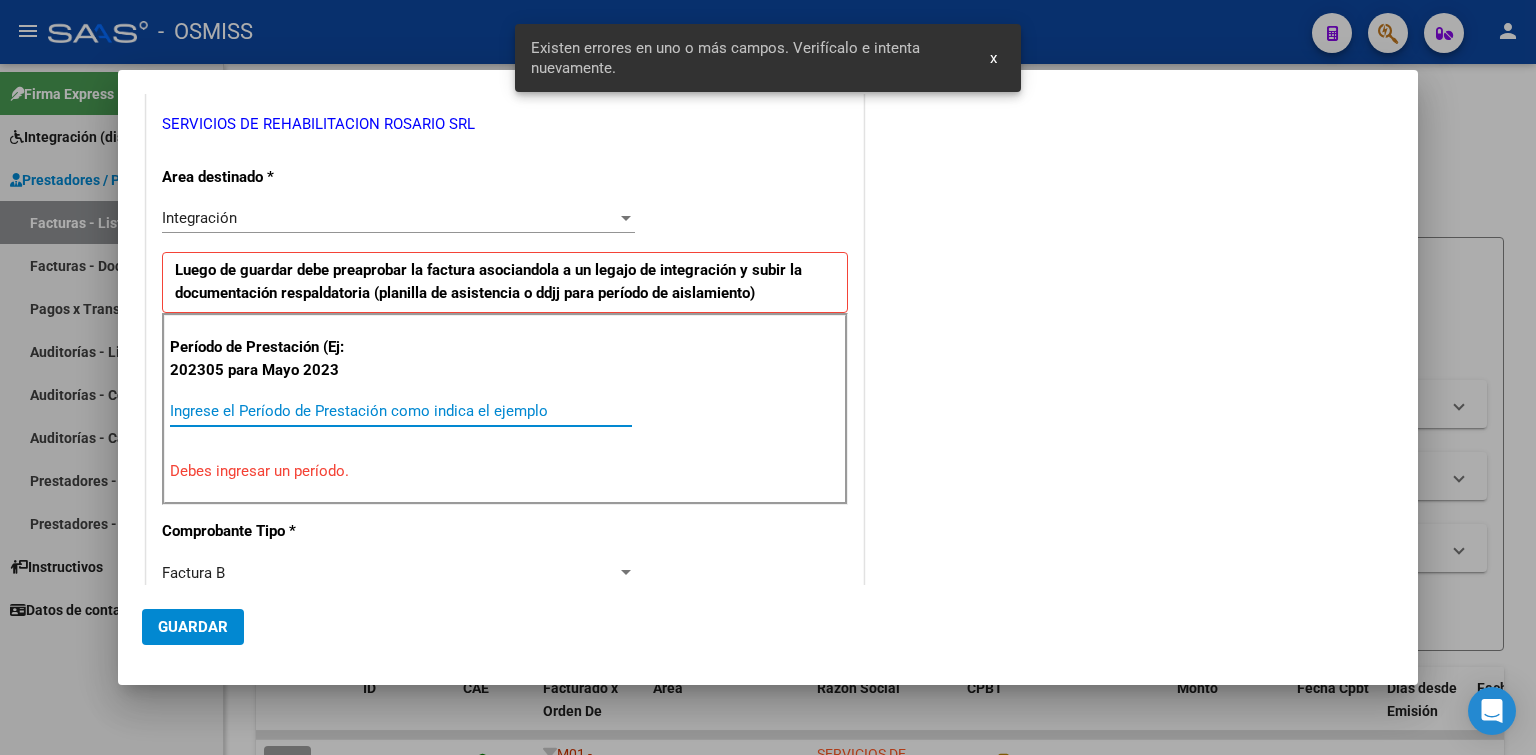 paste on "202507" 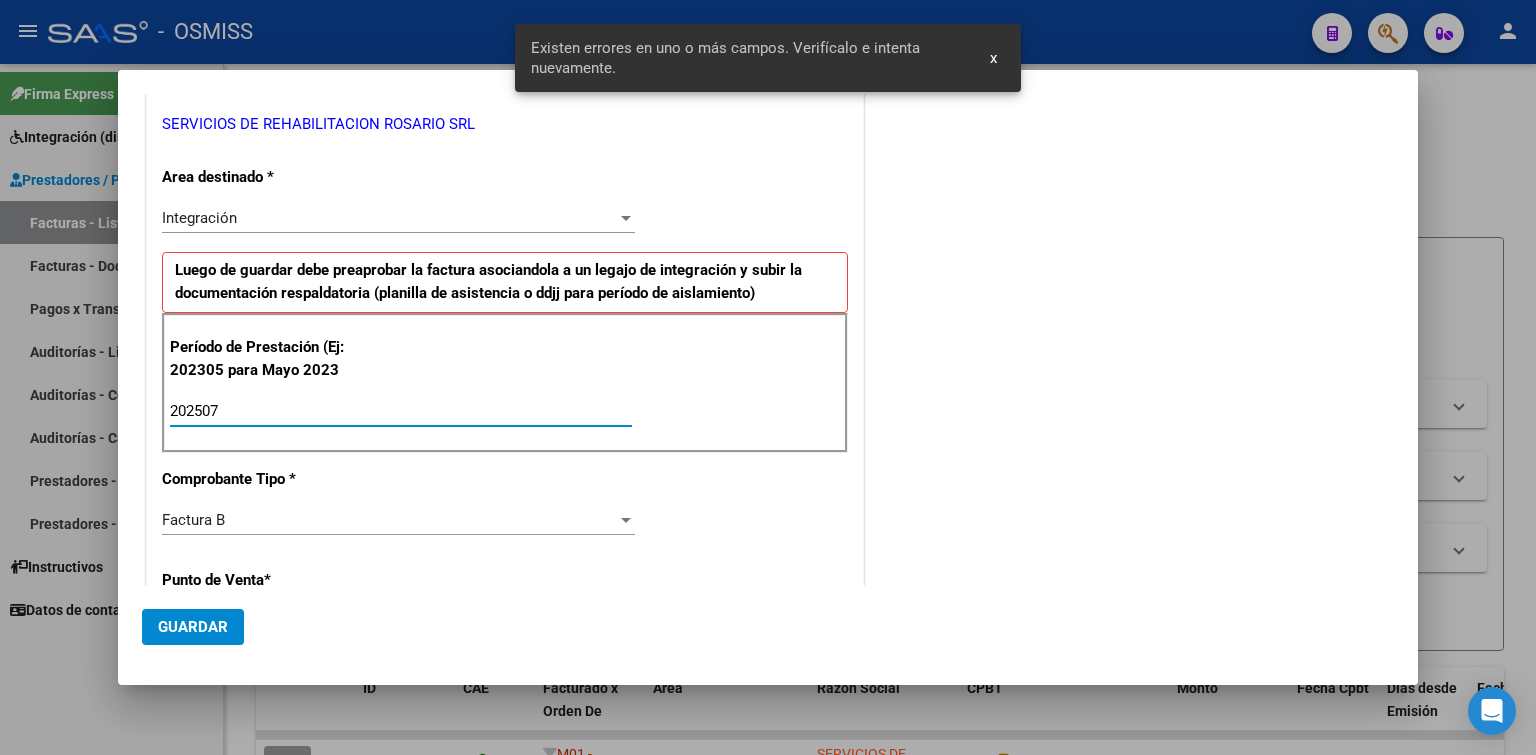 type on "202507" 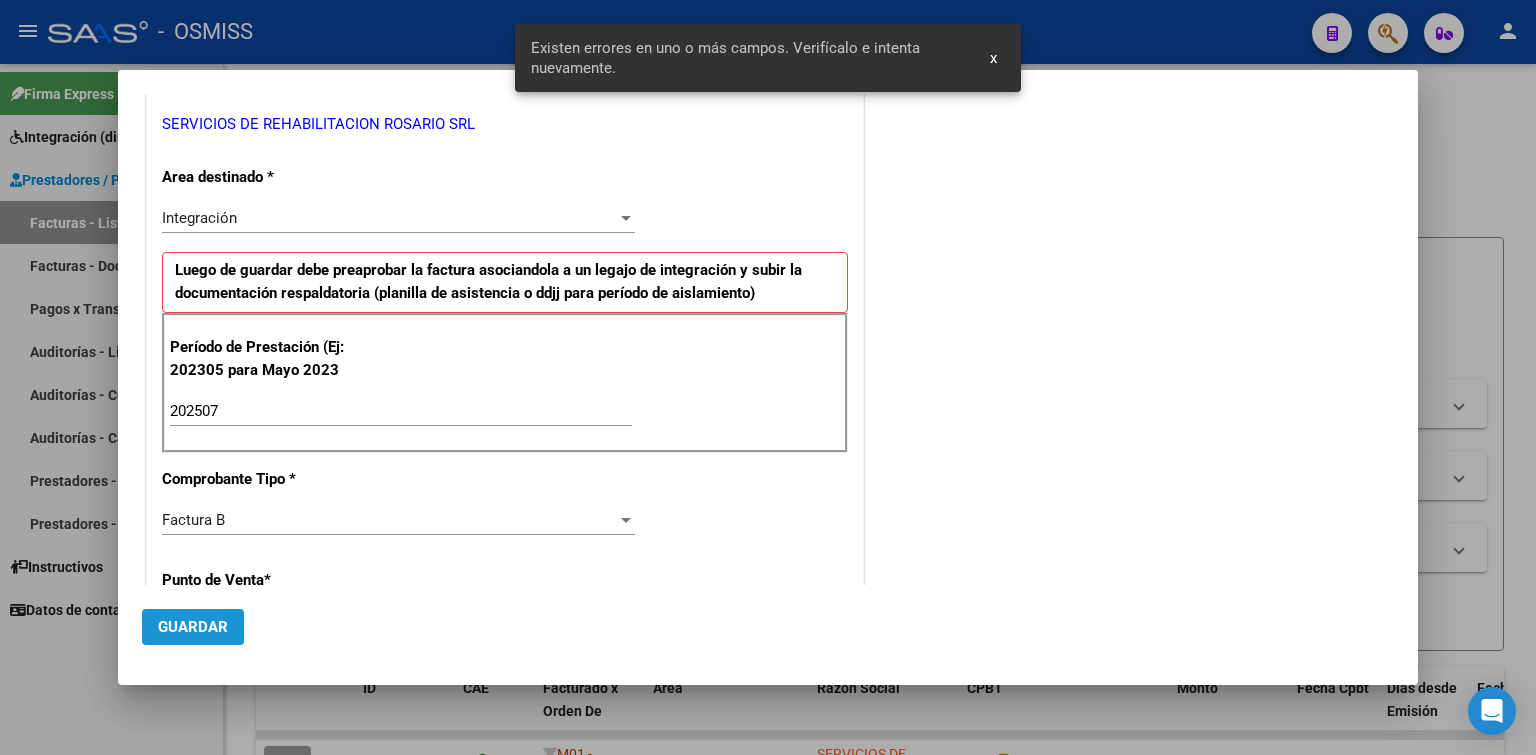click on "Guardar" 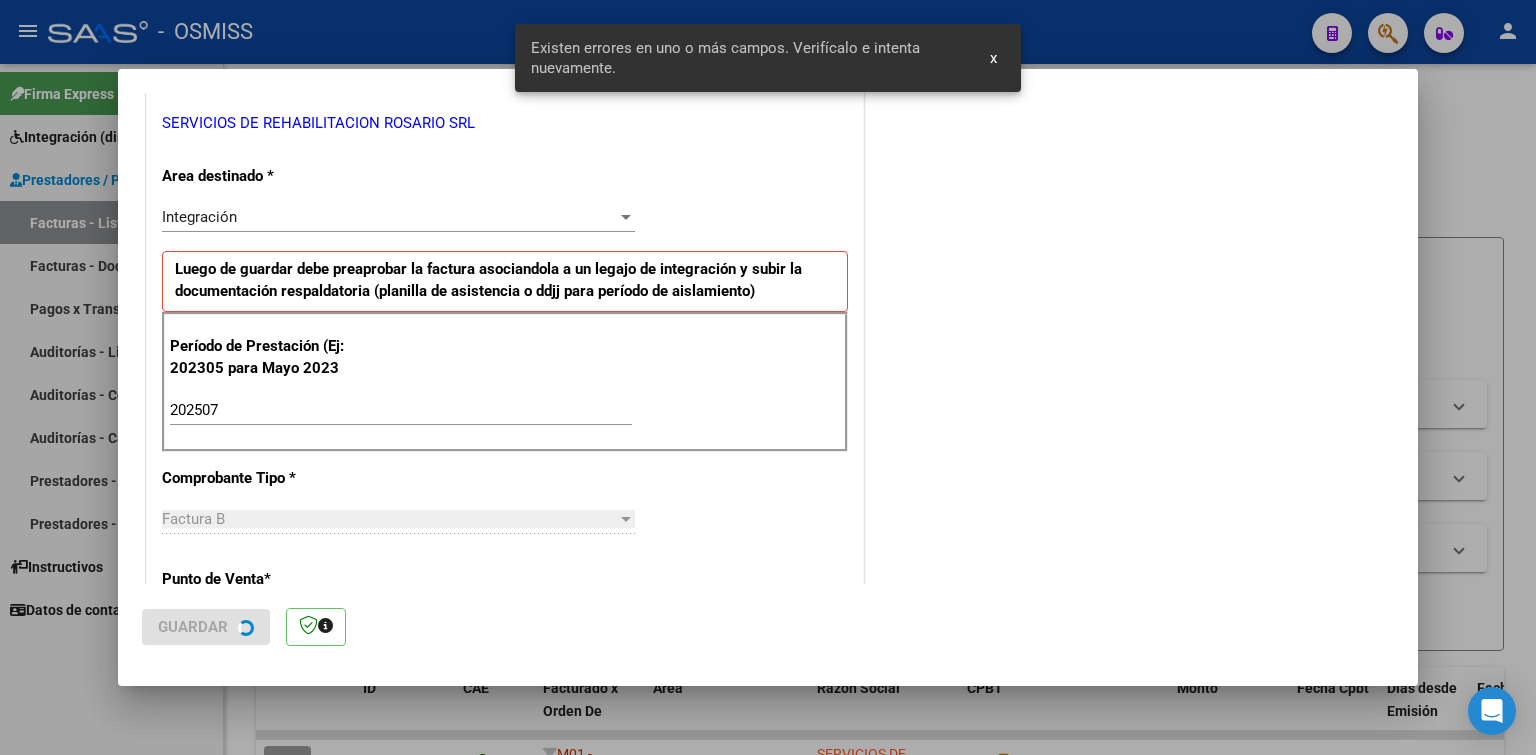 scroll, scrollTop: 0, scrollLeft: 0, axis: both 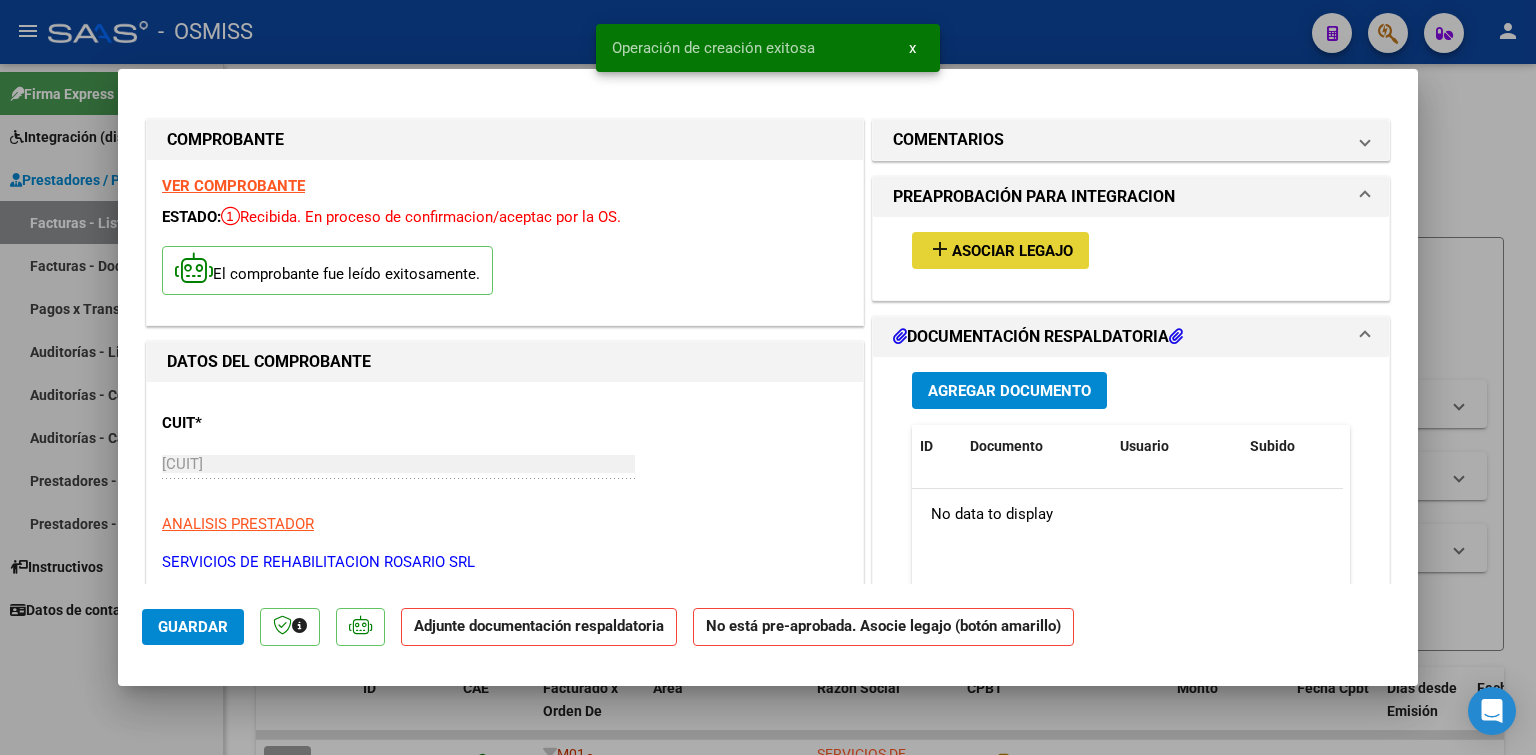 click on "Asociar Legajo" at bounding box center (1012, 251) 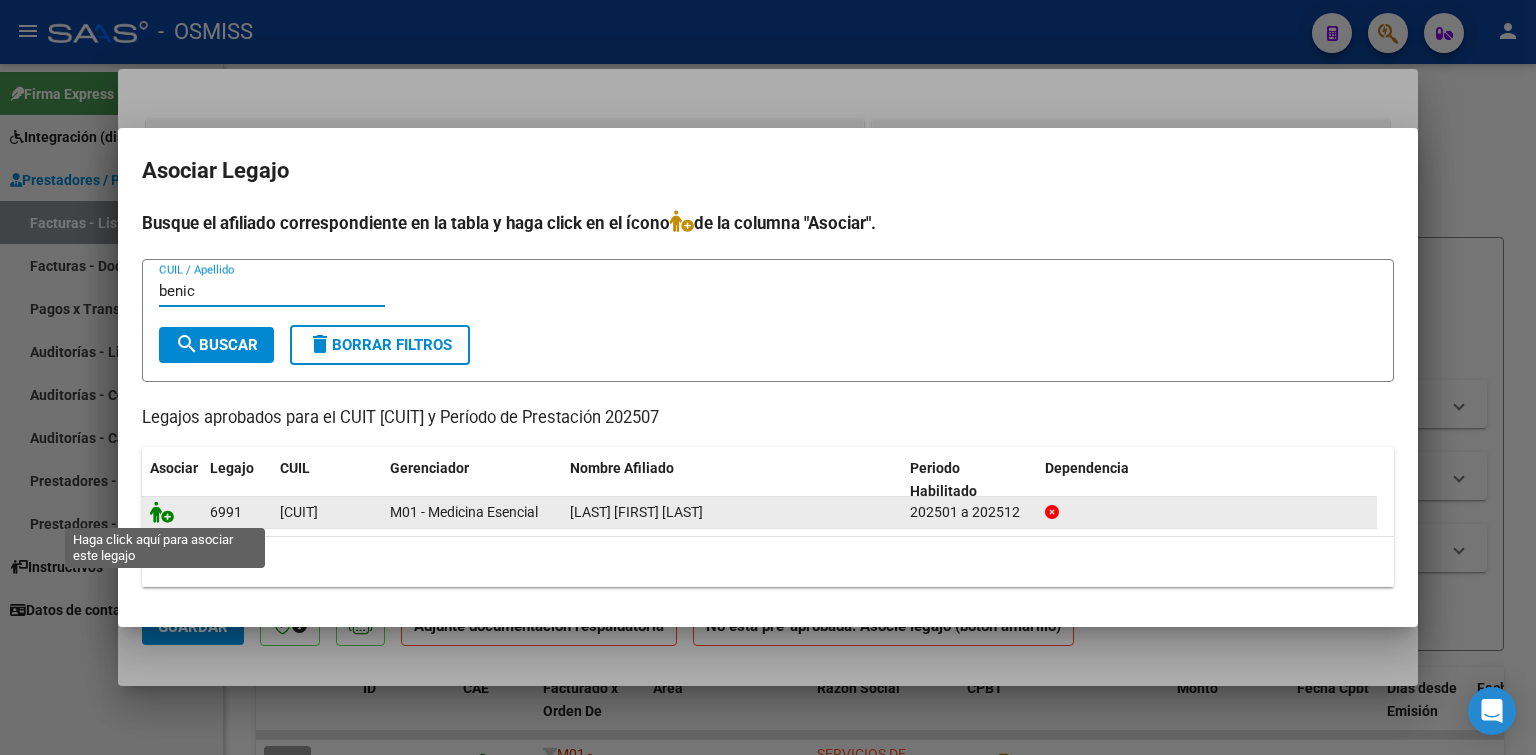 type on "benic" 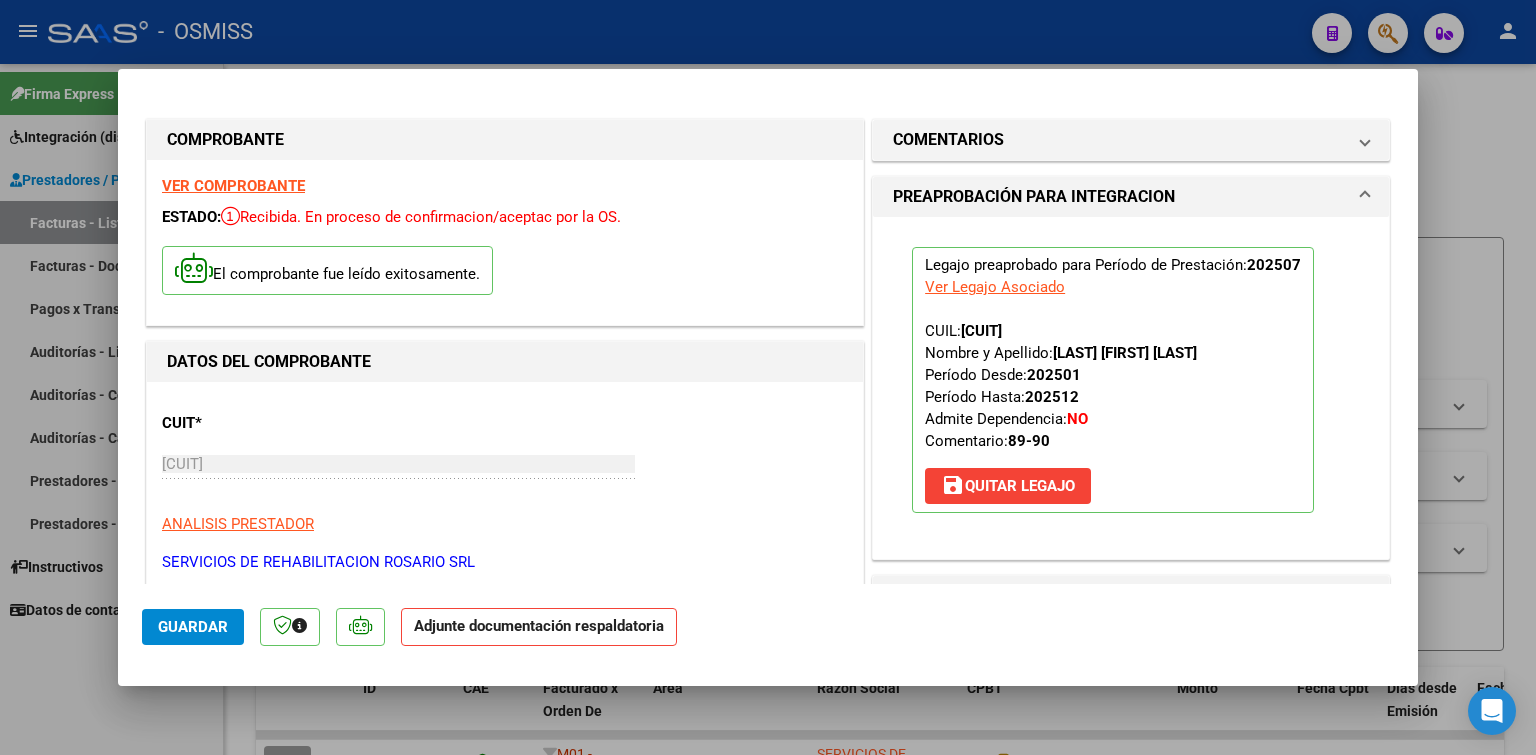 scroll, scrollTop: 400, scrollLeft: 0, axis: vertical 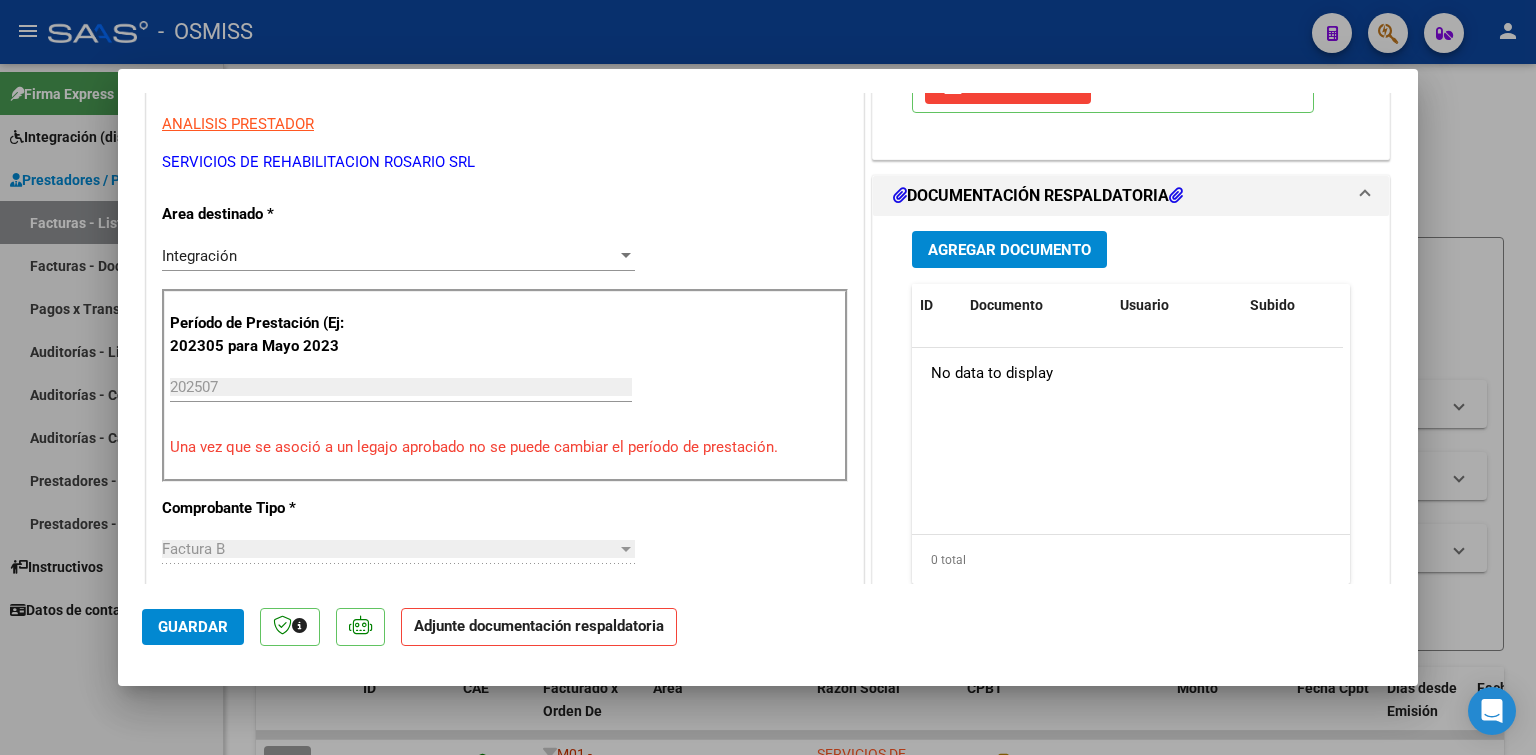 click on "Agregar Documento" at bounding box center (1009, 250) 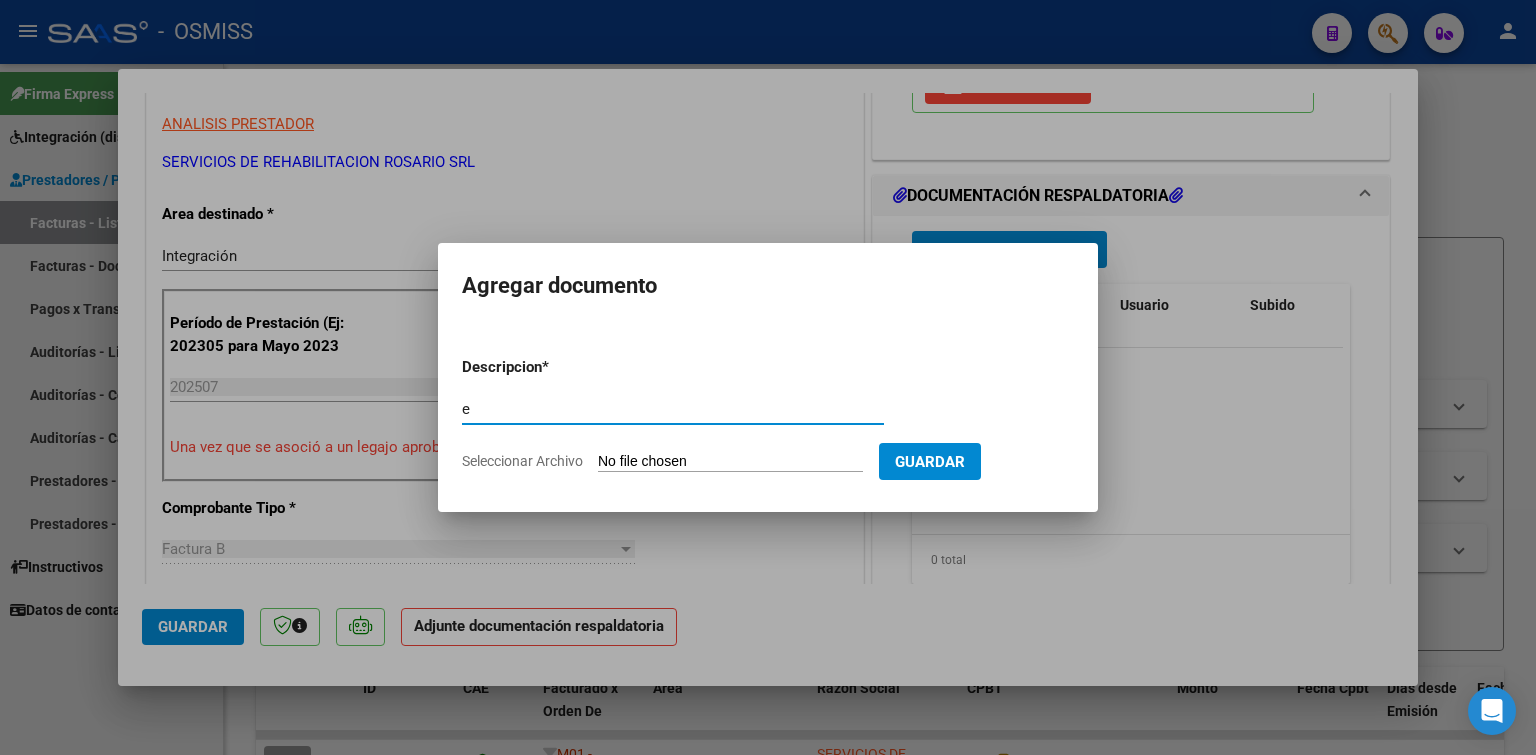 type on "e" 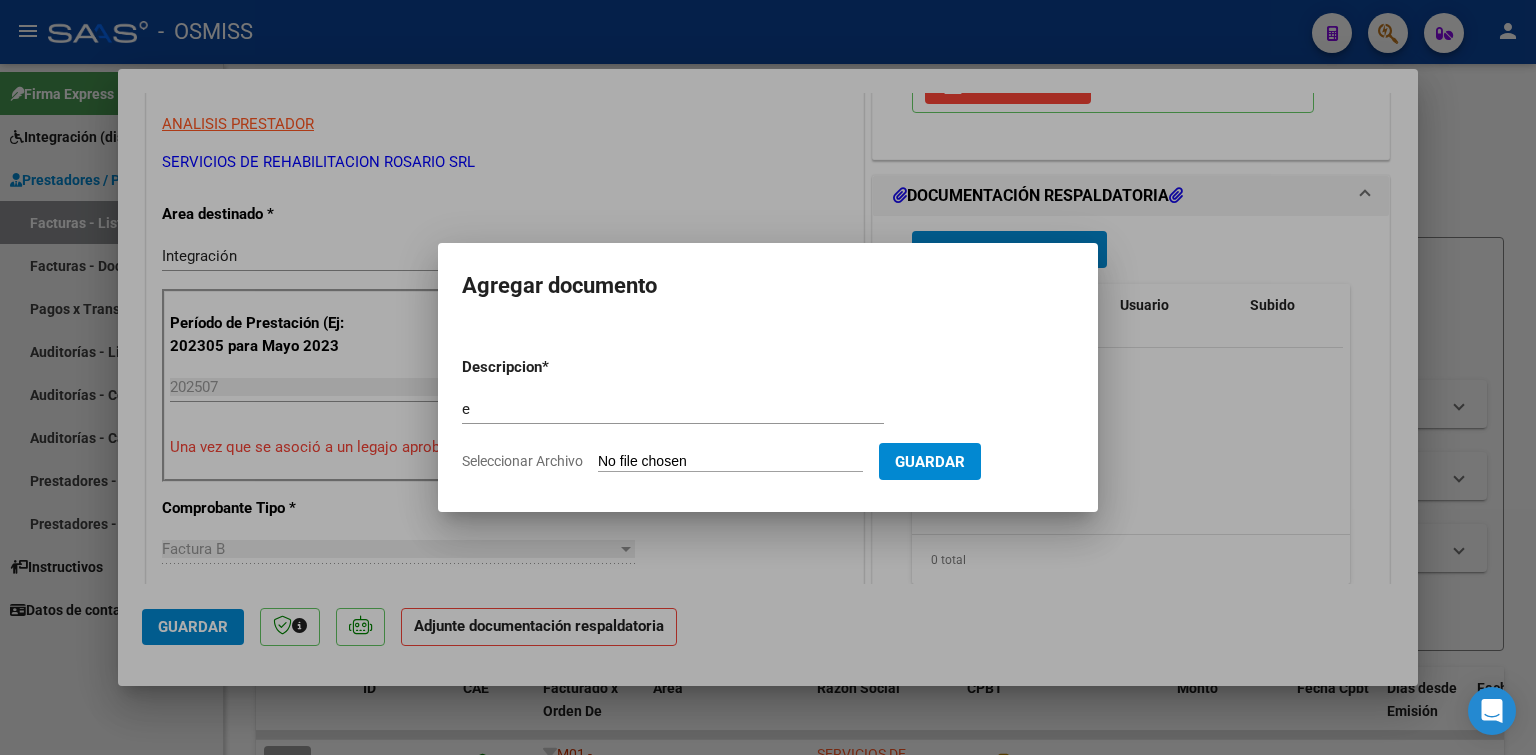 type on "C:\fakepath\[LAST] [FIRST].pdf" 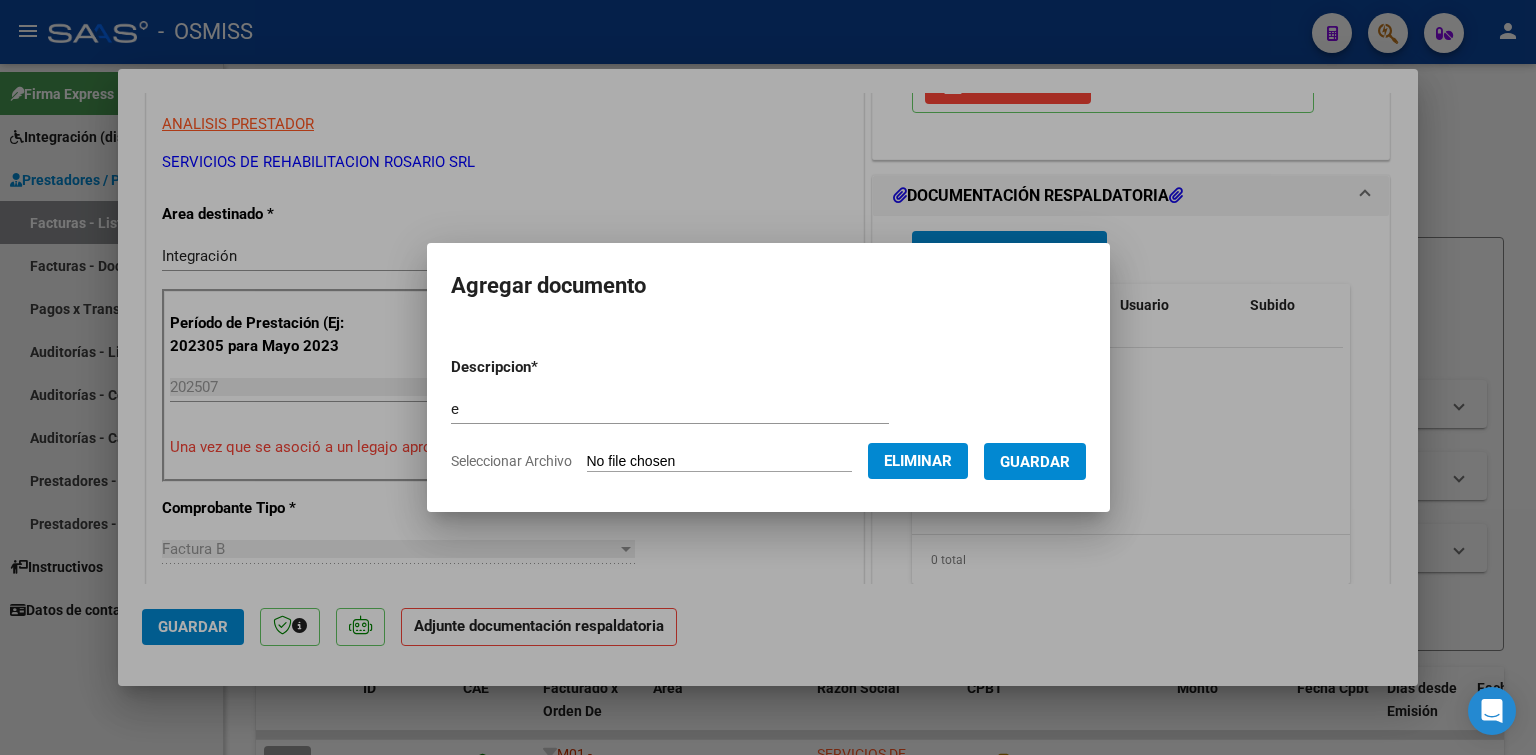 click on "Guardar" at bounding box center (1035, 462) 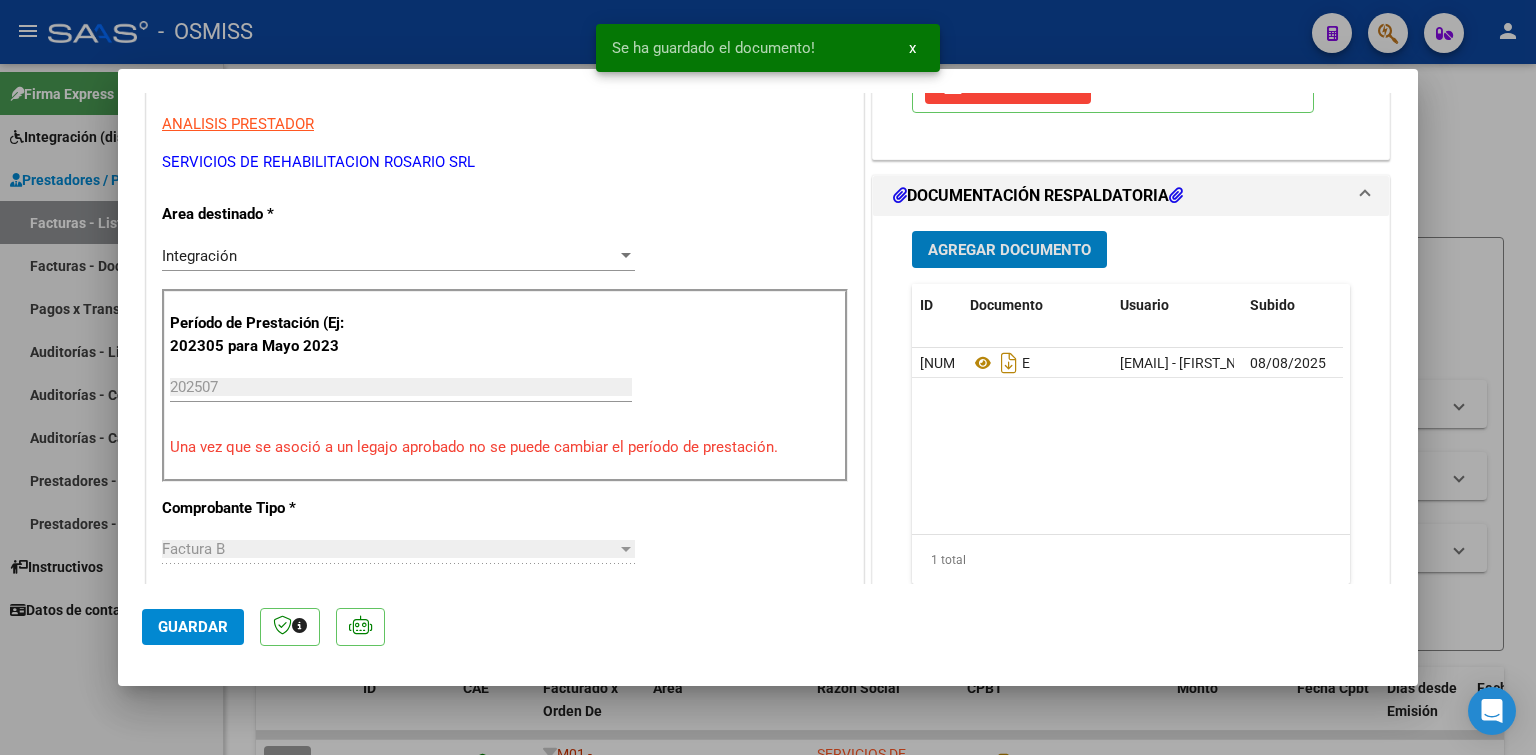 type 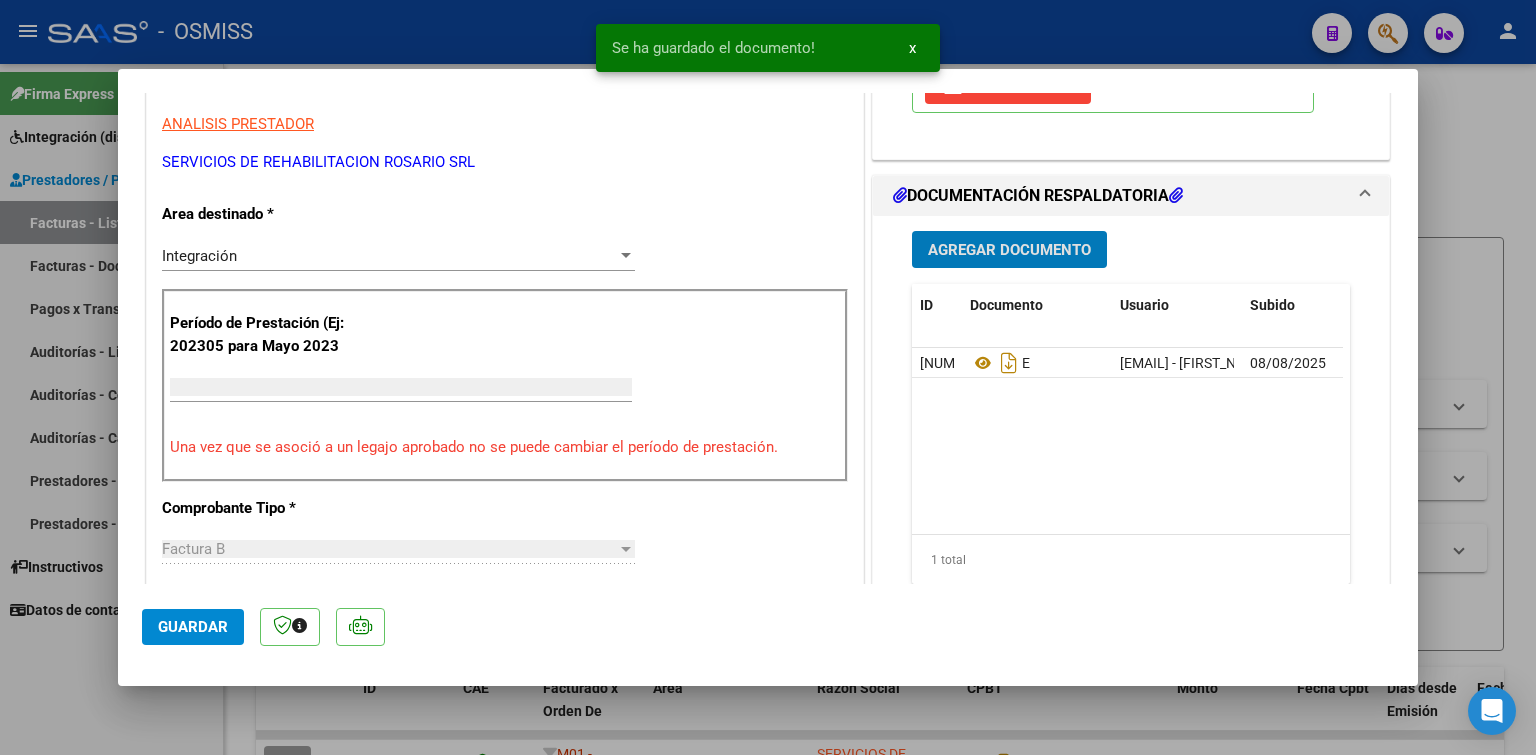 scroll, scrollTop: 339, scrollLeft: 0, axis: vertical 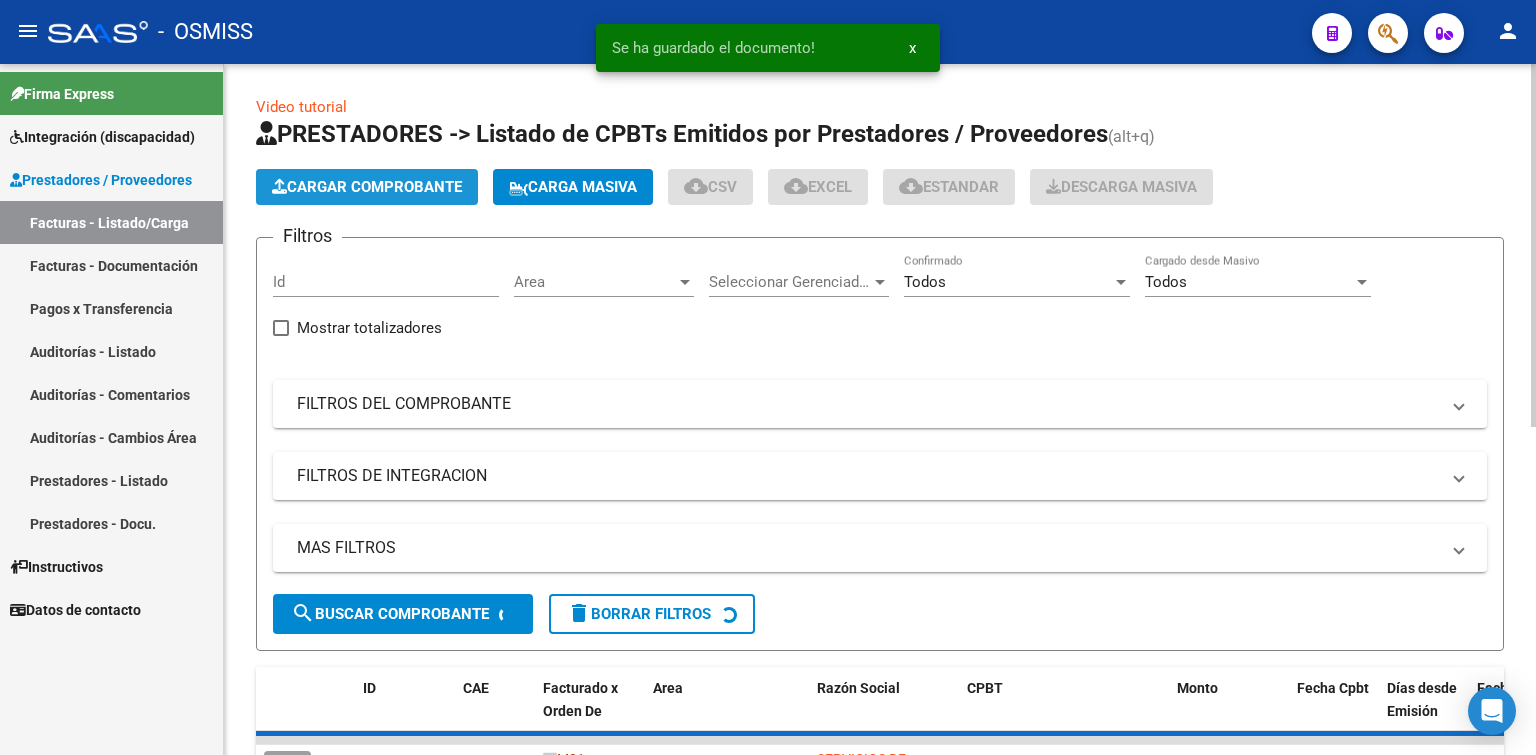 click on "Cargar Comprobante" 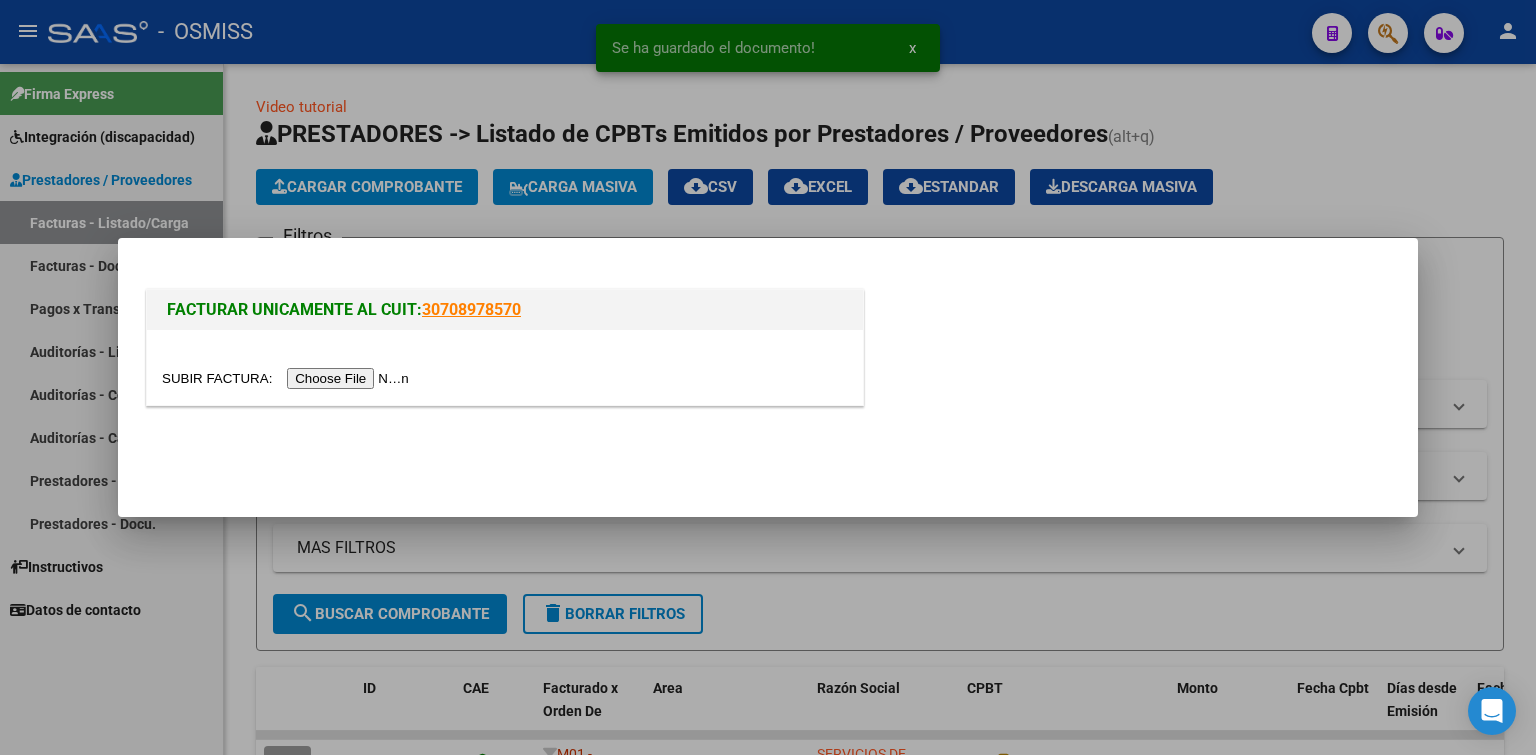 click at bounding box center [288, 378] 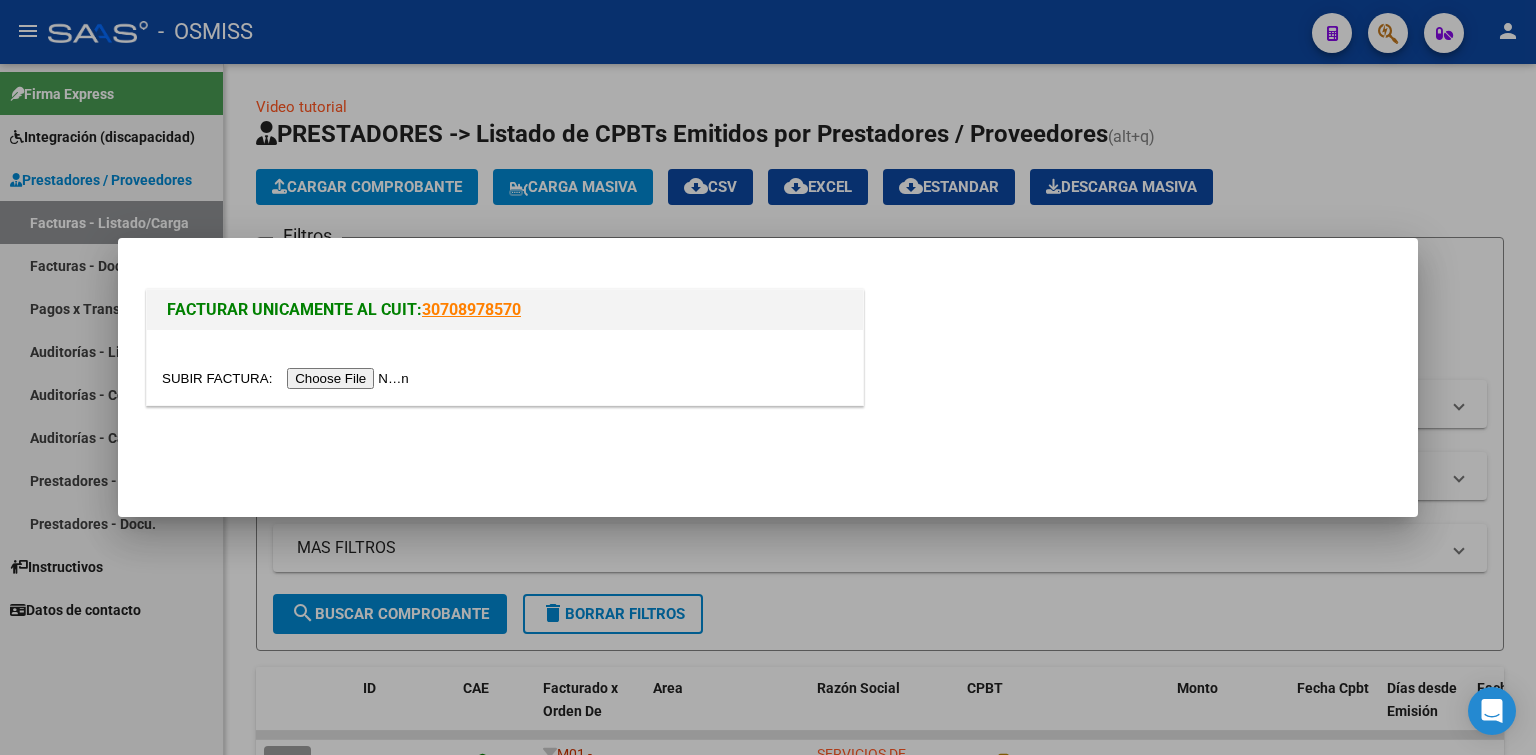 click at bounding box center [288, 378] 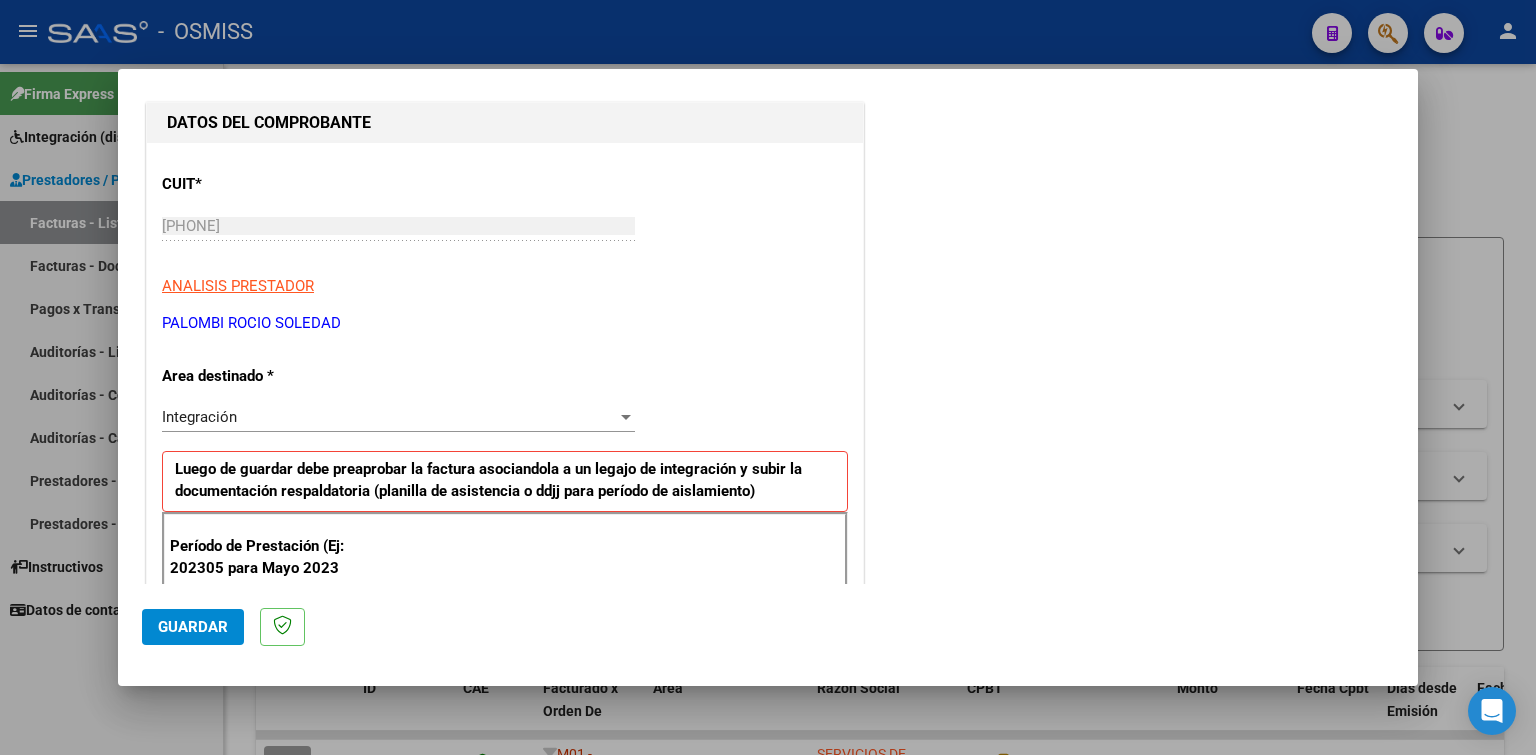 scroll, scrollTop: 300, scrollLeft: 0, axis: vertical 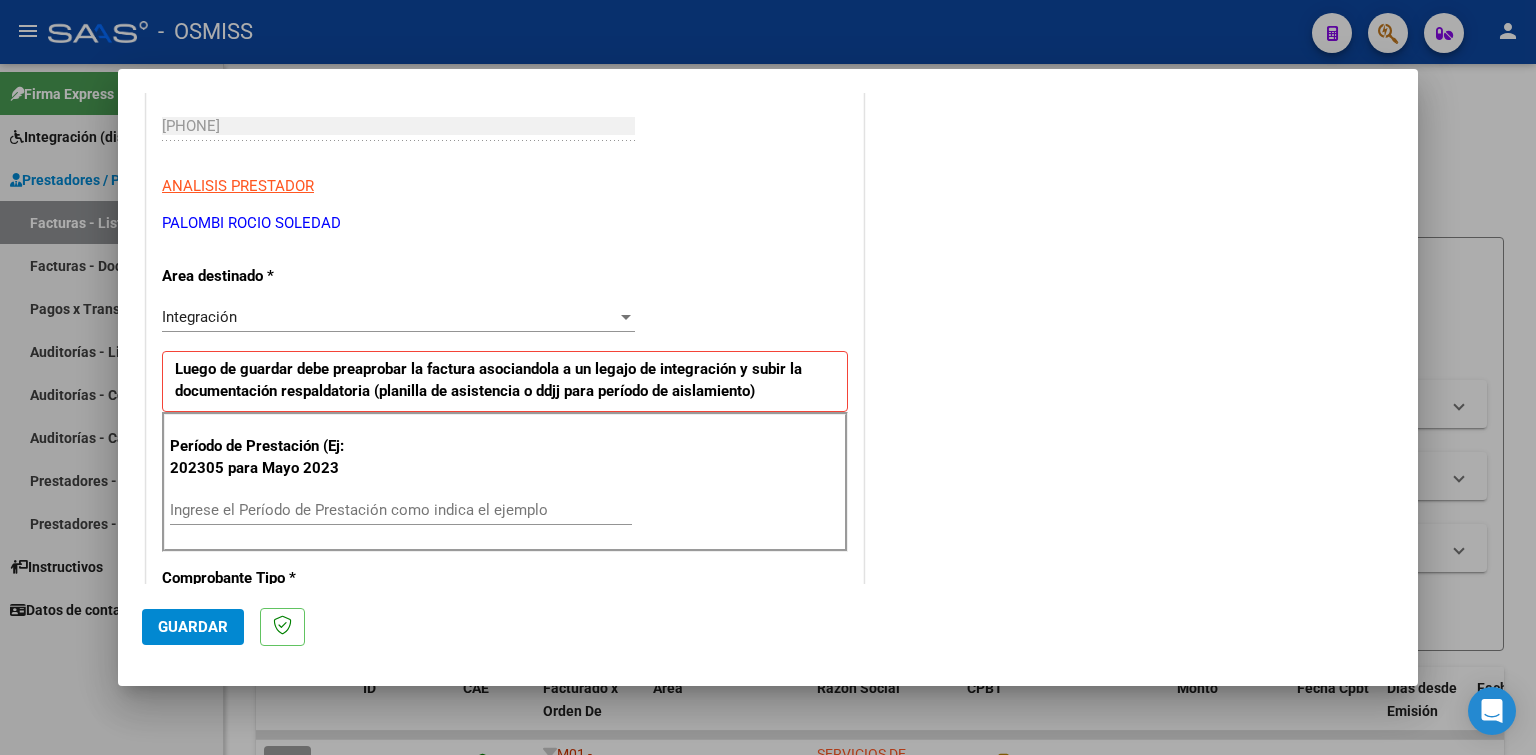 click on "Ingrese el Período de Prestación como indica el ejemplo" at bounding box center (401, 510) 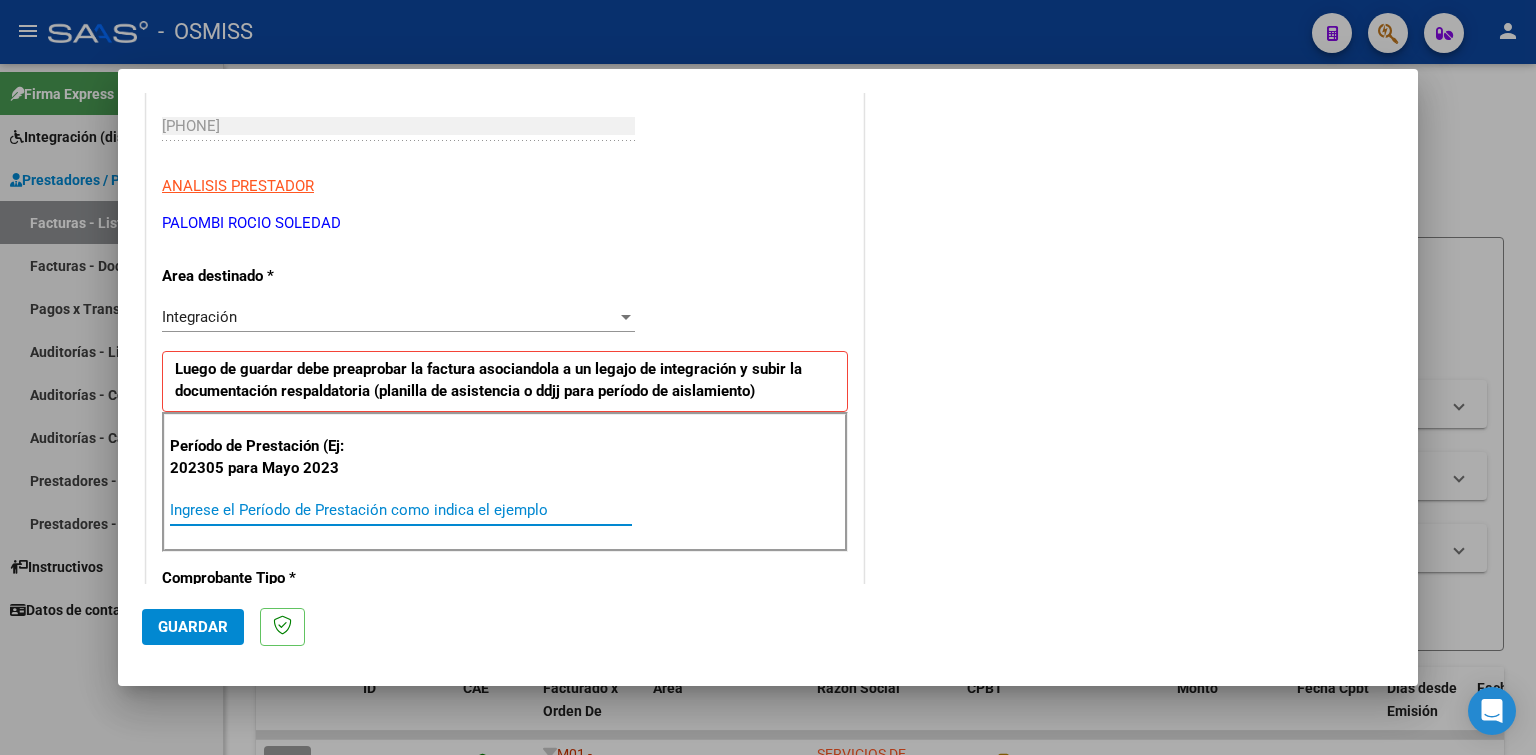 paste on "202507" 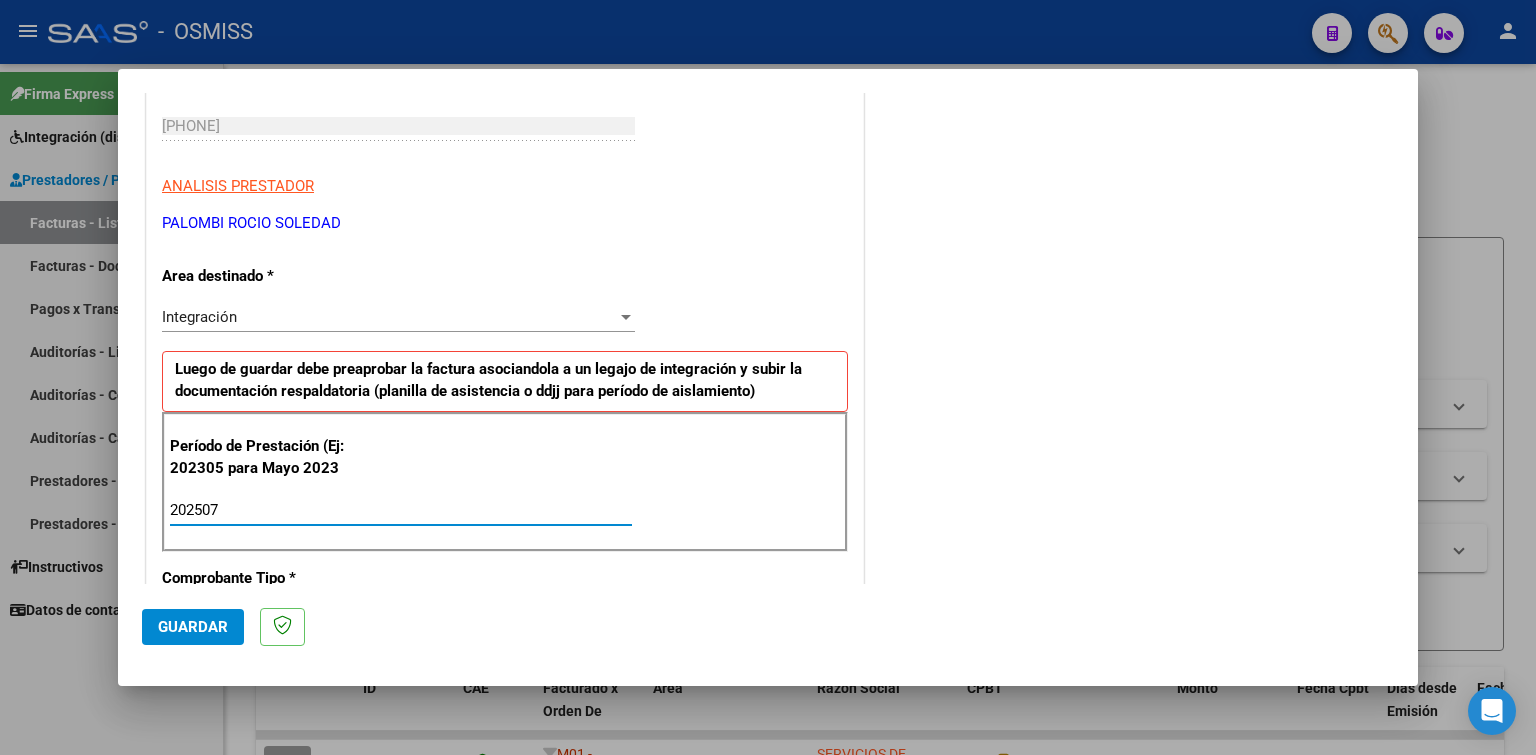 type on "202507" 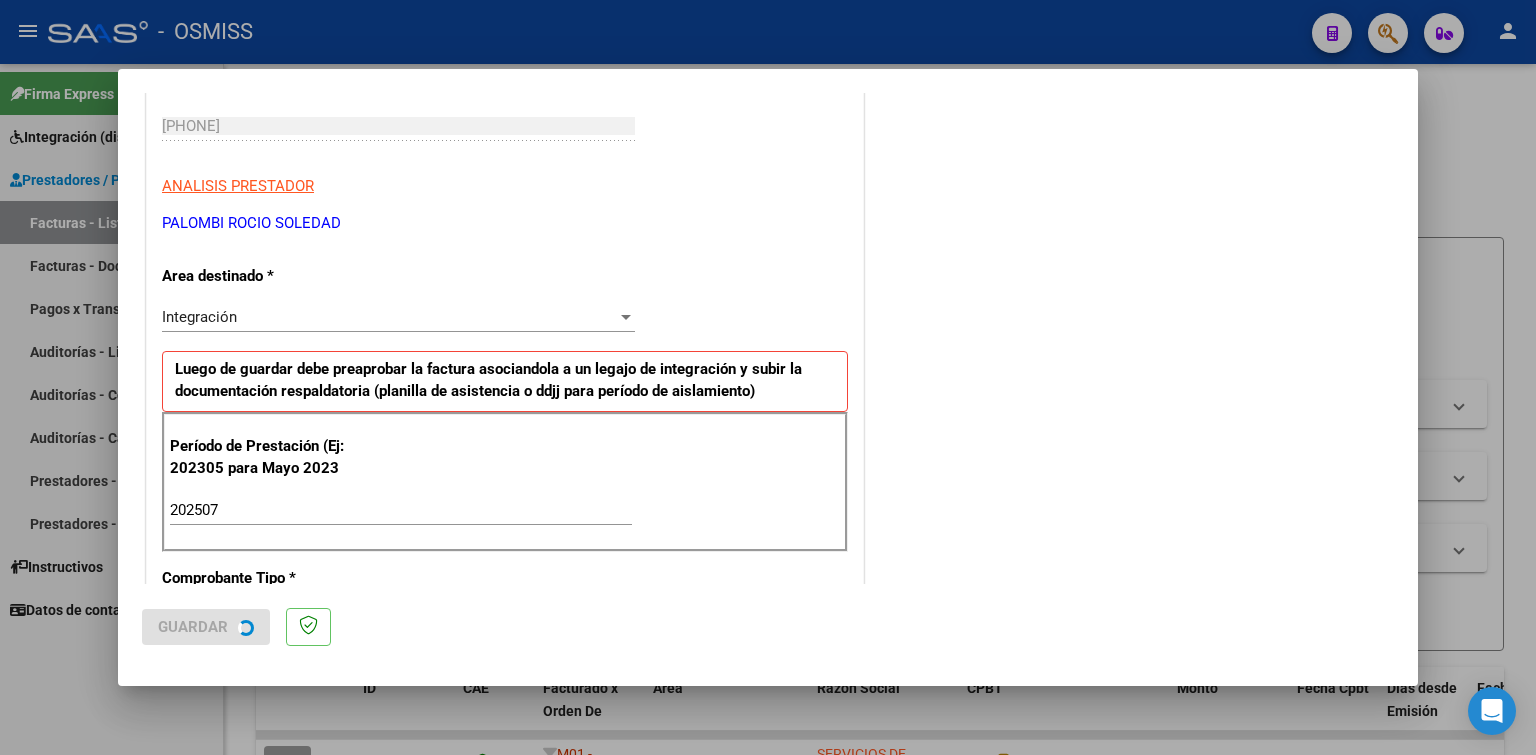 scroll, scrollTop: 0, scrollLeft: 0, axis: both 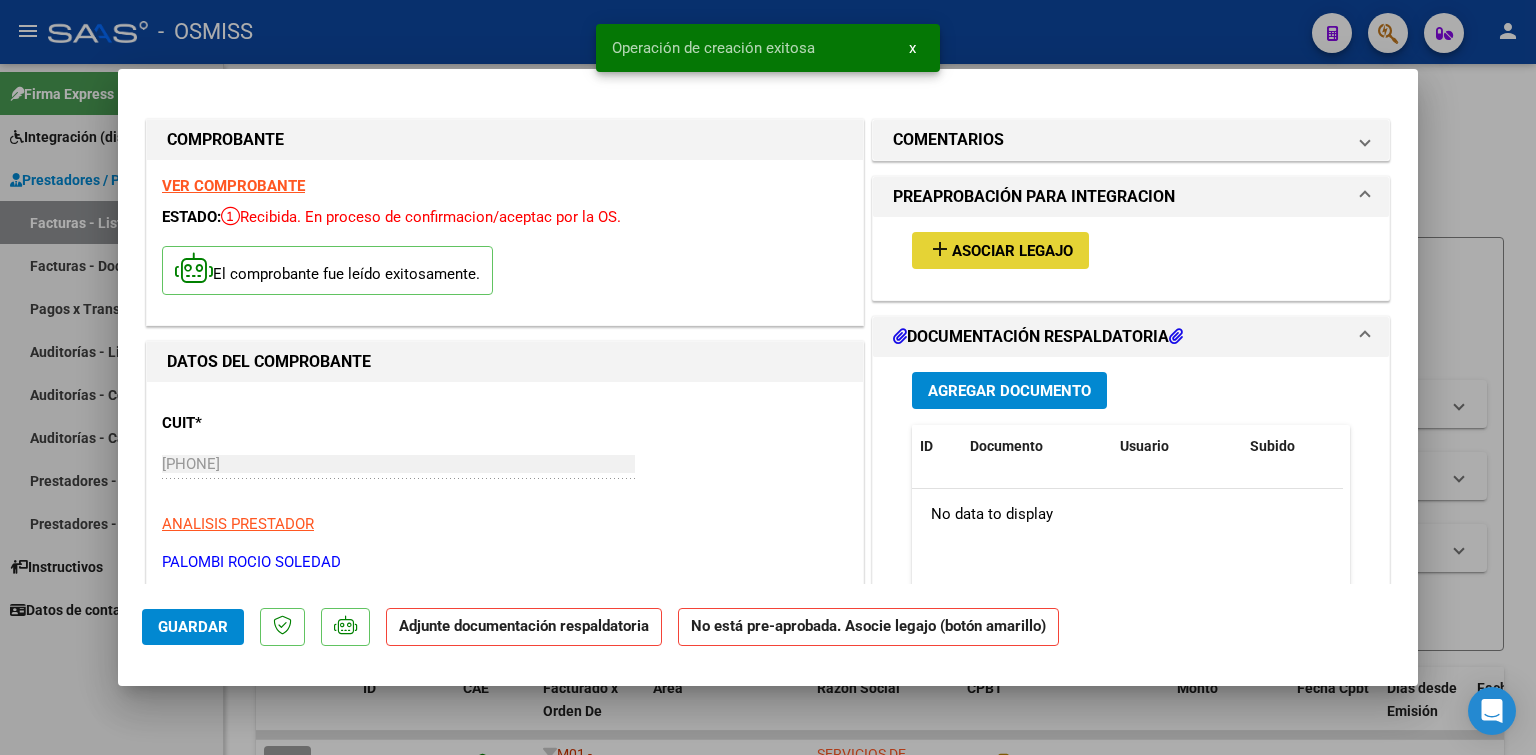 click on "Asociar Legajo" at bounding box center (1012, 251) 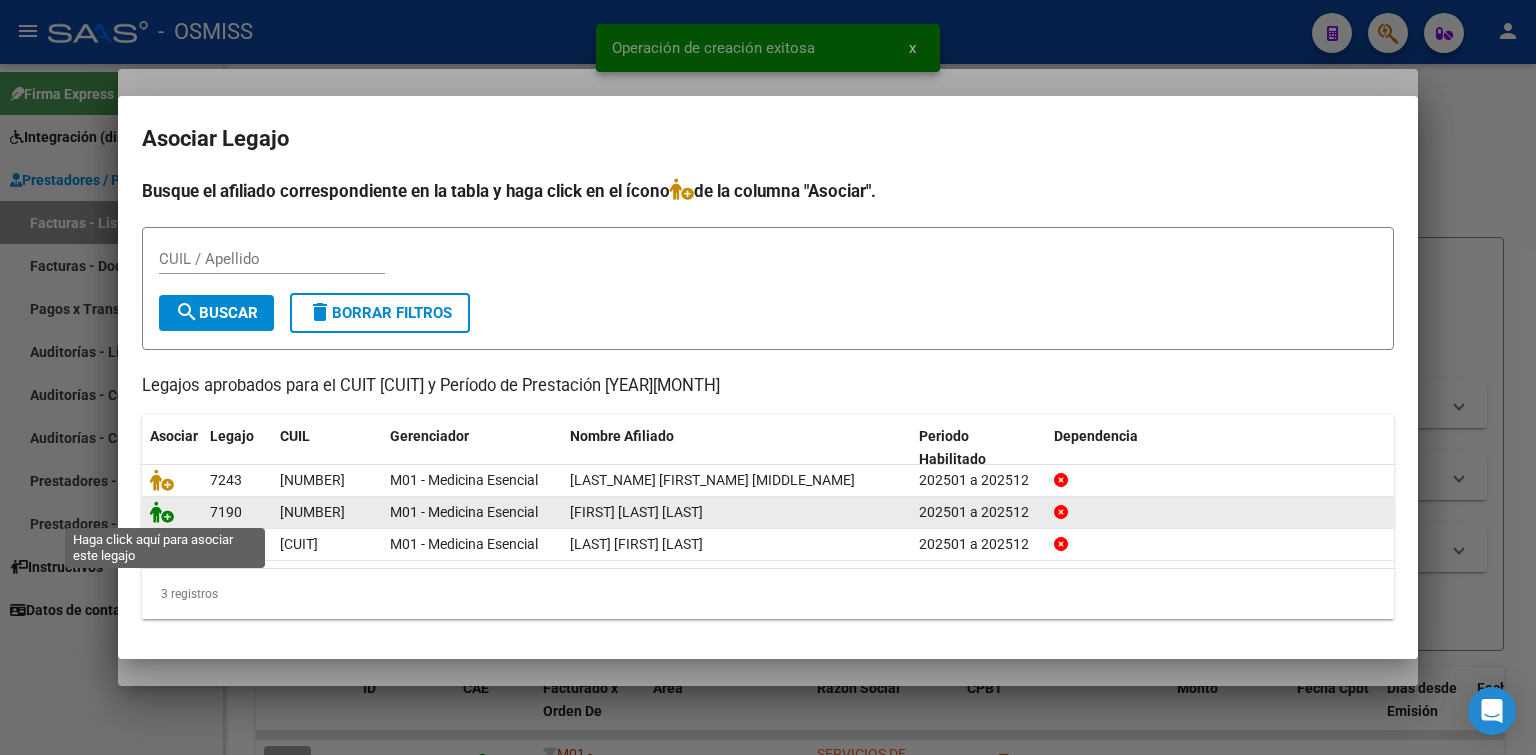 click 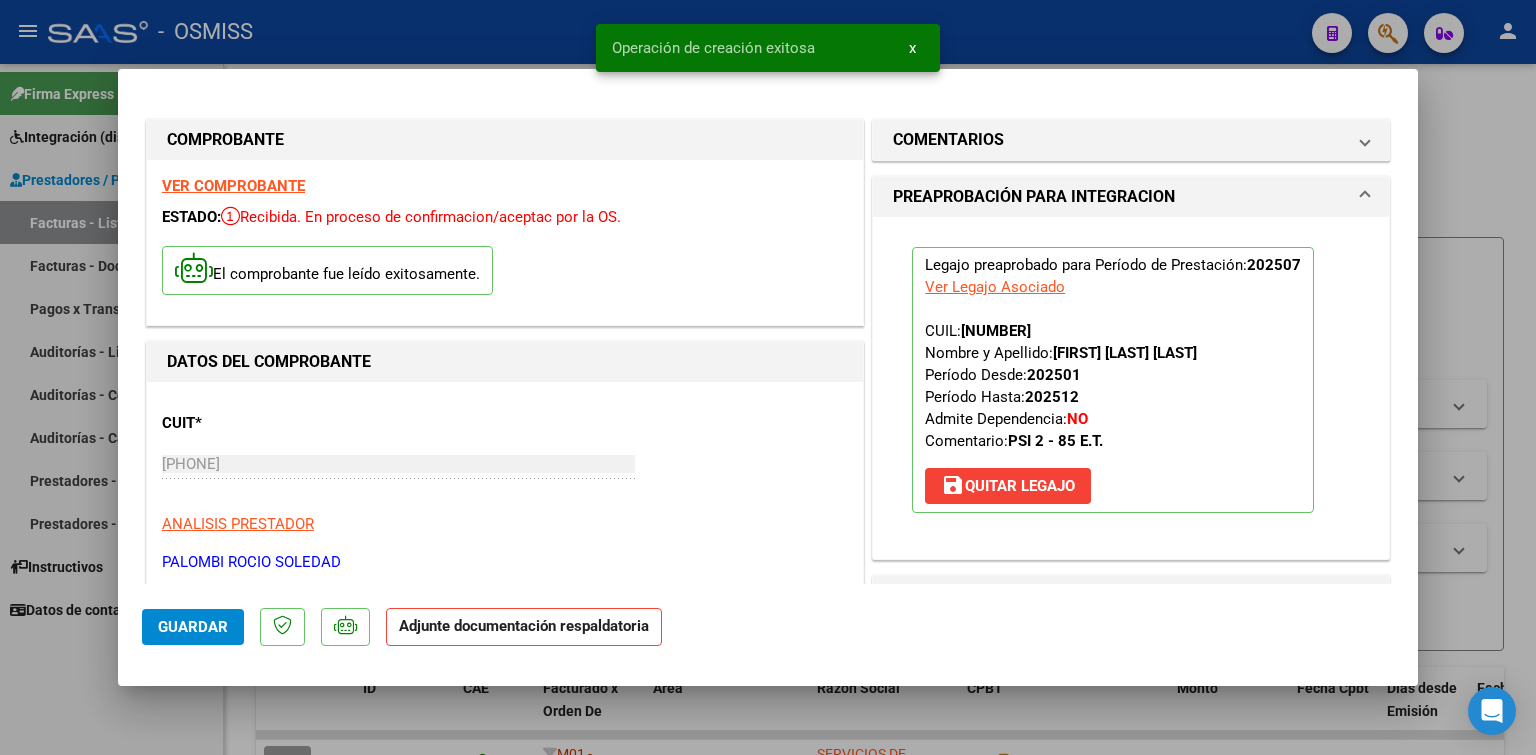 scroll, scrollTop: 300, scrollLeft: 0, axis: vertical 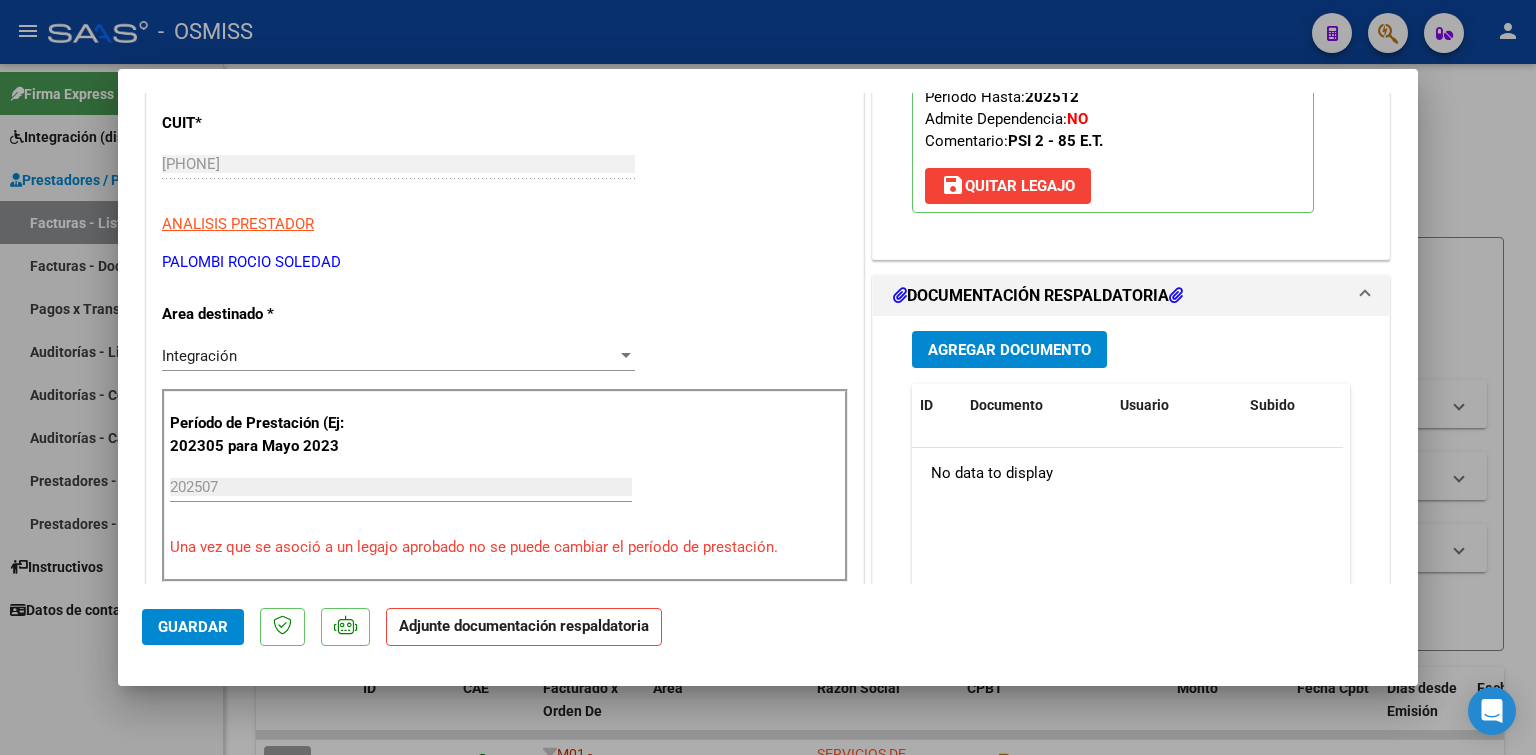 click on "Agregar Documento" at bounding box center (1009, 350) 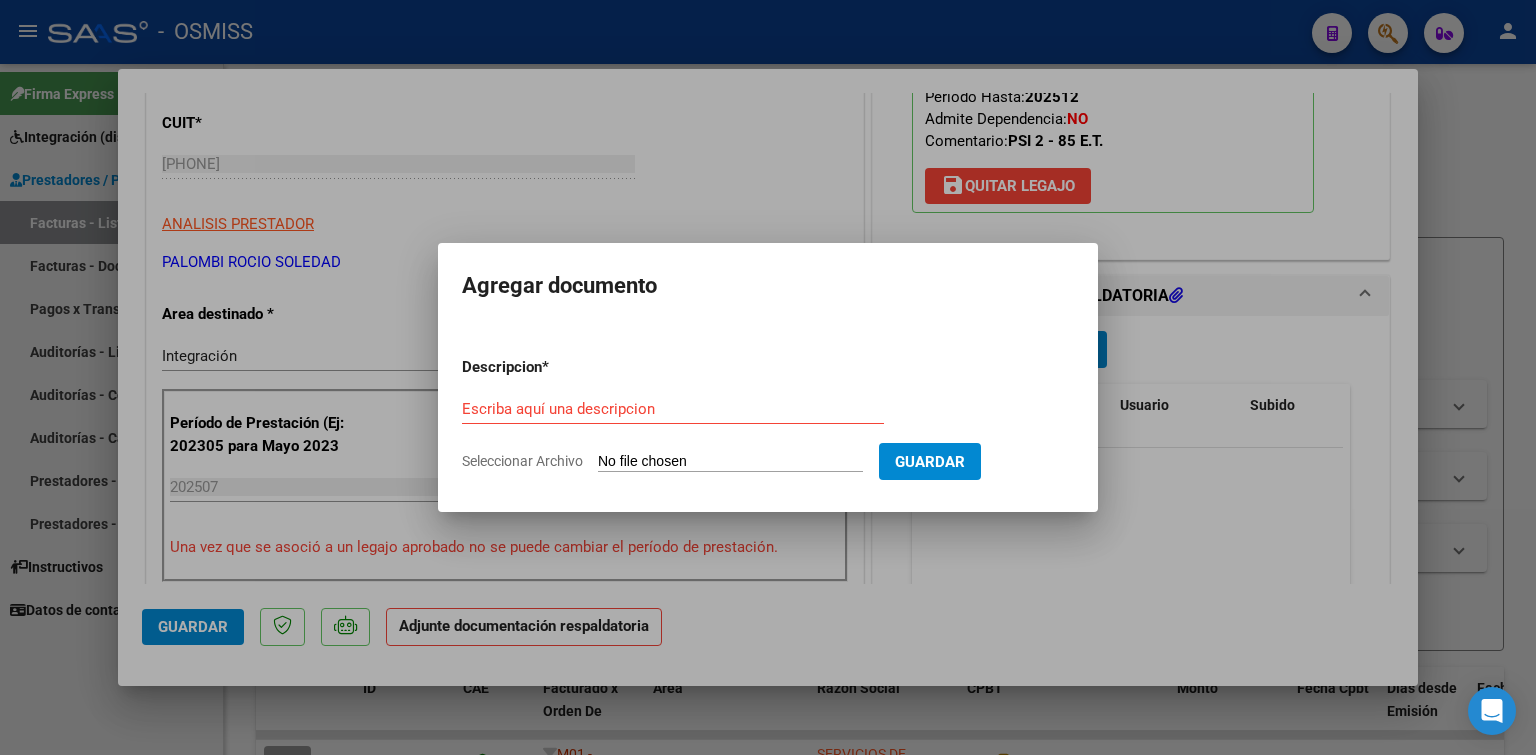click on "Seleccionar Archivo" at bounding box center (730, 462) 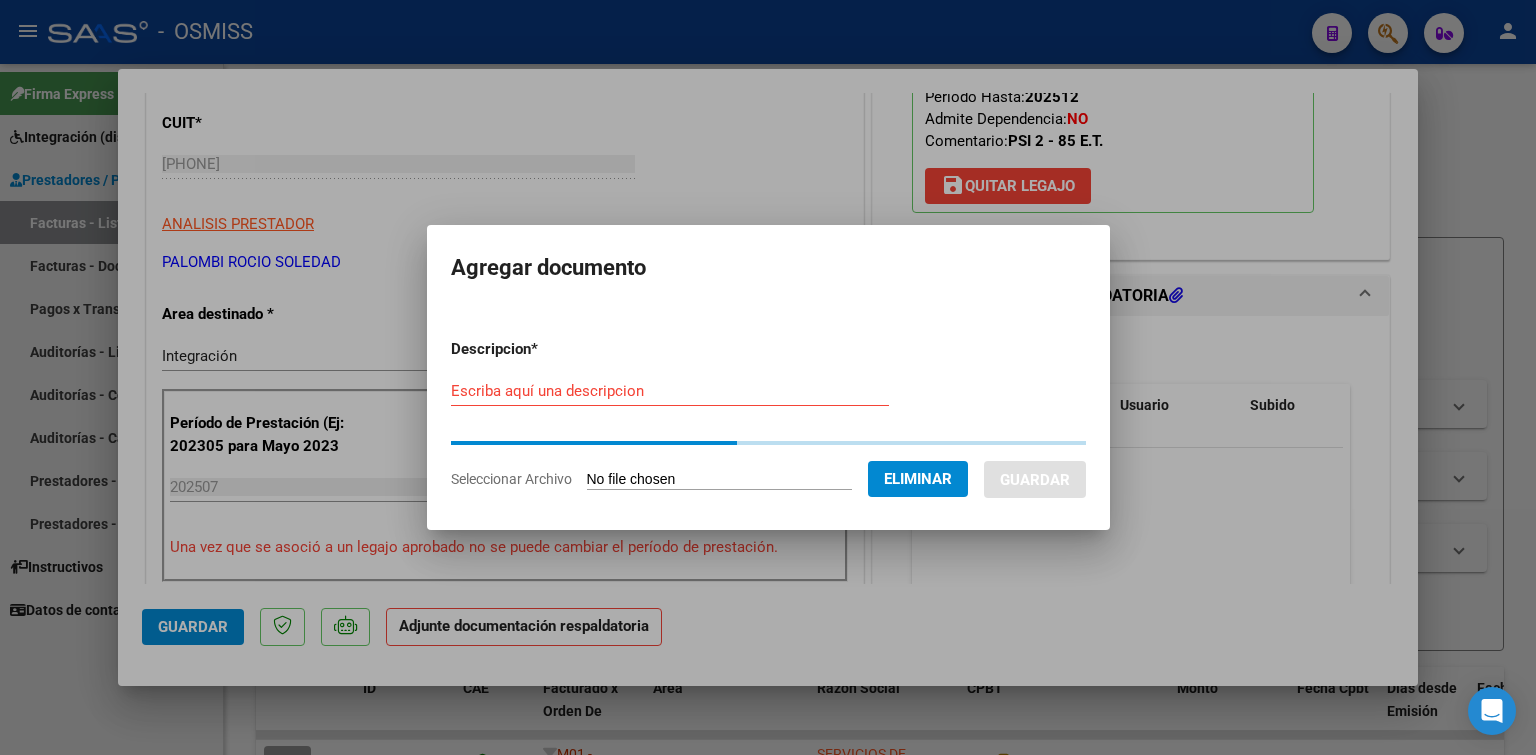 click on "Escriba aquí una descripcion" at bounding box center (670, 391) 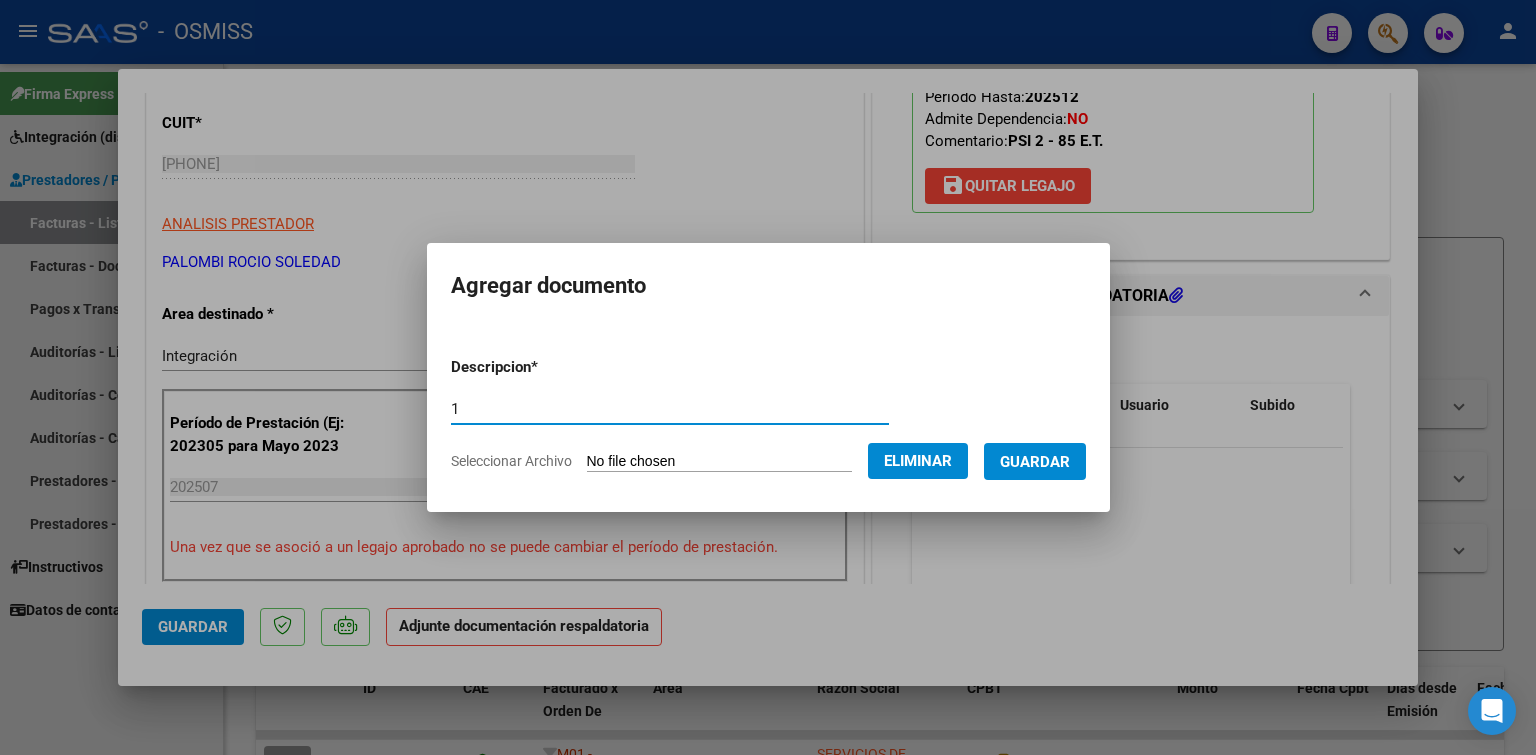 type on "1" 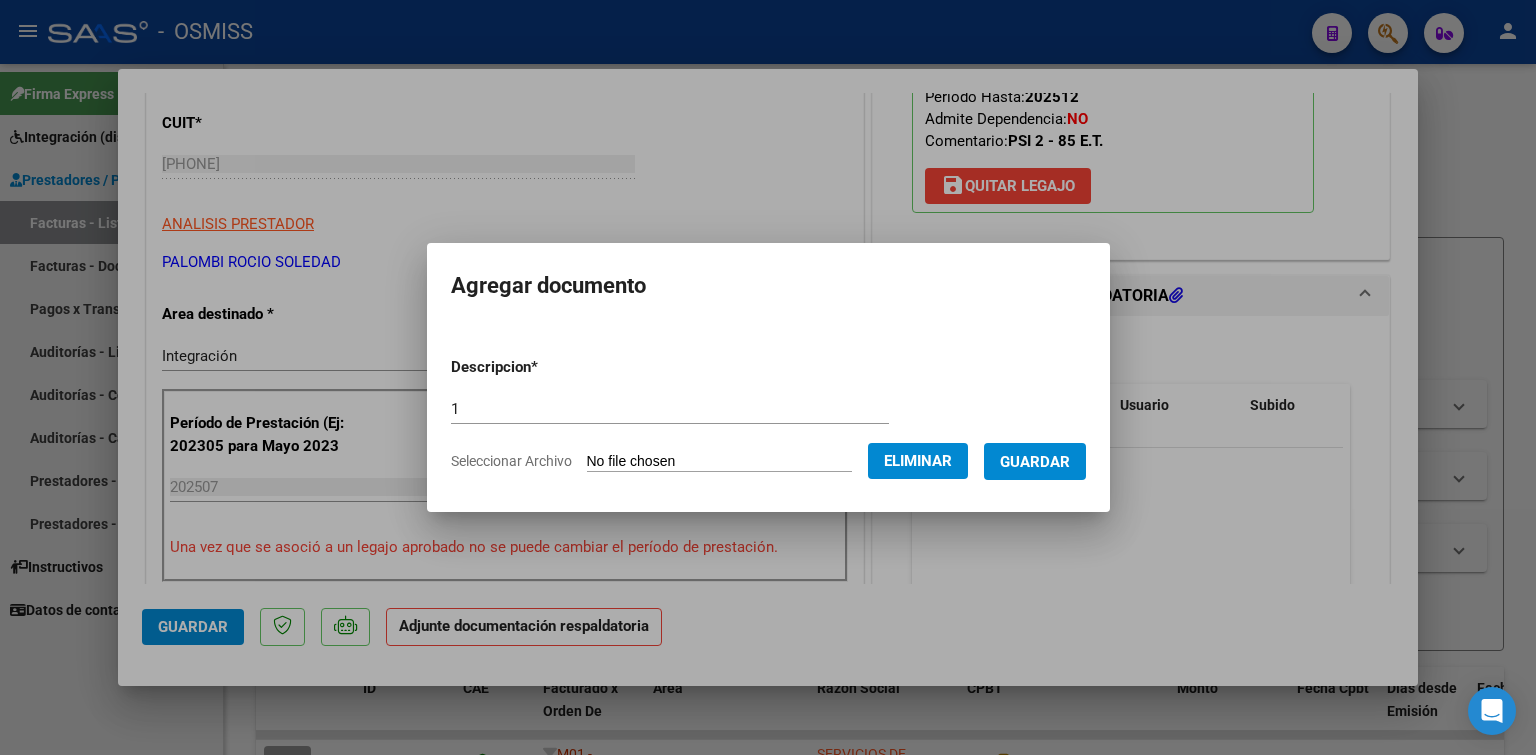 click on "Descripcion  *   1 Escriba aquí una descripcion  Seleccionar Archivo Eliminar Guardar" at bounding box center [768, 414] 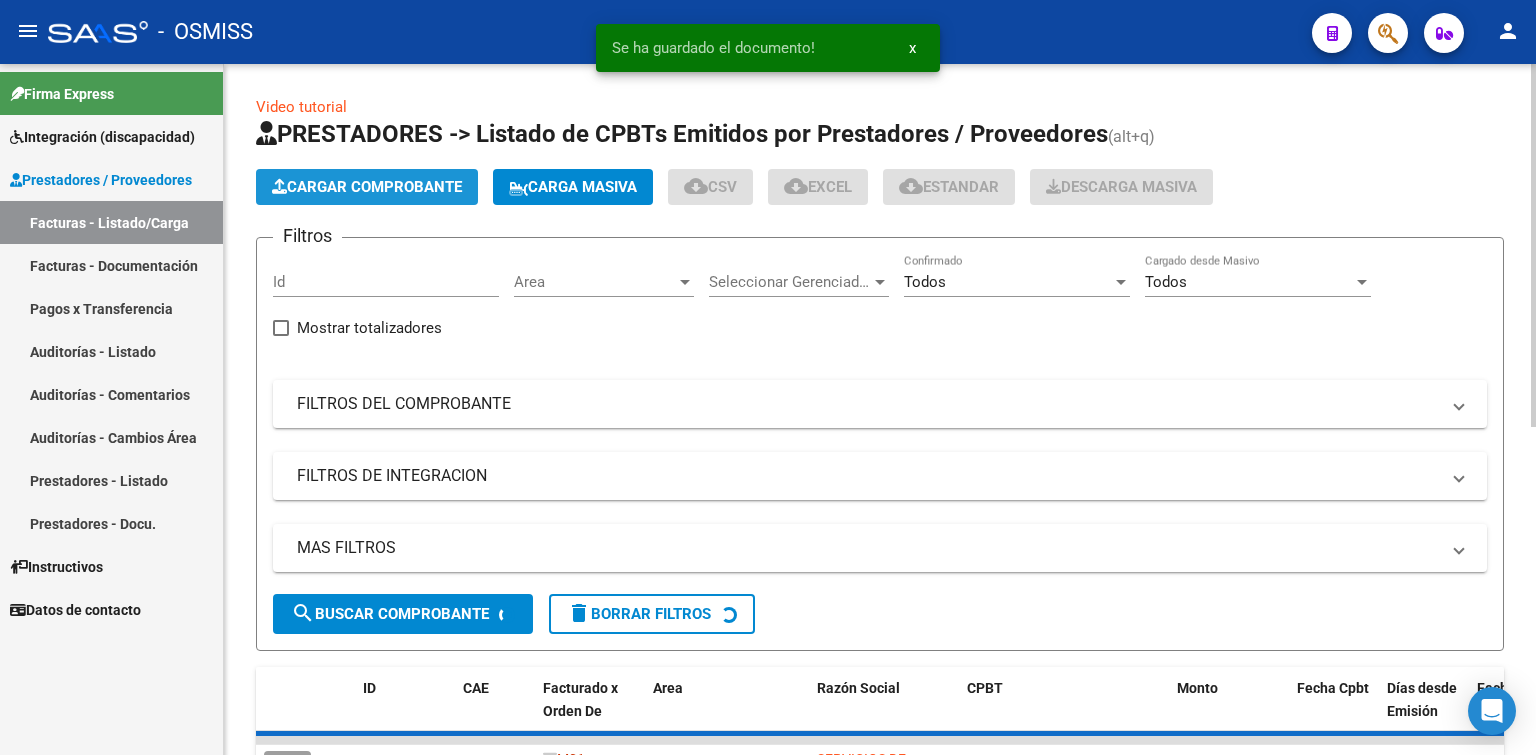 click on "Cargar Comprobante" 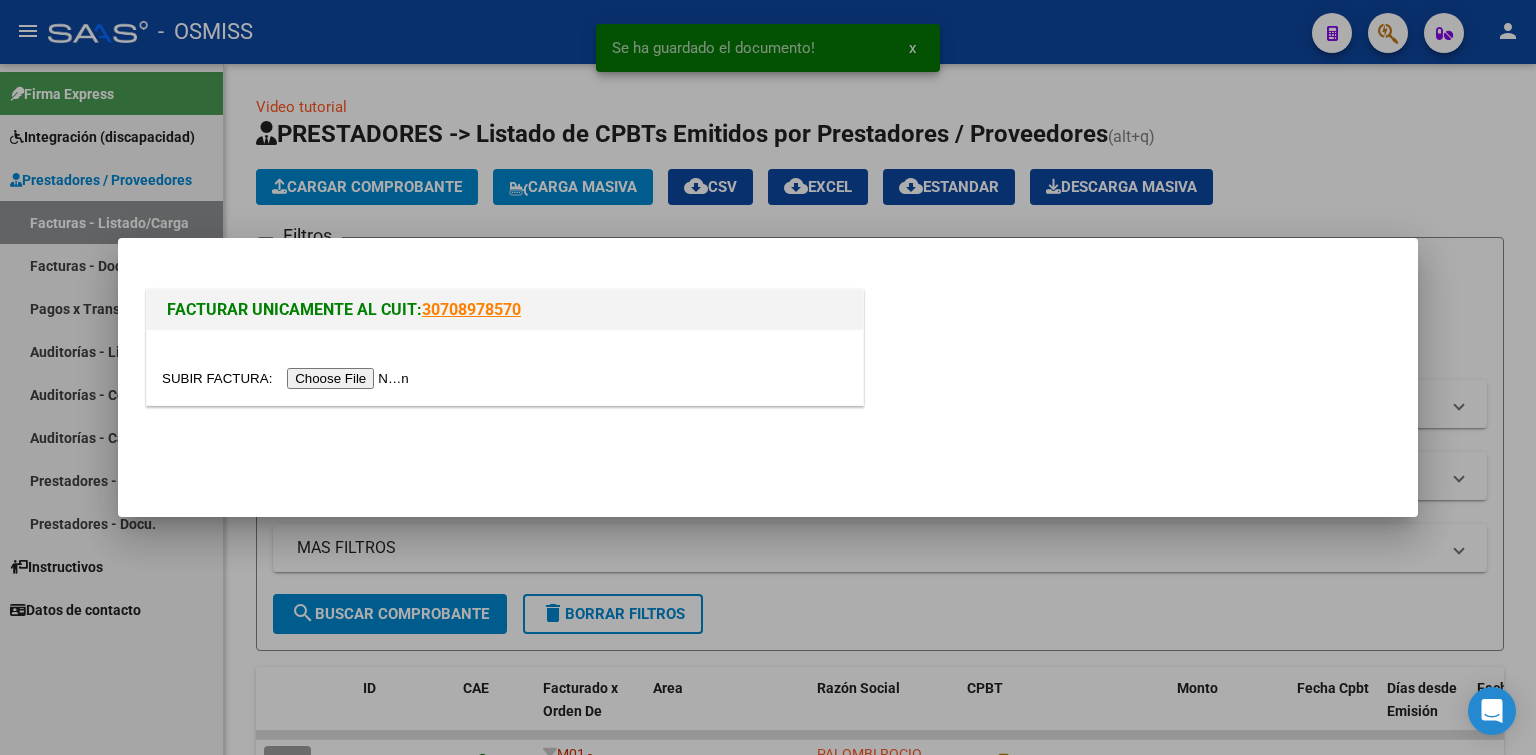 click at bounding box center (288, 378) 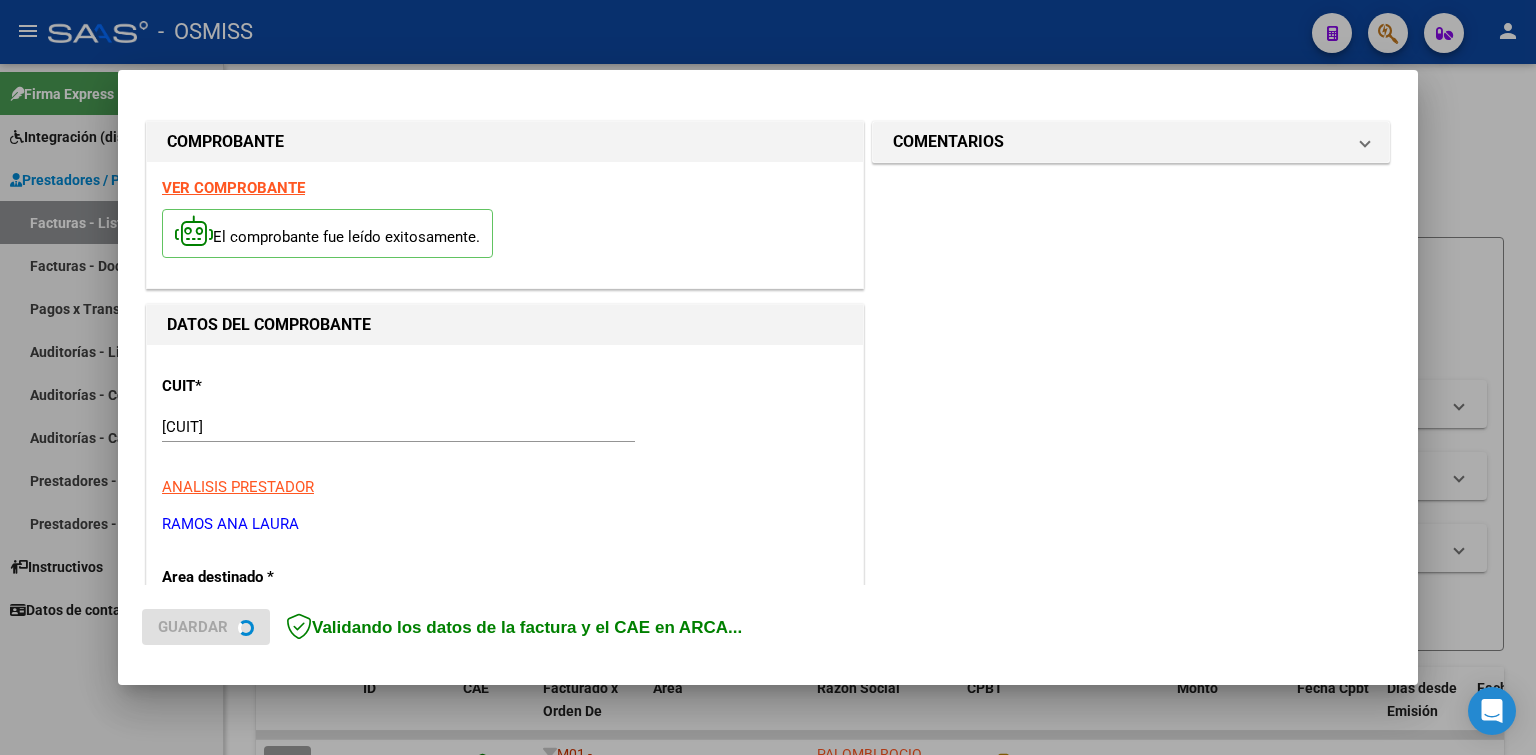 scroll, scrollTop: 300, scrollLeft: 0, axis: vertical 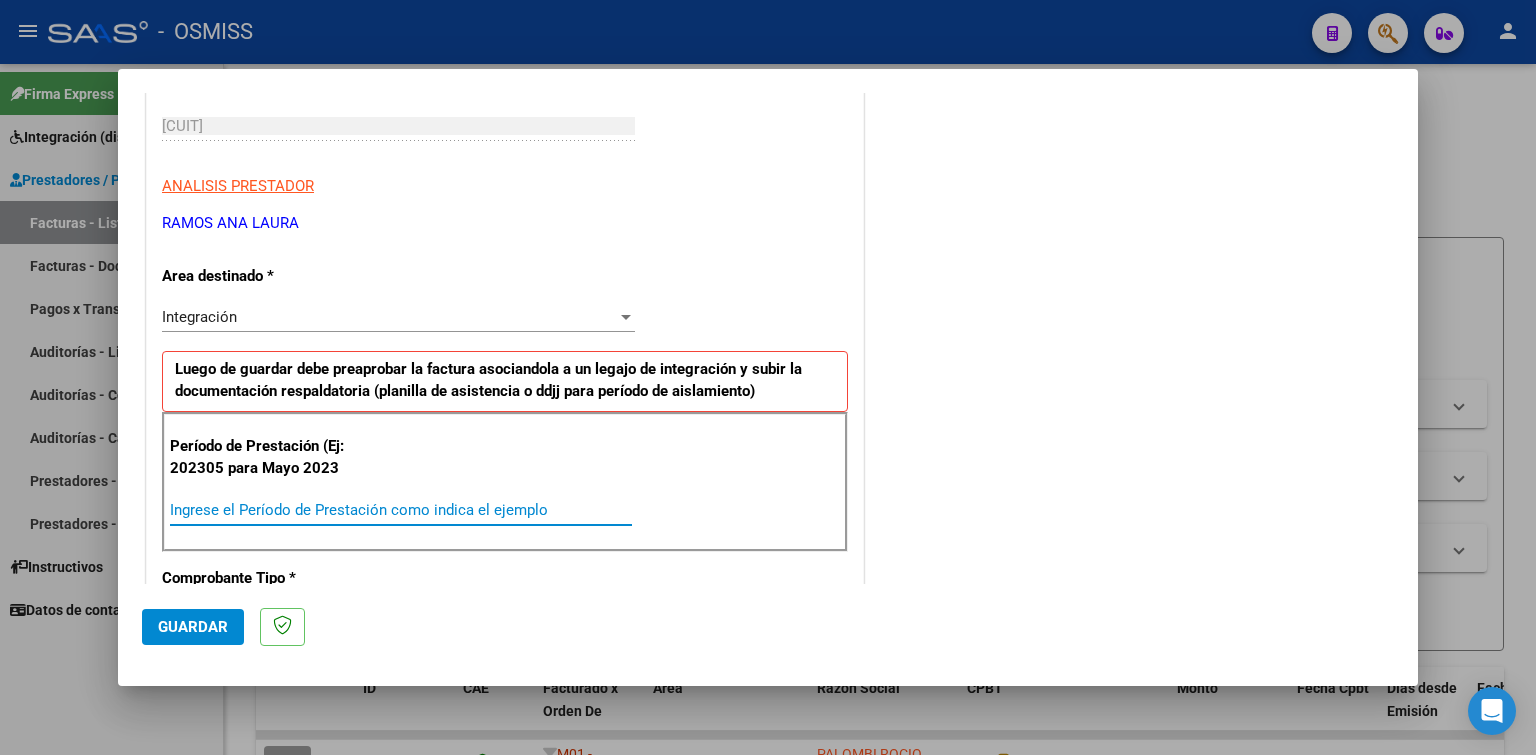 paste on "202507" 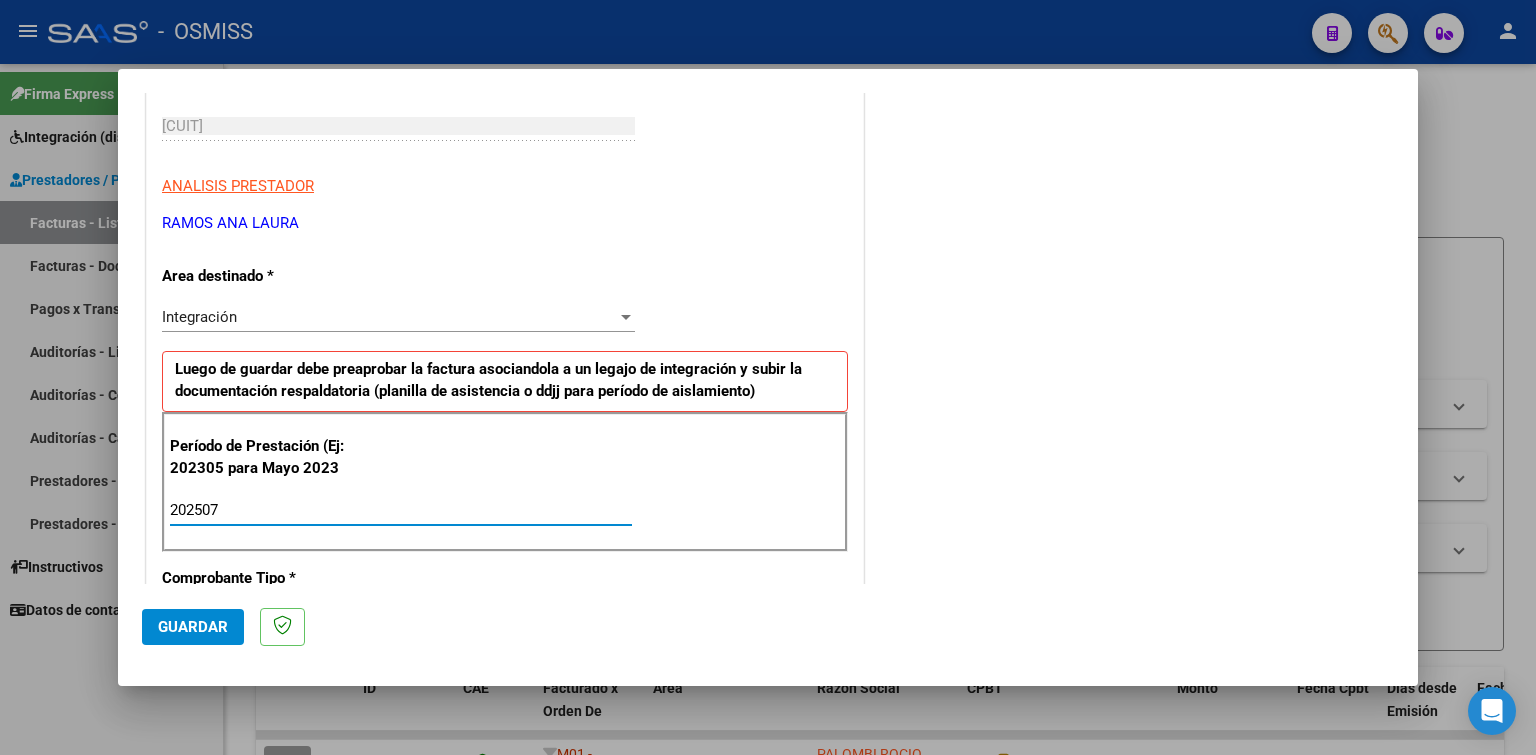 type on "202507" 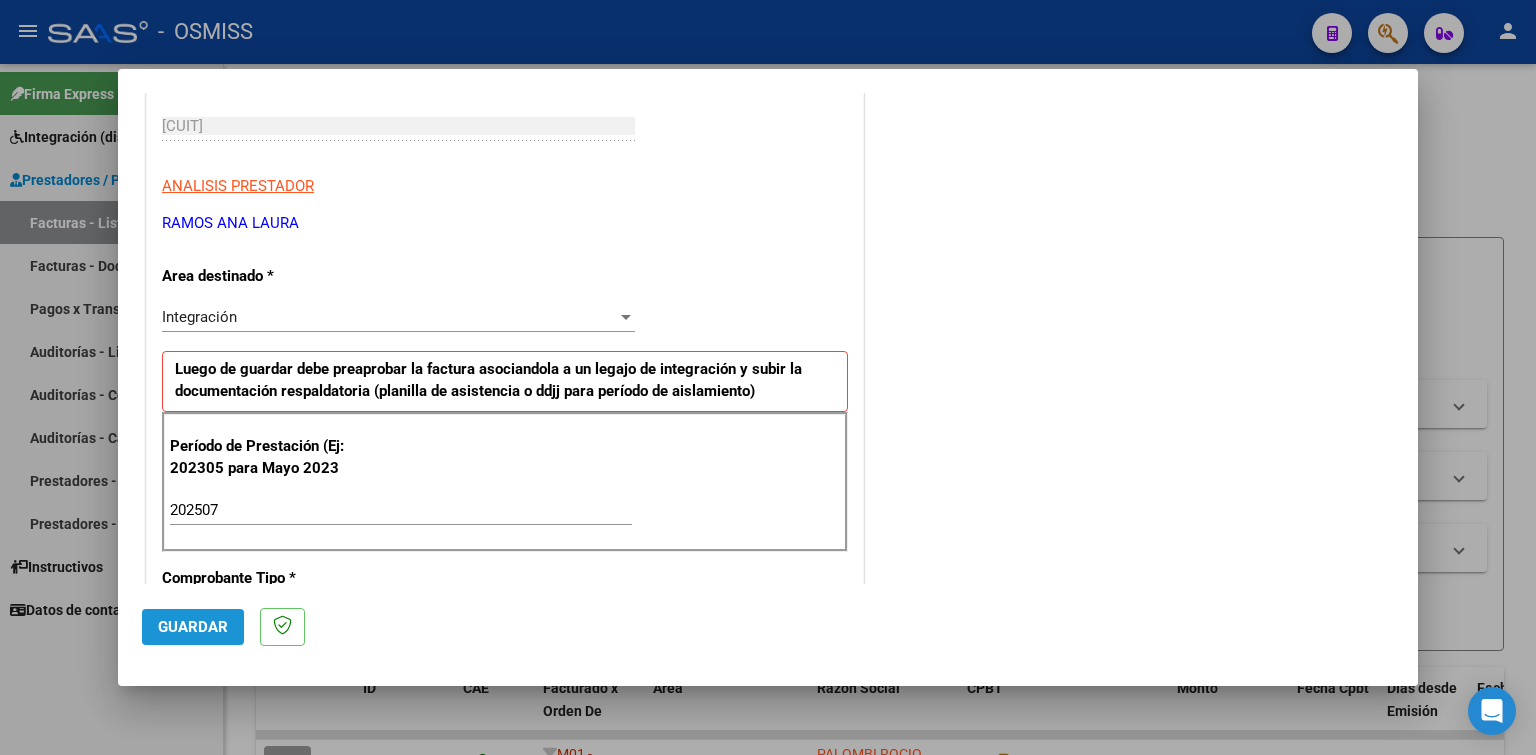 click on "Guardar" 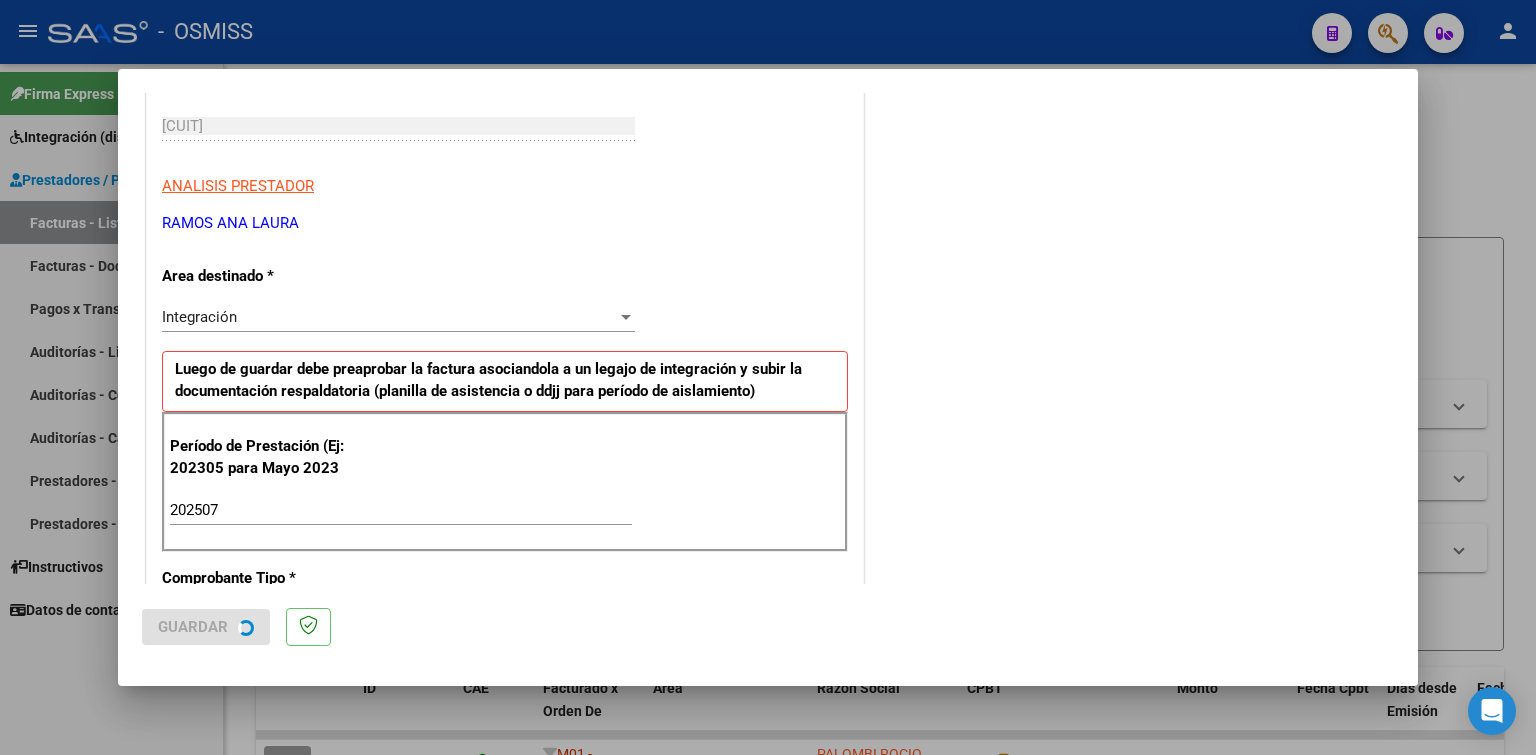 scroll, scrollTop: 0, scrollLeft: 0, axis: both 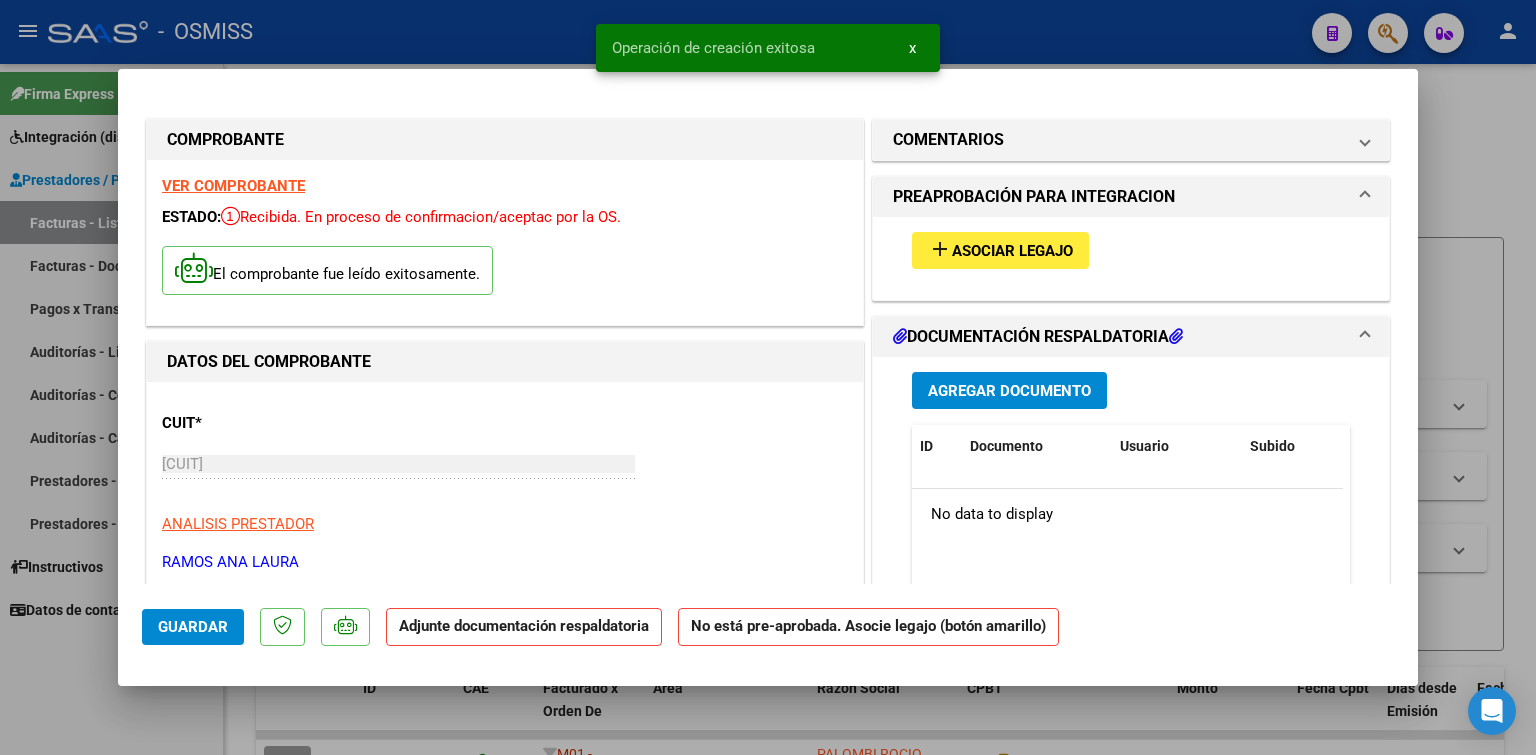 click on "Asociar Legajo" at bounding box center [1012, 251] 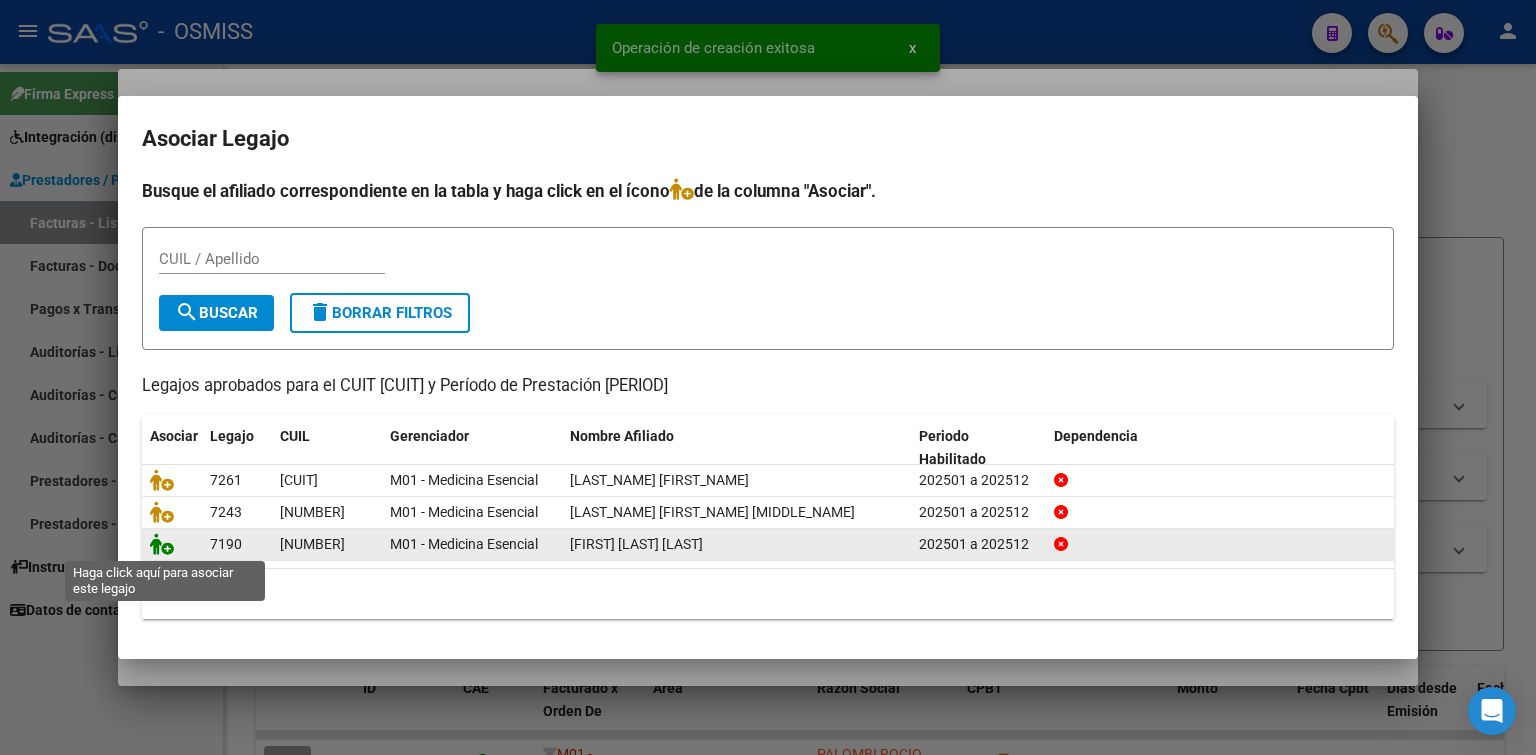 click 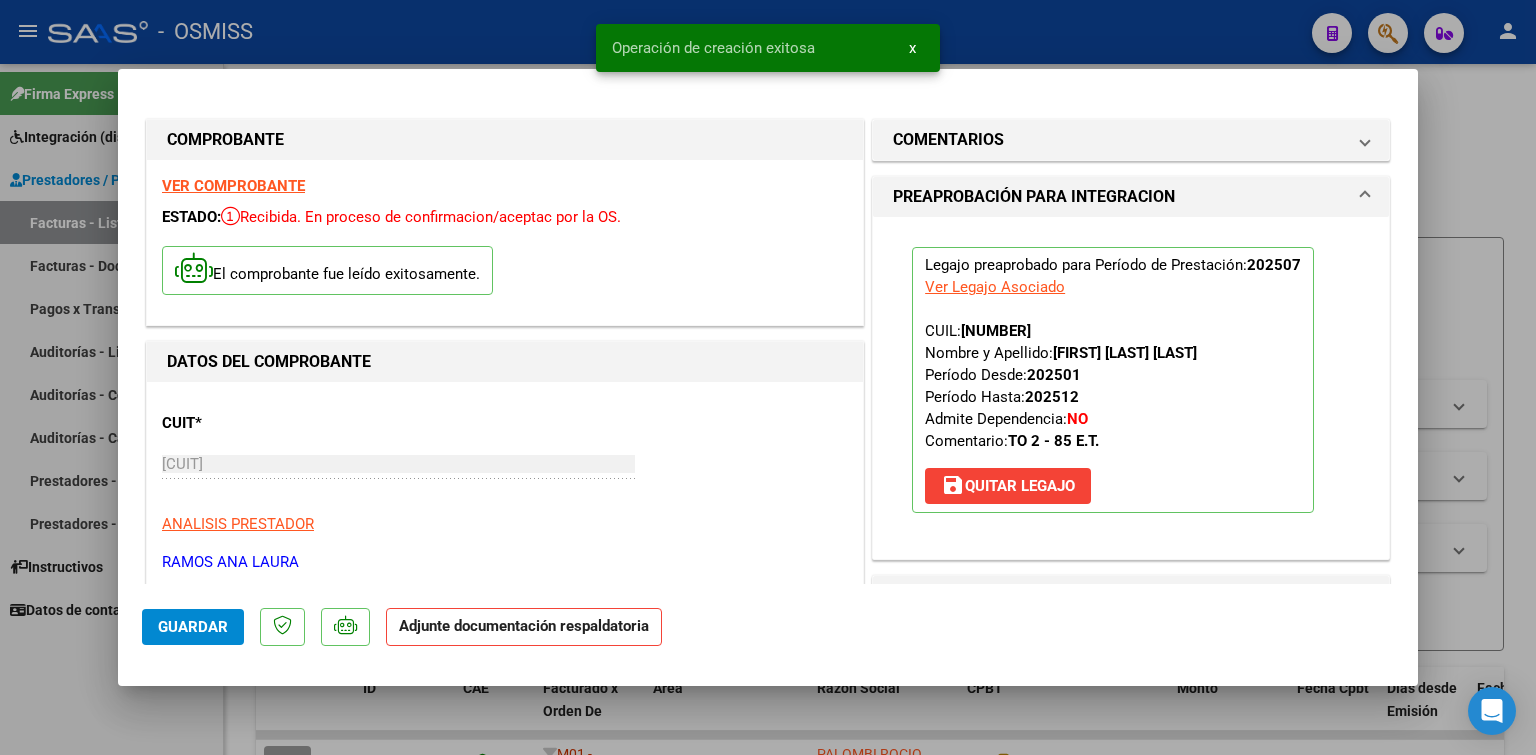 scroll, scrollTop: 400, scrollLeft: 0, axis: vertical 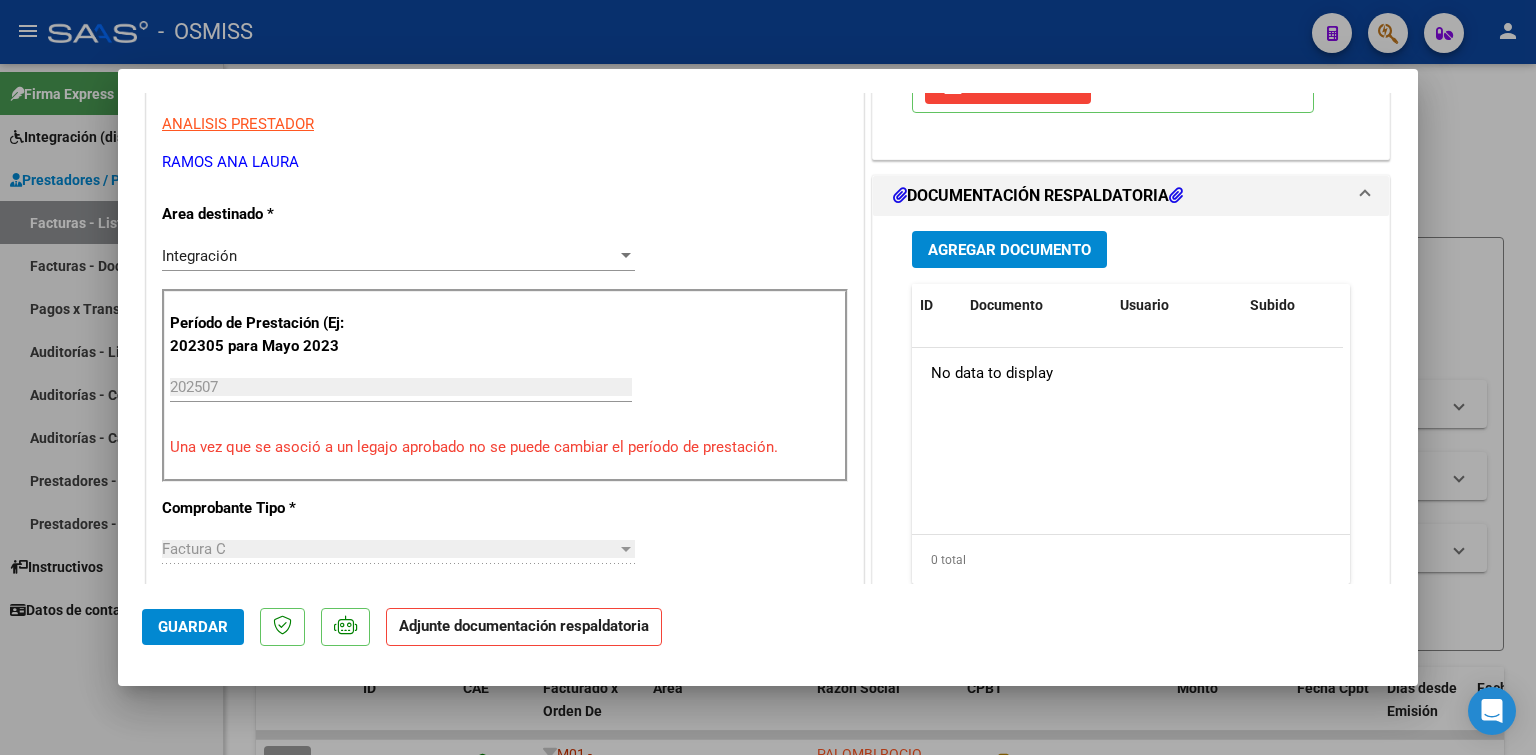 click on "Agregar Documento ID Documento Usuario Subido Acción No data to display  0 total   1" at bounding box center (1131, 415) 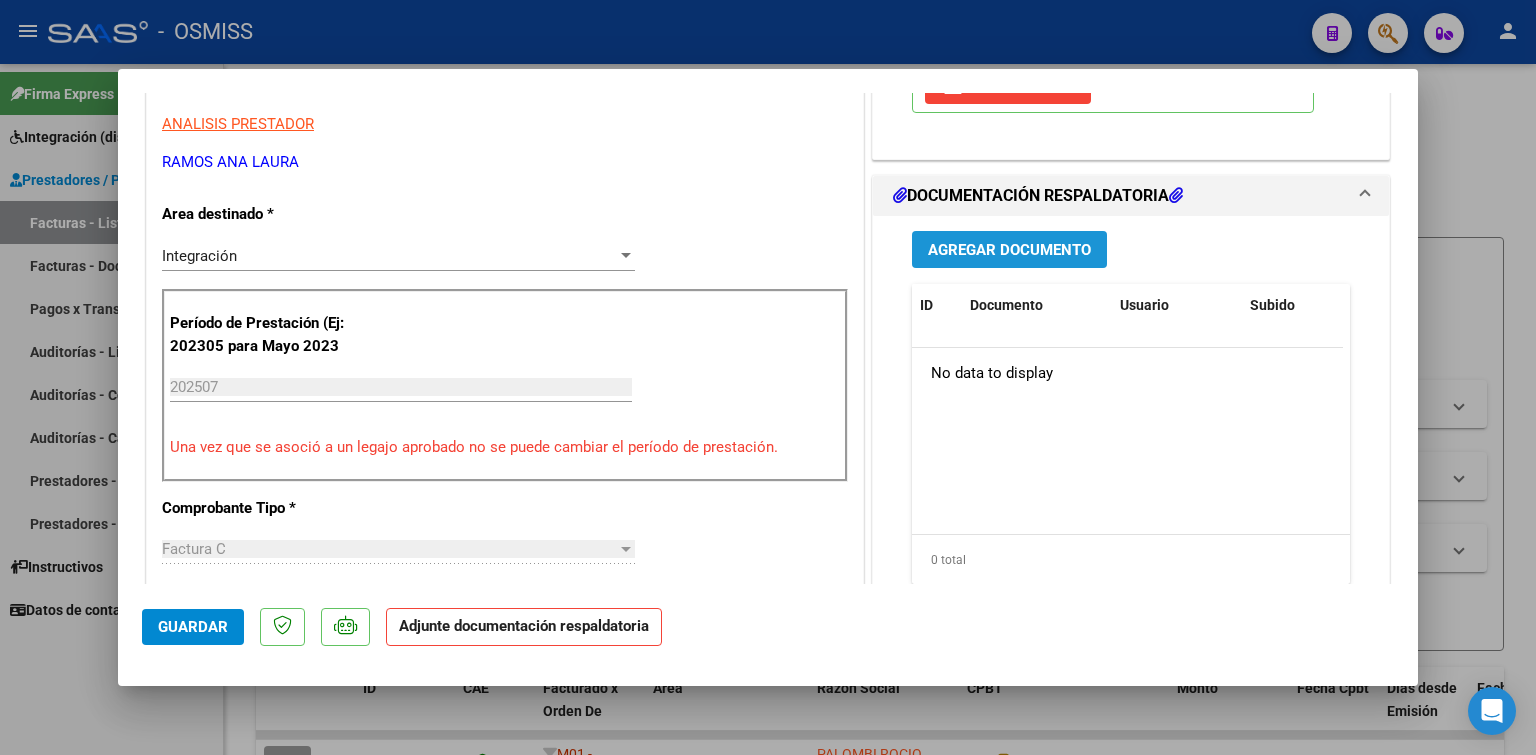 click on "Agregar Documento" at bounding box center [1009, 250] 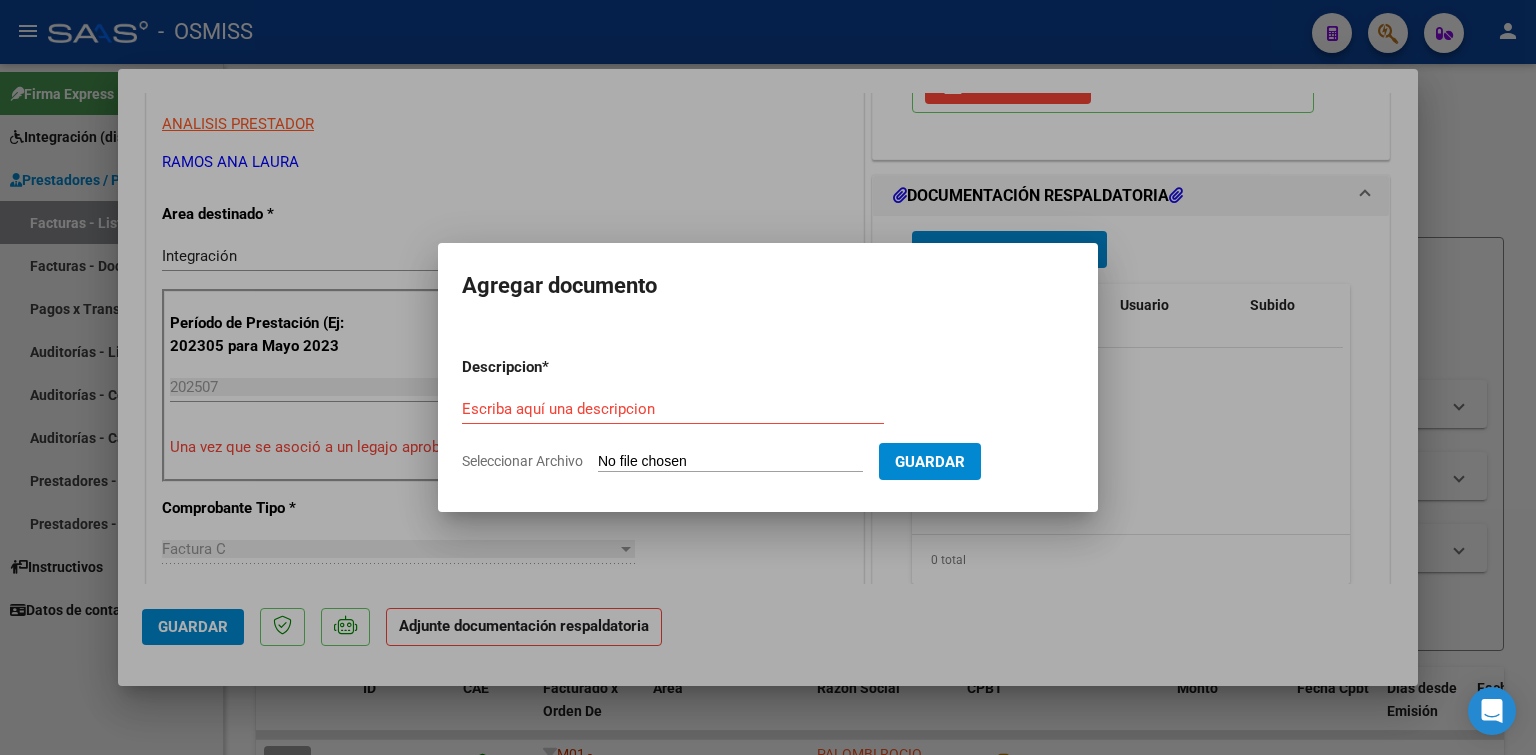 click on "Seleccionar Archivo" at bounding box center [730, 462] 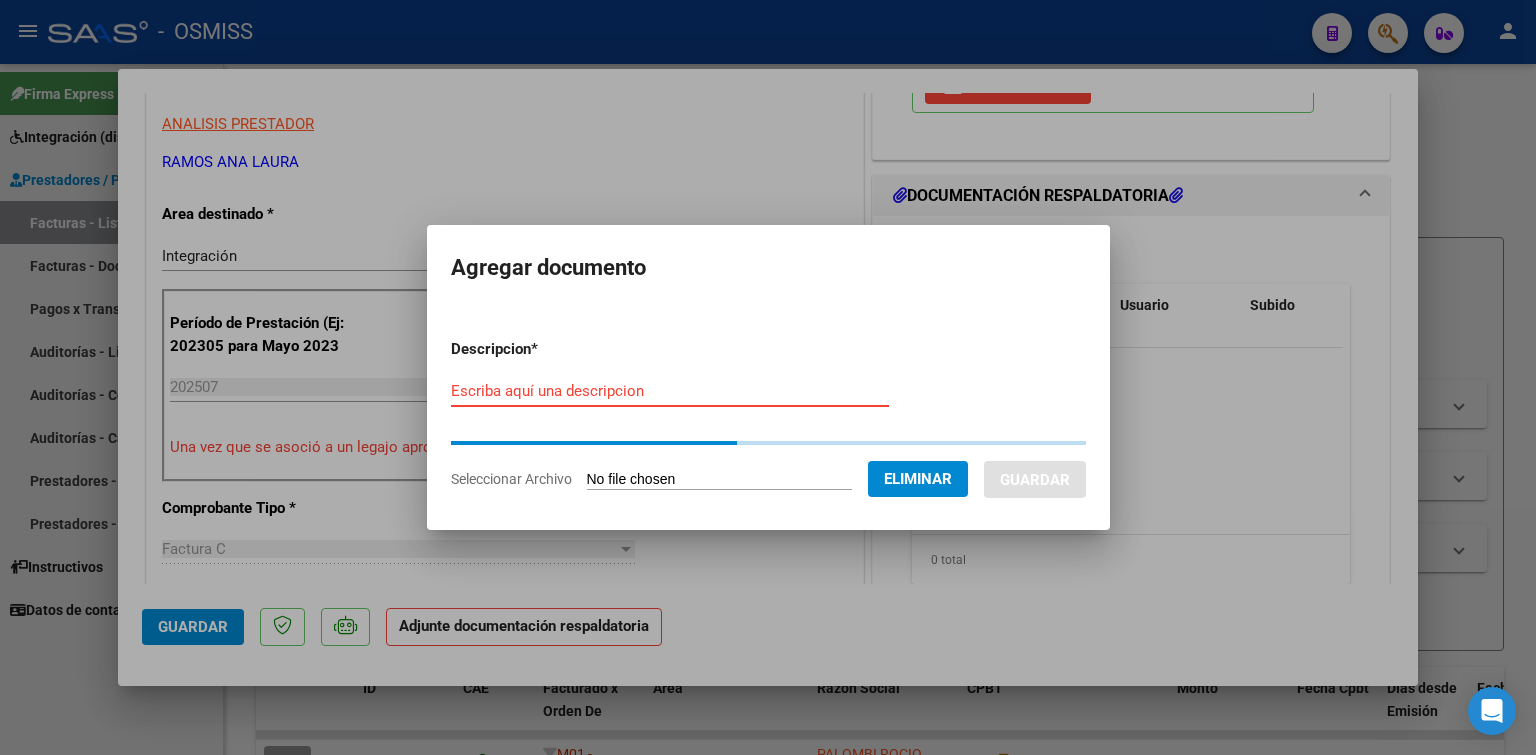 click on "Descripcion  *   Escriba aquí una descripcion  Seleccionar Archivo Eliminar Guardar" at bounding box center (768, 414) 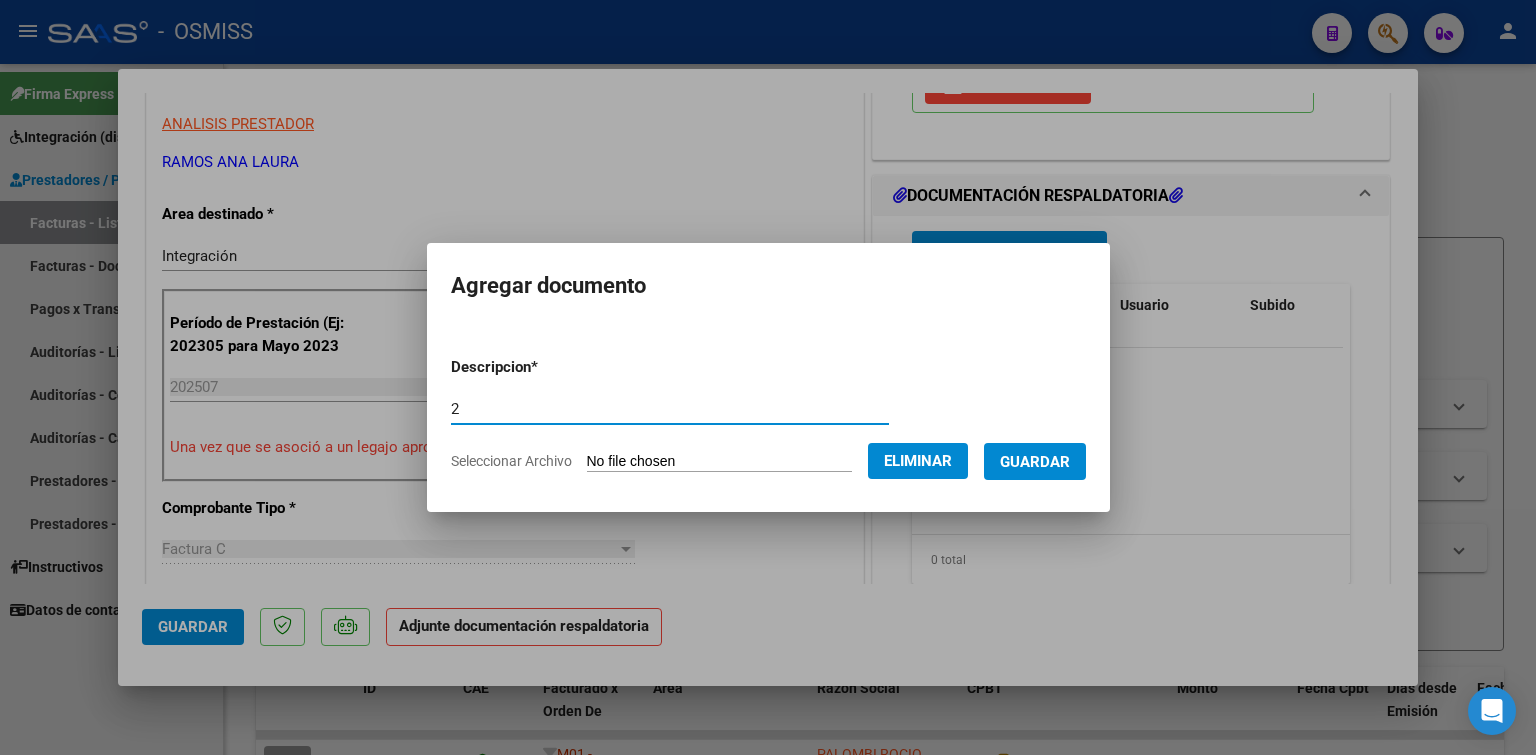 type 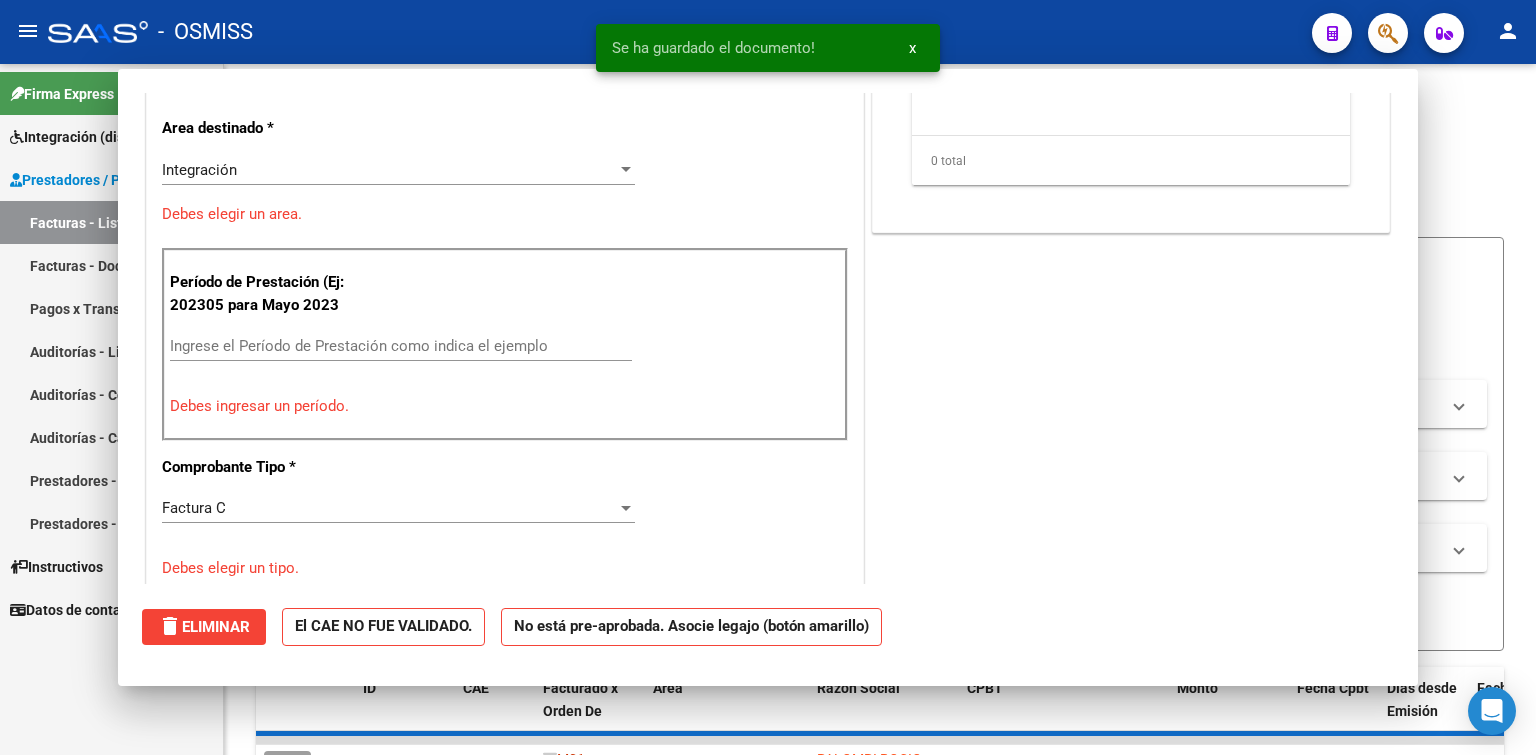 scroll, scrollTop: 0, scrollLeft: 0, axis: both 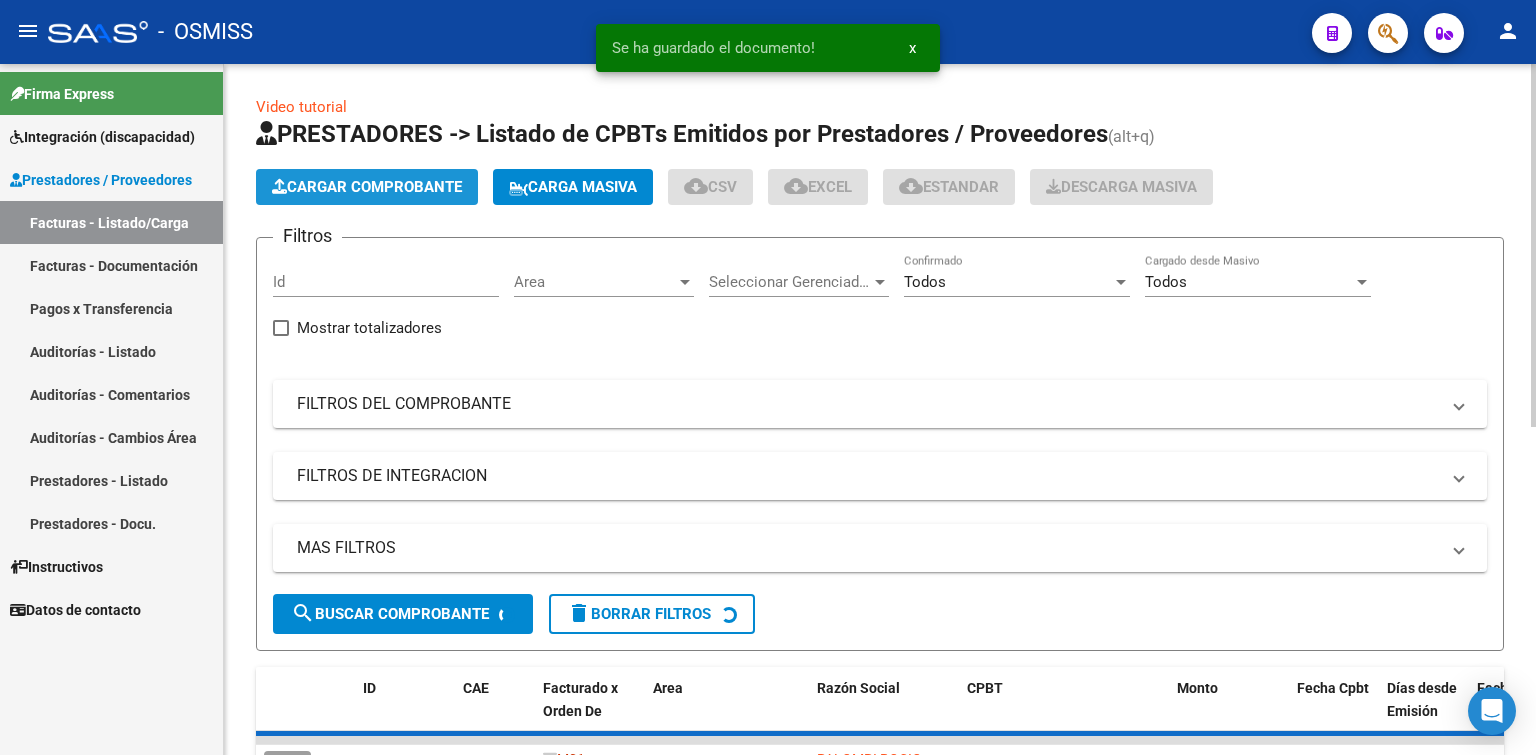click on "Cargar Comprobante" 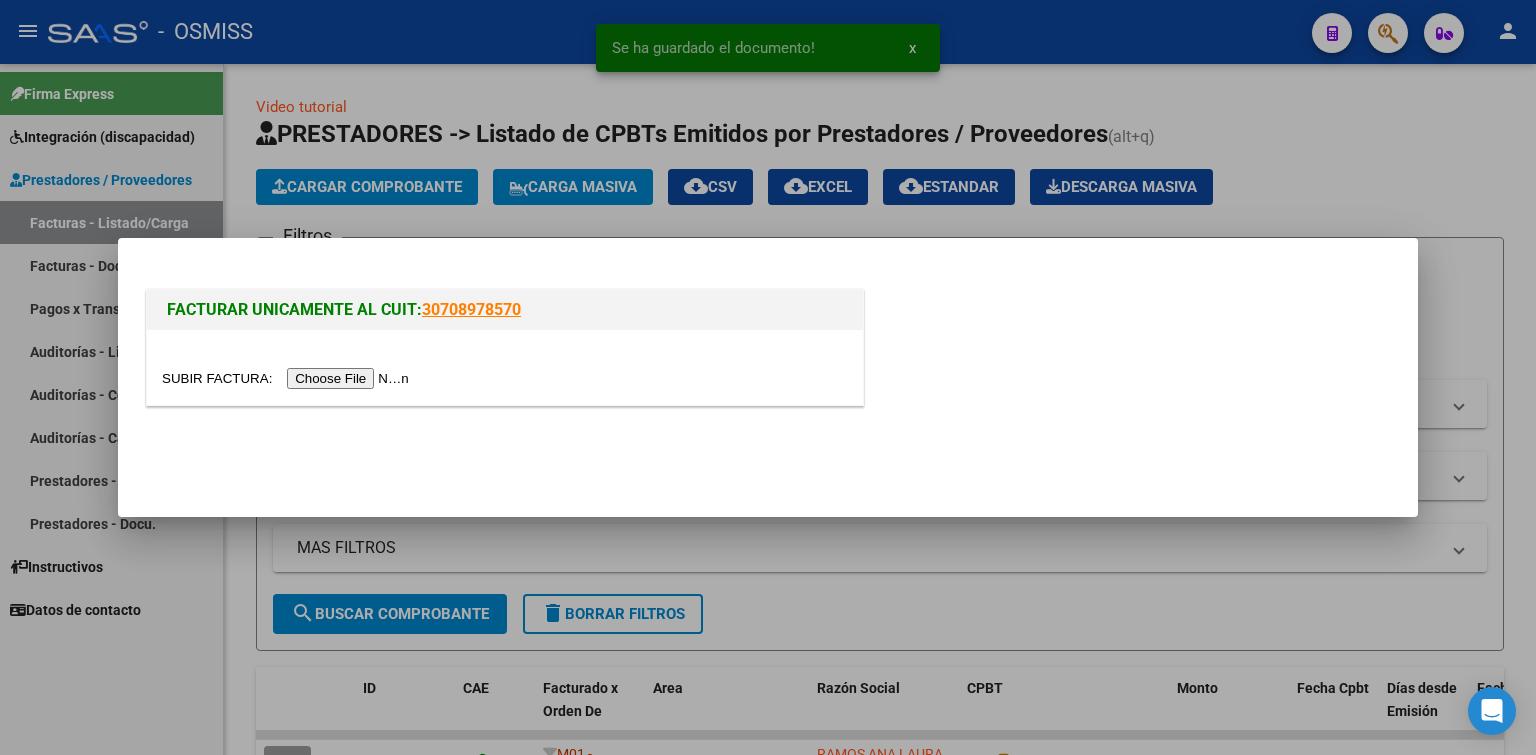 click at bounding box center [288, 378] 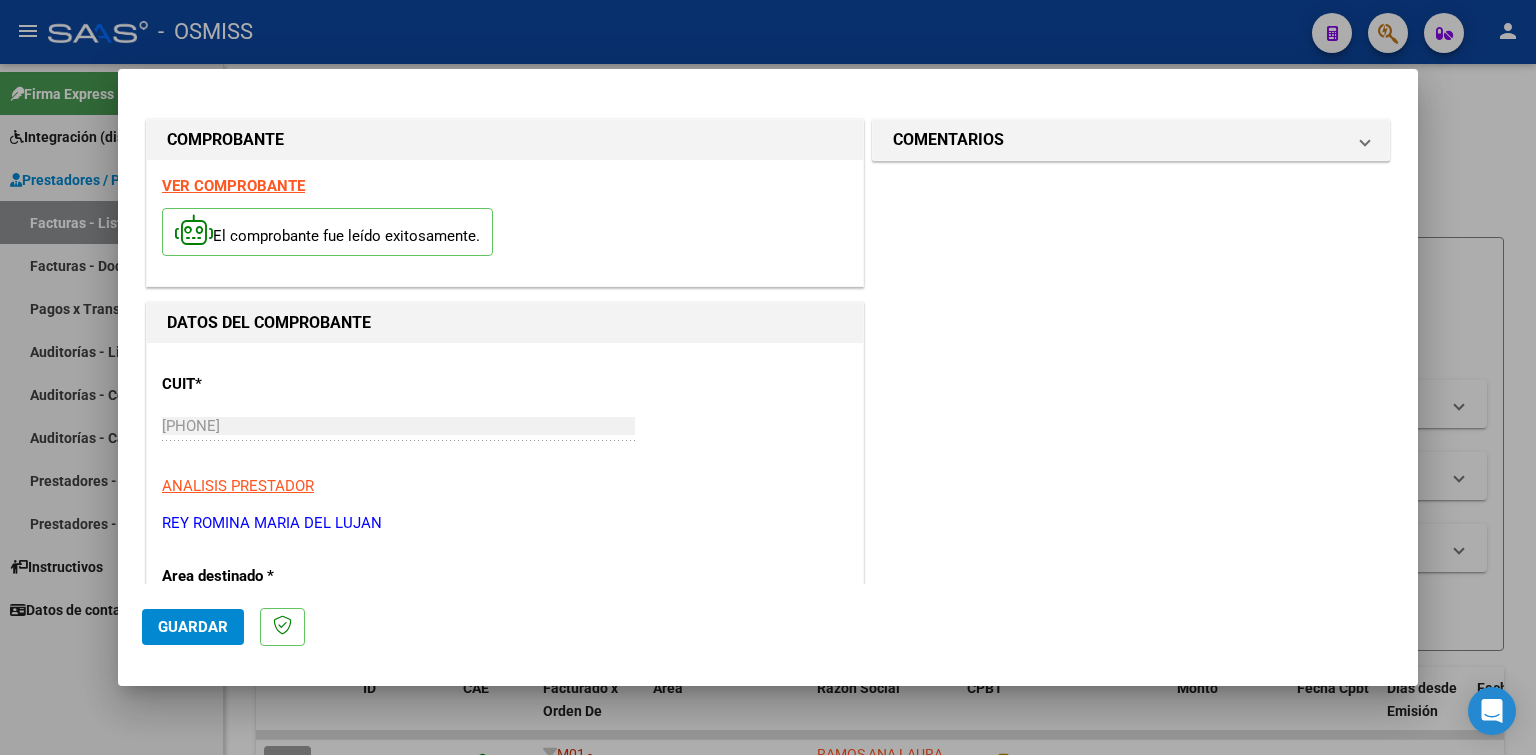 scroll, scrollTop: 400, scrollLeft: 0, axis: vertical 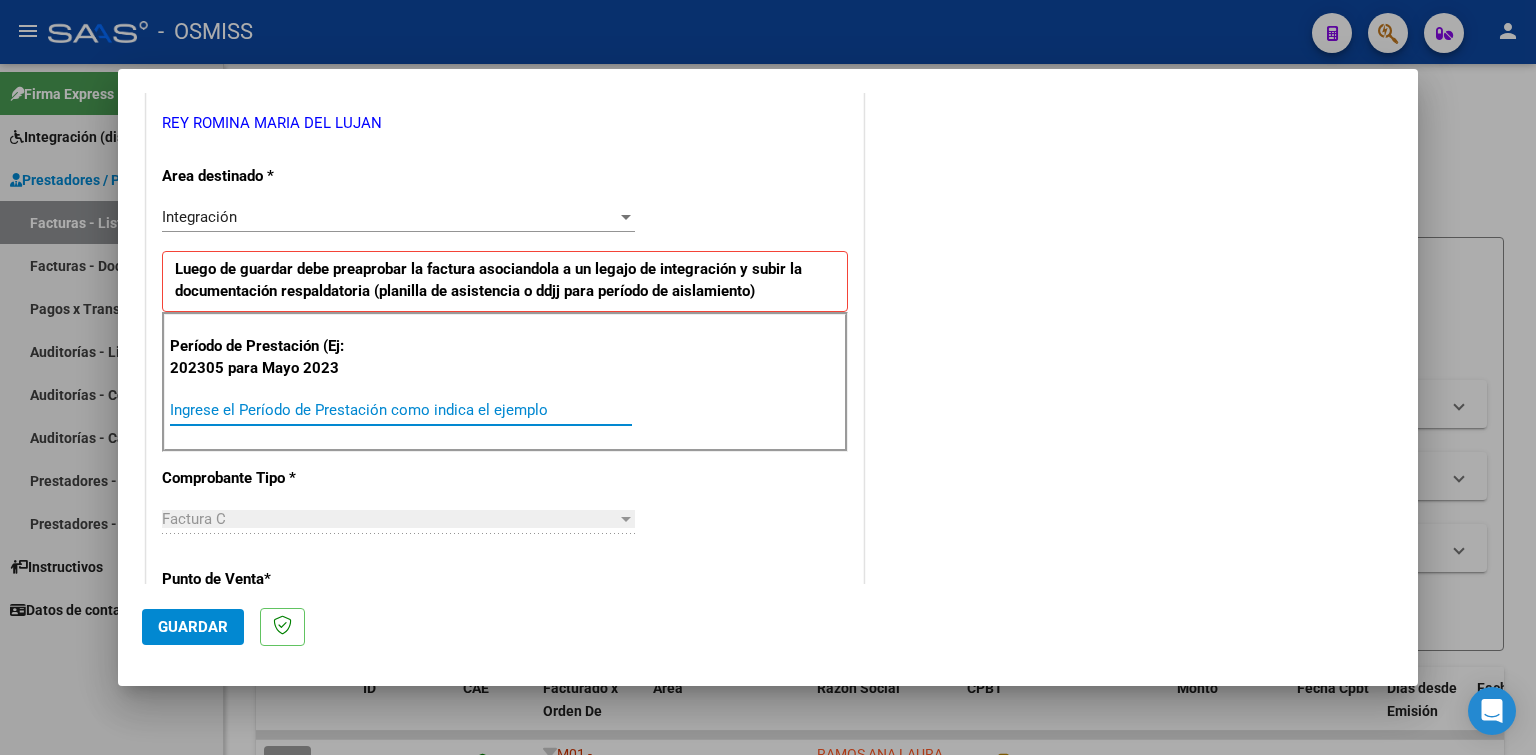 paste on "202507" 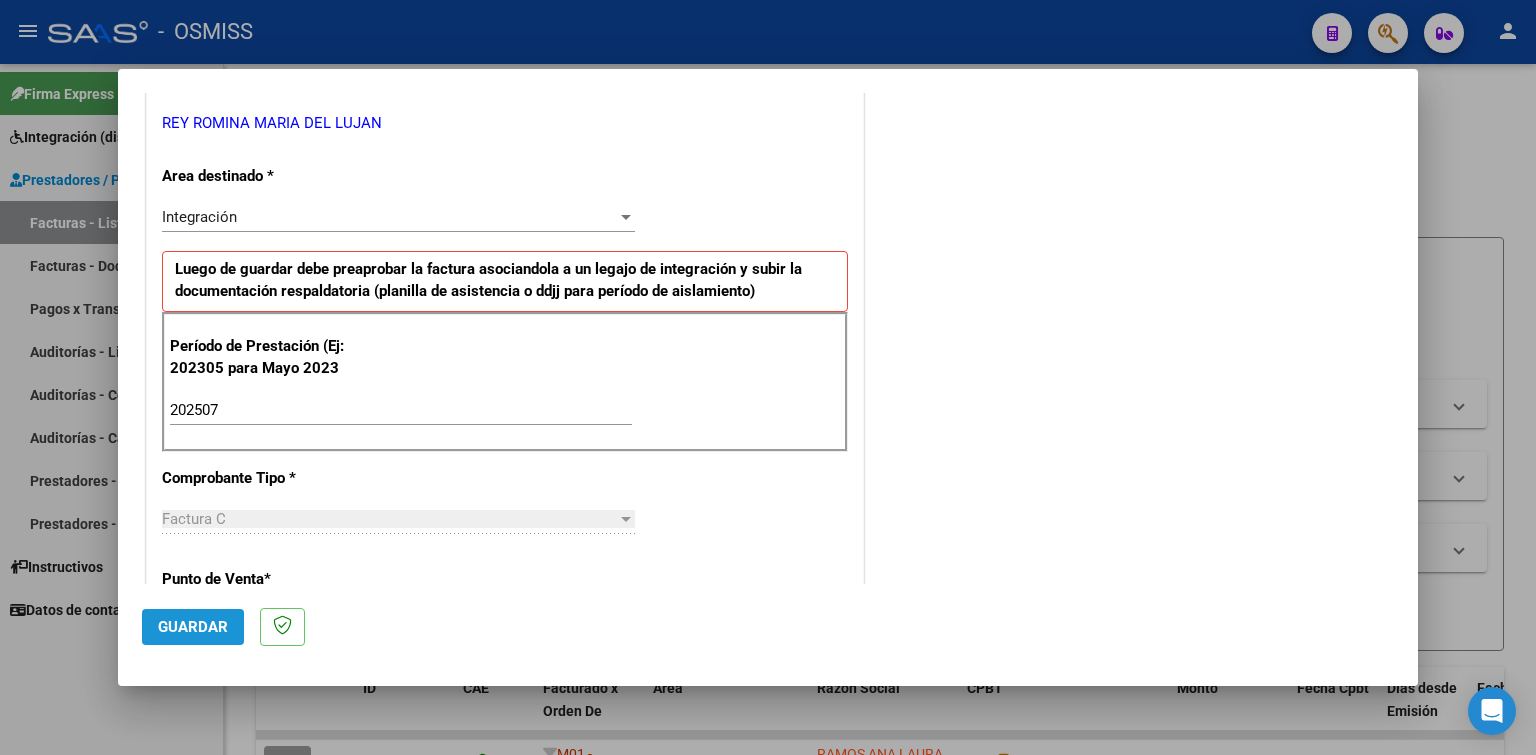click on "Guardar" 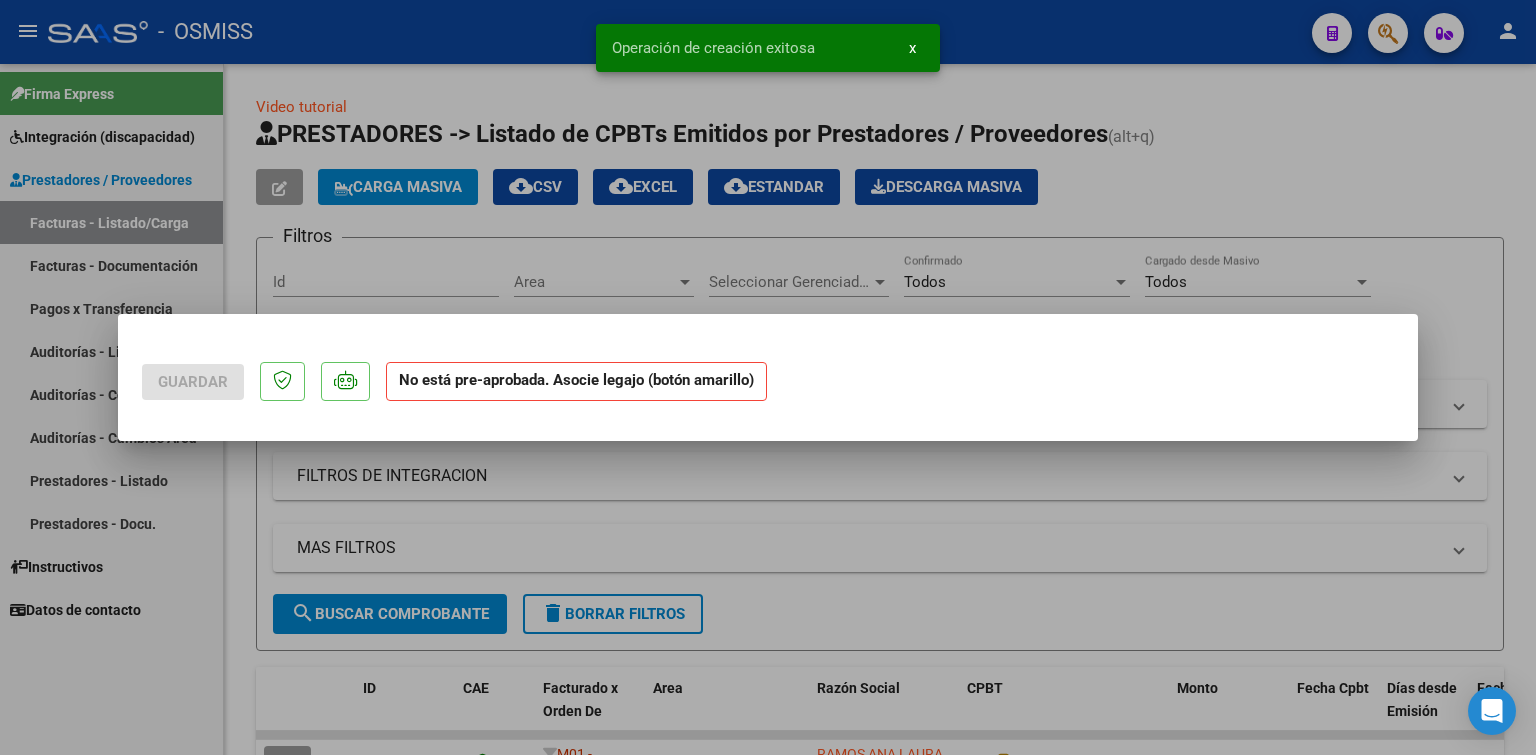 scroll, scrollTop: 0, scrollLeft: 0, axis: both 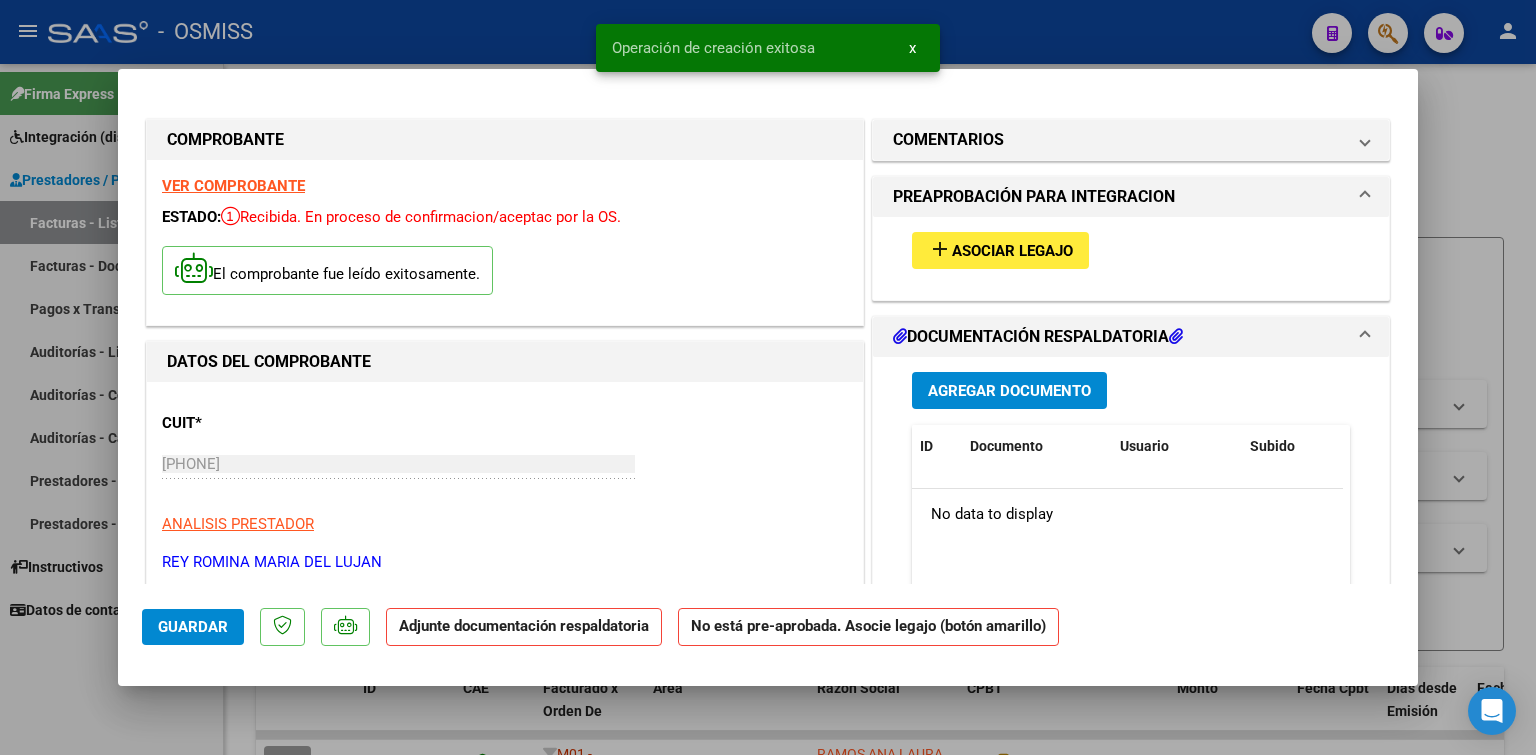 click on "Asociar Legajo" at bounding box center [1012, 251] 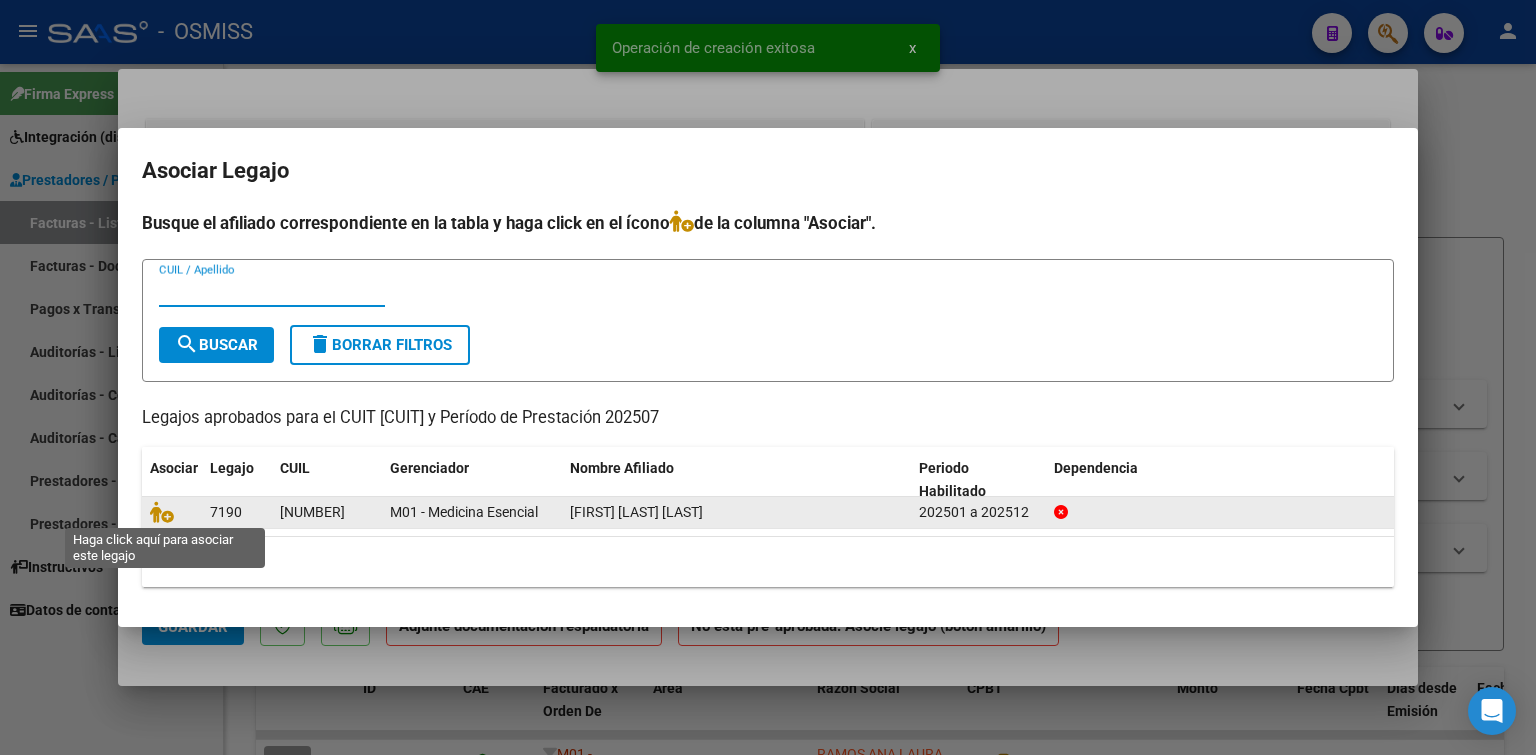 click 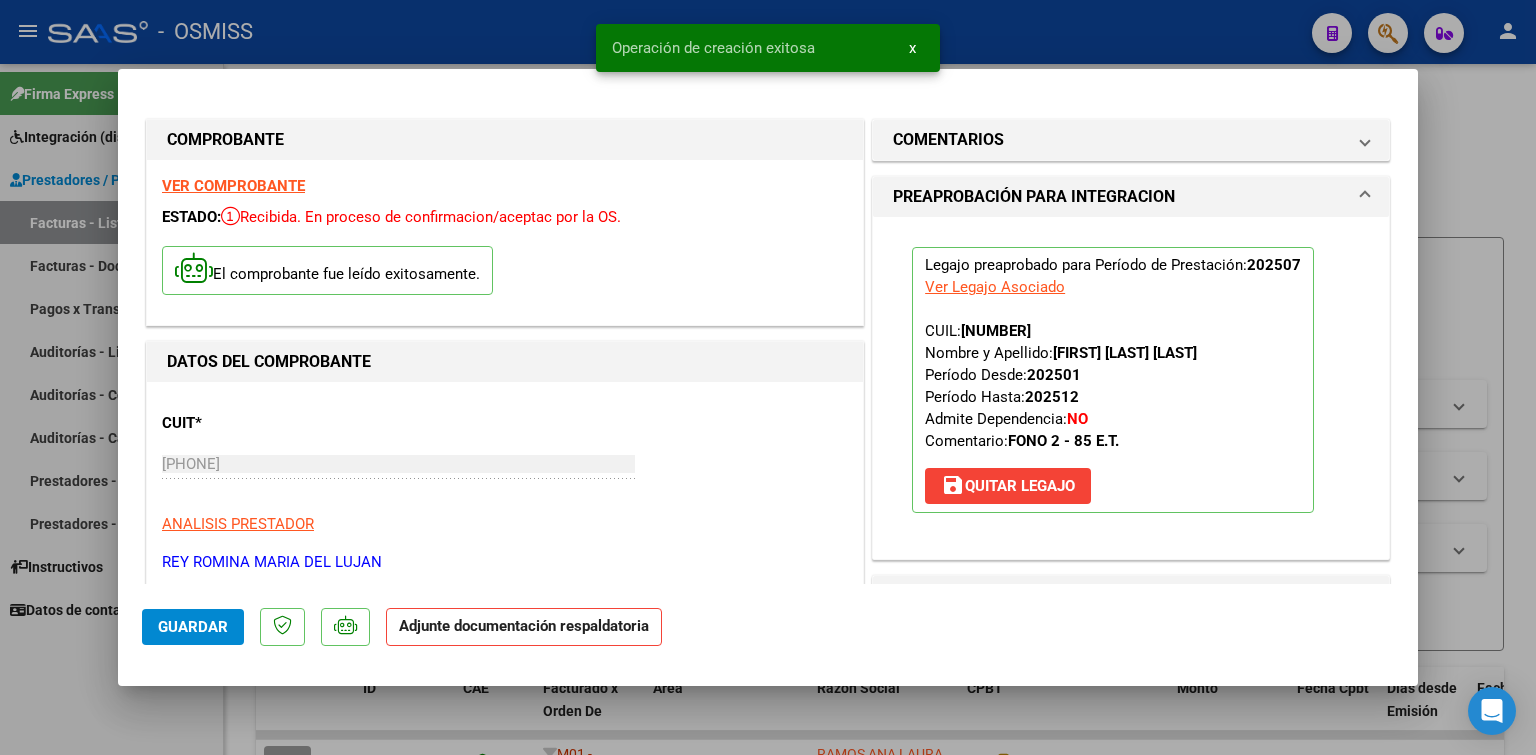scroll, scrollTop: 500, scrollLeft: 0, axis: vertical 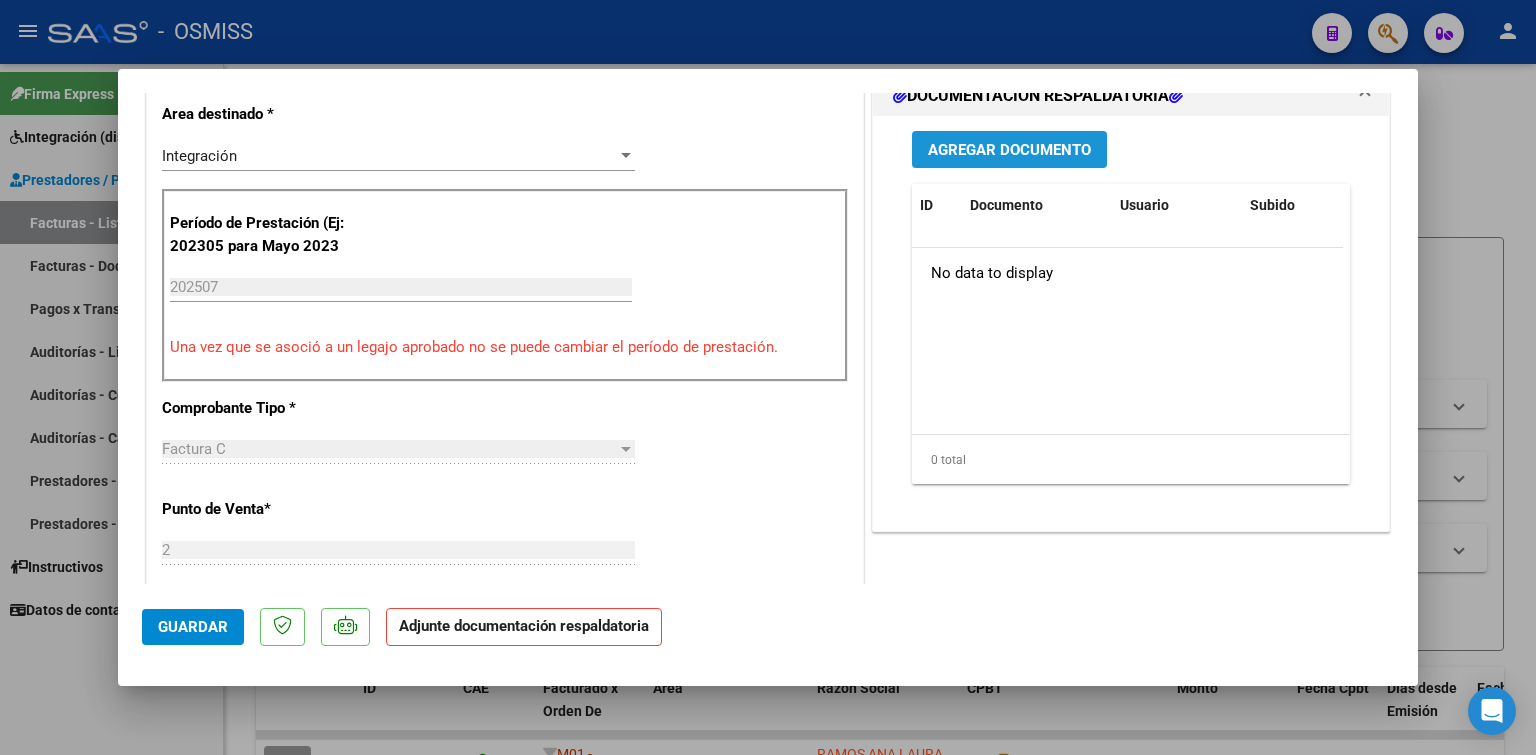 click on "Agregar Documento" at bounding box center (1009, 150) 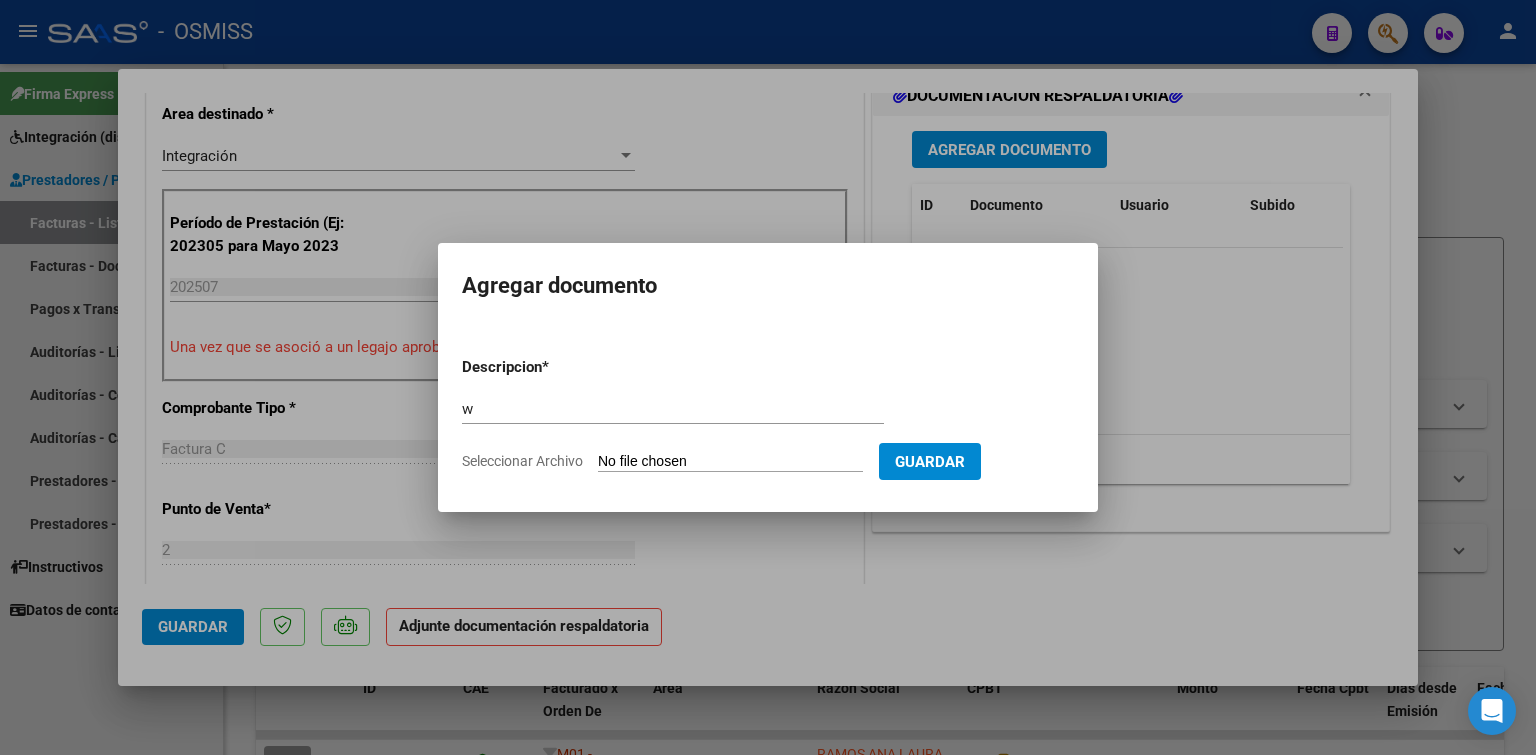 click on "Seleccionar Archivo" at bounding box center (730, 462) 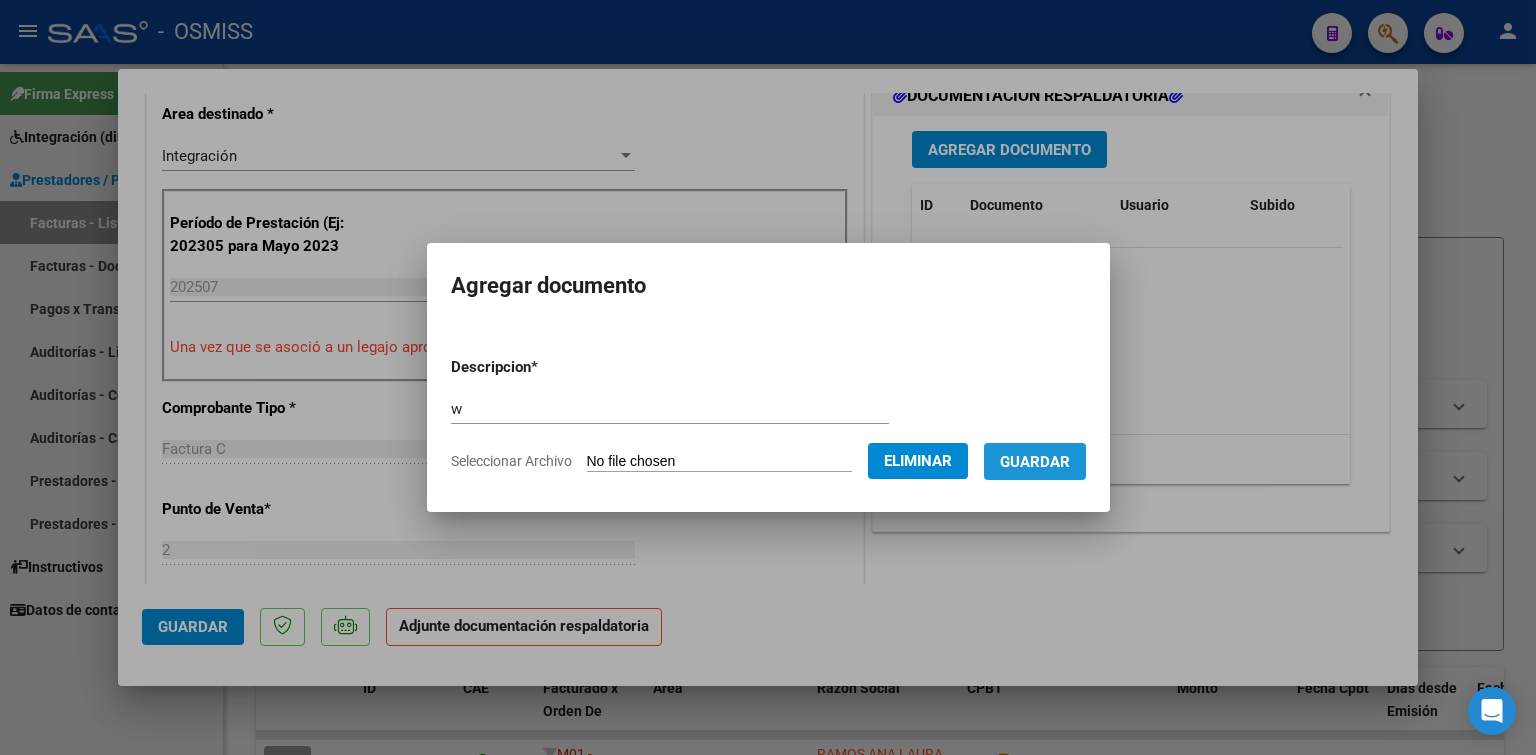 click on "Guardar" at bounding box center (1035, 462) 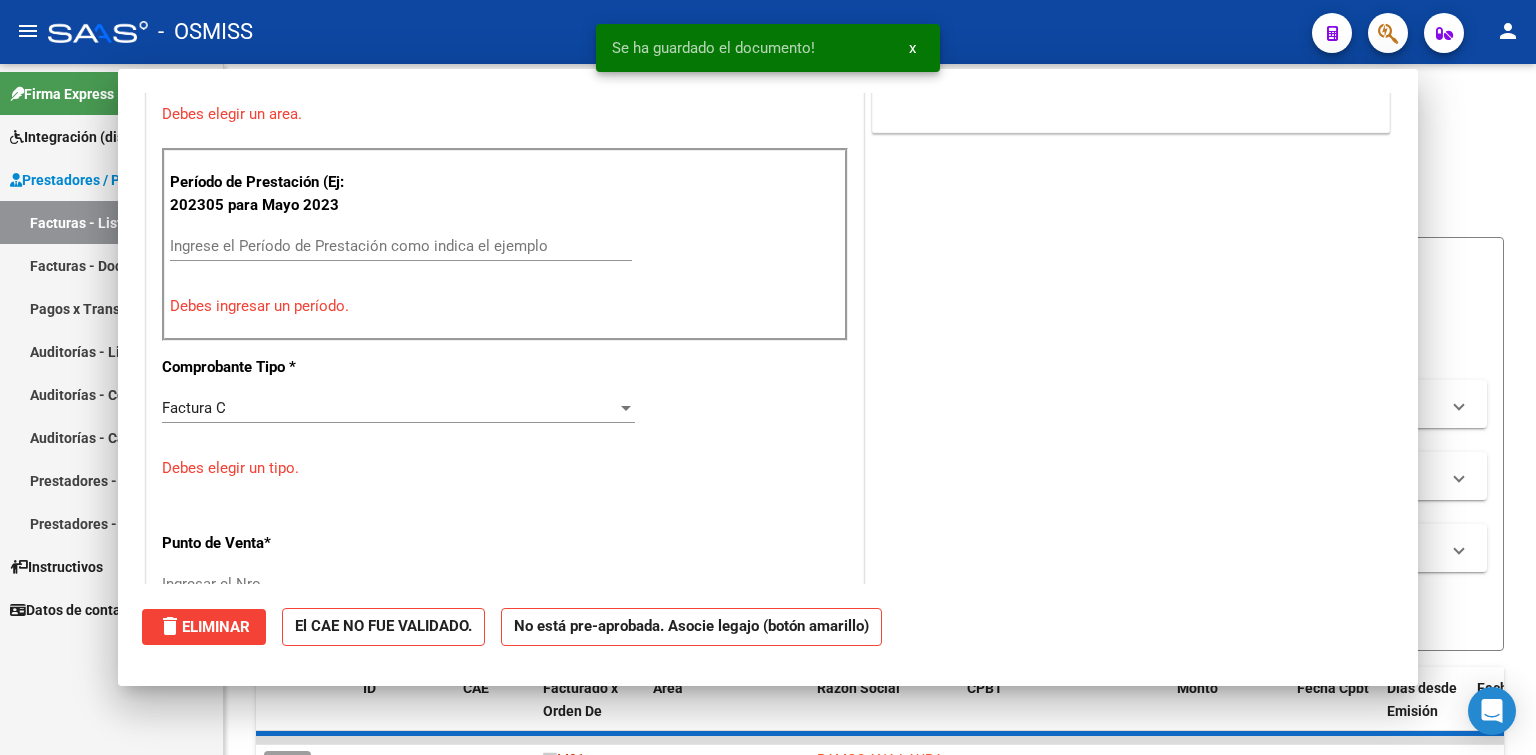 scroll, scrollTop: 0, scrollLeft: 0, axis: both 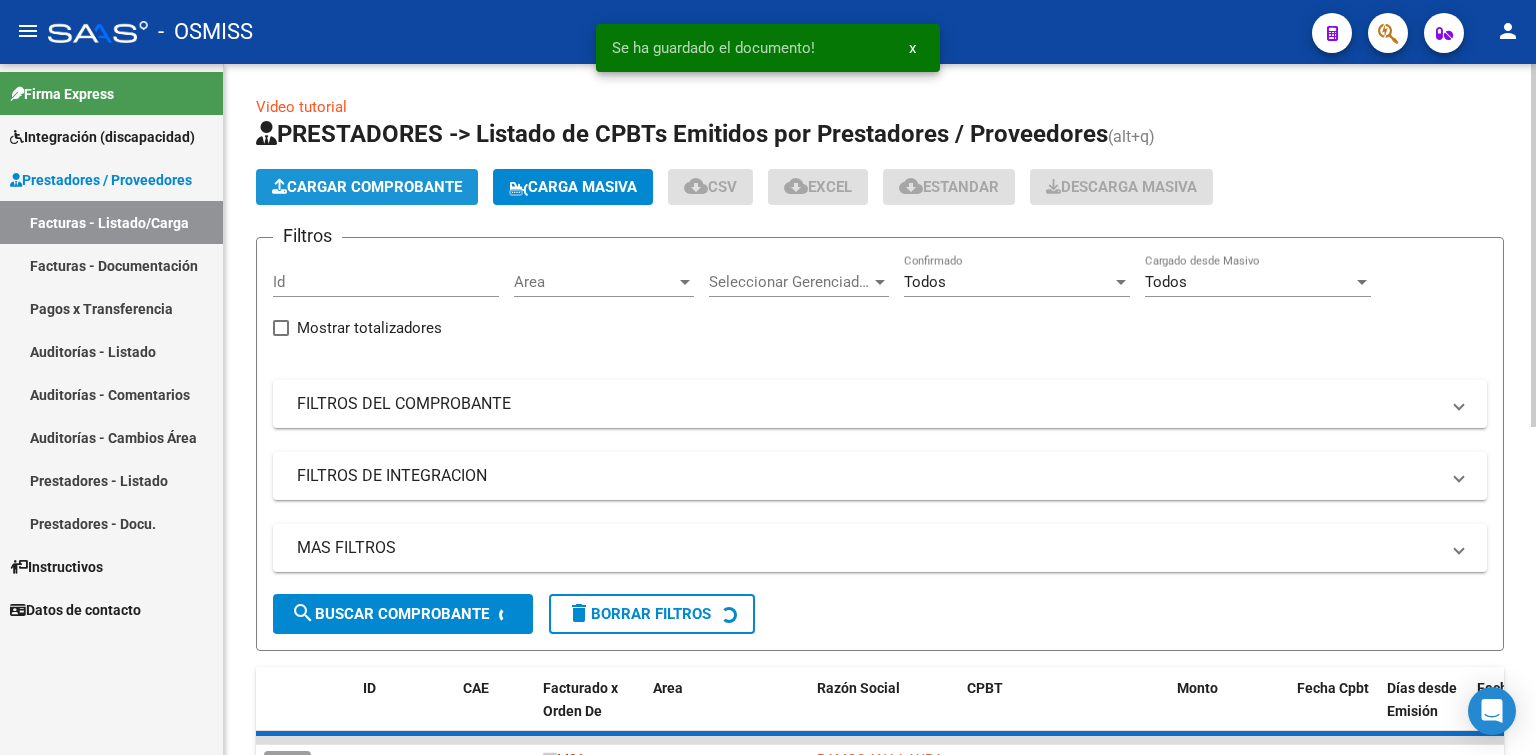 click on "Cargar Comprobante" 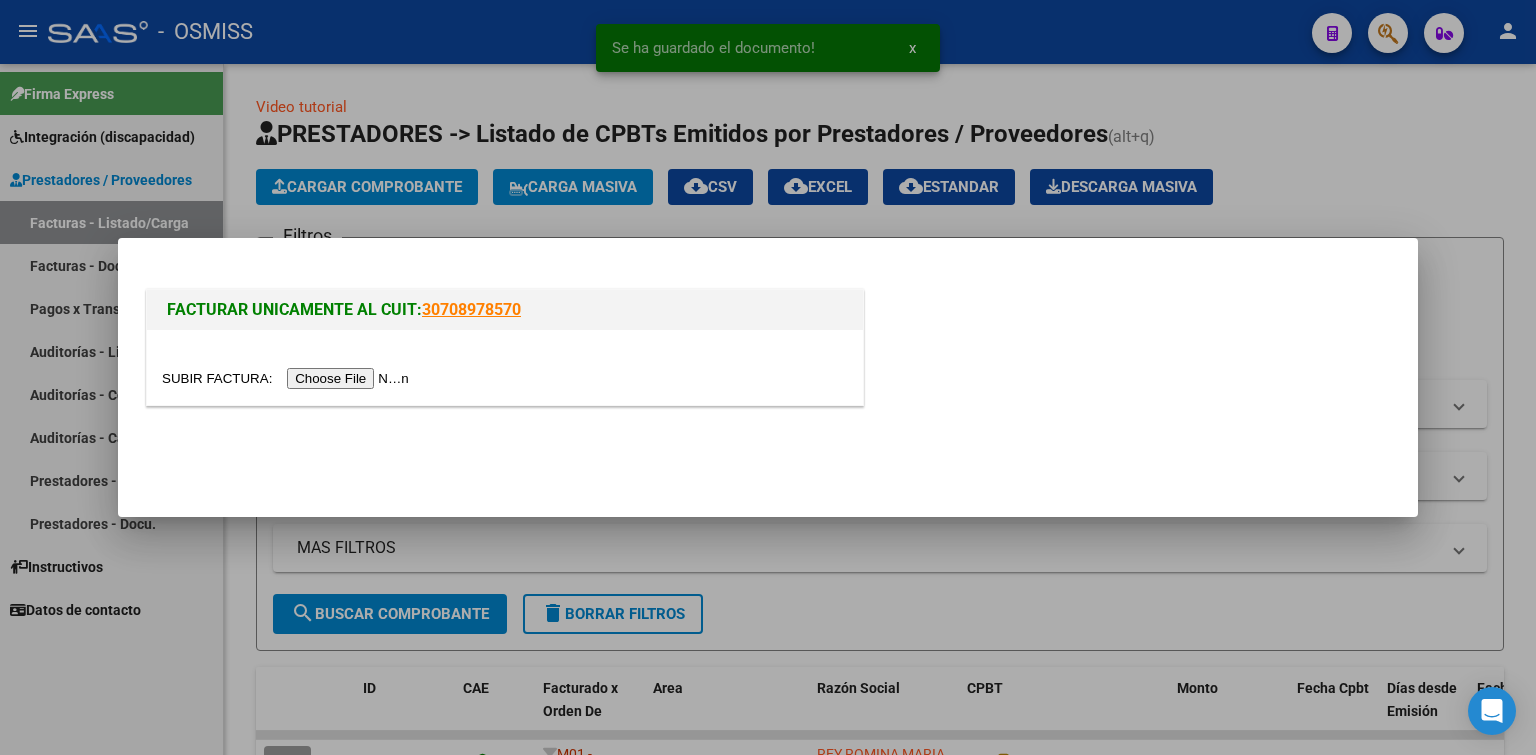 click at bounding box center (288, 378) 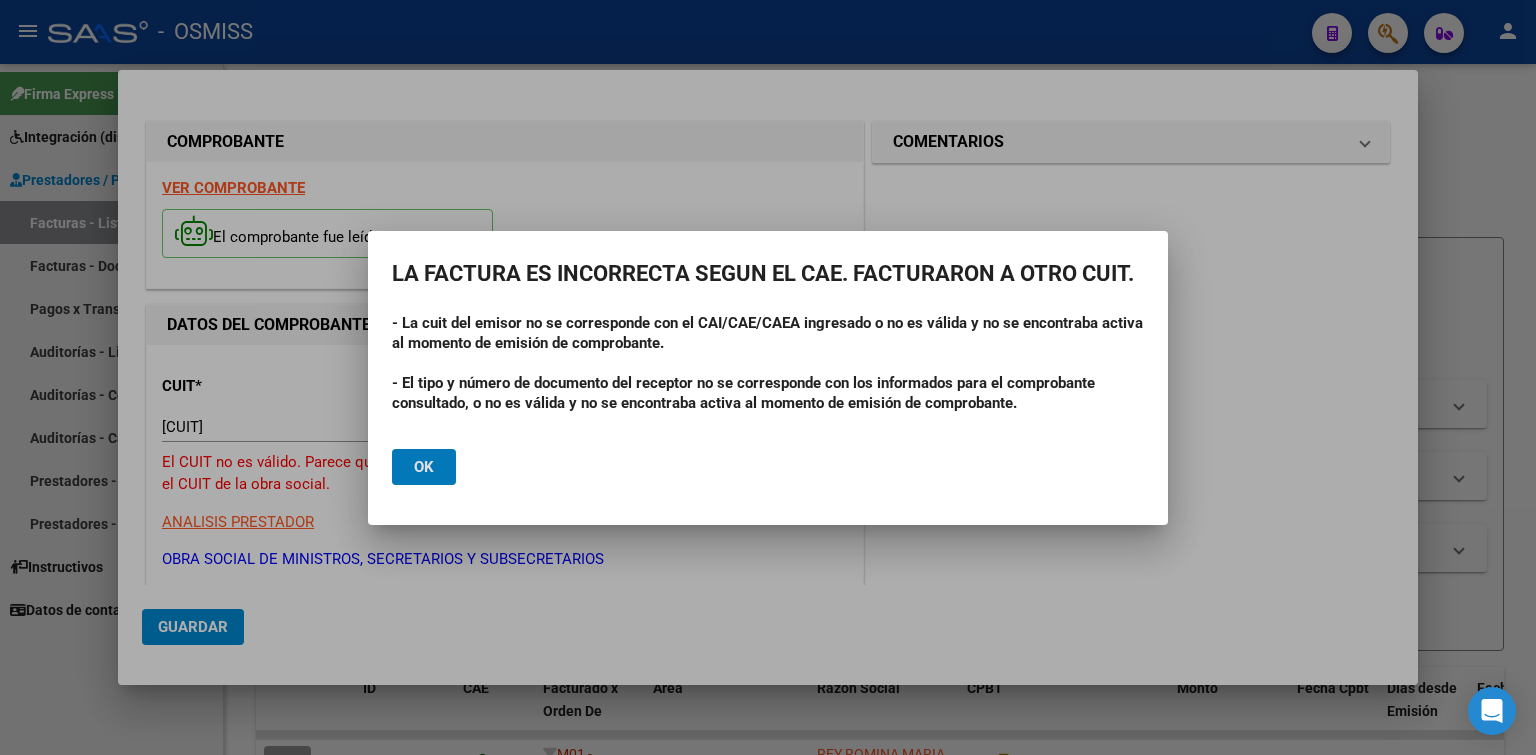 click on "Ok" 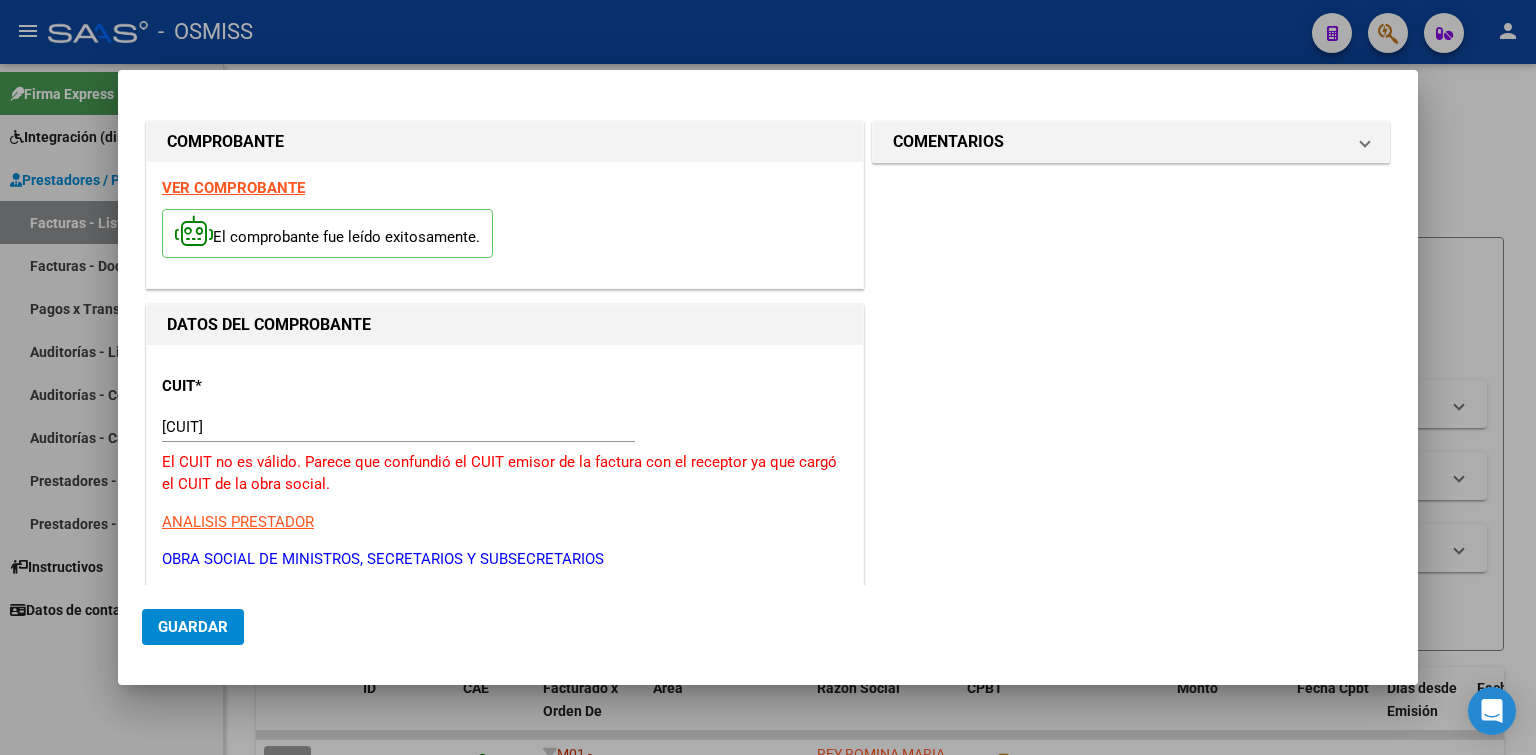 click on "[CUIT]" at bounding box center [398, 427] 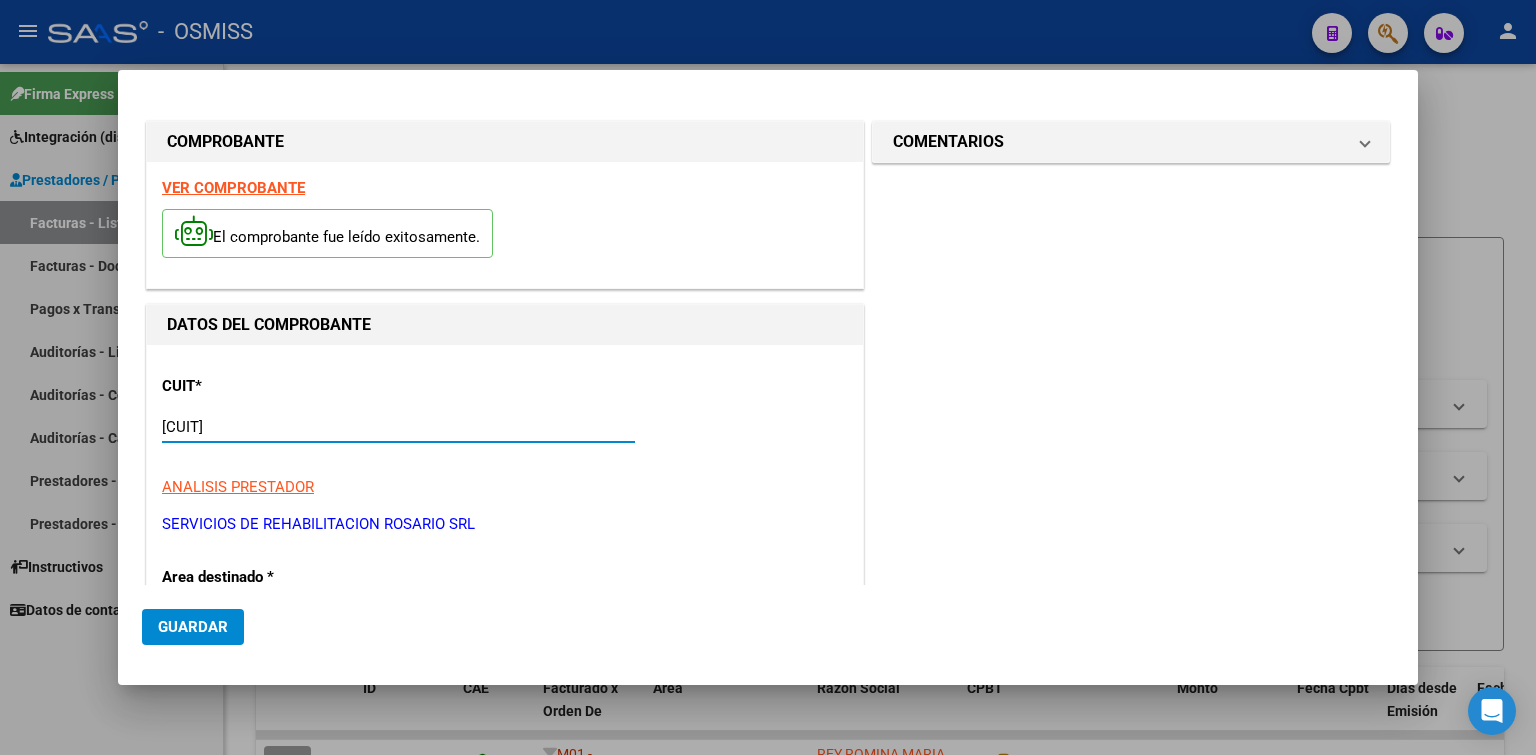 scroll, scrollTop: 400, scrollLeft: 0, axis: vertical 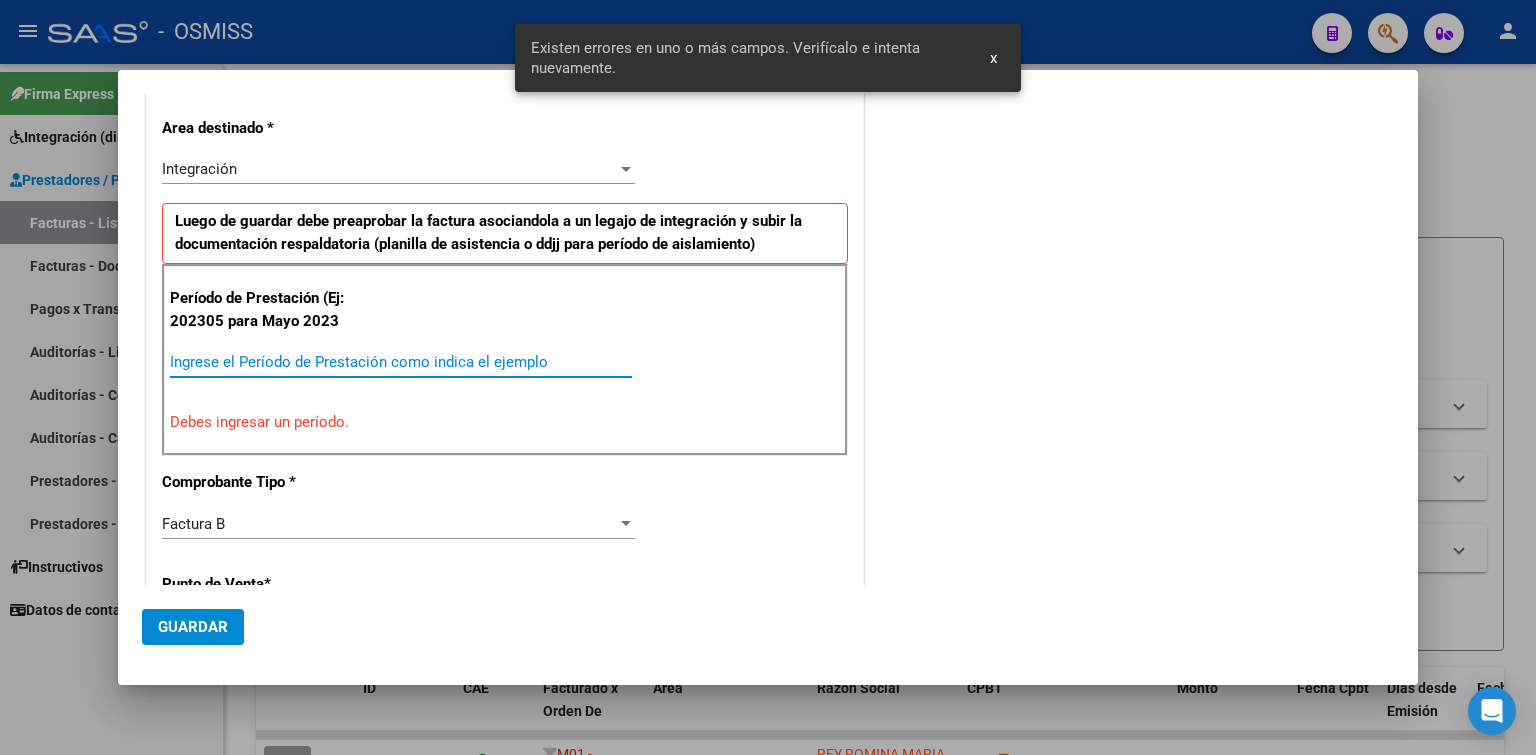 paste on "202507" 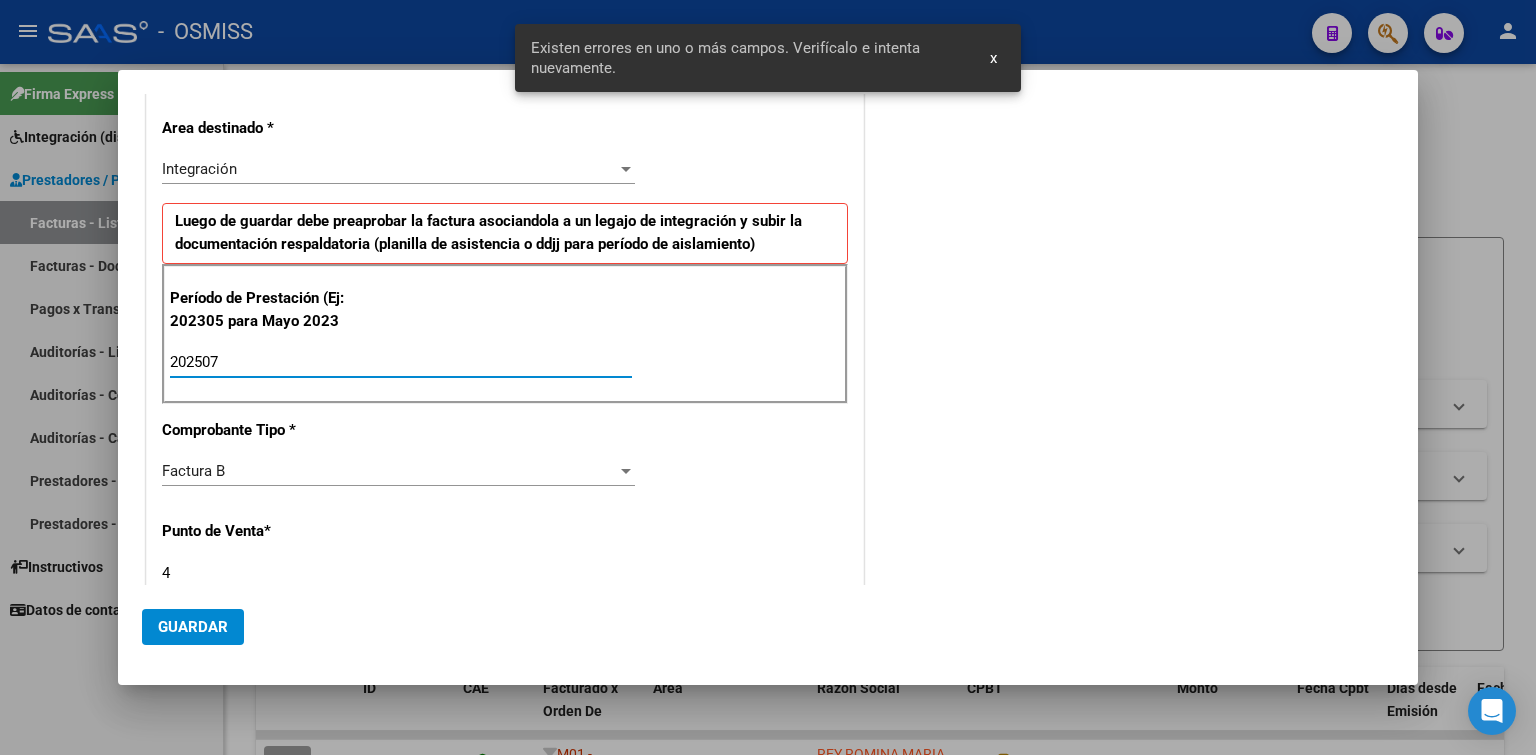 click on "Guardar" 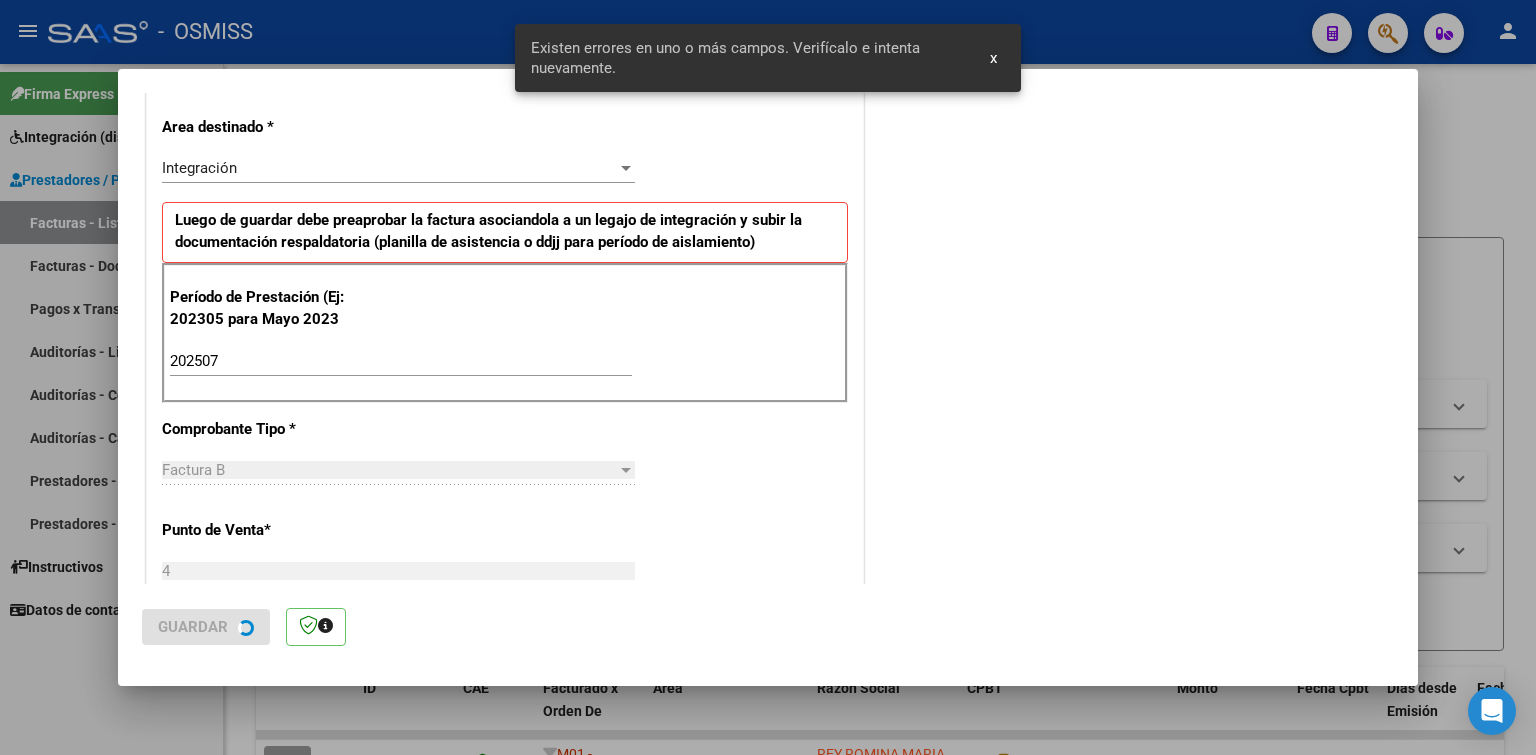 scroll, scrollTop: 0, scrollLeft: 0, axis: both 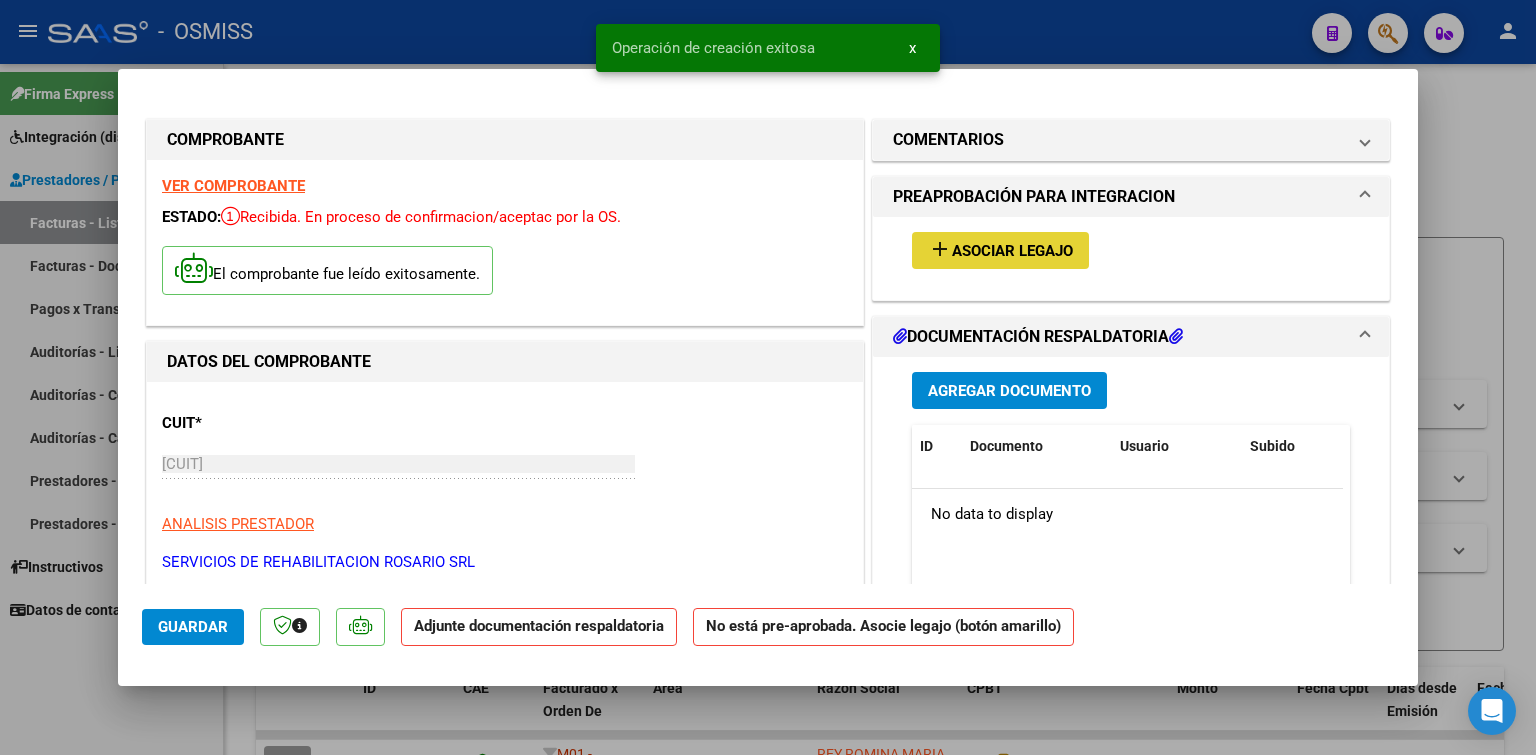 click on "Asociar Legajo" at bounding box center [1012, 251] 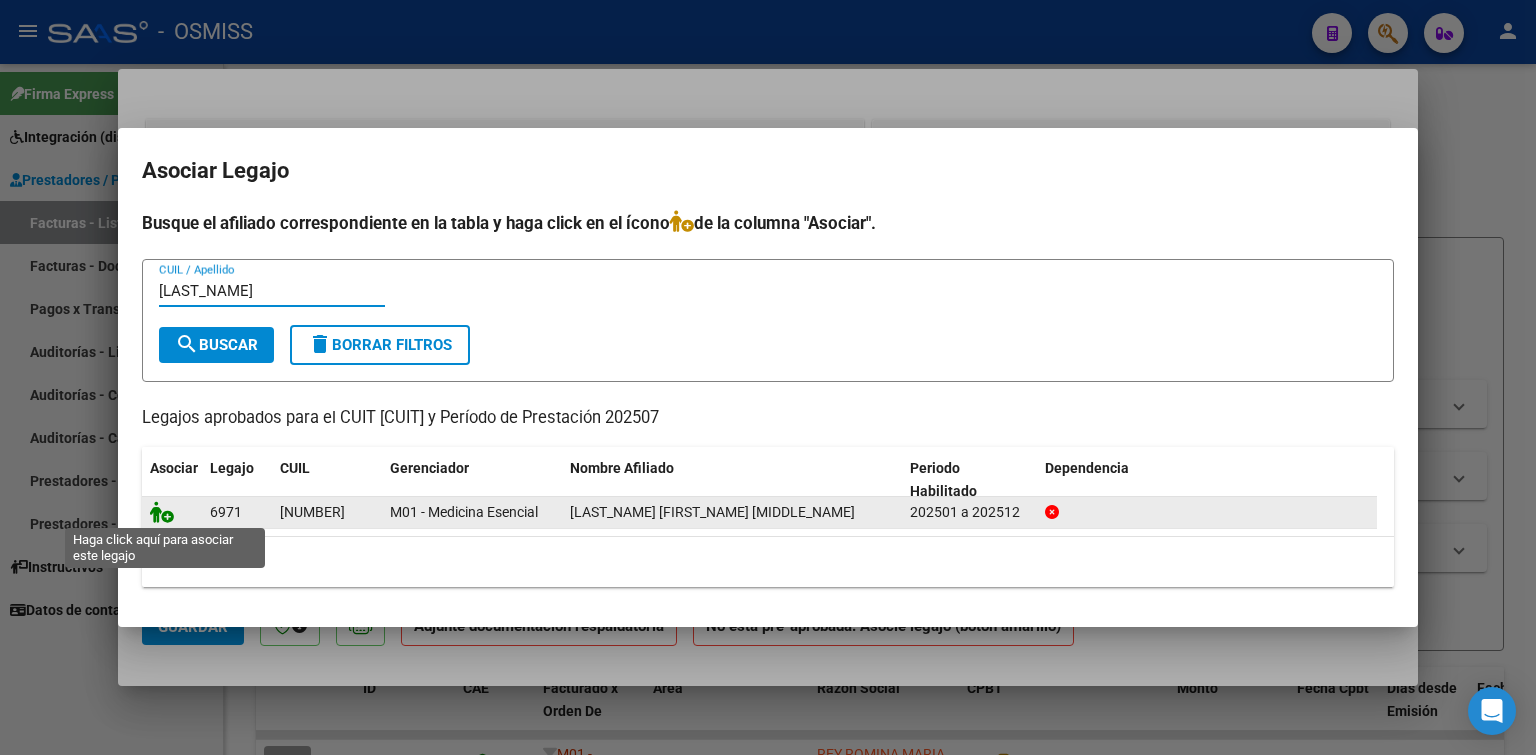 click 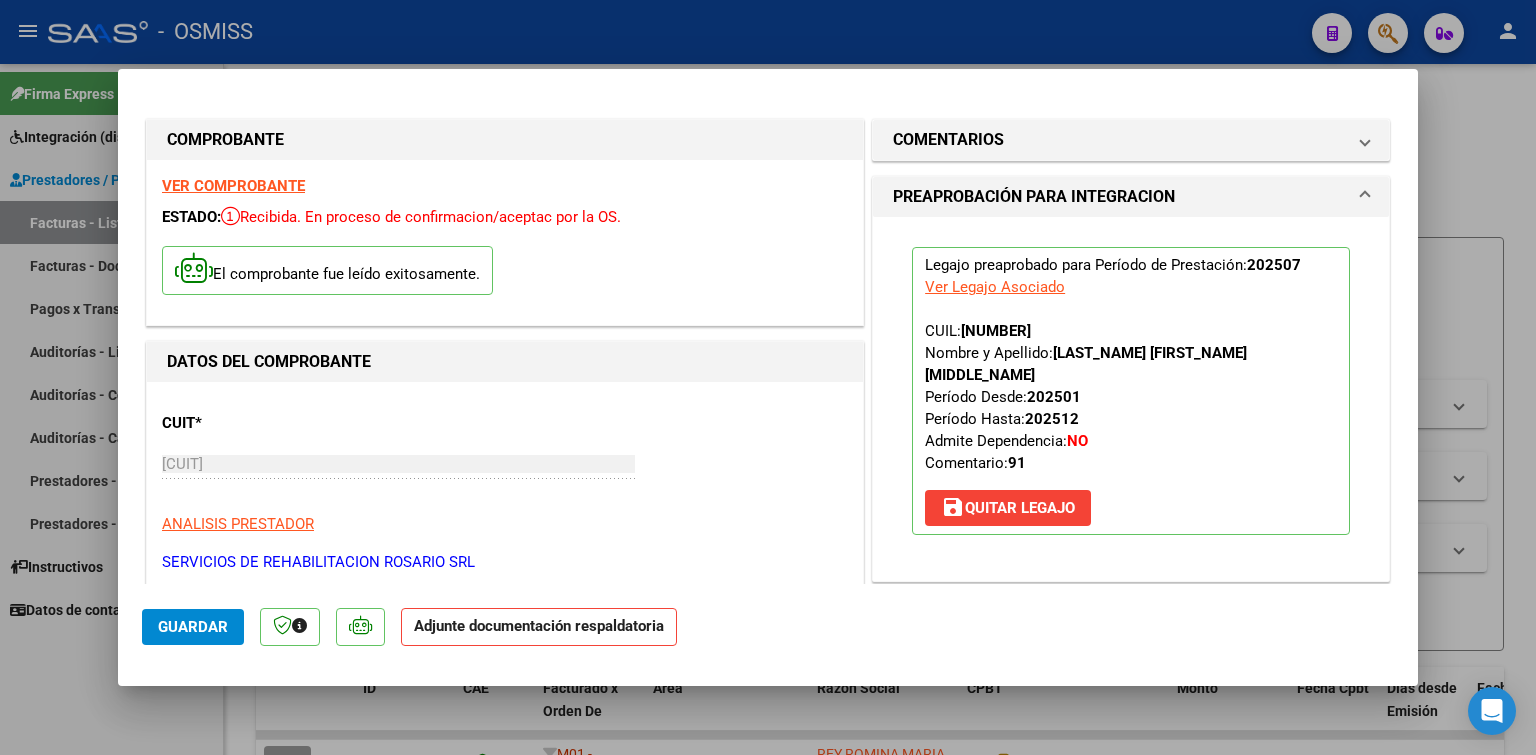 scroll, scrollTop: 100, scrollLeft: 0, axis: vertical 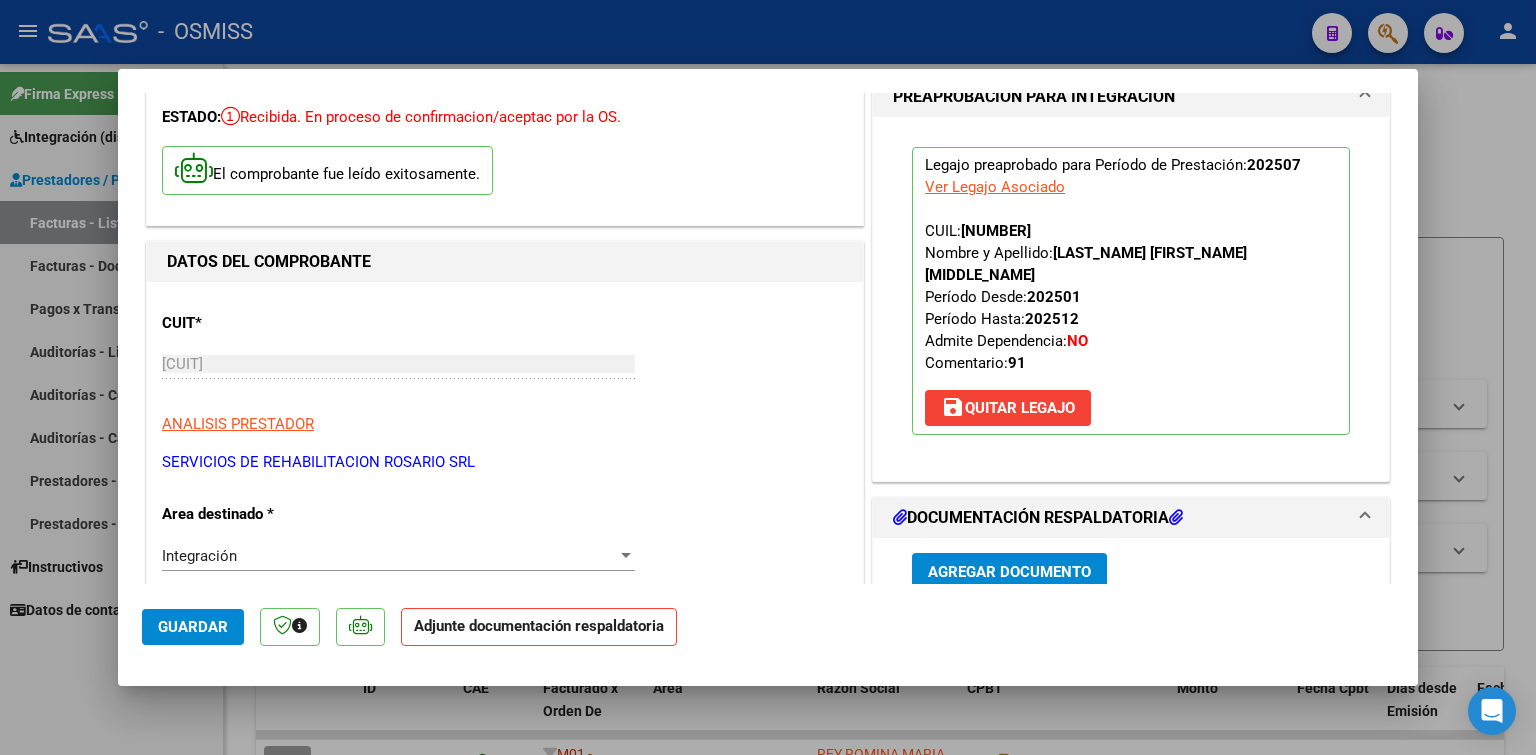 click on "Agregar Documento" at bounding box center [1009, 571] 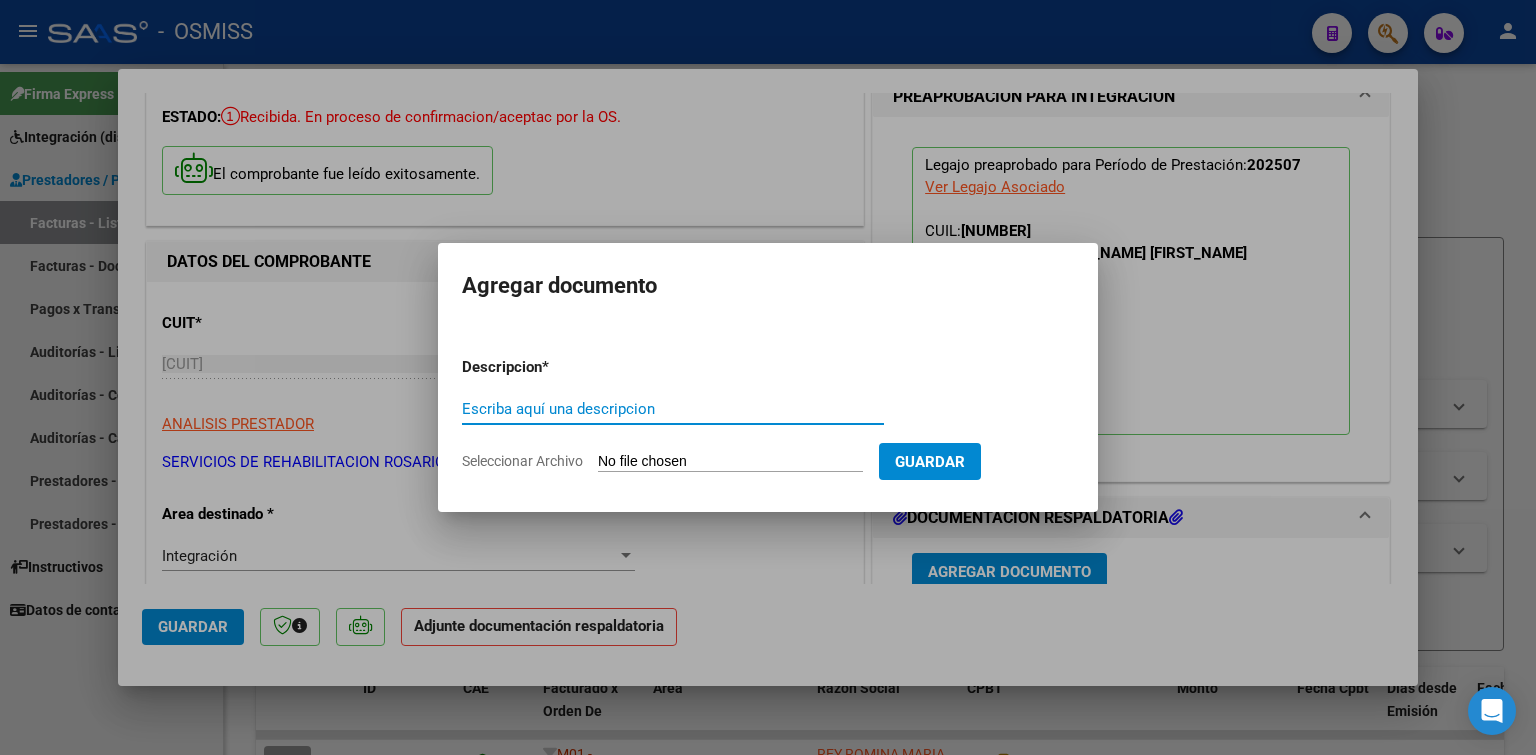 click on "Seleccionar Archivo" at bounding box center (730, 462) 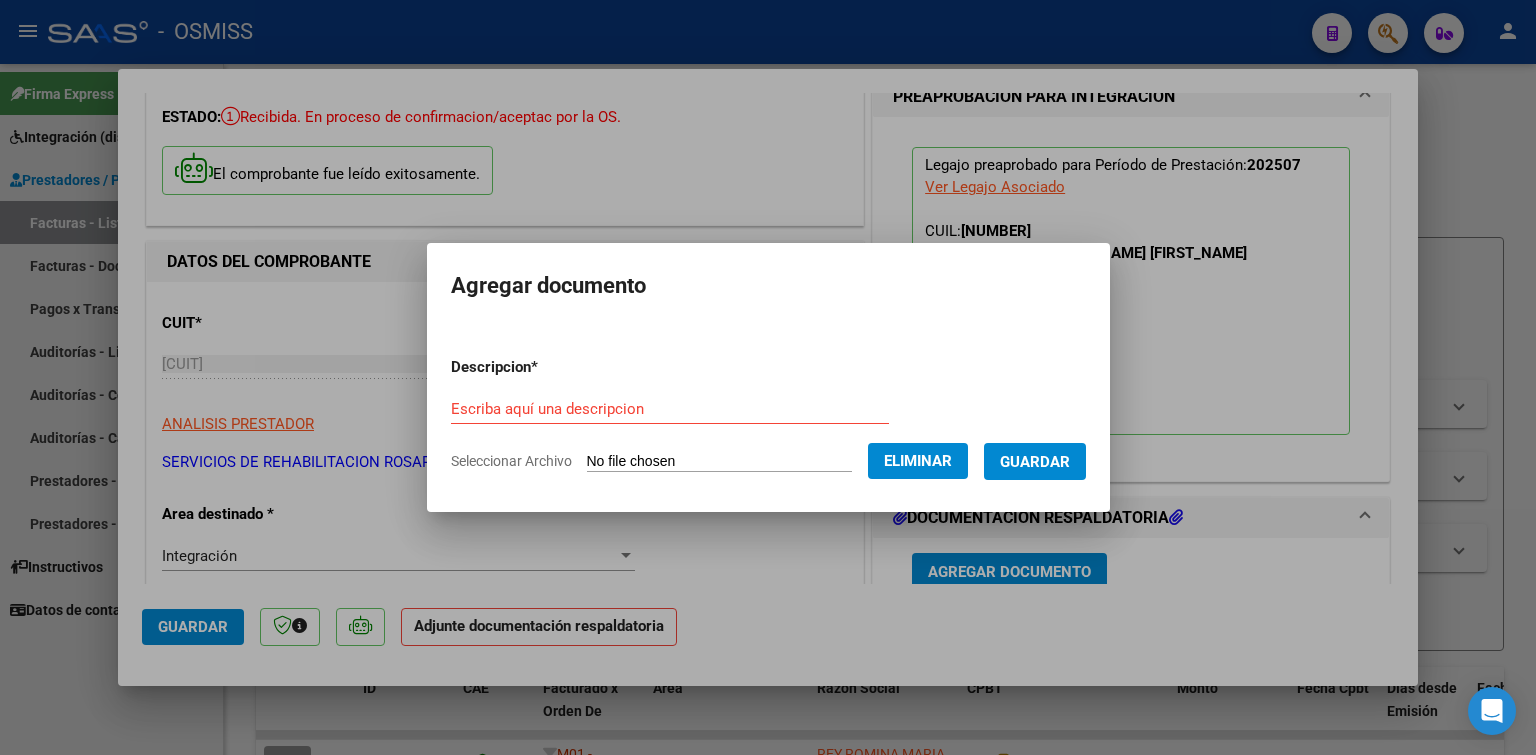 click on "Escriba aquí una descripcion" at bounding box center (670, 409) 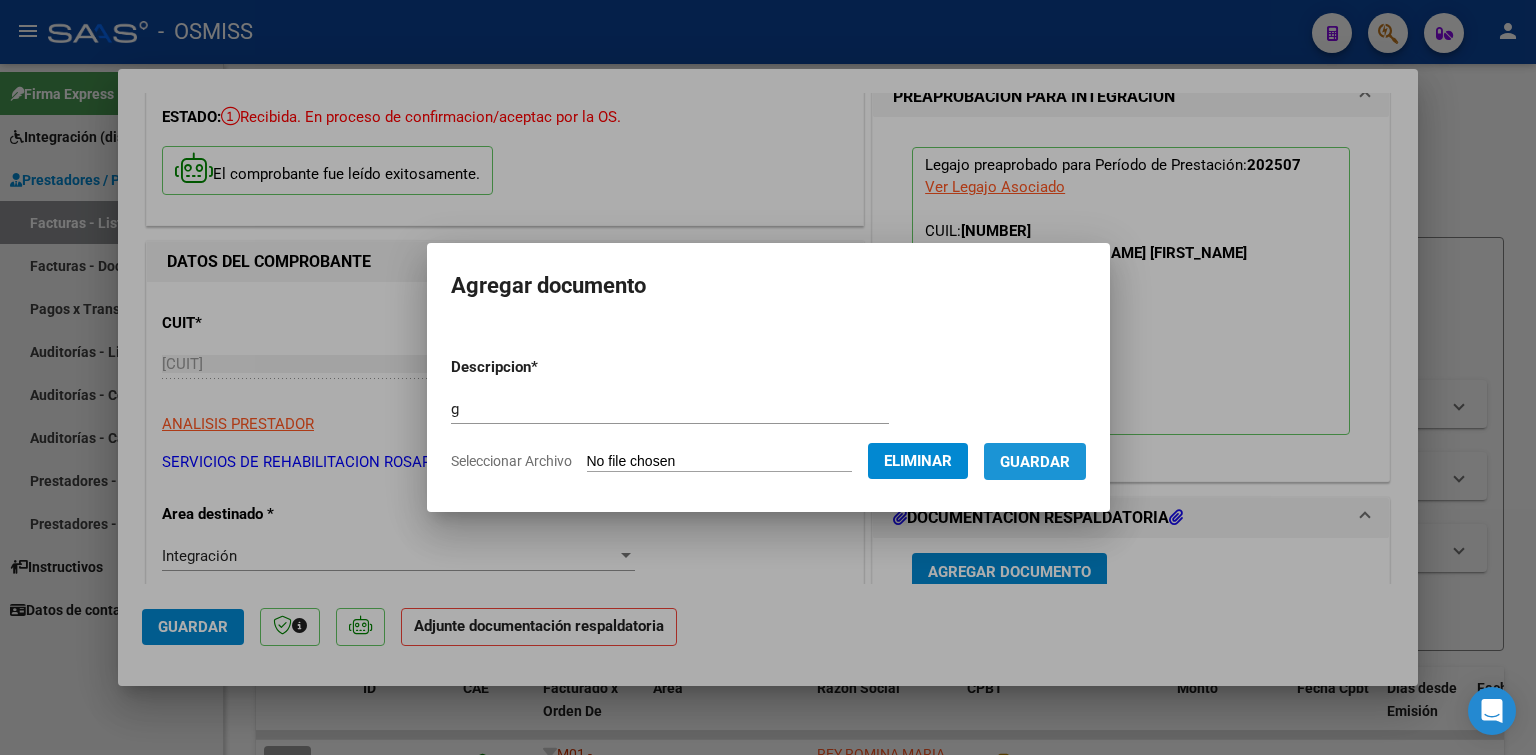 click on "Guardar" at bounding box center [1035, 461] 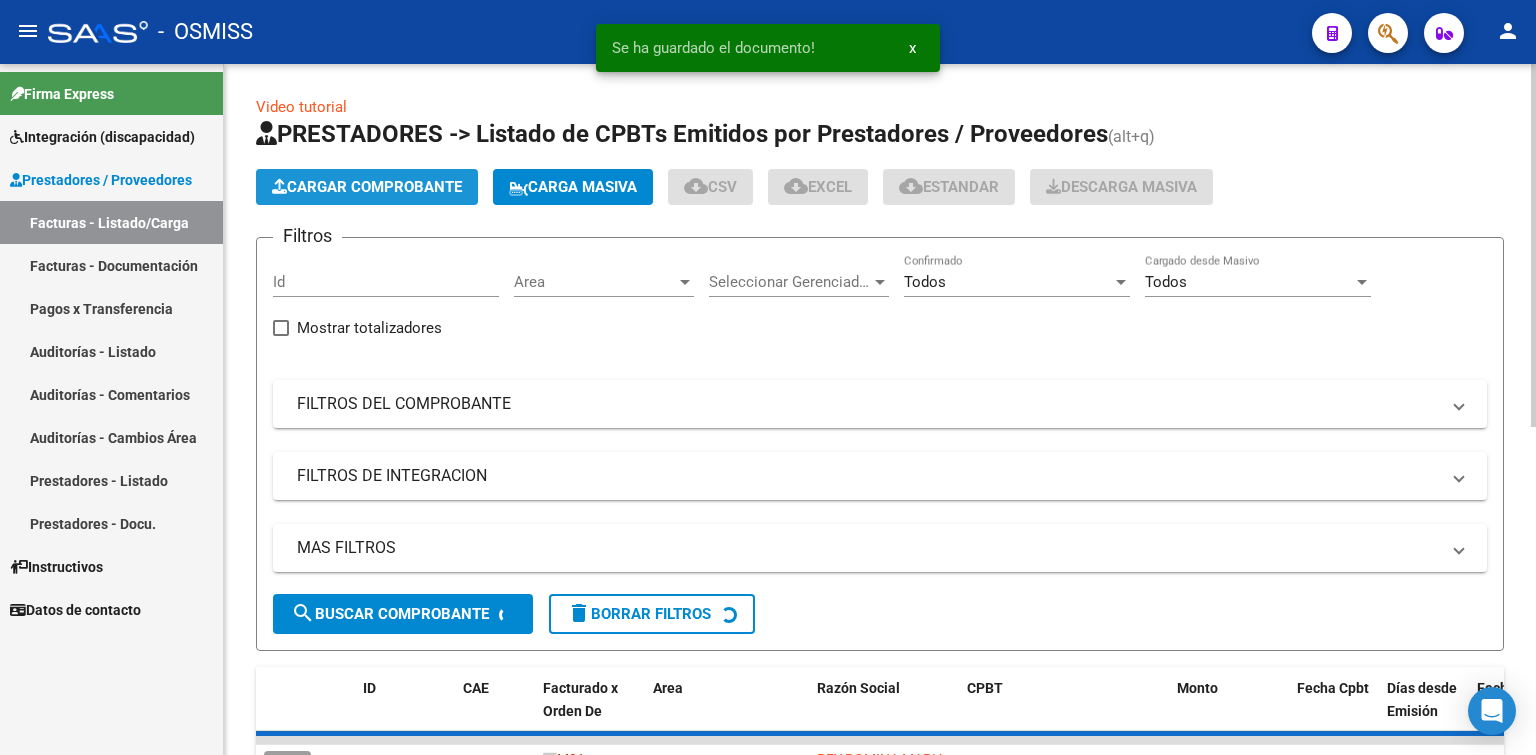 click on "Cargar Comprobante" 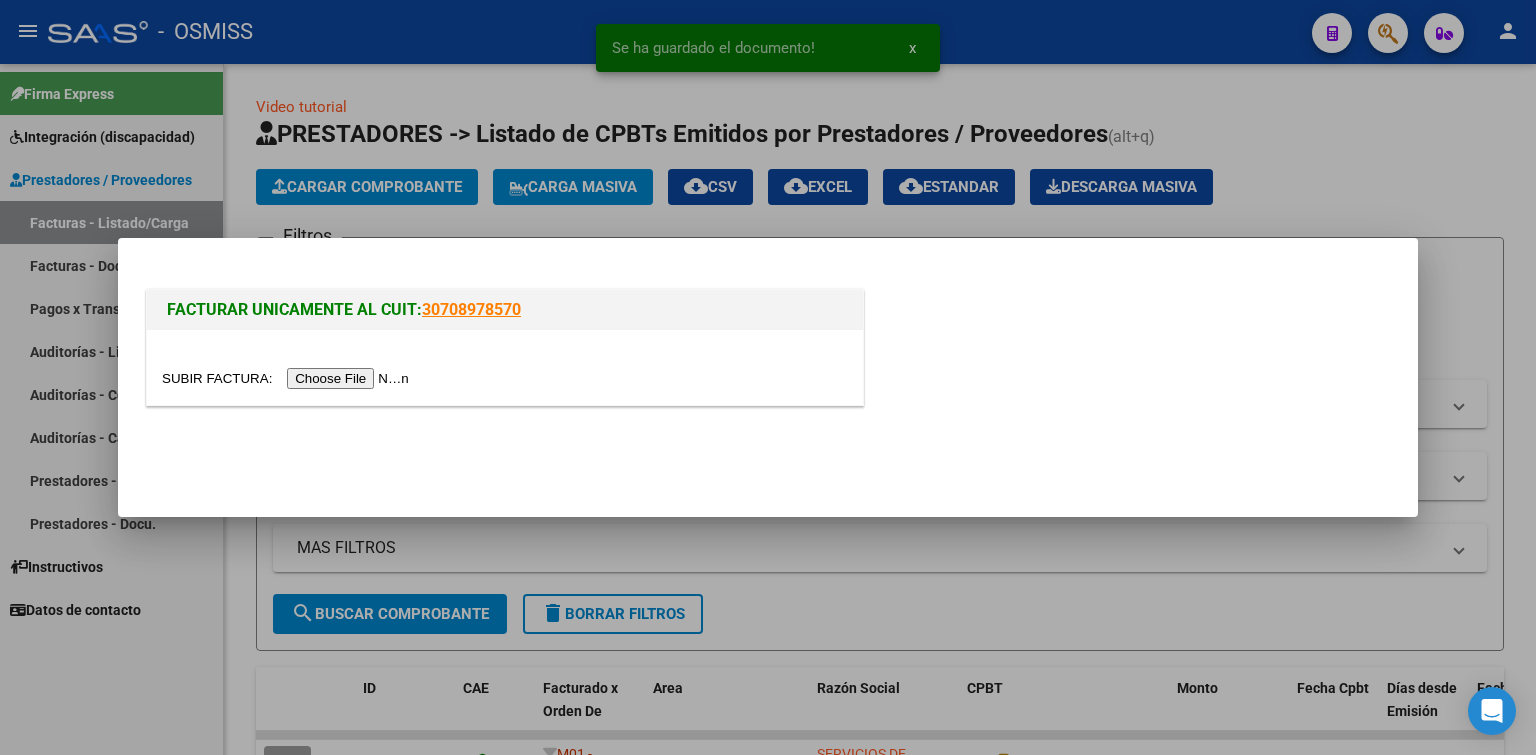 click at bounding box center [288, 378] 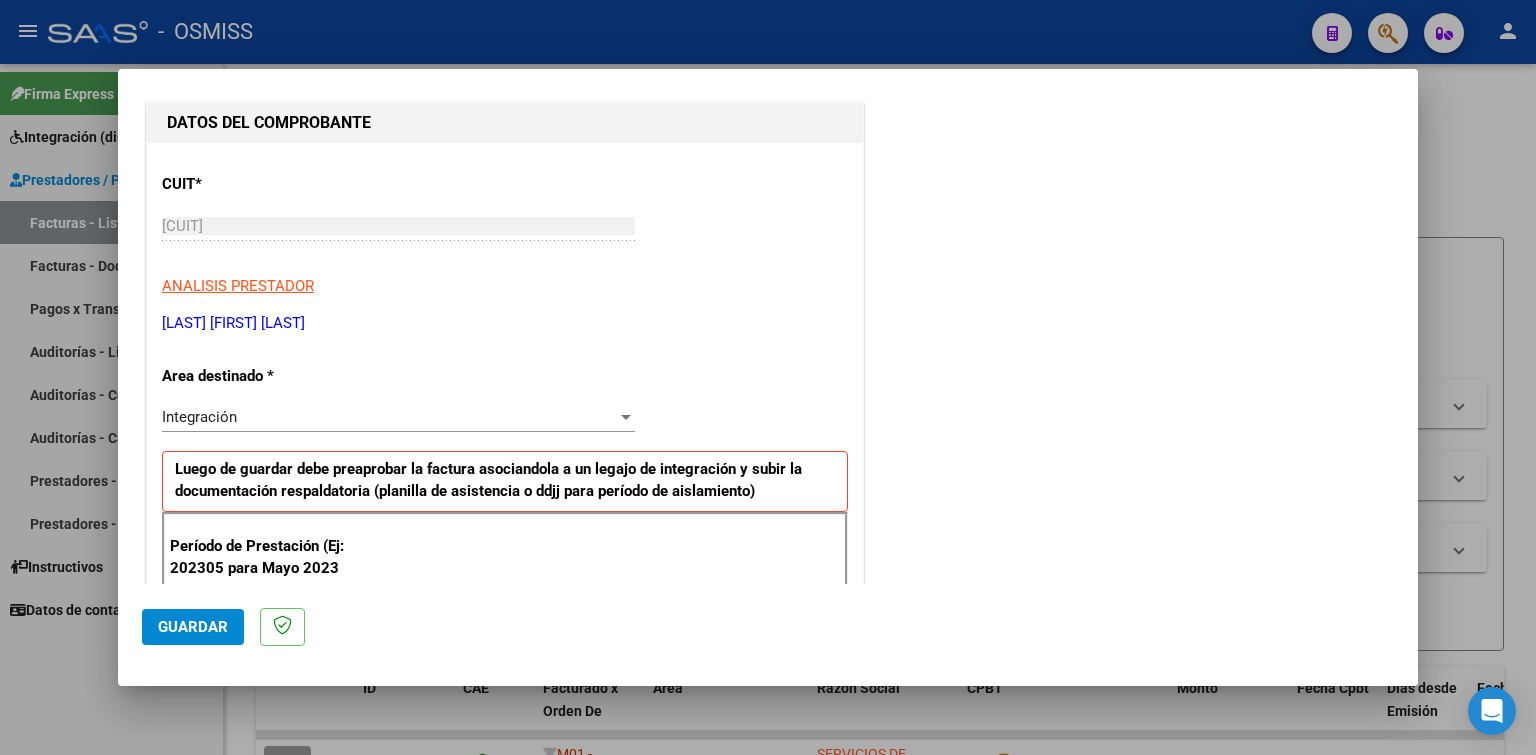 scroll, scrollTop: 500, scrollLeft: 0, axis: vertical 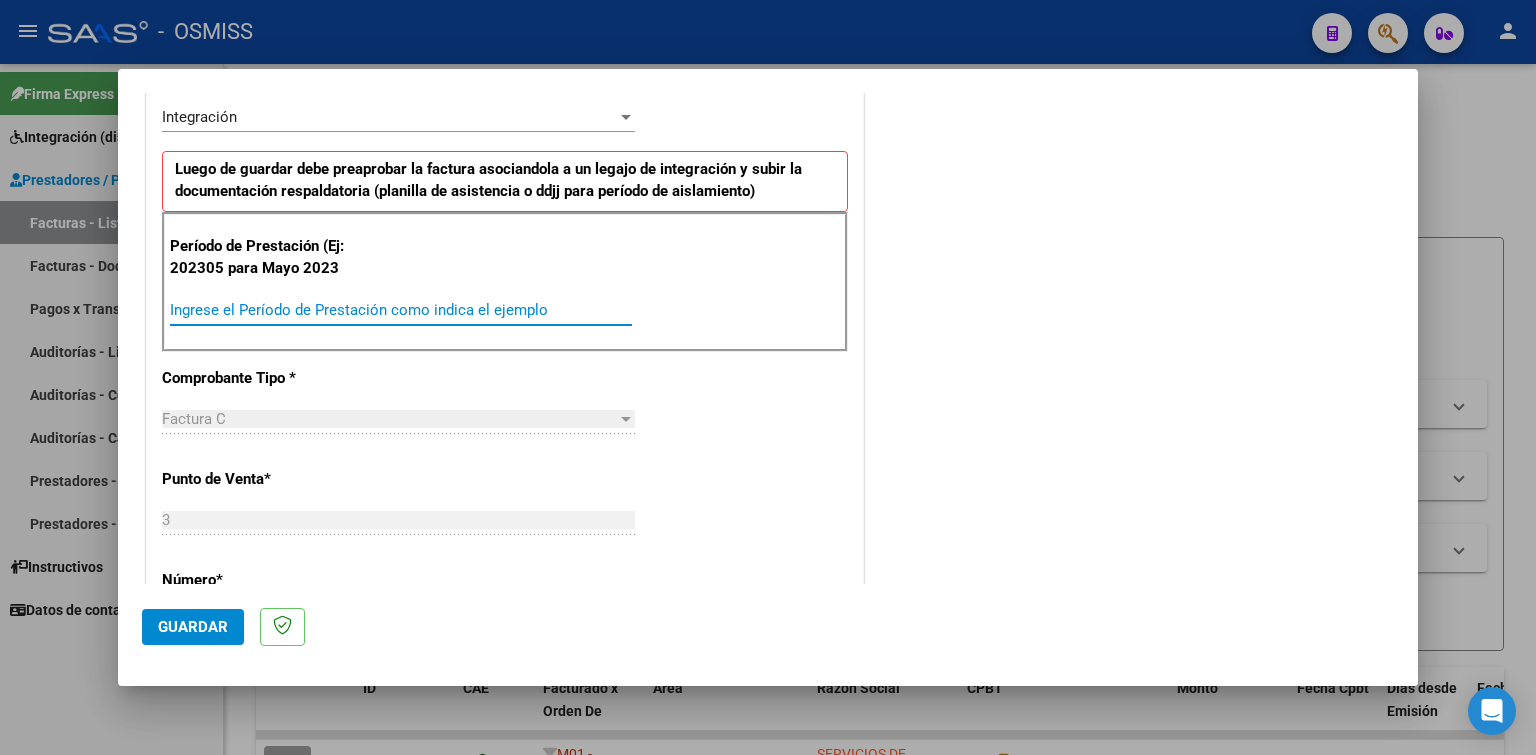 paste on "202507" 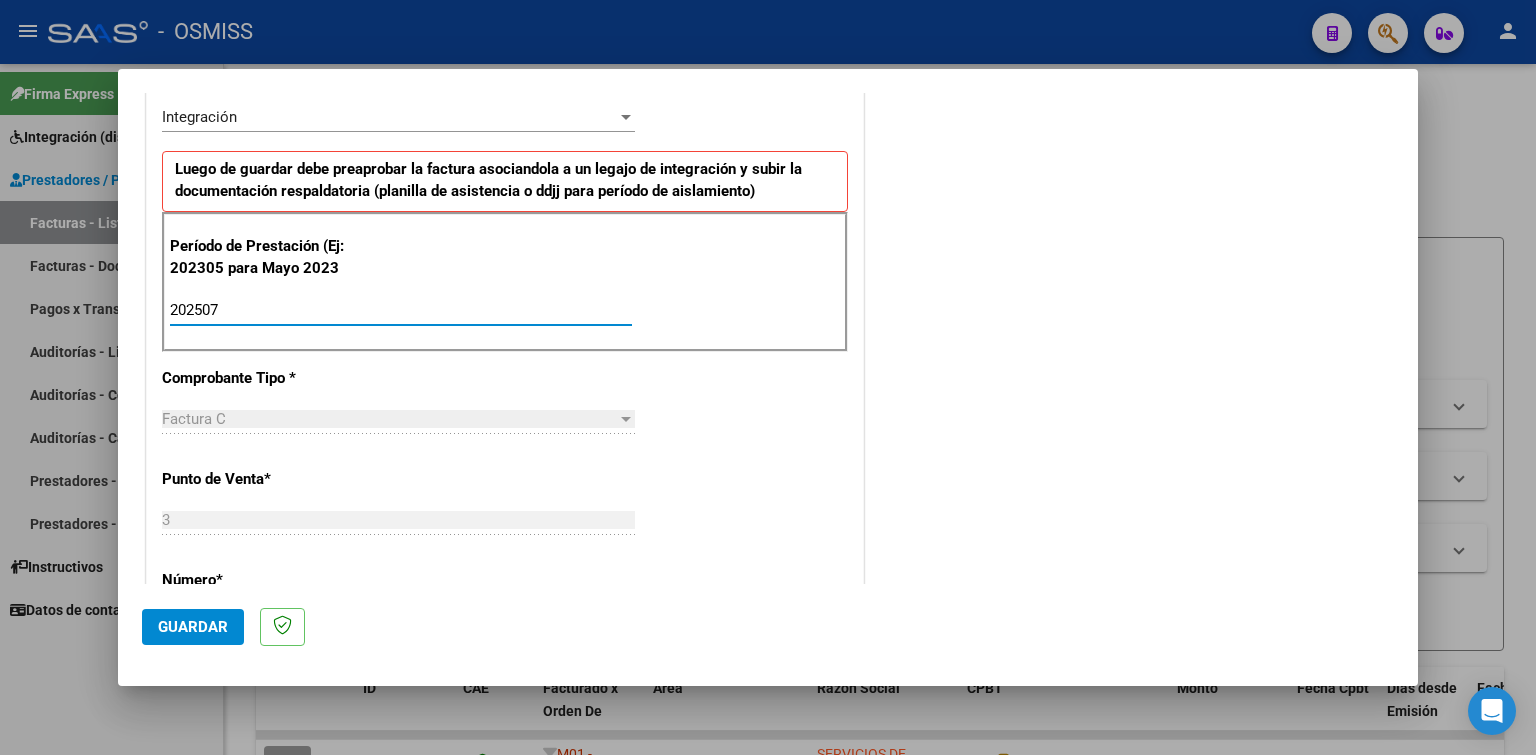 click on "Guardar" 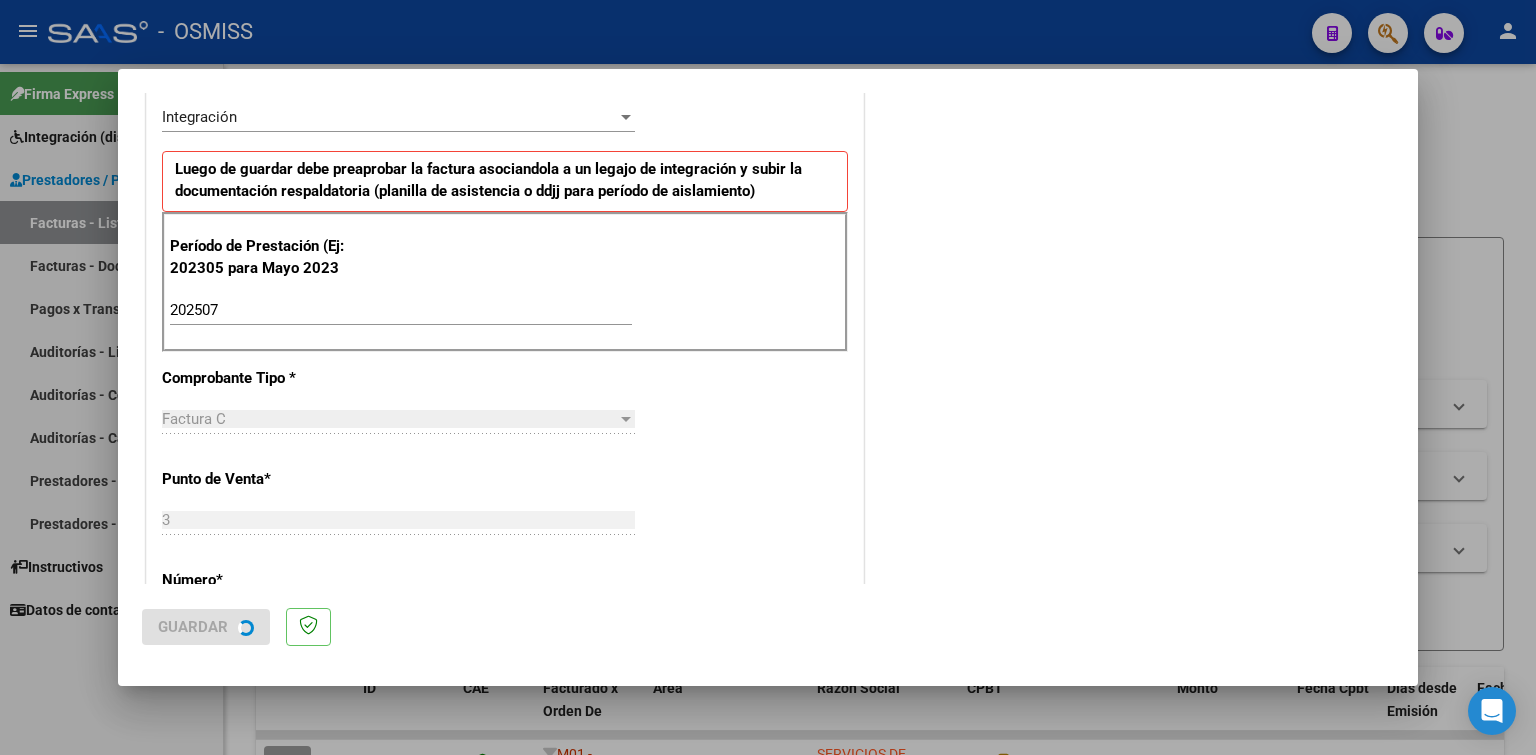 scroll, scrollTop: 0, scrollLeft: 0, axis: both 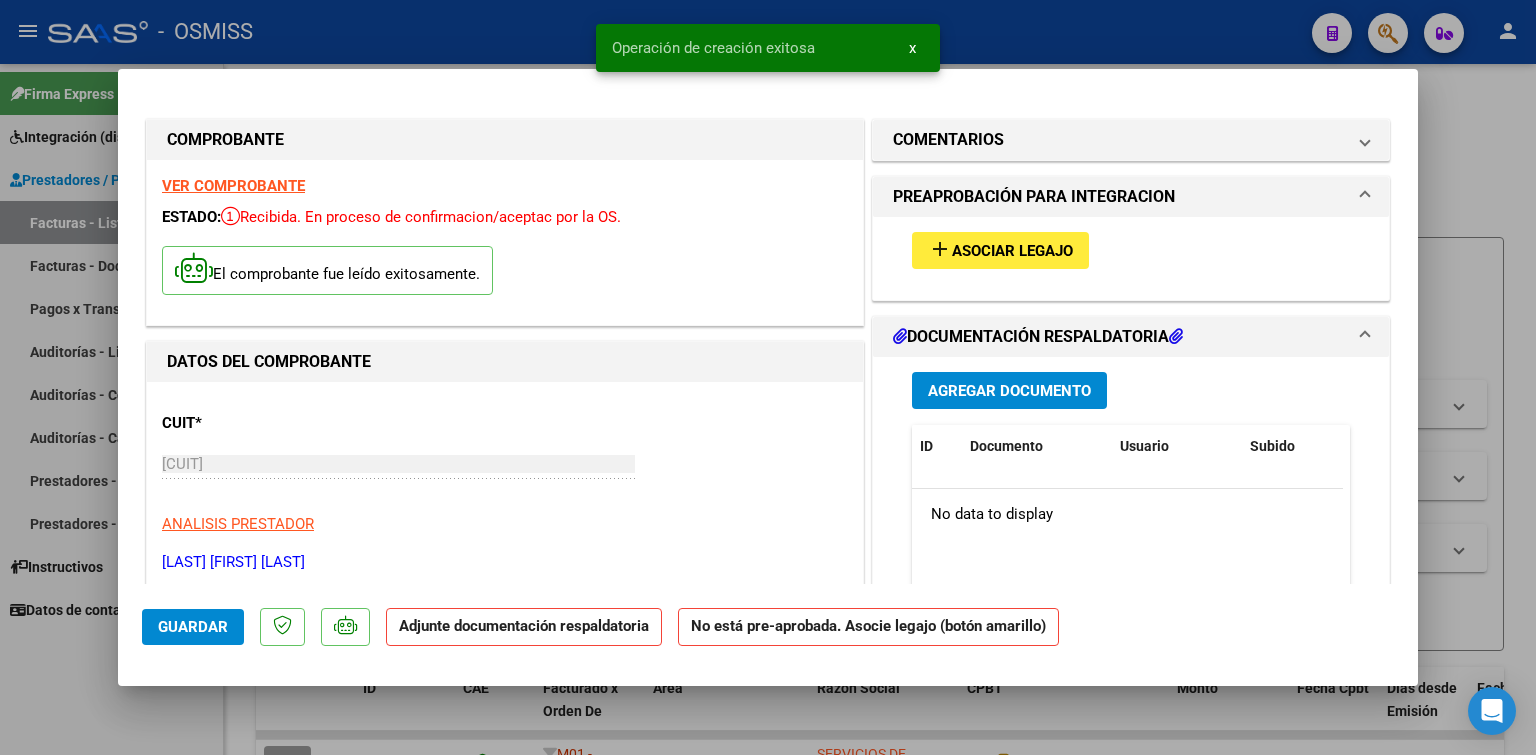 click on "add Asociar Legajo" at bounding box center (1000, 250) 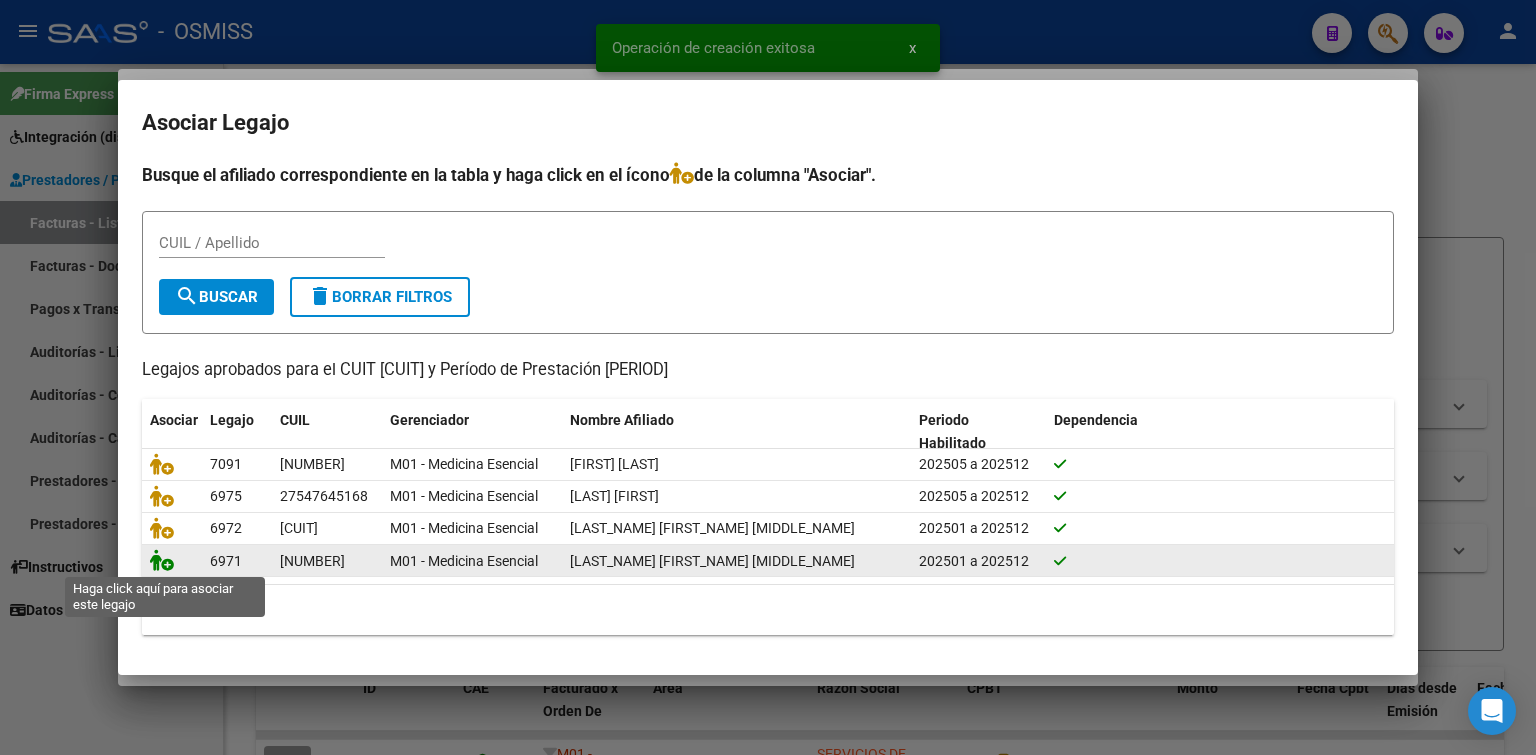 click 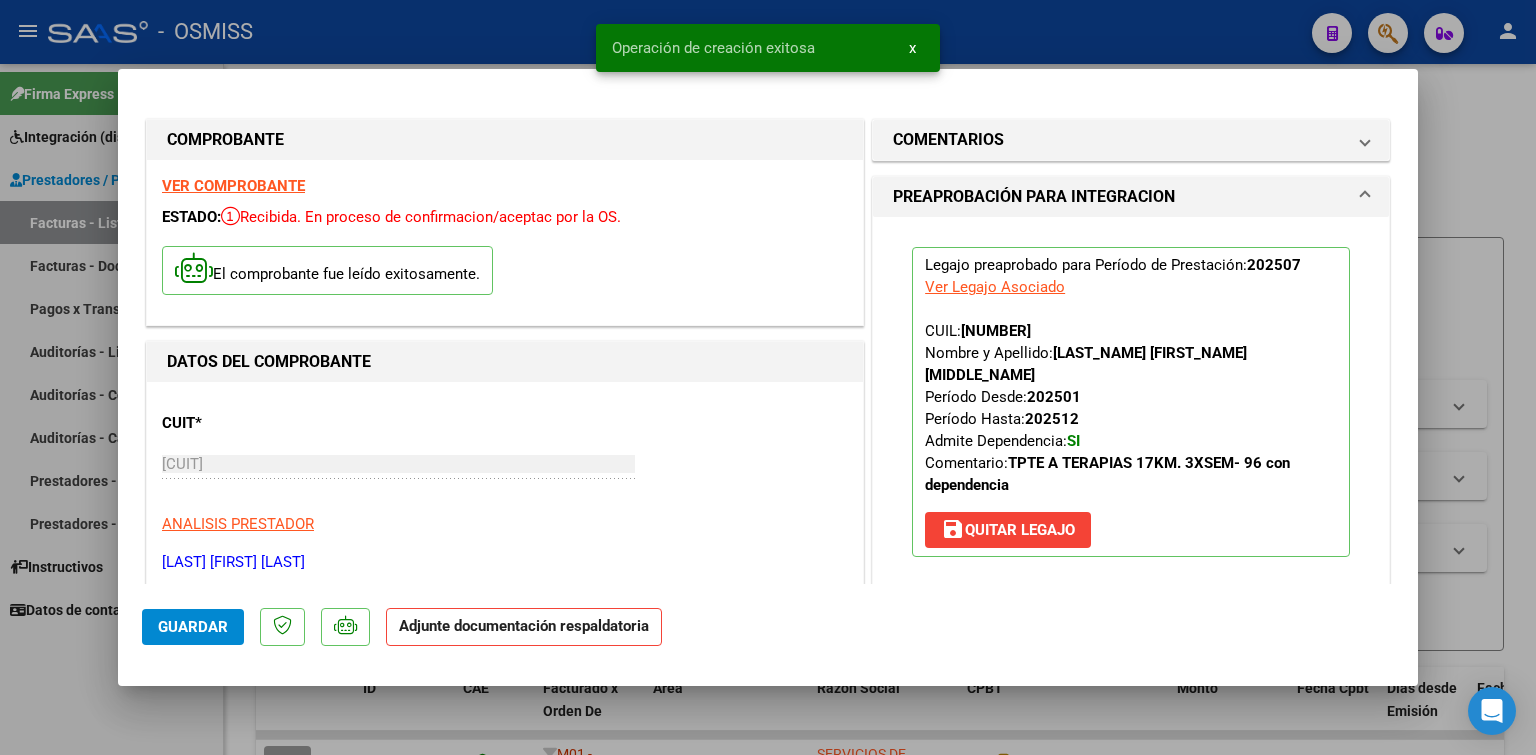 scroll, scrollTop: 500, scrollLeft: 0, axis: vertical 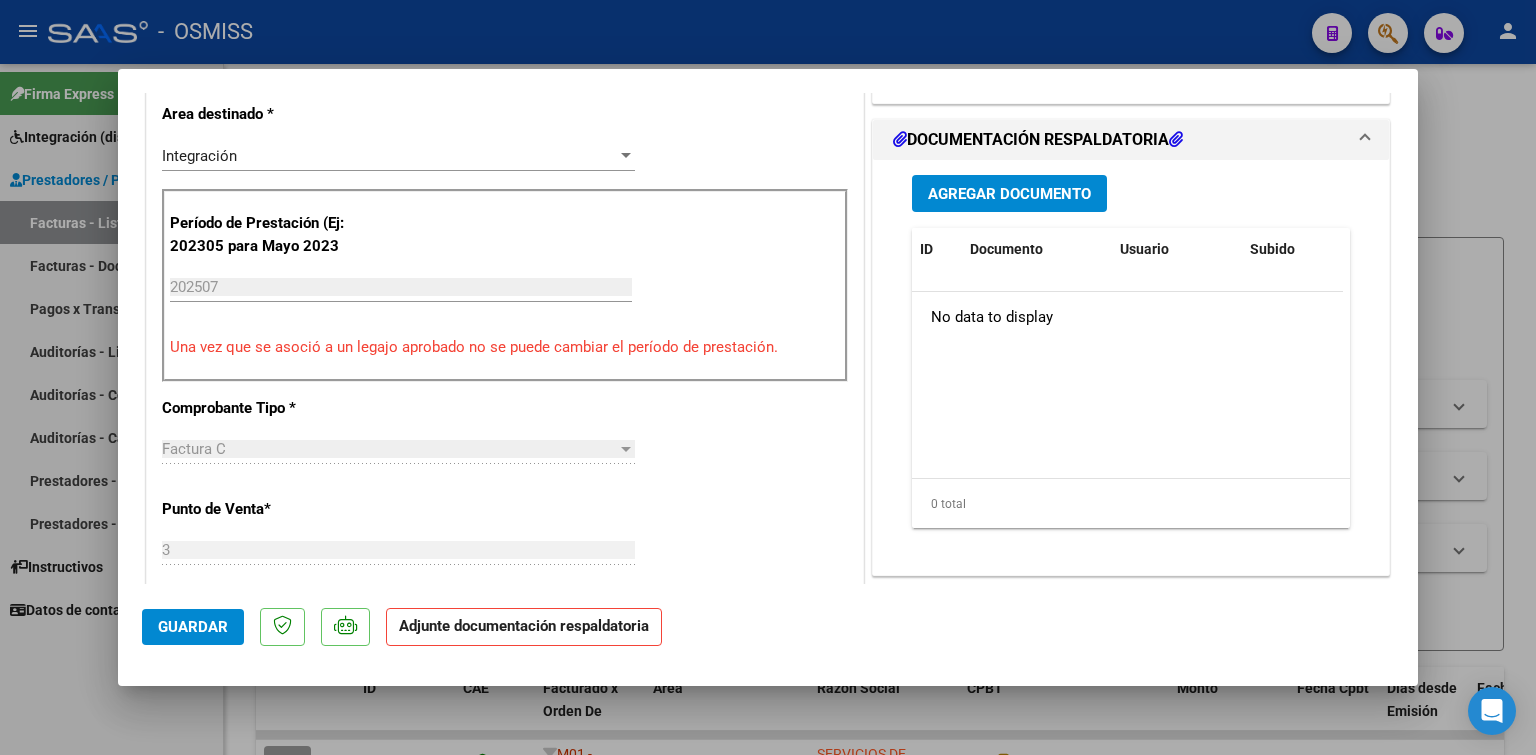 click on "Agregar Documento" at bounding box center (1009, 194) 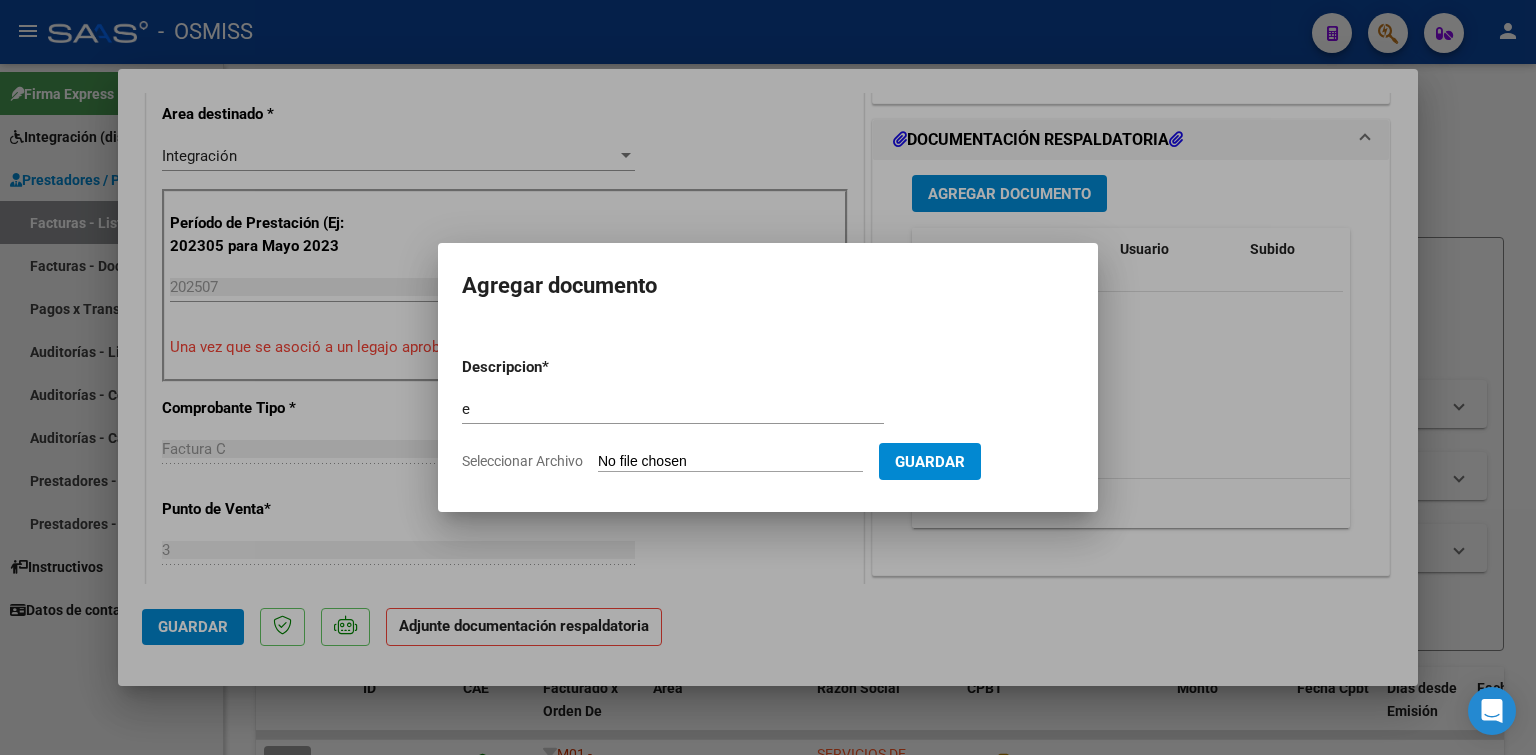 click on "Seleccionar Archivo" at bounding box center (730, 462) 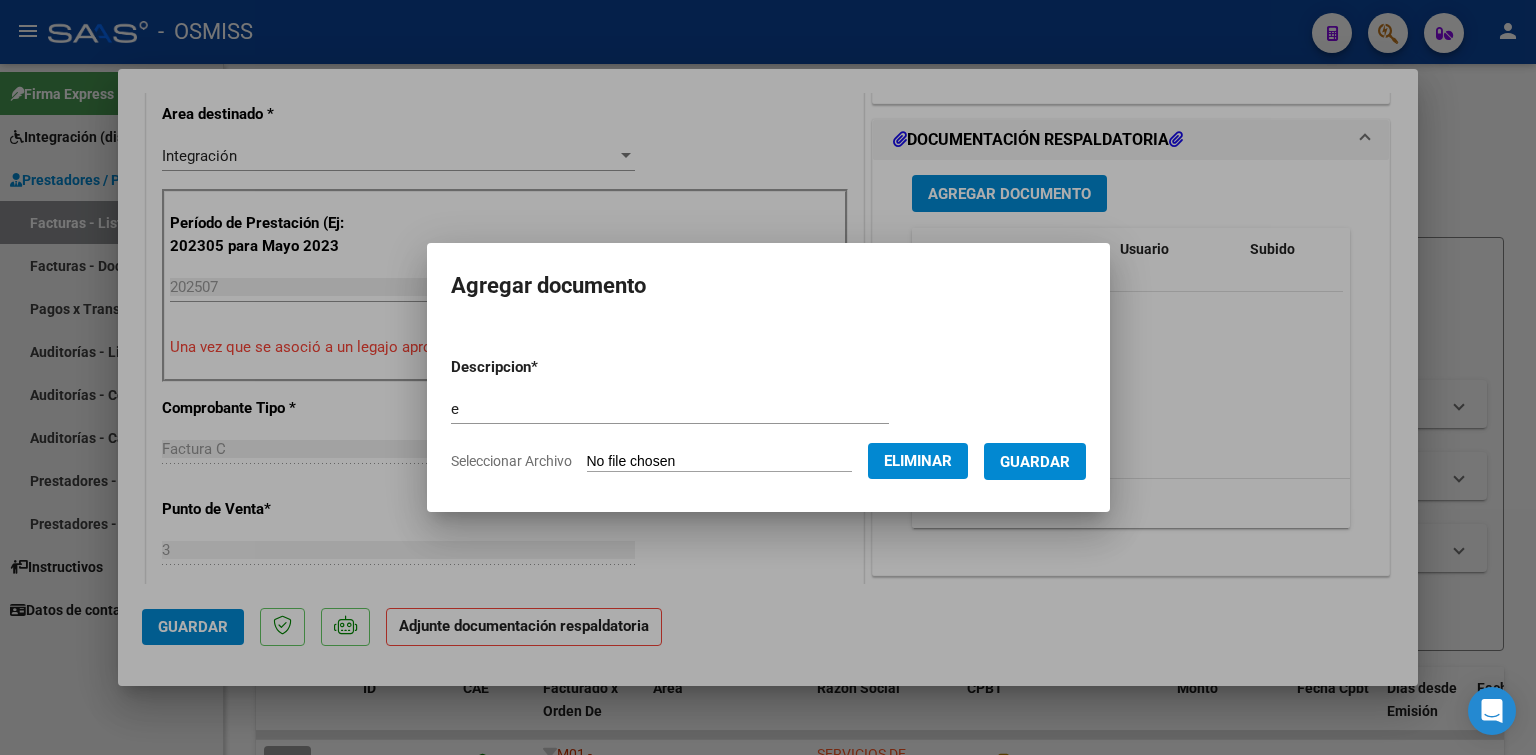 click on "Guardar" at bounding box center [1035, 461] 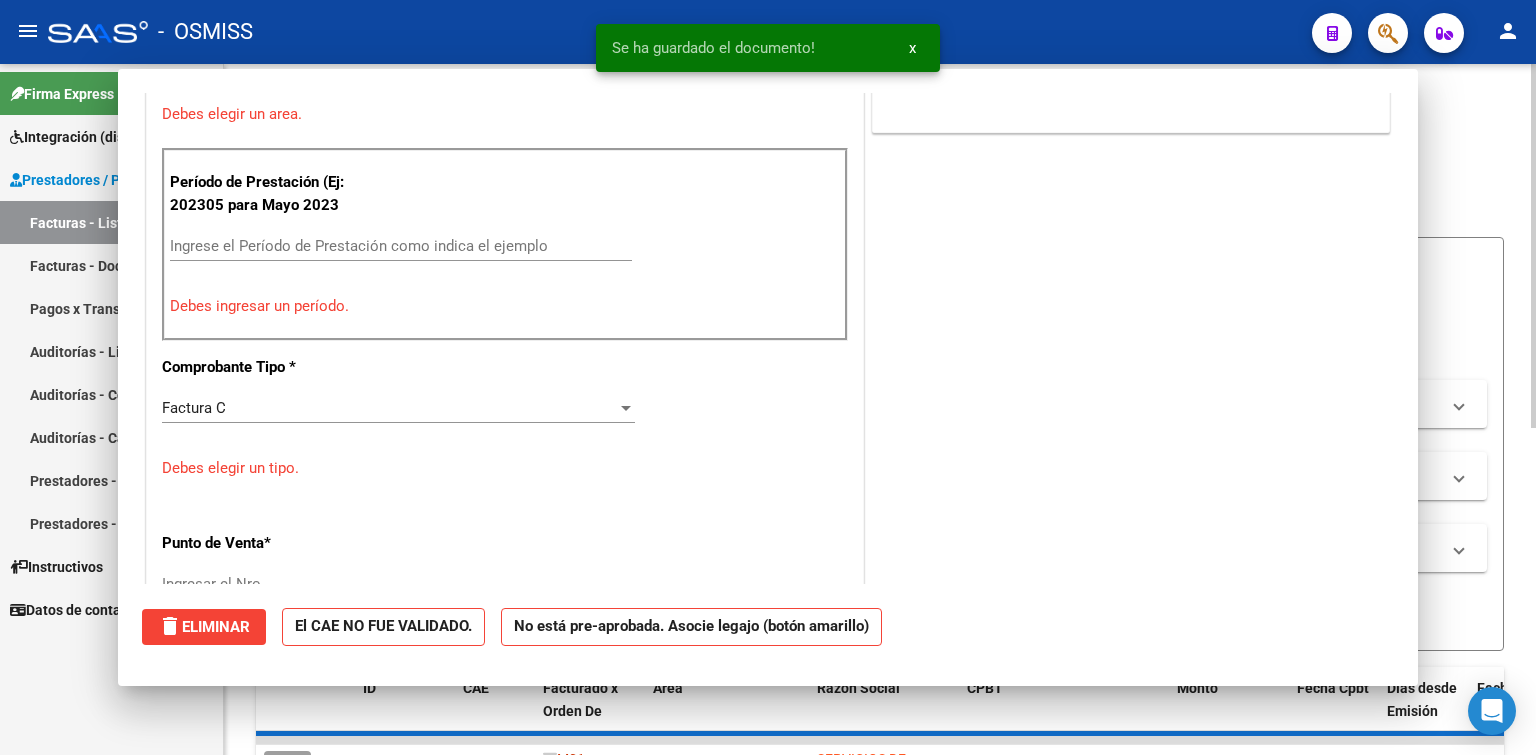 scroll, scrollTop: 0, scrollLeft: 0, axis: both 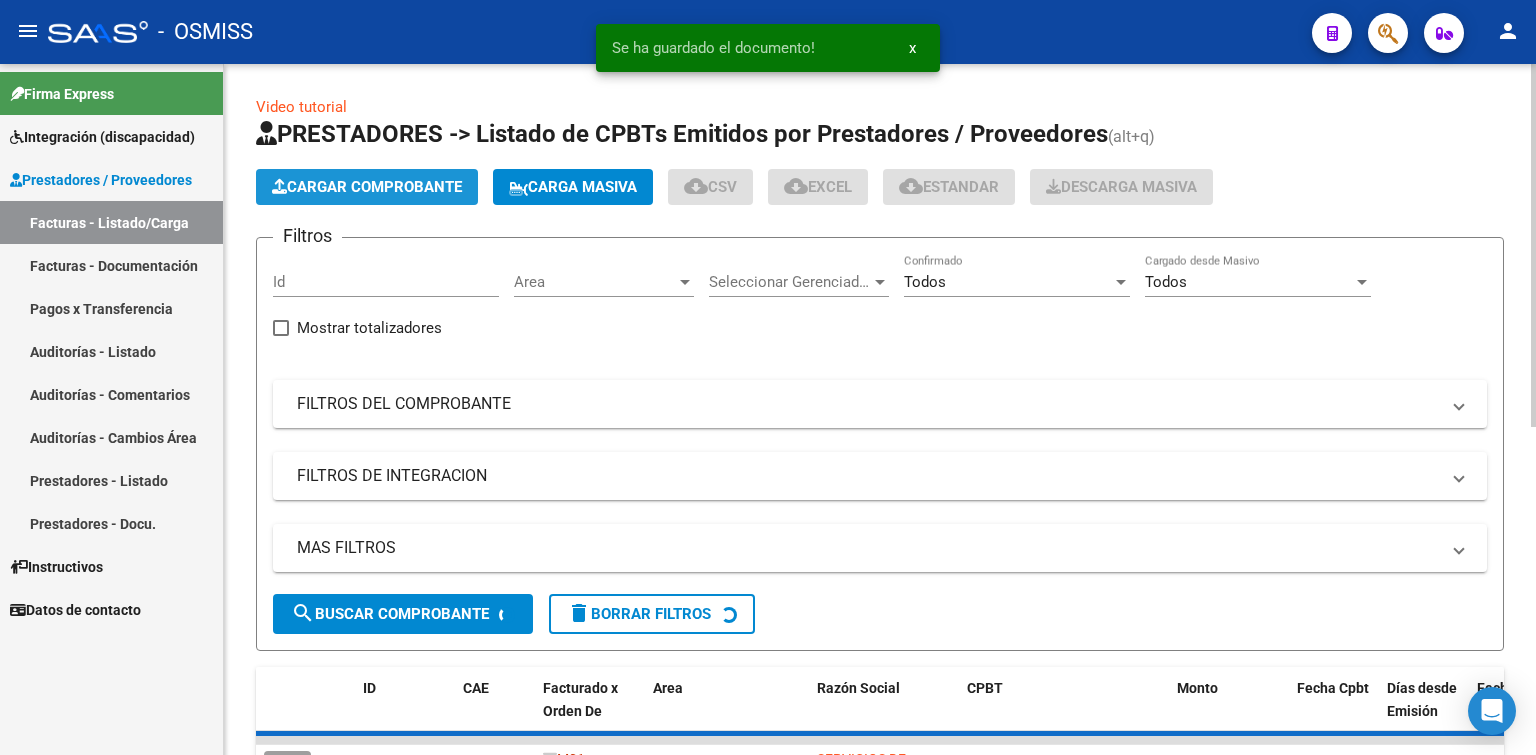 click on "Cargar Comprobante" 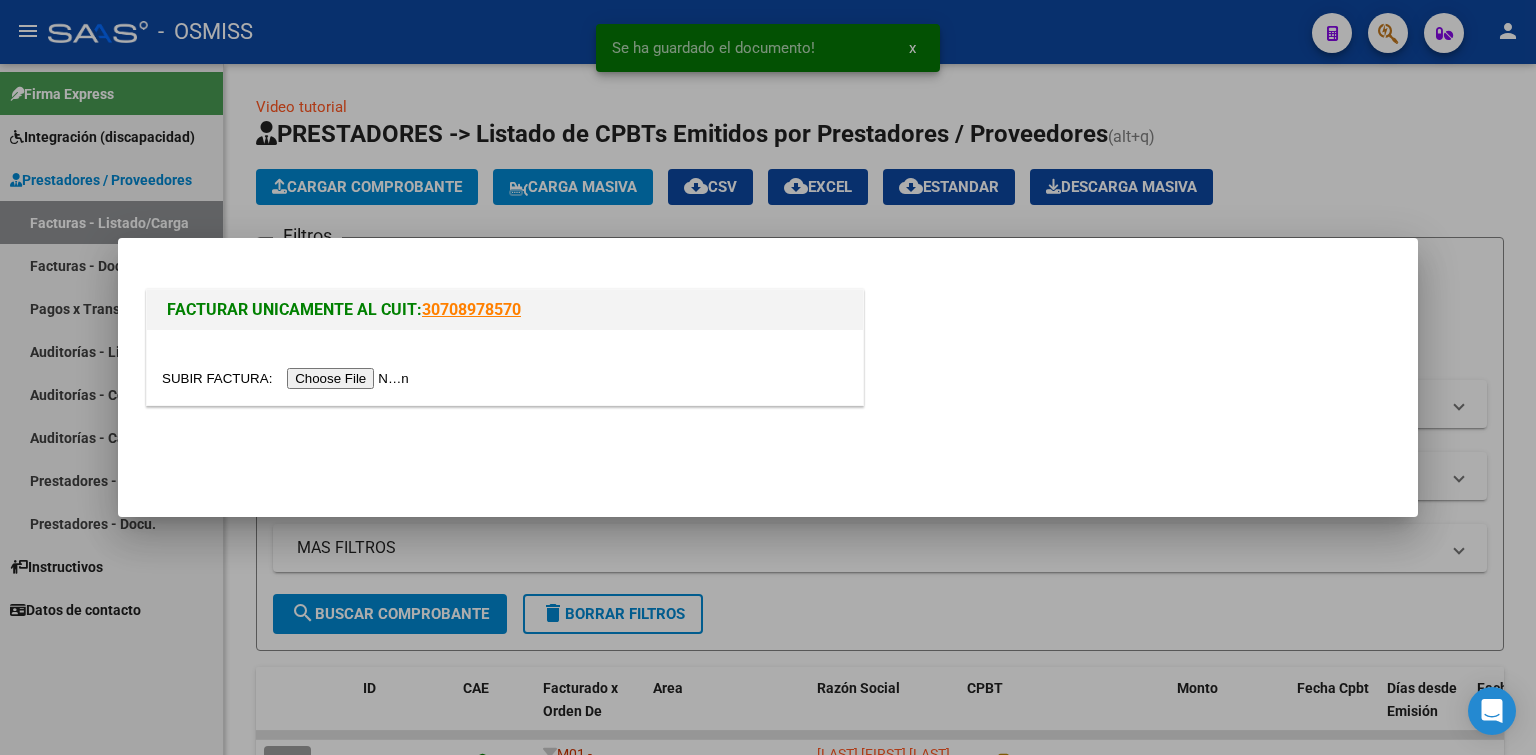 click at bounding box center (288, 378) 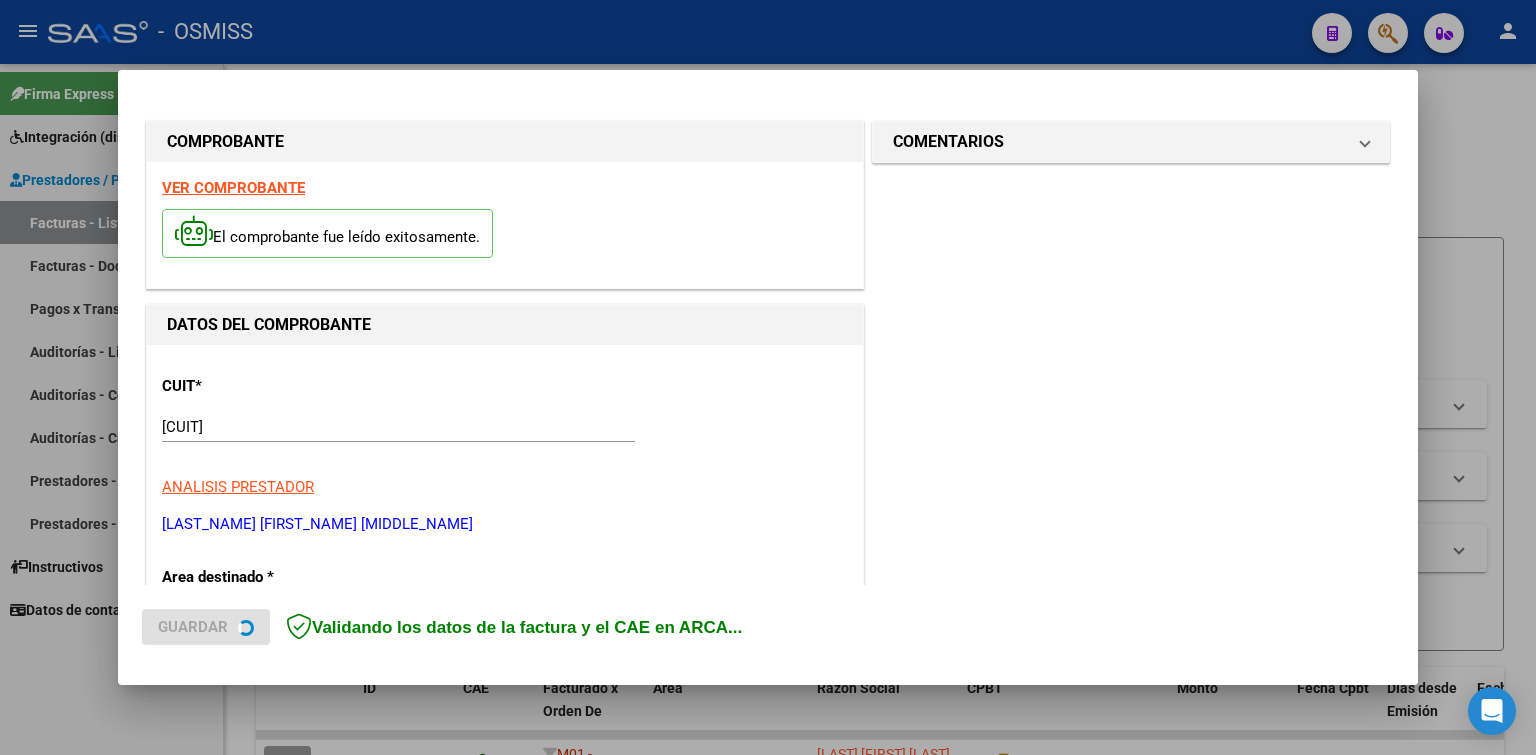 scroll, scrollTop: 400, scrollLeft: 0, axis: vertical 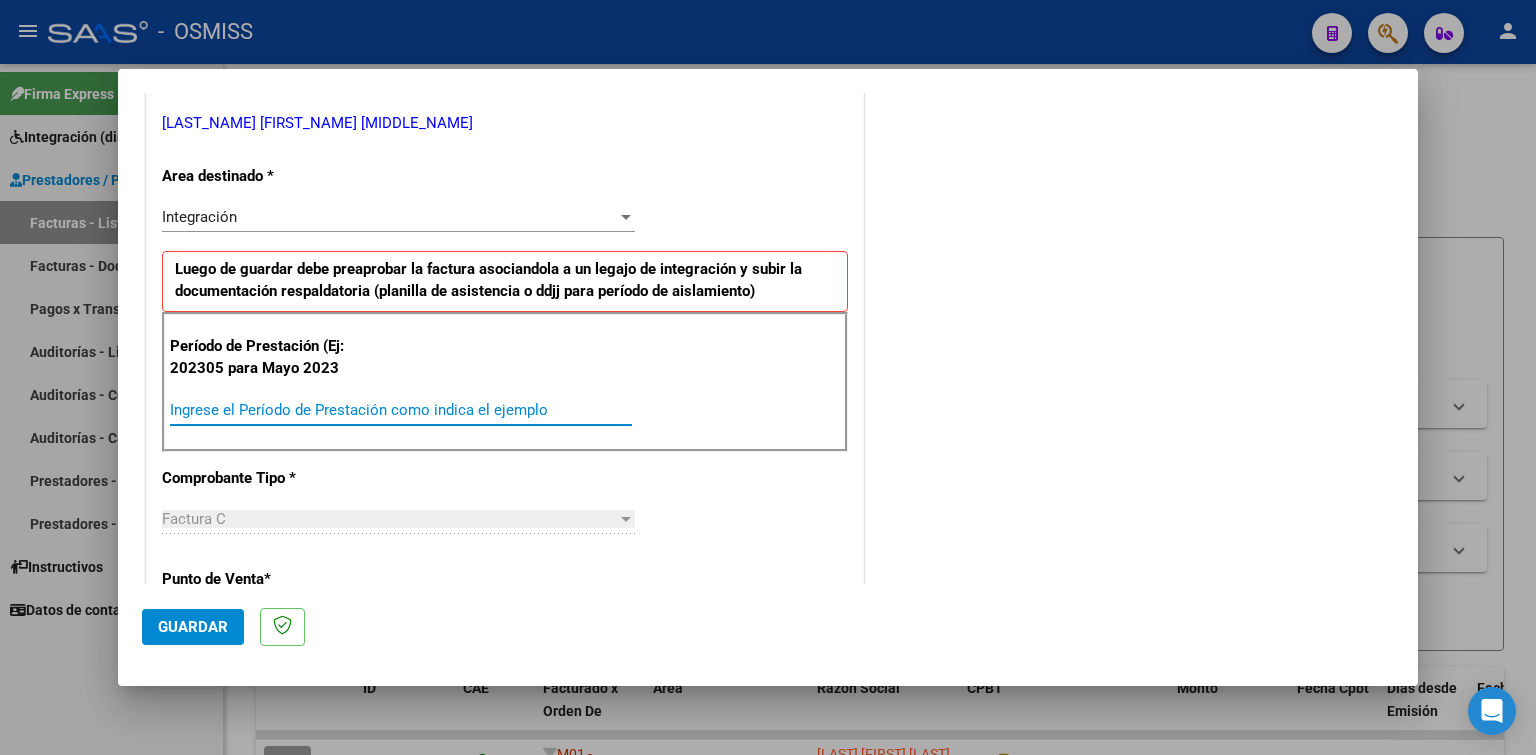 paste on "202507" 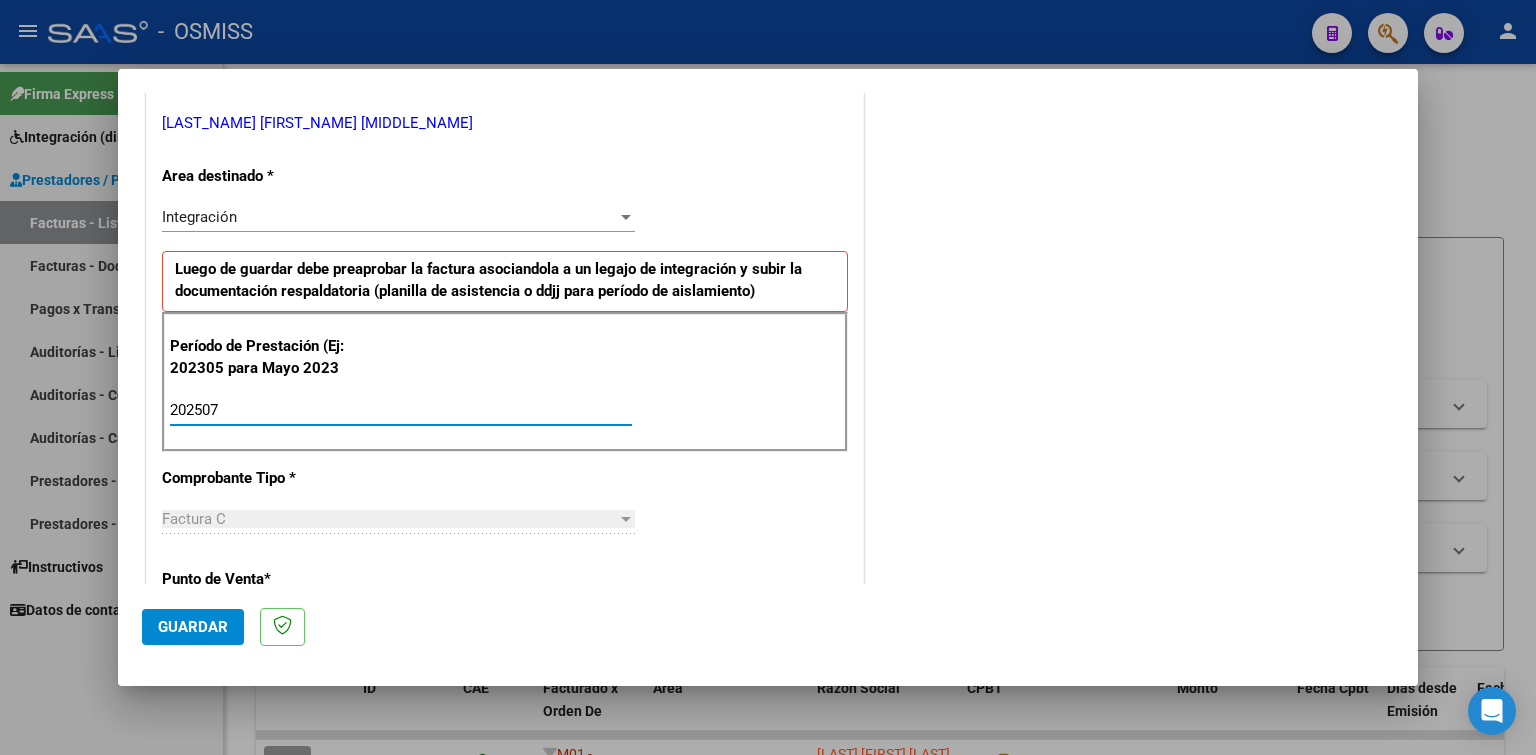 click on "Guardar" 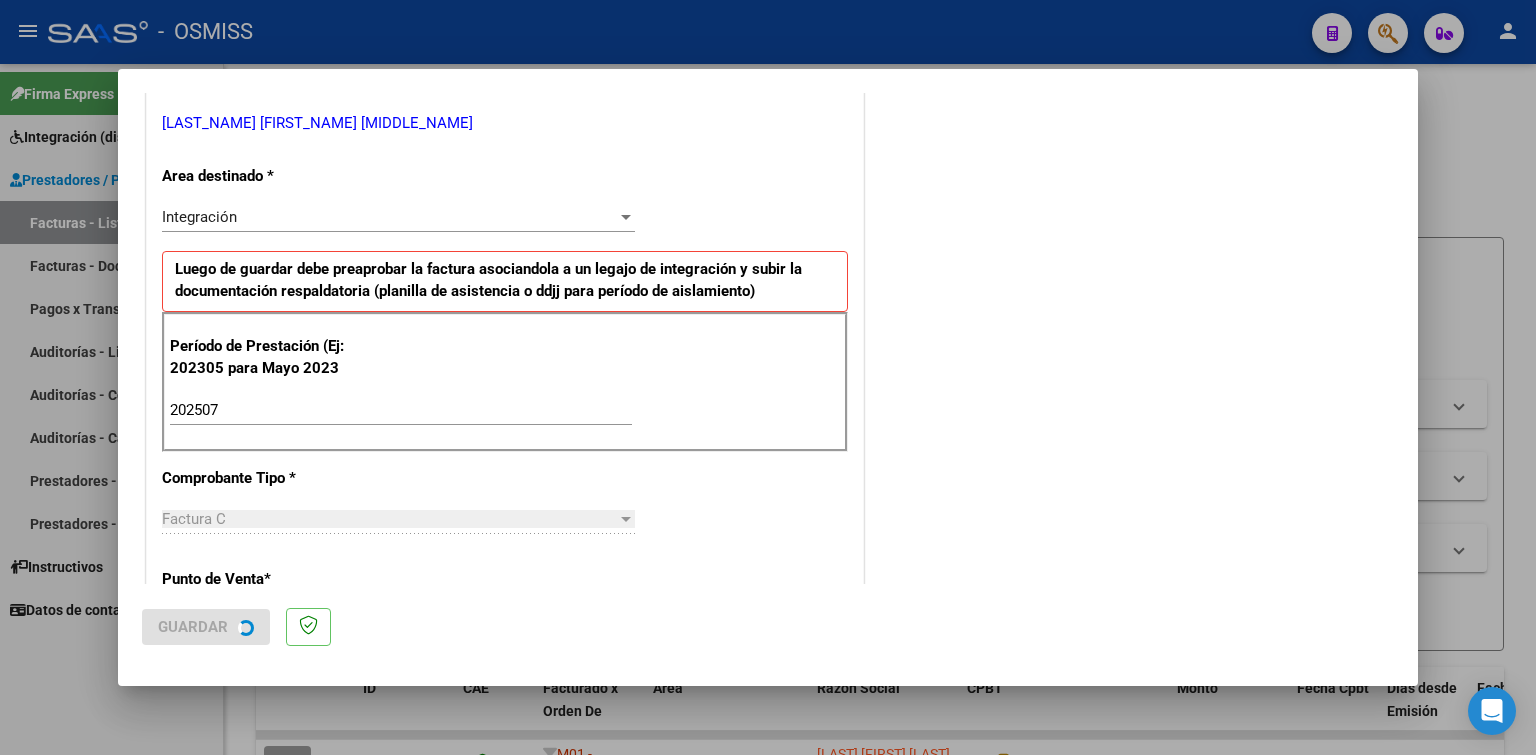 scroll, scrollTop: 0, scrollLeft: 0, axis: both 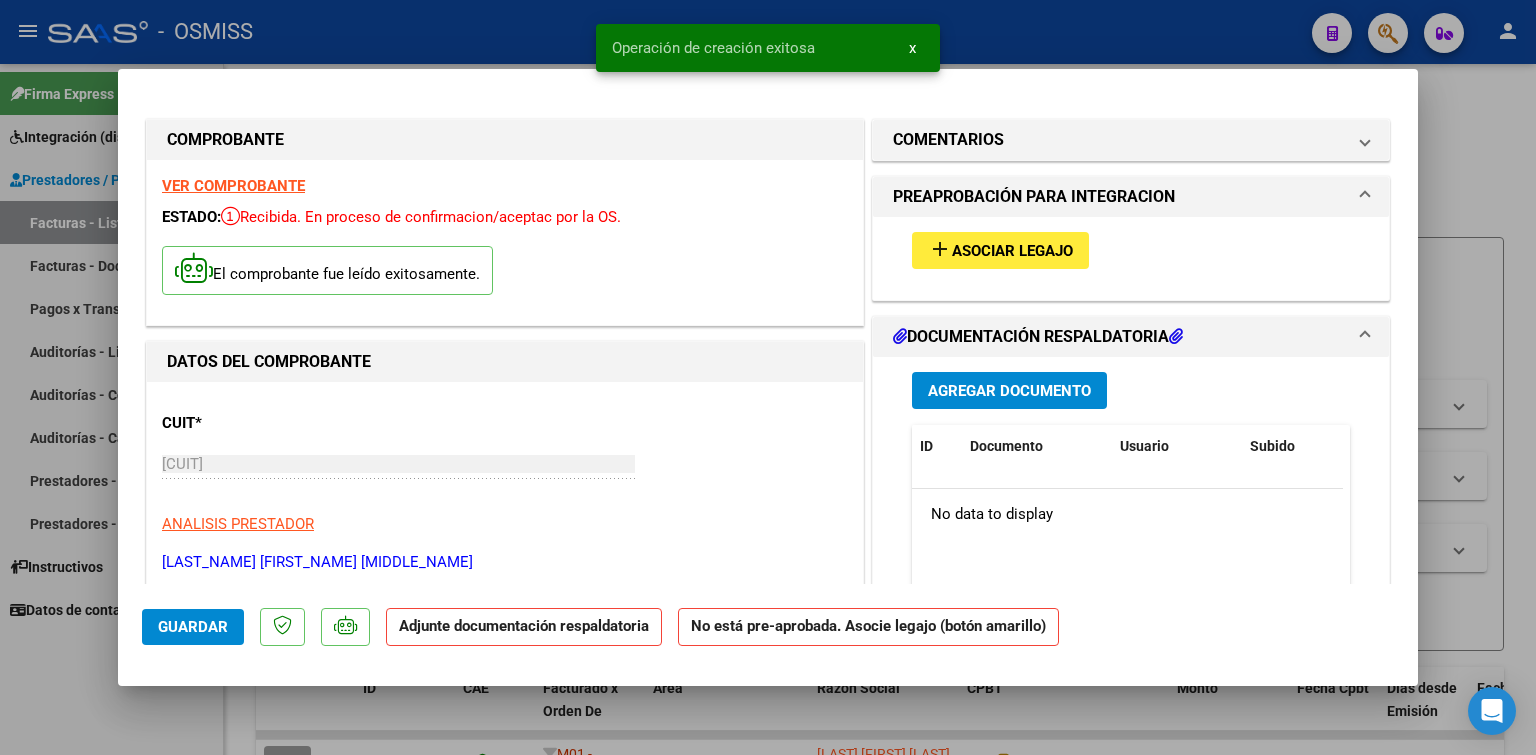 click on "add Asociar Legajo" at bounding box center (1000, 250) 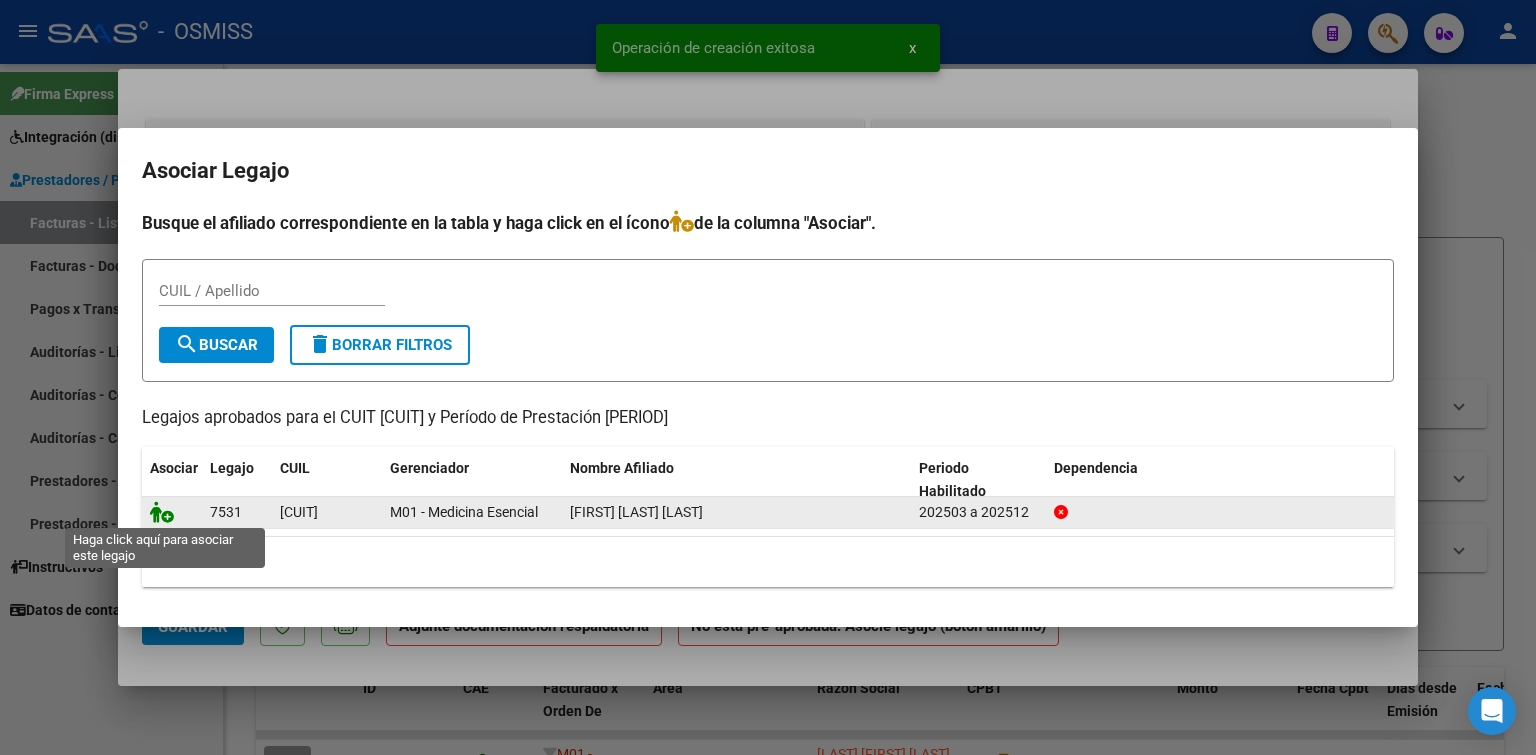 click 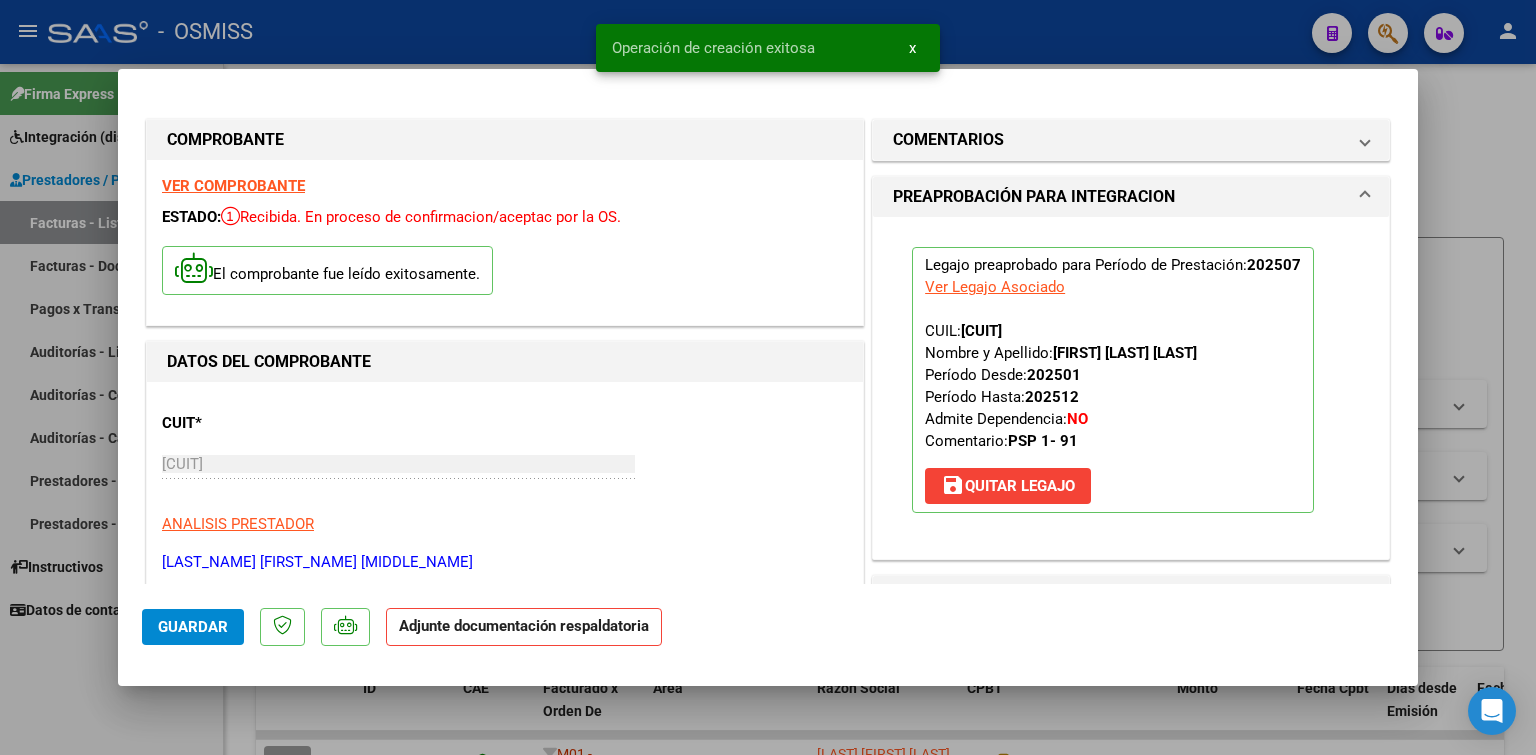scroll, scrollTop: 200, scrollLeft: 0, axis: vertical 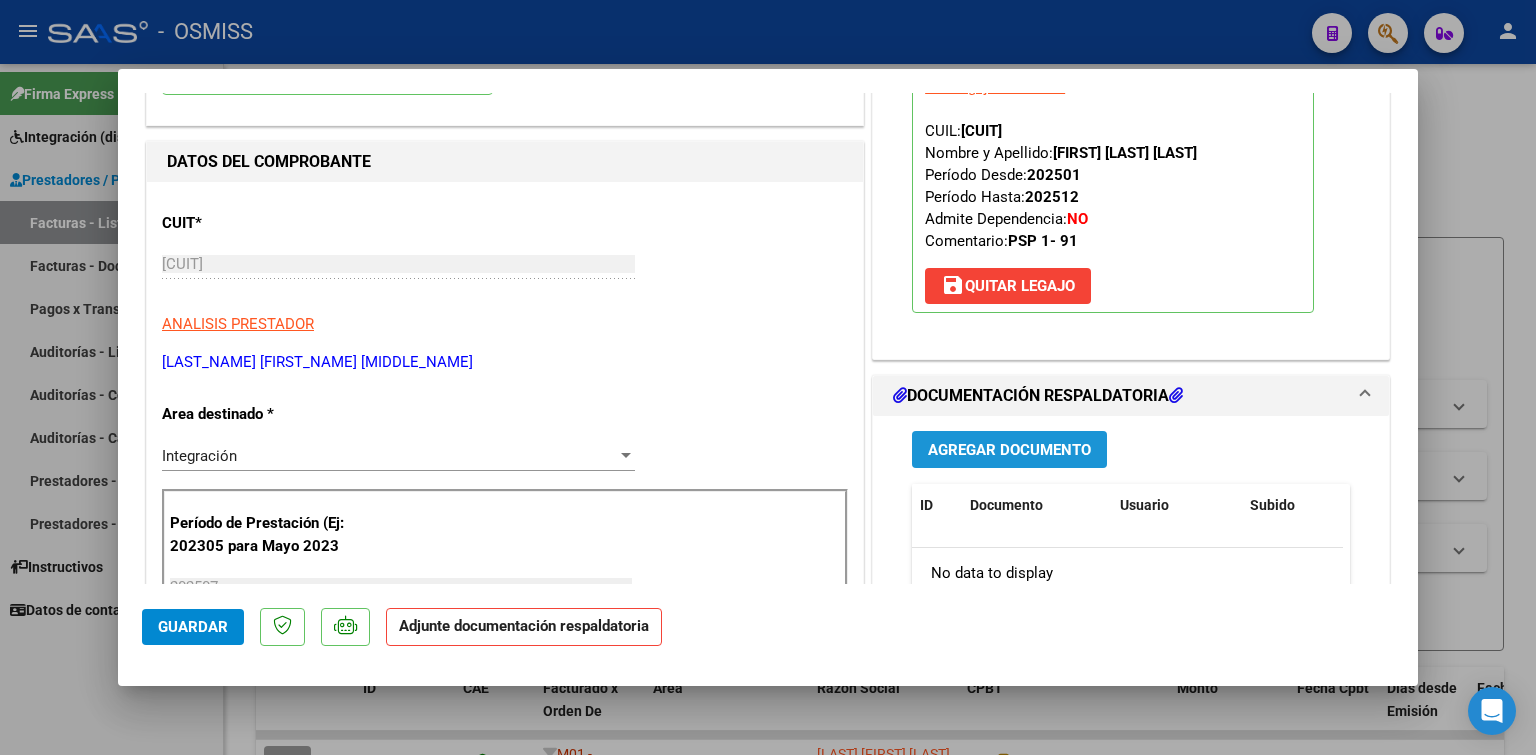 click on "Agregar Documento" at bounding box center [1009, 450] 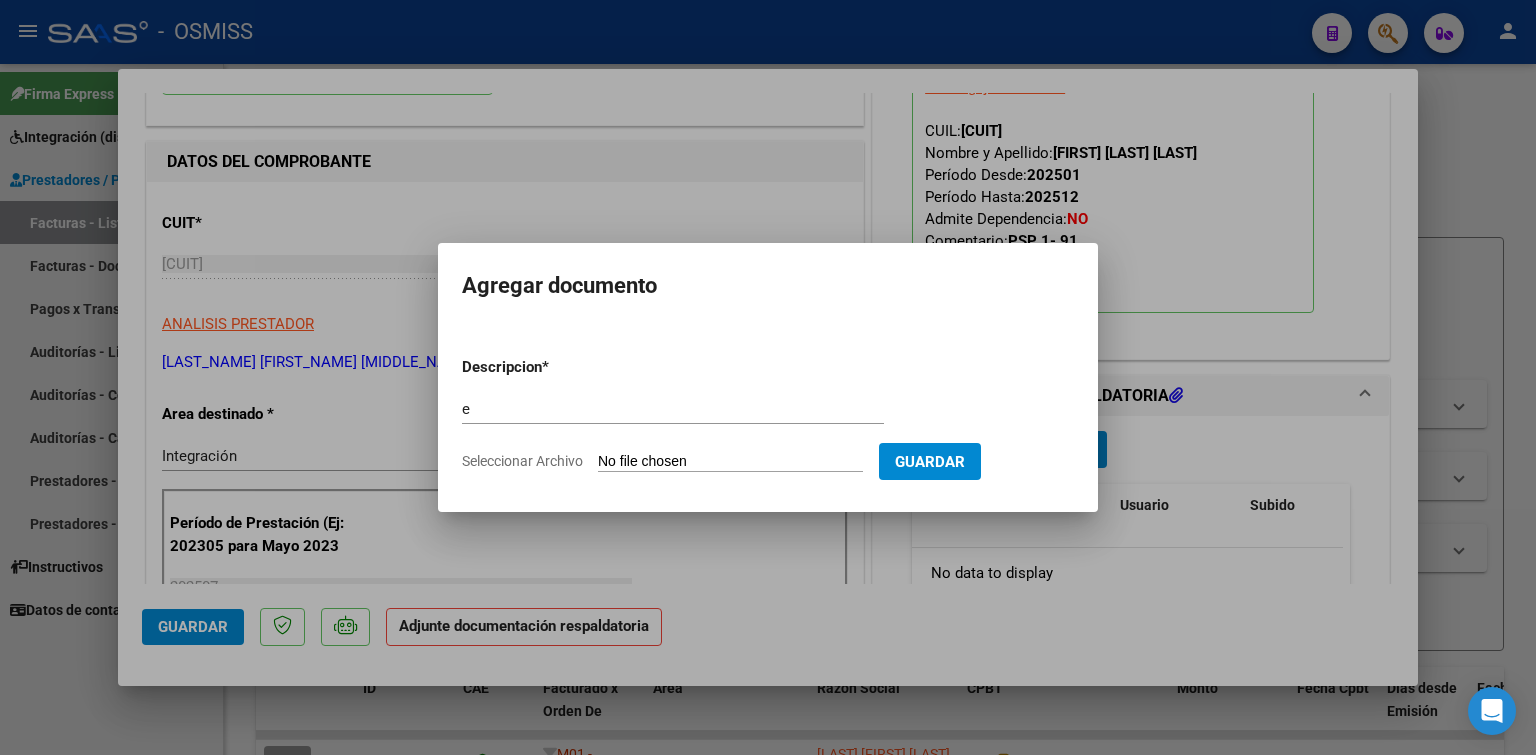 click on "Seleccionar Archivo" at bounding box center [730, 462] 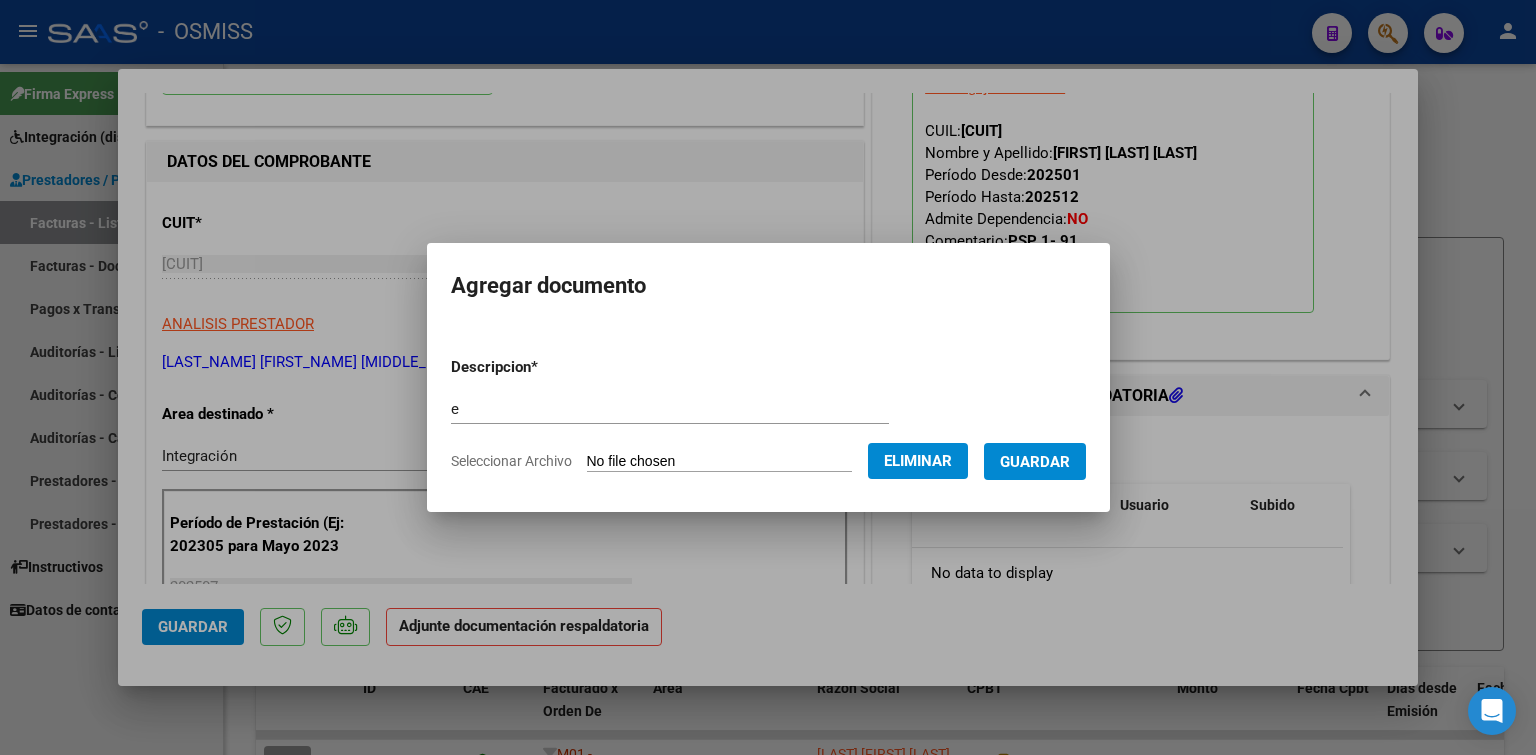 click on "Guardar" at bounding box center (1035, 462) 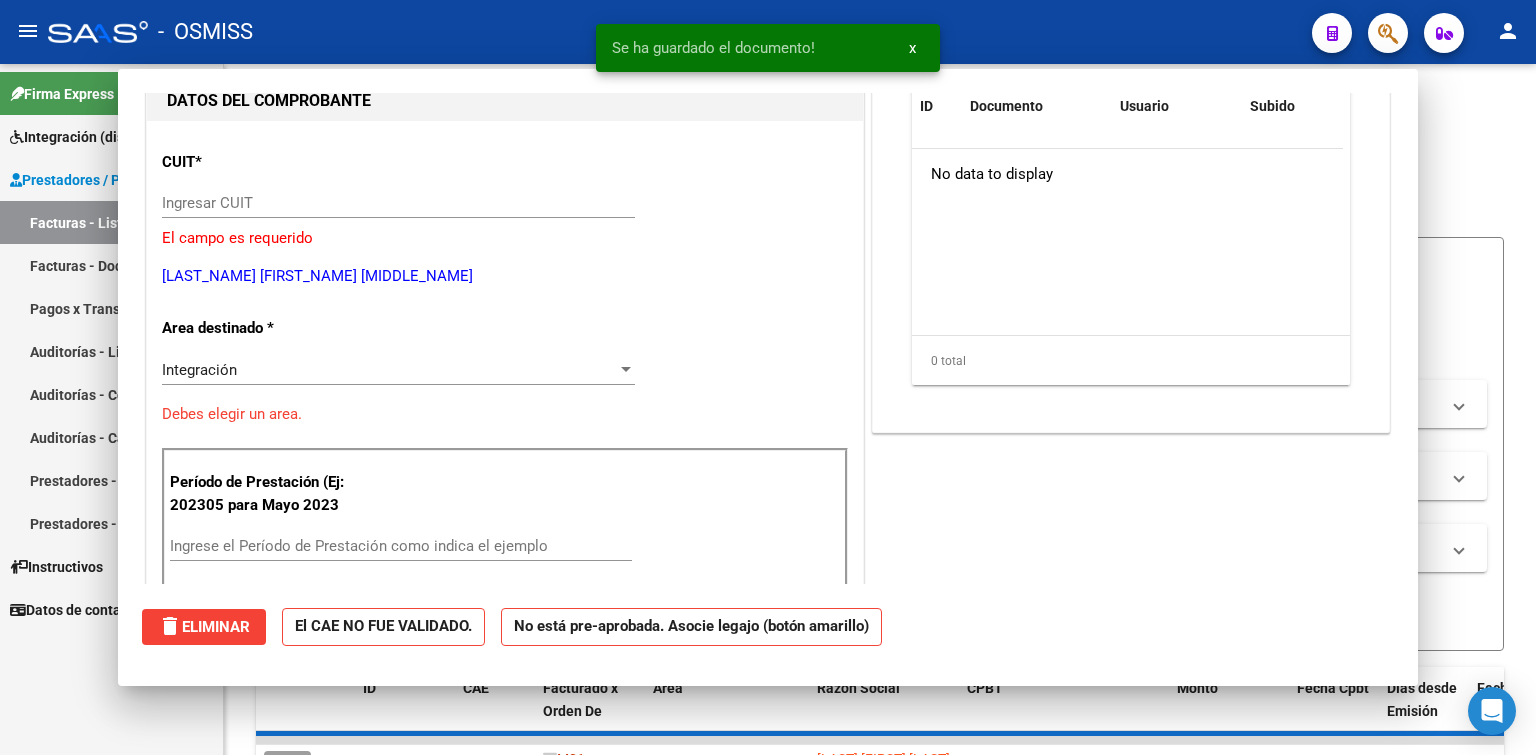 scroll, scrollTop: 0, scrollLeft: 0, axis: both 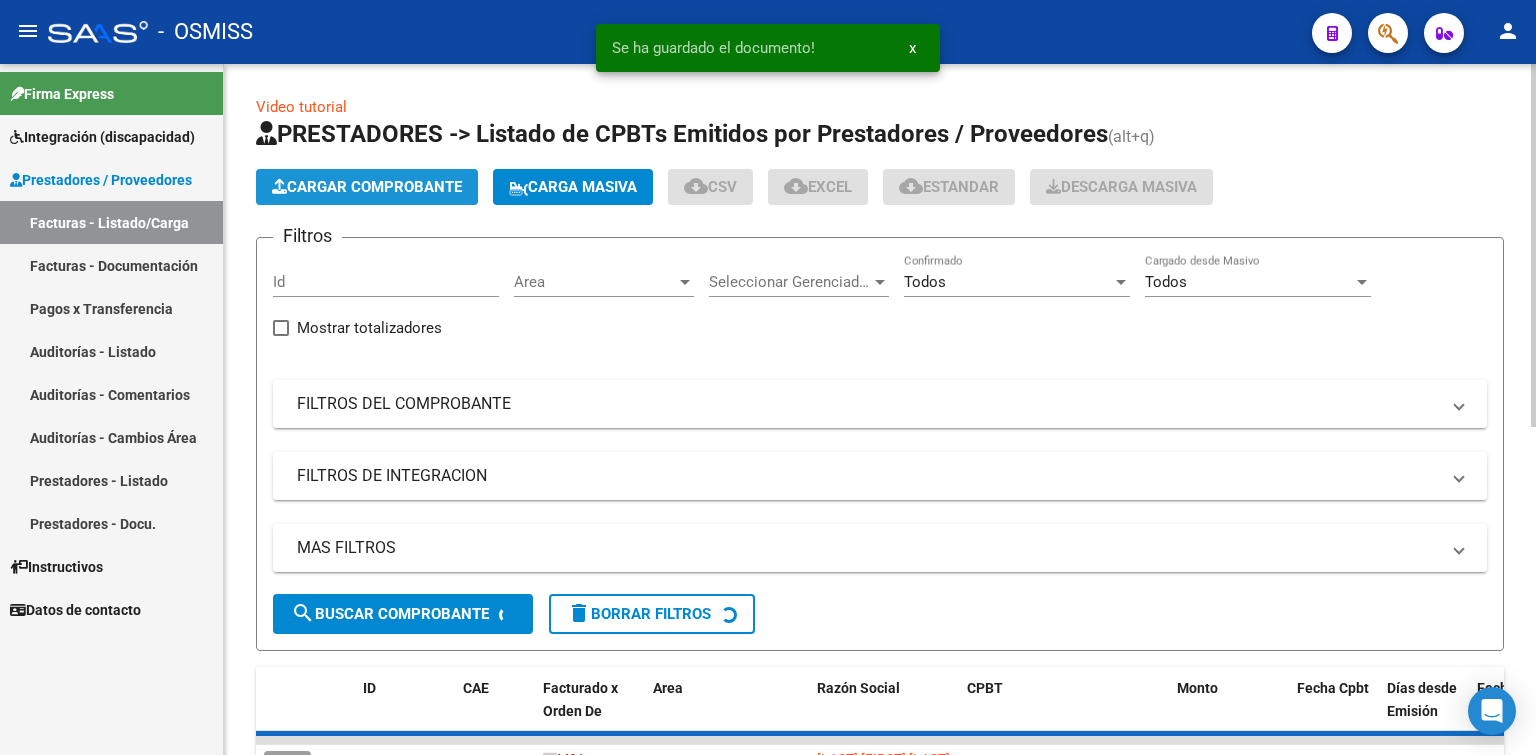 click on "Cargar Comprobante" 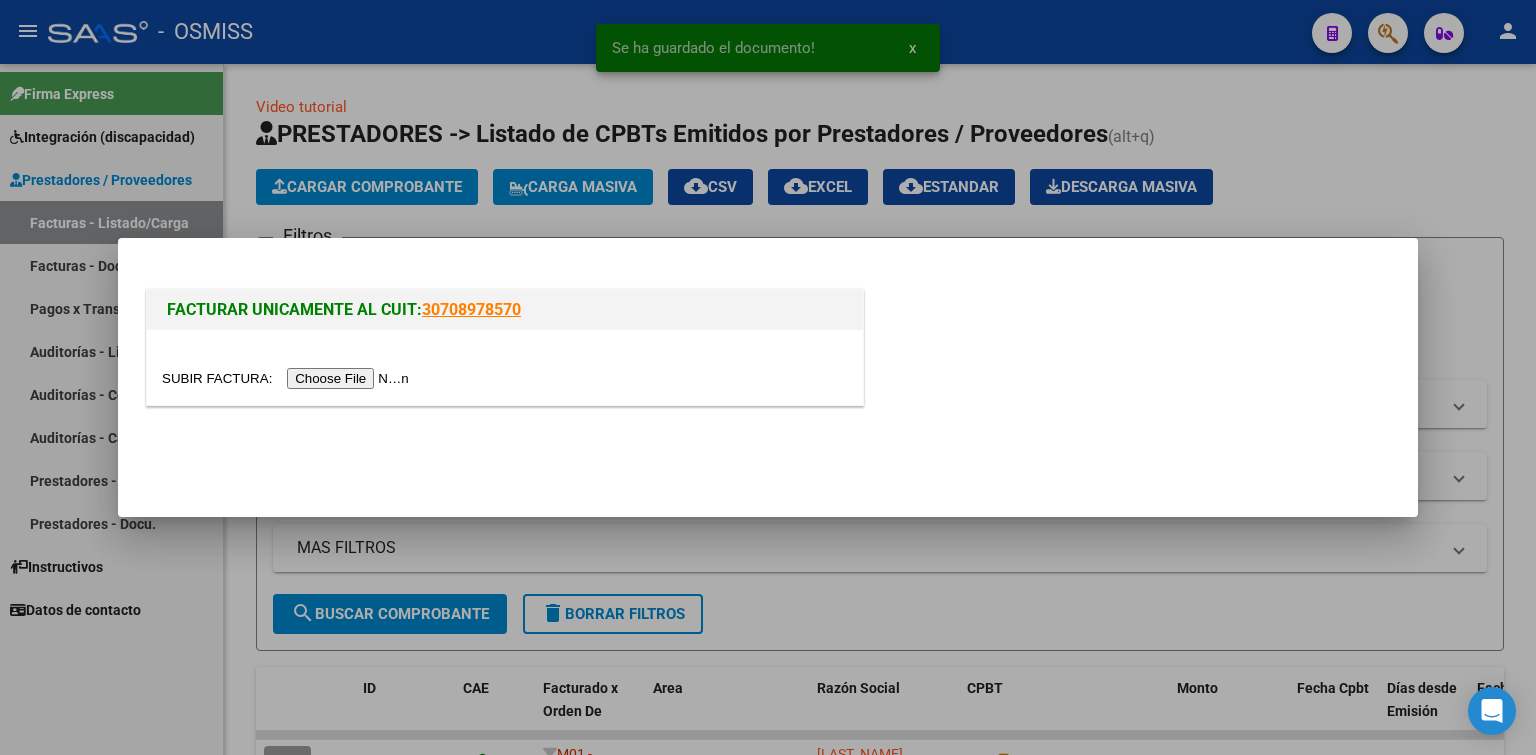 click at bounding box center (288, 378) 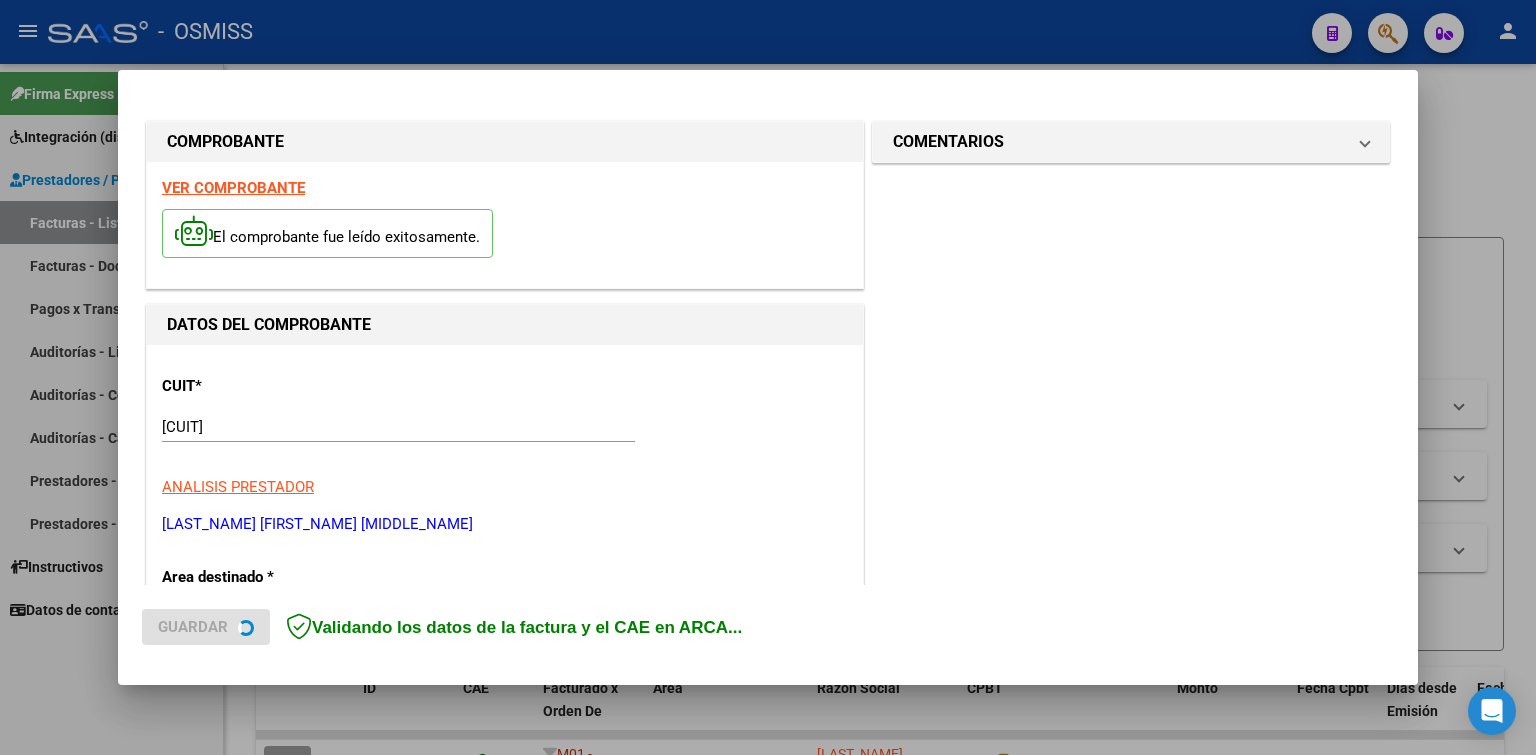 scroll, scrollTop: 400, scrollLeft: 0, axis: vertical 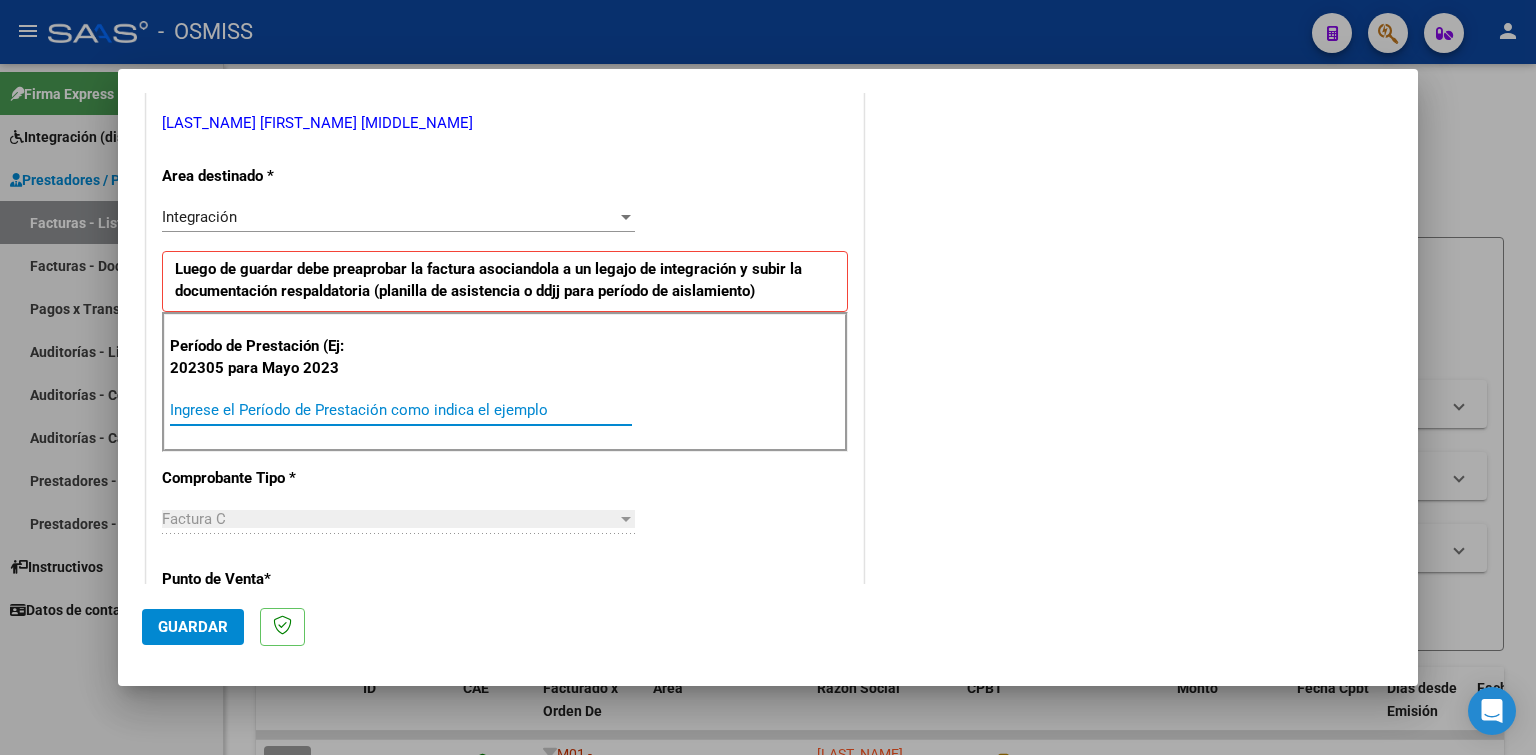 paste on "202507" 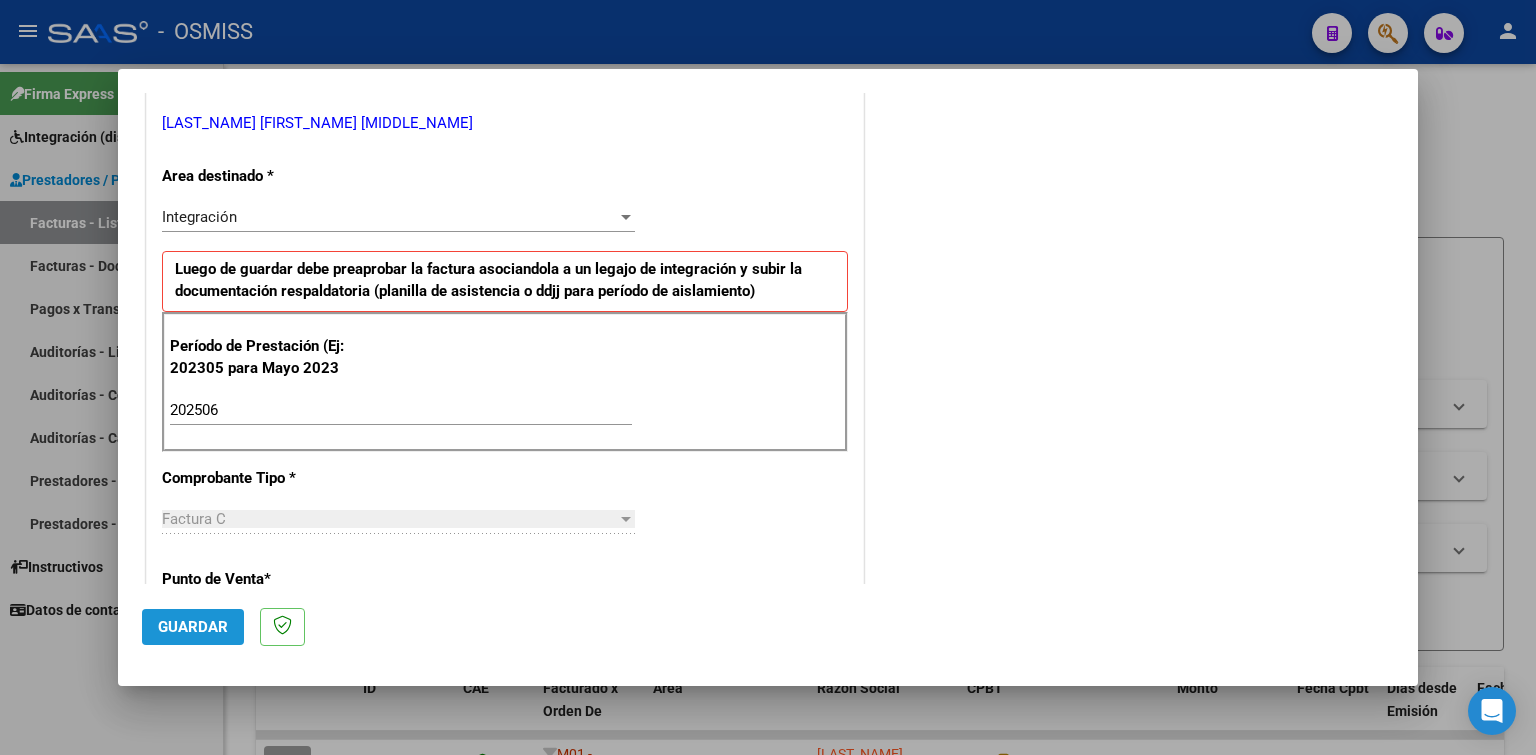 click on "Guardar" 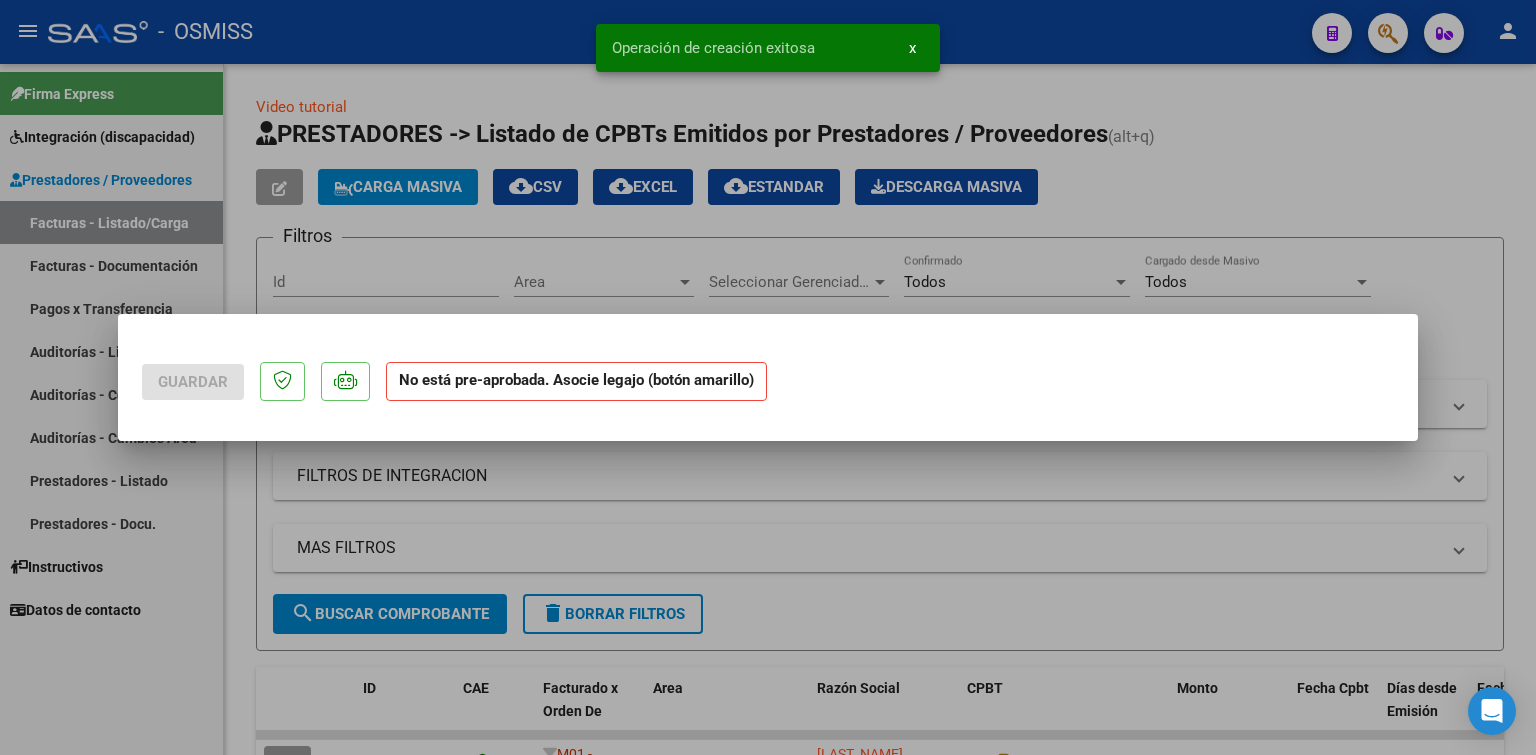 scroll, scrollTop: 0, scrollLeft: 0, axis: both 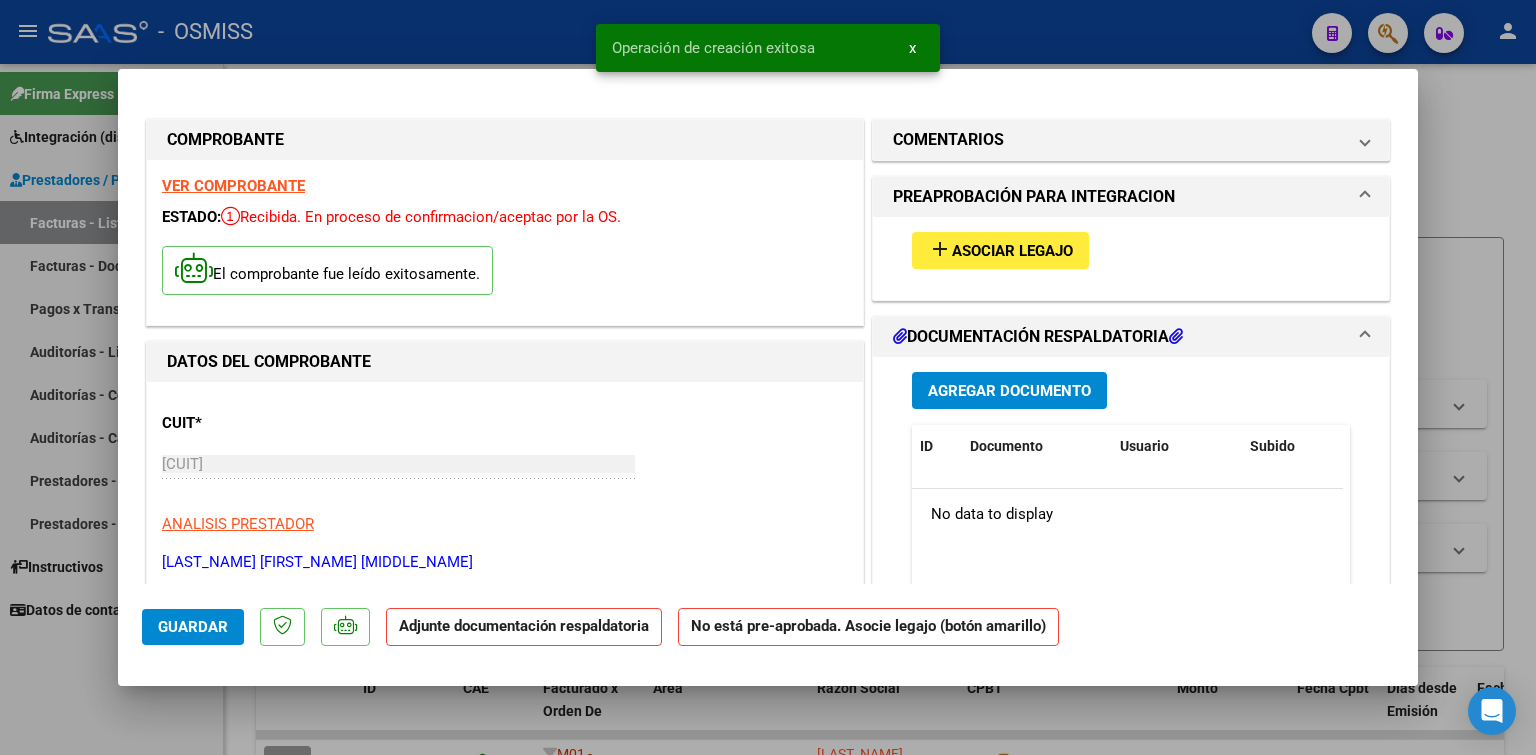 click on "Asociar Legajo" at bounding box center (1012, 251) 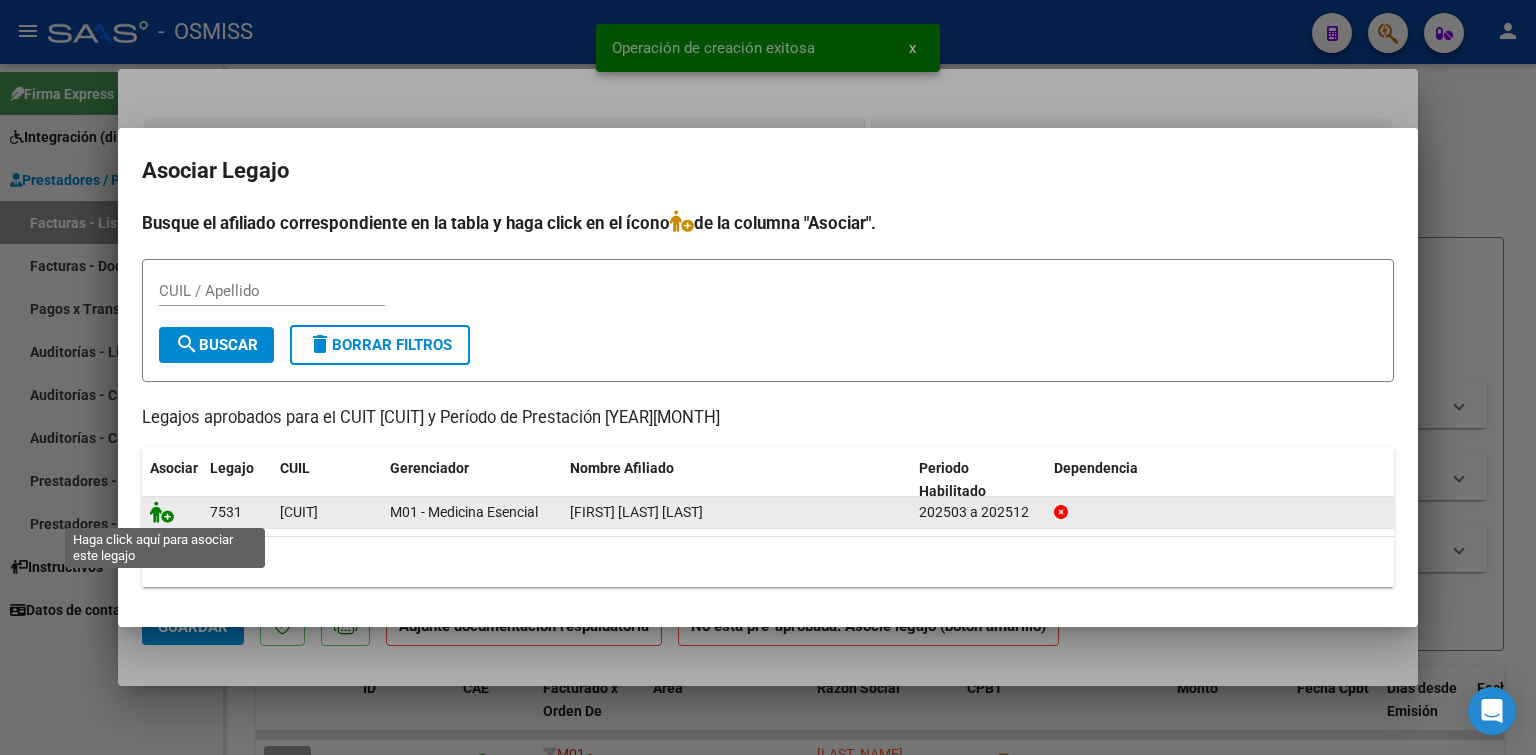 click 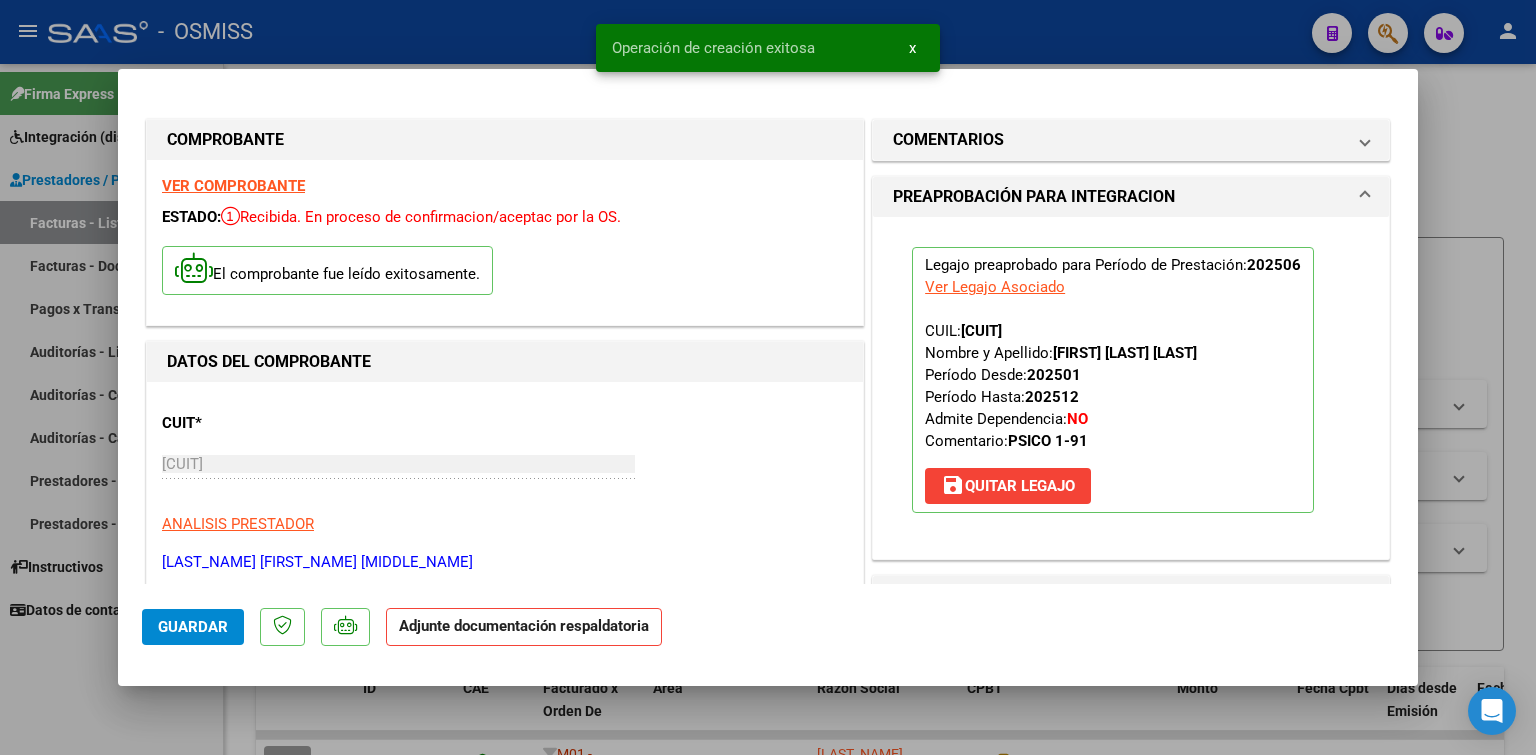 scroll, scrollTop: 400, scrollLeft: 0, axis: vertical 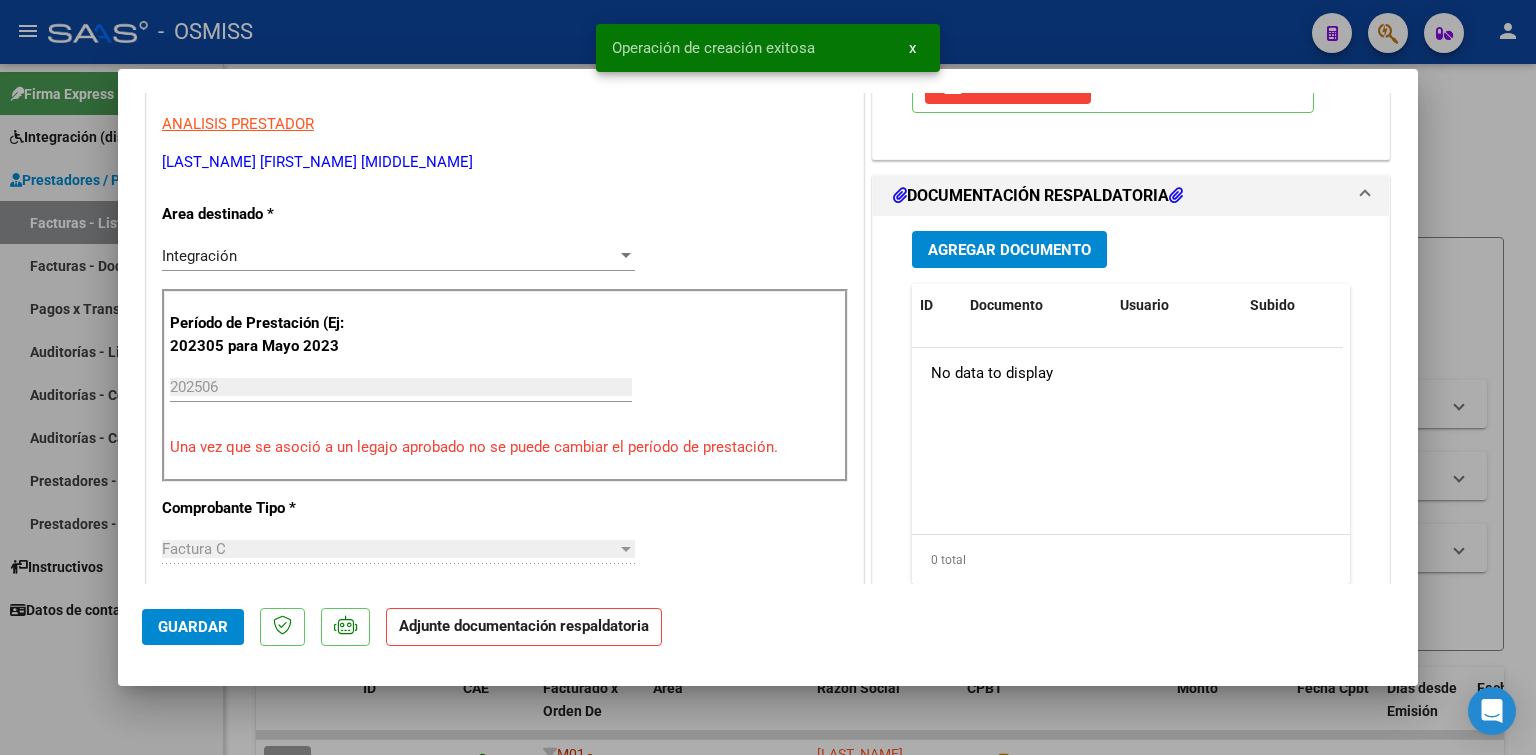 click on "Agregar Documento ID Documento Usuario Subido Acción No data to display  0 total   1" at bounding box center (1131, 415) 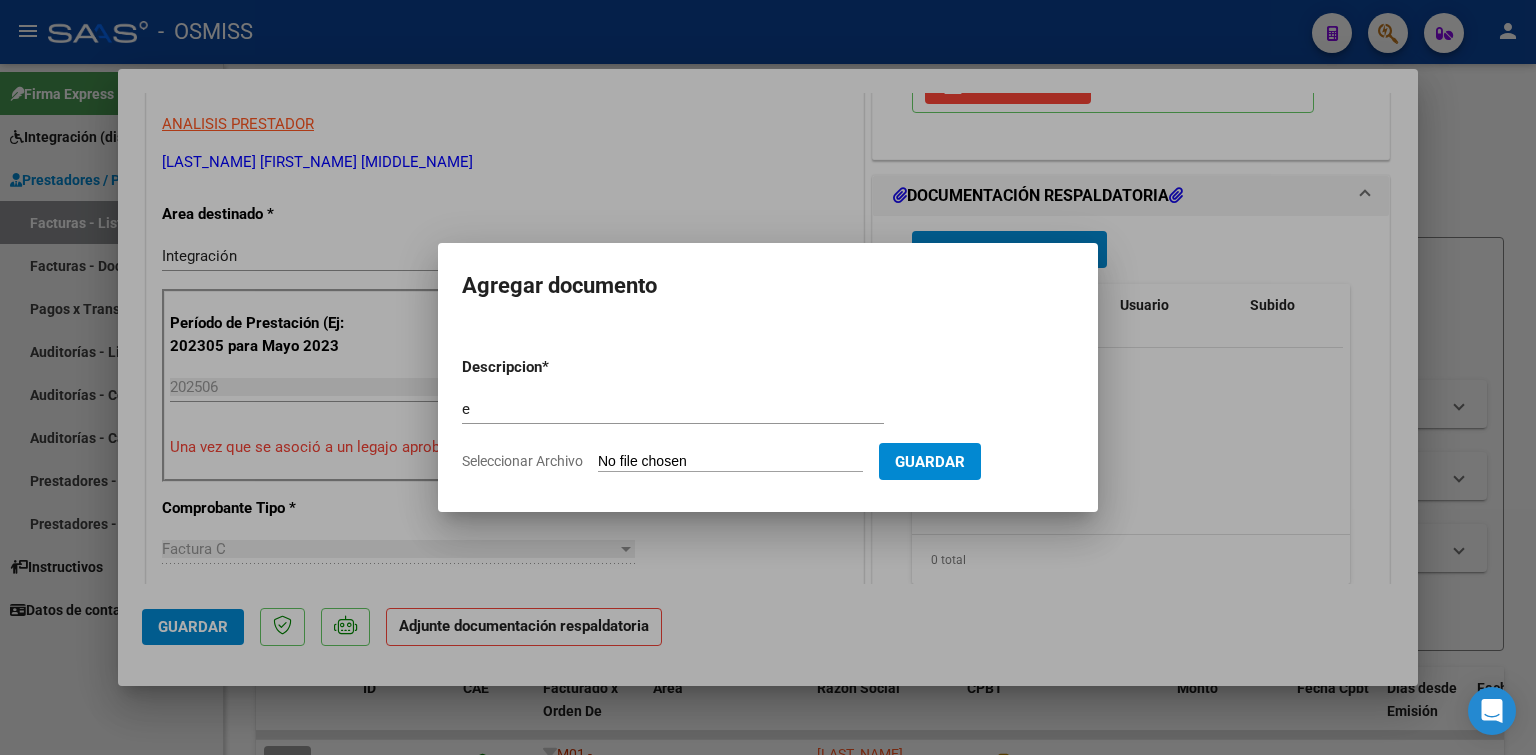 click on "Seleccionar Archivo" 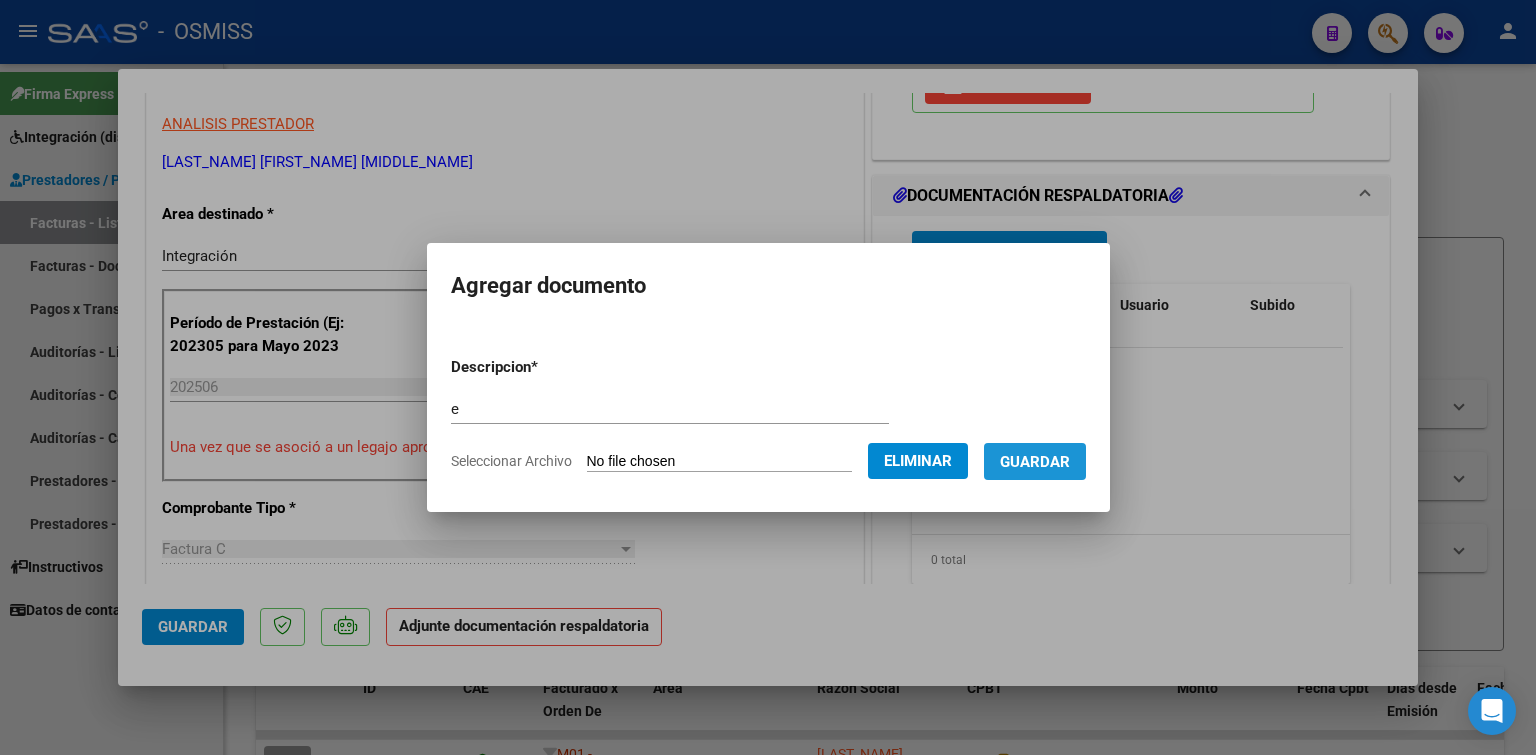 click on "Guardar" at bounding box center [1035, 461] 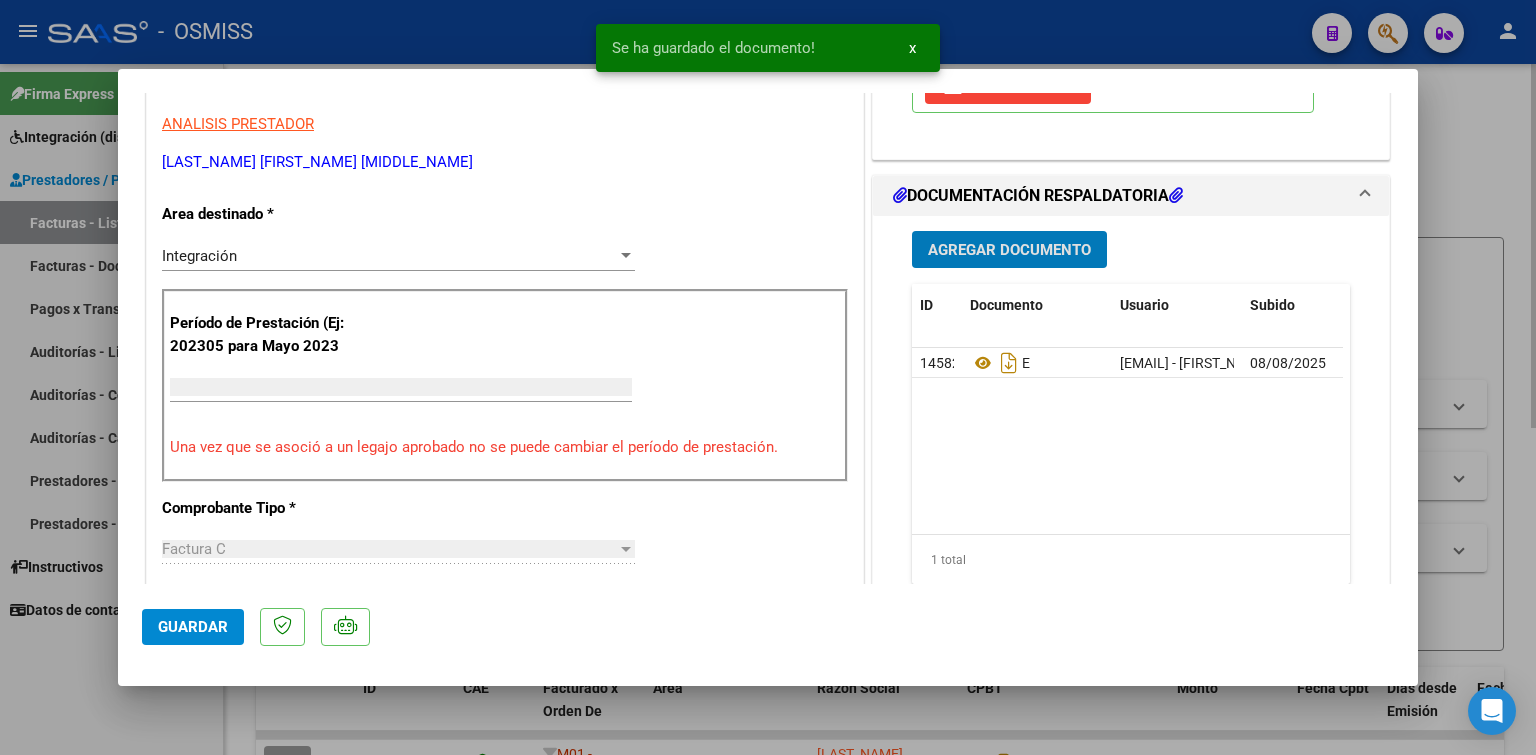 scroll, scrollTop: 0, scrollLeft: 0, axis: both 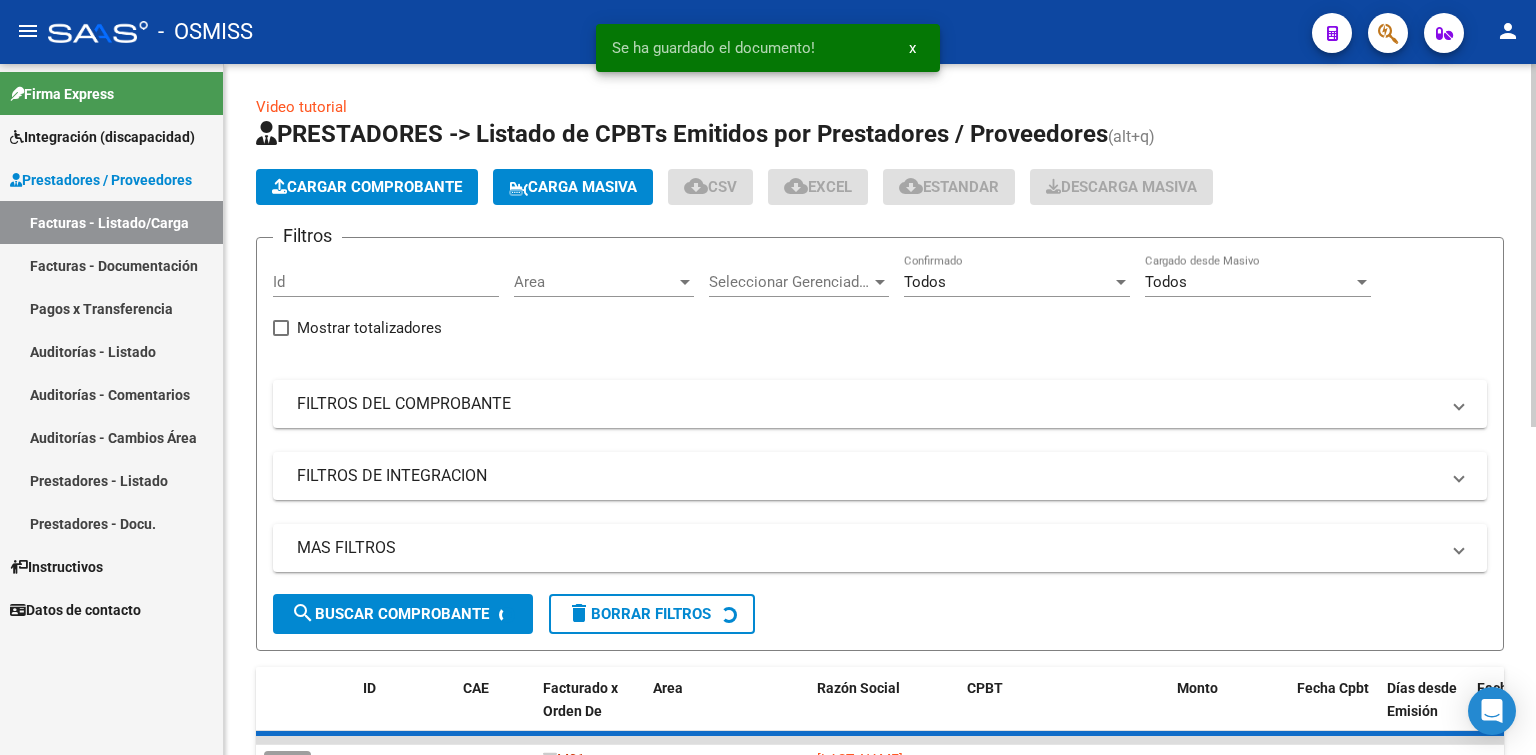 click on "Cargar Comprobante" 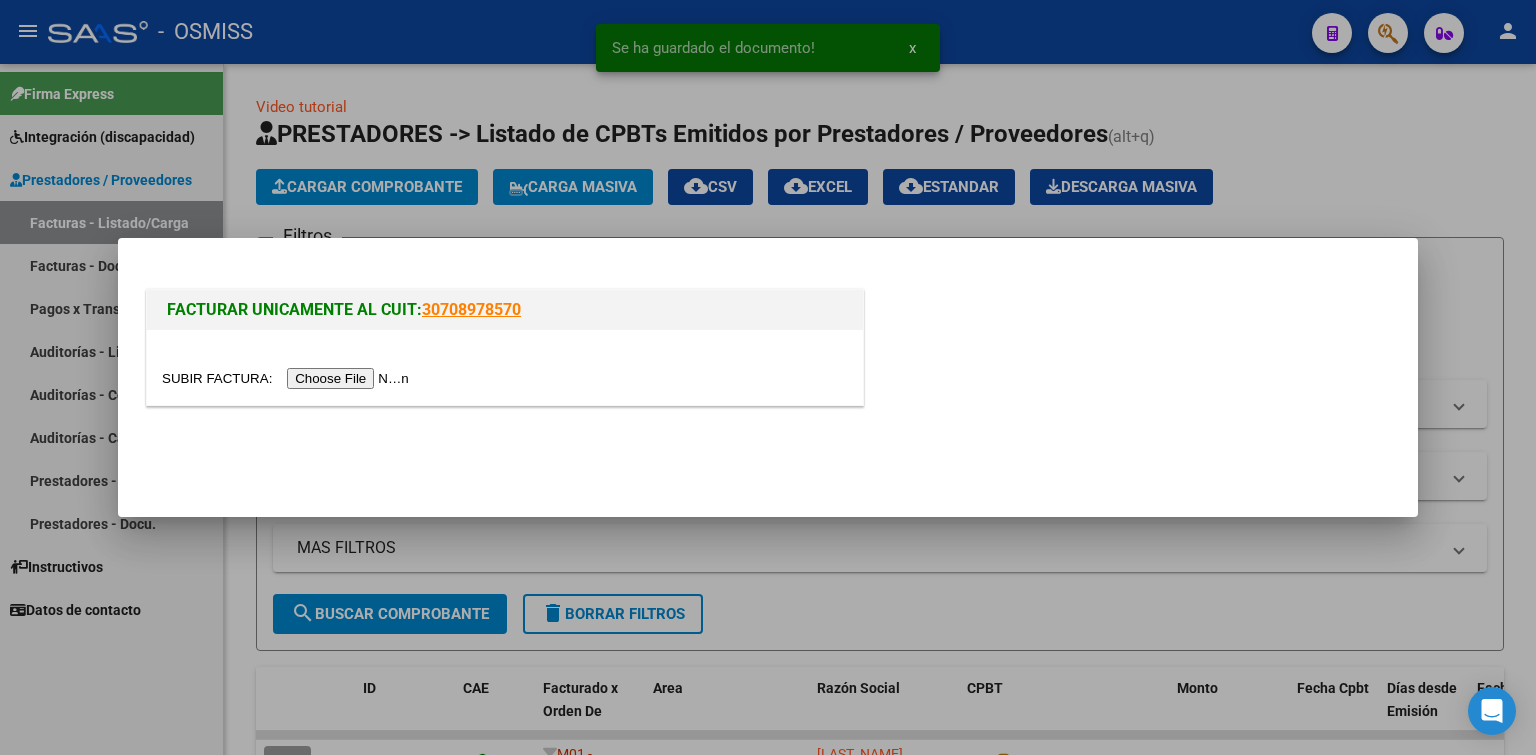 click at bounding box center [288, 378] 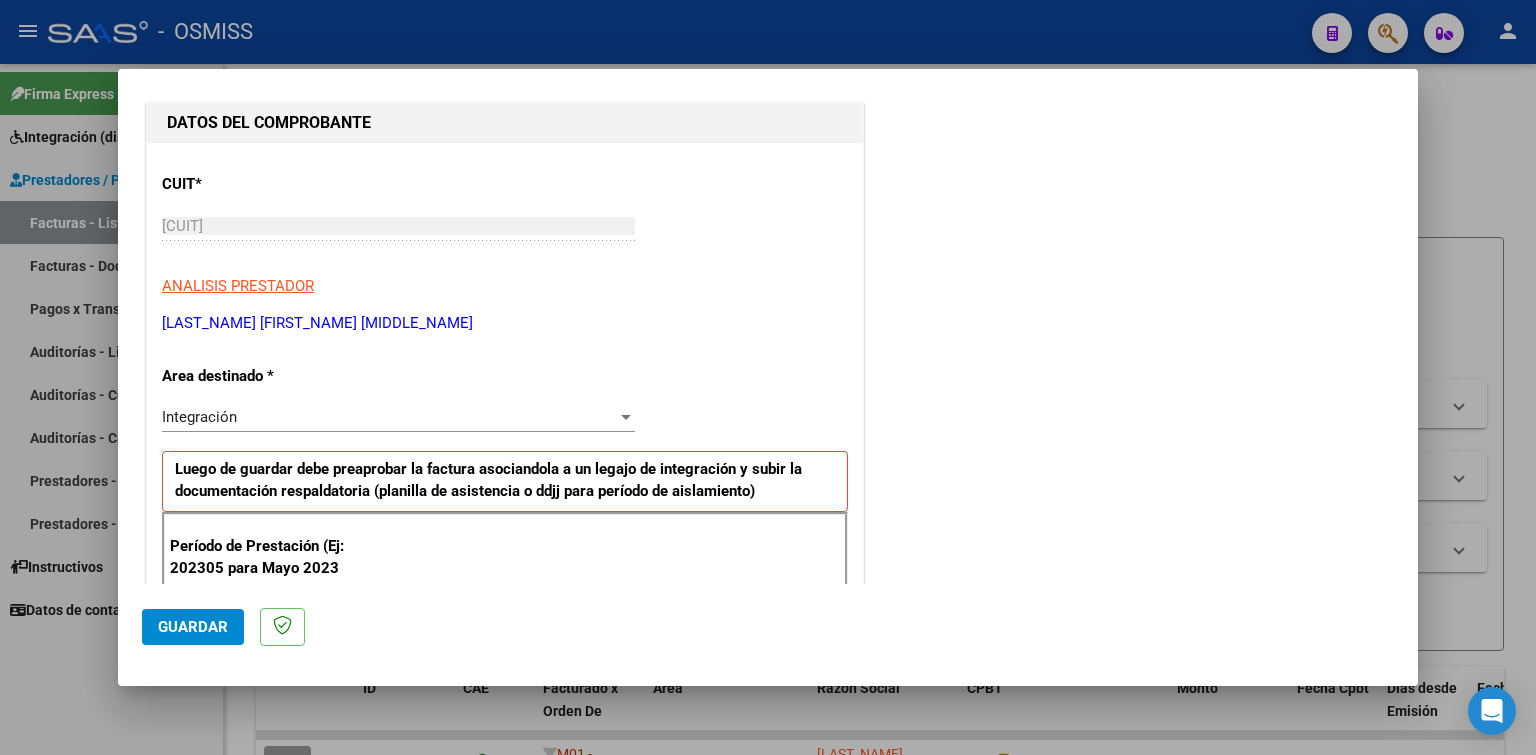scroll, scrollTop: 300, scrollLeft: 0, axis: vertical 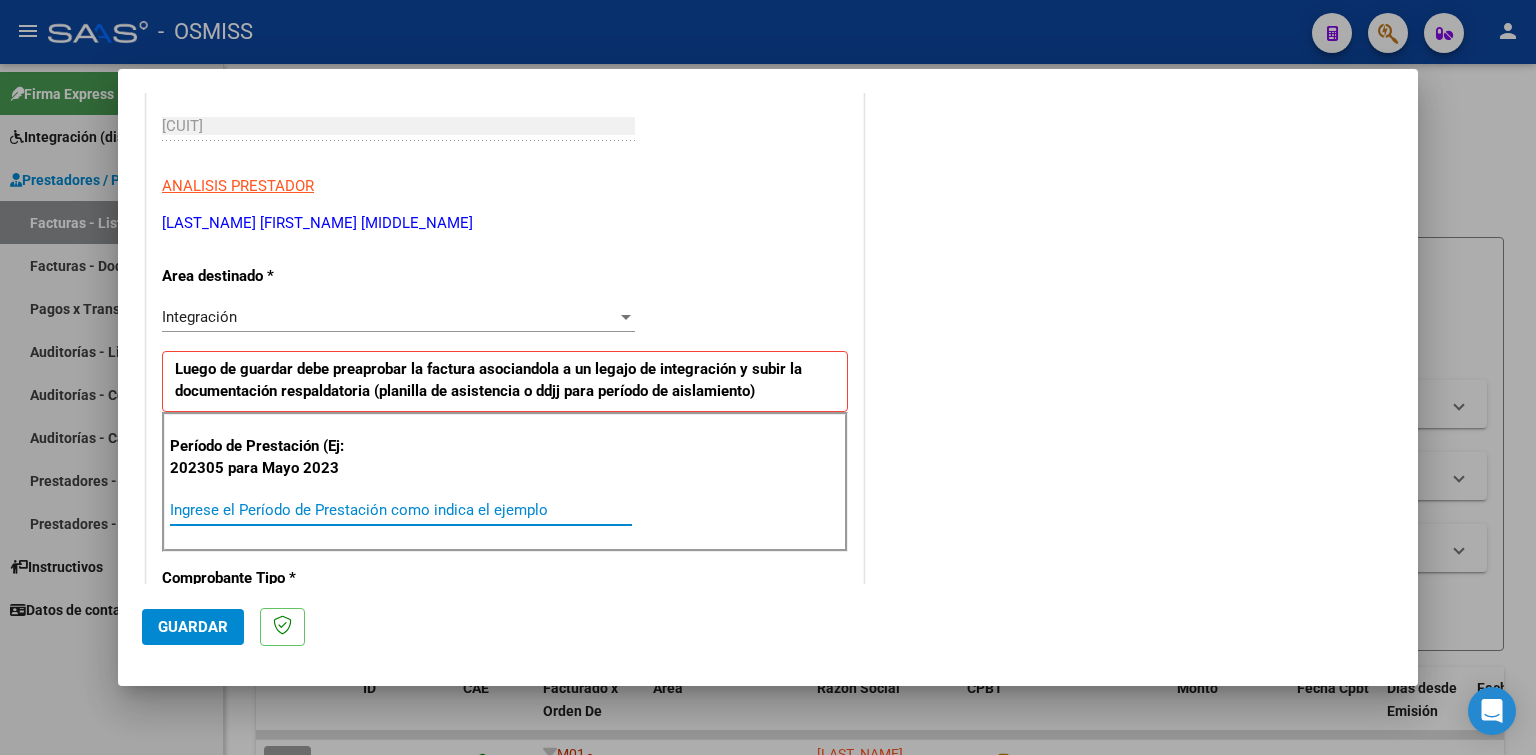 paste on "202507" 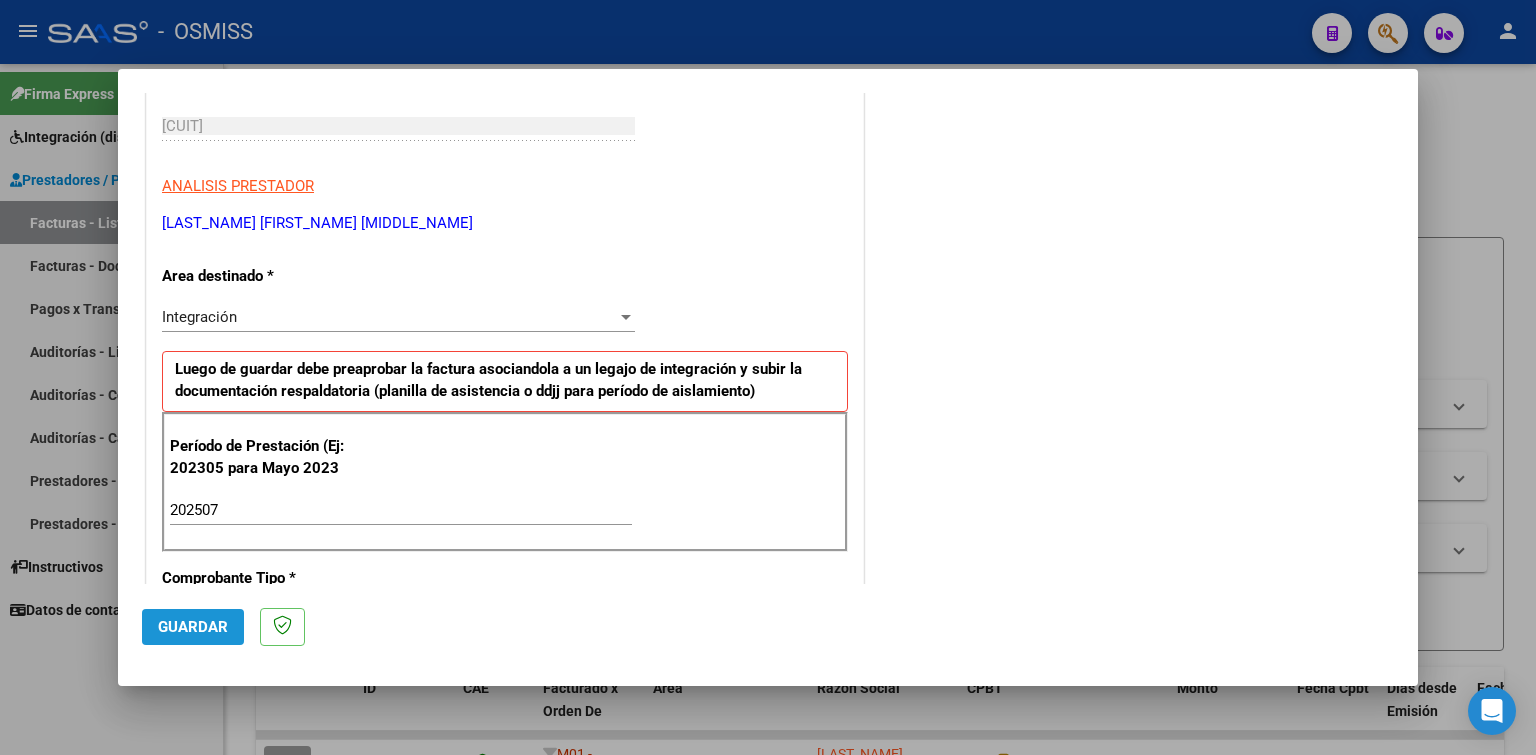 click on "Guardar" 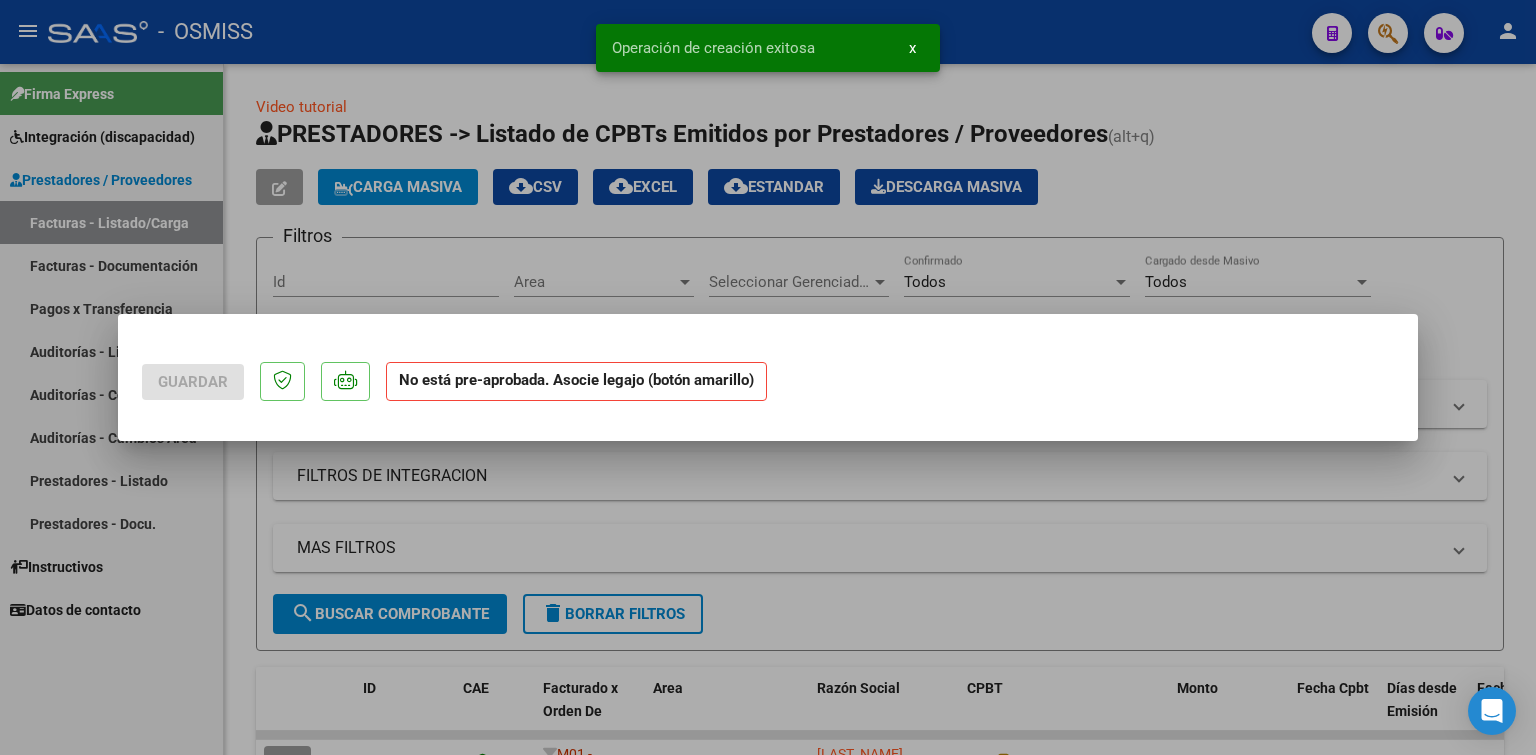 scroll, scrollTop: 0, scrollLeft: 0, axis: both 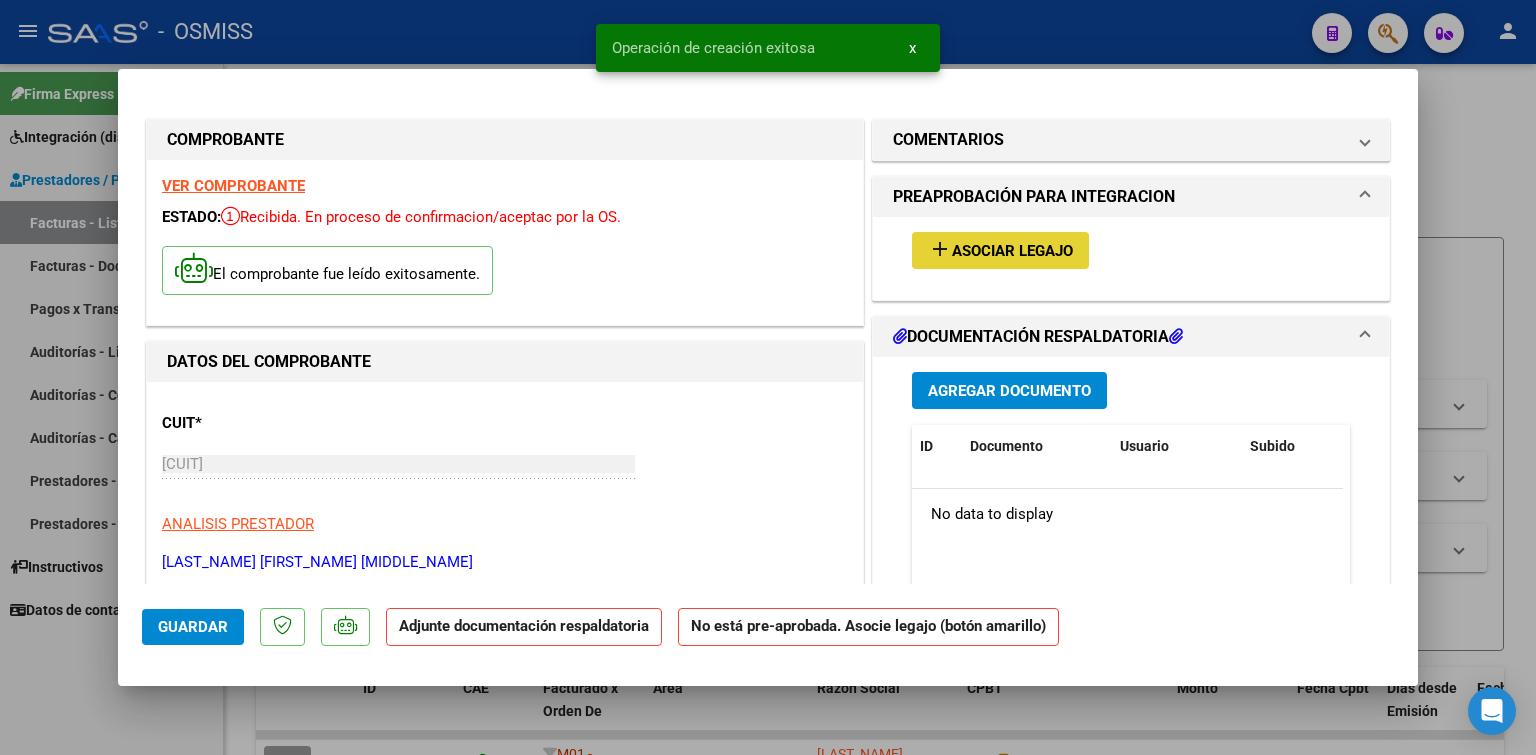 click on "add Asociar Legajo" at bounding box center [1000, 250] 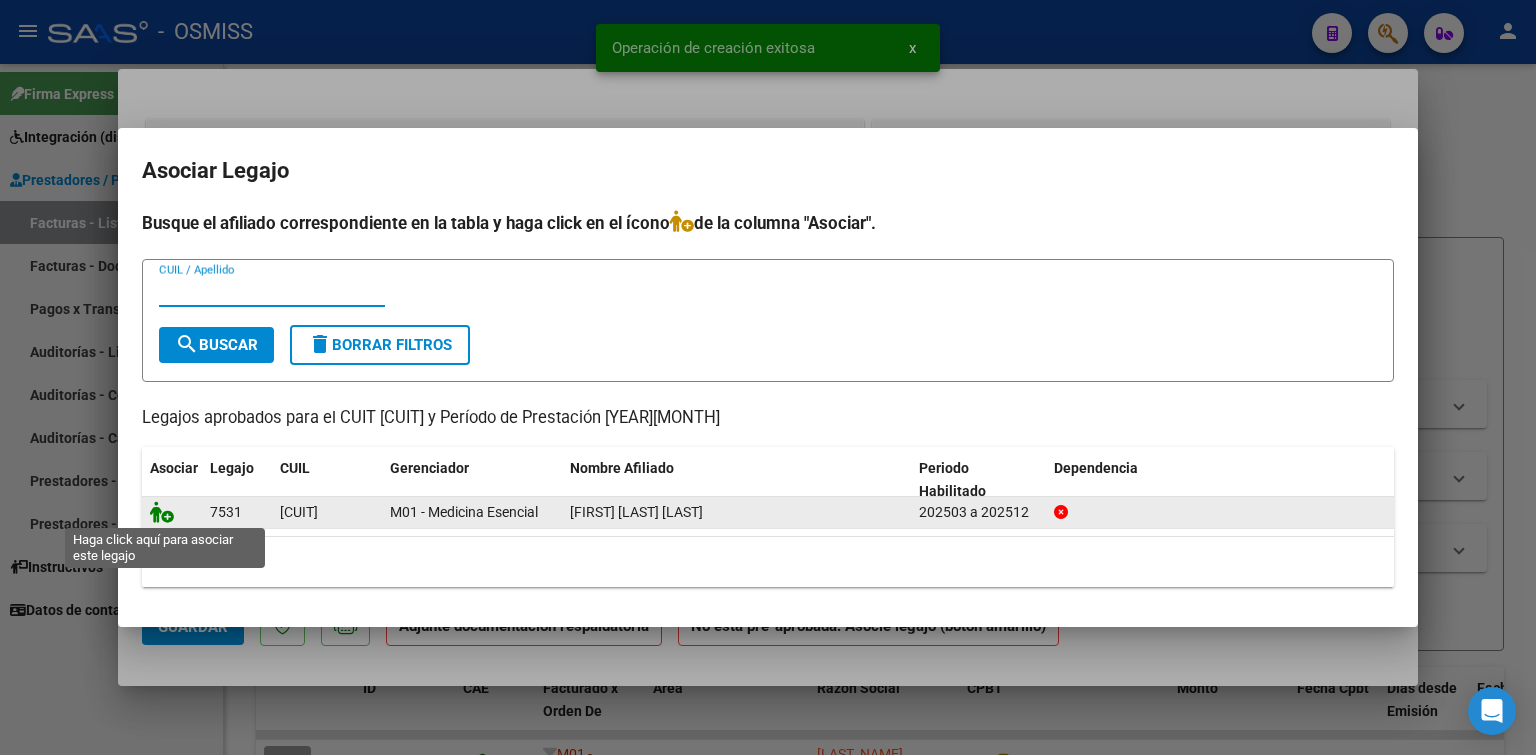 click 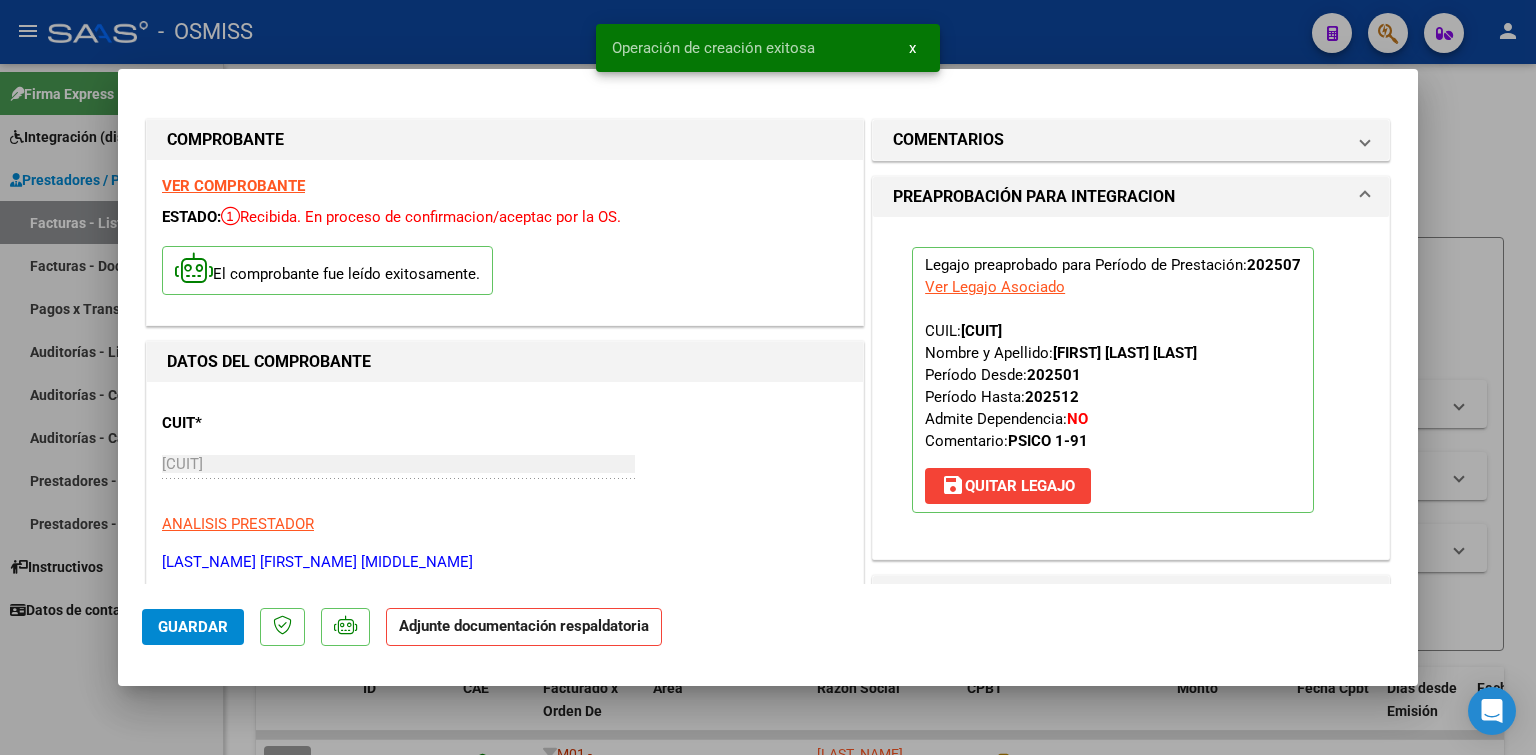 scroll, scrollTop: 500, scrollLeft: 0, axis: vertical 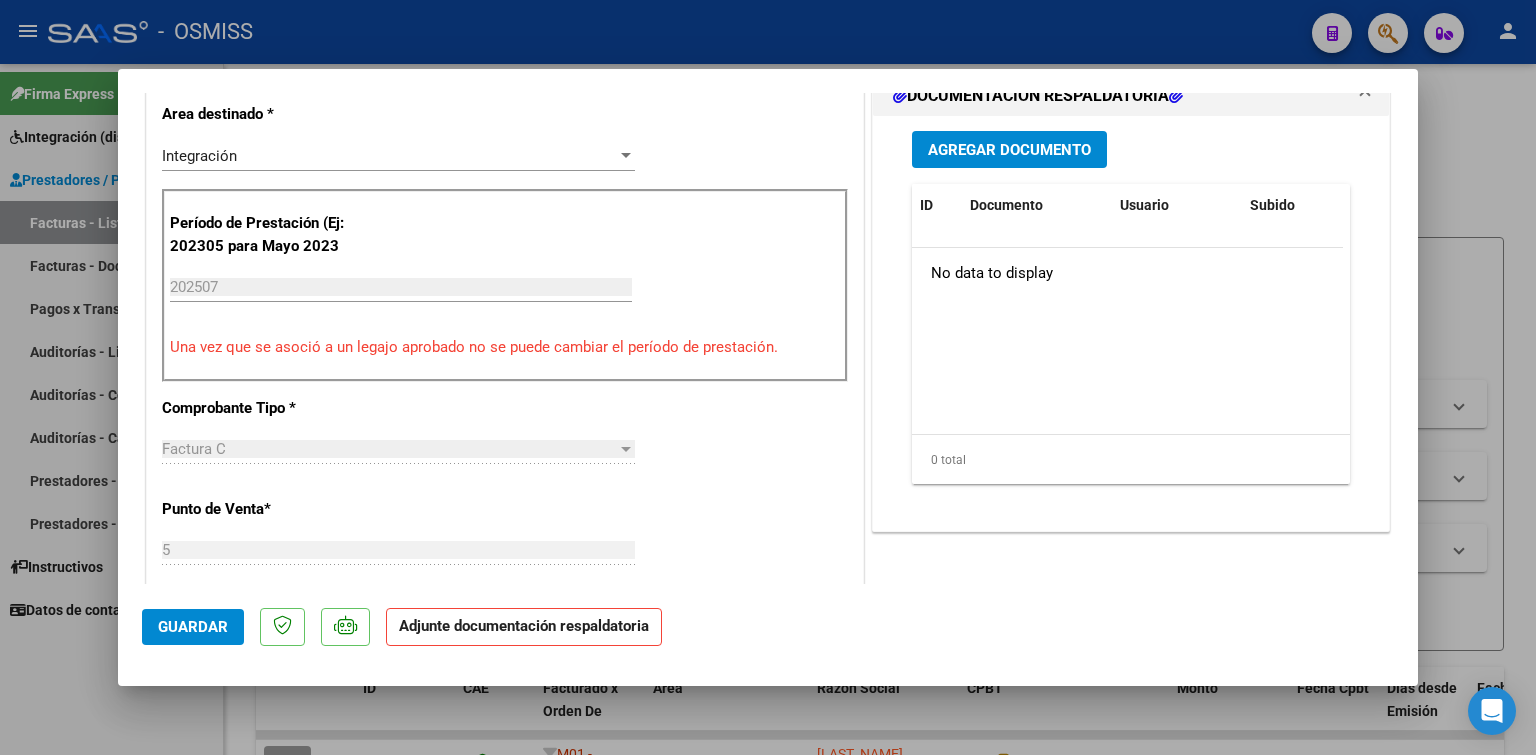 click on "Agregar Documento" at bounding box center (1009, 150) 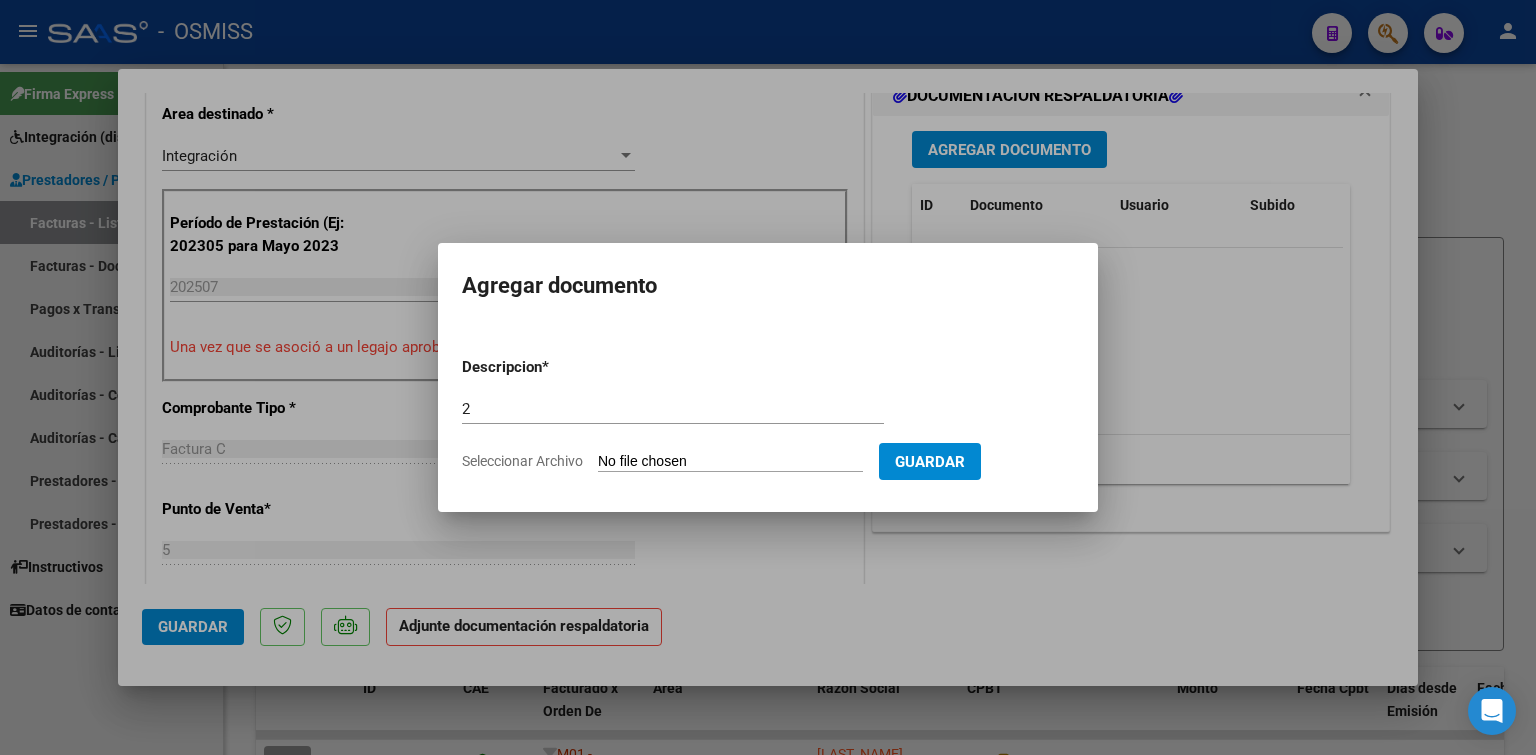 click on "Seleccionar Archivo" at bounding box center [730, 462] 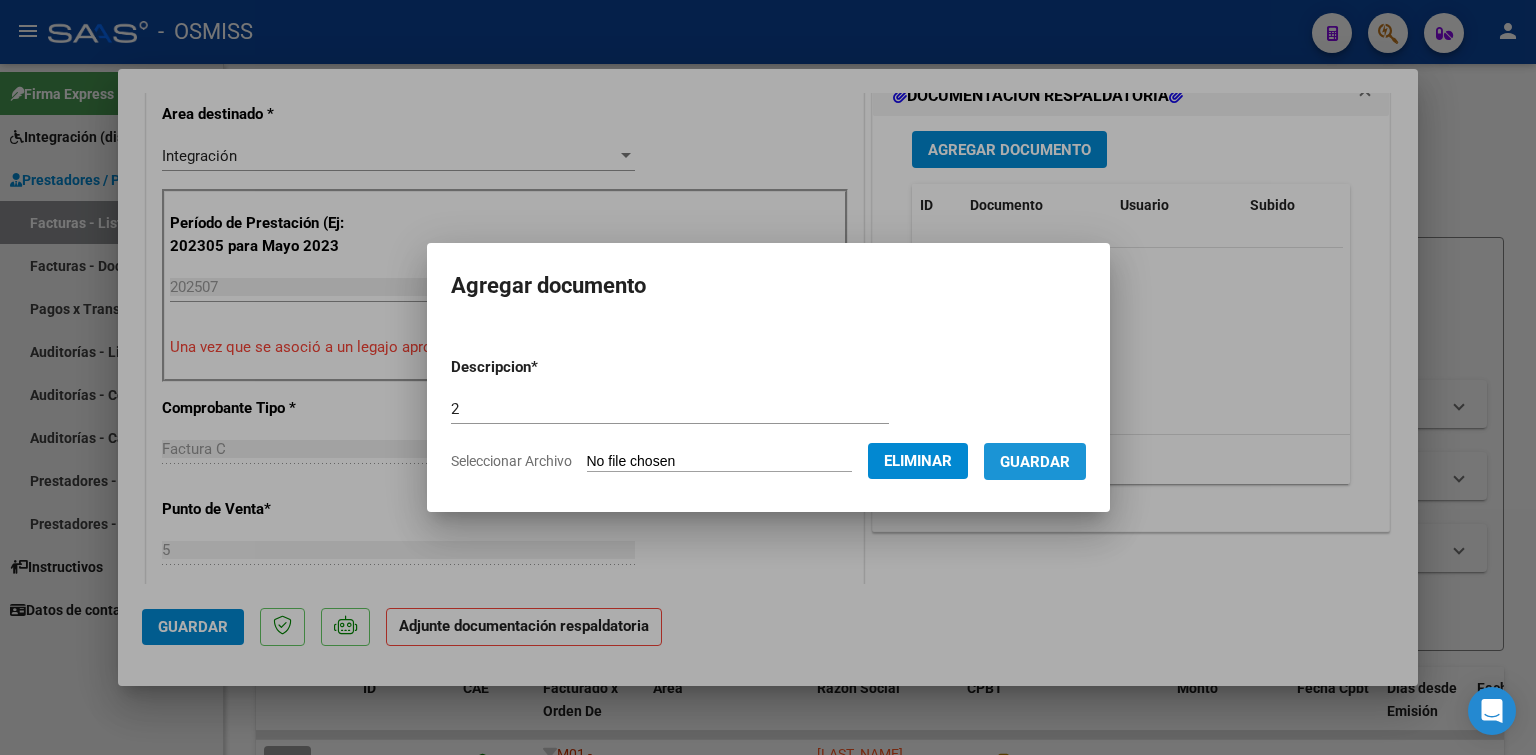 click on "Guardar" at bounding box center (1035, 462) 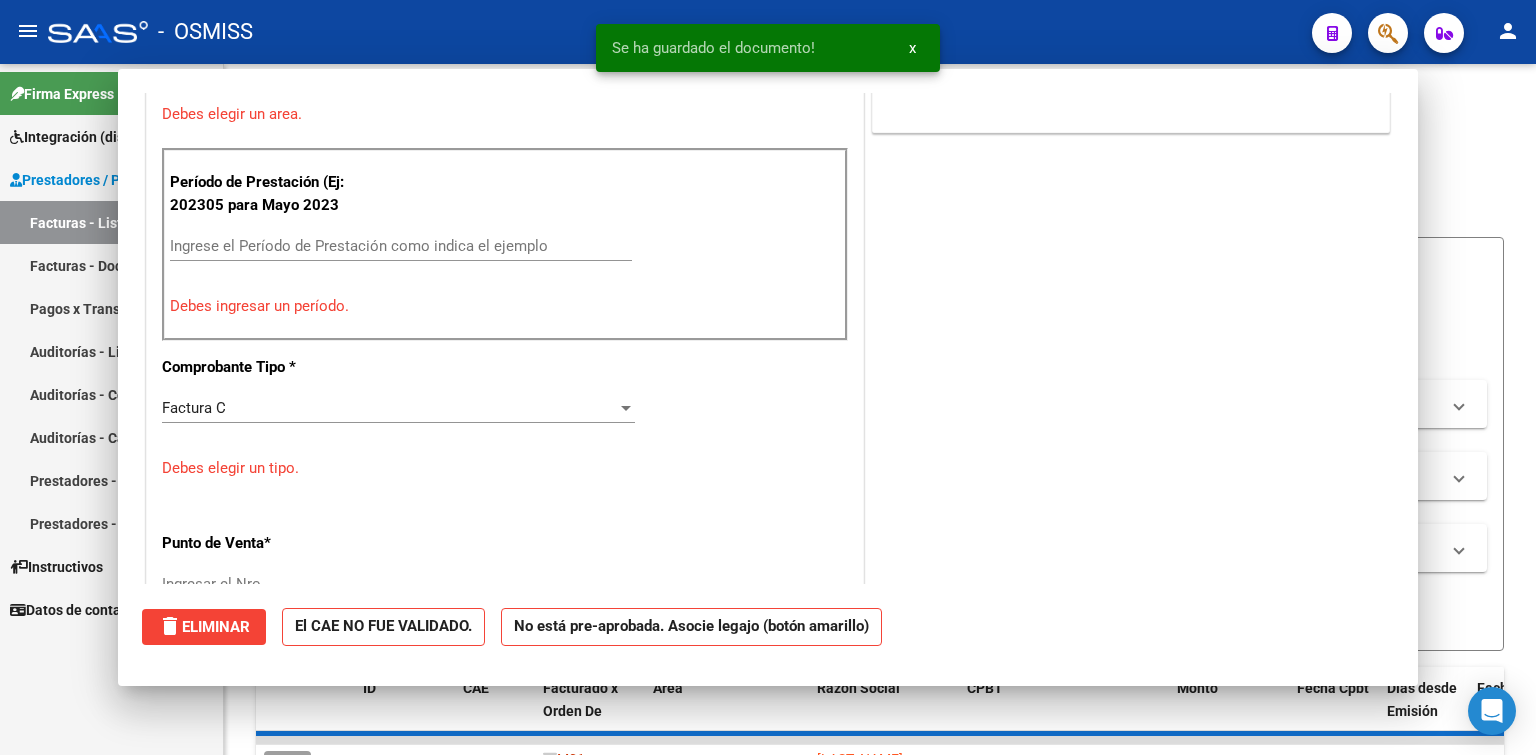 scroll, scrollTop: 0, scrollLeft: 0, axis: both 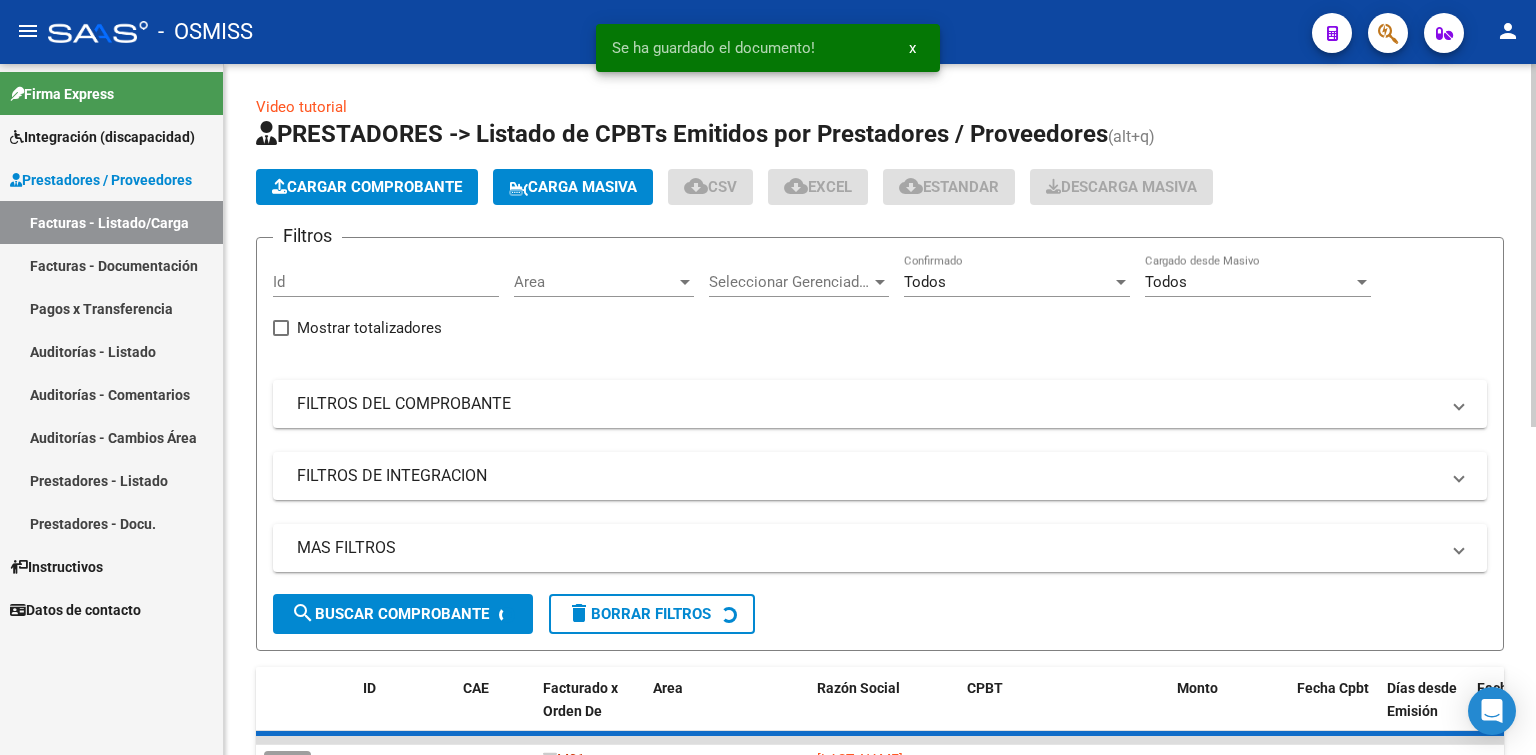 click on "PRESTADORES -> Listado de CPBTs Emitidos por Prestadores / Proveedores (alt+q)   Cargar Comprobante
Carga Masiva  cloud_download  CSV  cloud_download  EXCEL  cloud_download  Estandar   Descarga Masiva
Filtros Id Area Area Seleccionar Gerenciador Seleccionar Gerenciador Todos Confirmado Todos Cargado desde Masivo   Mostrar totalizadores   FILTROS DEL COMPROBANTE  Comprobante Tipo Comprobante Tipo Start date – End date Fec. Comprobante Desde / Hasta Días Emisión Desde(cant. días) Días Emisión Hasta(cant. días) CUIT / Razón Social Pto. Venta Nro. Comprobante Código SSS CAE Válido CAE Válido Todos Cargado Módulo Hosp. Todos Tiene facturacion Apócrifa Hospital Refes  FILTROS DE INTEGRACION  Período De Prestación Campos del Archivo de Rendición Devuelto x SSS (dr_envio) Todos Rendido x SSS (dr_envio) Tipo de Registro Tipo de Registro Período Presentación Período Presentación Campos del Legajo Asociado (preaprobación) Afiliado Legajo (cuil/nombre) Todos Solo facturas preaprobadas Todos" 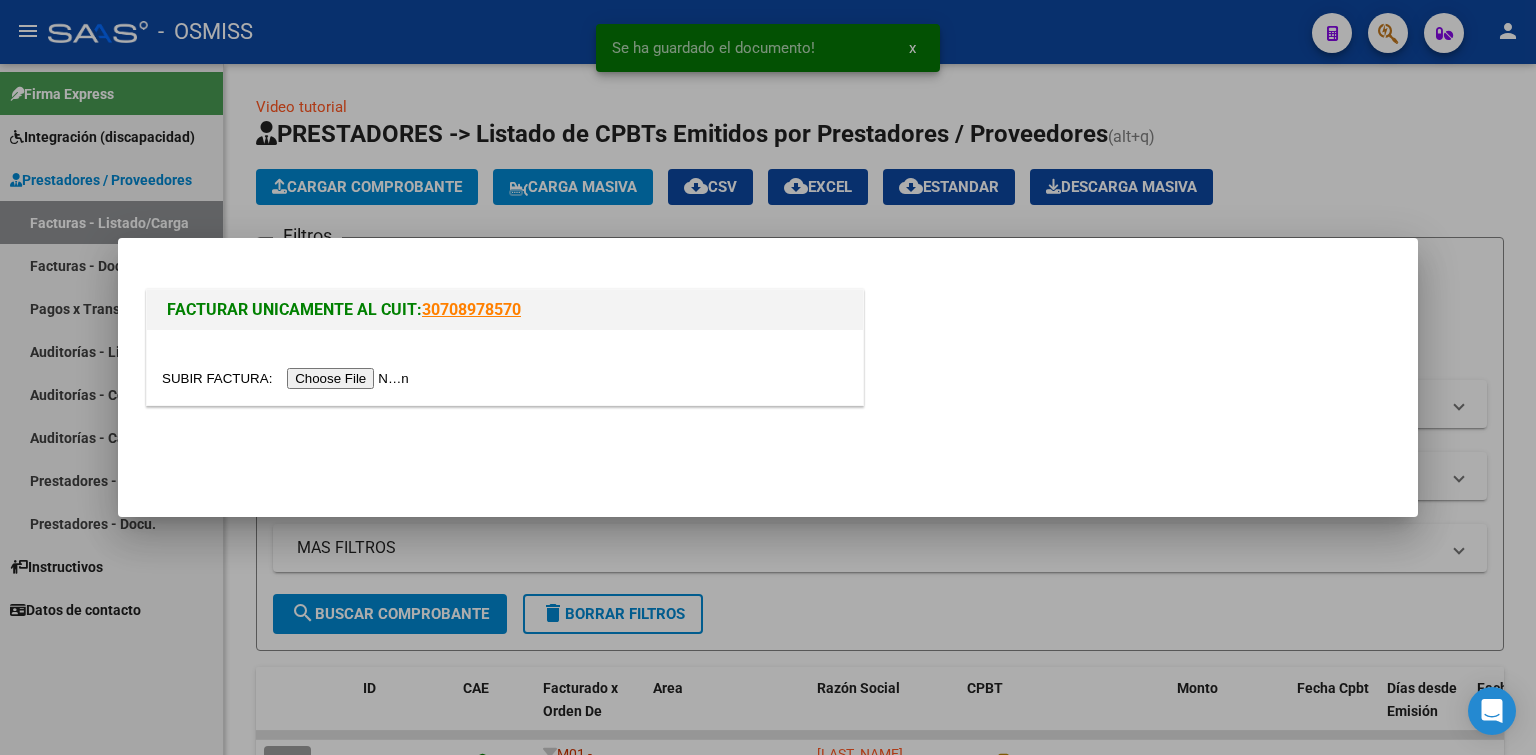 click at bounding box center (288, 378) 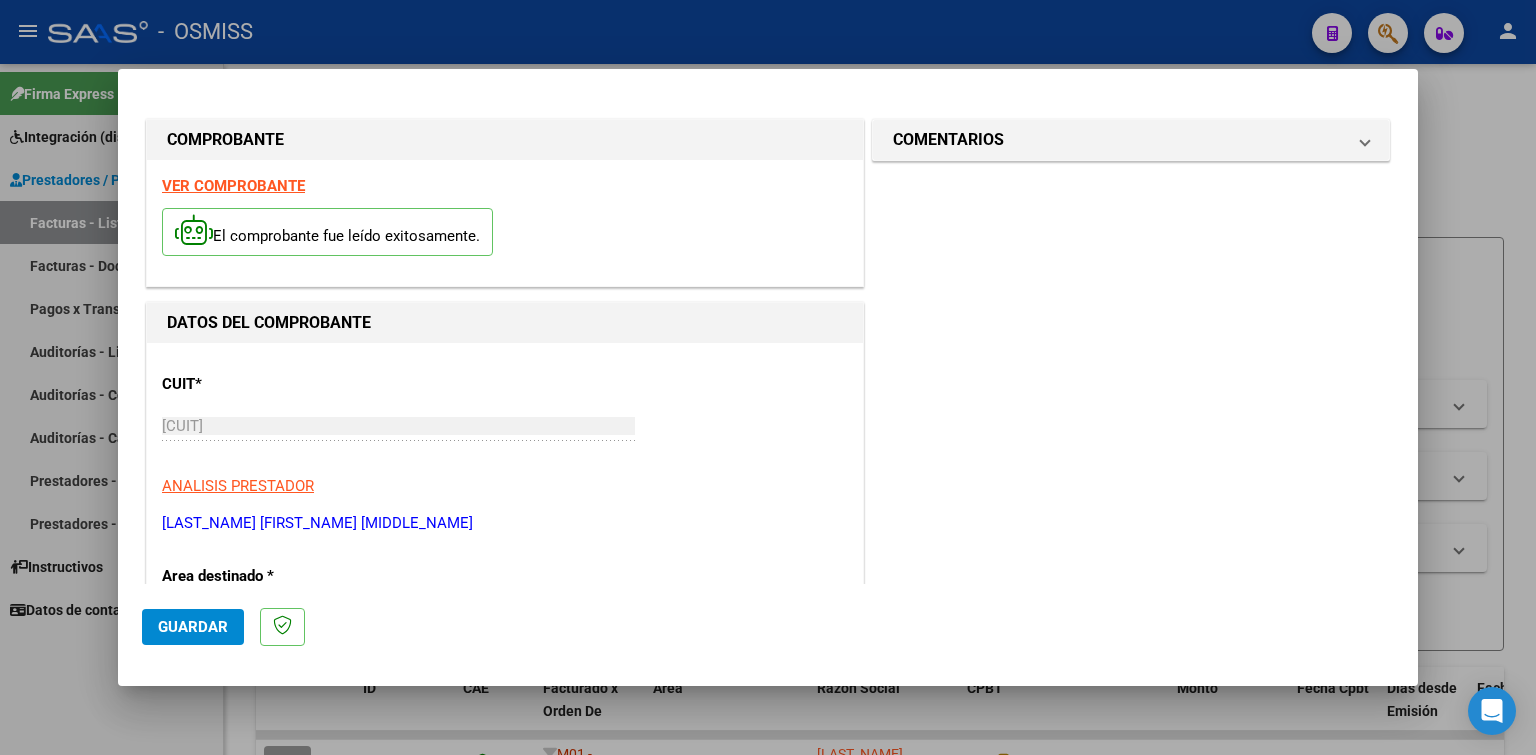 scroll, scrollTop: 500, scrollLeft: 0, axis: vertical 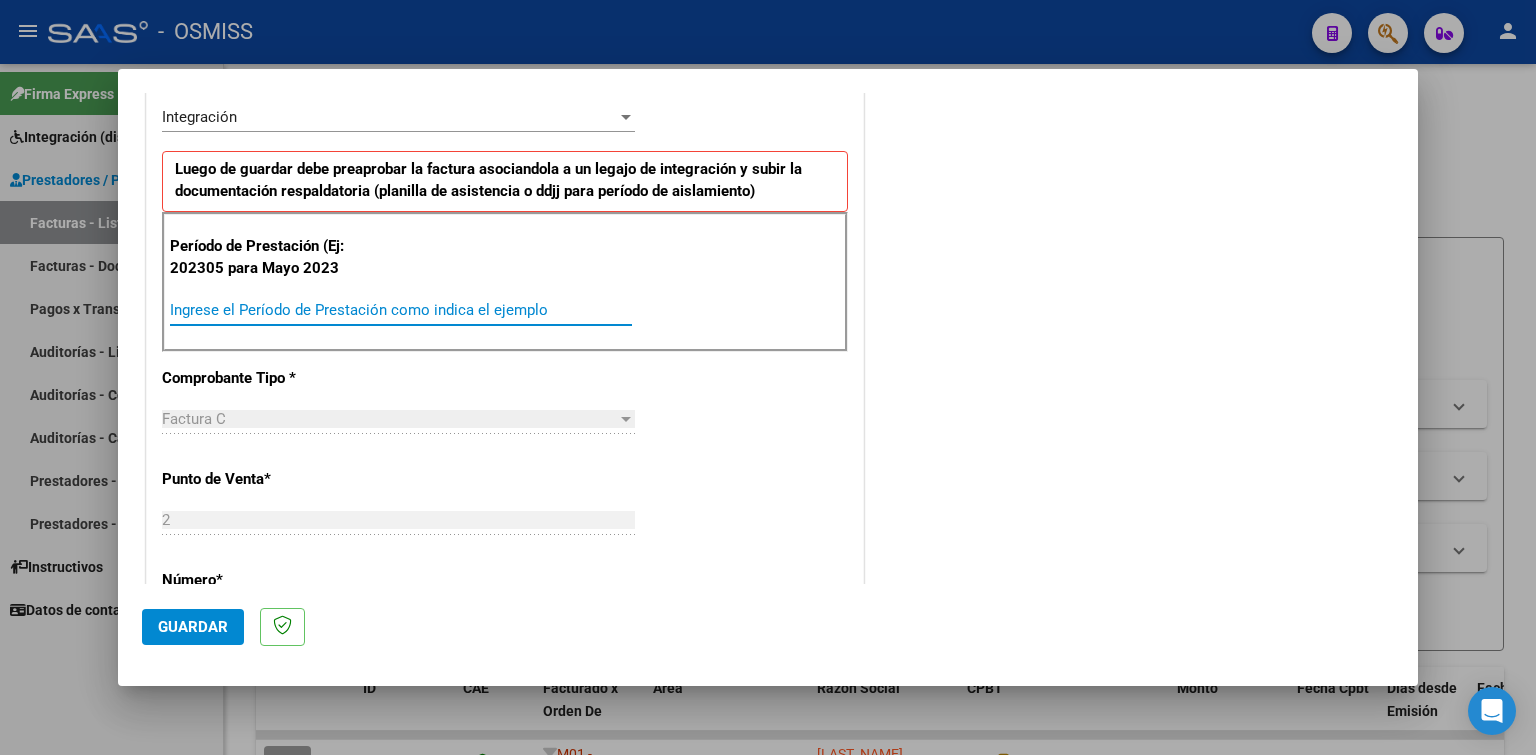 paste on "202507" 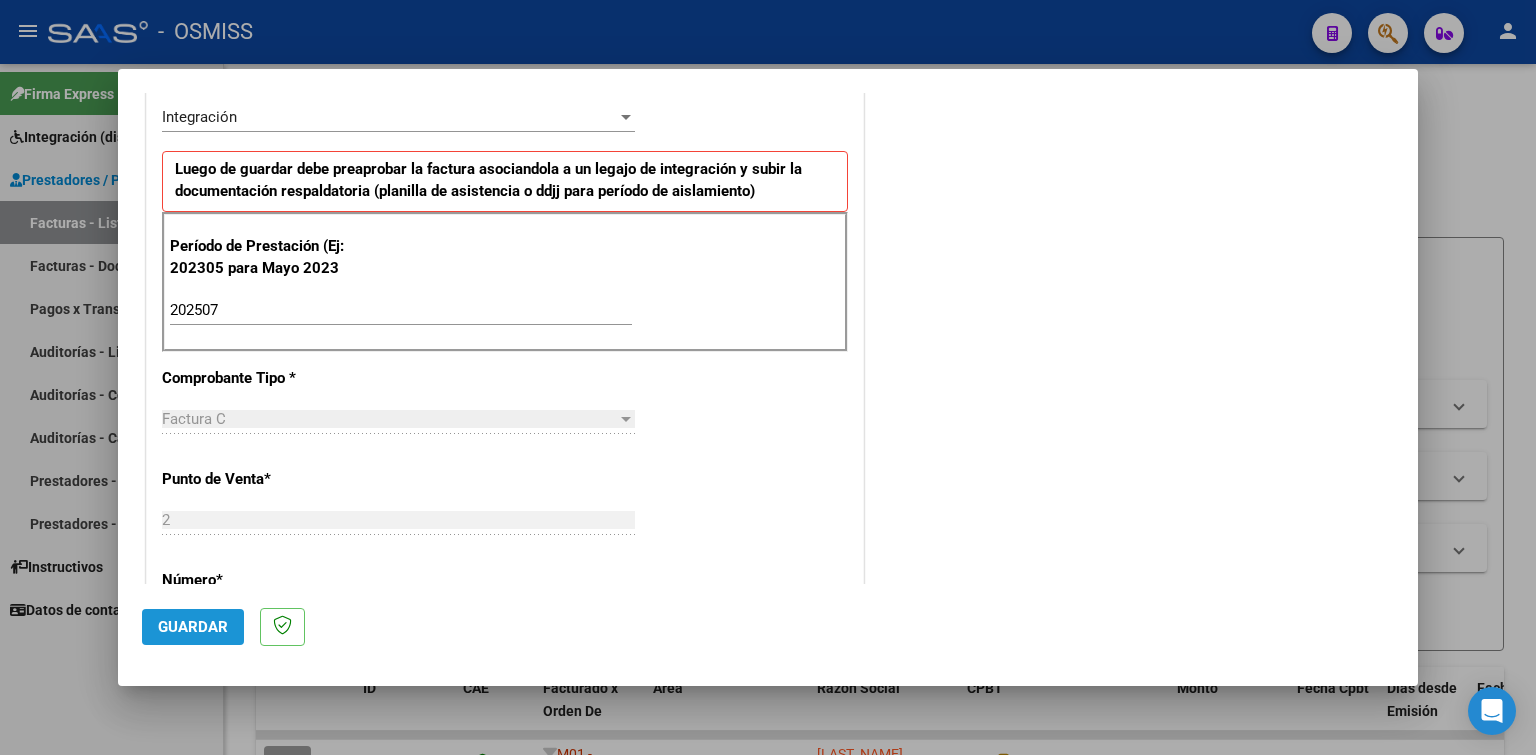 click on "Guardar" 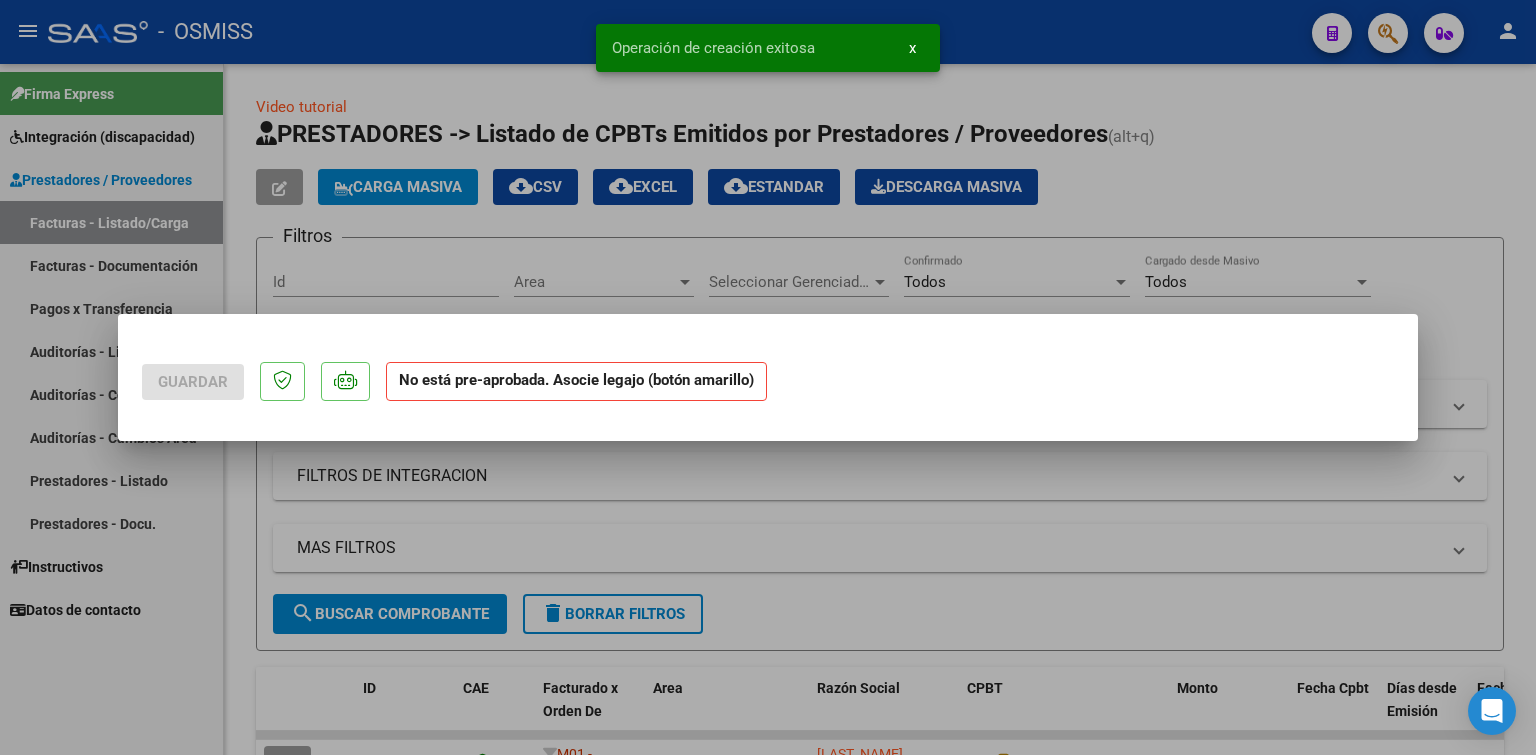 scroll, scrollTop: 0, scrollLeft: 0, axis: both 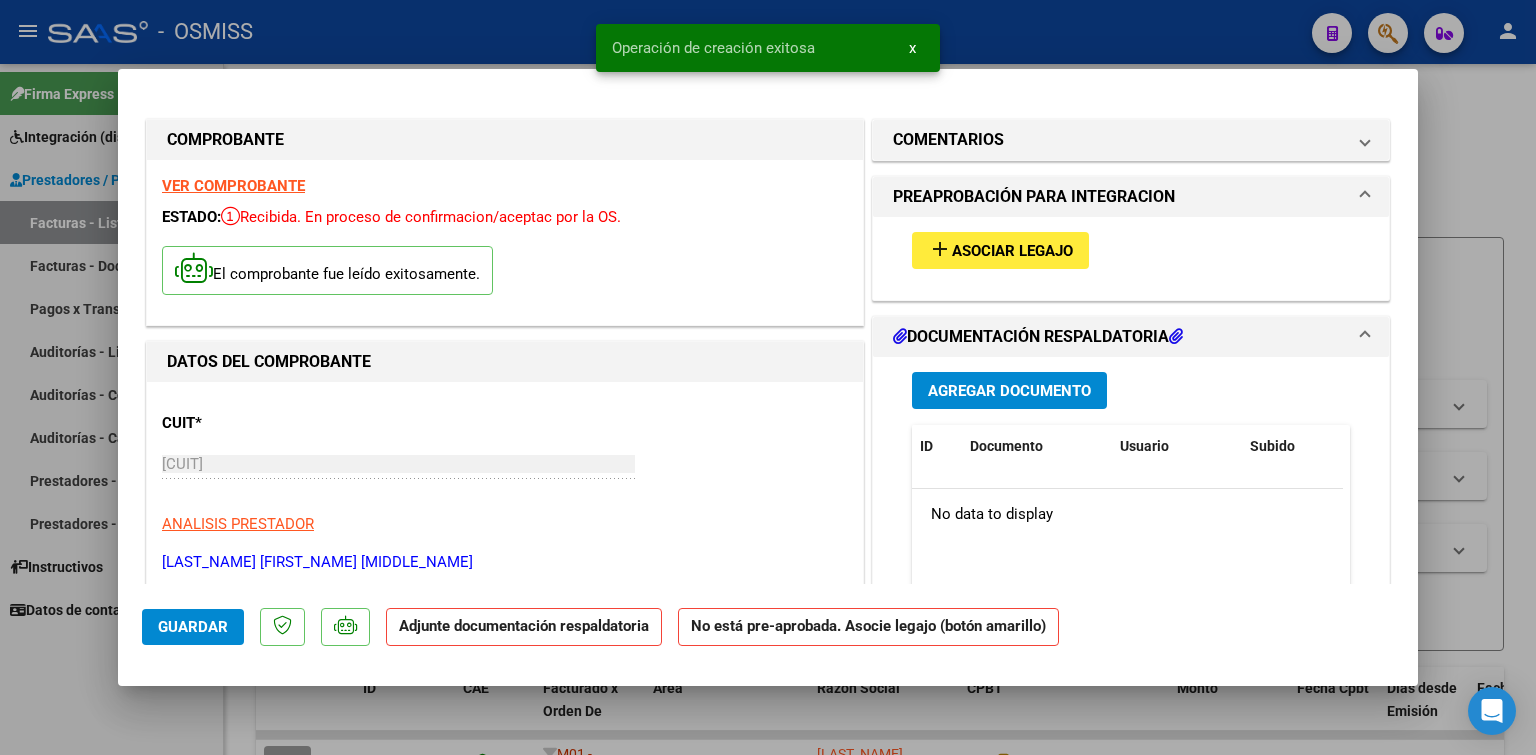click on "Asociar Legajo" at bounding box center [1012, 251] 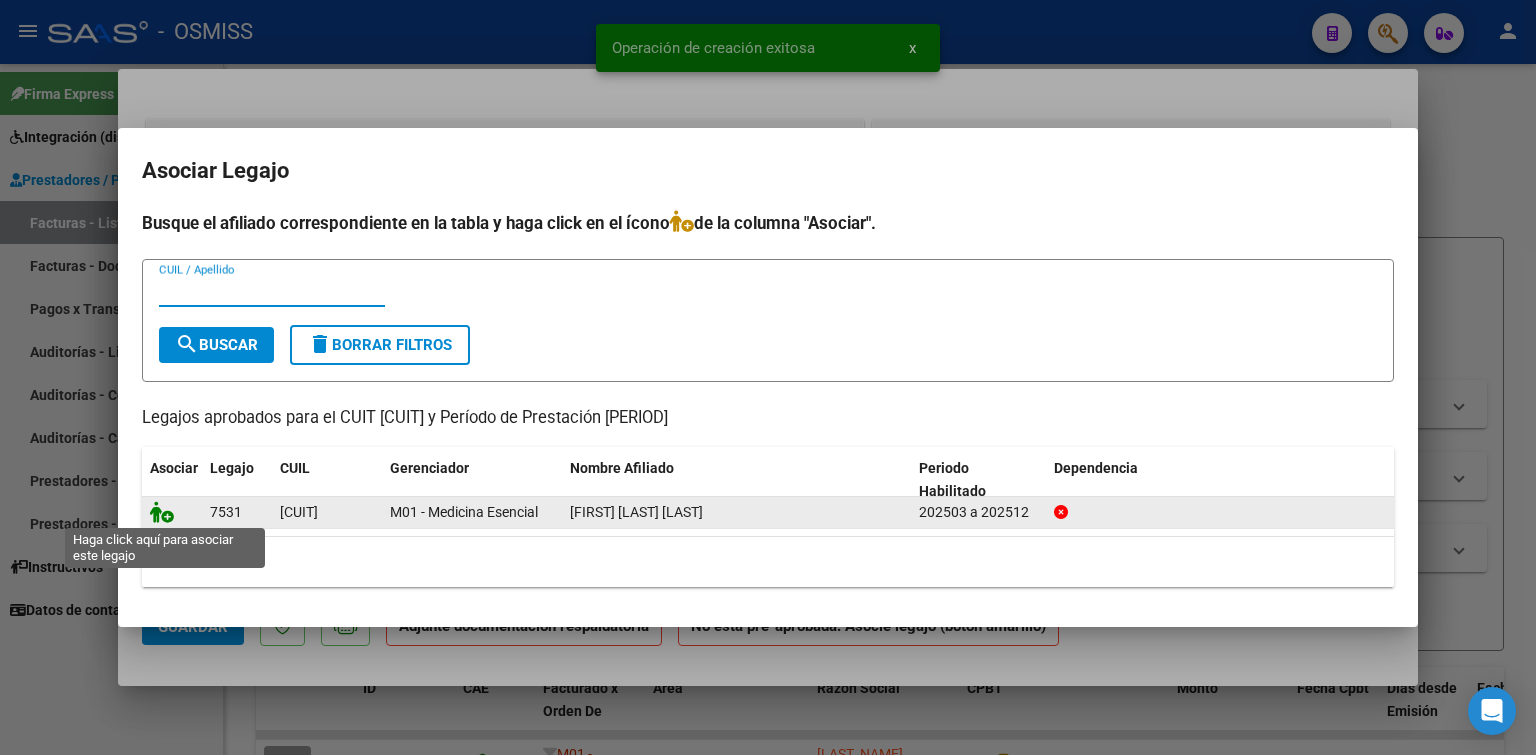 click 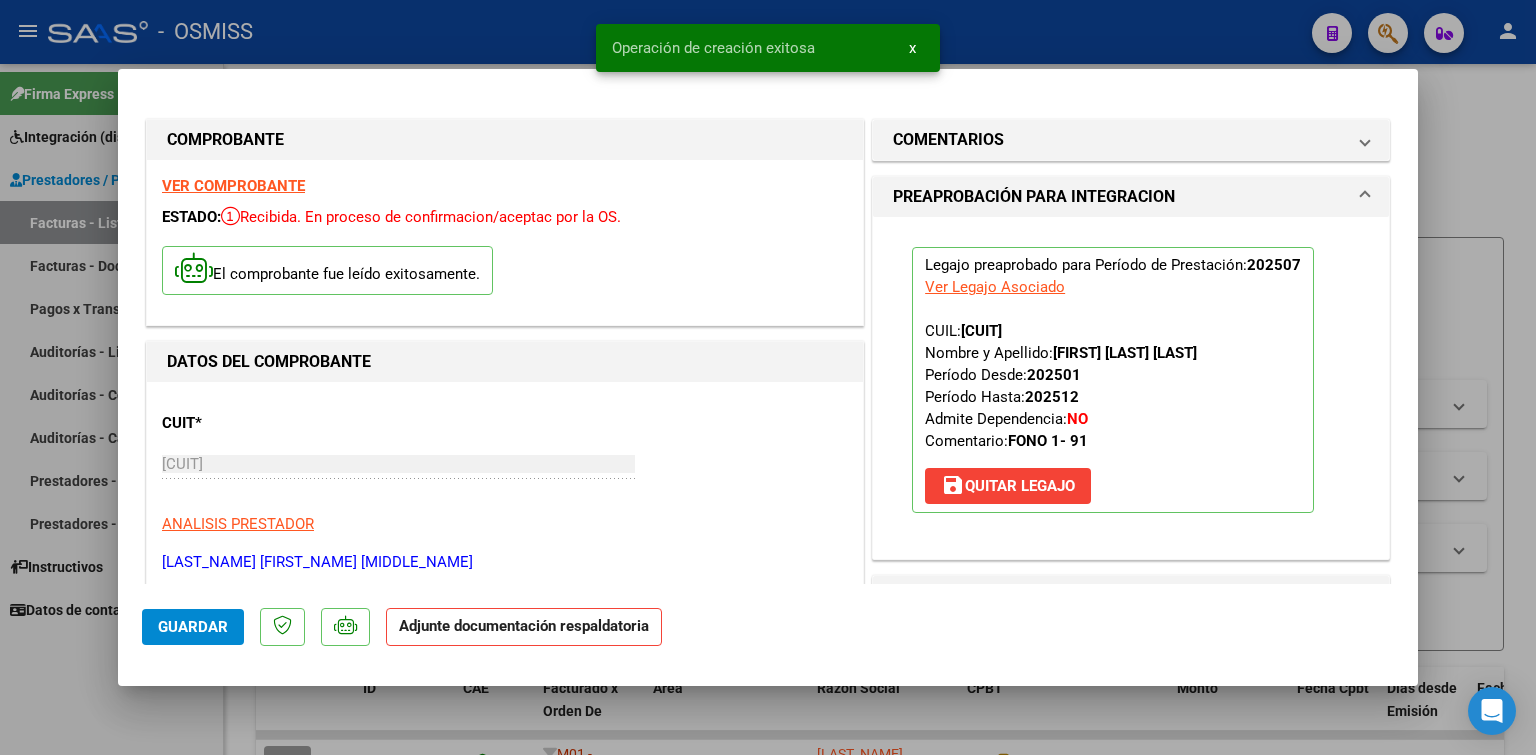 scroll, scrollTop: 200, scrollLeft: 0, axis: vertical 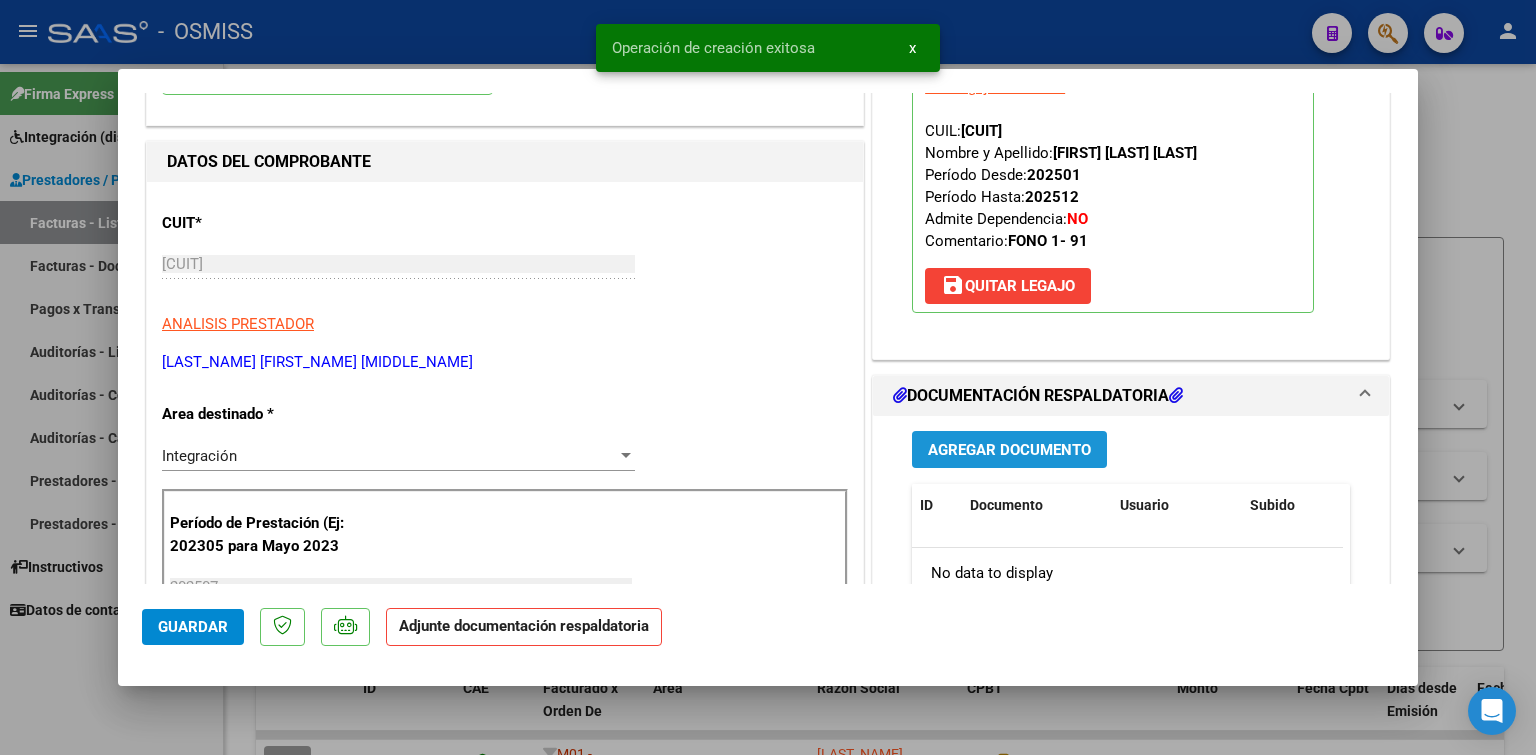 click on "Agregar Documento" at bounding box center [1009, 450] 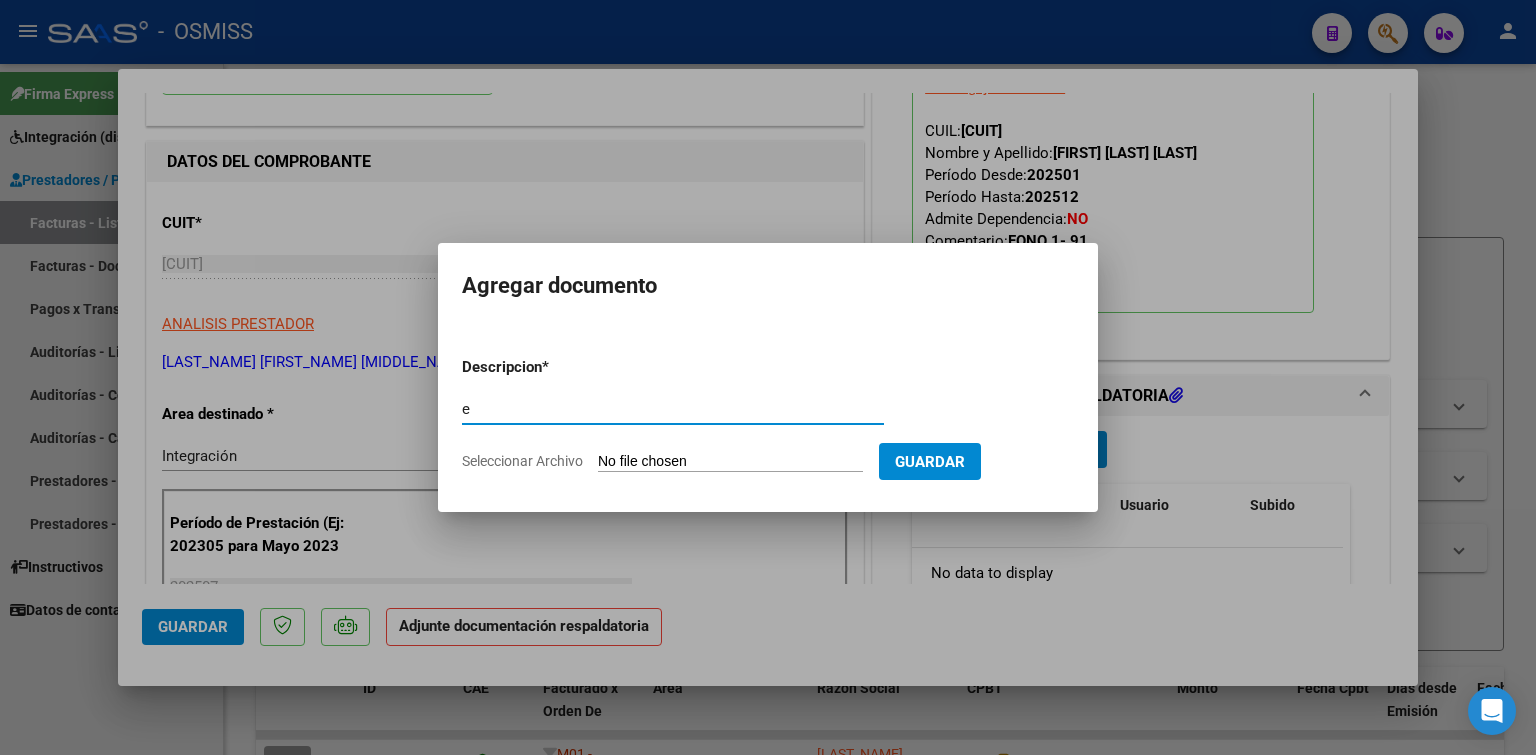 click on "Seleccionar Archivo" at bounding box center [730, 462] 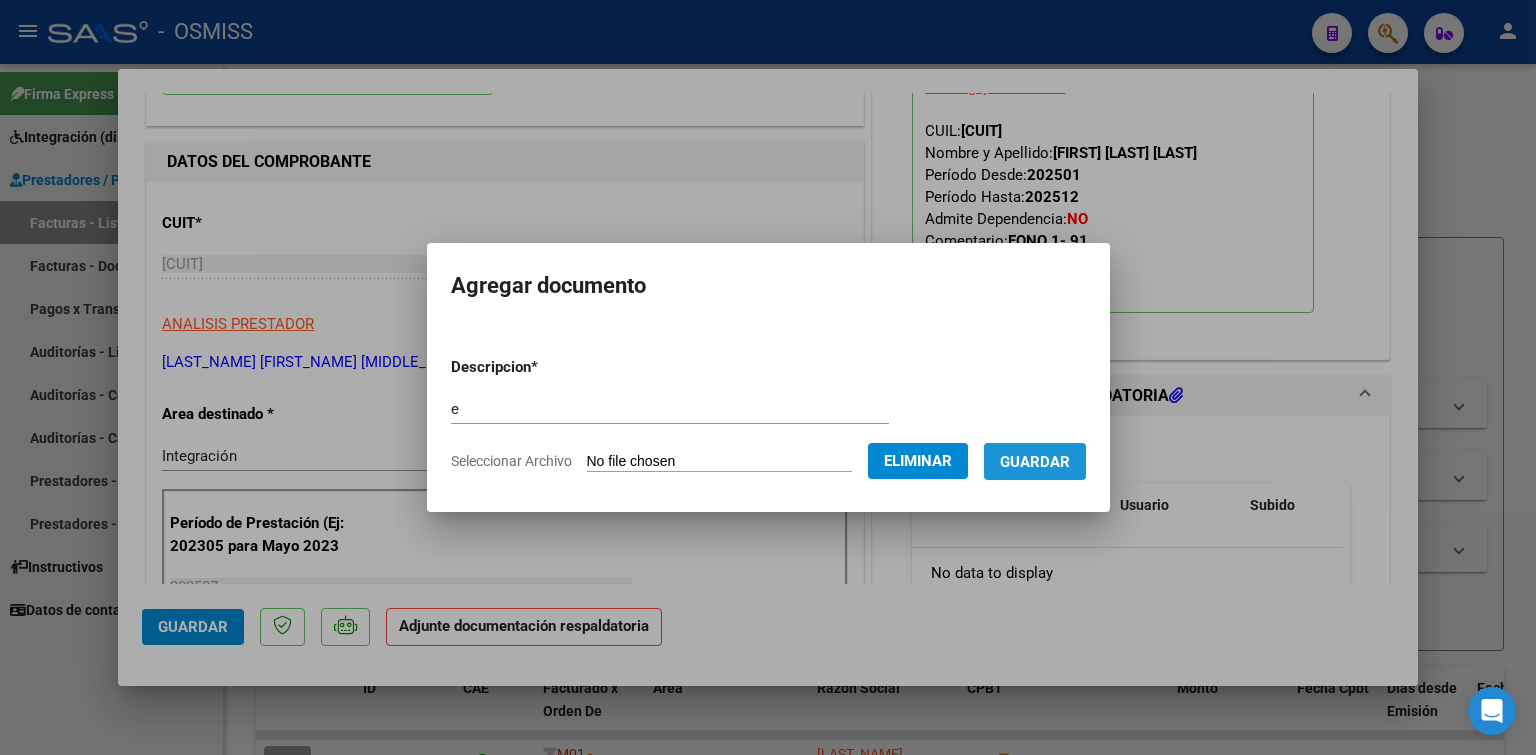 click on "Guardar" at bounding box center [1035, 462] 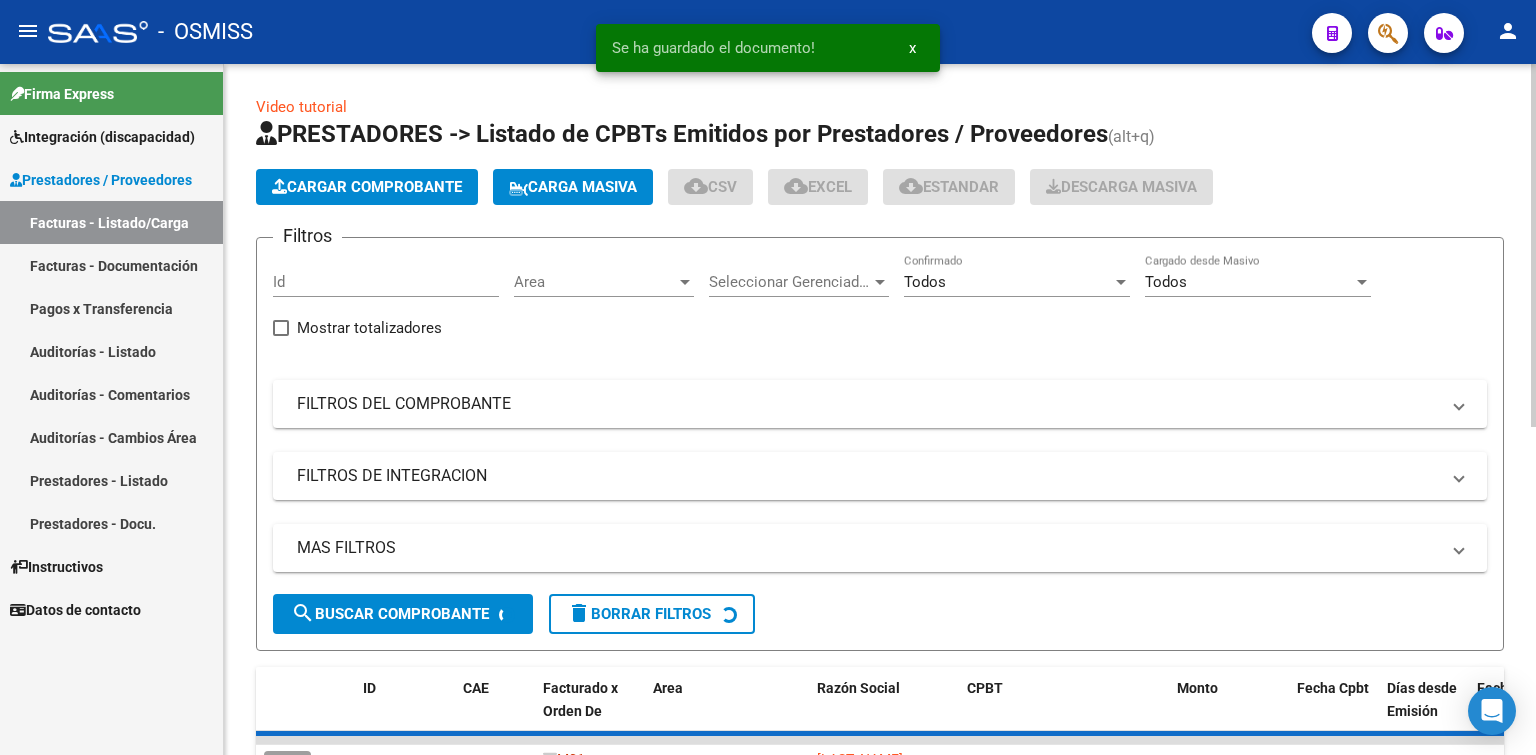 click on "Cargar Comprobante" 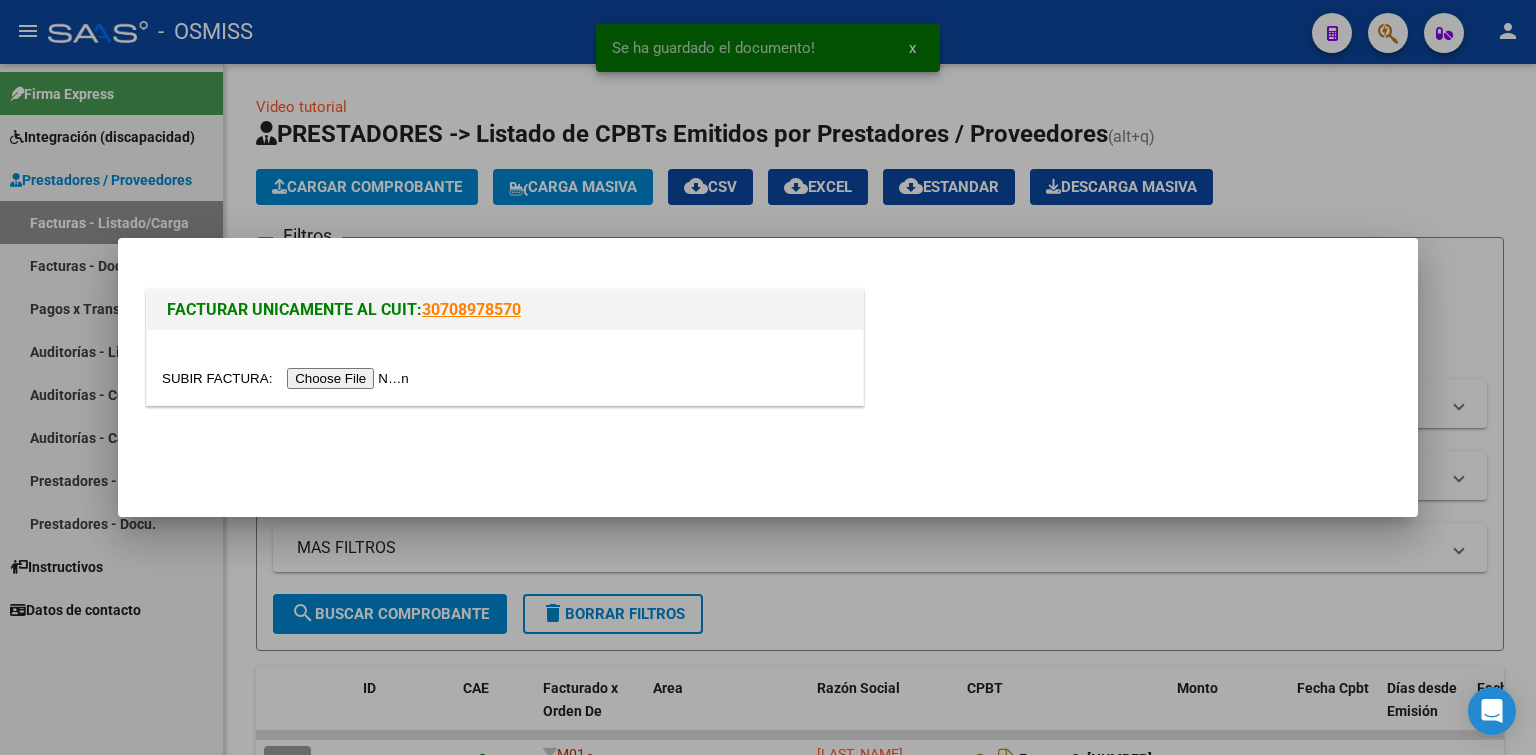 click at bounding box center (288, 378) 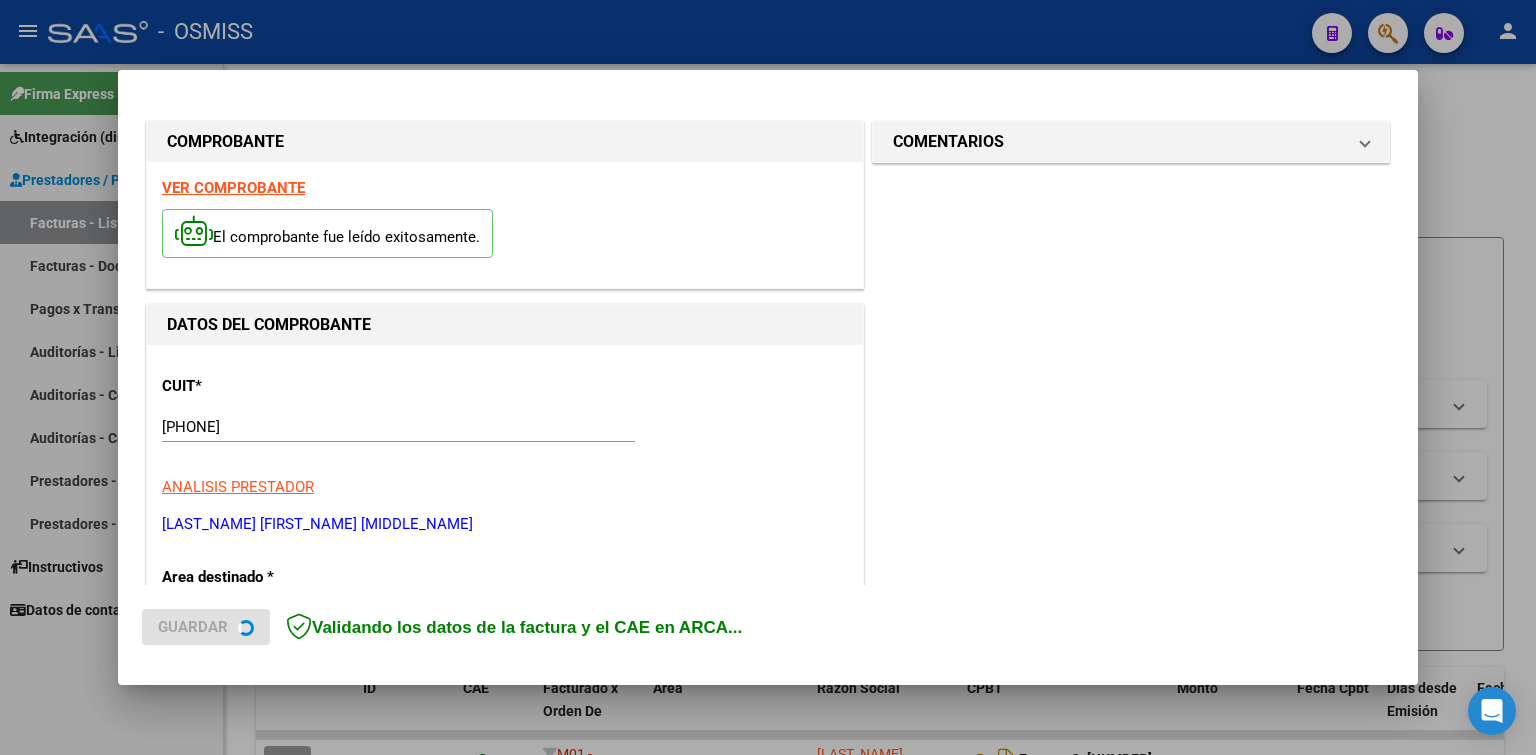 scroll, scrollTop: 400, scrollLeft: 0, axis: vertical 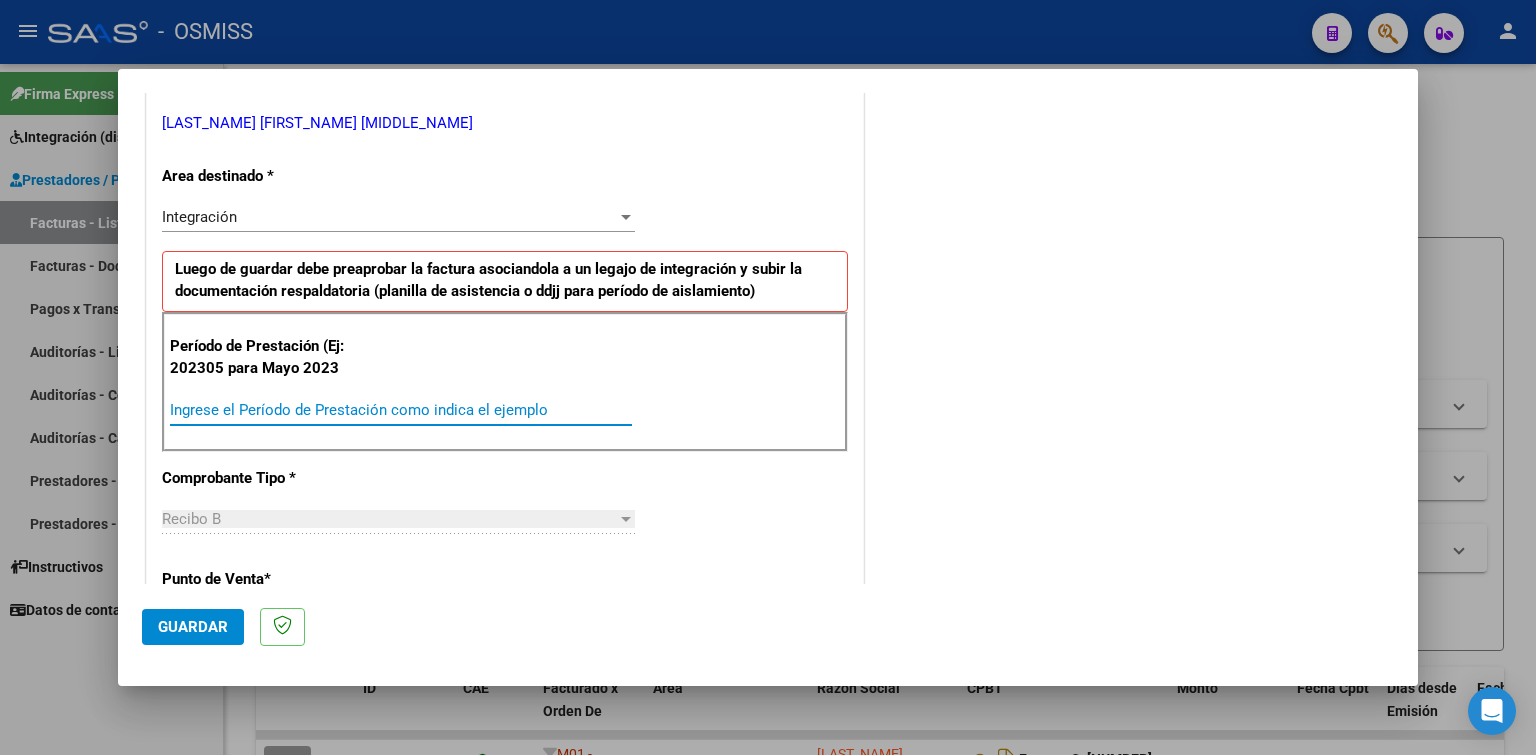 paste on "202507" 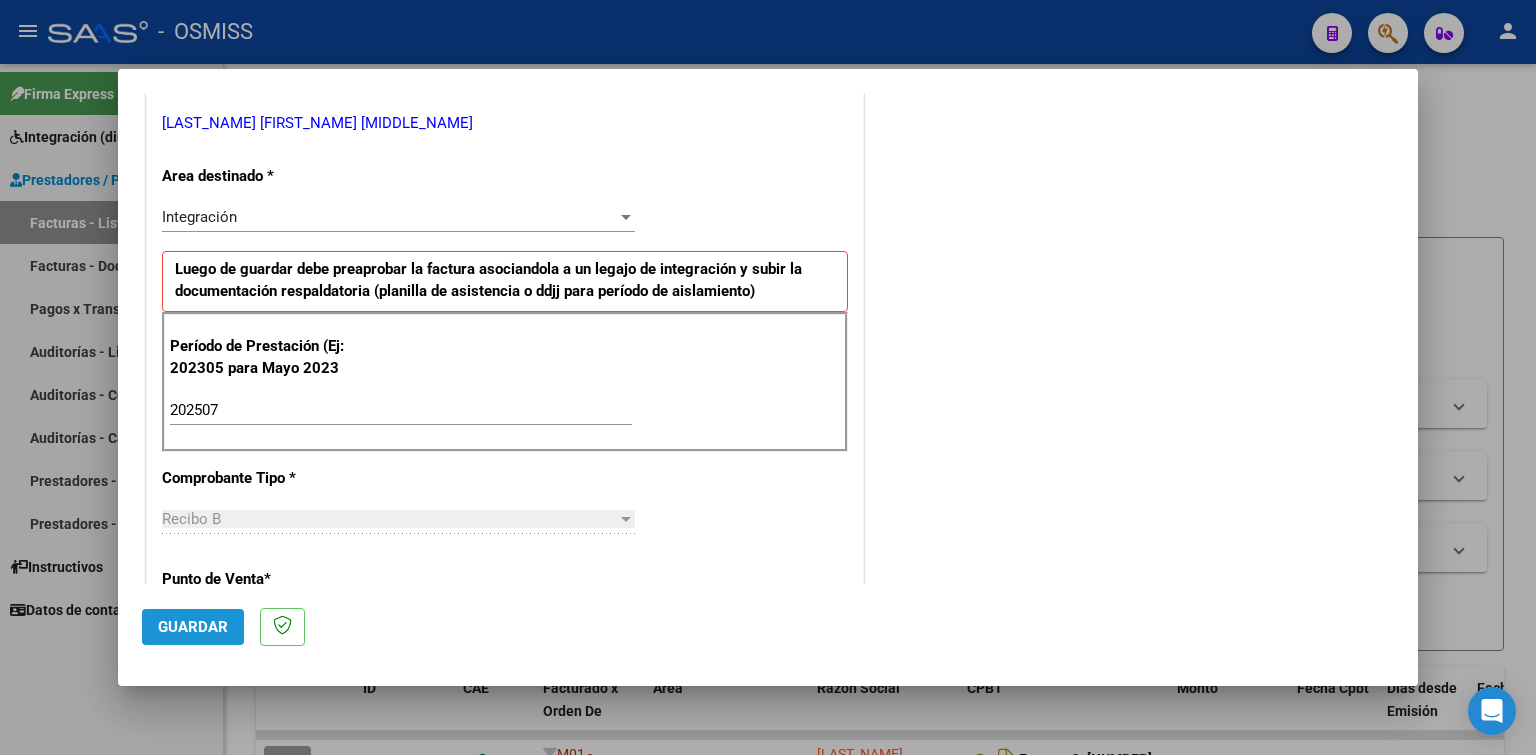 click on "Guardar" 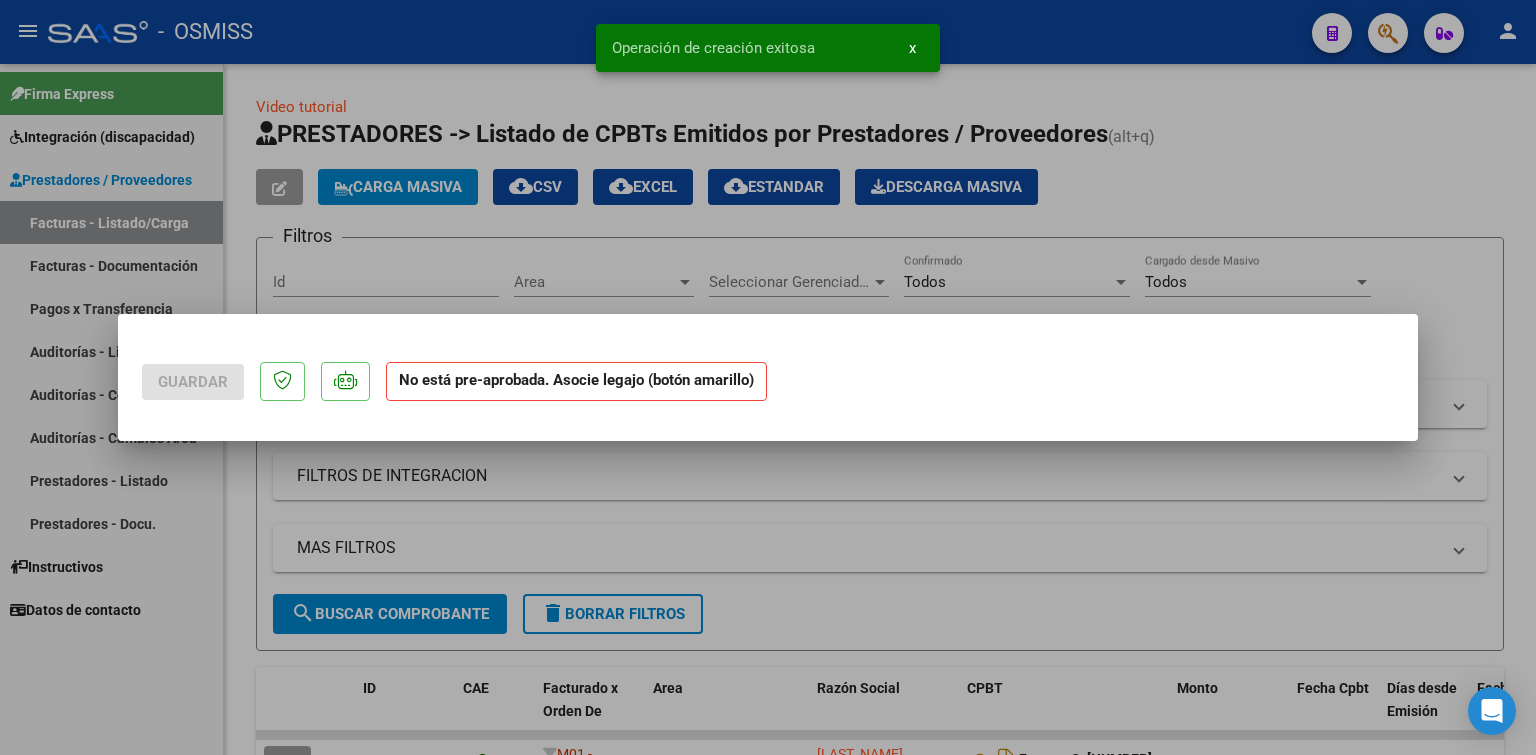 scroll, scrollTop: 0, scrollLeft: 0, axis: both 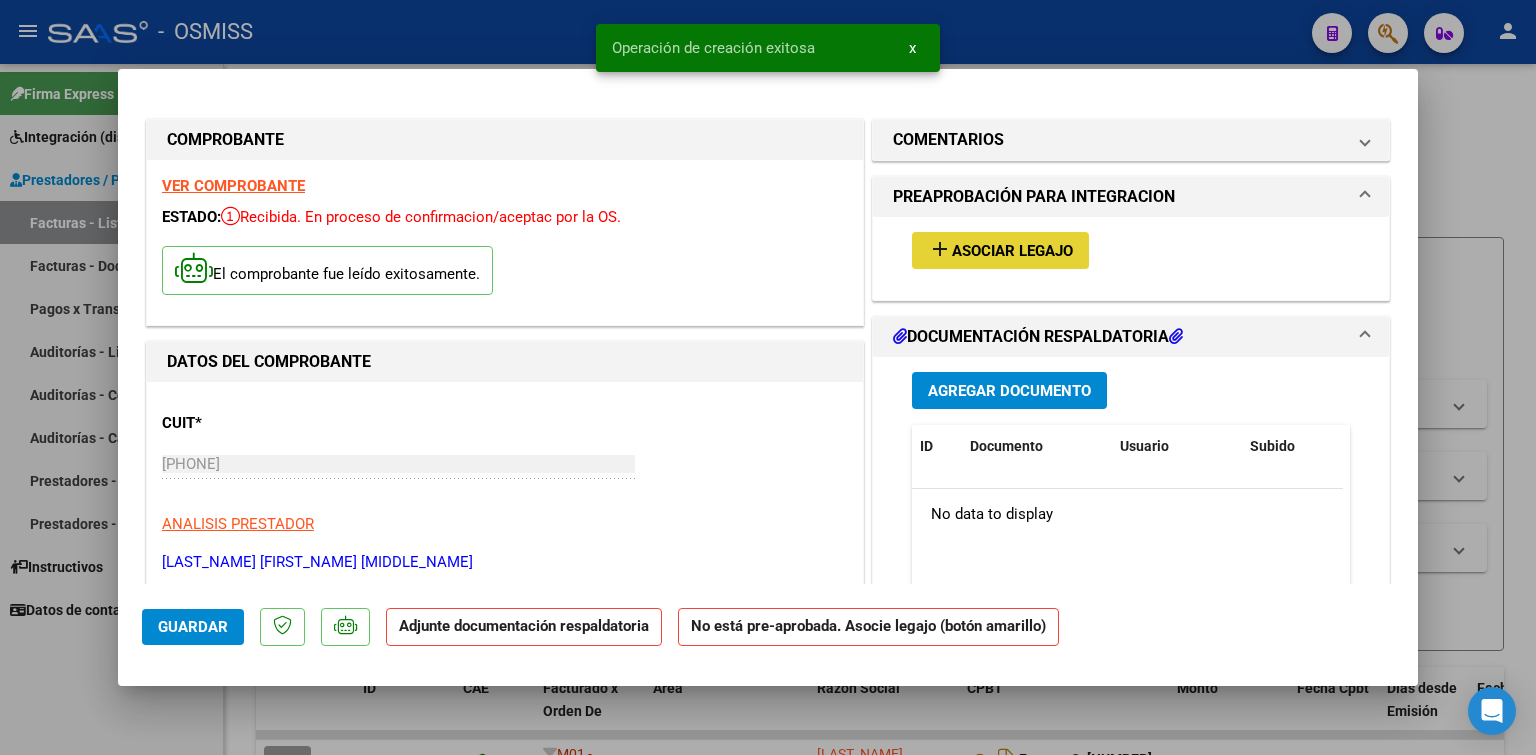 click on "Asociar Legajo" at bounding box center [1012, 251] 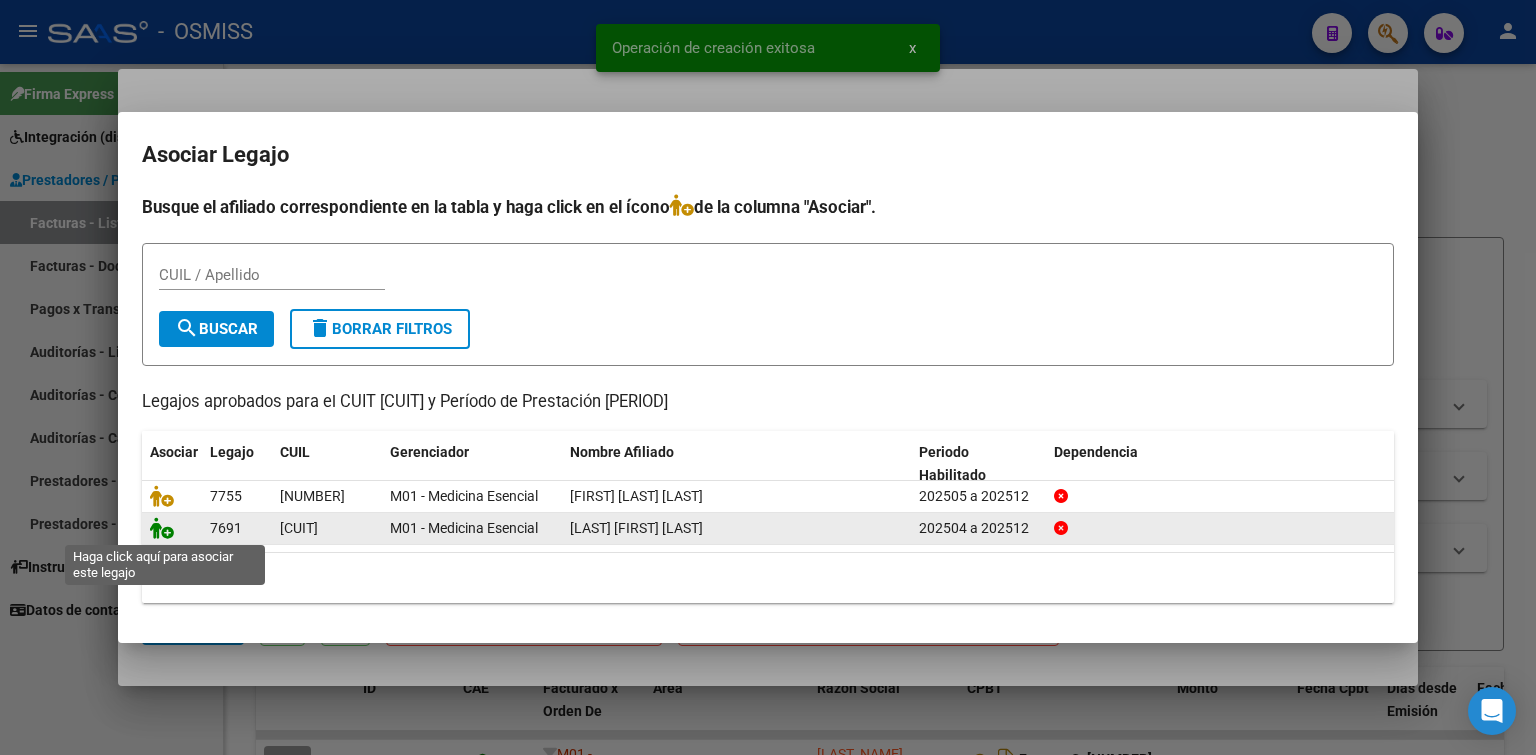 click 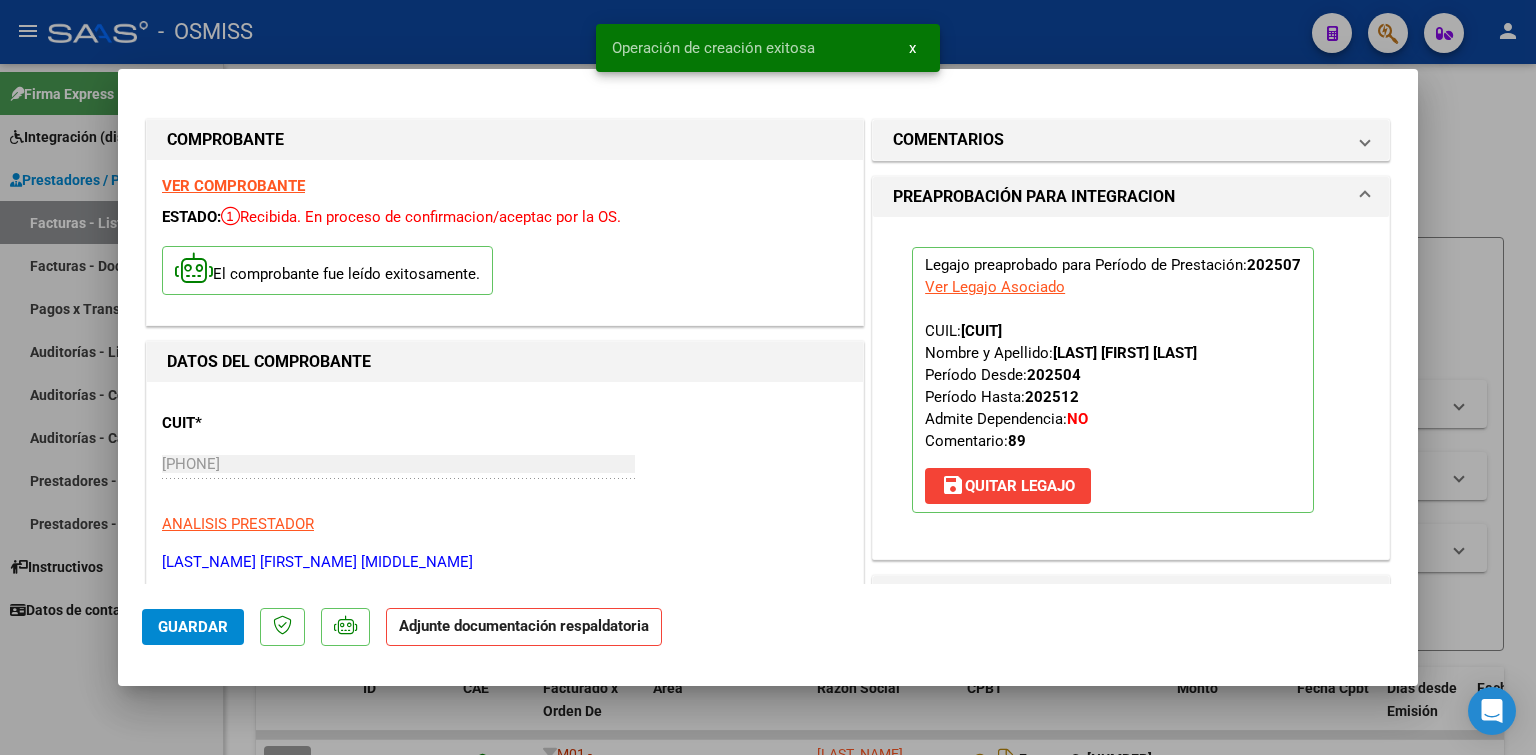 scroll, scrollTop: 300, scrollLeft: 0, axis: vertical 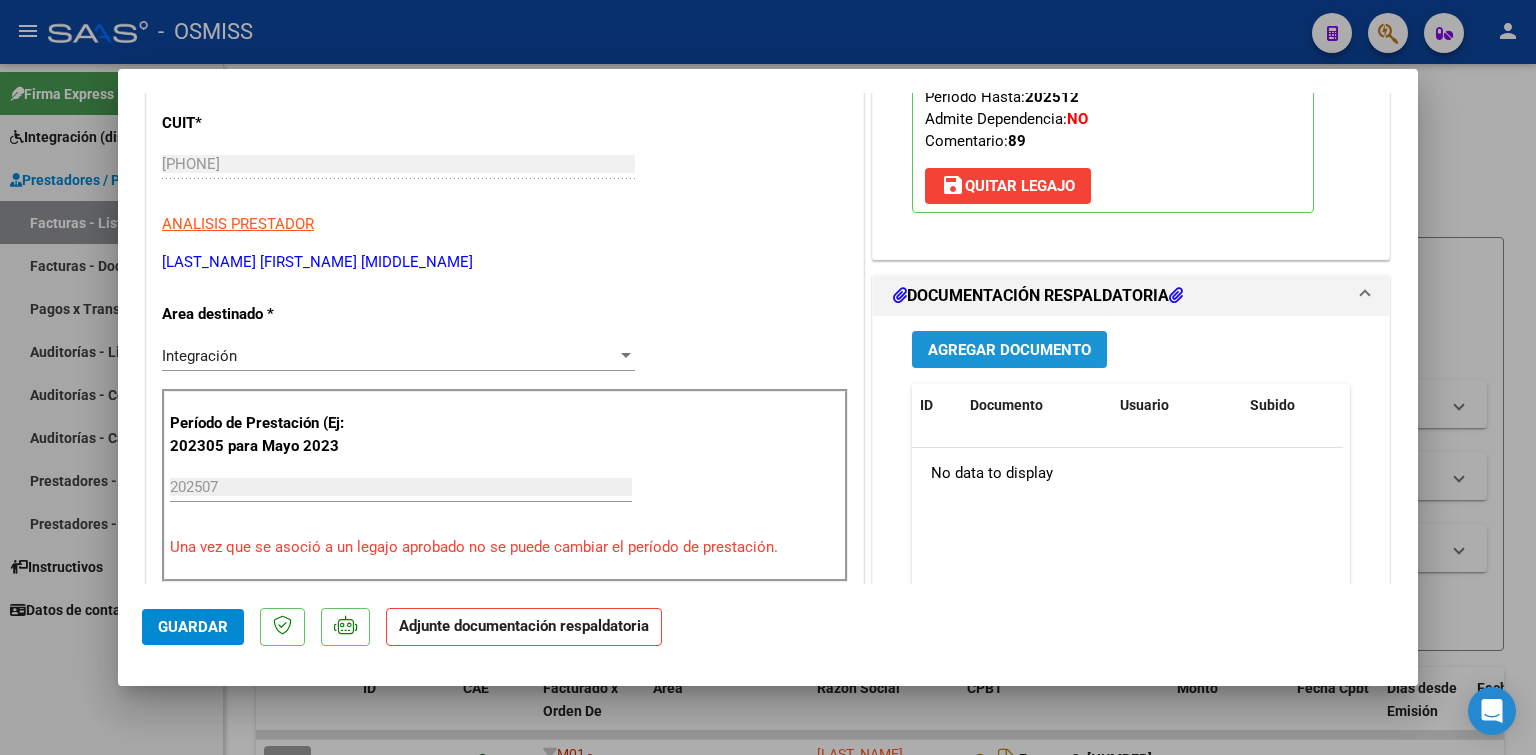 click on "Agregar Documento" at bounding box center (1009, 349) 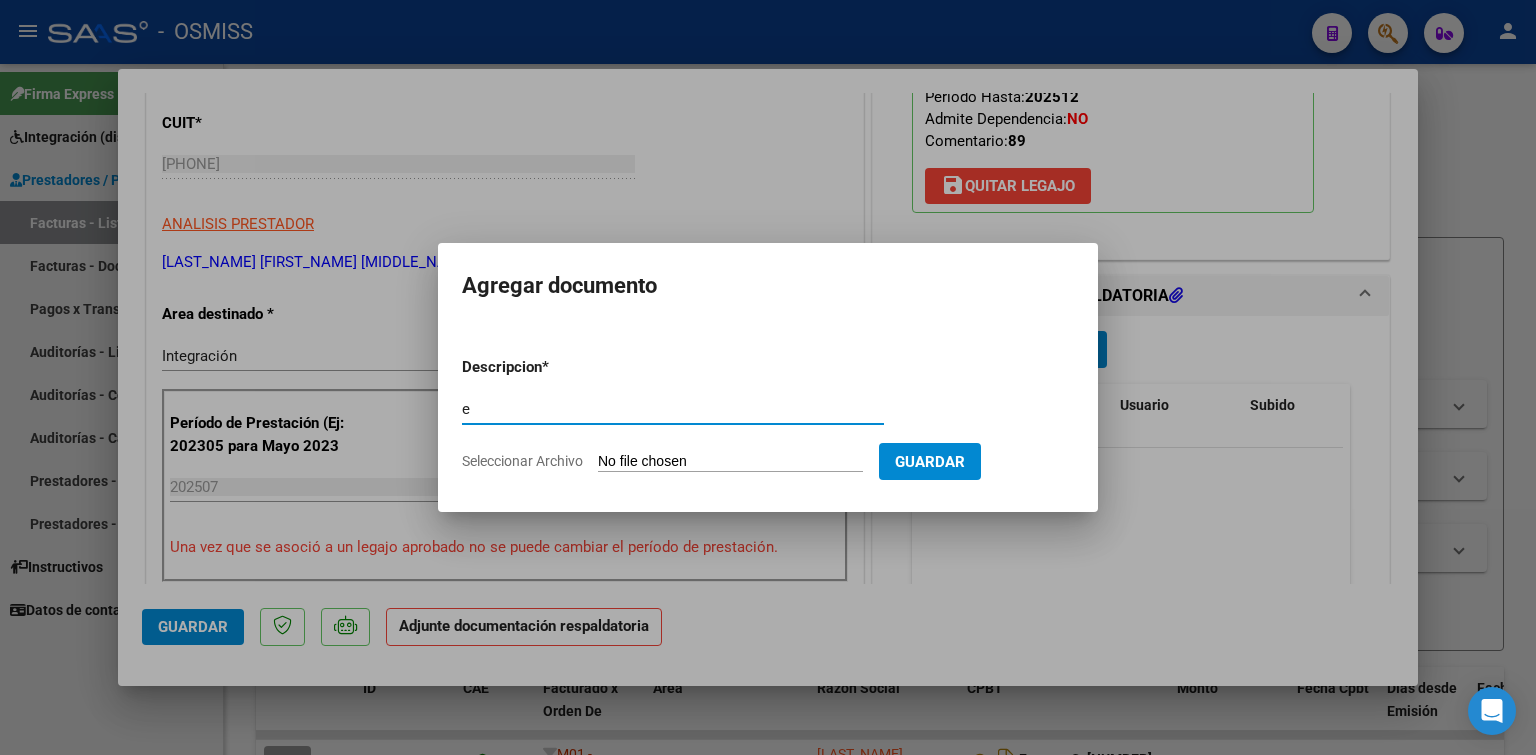 click on "Seleccionar Archivo" at bounding box center (730, 462) 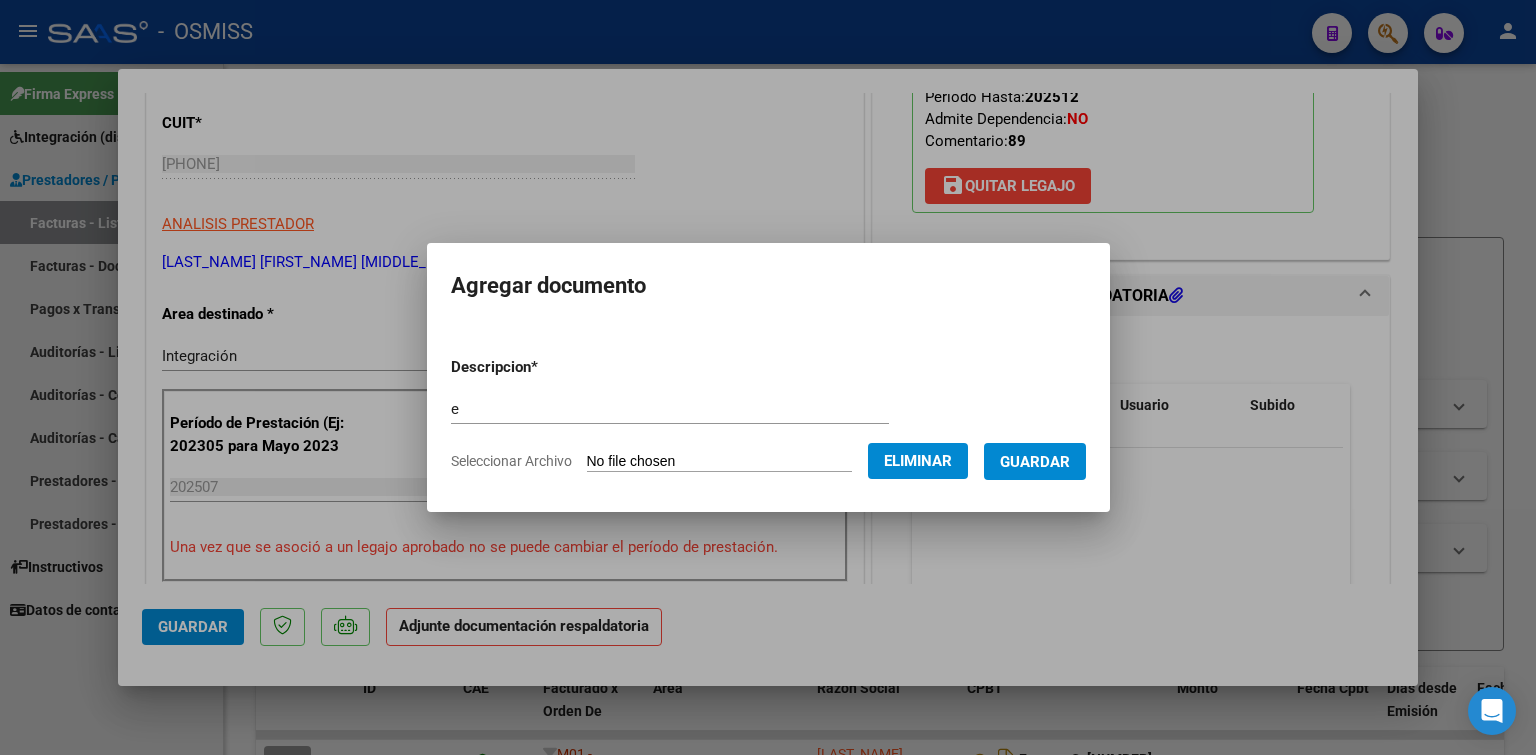 click on "Guardar" at bounding box center [1035, 462] 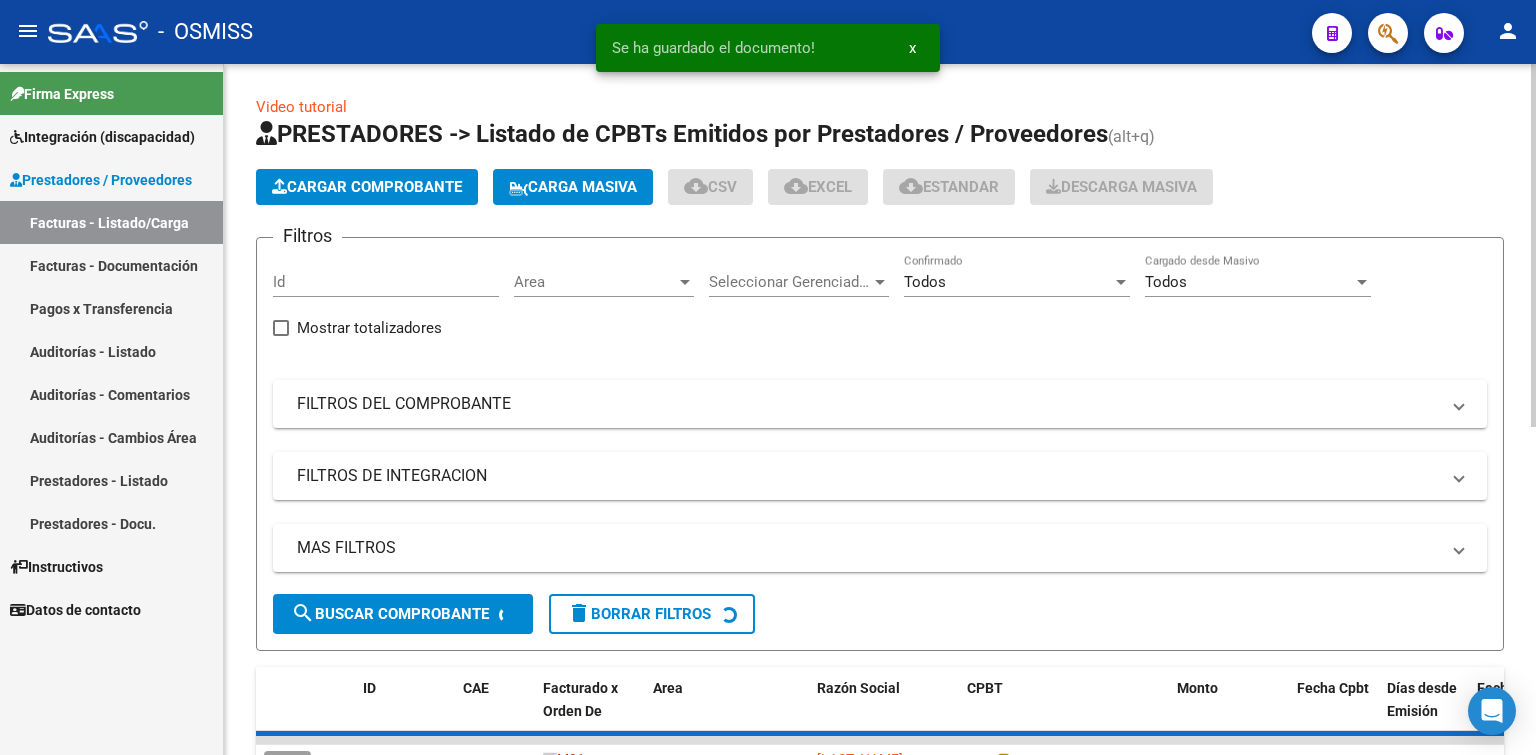 click on "Cargar Comprobante" 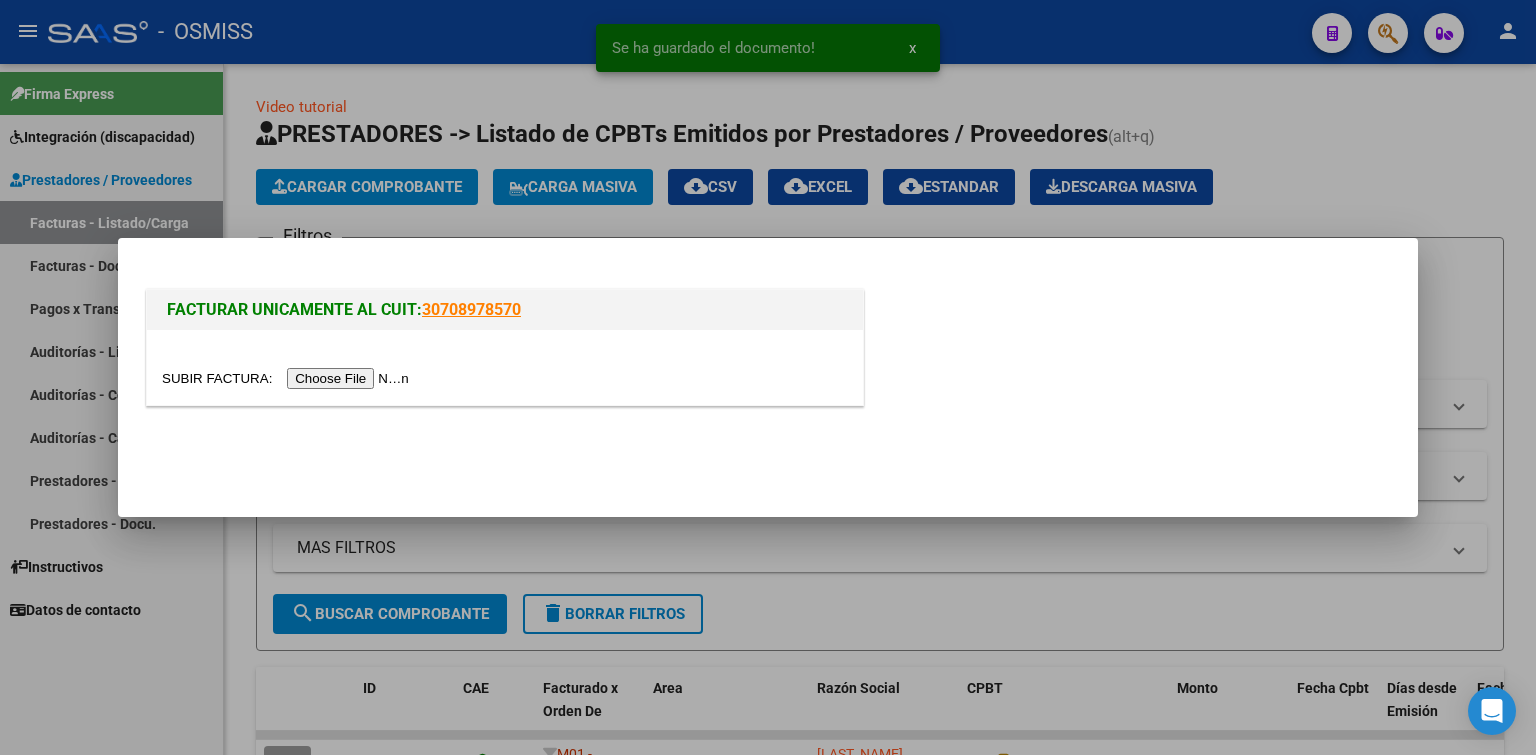 click at bounding box center (505, 367) 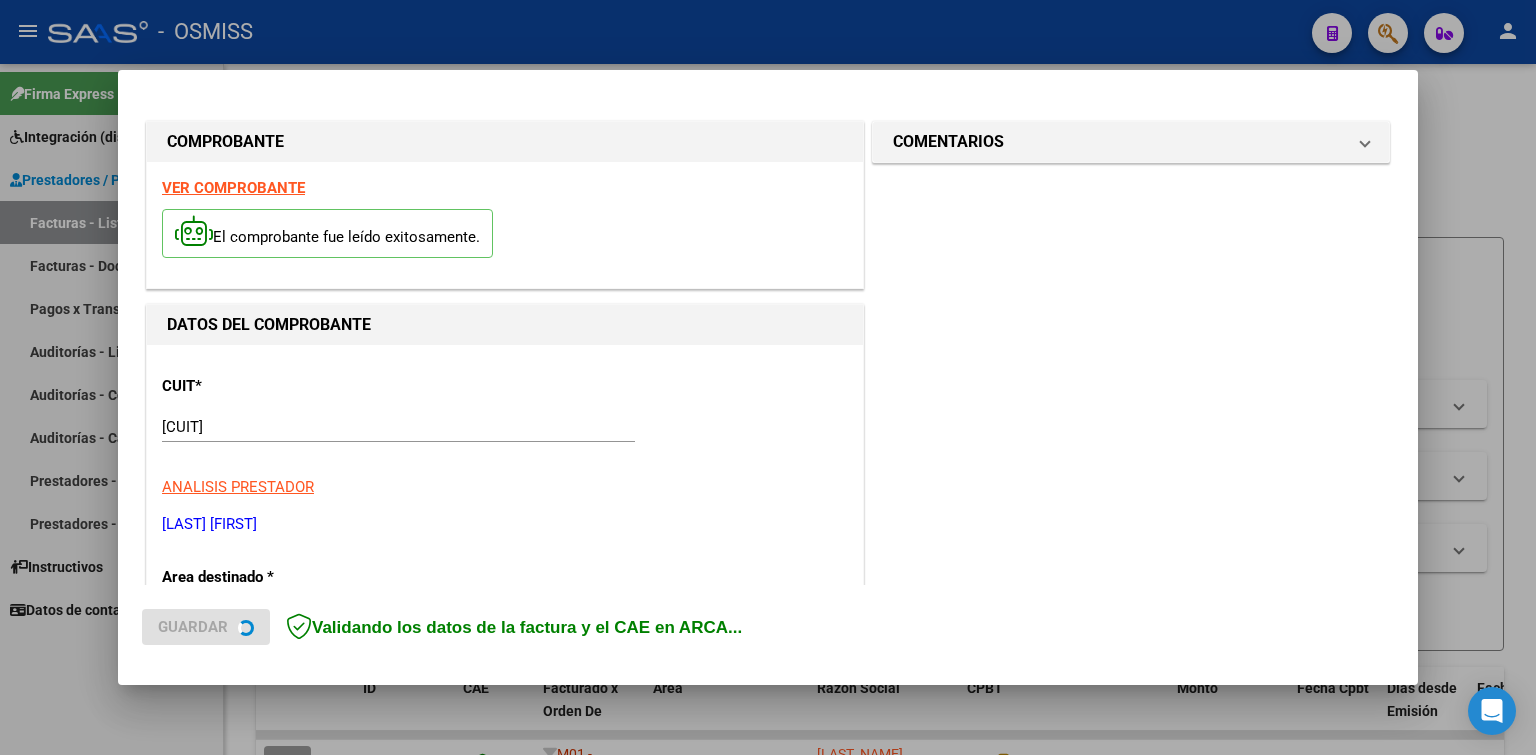 scroll, scrollTop: 300, scrollLeft: 0, axis: vertical 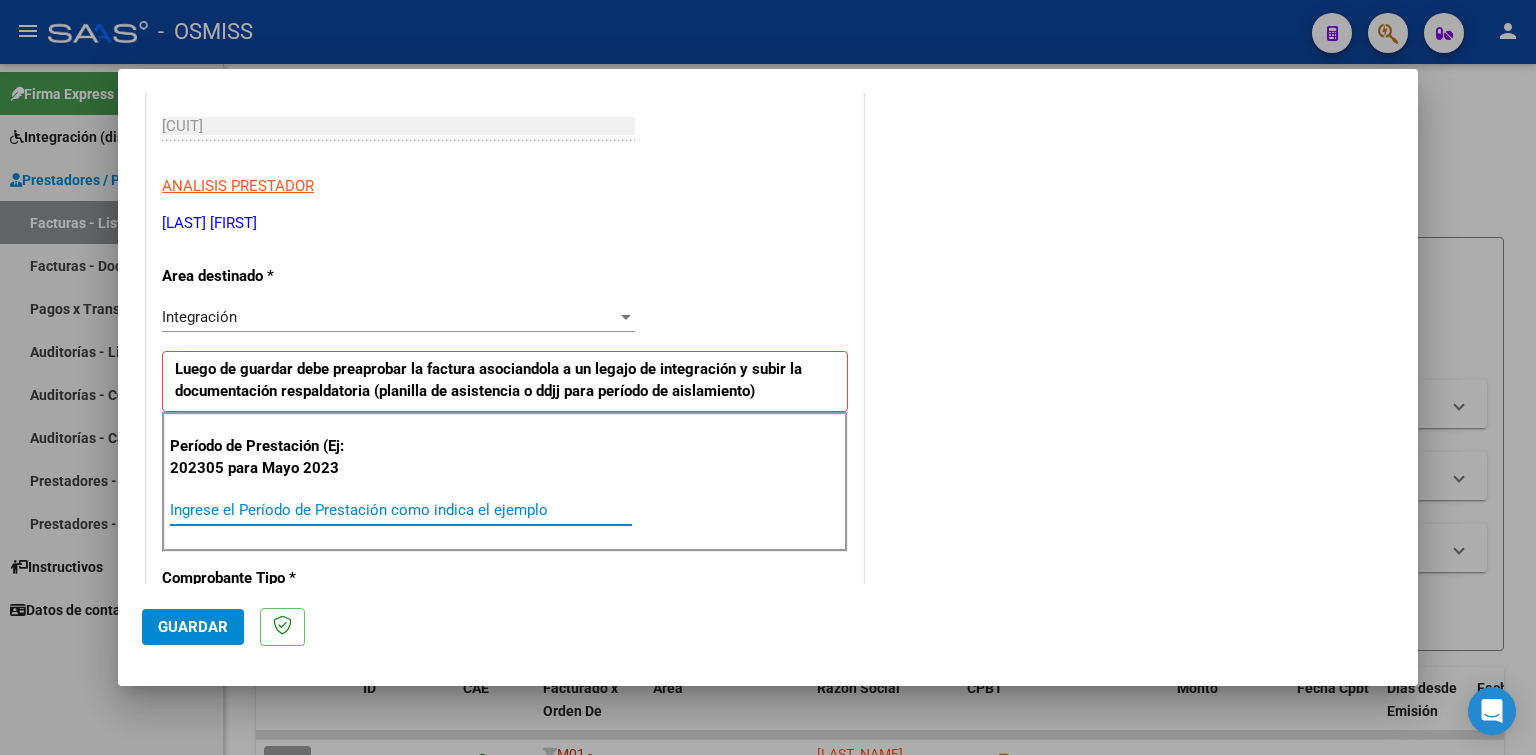 paste on "202507" 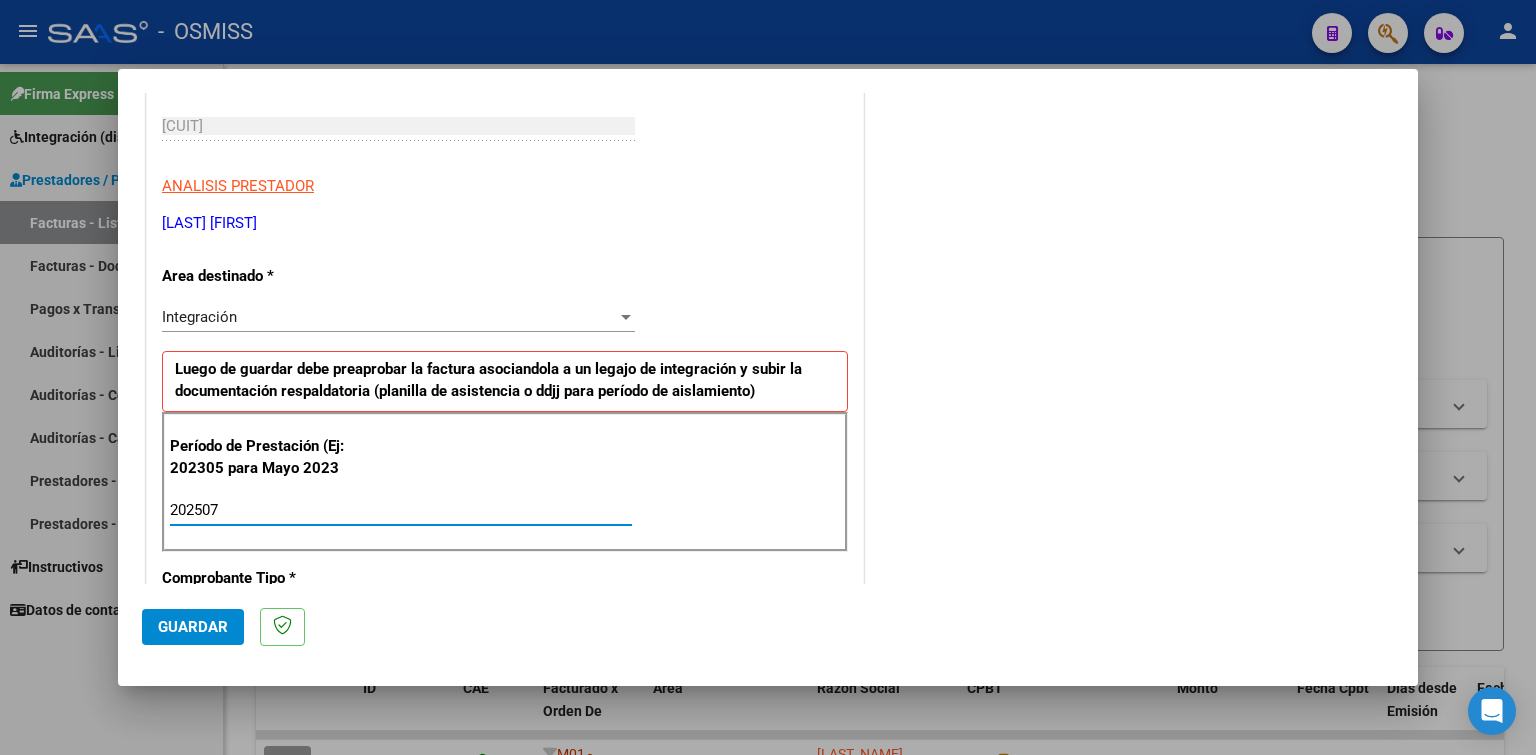 click on "Guardar" 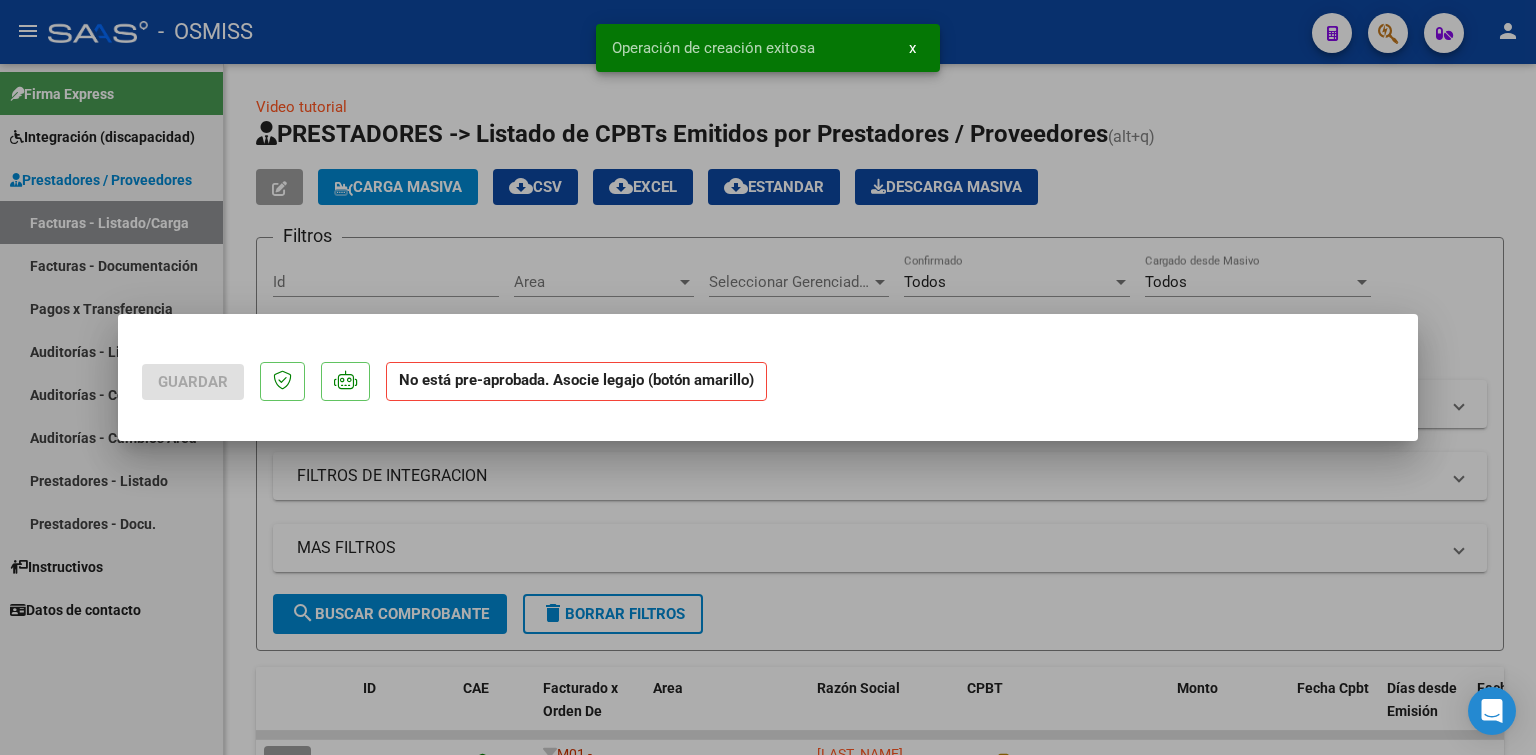 scroll, scrollTop: 0, scrollLeft: 0, axis: both 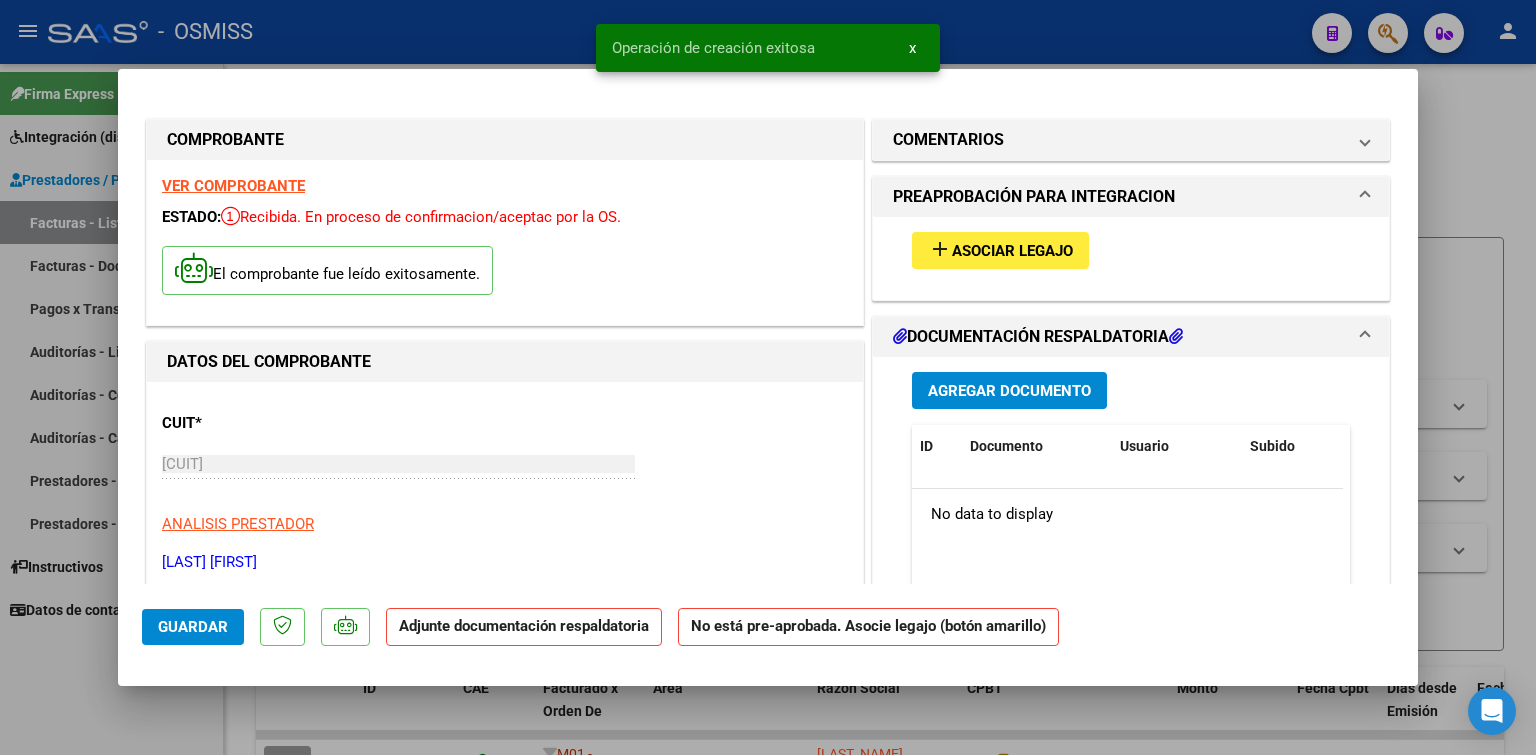 click on "add Asociar Legajo" at bounding box center (1000, 250) 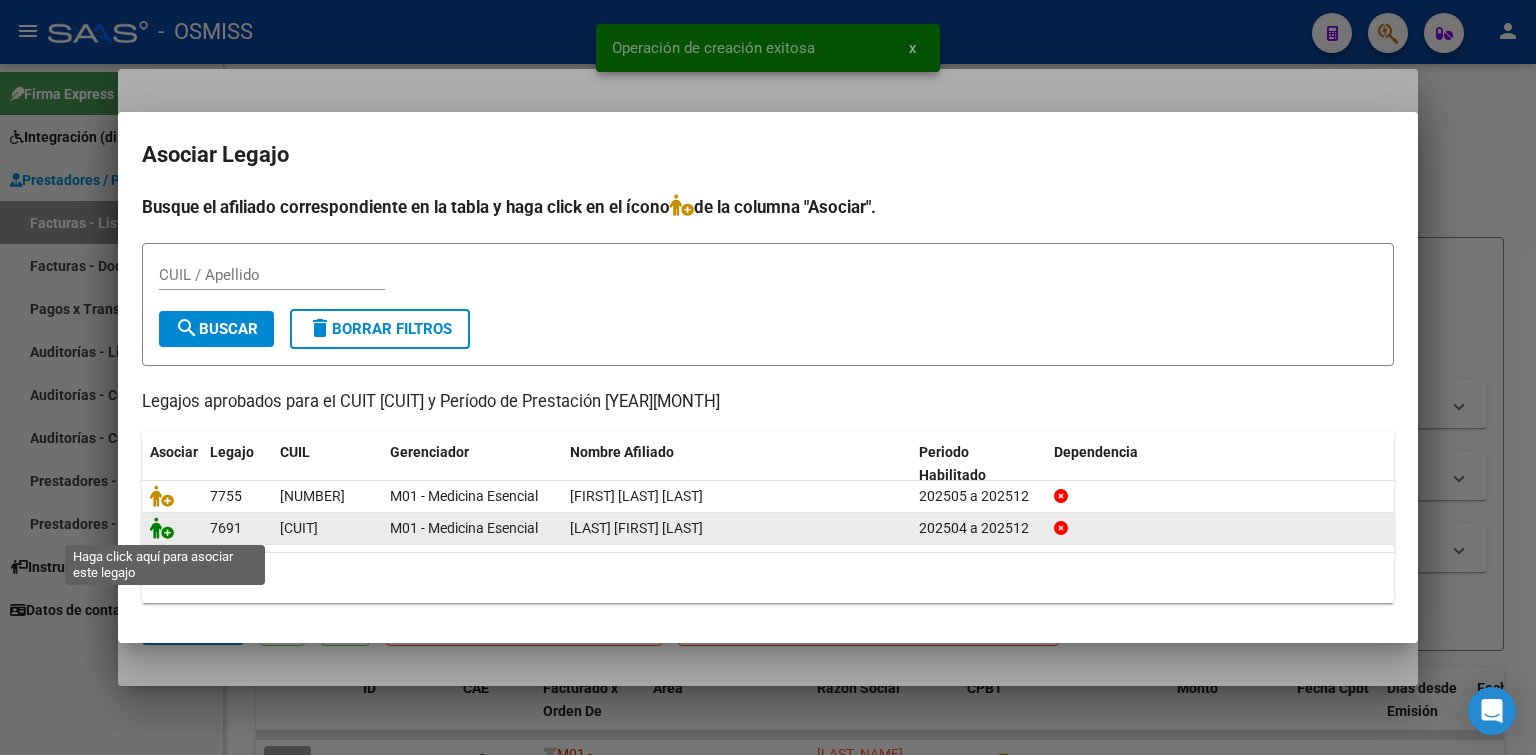 click 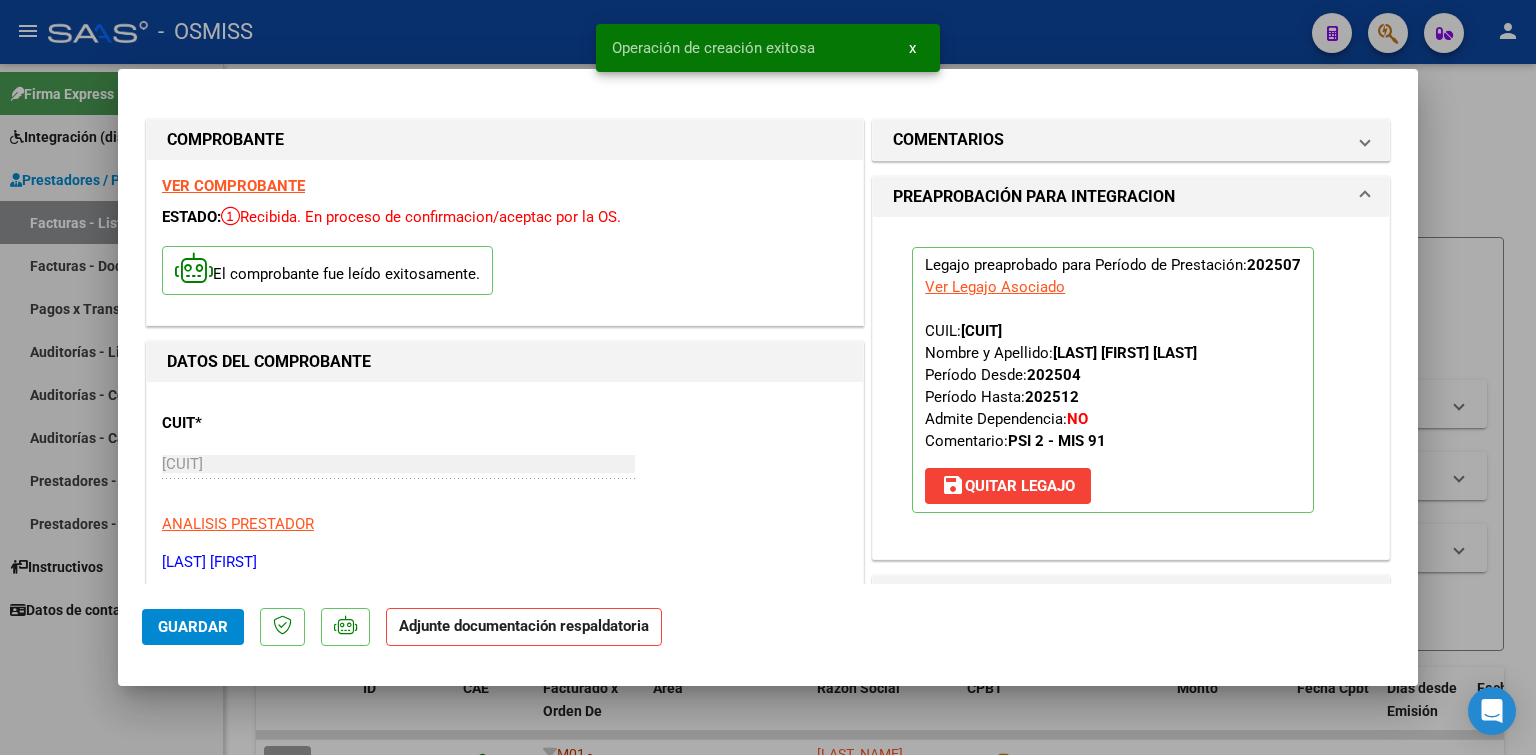 scroll, scrollTop: 200, scrollLeft: 0, axis: vertical 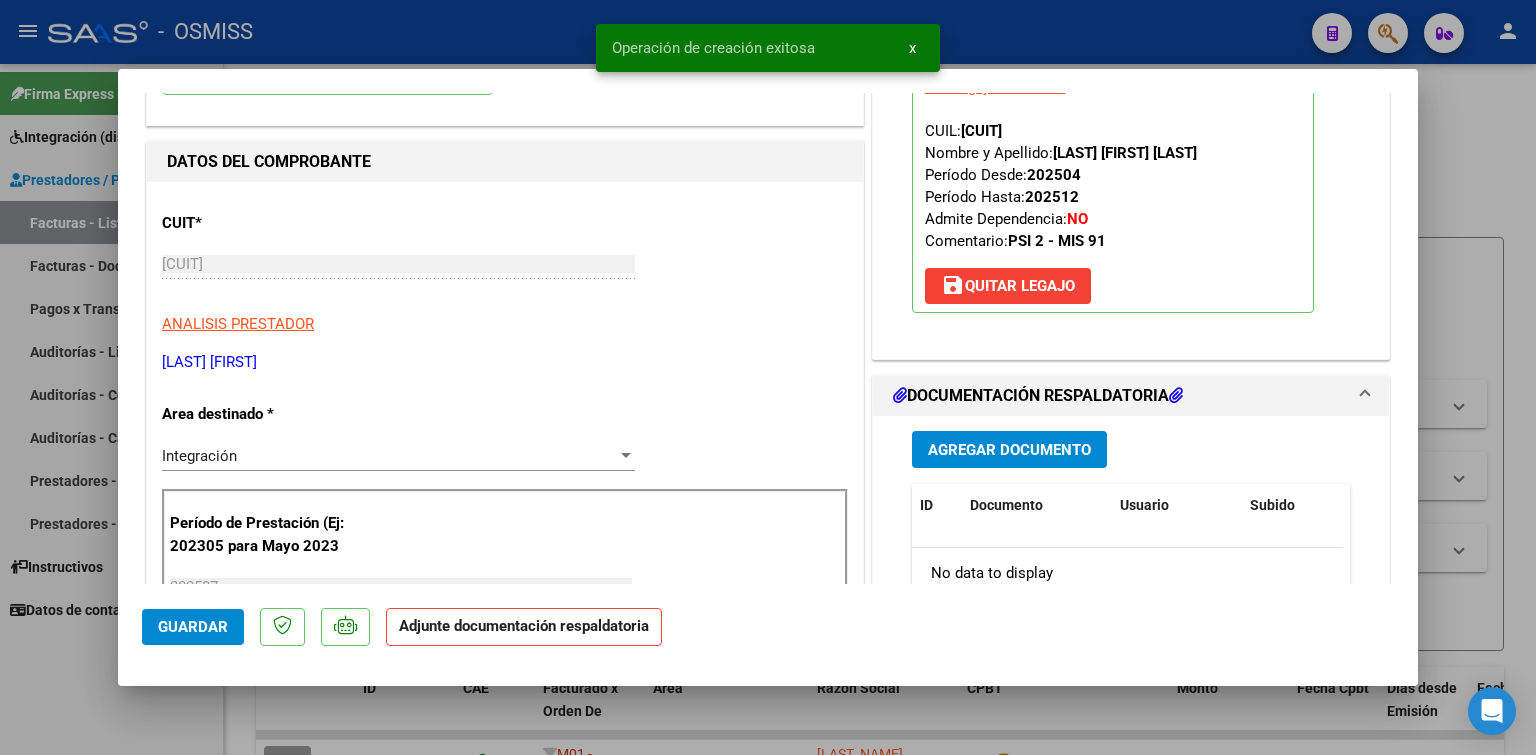 click on "Agregar Documento" at bounding box center (1009, 449) 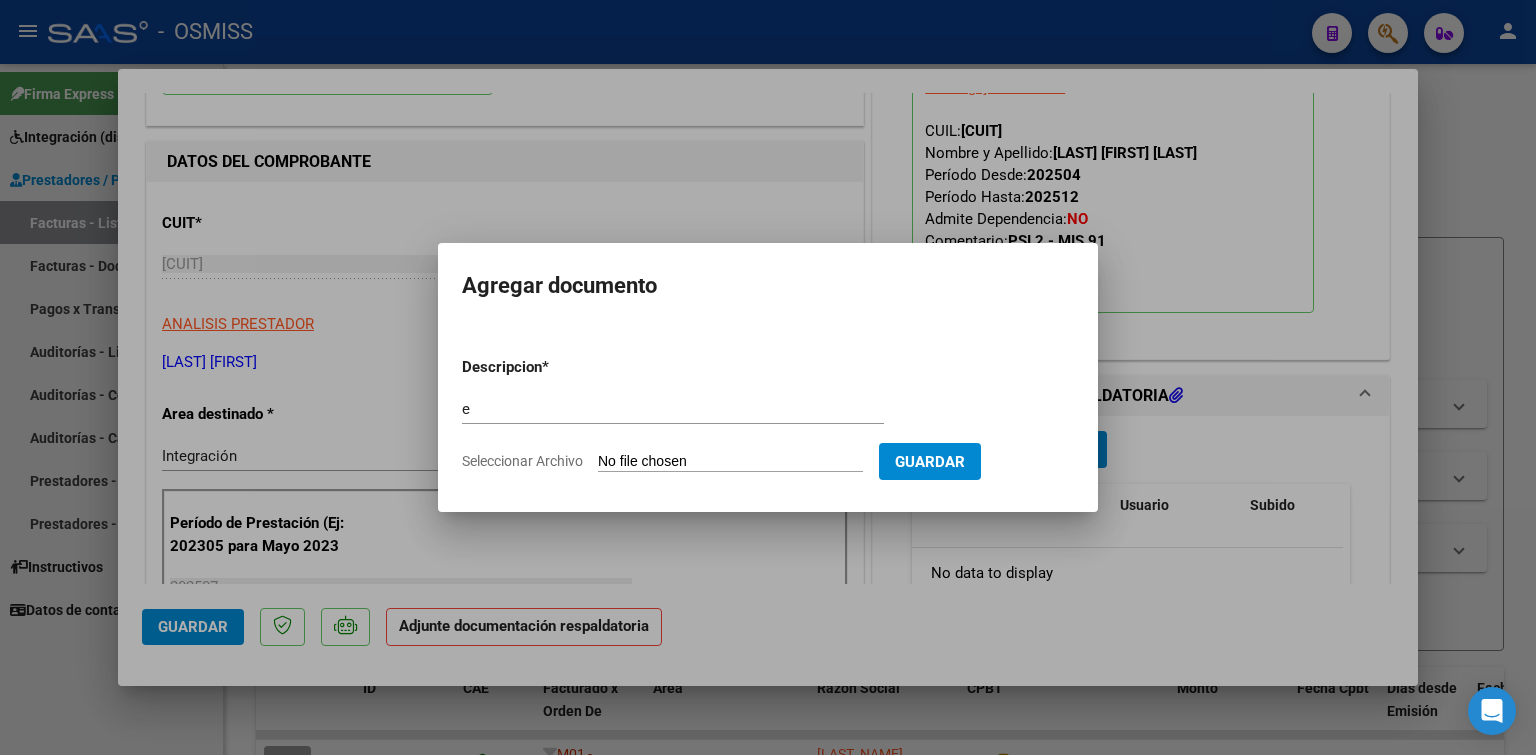 click on "Seleccionar Archivo" at bounding box center (730, 462) 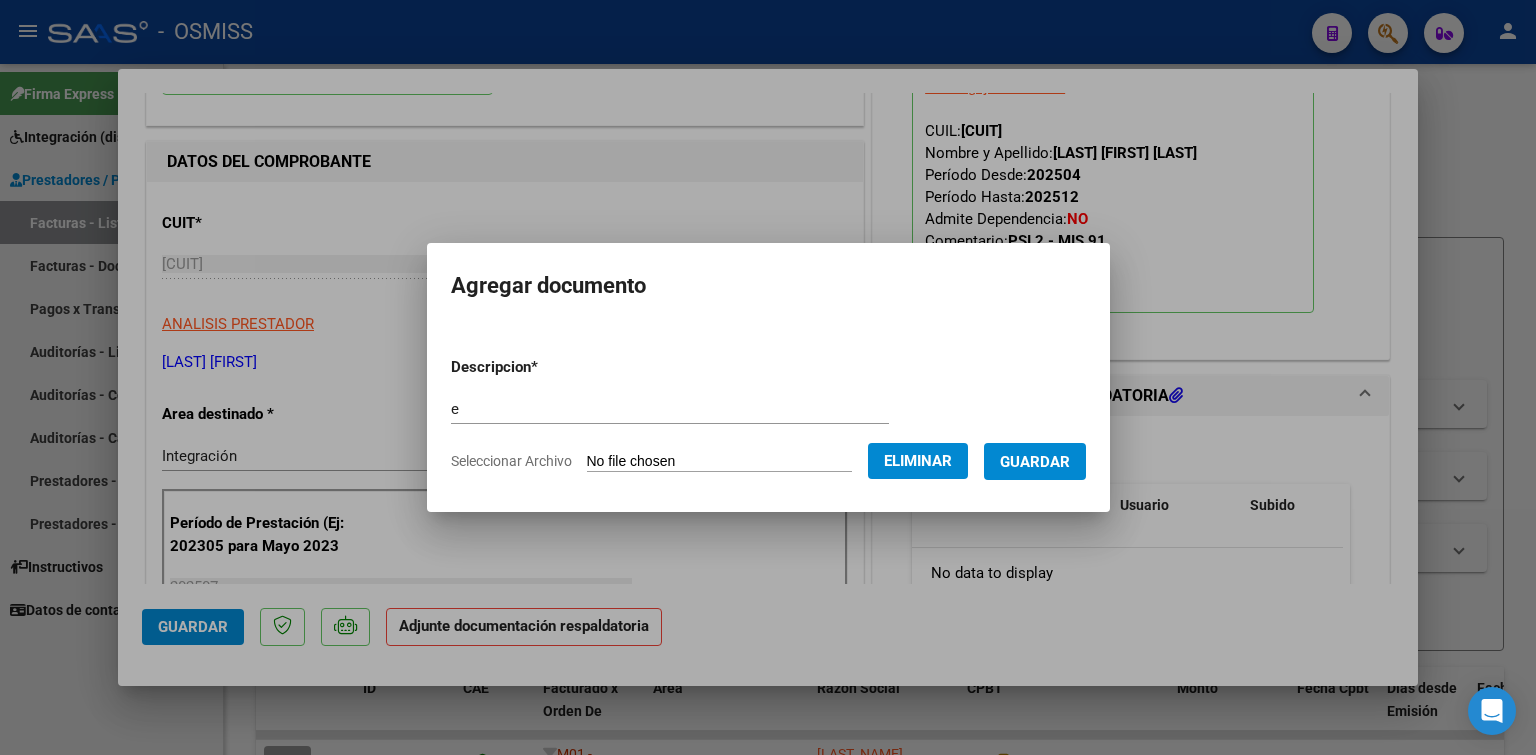 click on "Guardar" at bounding box center [1035, 462] 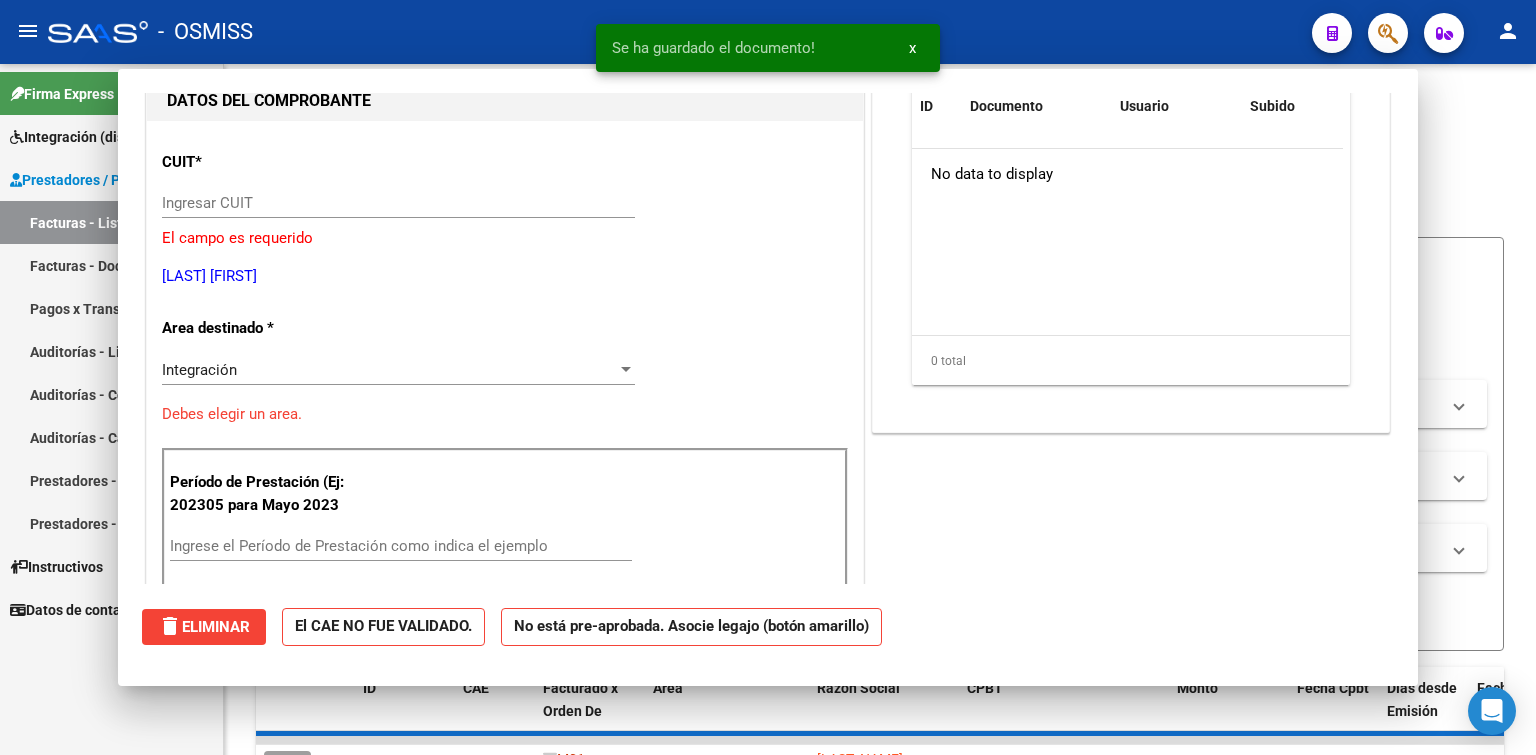 scroll, scrollTop: 212, scrollLeft: 0, axis: vertical 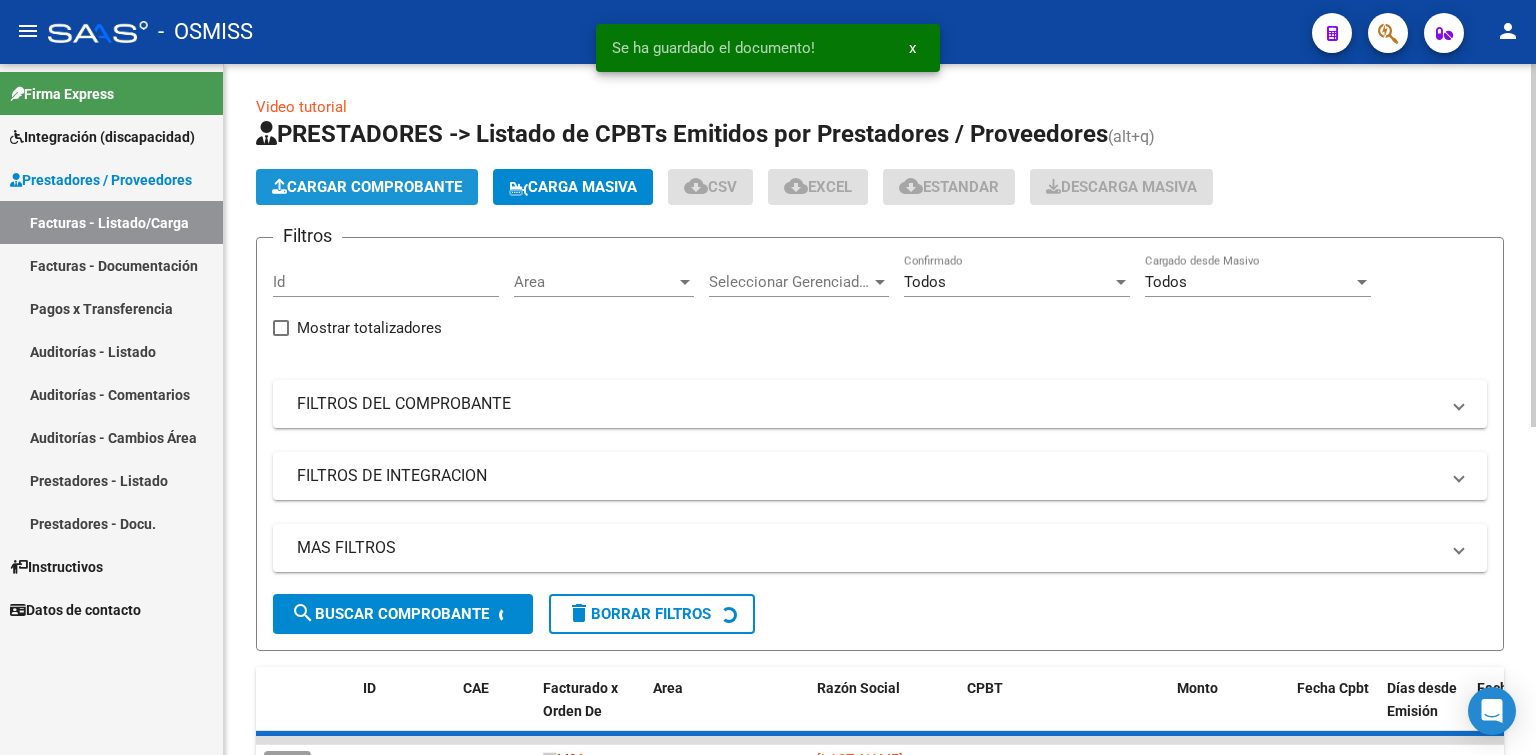 click on "Cargar Comprobante" 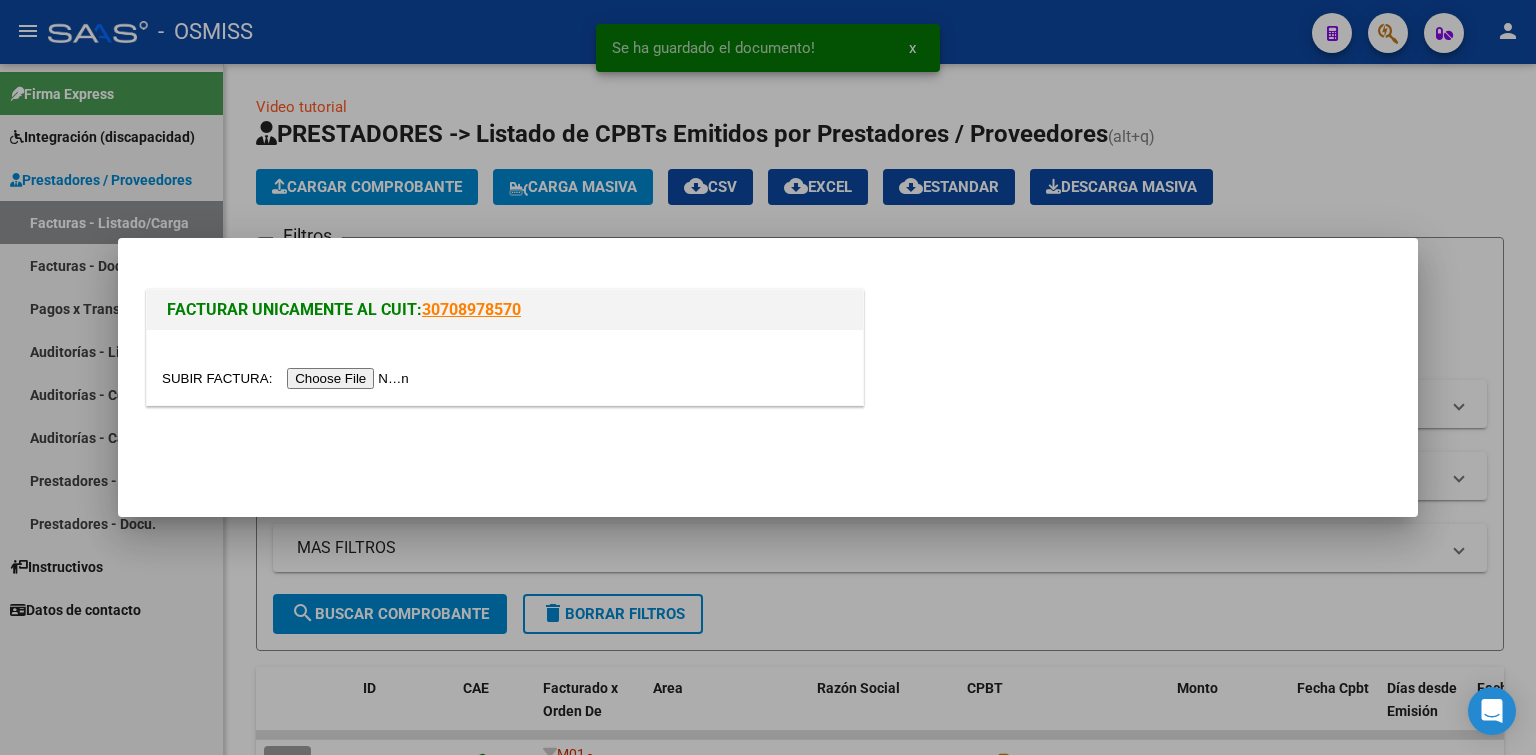 click at bounding box center [288, 378] 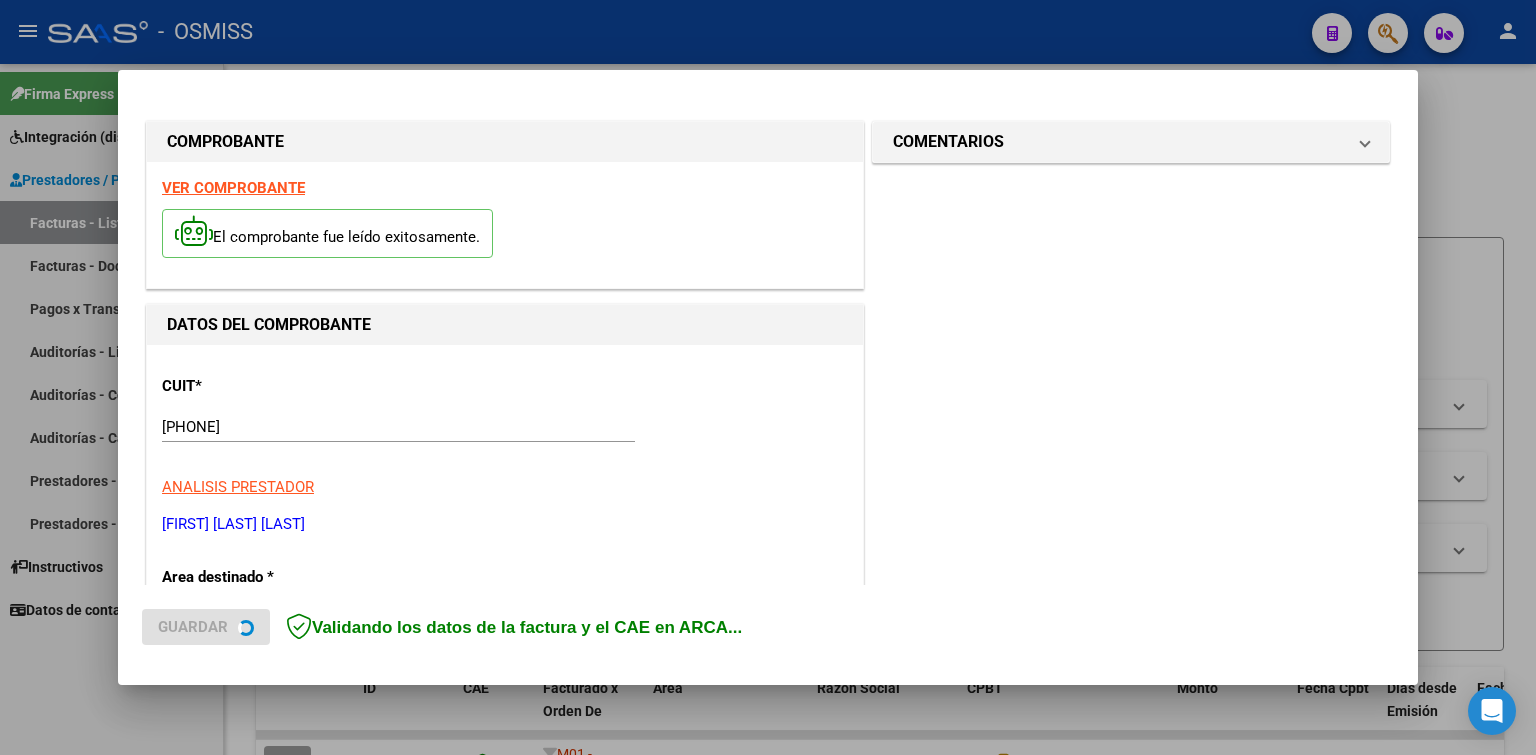 scroll, scrollTop: 500, scrollLeft: 0, axis: vertical 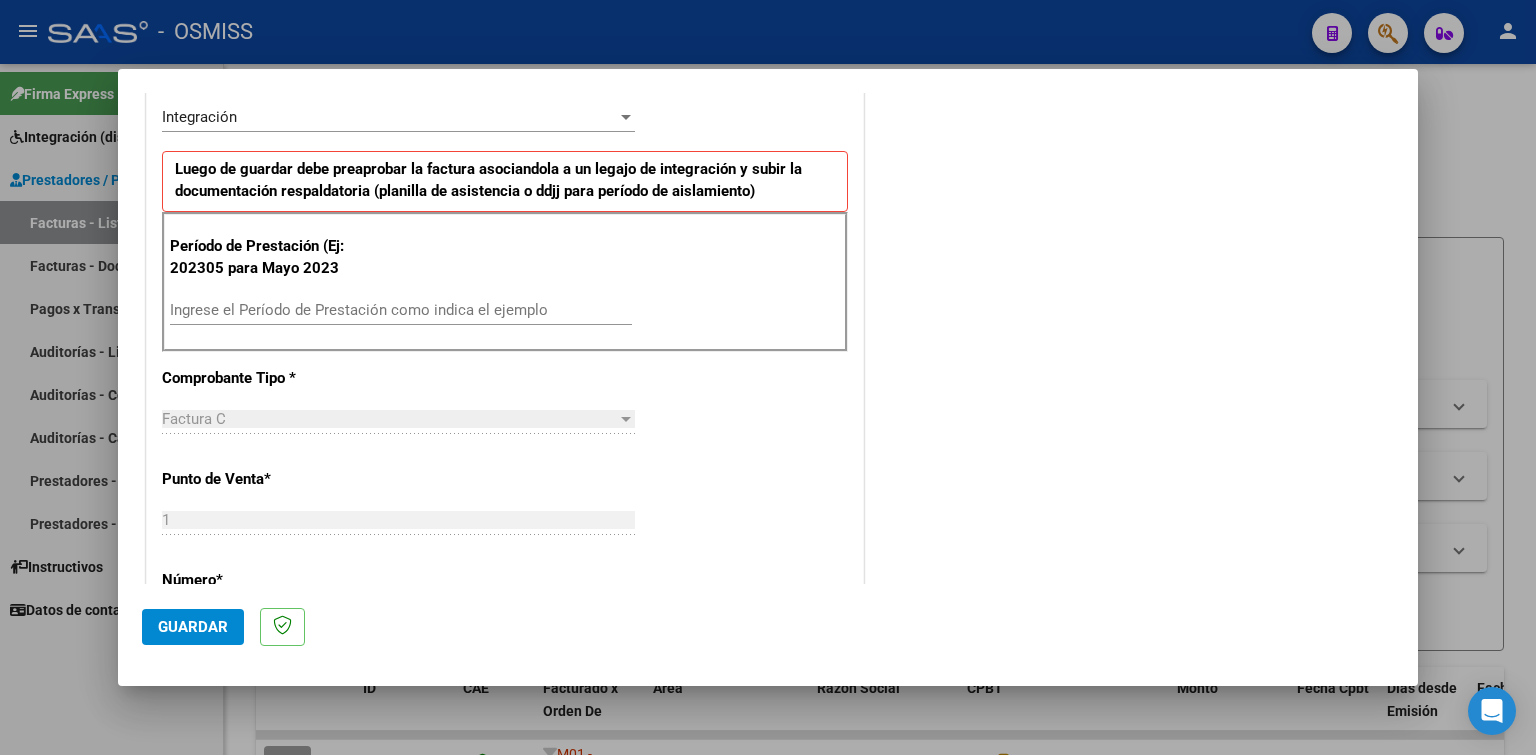 click on "Ingrese el Período de Prestación como indica el ejemplo" at bounding box center (401, 310) 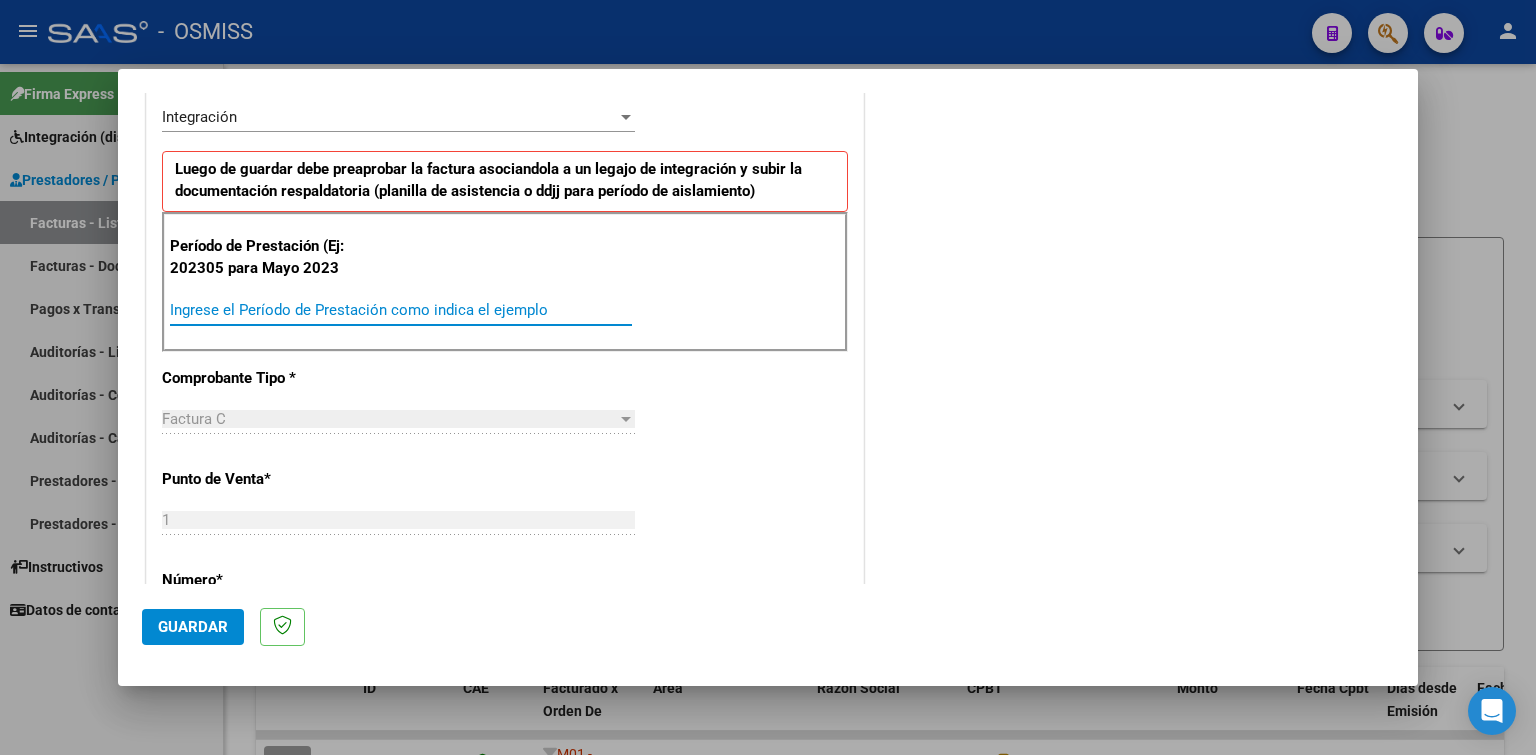 paste on "202507" 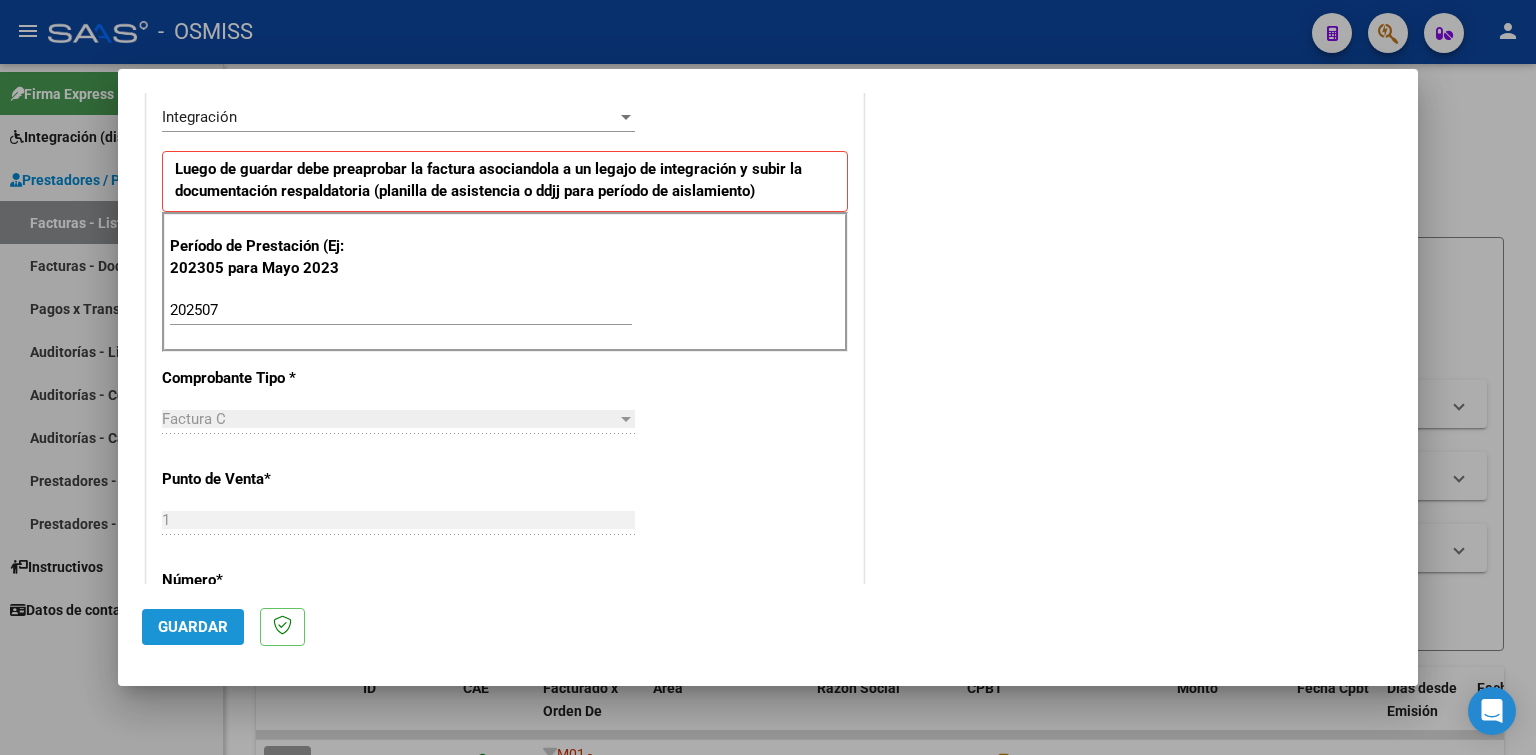 click on "Guardar" 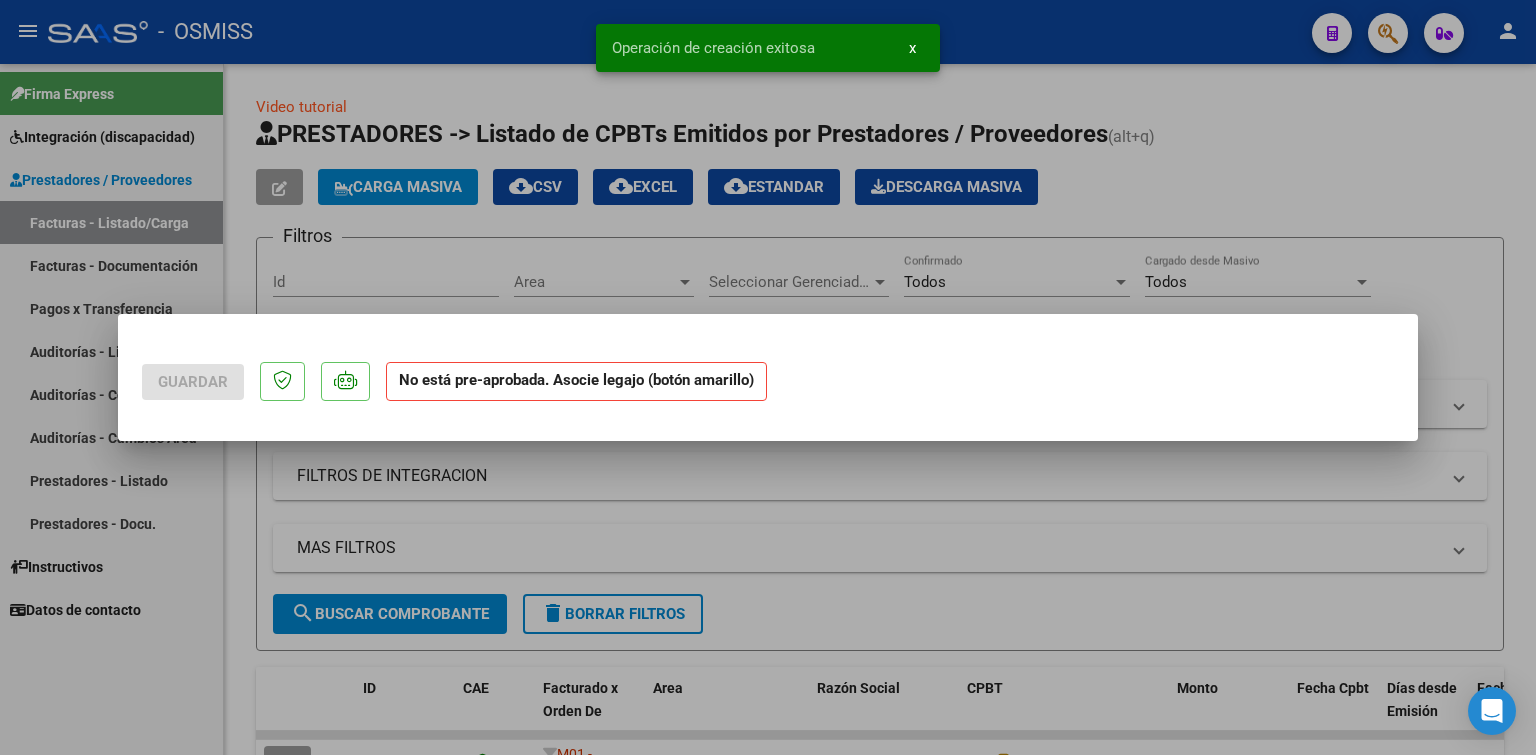 scroll, scrollTop: 0, scrollLeft: 0, axis: both 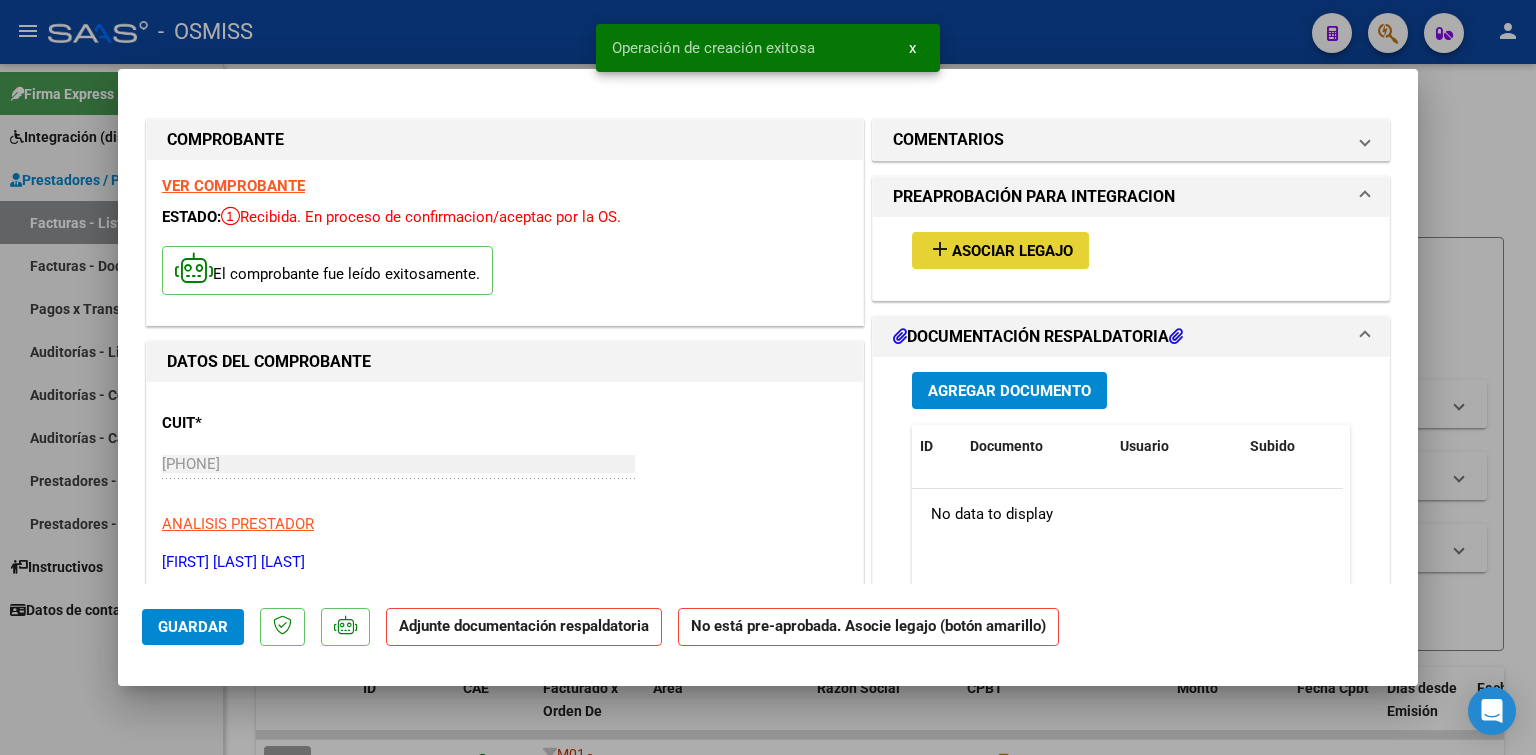 click on "Asociar Legajo" at bounding box center [1012, 251] 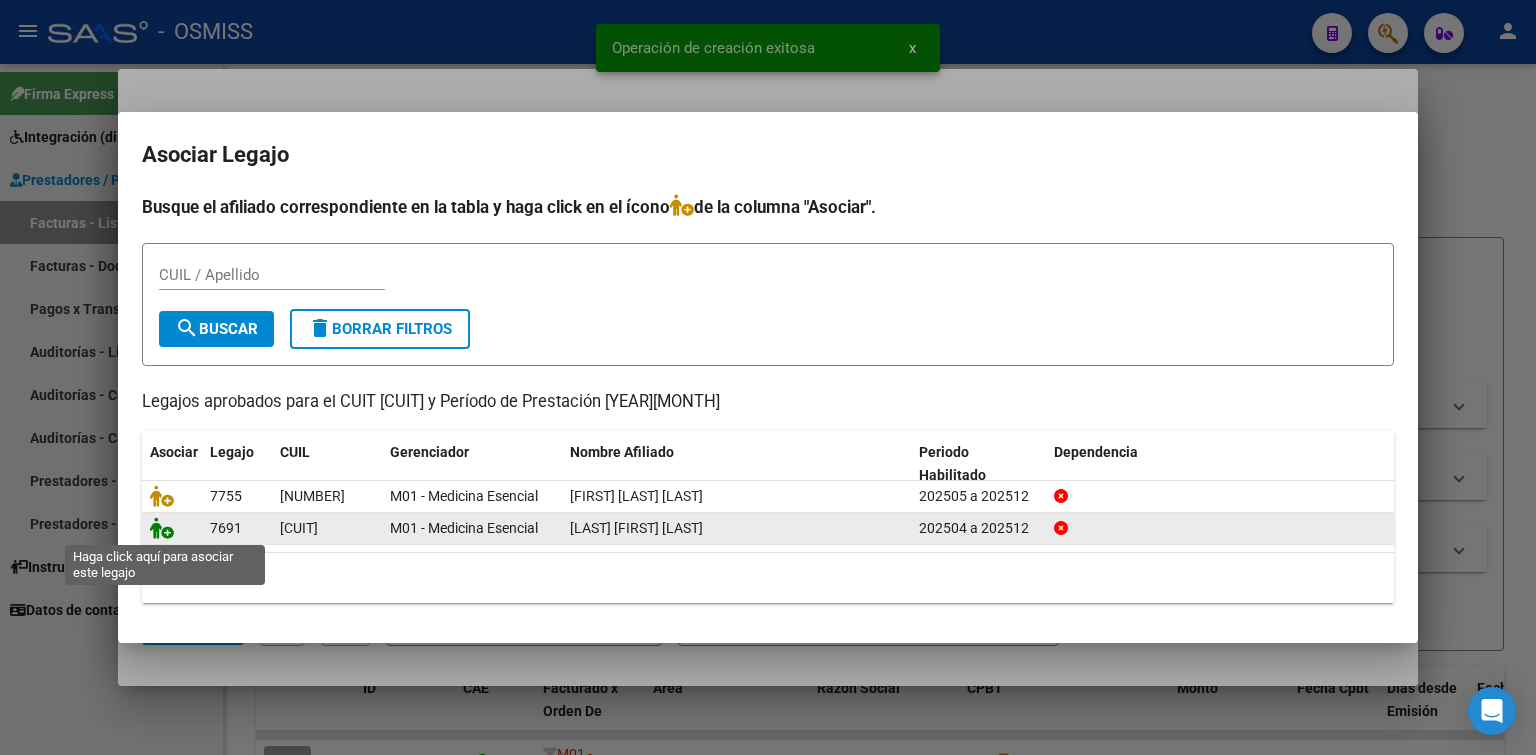 click 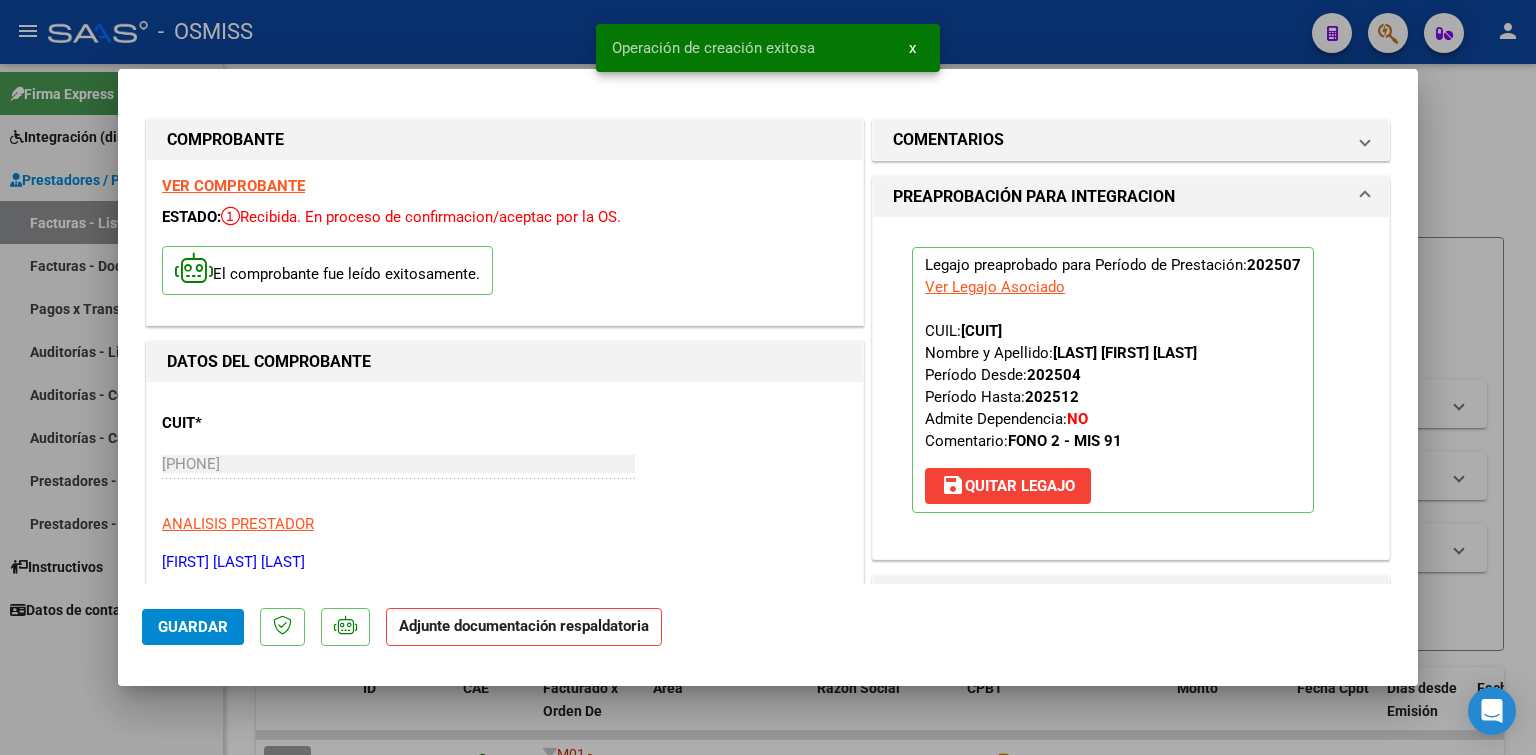 scroll, scrollTop: 400, scrollLeft: 0, axis: vertical 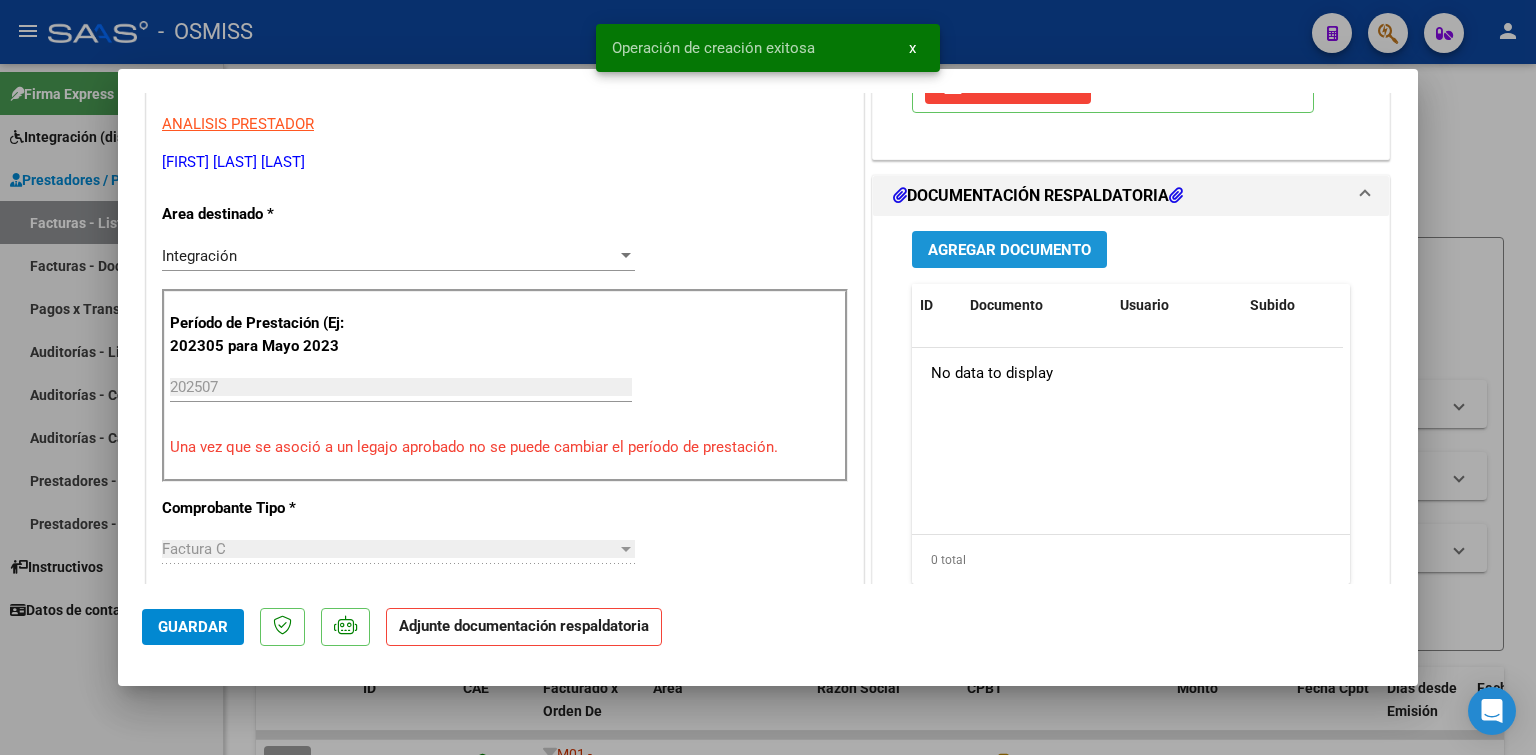 click on "Agregar Documento" at bounding box center [1009, 250] 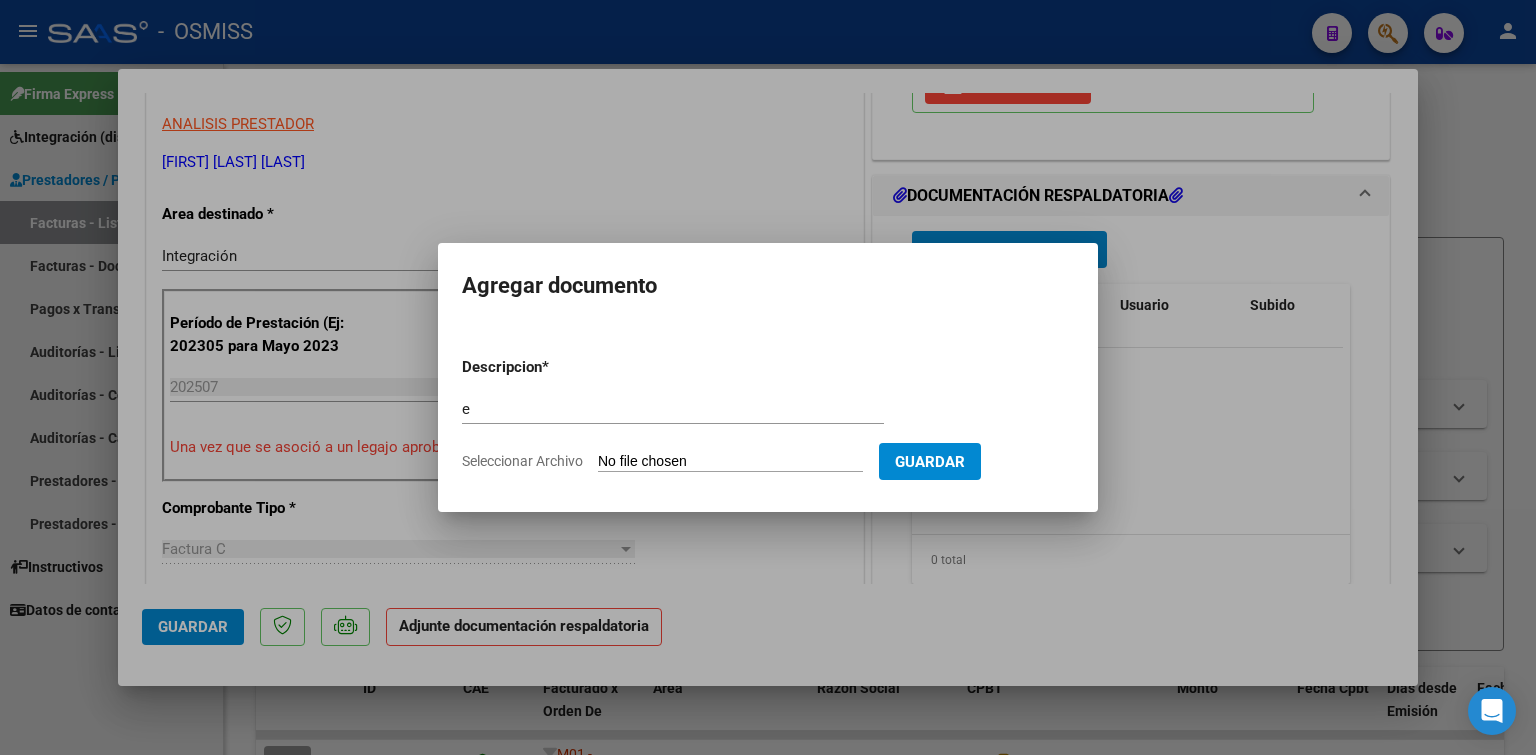 click on "Descripcion  *   e Escriba aquí una descripcion  Seleccionar Archivo Guardar" at bounding box center (768, 414) 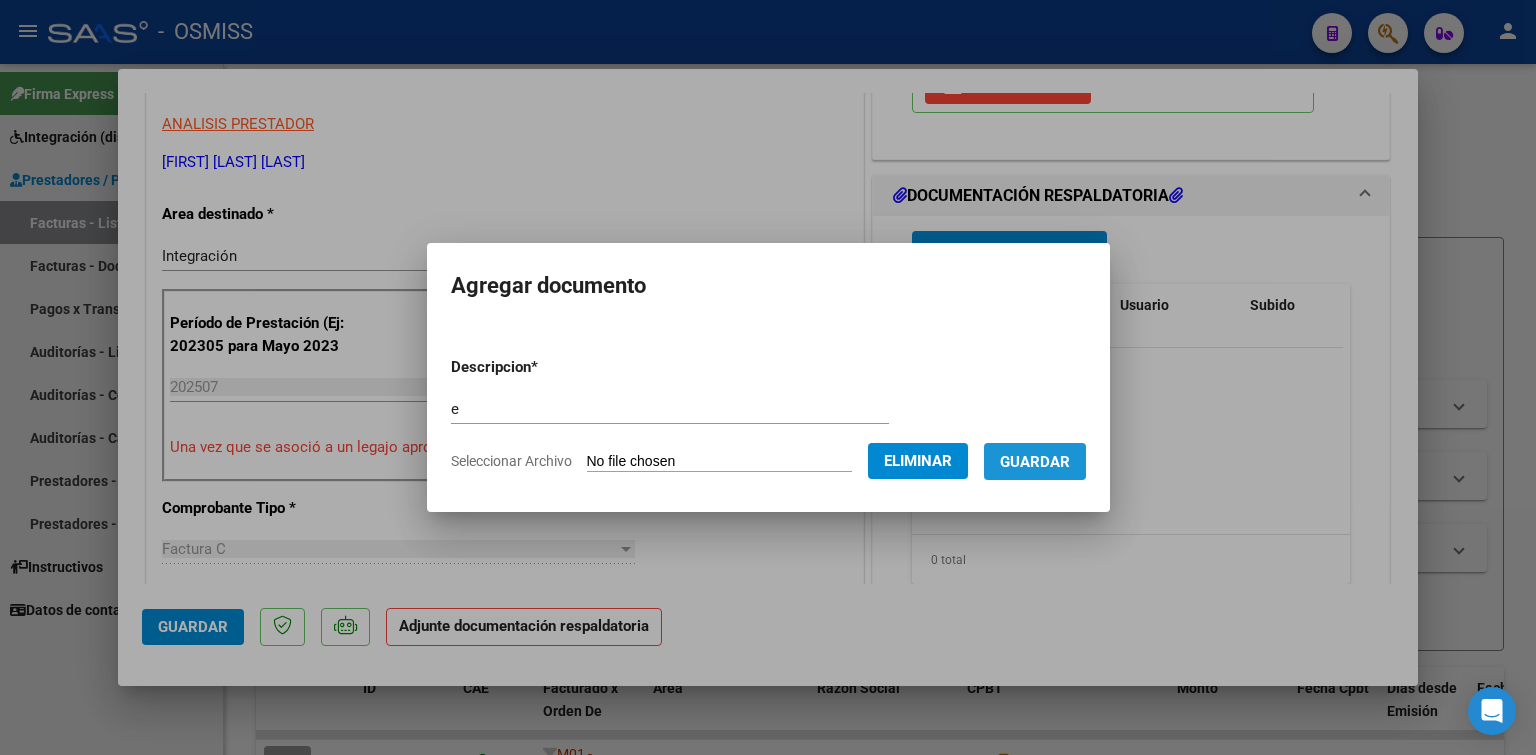click on "Guardar" at bounding box center [1035, 462] 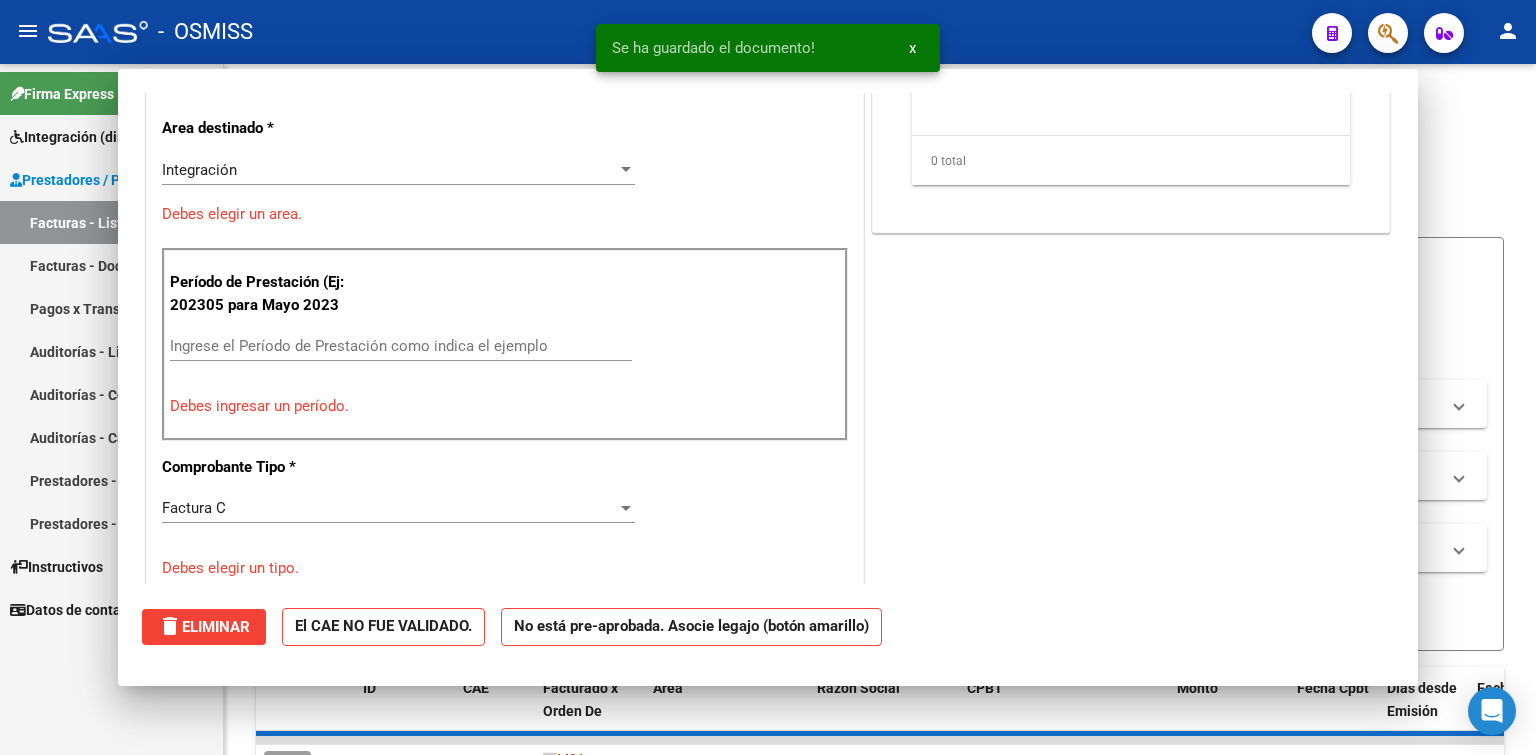 scroll, scrollTop: 339, scrollLeft: 0, axis: vertical 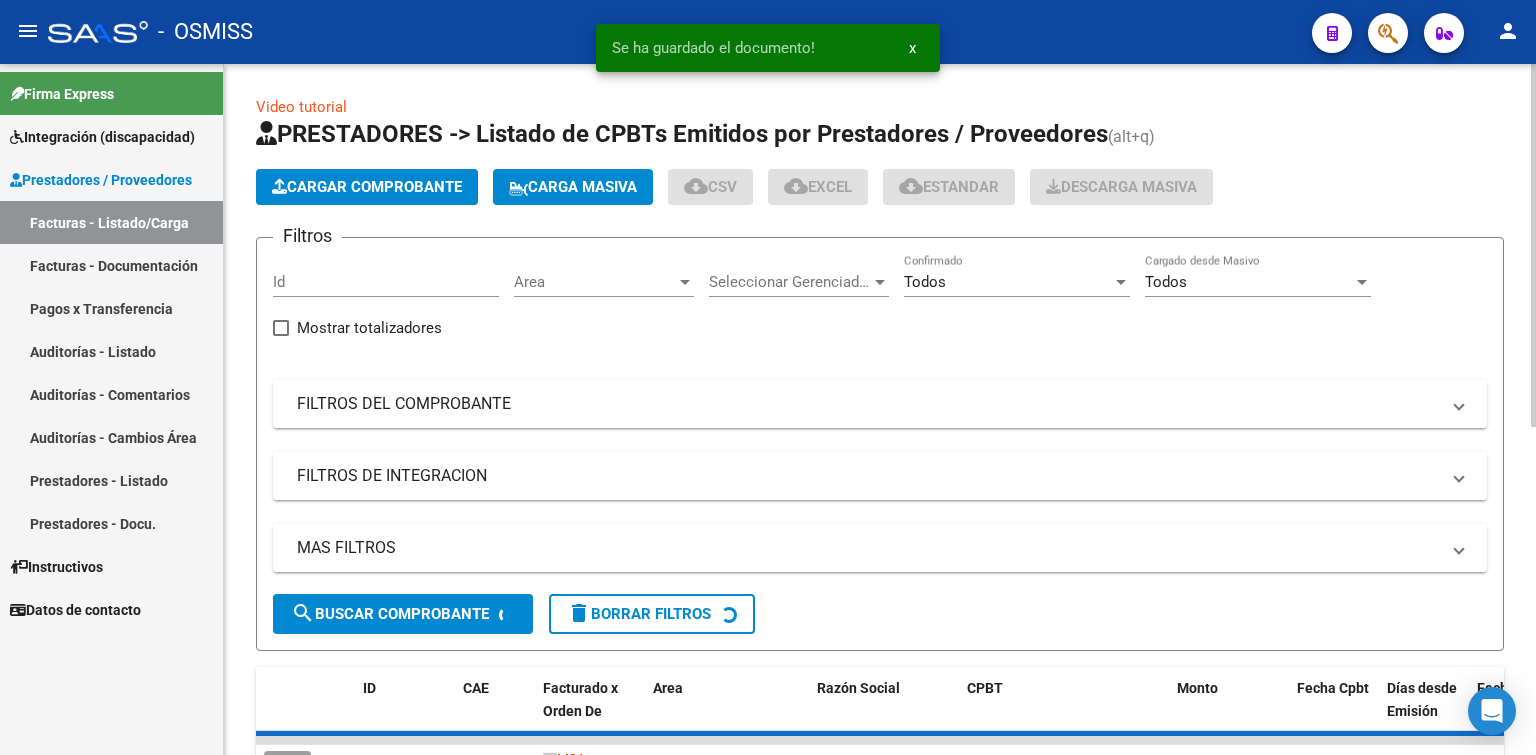 click on "PRESTADORES -> Listado de CPBTs Emitidos por Prestadores / Proveedores (alt+q)   Cargar Comprobante
Carga Masiva  cloud_download  CSV  cloud_download  EXCEL  cloud_download  Estandar   Descarga Masiva
Filtros Id Area Area Seleccionar Gerenciador Seleccionar Gerenciador Todos Confirmado Todos Cargado desde Masivo   Mostrar totalizadores   FILTROS DEL COMPROBANTE  Comprobante Tipo Comprobante Tipo Start date – End date Fec. Comprobante Desde / Hasta Días Emisión Desde(cant. días) Días Emisión Hasta(cant. días) CUIT / Razón Social Pto. Venta Nro. Comprobante Código SSS CAE Válido CAE Válido Todos Cargado Módulo Hosp. Todos Tiene facturacion Apócrifa Hospital Refes  FILTROS DE INTEGRACION  Período De Prestación Campos del Archivo de Rendición Devuelto x SSS (dr_envio) Todos Rendido x SSS (dr_envio) Tipo de Registro Tipo de Registro Período Presentación Período Presentación Campos del Legajo Asociado (preaprobación) Afiliado Legajo (cuil/nombre) Todos Solo facturas preaprobadas Todos" 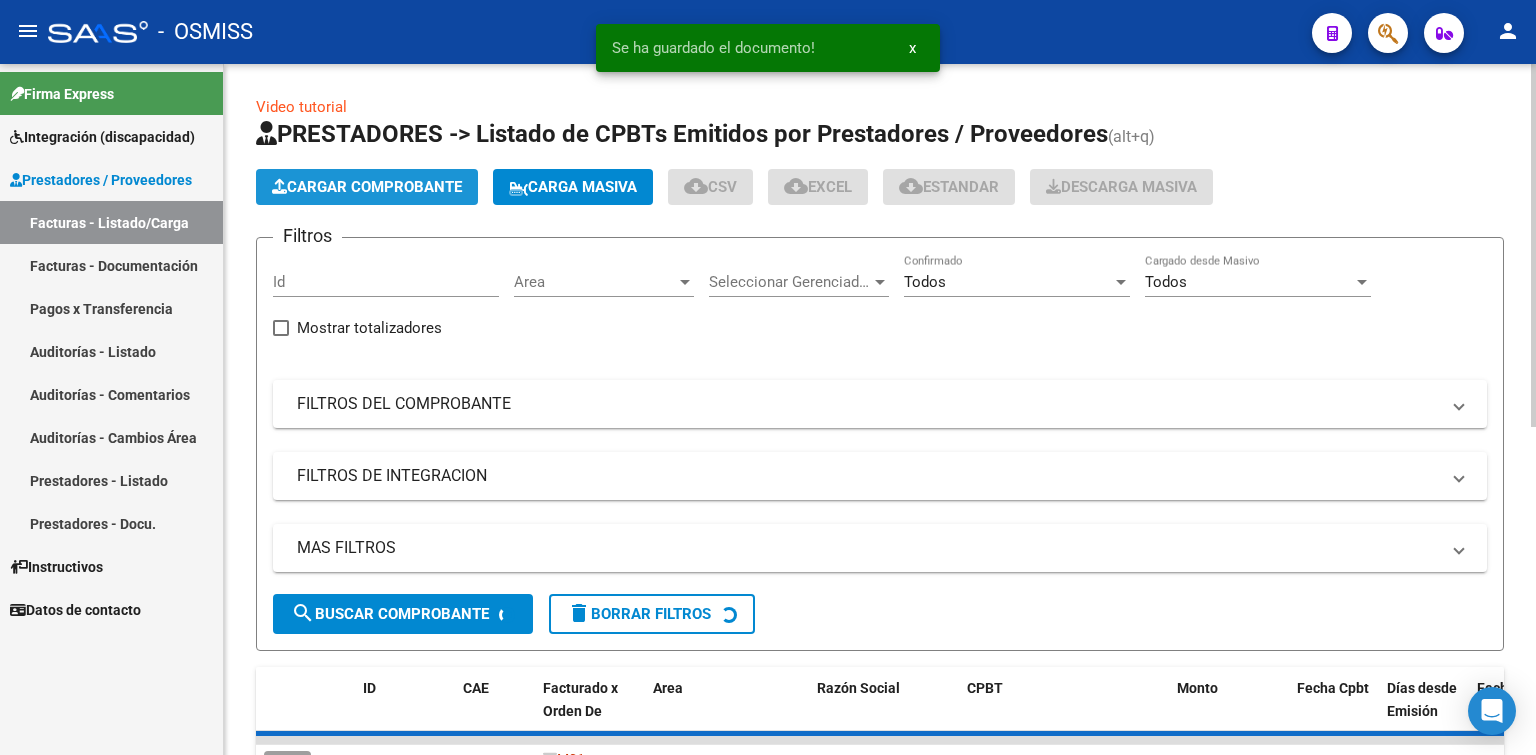 click on "Cargar Comprobante" 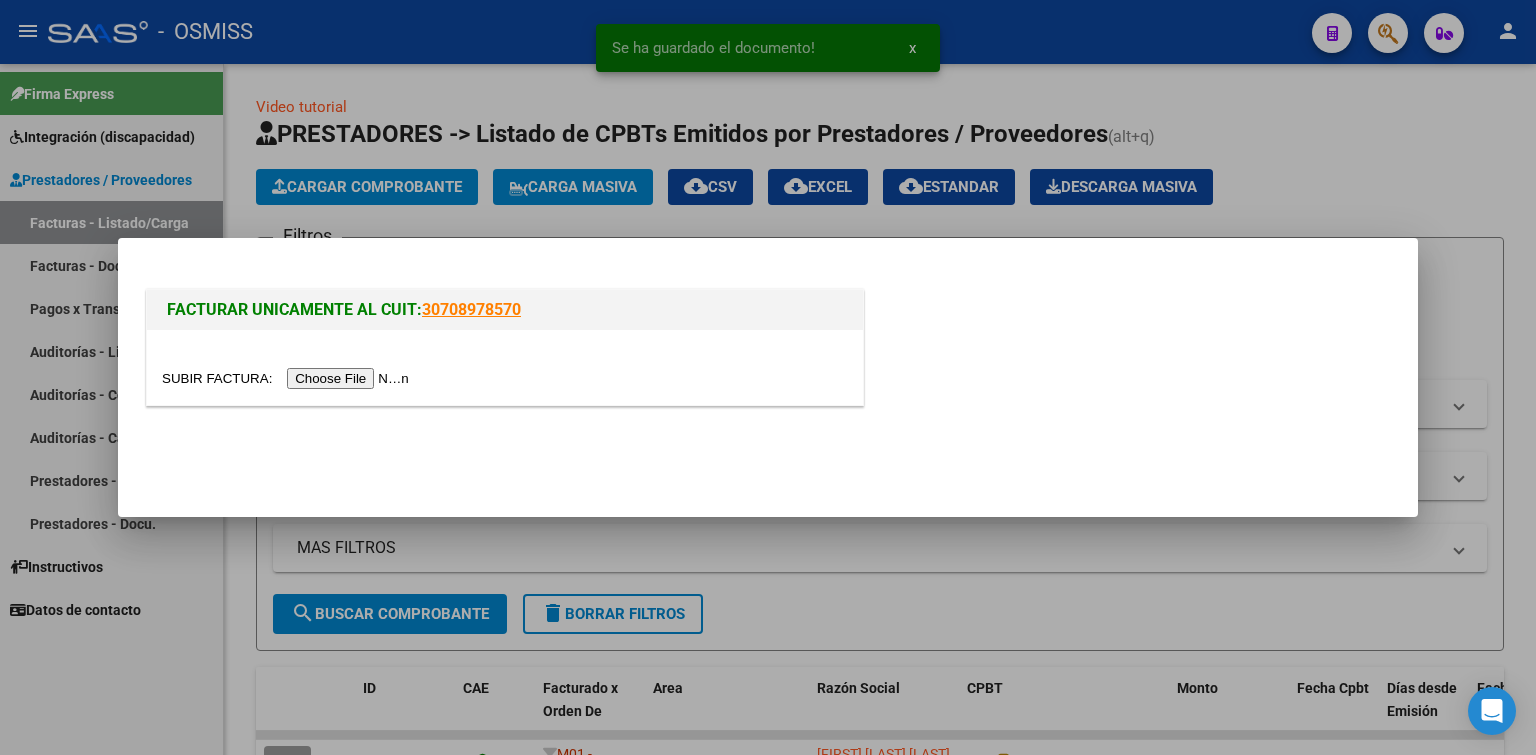 click at bounding box center [288, 378] 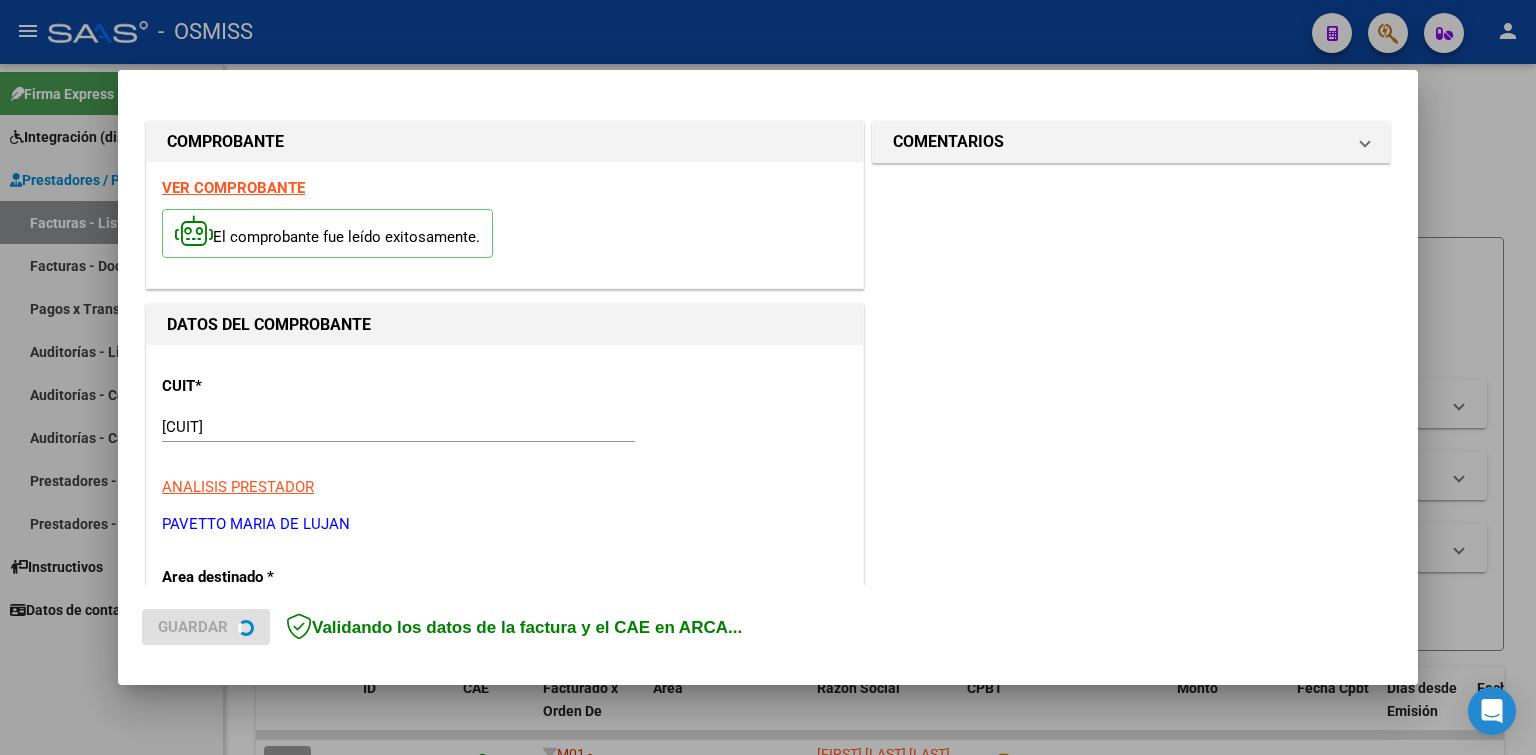 scroll, scrollTop: 500, scrollLeft: 0, axis: vertical 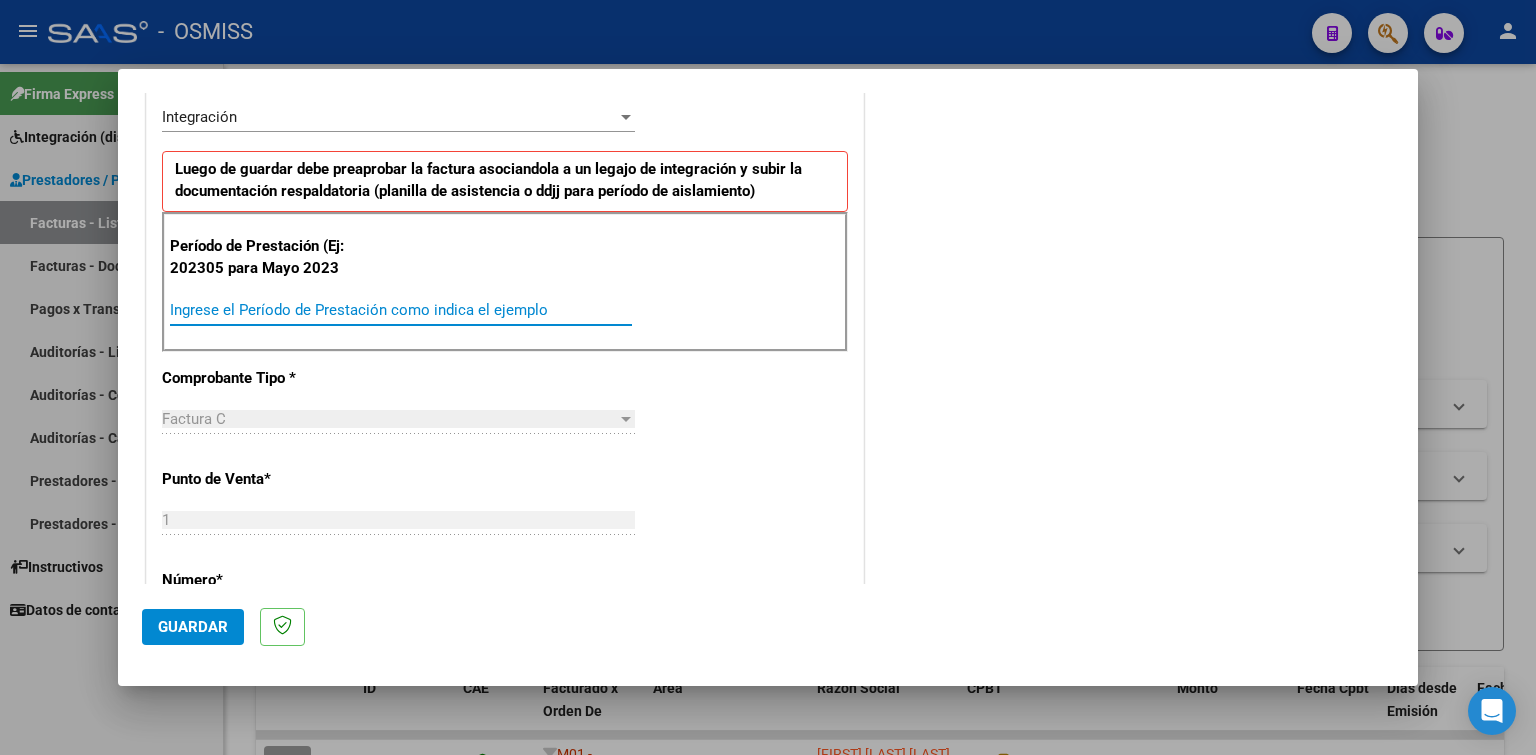 paste on "202507" 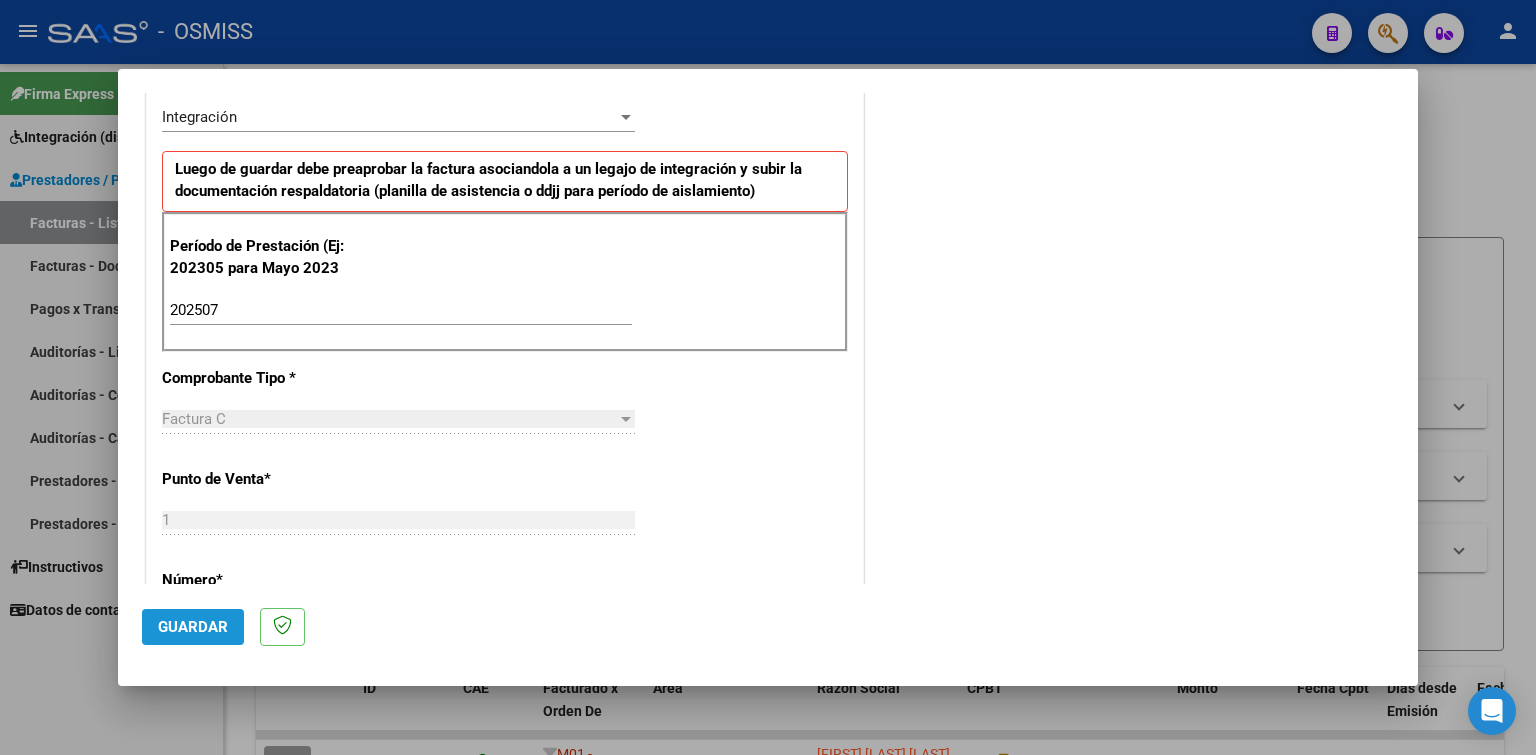 click on "Guardar" 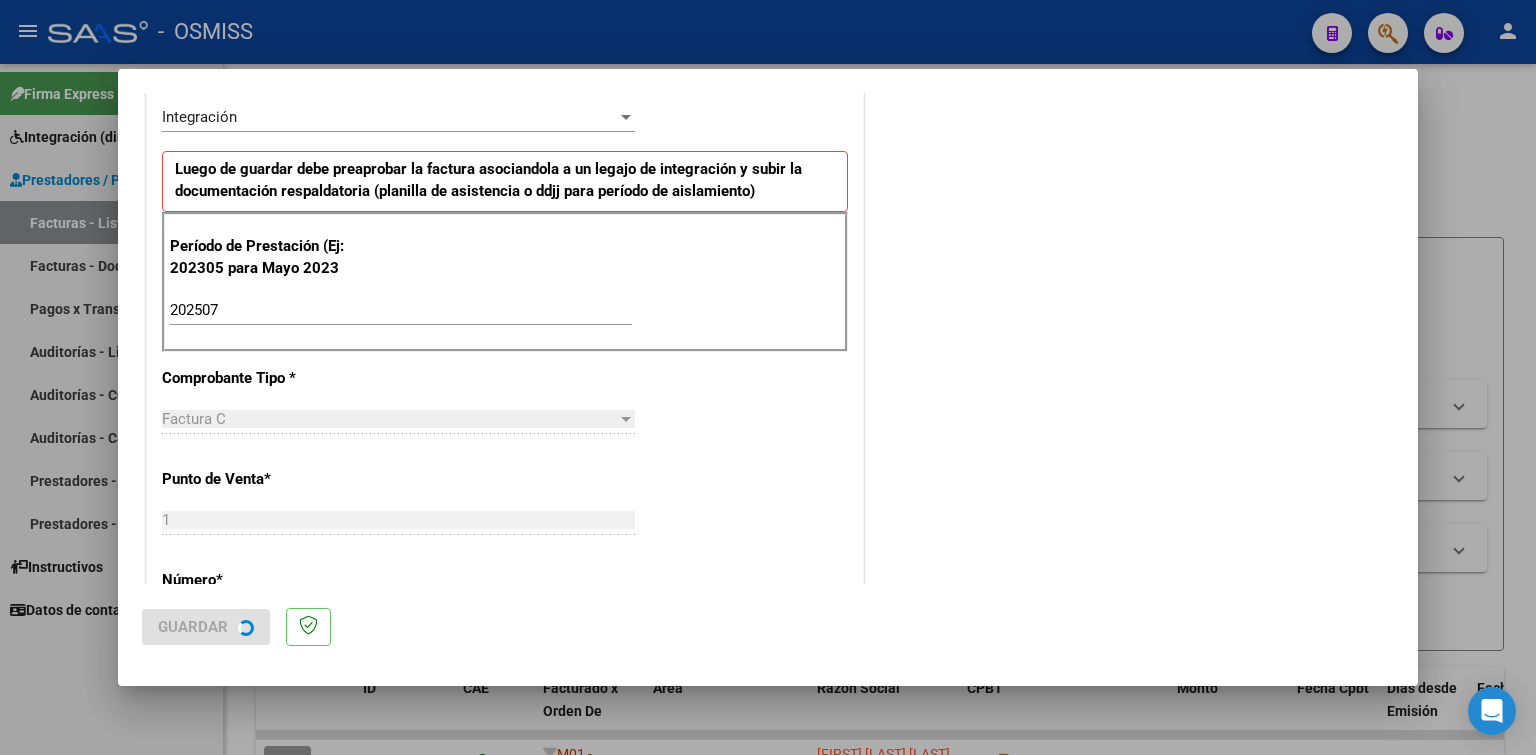 scroll, scrollTop: 0, scrollLeft: 0, axis: both 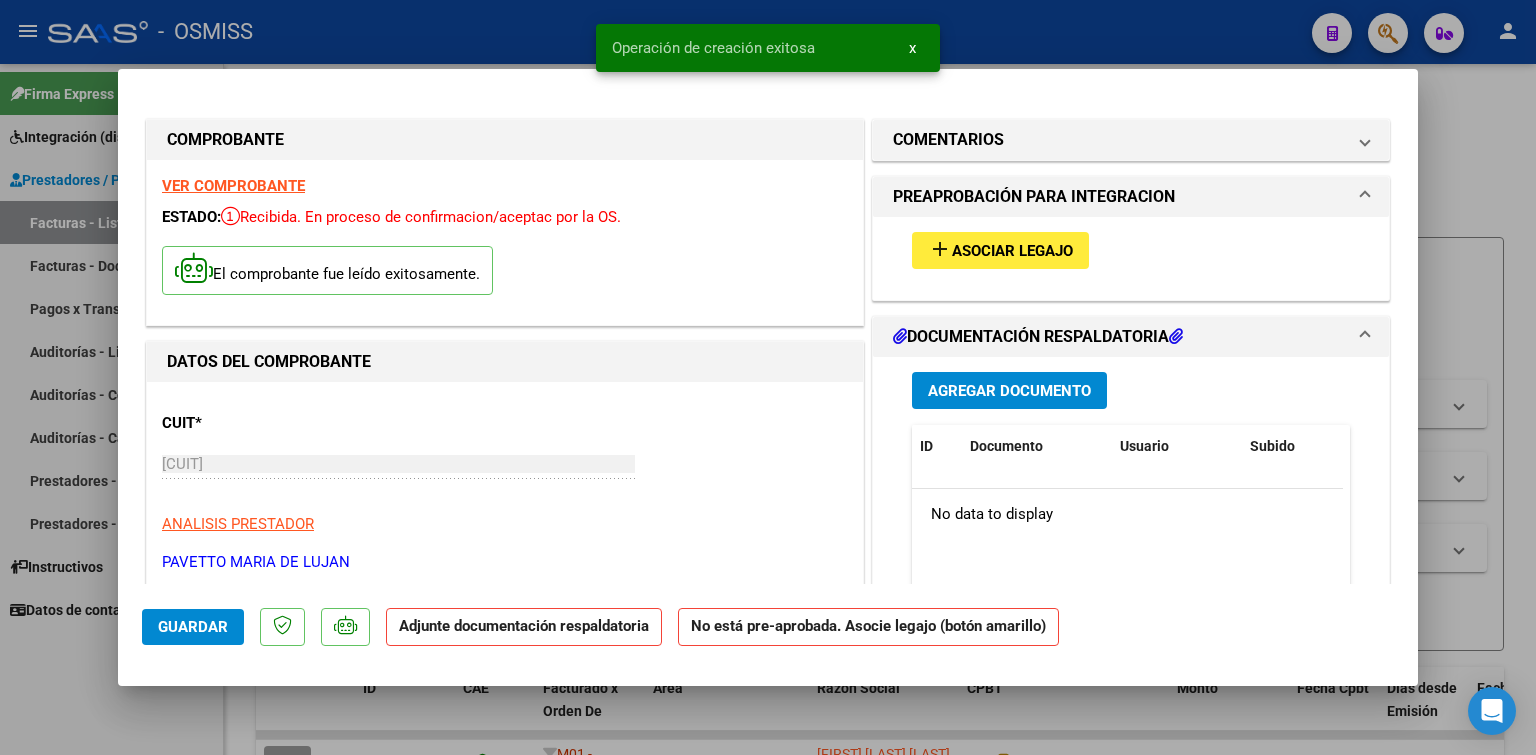 click on "Asociar Legajo" at bounding box center [1012, 251] 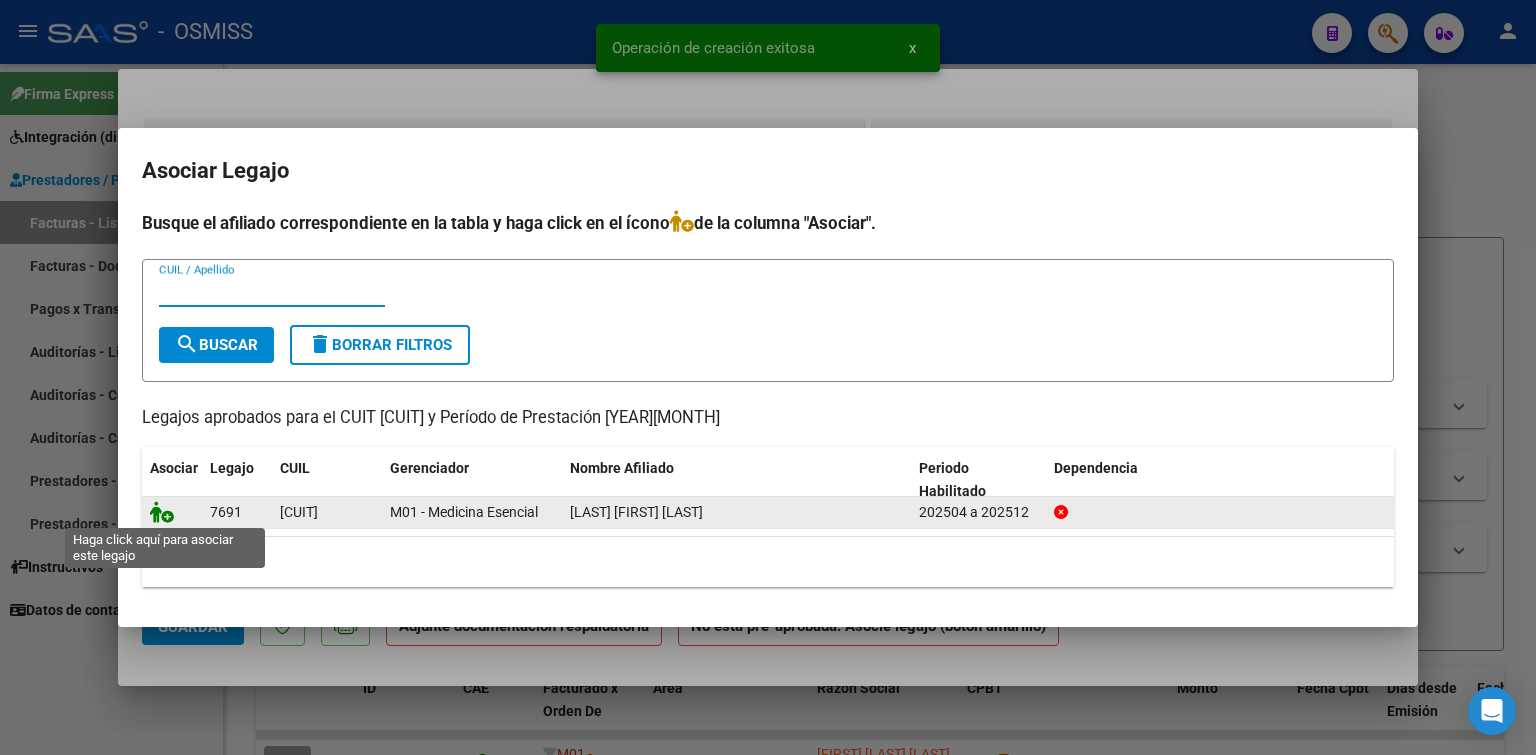 click 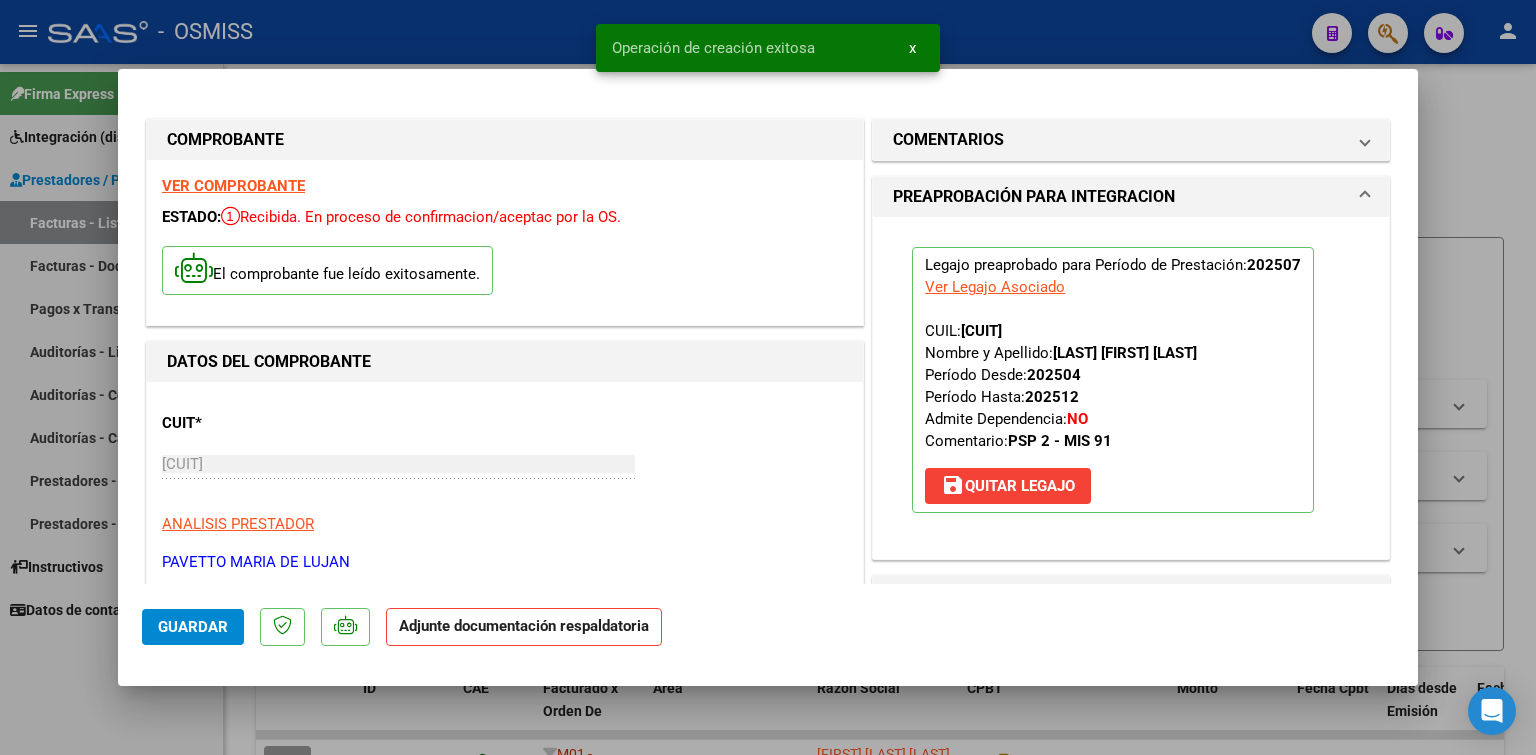 scroll, scrollTop: 300, scrollLeft: 0, axis: vertical 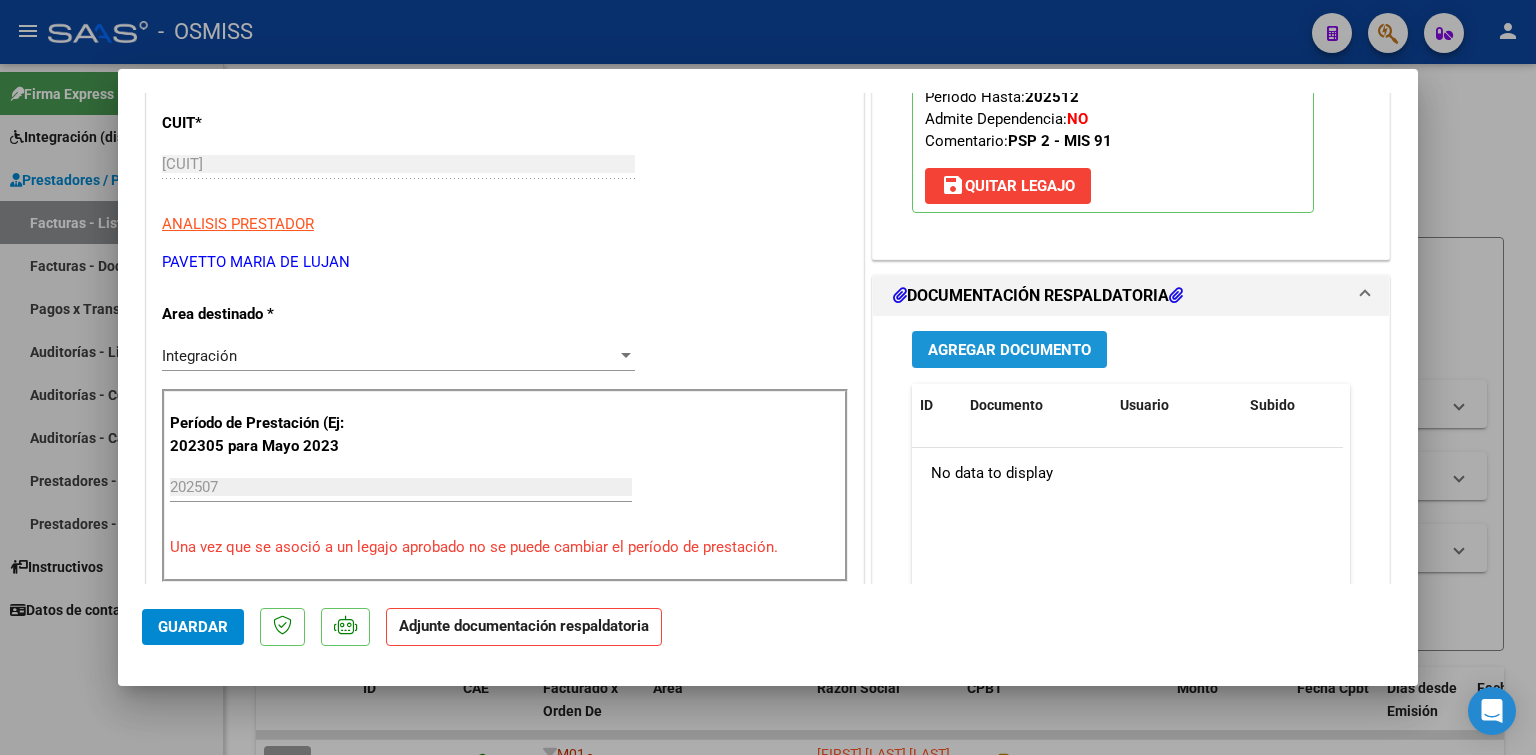 click on "Agregar Documento" at bounding box center (1009, 350) 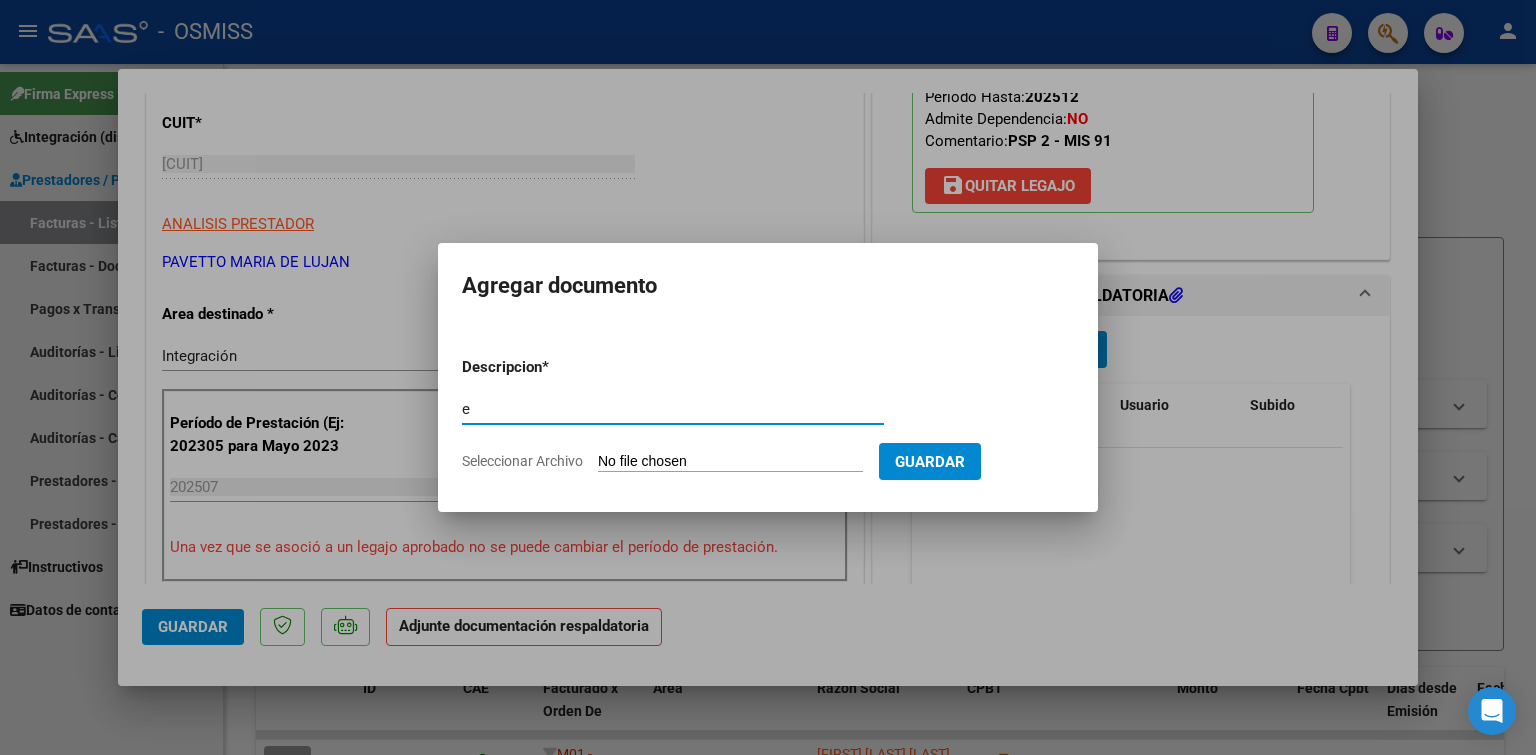 click on "Seleccionar Archivo" at bounding box center (730, 462) 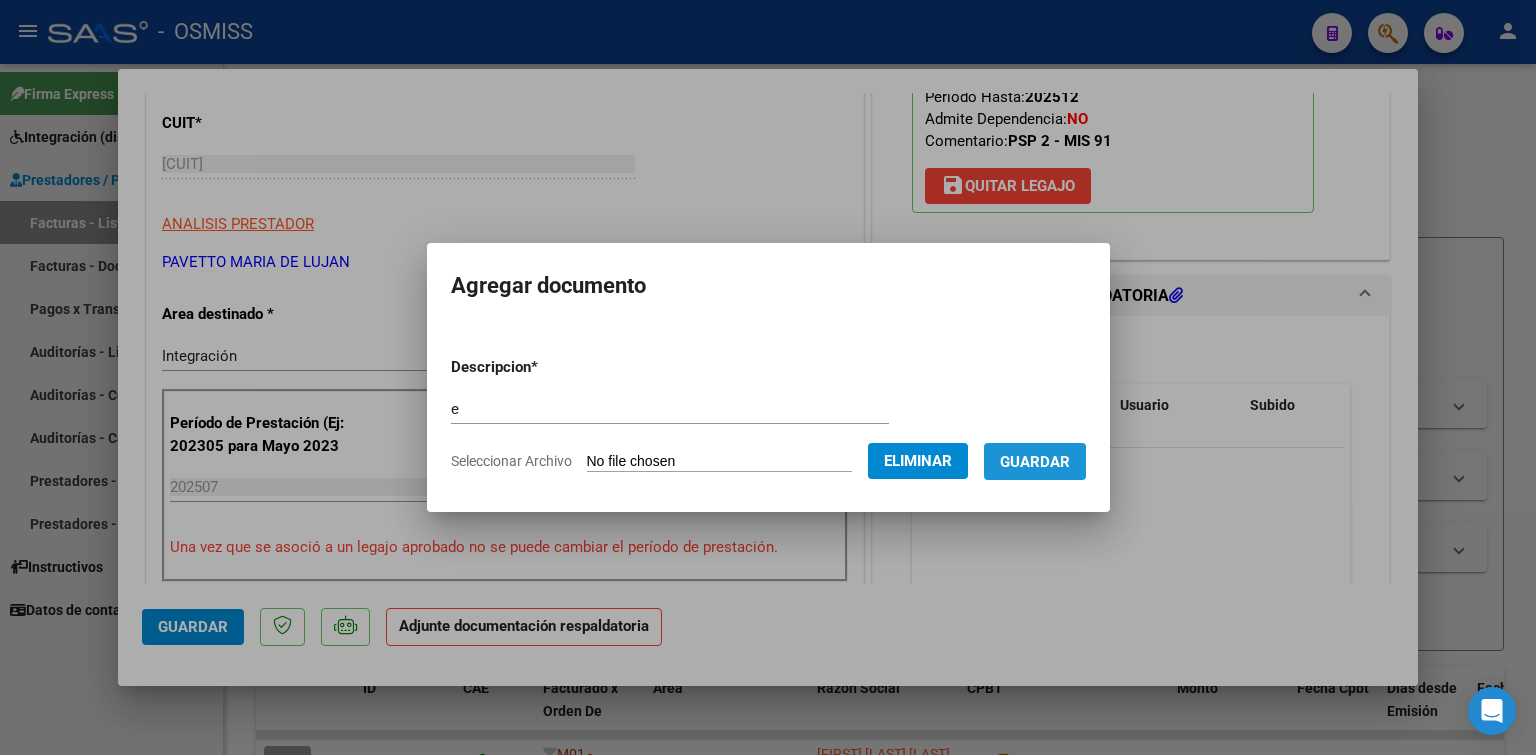 click on "Guardar" at bounding box center (1035, 462) 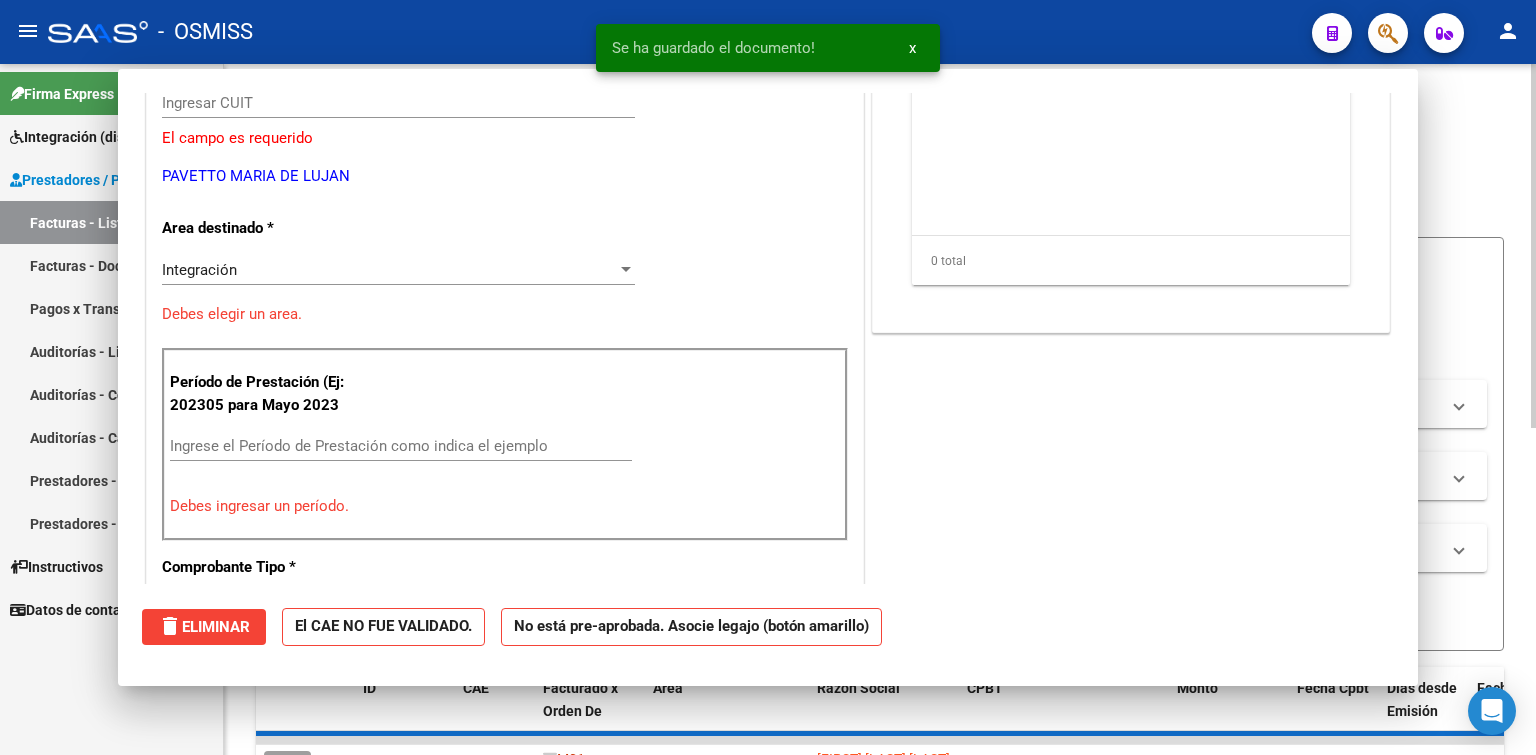 scroll, scrollTop: 0, scrollLeft: 0, axis: both 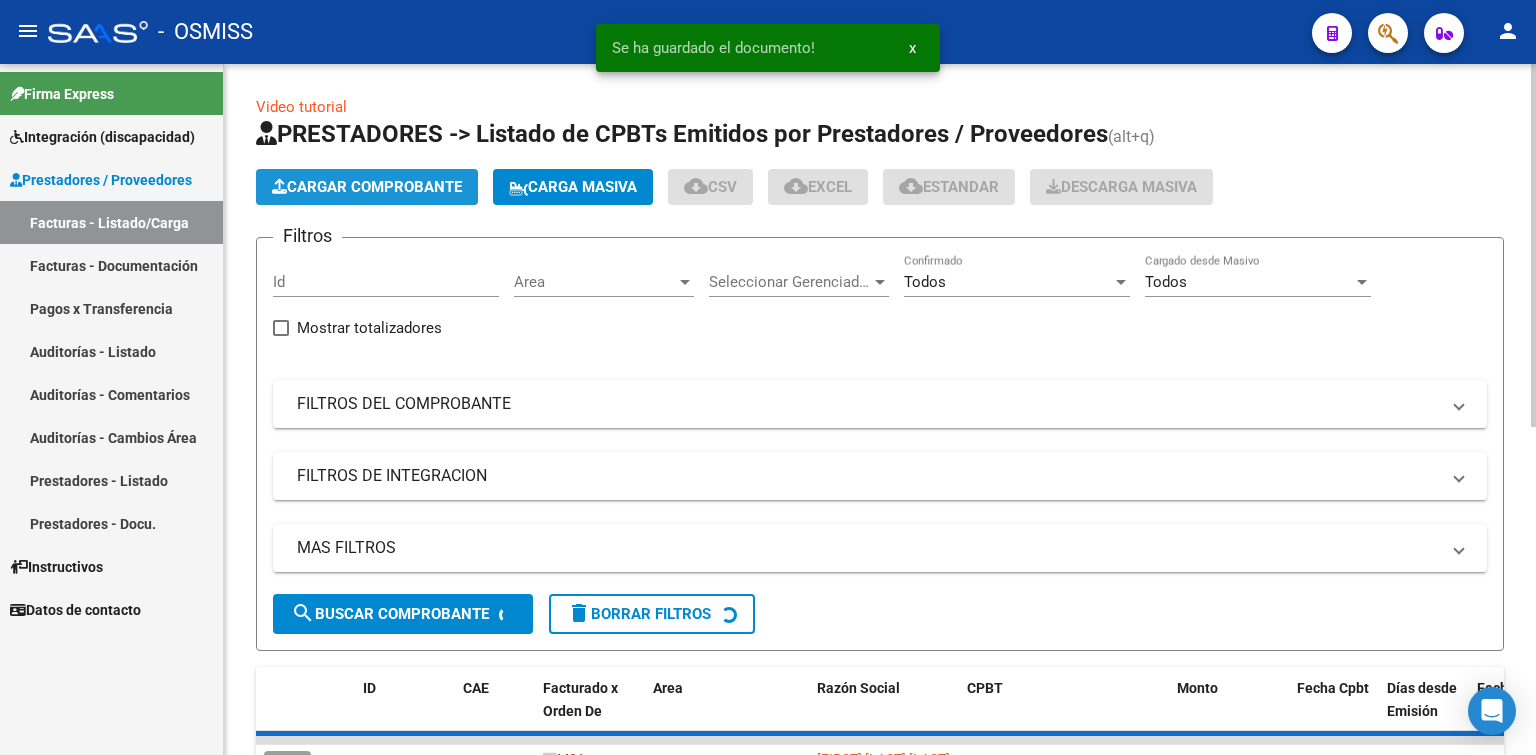 click on "Cargar Comprobante" 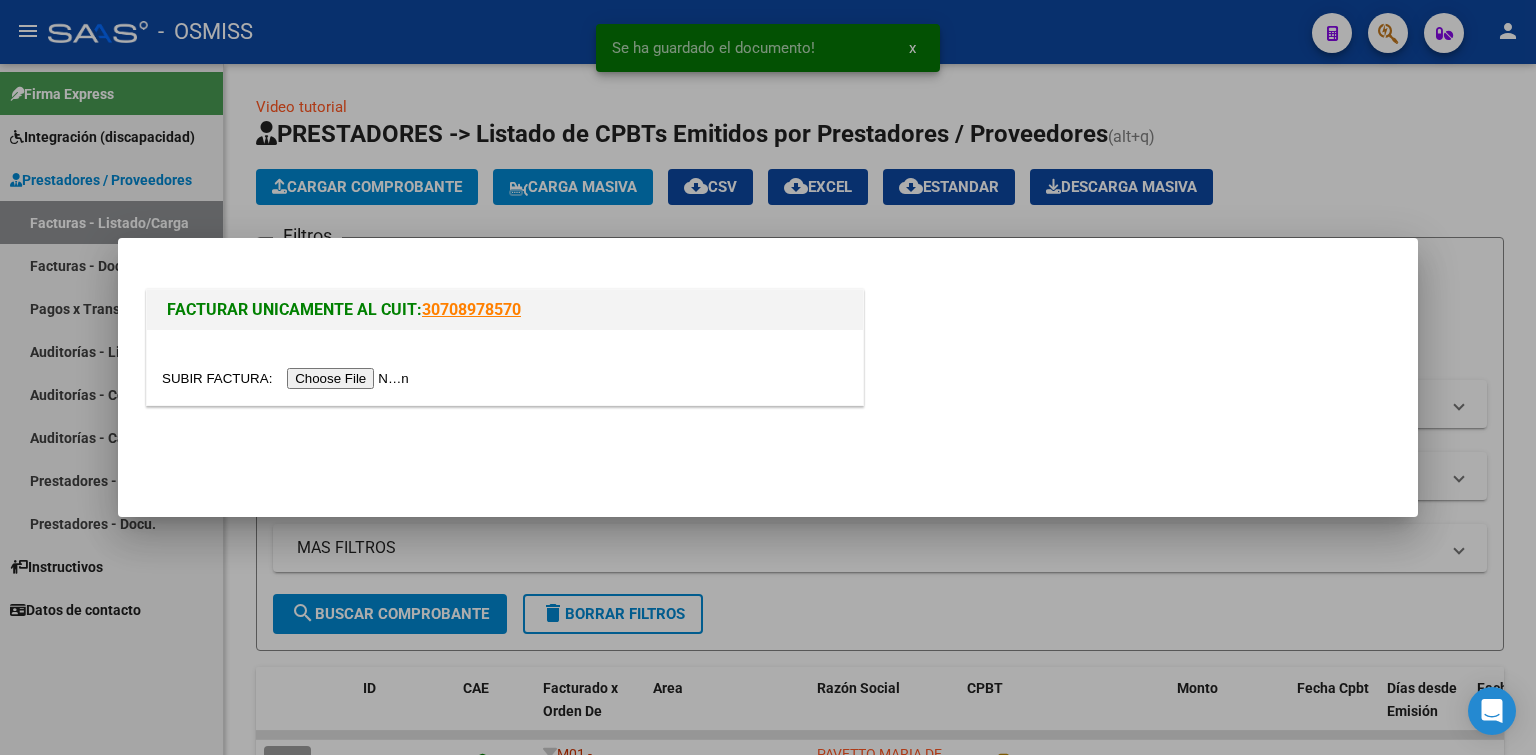 click at bounding box center (288, 378) 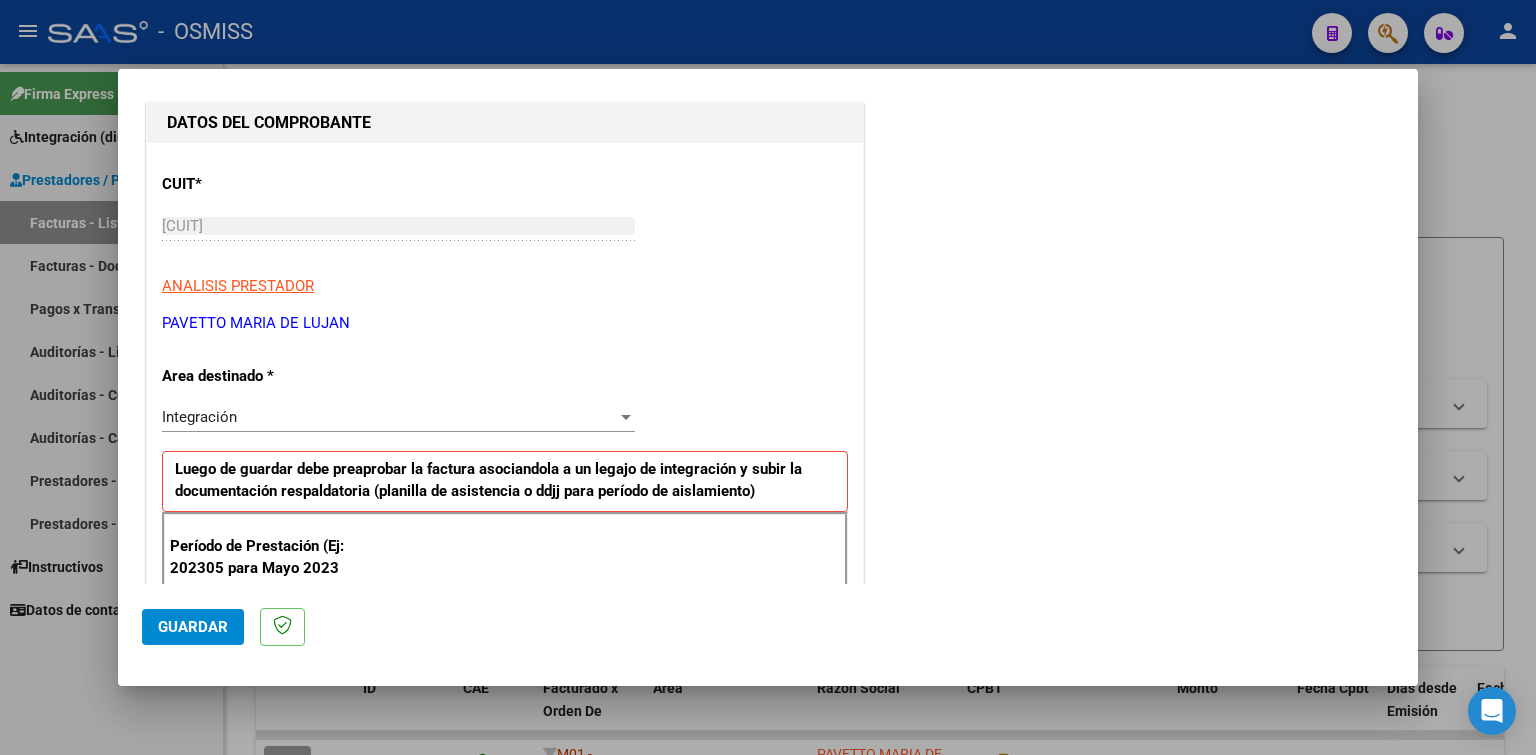scroll, scrollTop: 300, scrollLeft: 0, axis: vertical 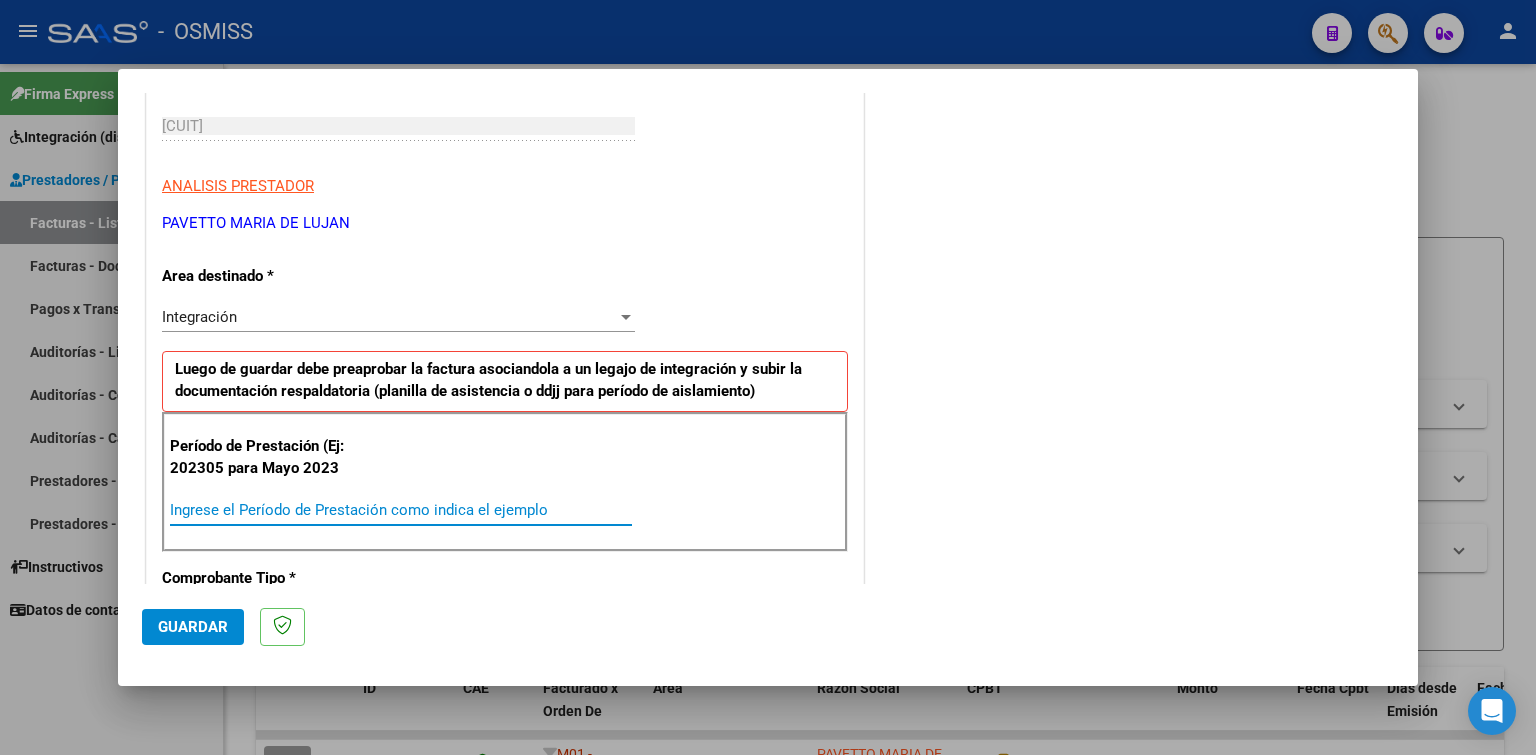 paste on "202507" 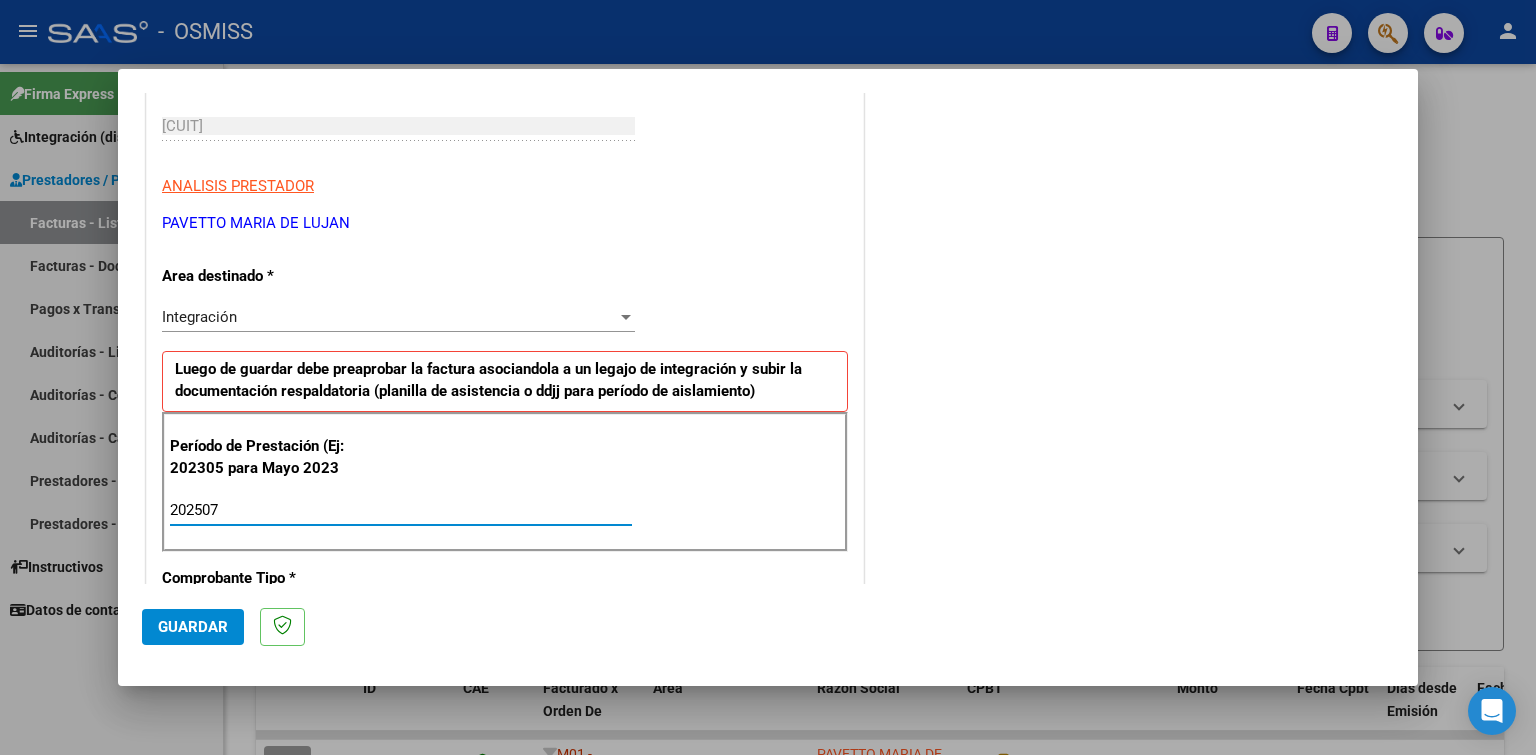 click on "Guardar" 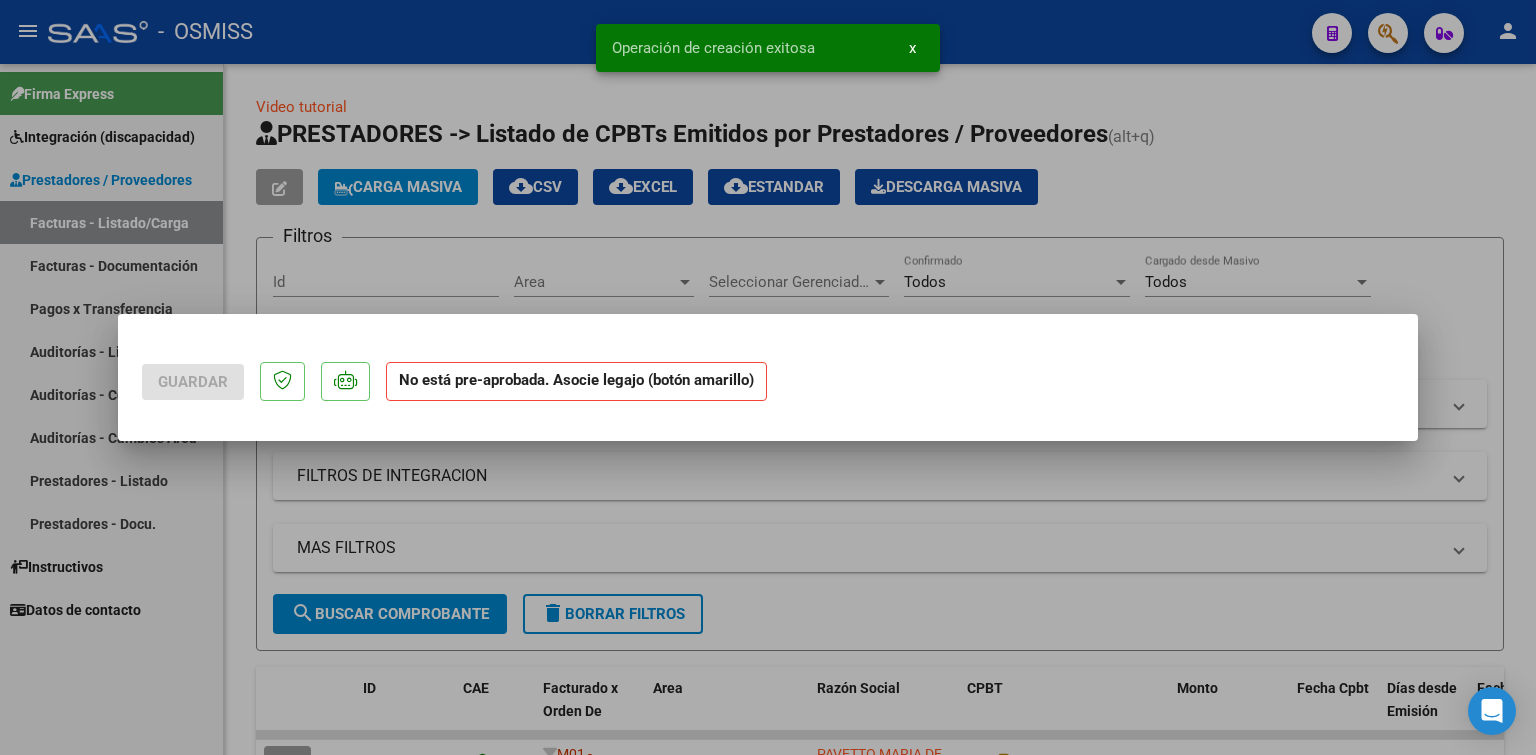 scroll, scrollTop: 0, scrollLeft: 0, axis: both 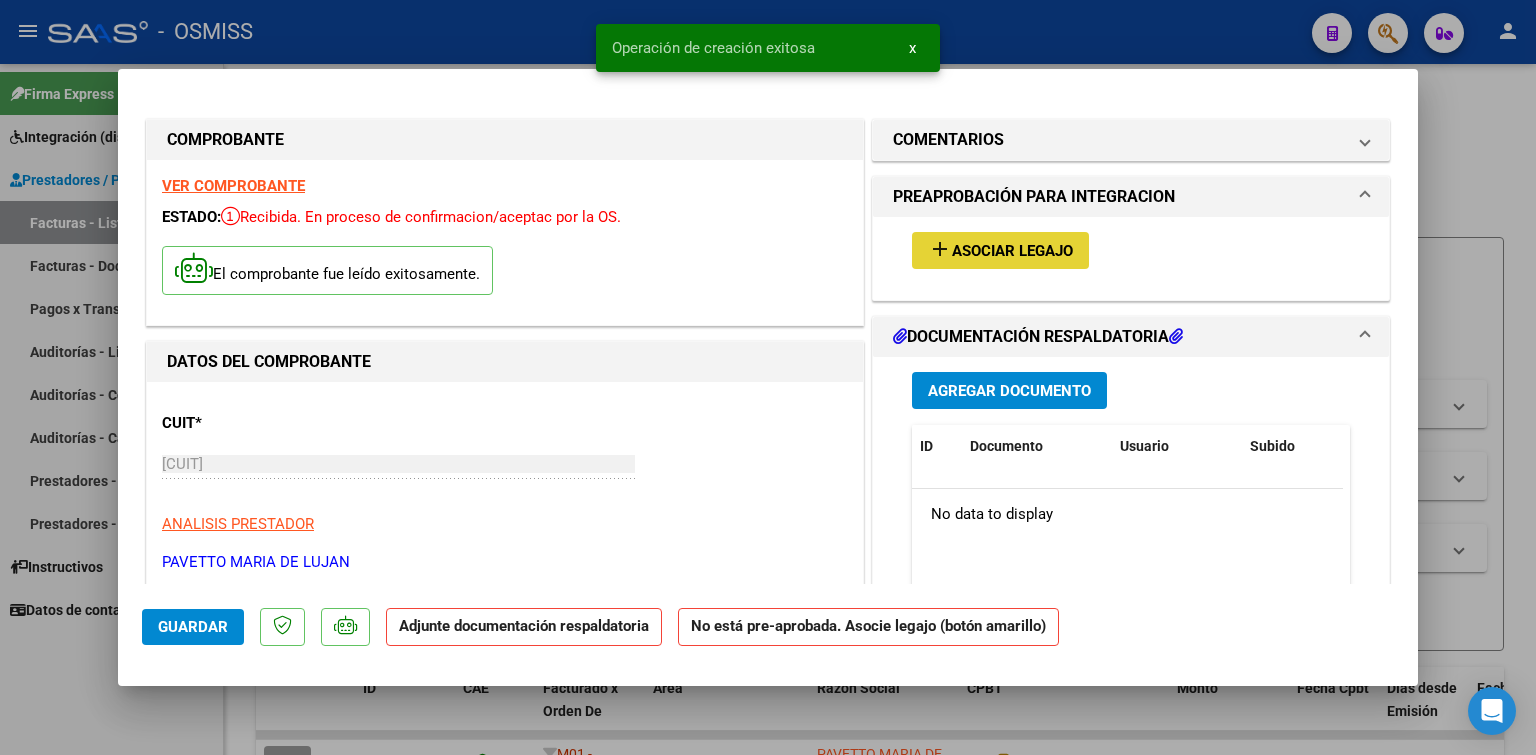 click on "Asociar Legajo" at bounding box center (1012, 251) 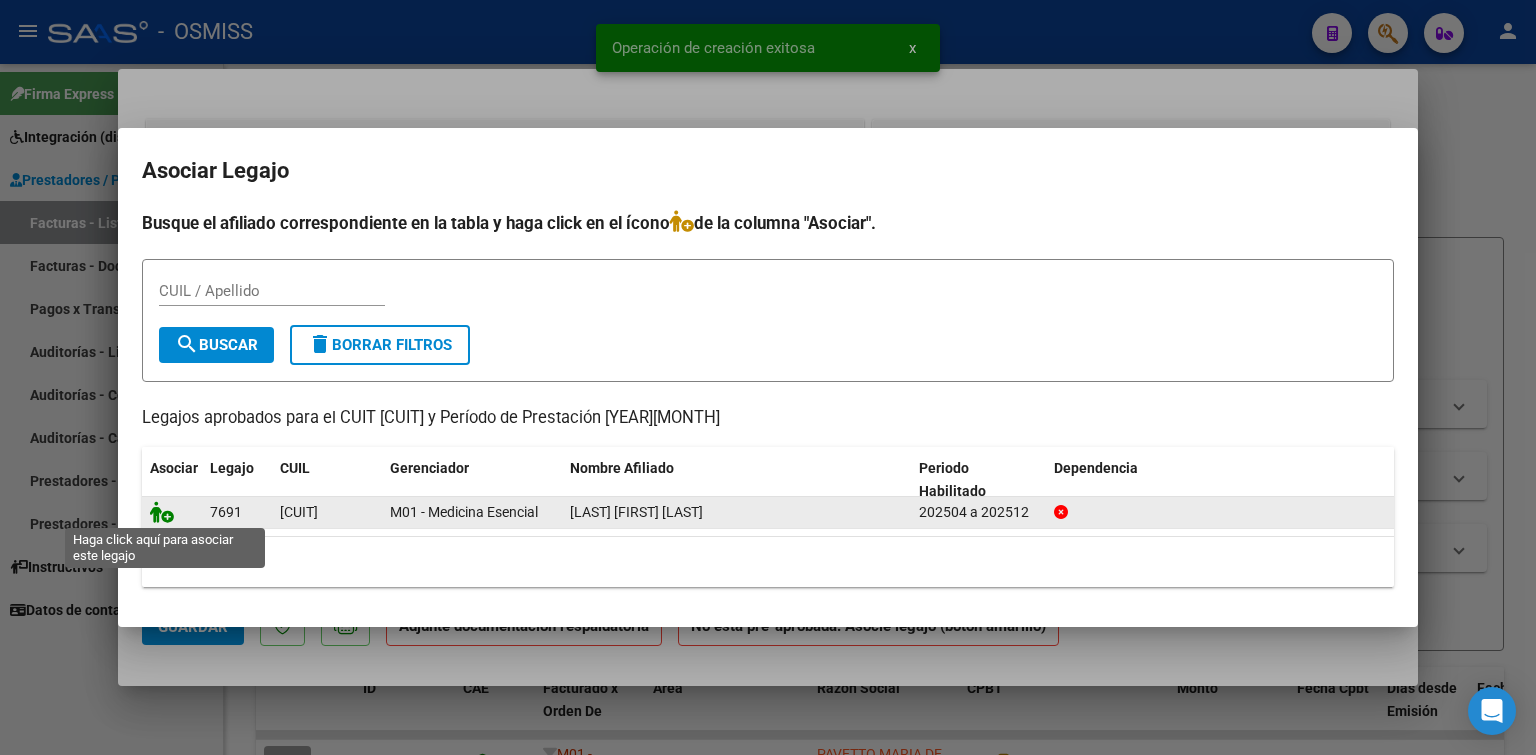 click 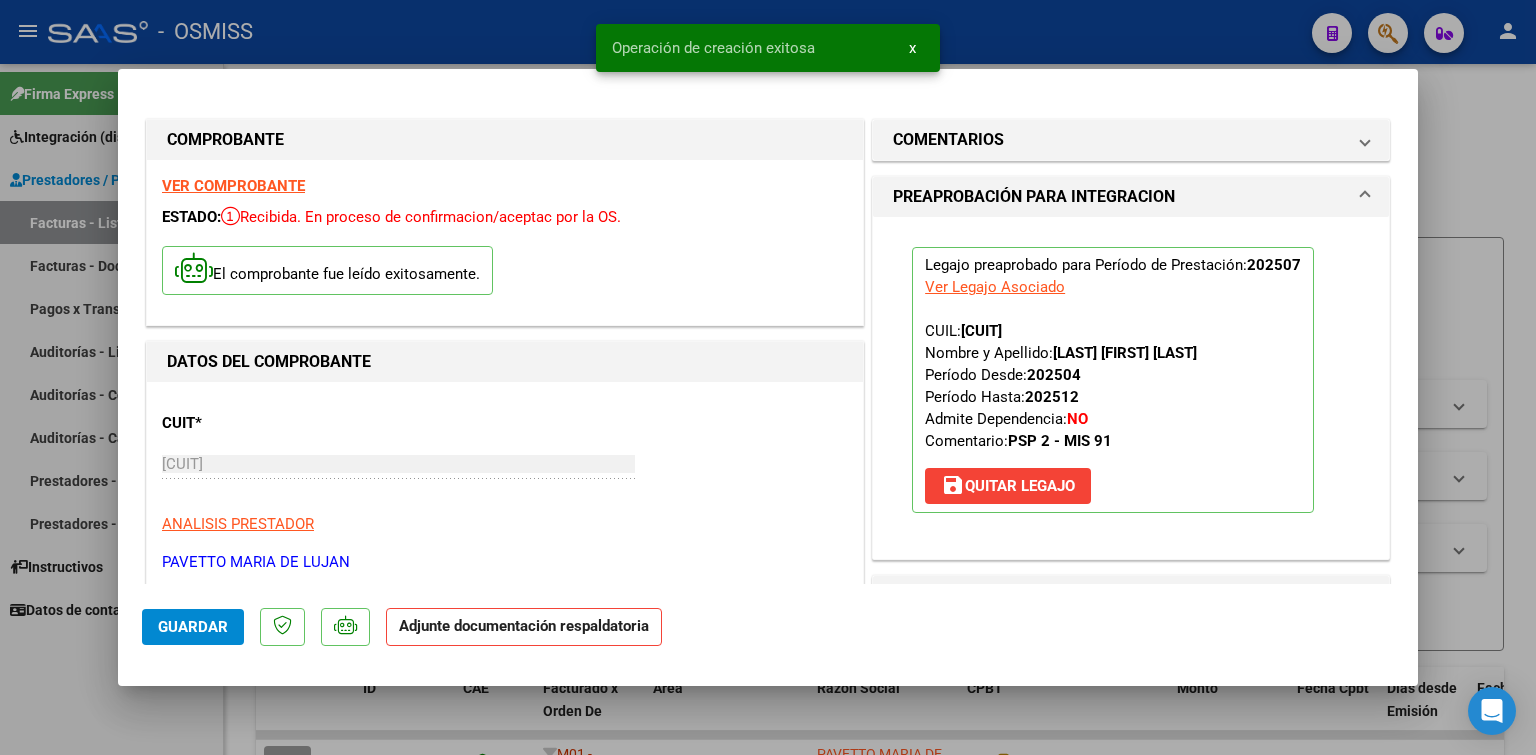 scroll, scrollTop: 100, scrollLeft: 0, axis: vertical 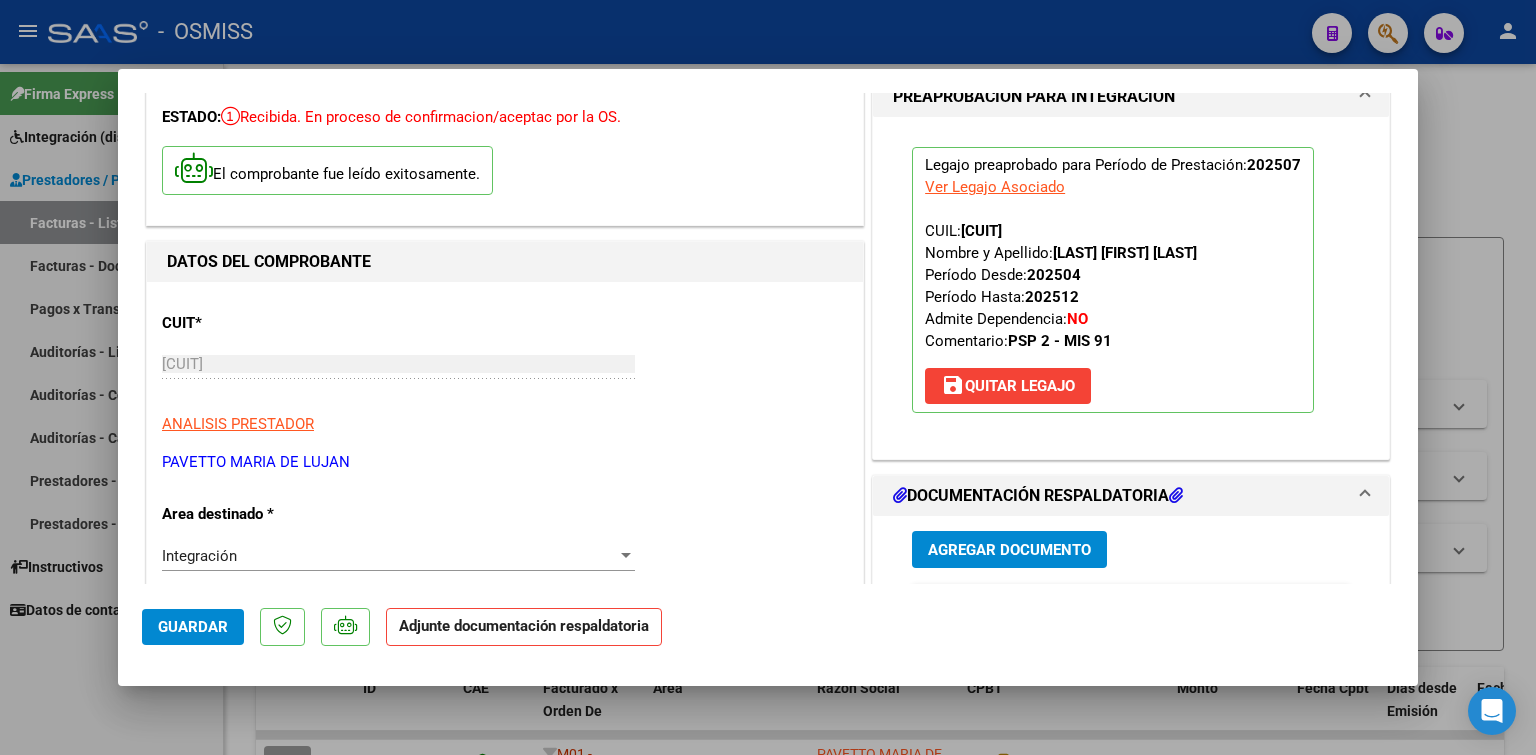 click on "Agregar Documento" at bounding box center (1009, 550) 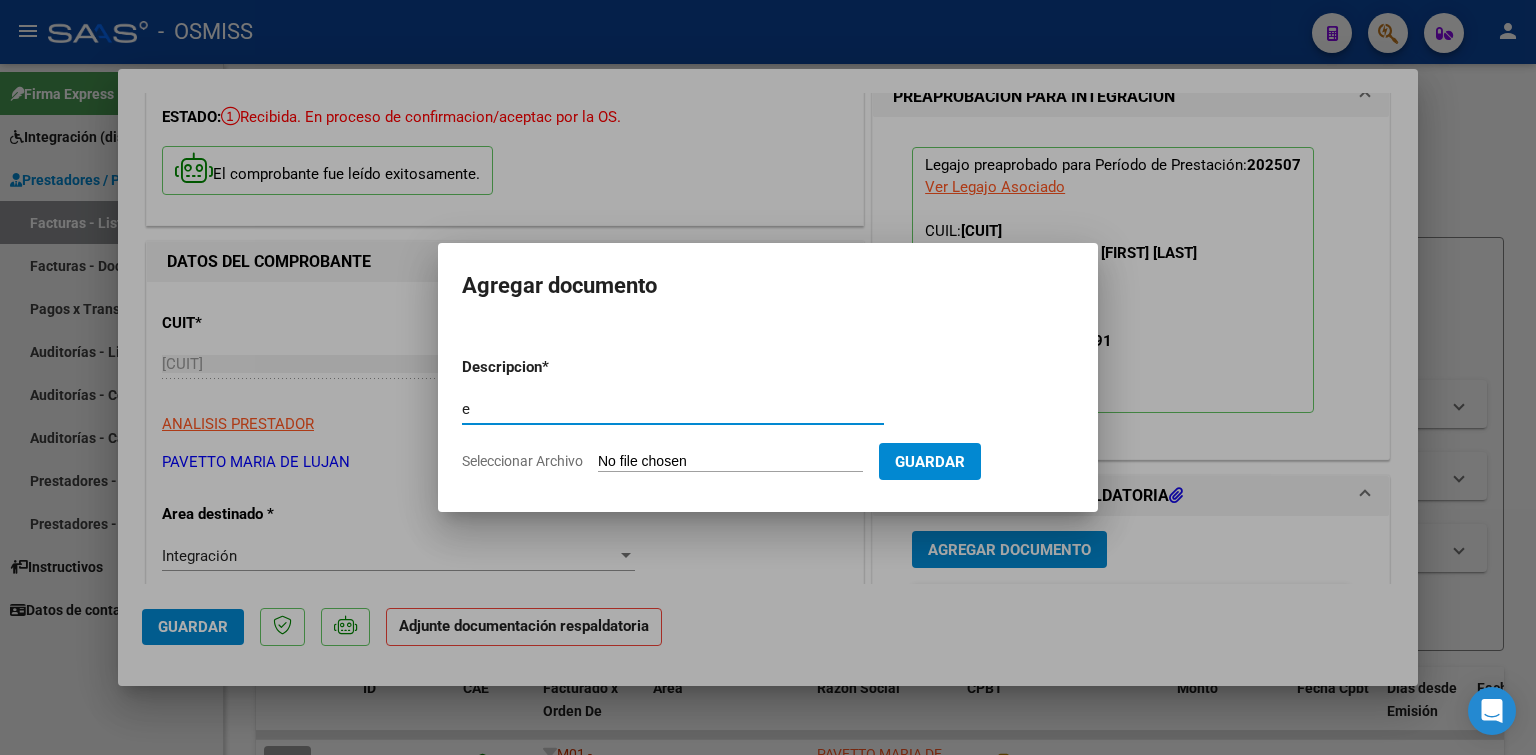 click on "Seleccionar Archivo" at bounding box center (730, 462) 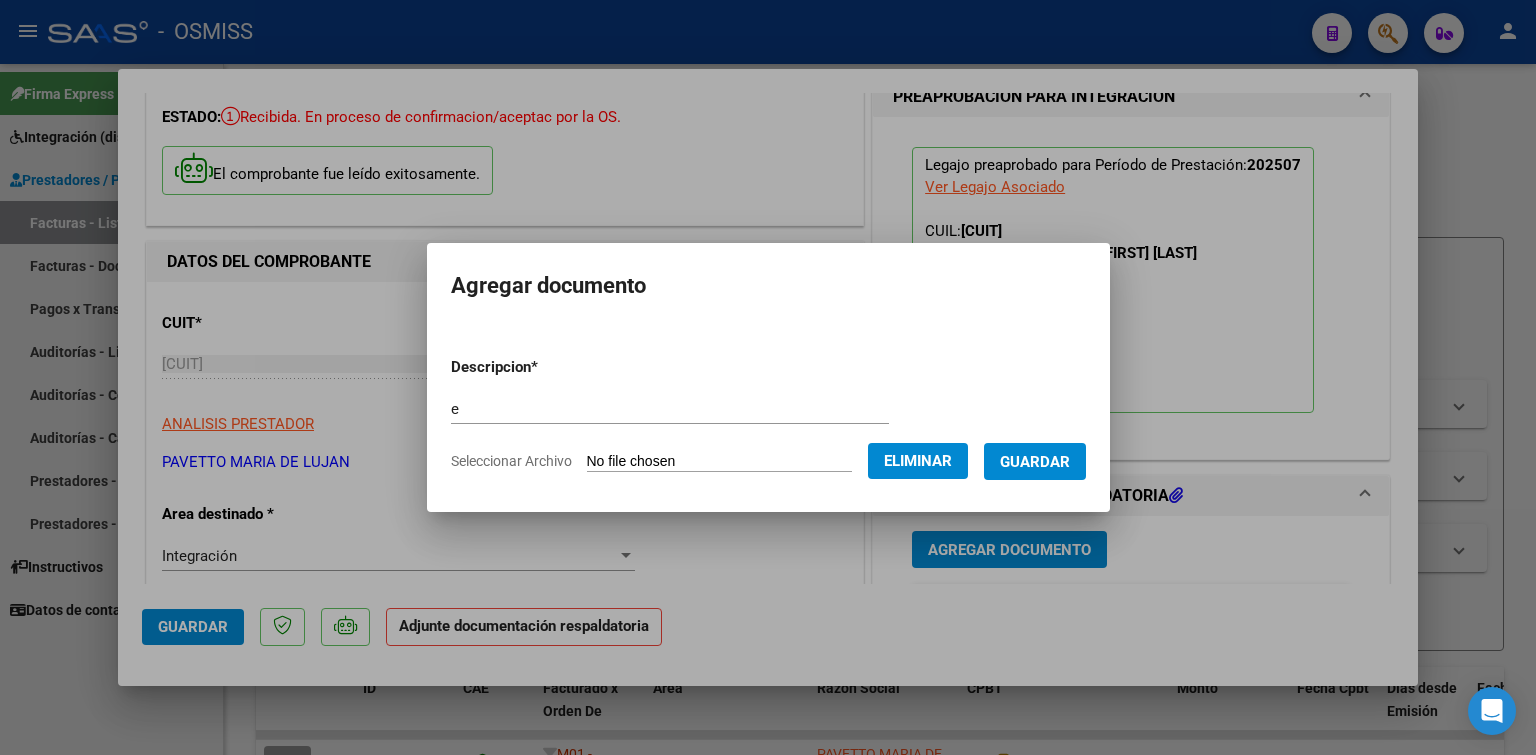 click on "Guardar" at bounding box center (1035, 462) 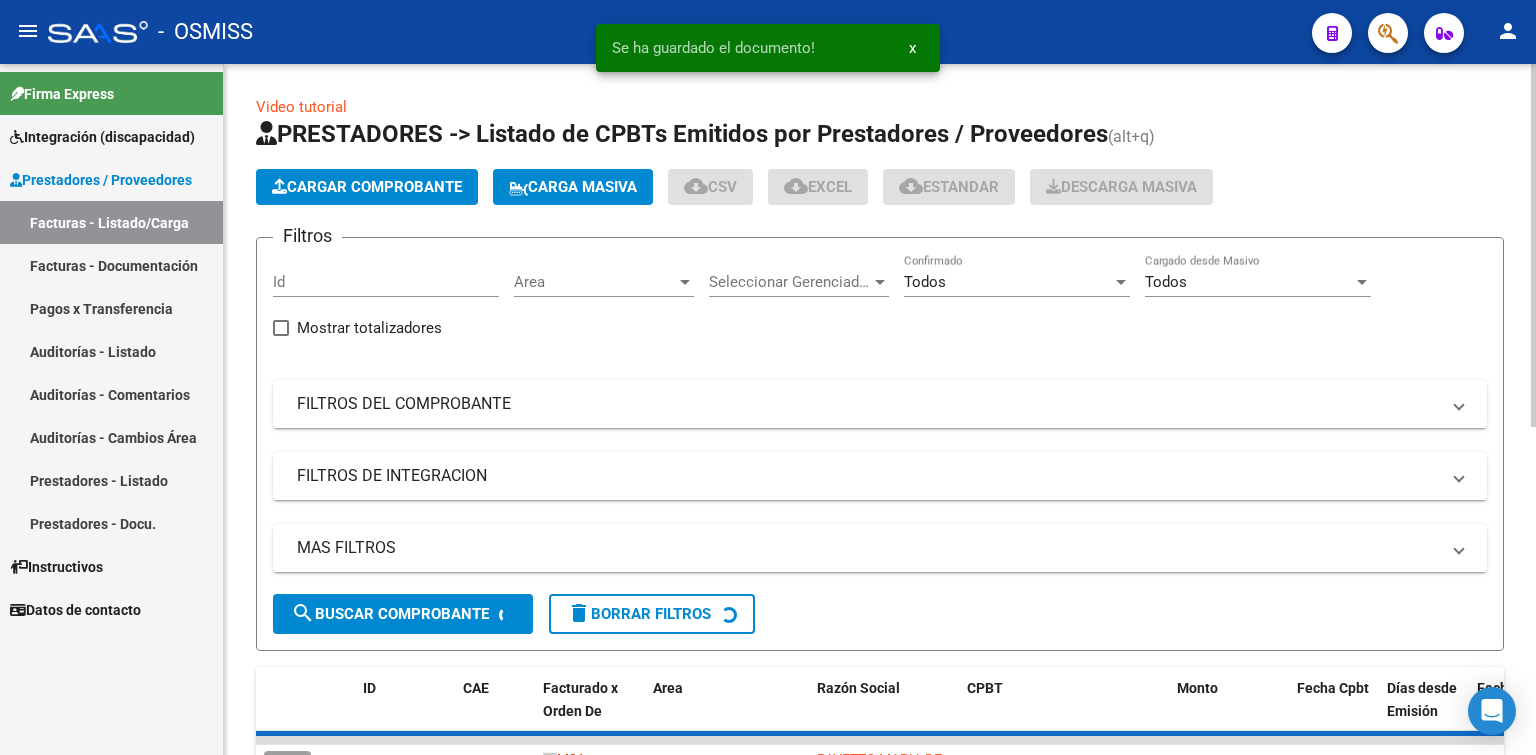 scroll, scrollTop: 300, scrollLeft: 0, axis: vertical 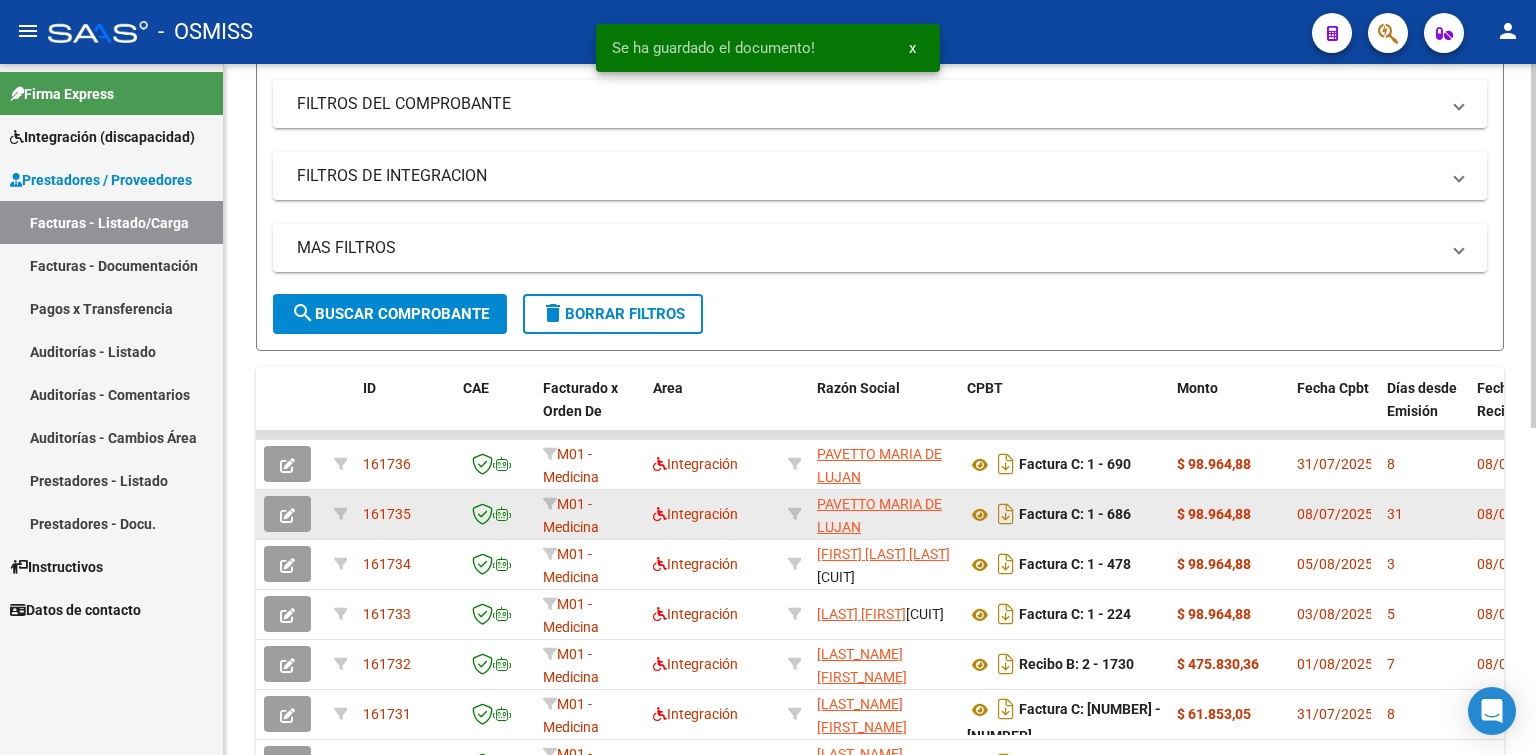 click 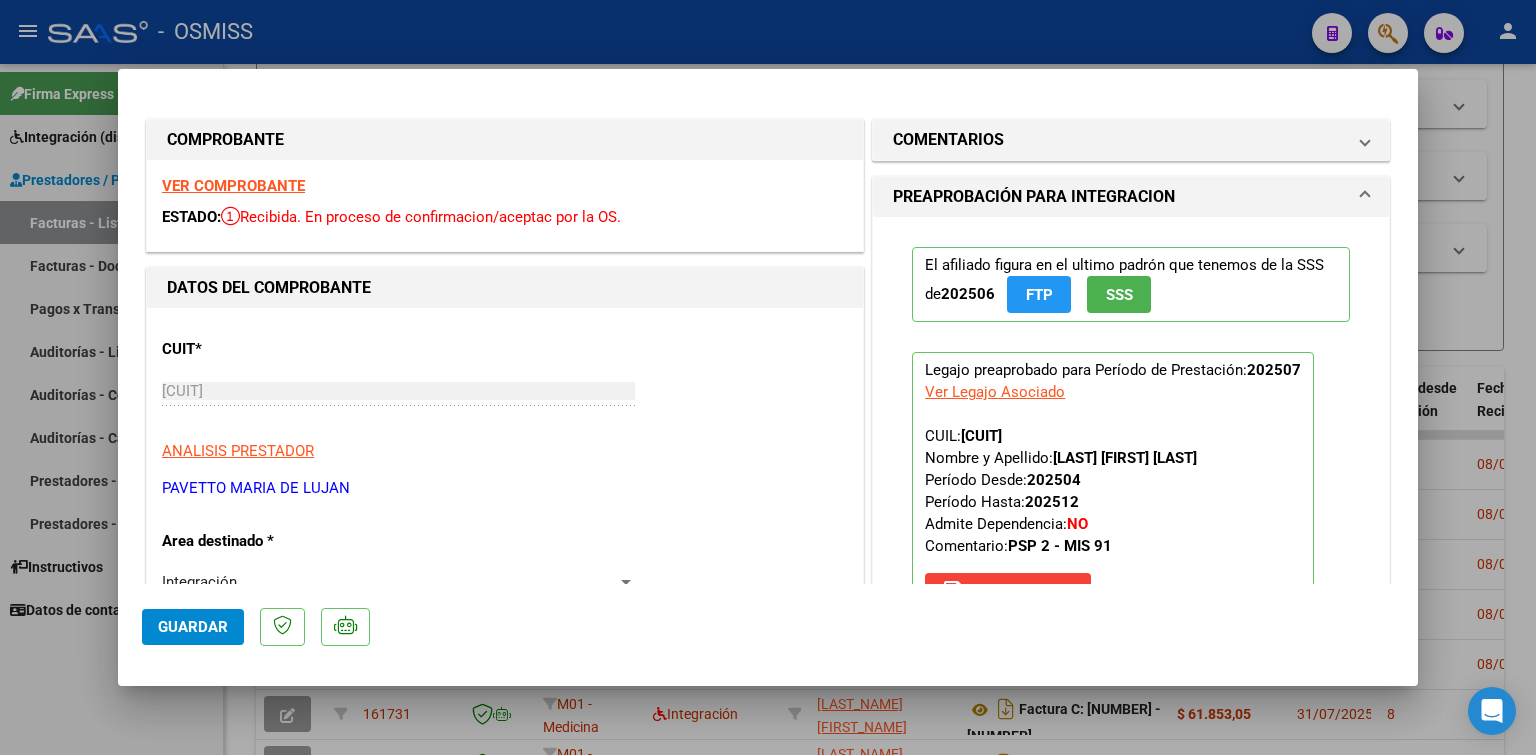 scroll, scrollTop: 200, scrollLeft: 0, axis: vertical 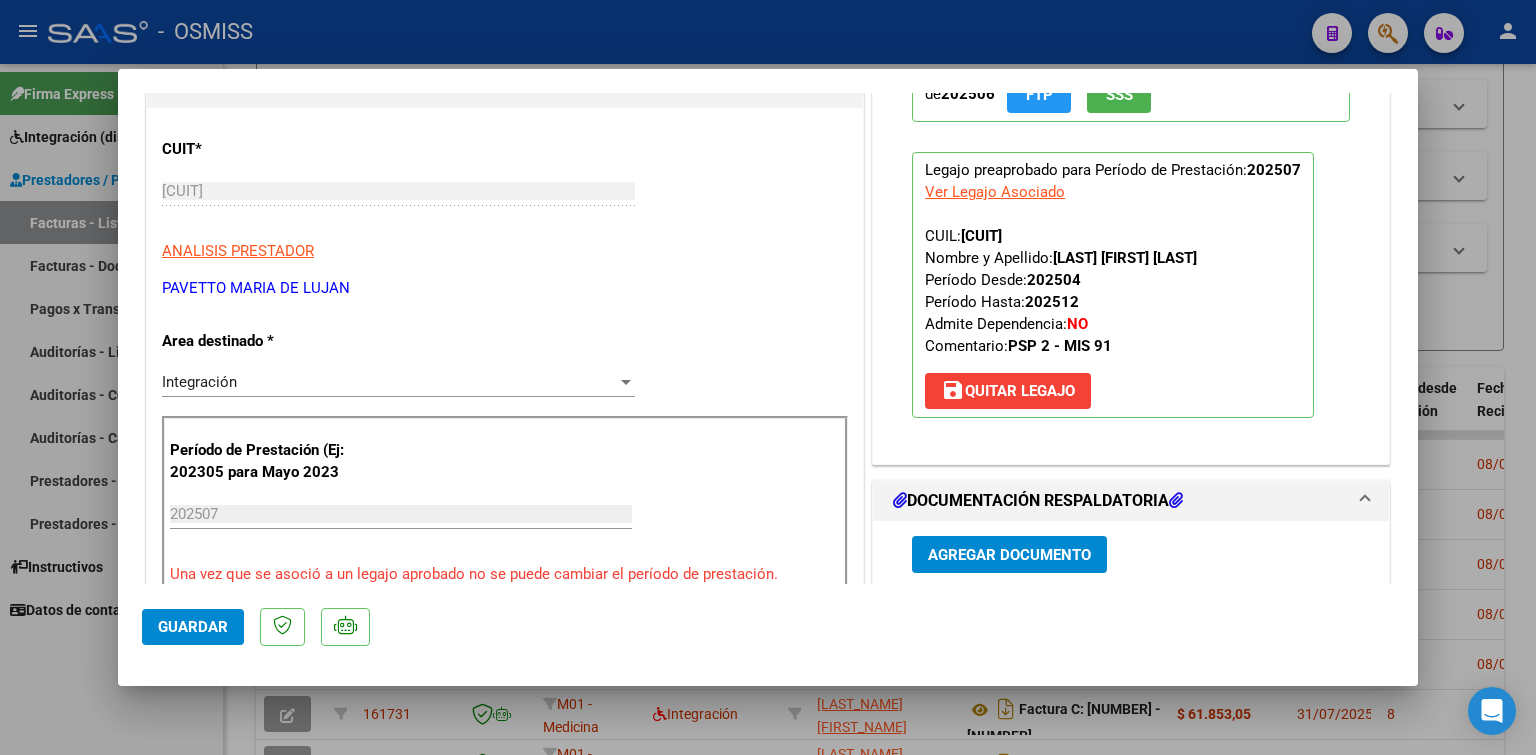 click on "save  Quitar Legajo" at bounding box center [1008, 391] 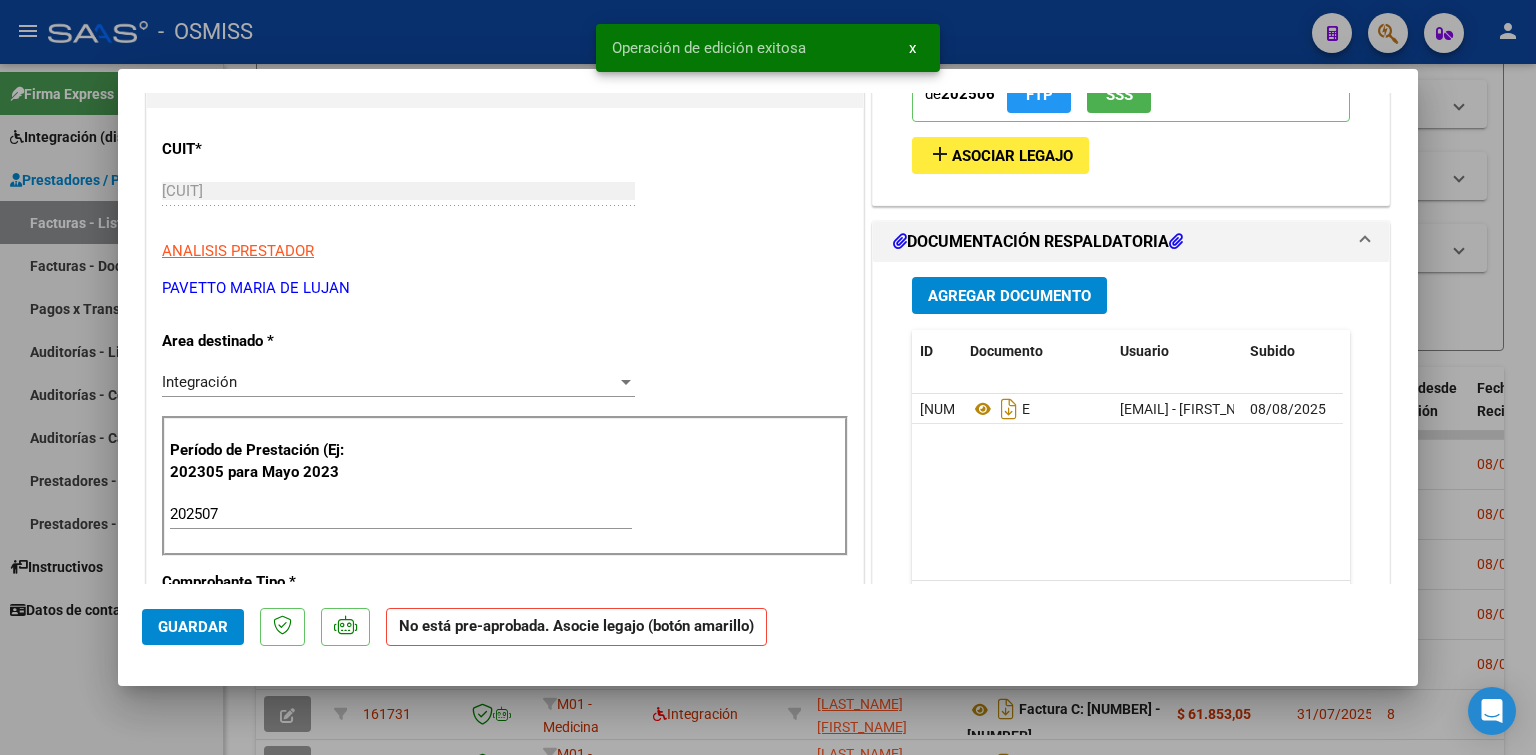 click on "202507" at bounding box center (401, 514) 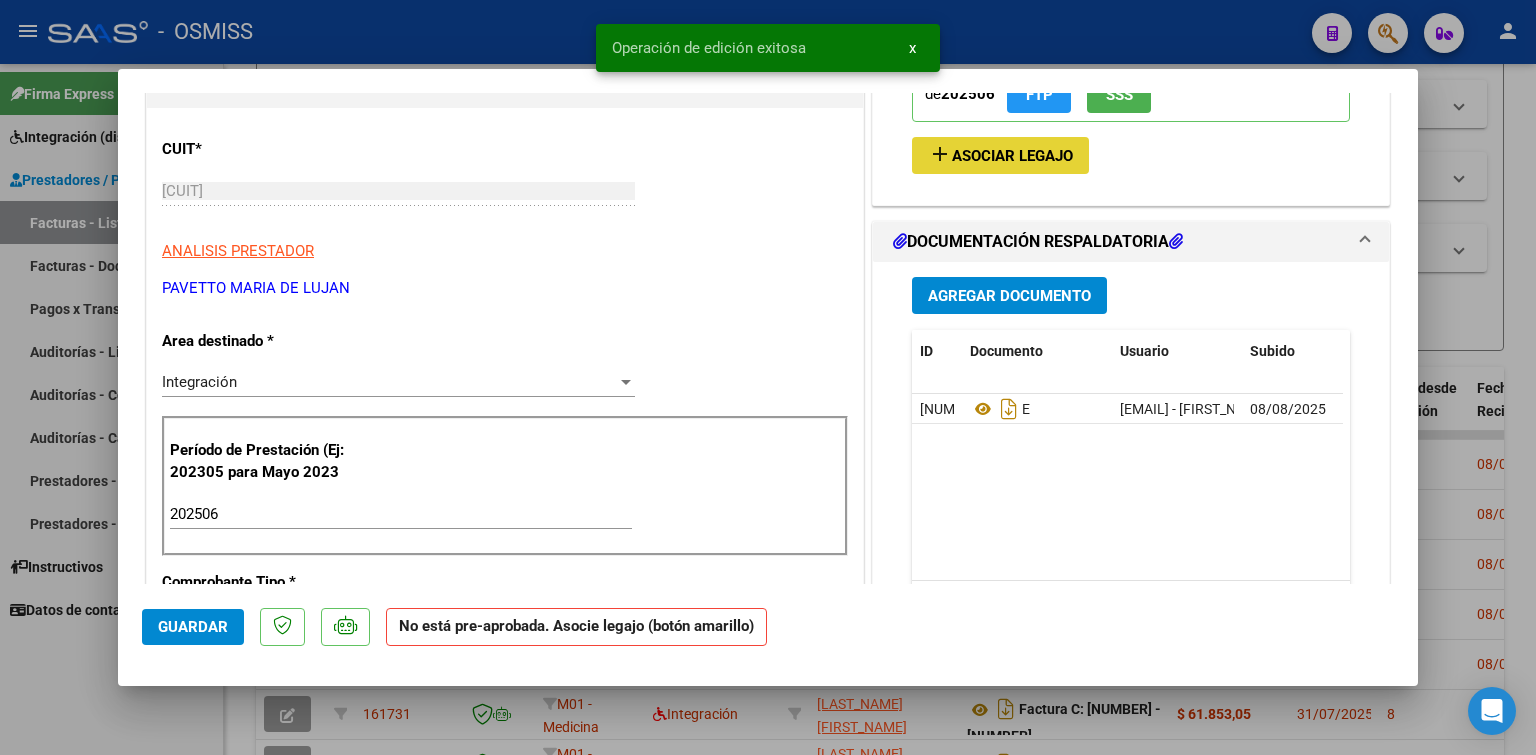 click on "add Asociar Legajo" at bounding box center (1000, 155) 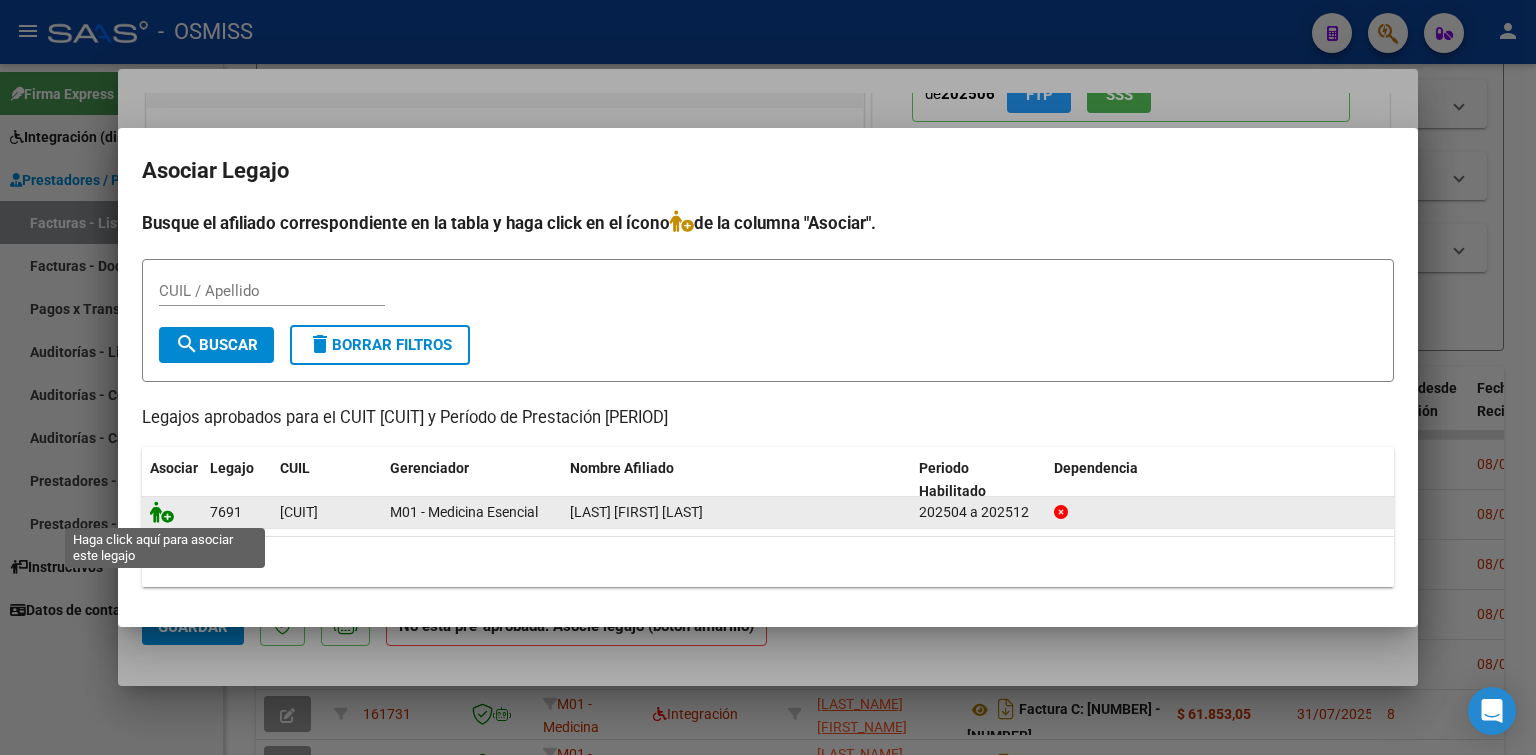 click 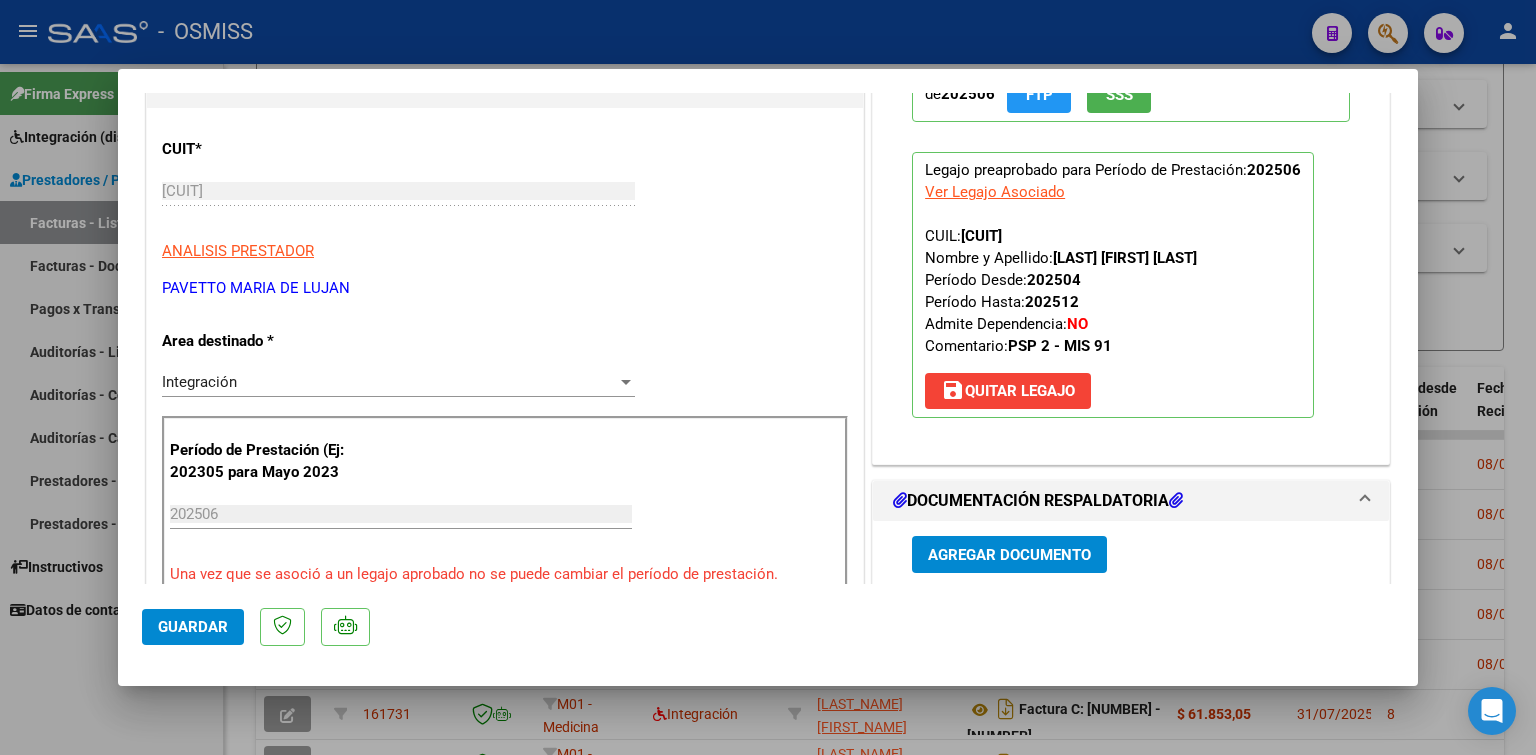 click on "Guardar" 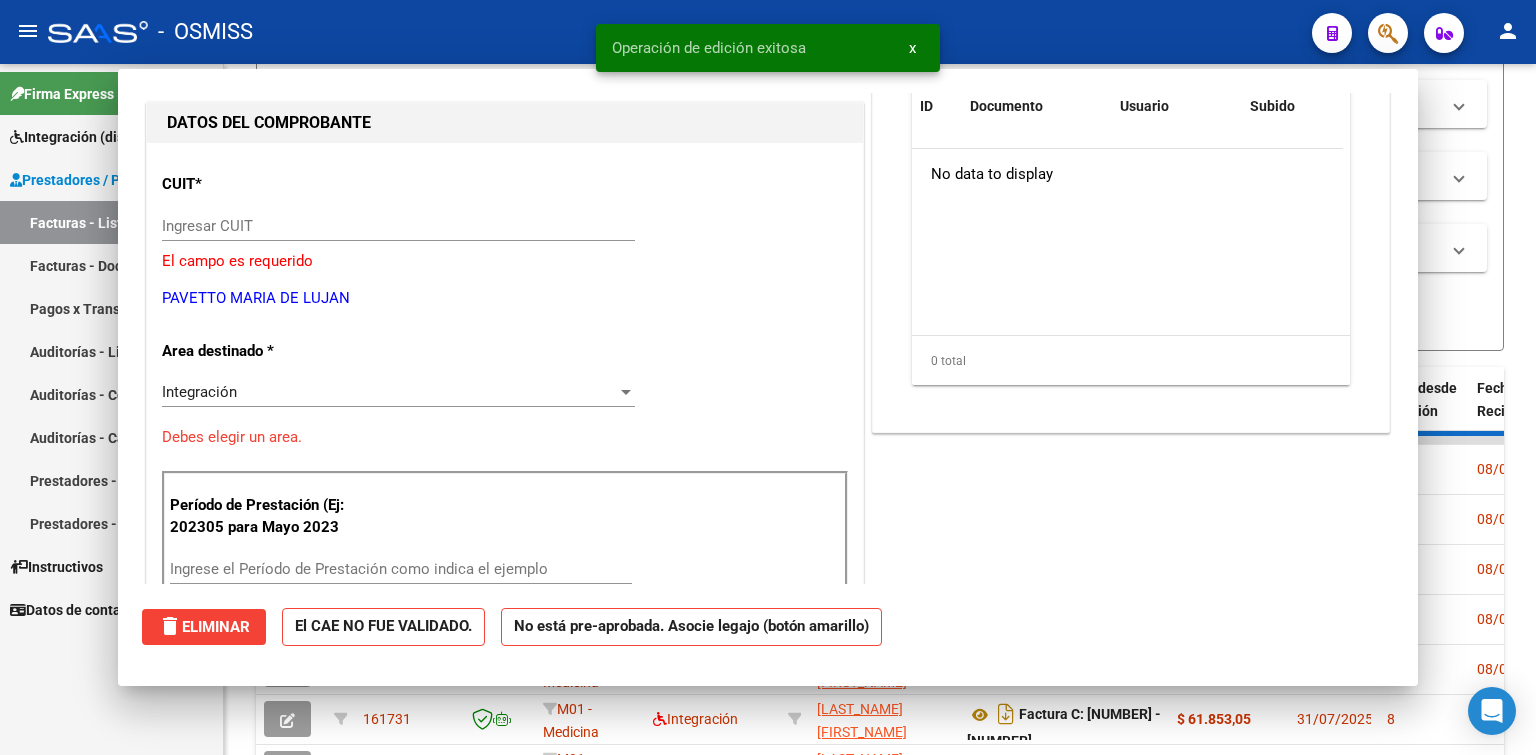 scroll, scrollTop: 0, scrollLeft: 0, axis: both 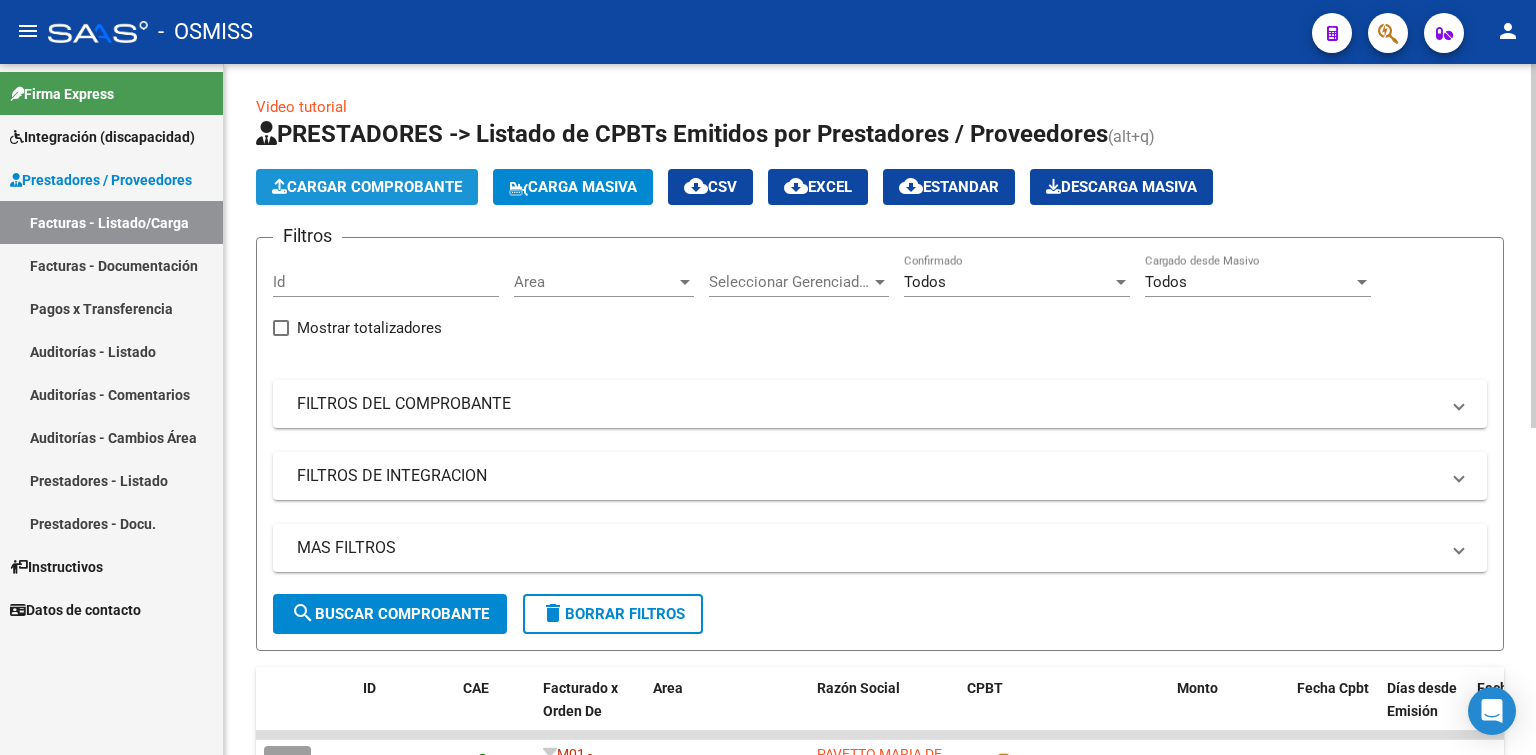 click on "Cargar Comprobante" 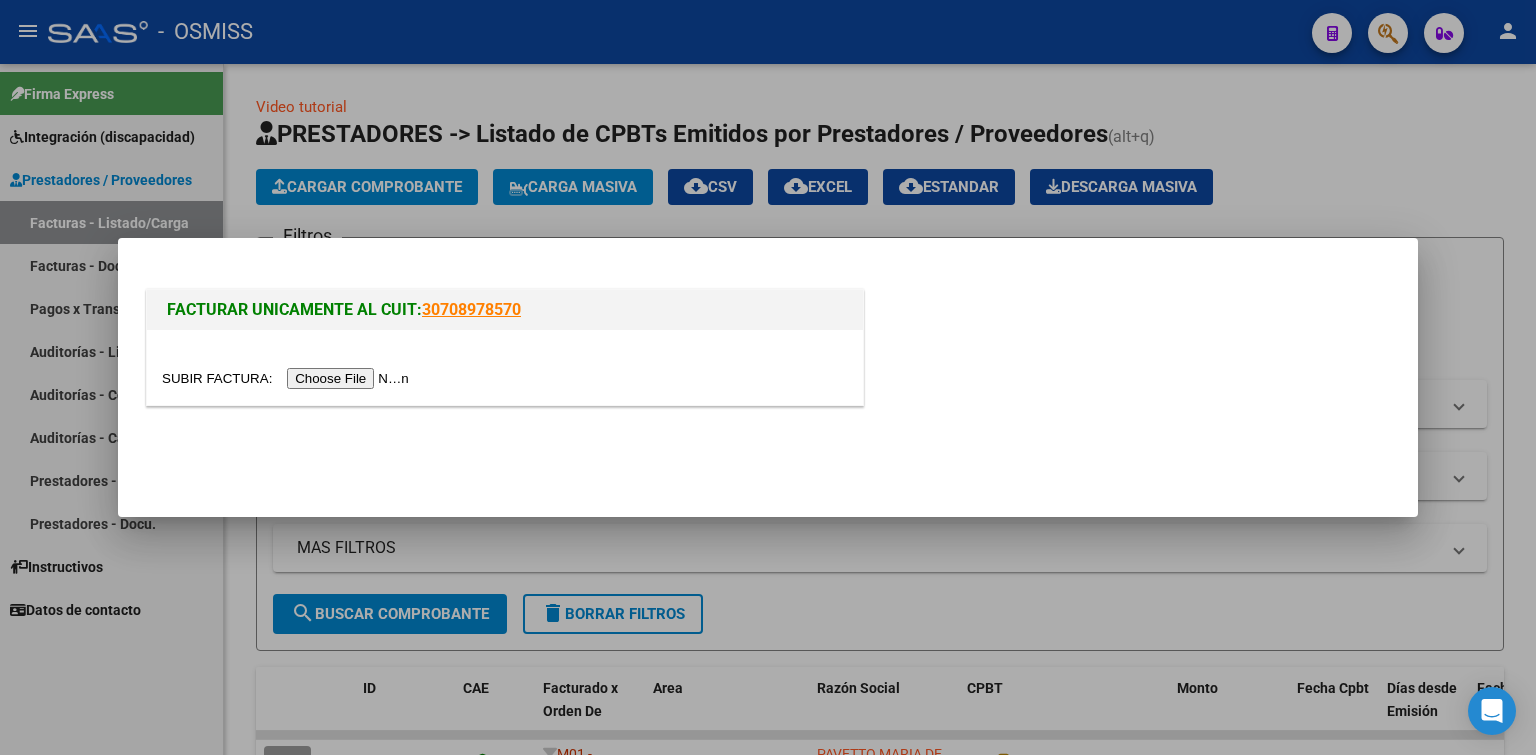 click at bounding box center [288, 378] 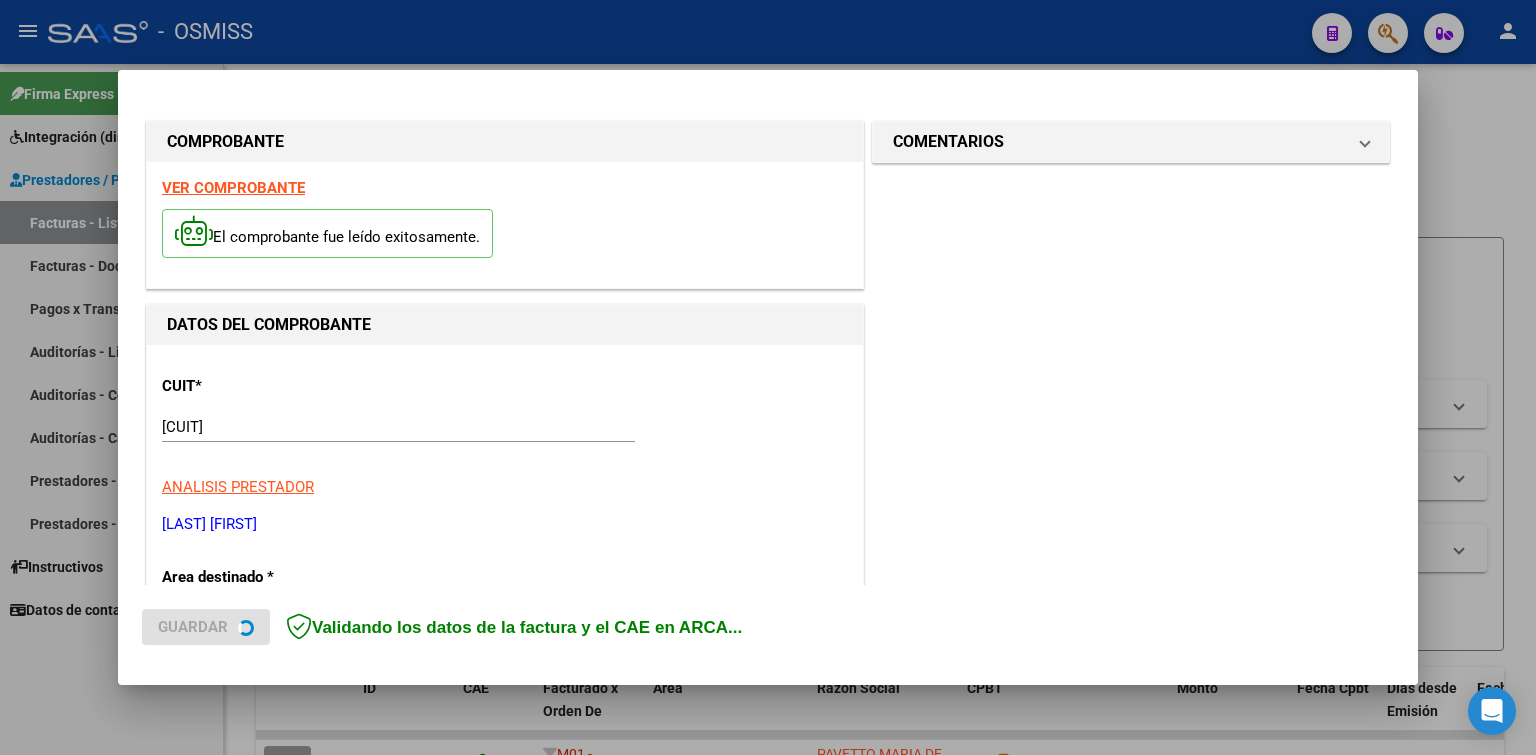 scroll, scrollTop: 300, scrollLeft: 0, axis: vertical 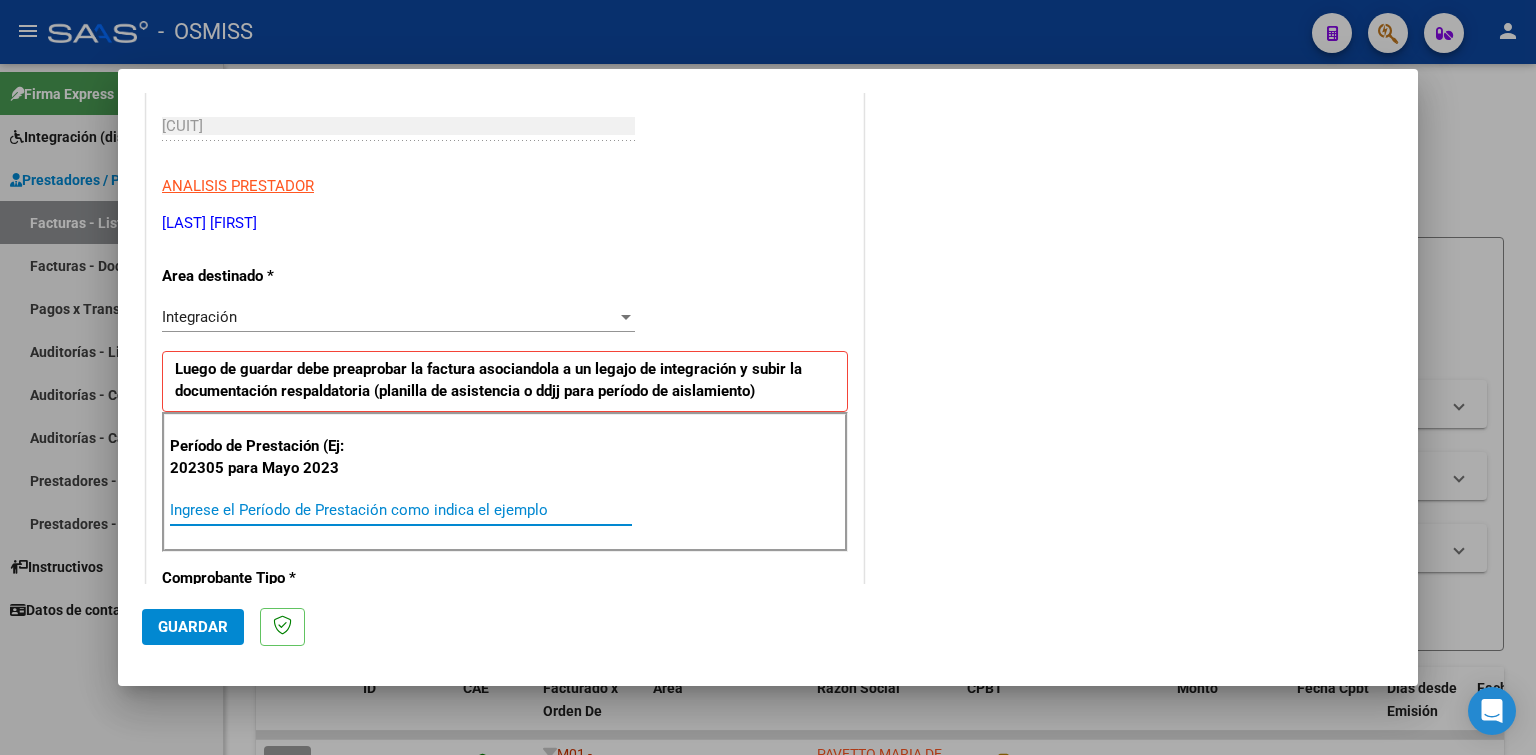 paste on "202507" 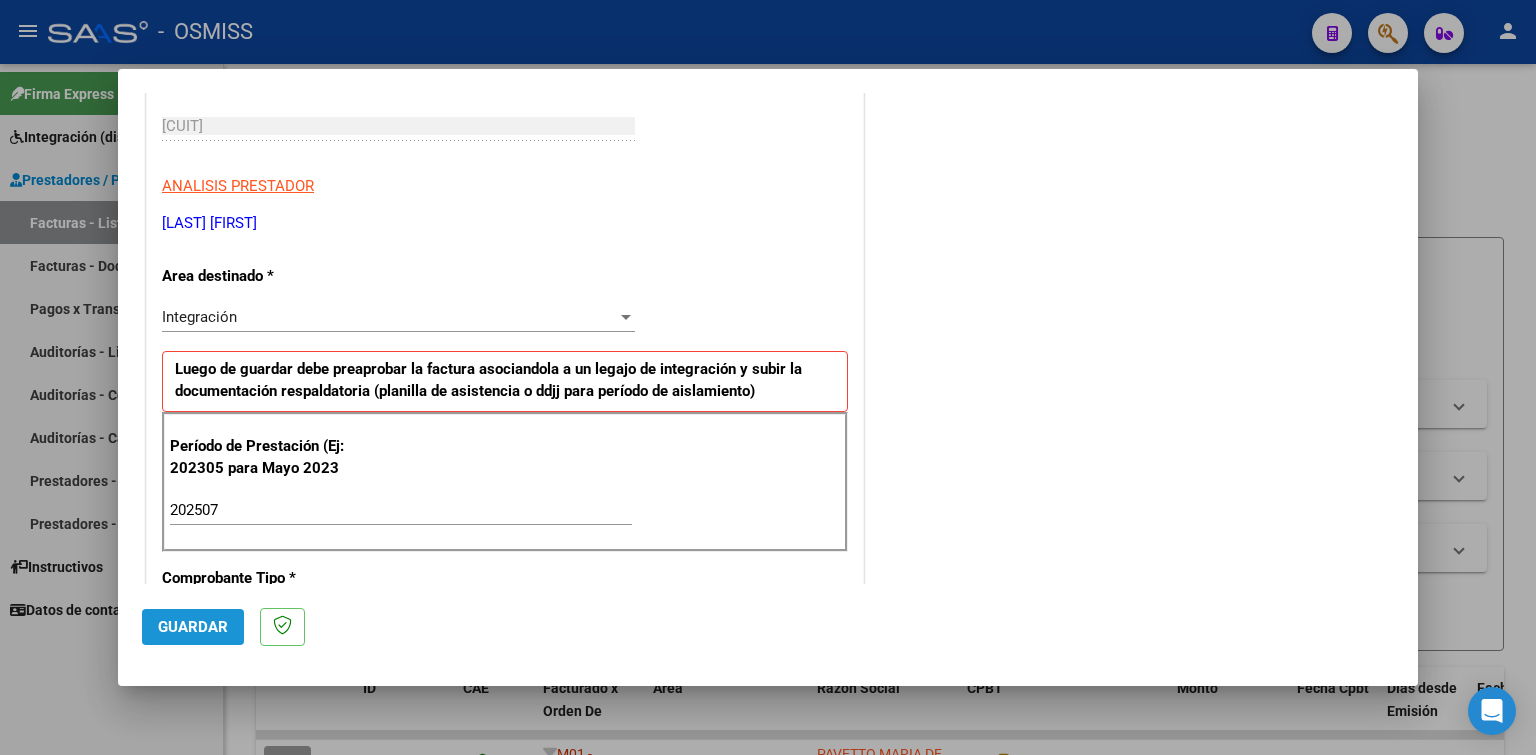 click on "Guardar" 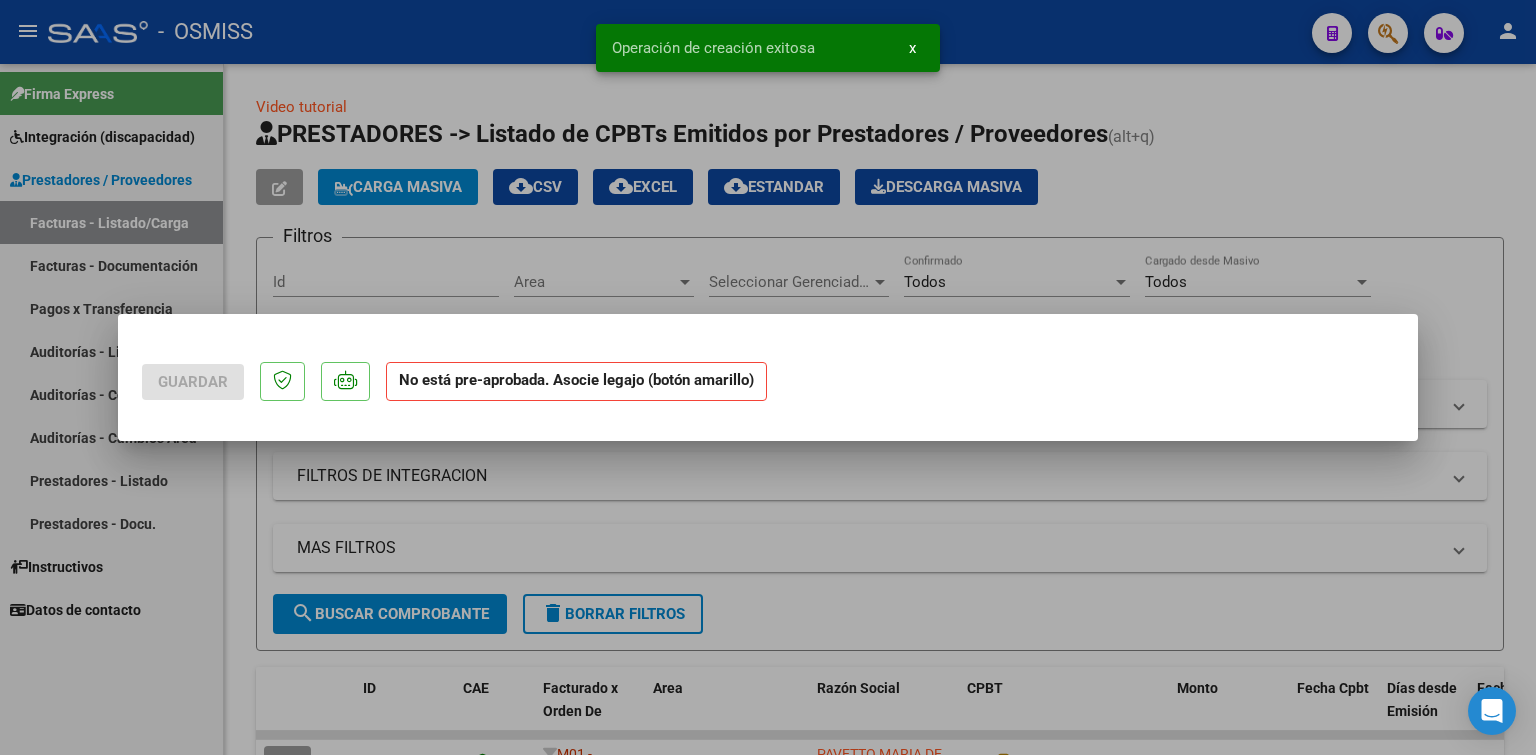 scroll, scrollTop: 0, scrollLeft: 0, axis: both 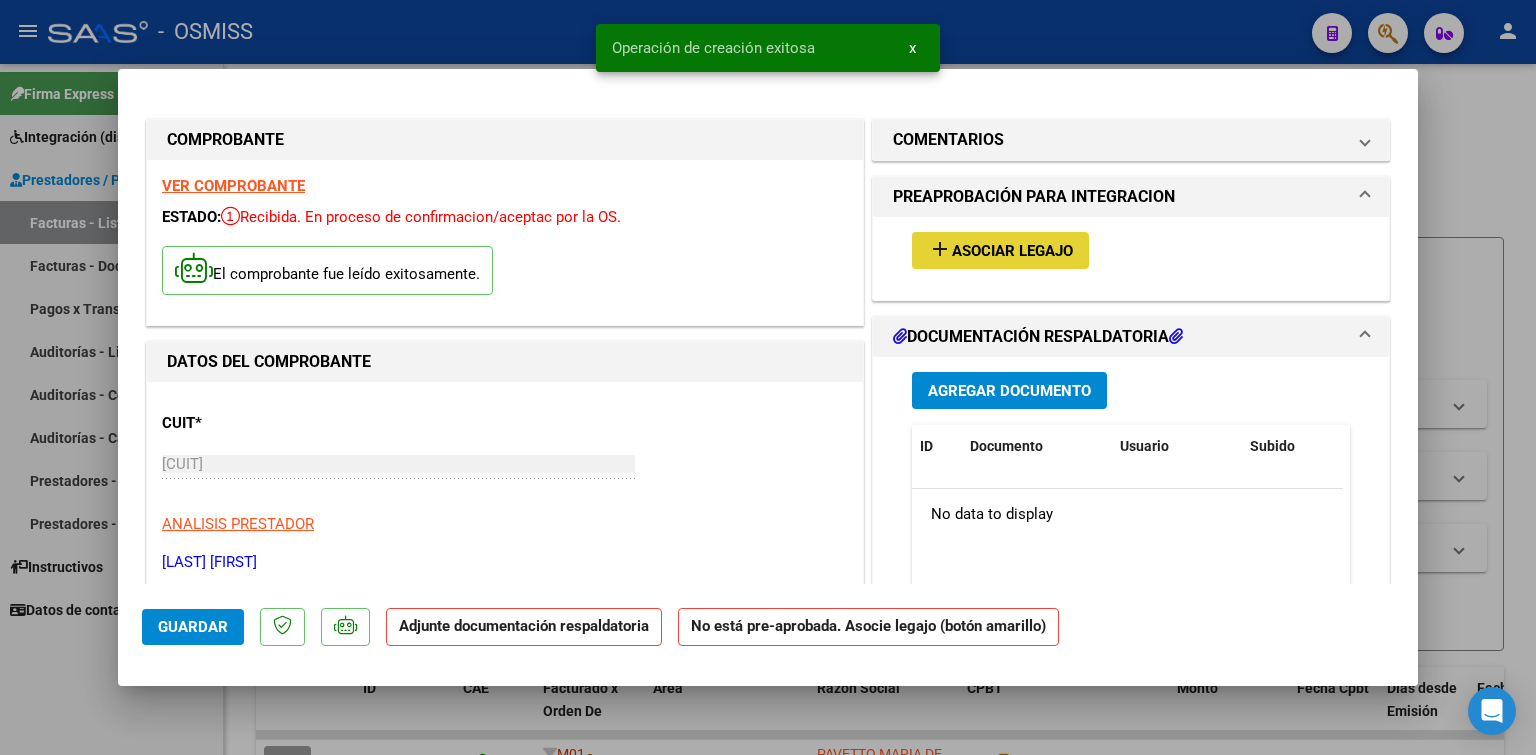 click on "Asociar Legajo" at bounding box center (1012, 251) 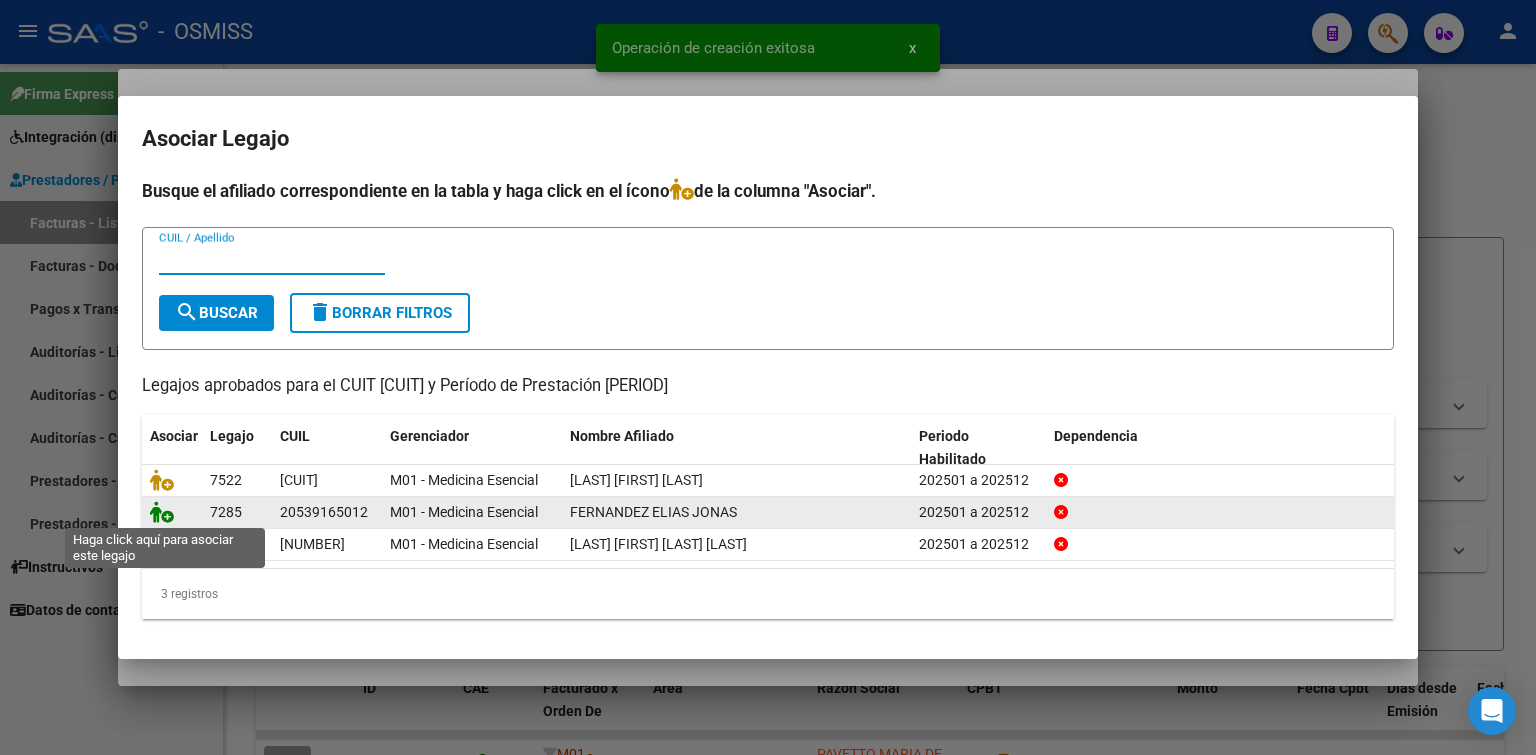 click 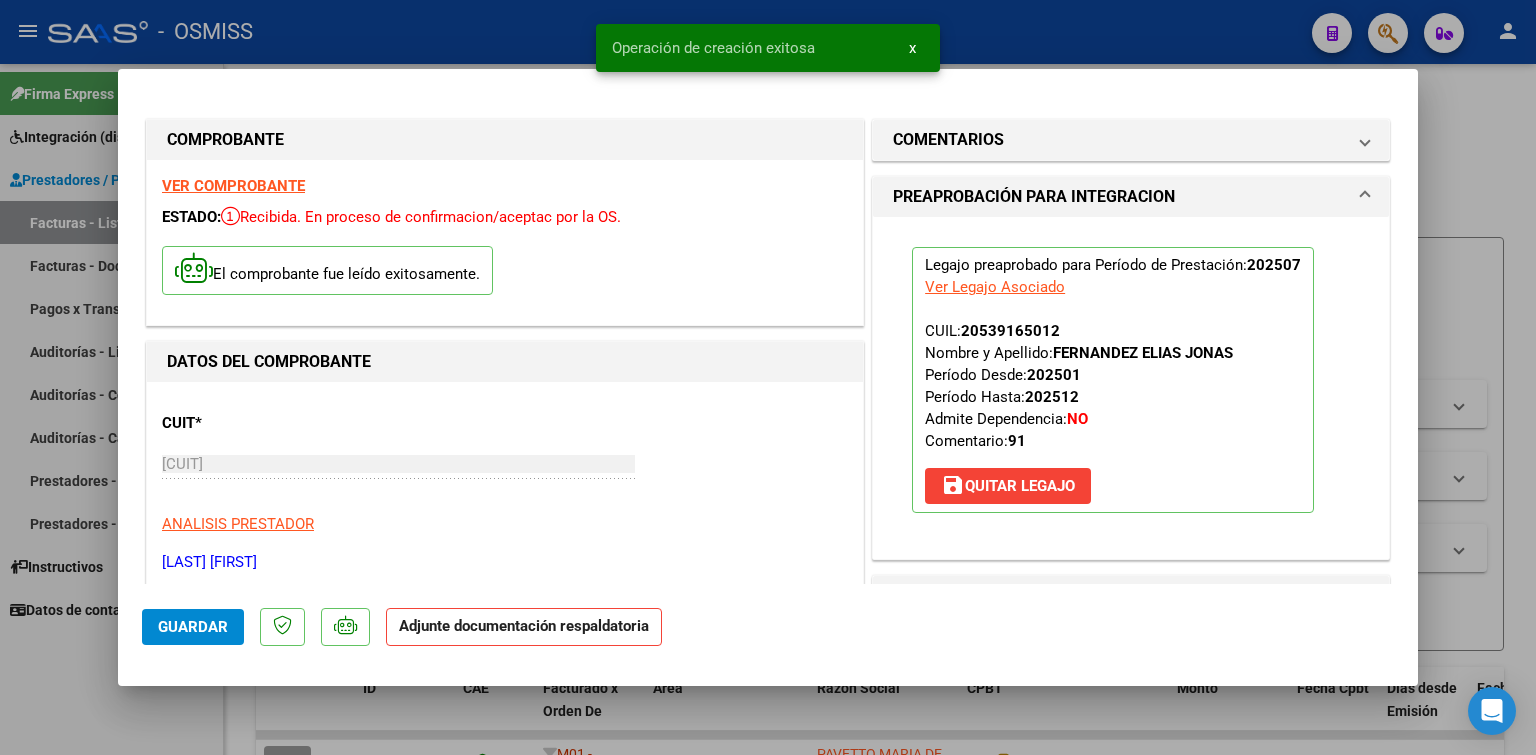 scroll, scrollTop: 400, scrollLeft: 0, axis: vertical 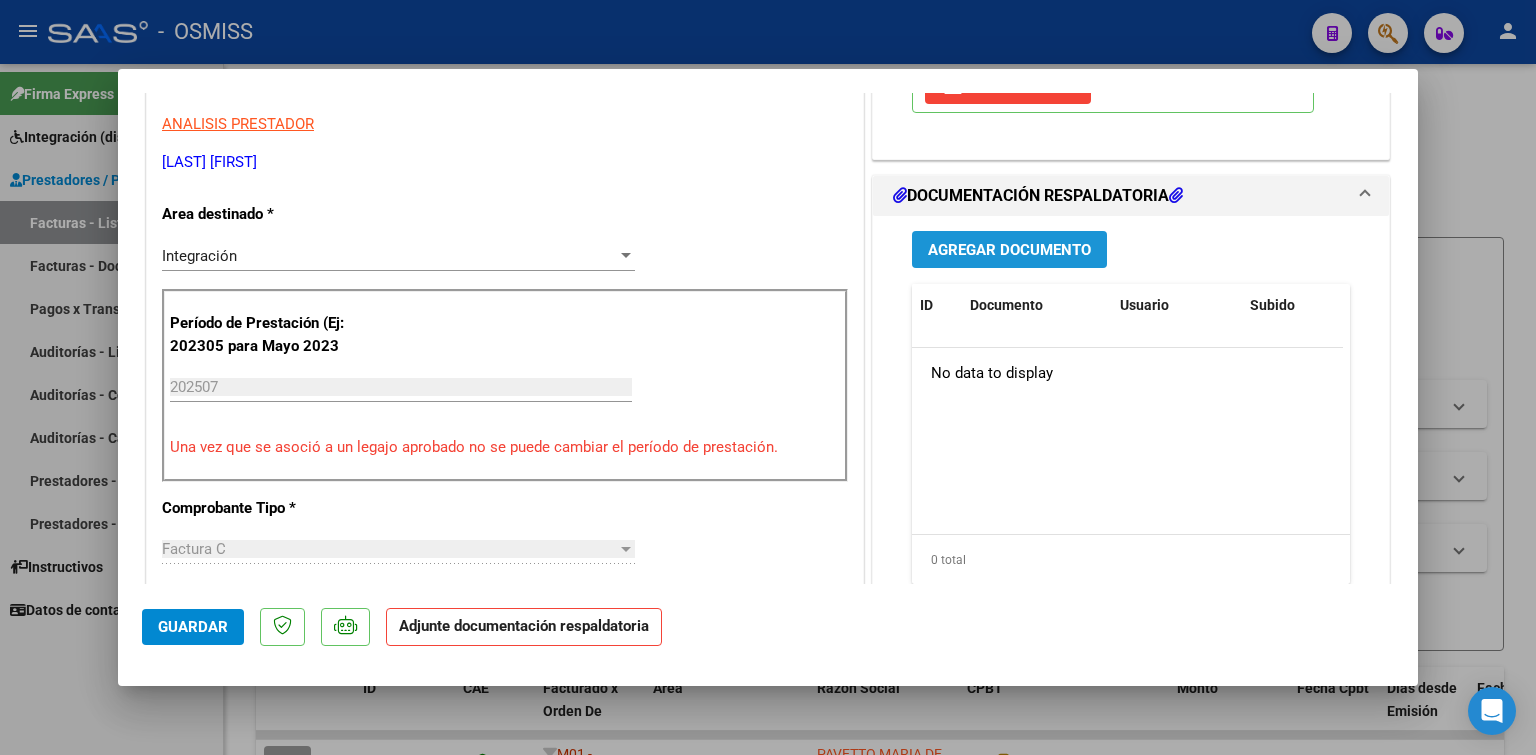 click on "Agregar Documento" at bounding box center [1009, 250] 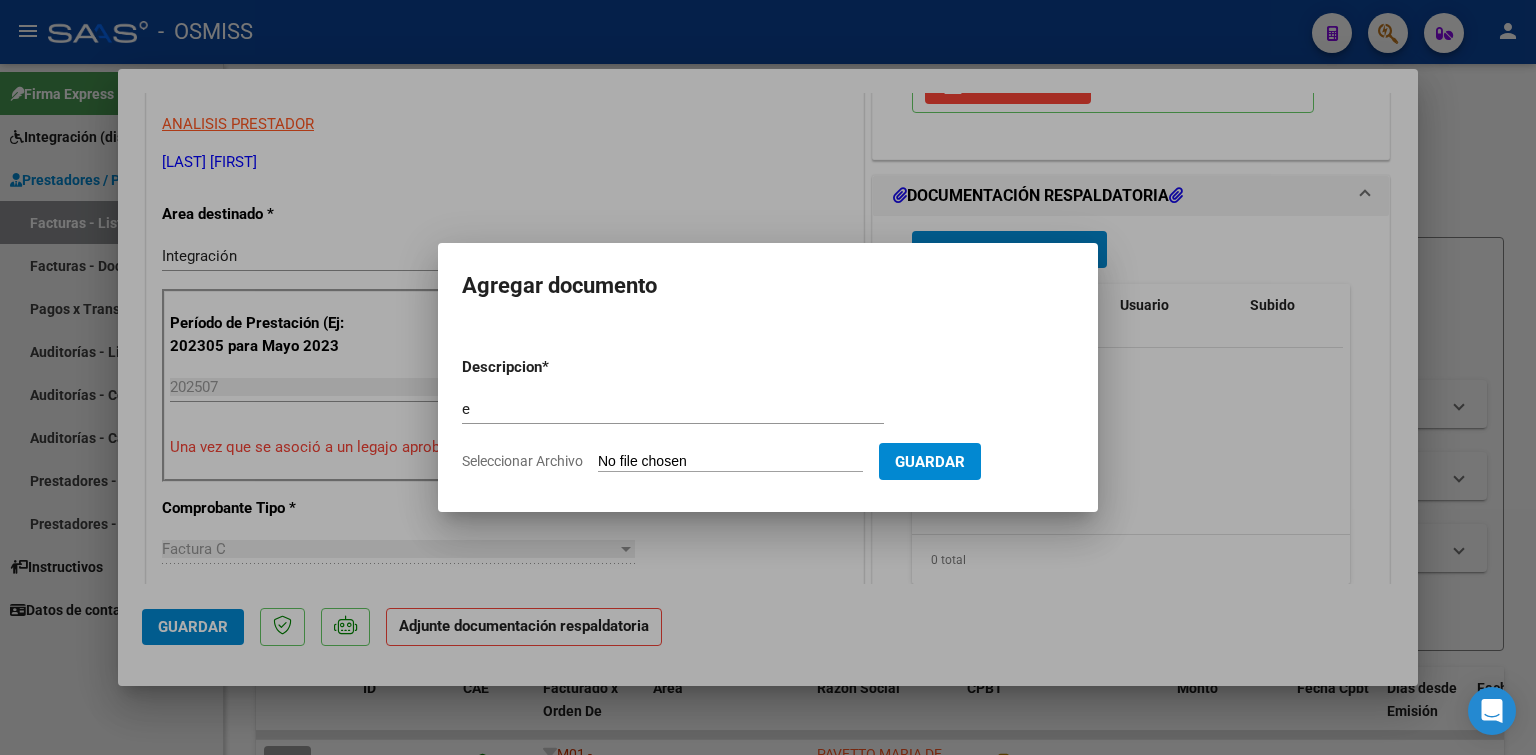 click on "Seleccionar Archivo" at bounding box center [730, 462] 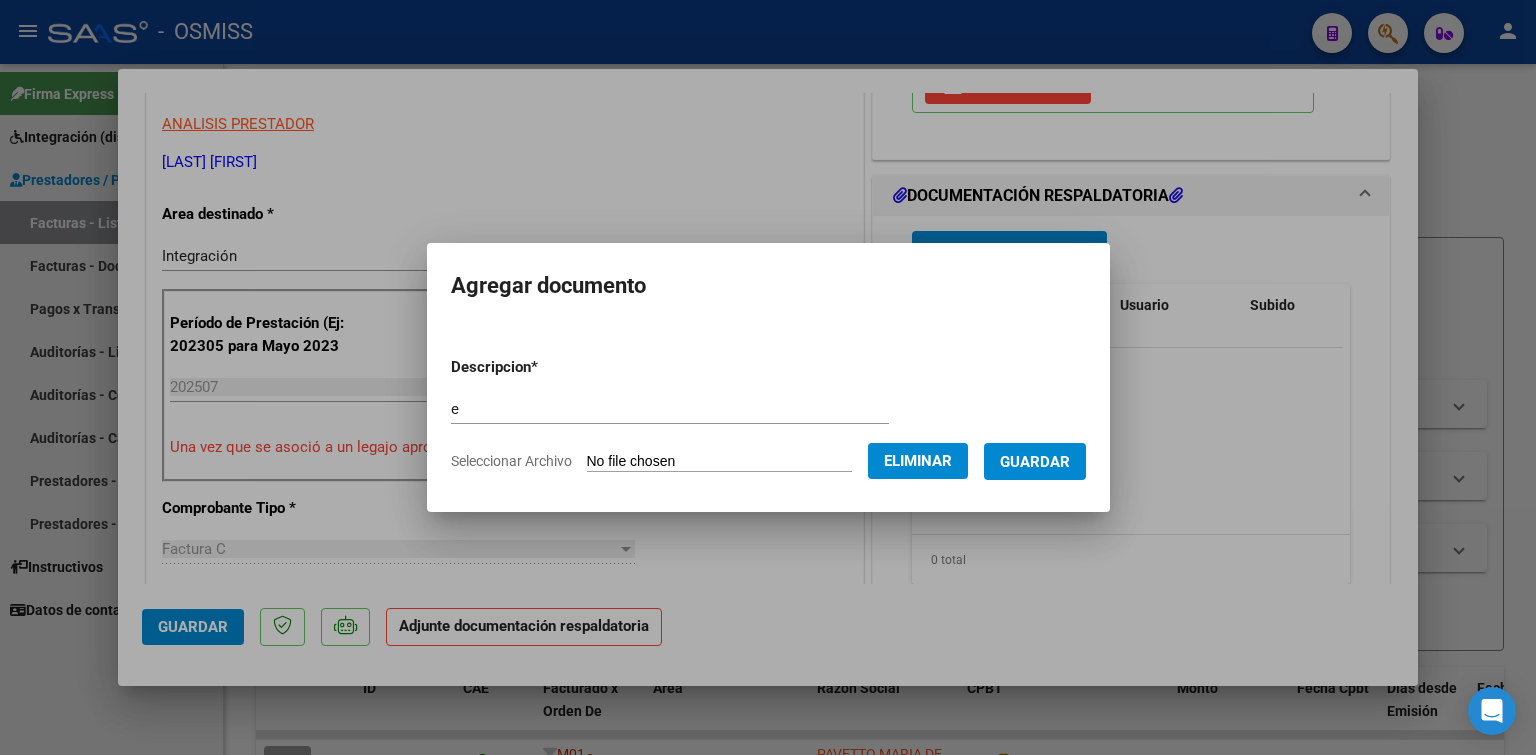 click on "Guardar" at bounding box center [1035, 462] 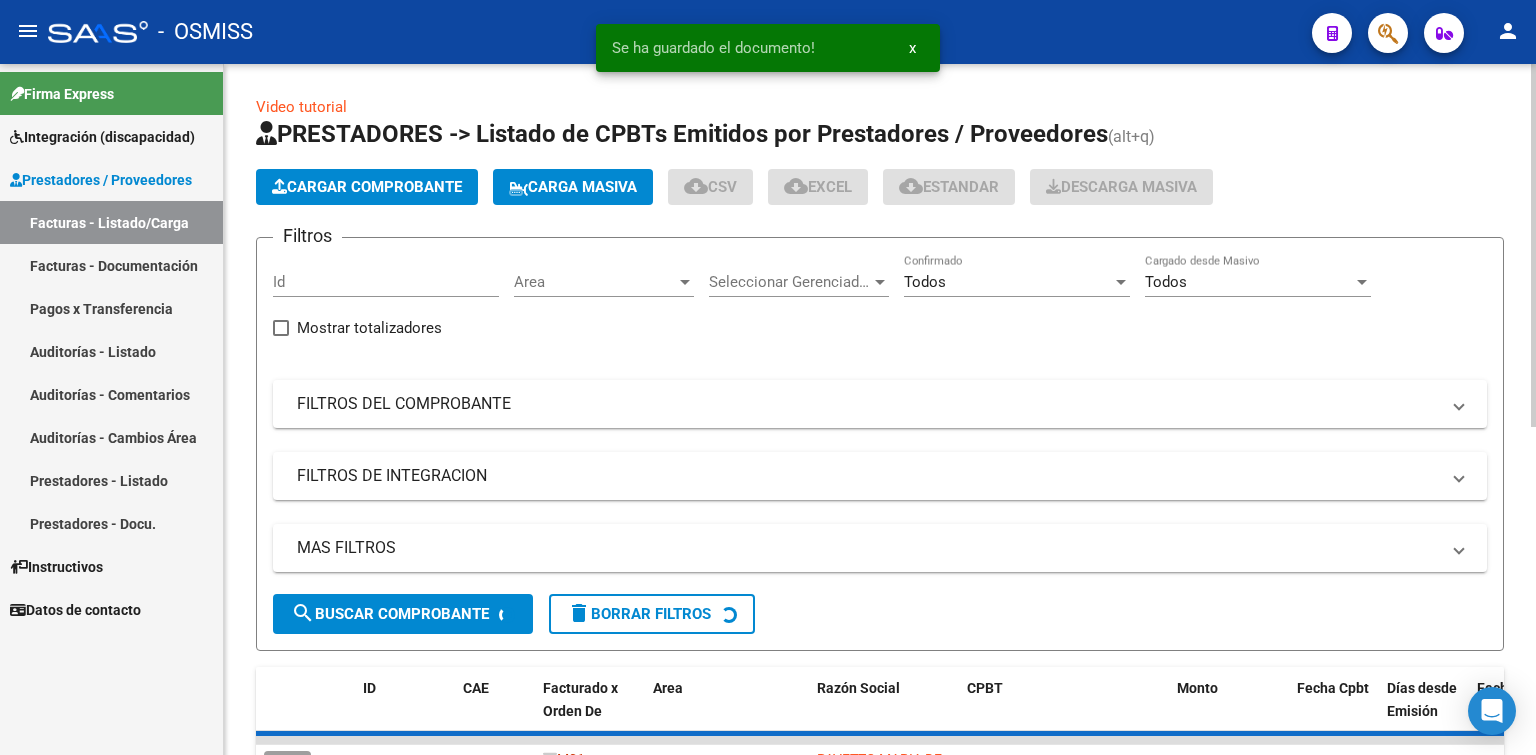 click on "Cargar Comprobante
Carga Masiva  cloud_download  CSV  cloud_download  EXCEL  cloud_download  Estandar   Descarga Masiva" 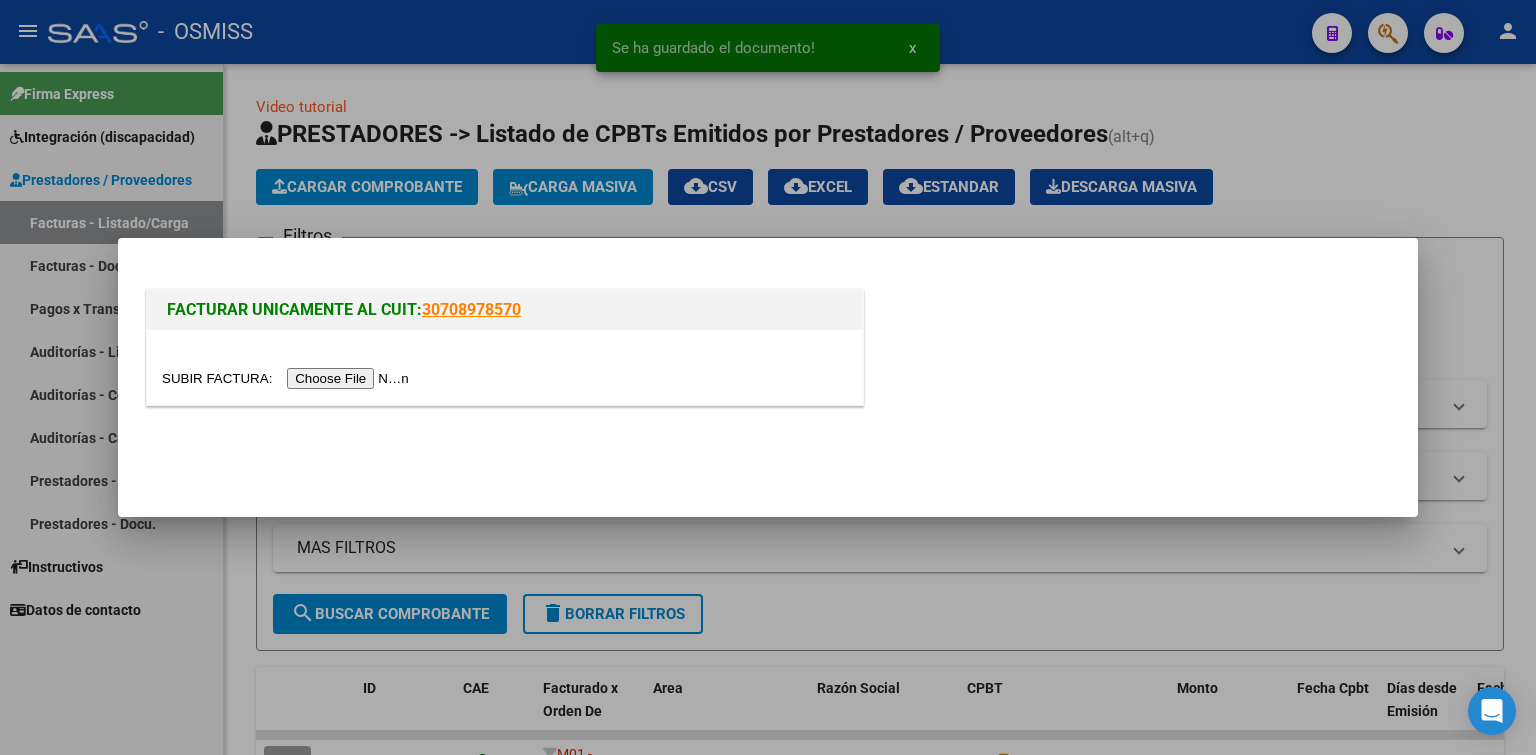 click at bounding box center [288, 378] 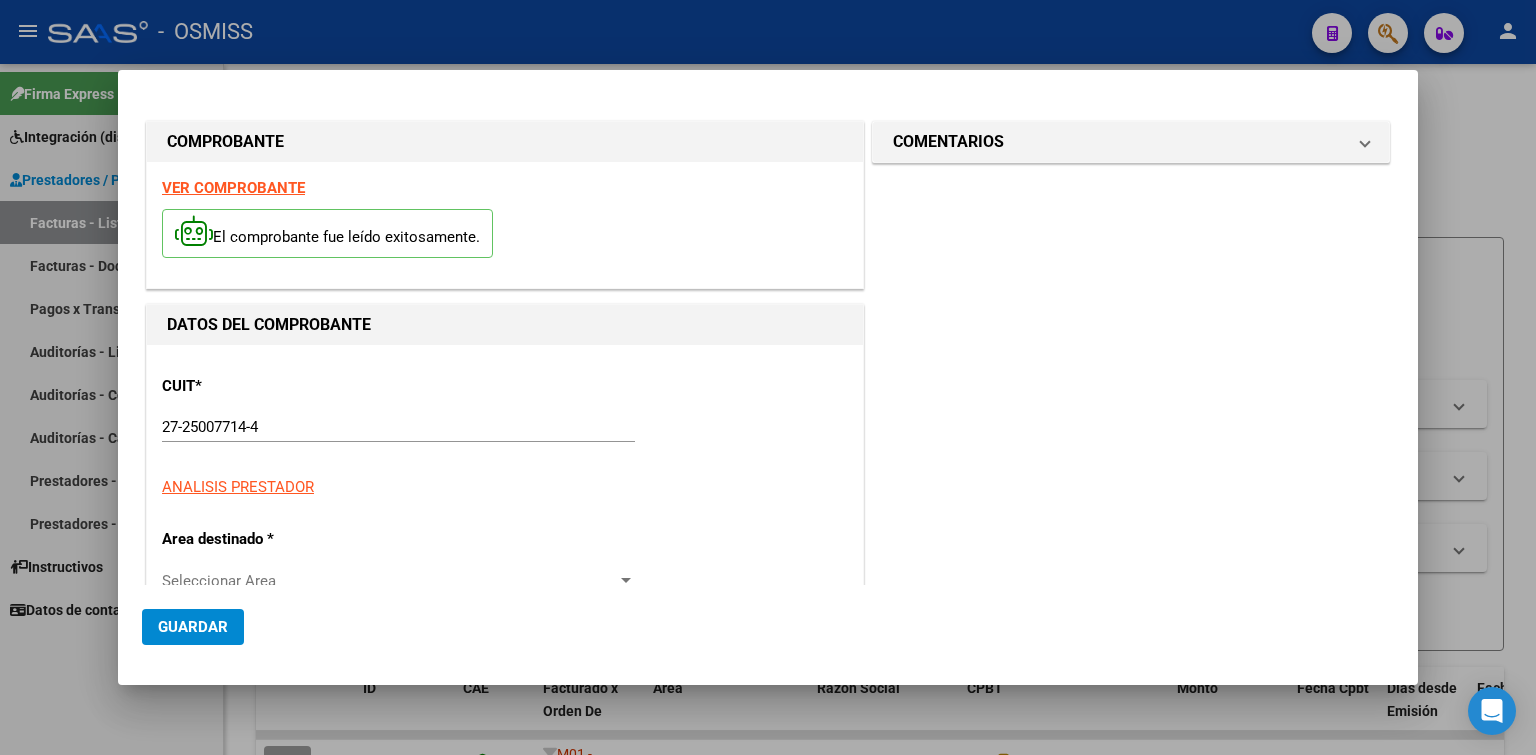 scroll, scrollTop: 300, scrollLeft: 0, axis: vertical 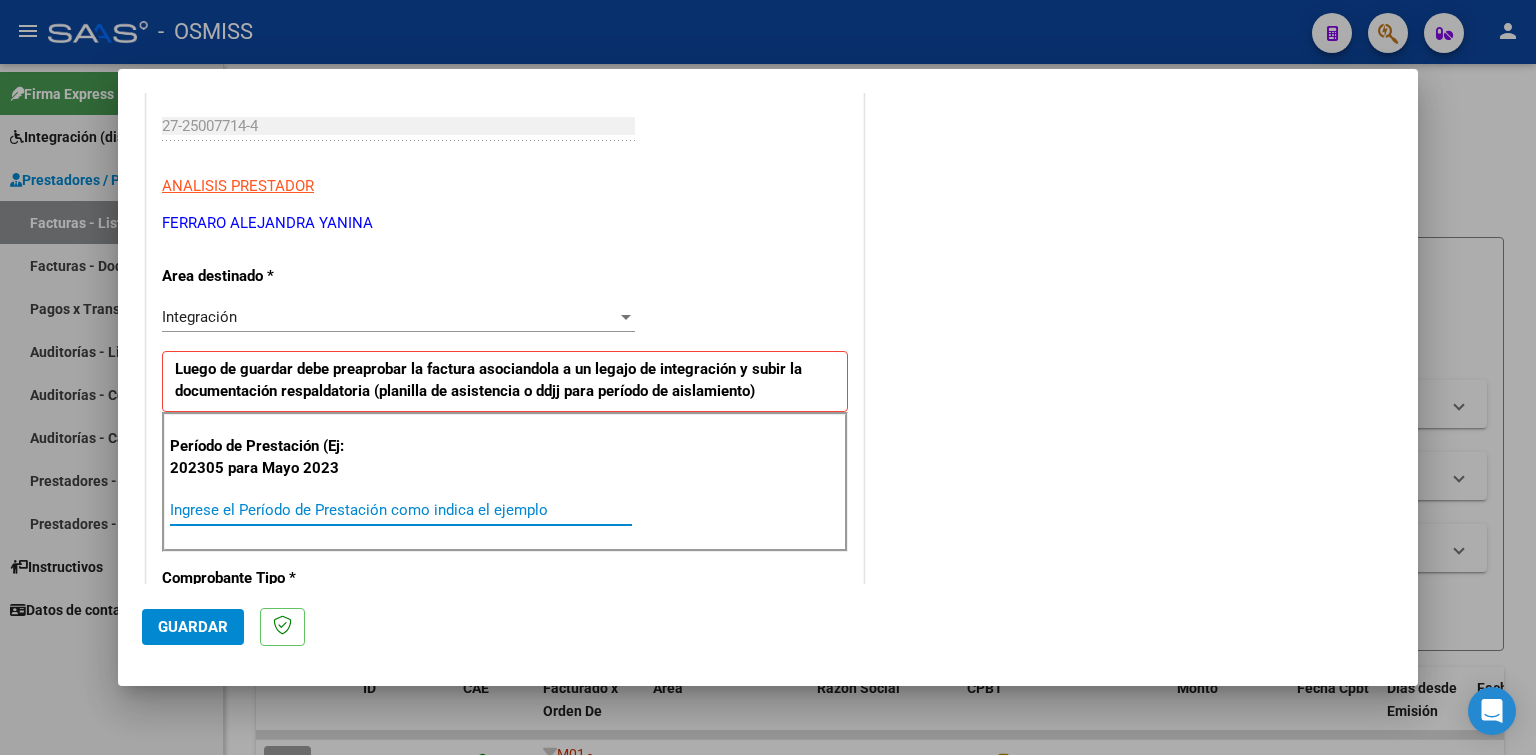 paste on "202507" 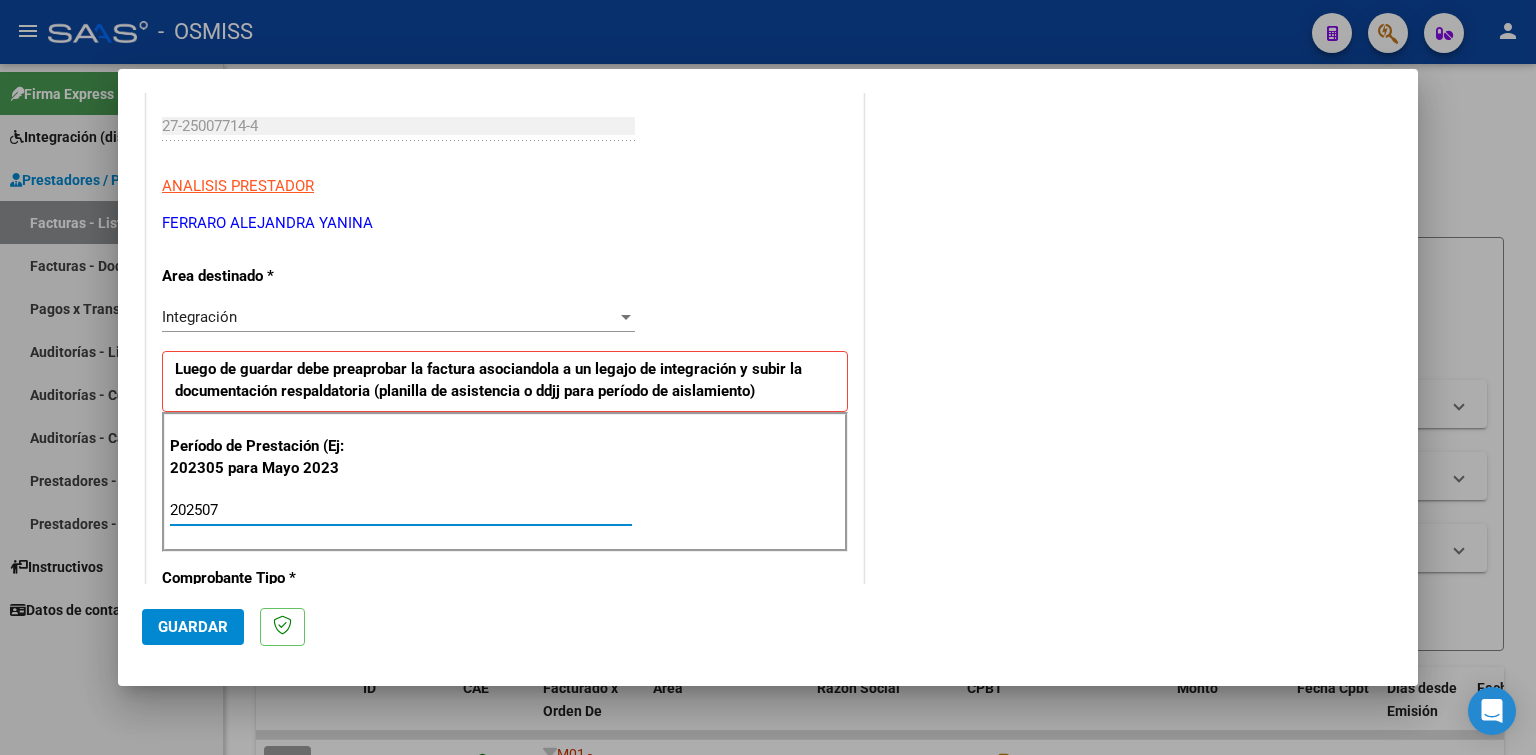 click on "Guardar" 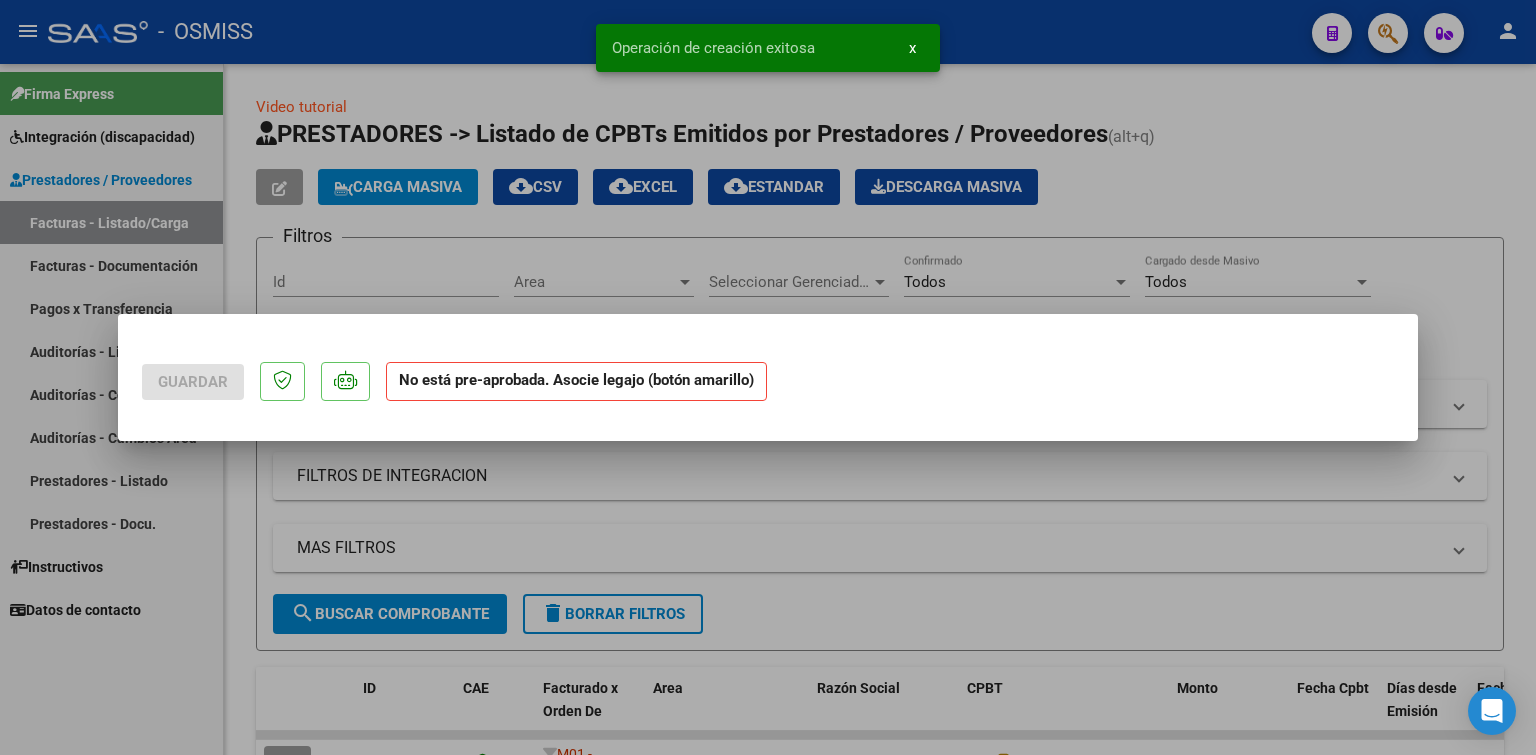 scroll, scrollTop: 0, scrollLeft: 0, axis: both 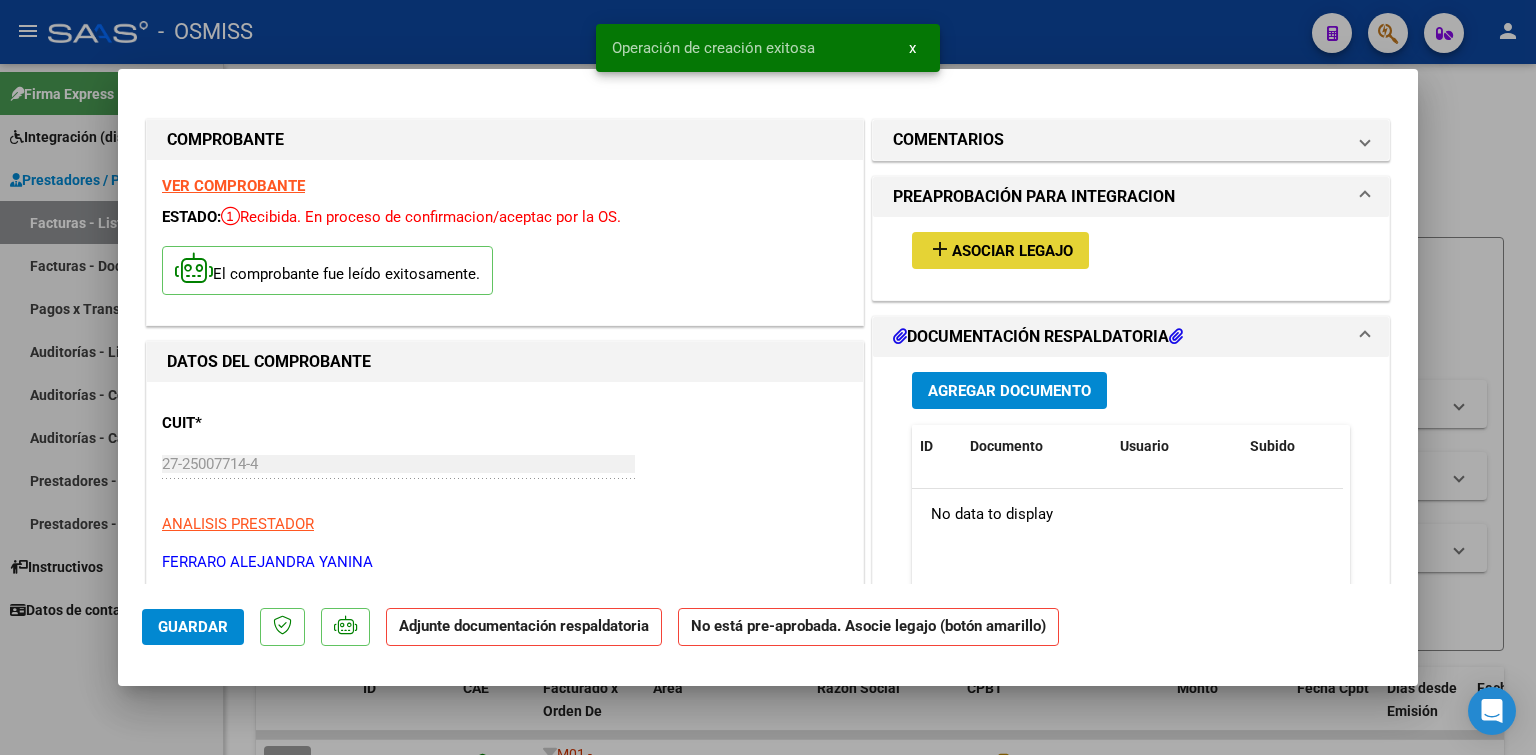 click on "Asociar Legajo" at bounding box center (1012, 251) 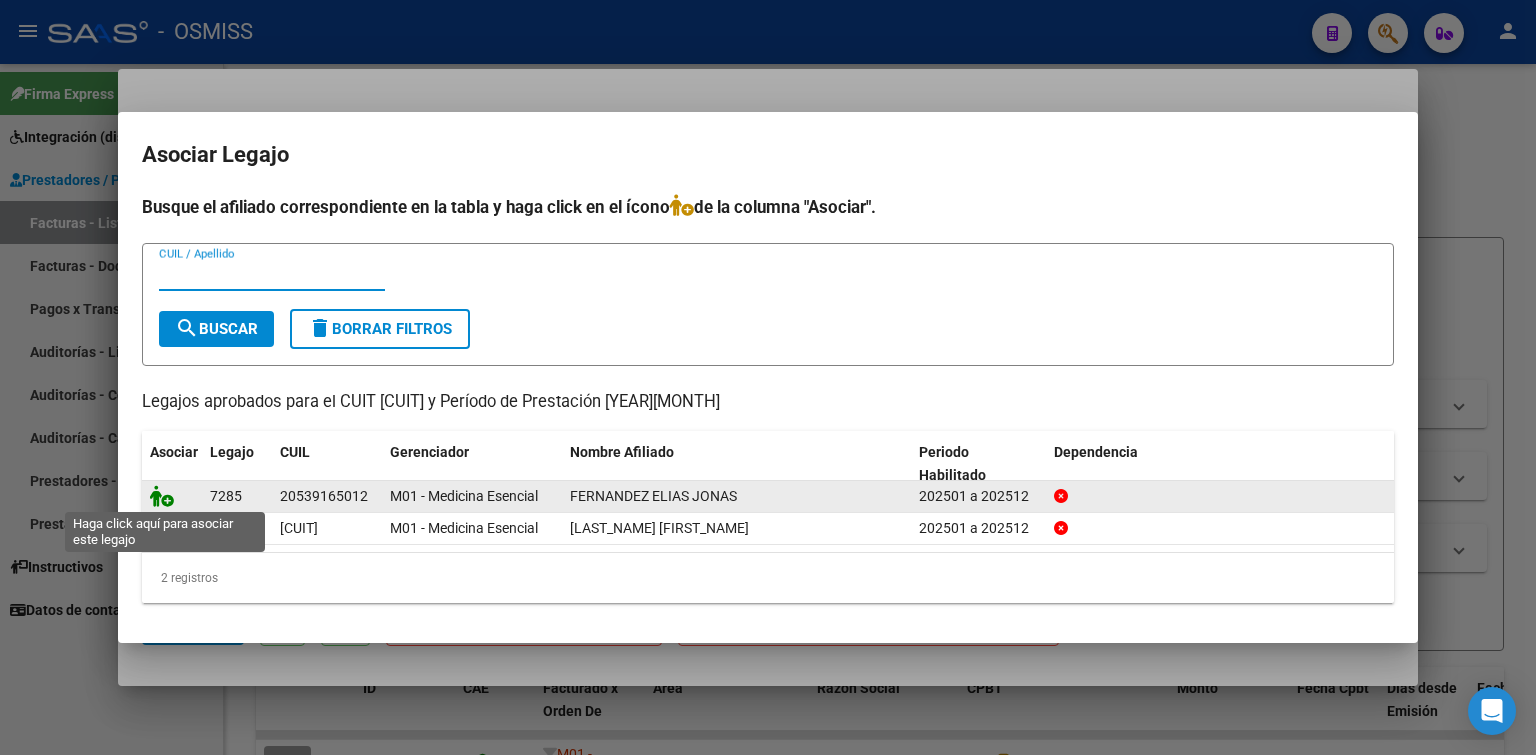 click 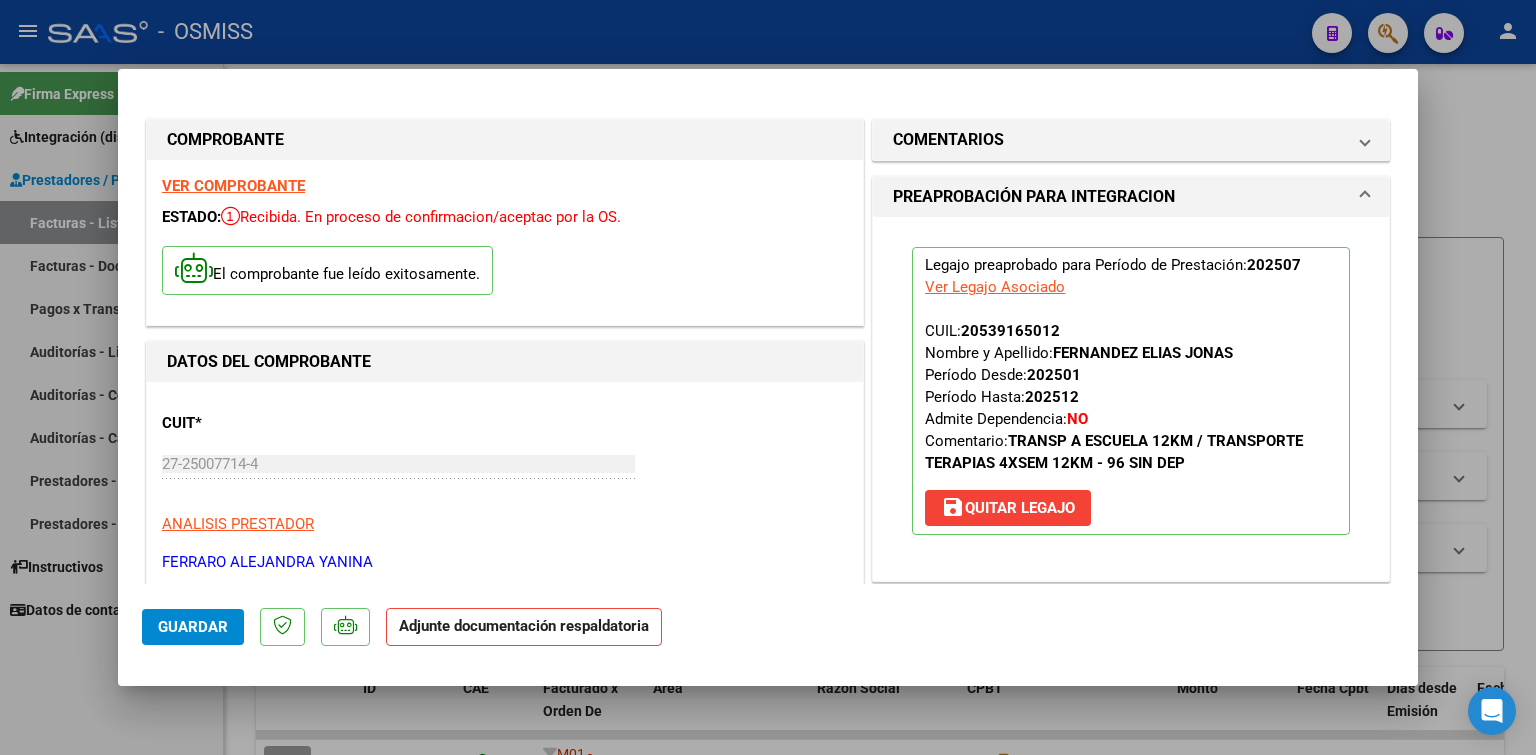 scroll, scrollTop: 200, scrollLeft: 0, axis: vertical 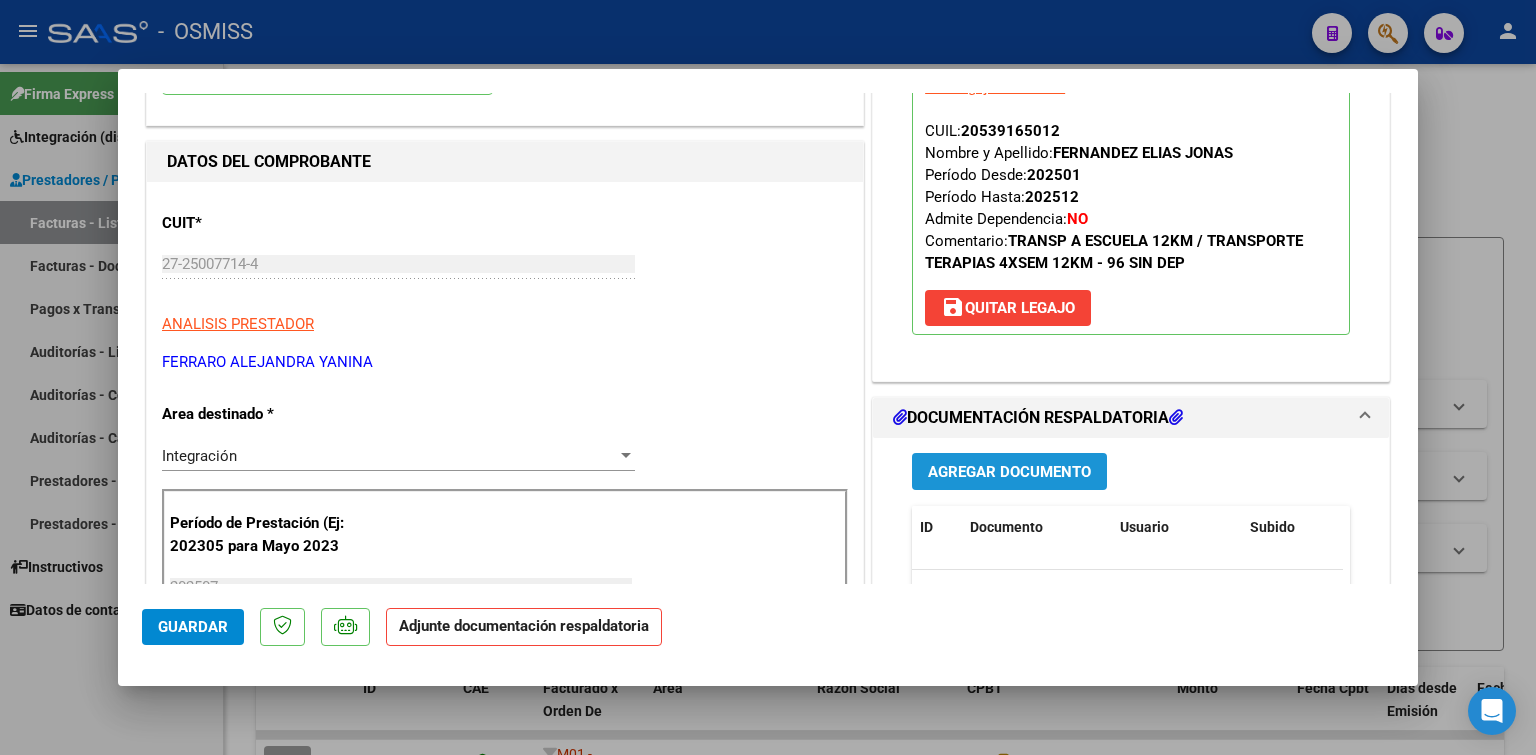 click on "Agregar Documento" at bounding box center [1009, 471] 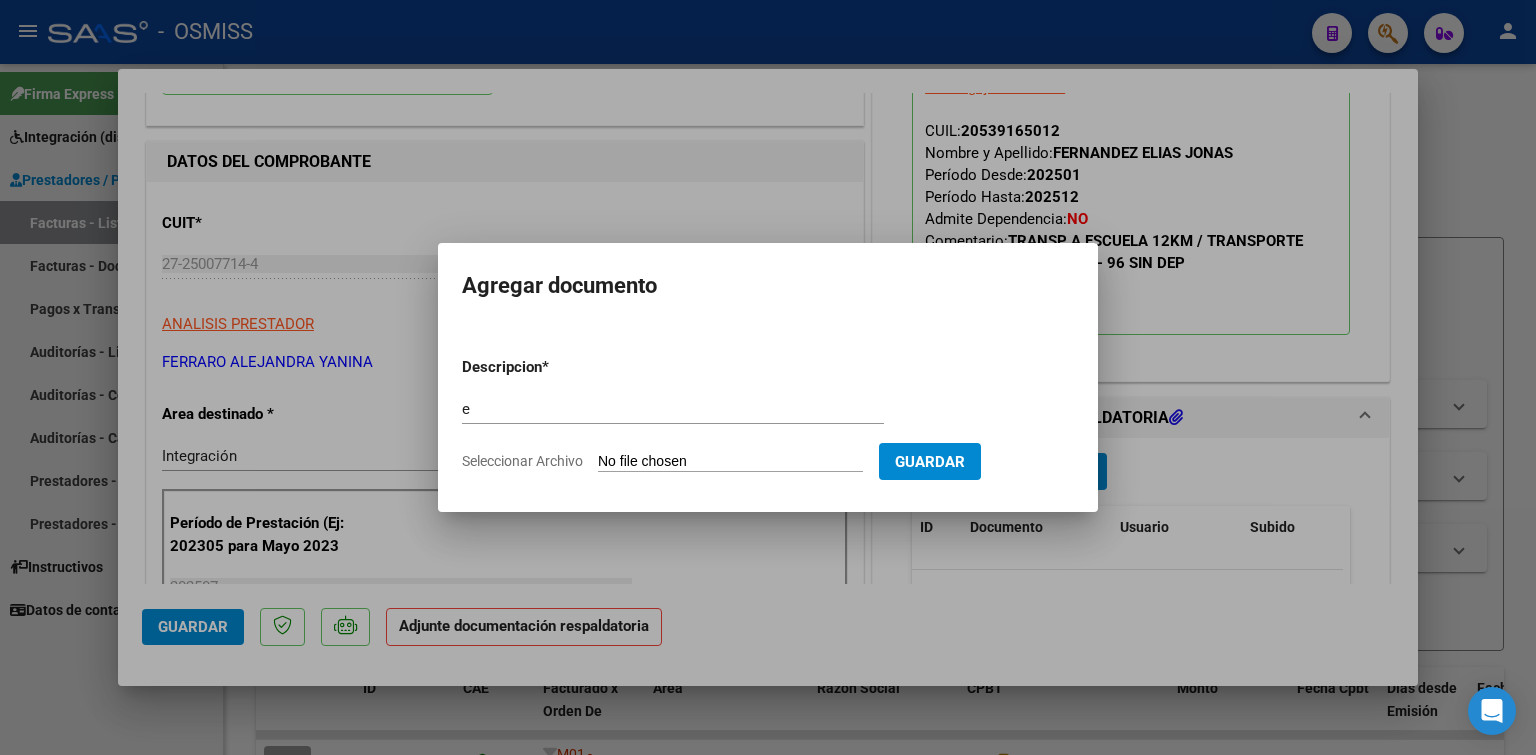 click on "Seleccionar Archivo" at bounding box center (730, 462) 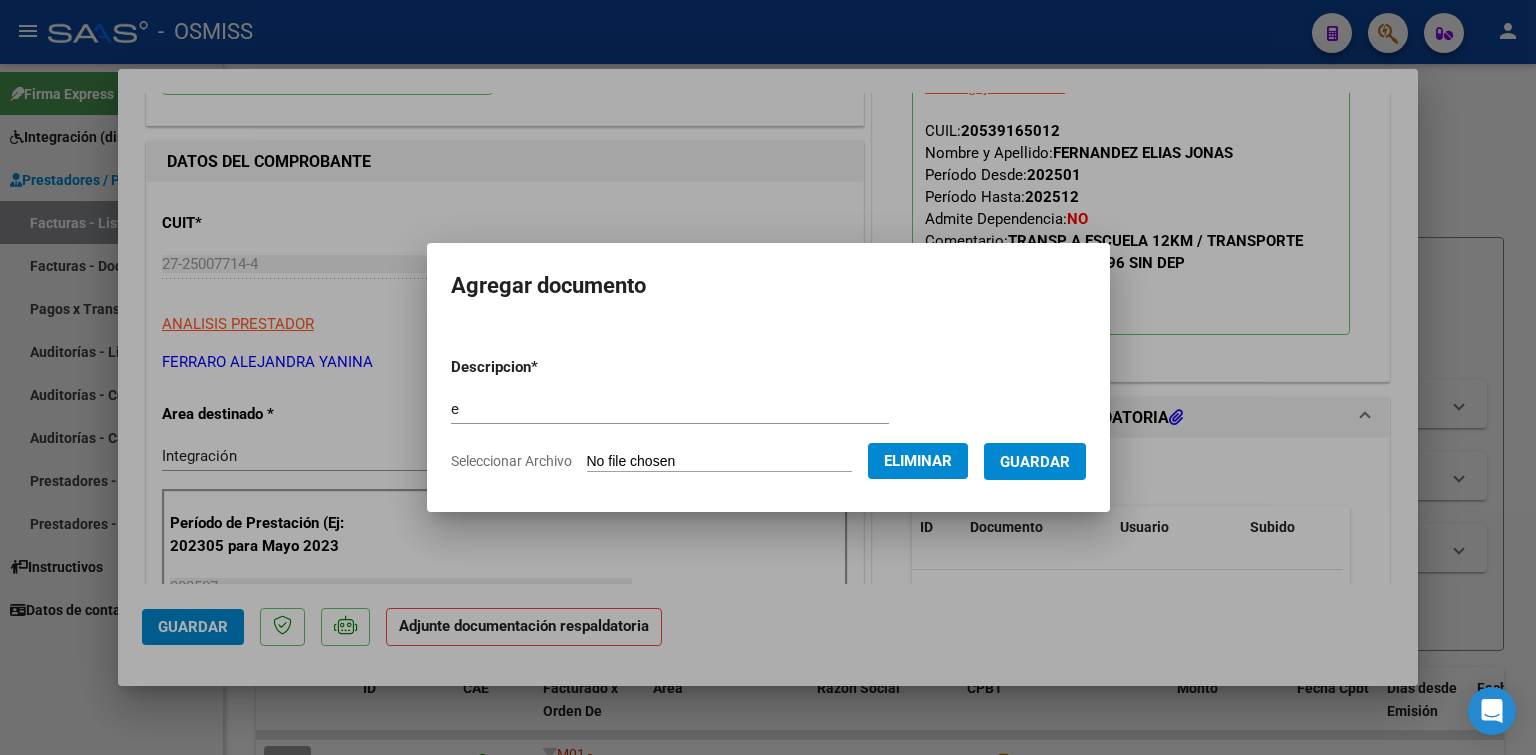click on "Guardar" at bounding box center (1035, 462) 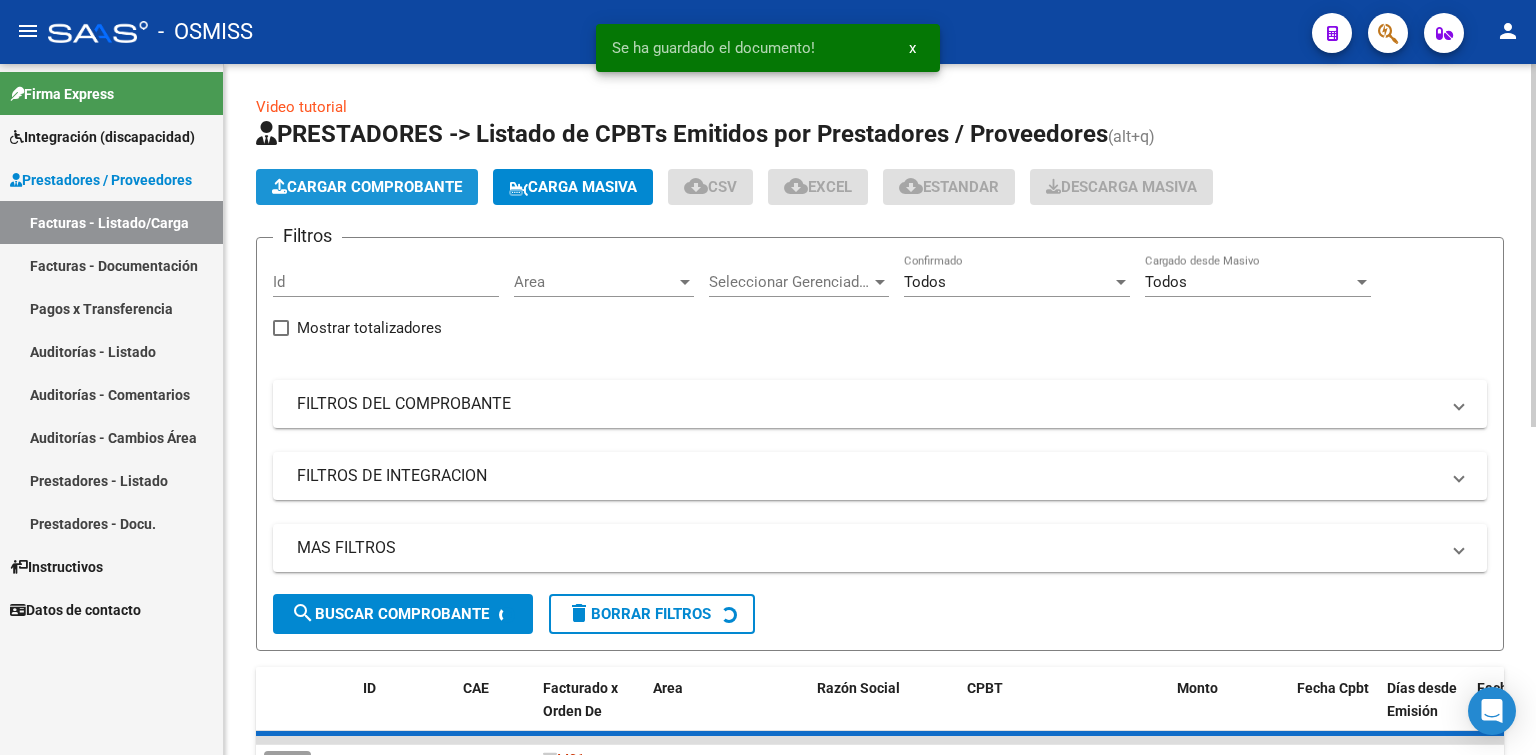 click on "Cargar Comprobante" 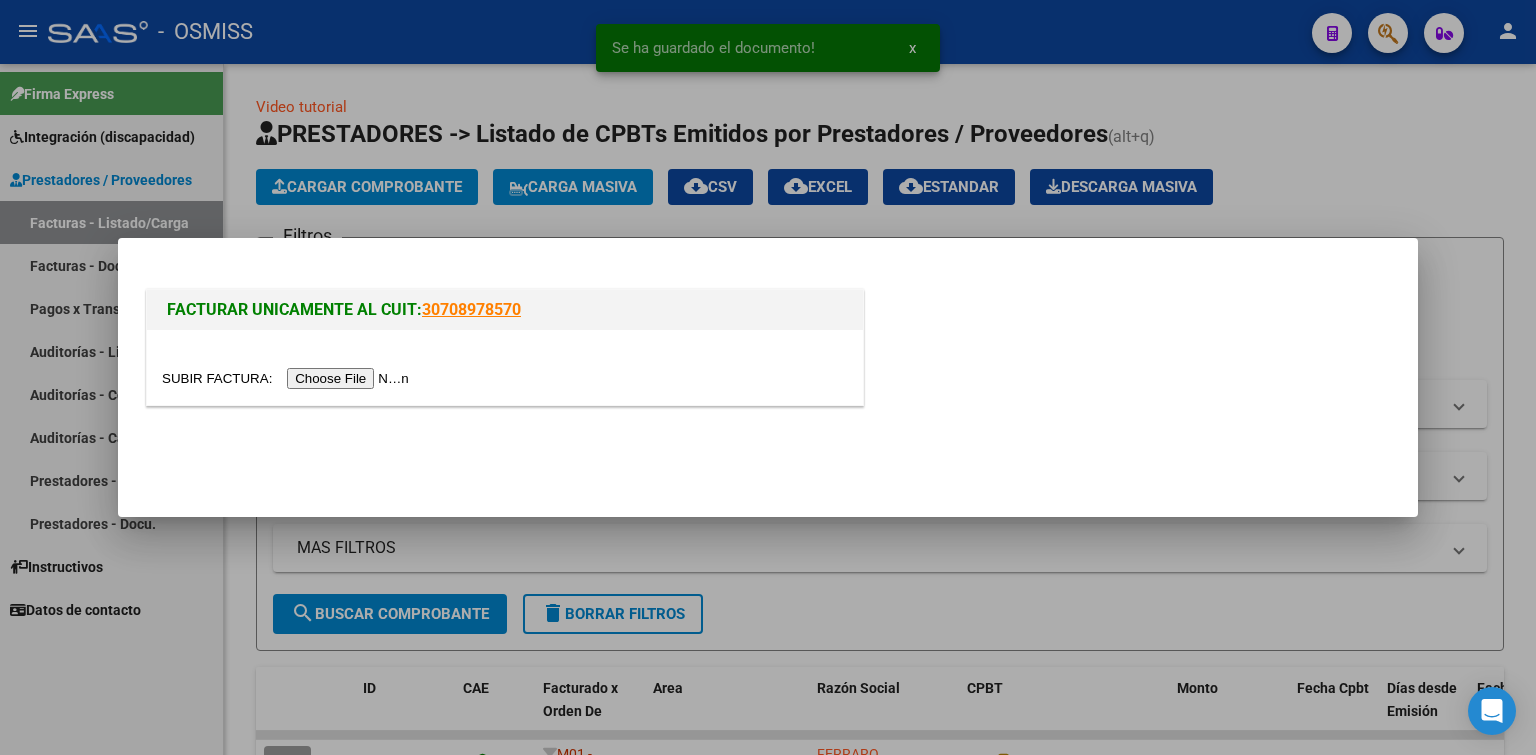 click at bounding box center [288, 378] 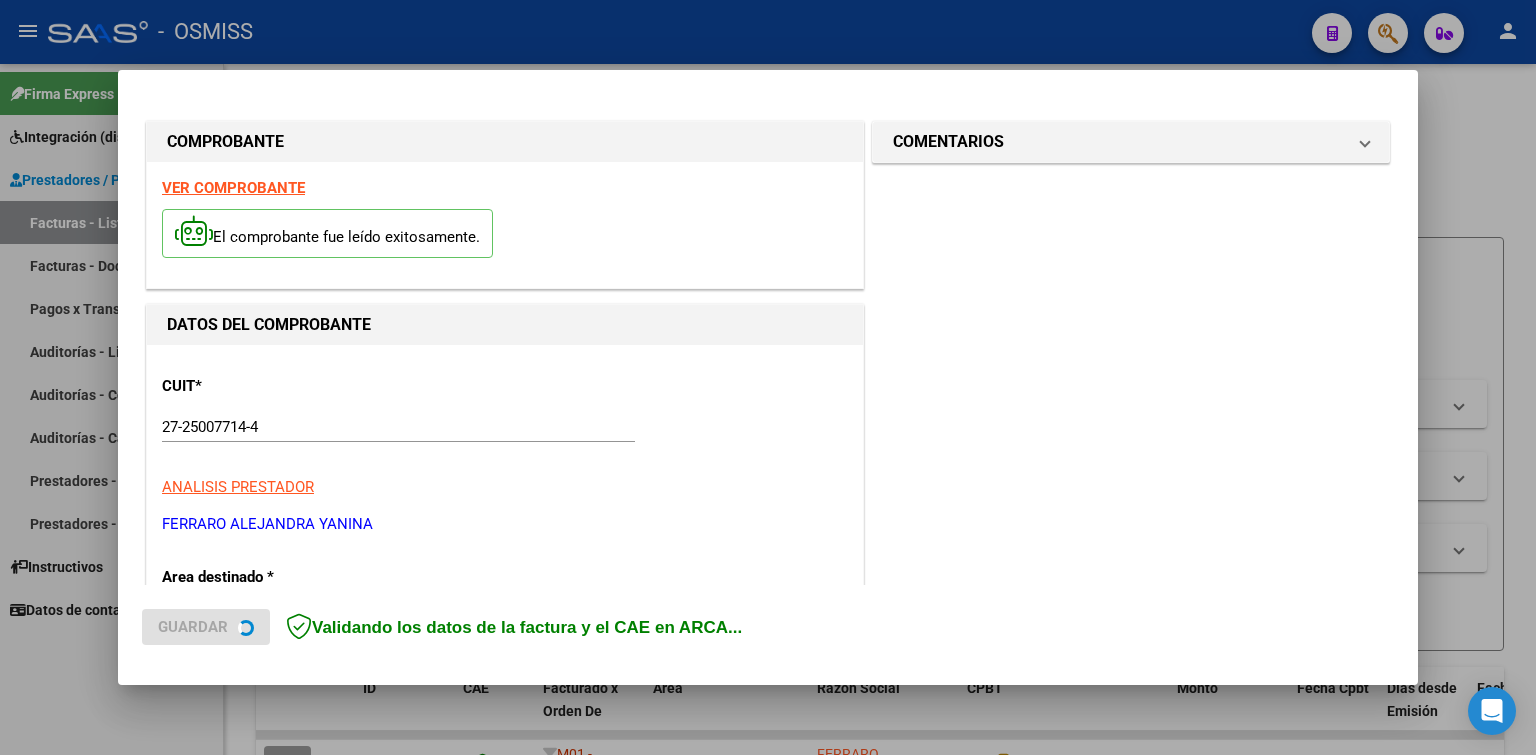 scroll, scrollTop: 400, scrollLeft: 0, axis: vertical 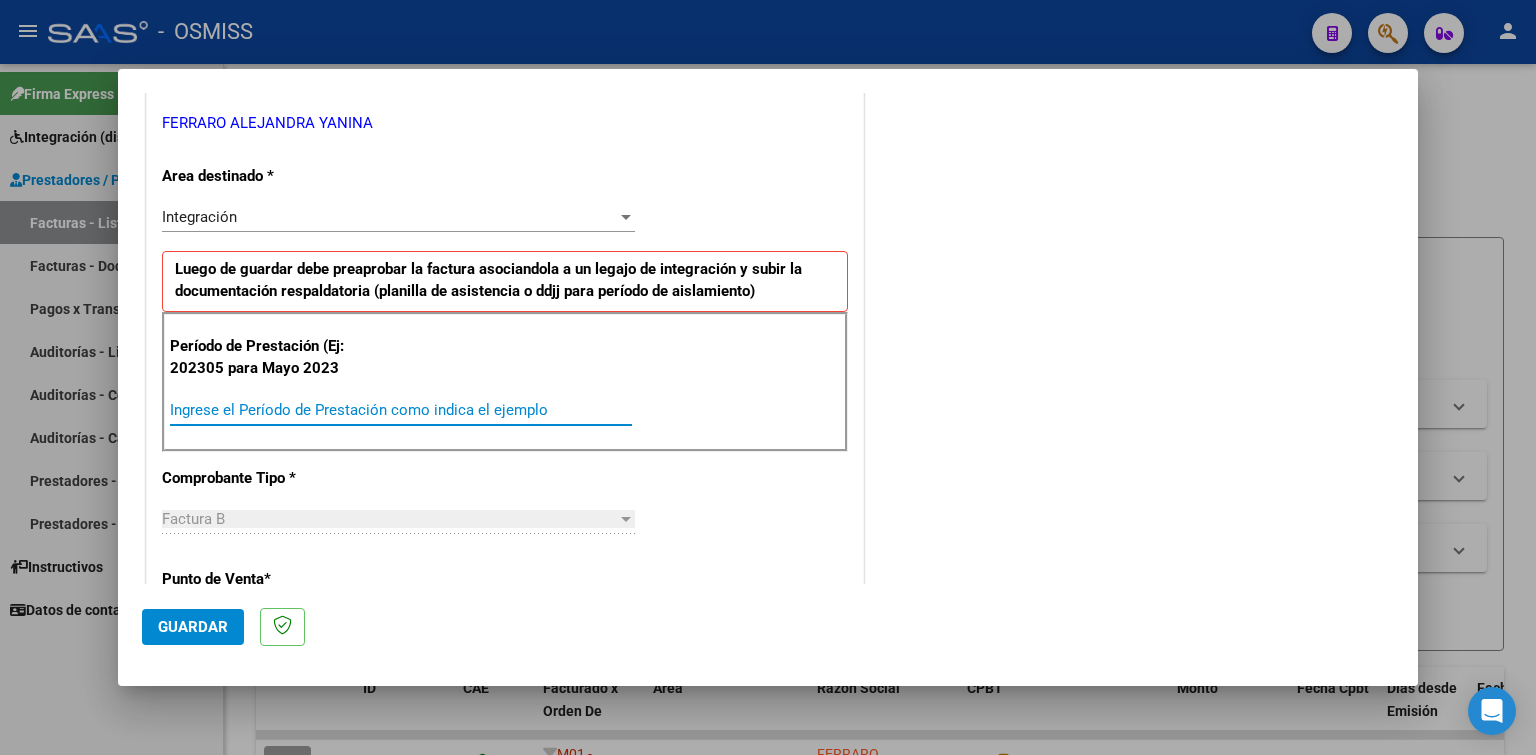 paste on "202507" 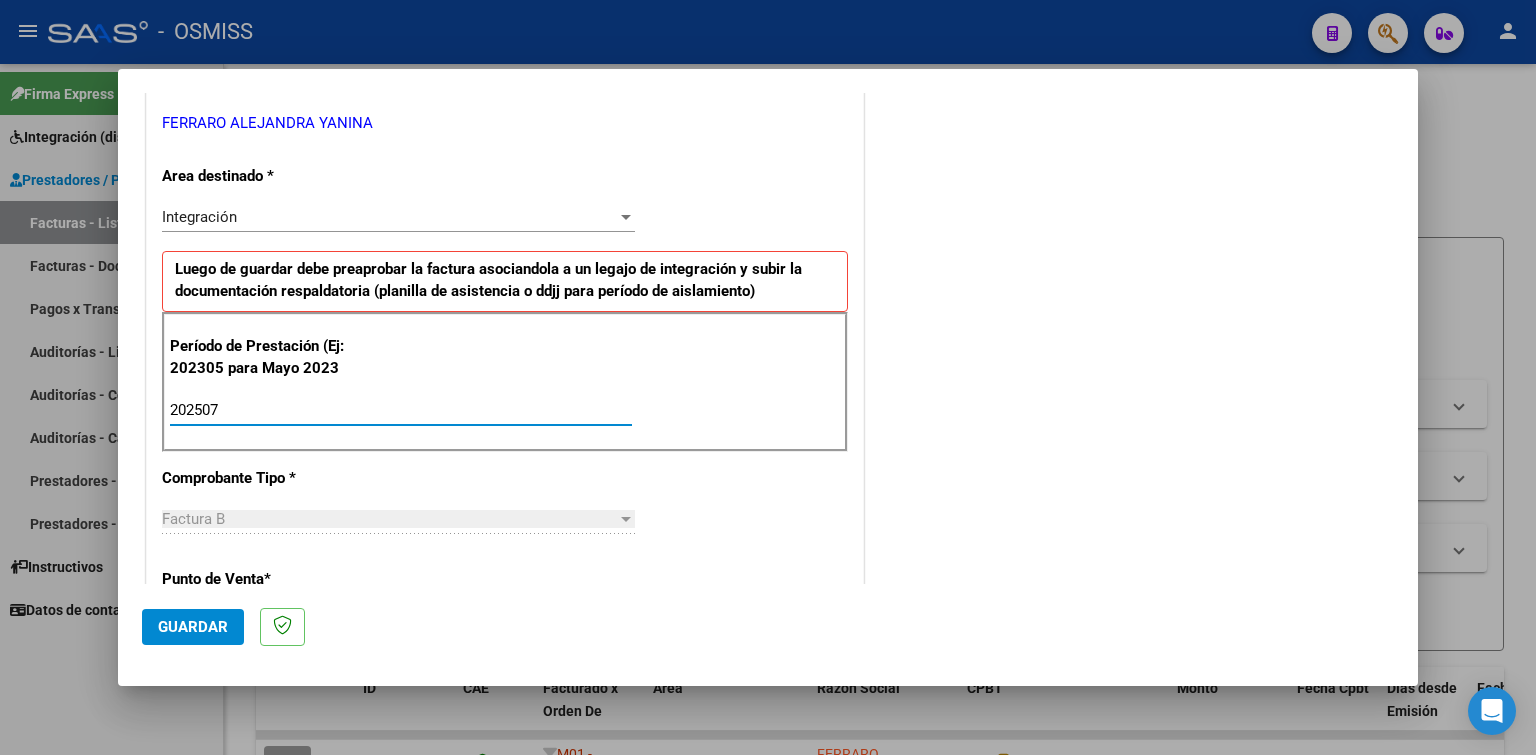 click on "Guardar" 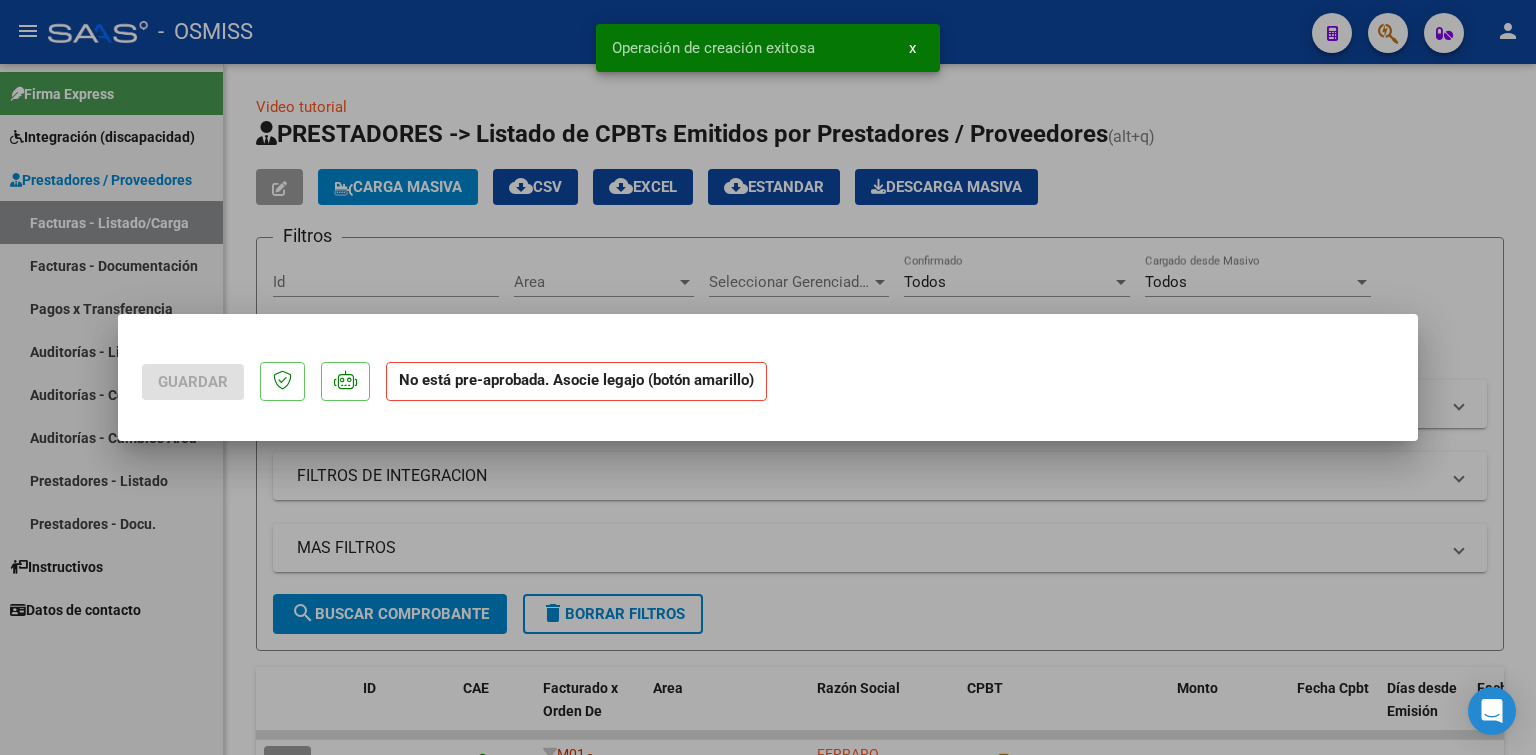 scroll, scrollTop: 0, scrollLeft: 0, axis: both 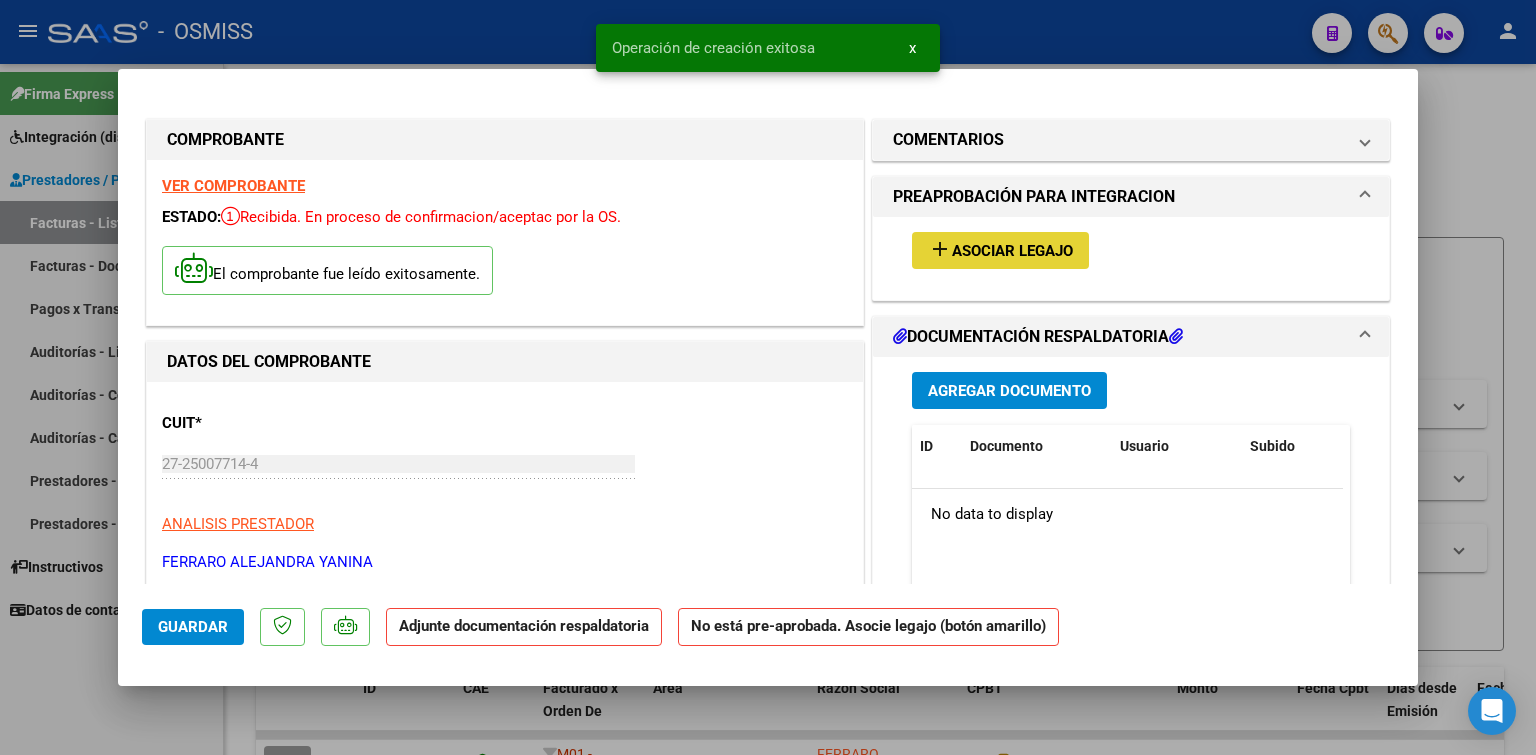 click on "Asociar Legajo" at bounding box center (1012, 251) 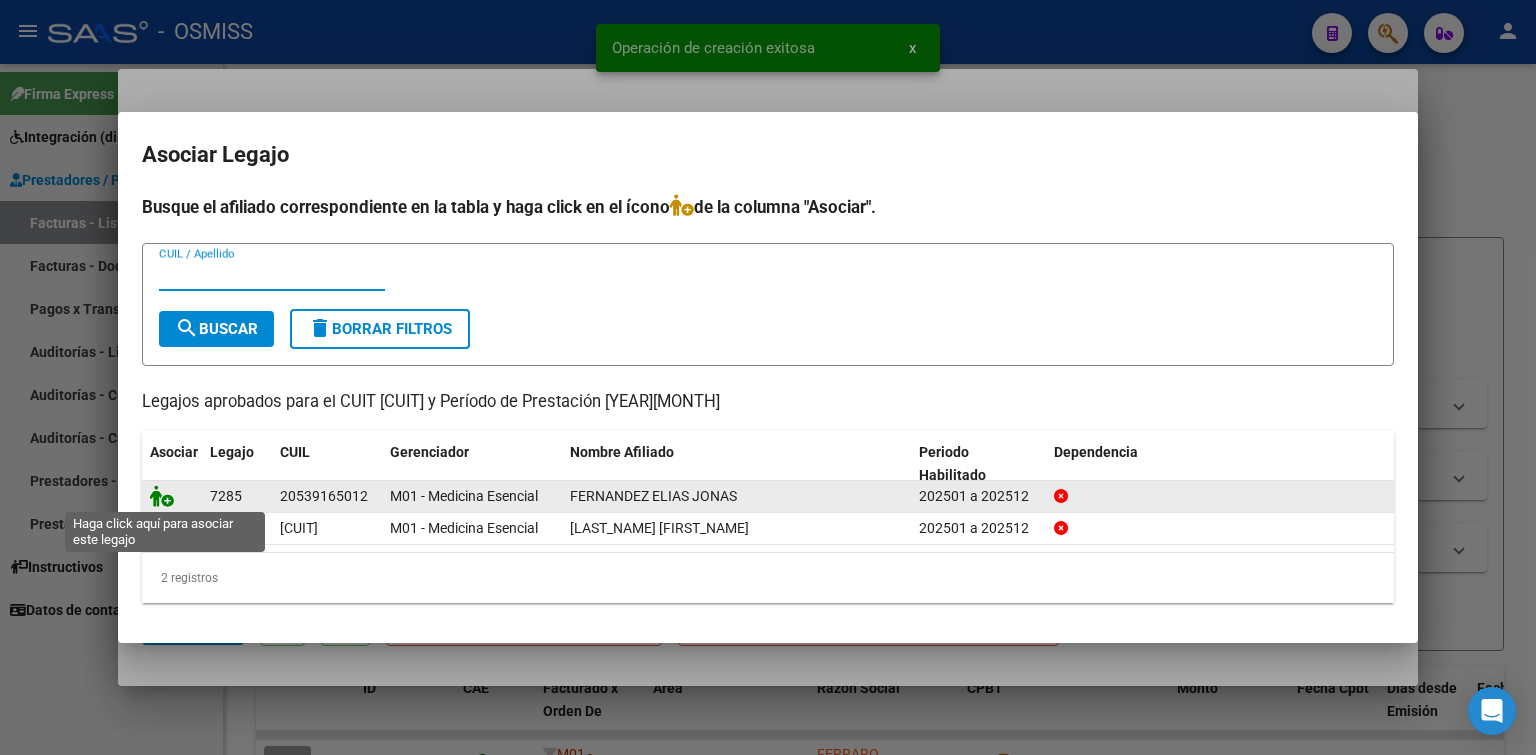 click 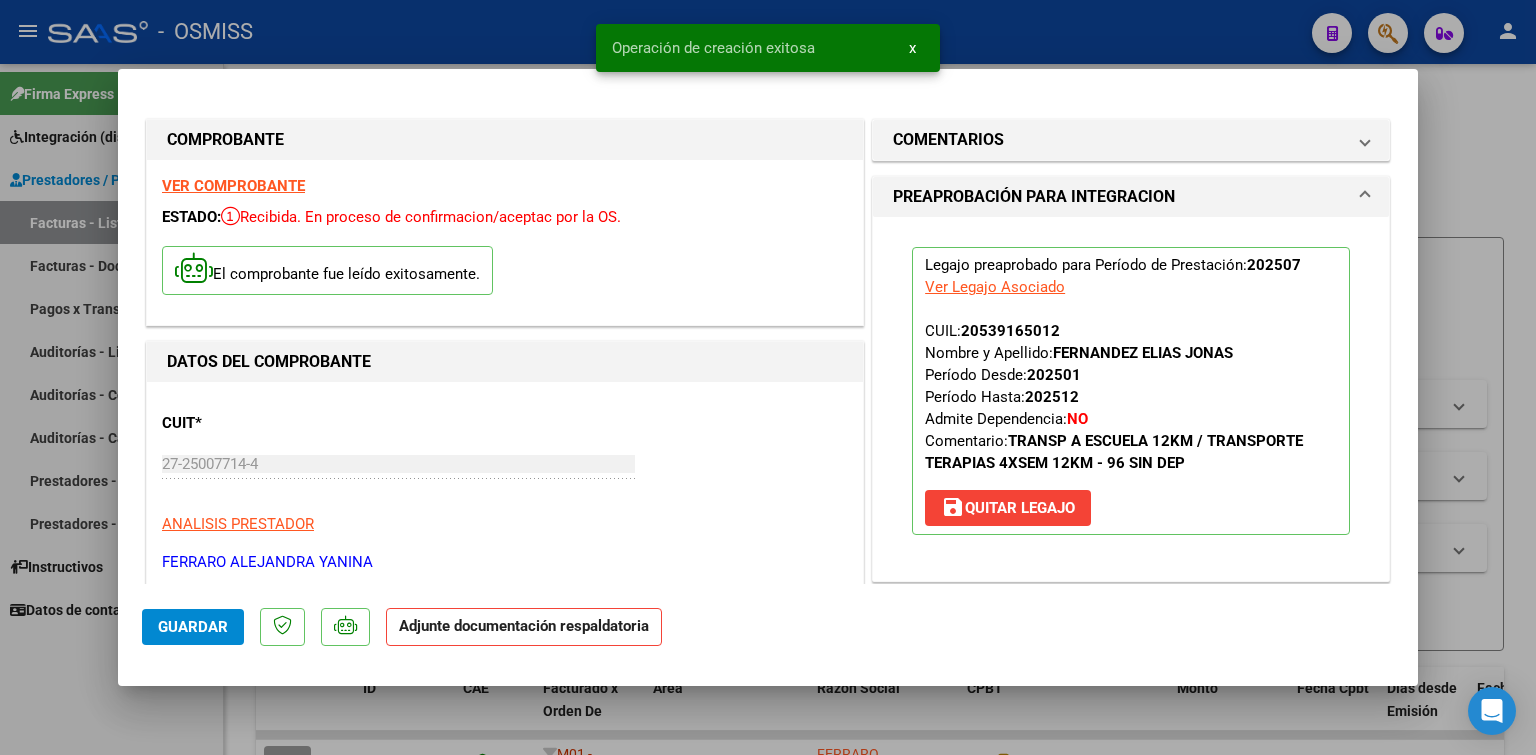scroll, scrollTop: 400, scrollLeft: 0, axis: vertical 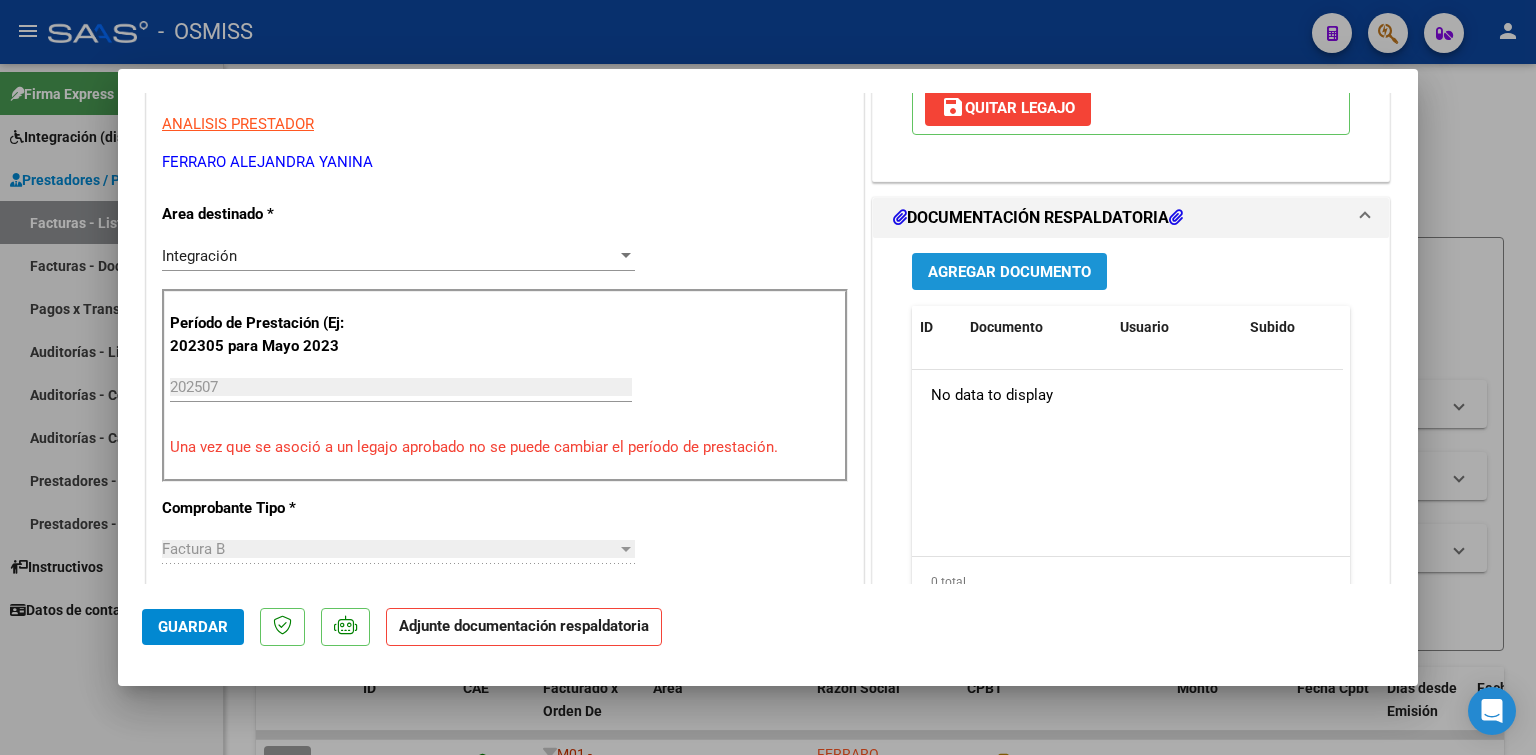 click on "Agregar Documento" at bounding box center [1009, 271] 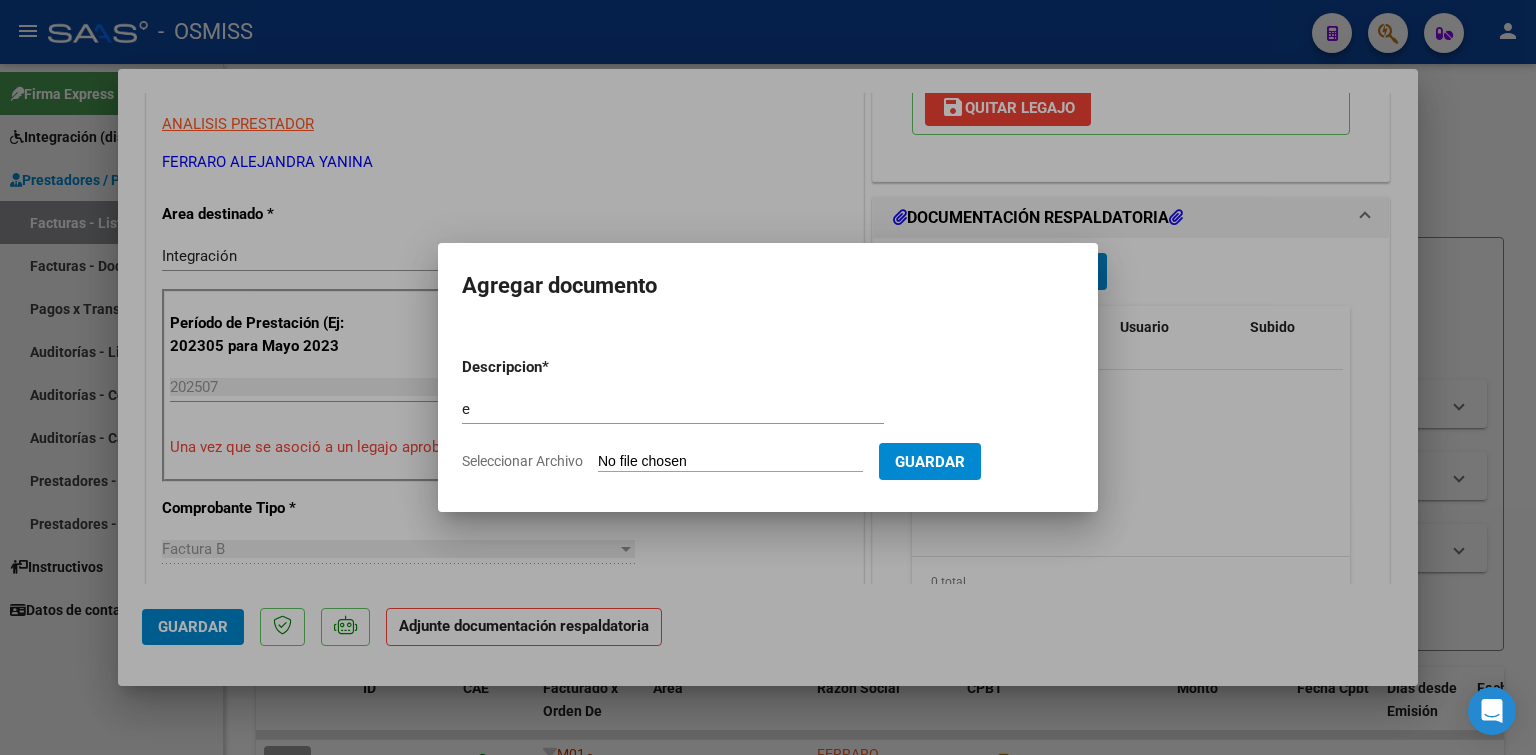 click on "Seleccionar Archivo" at bounding box center [730, 462] 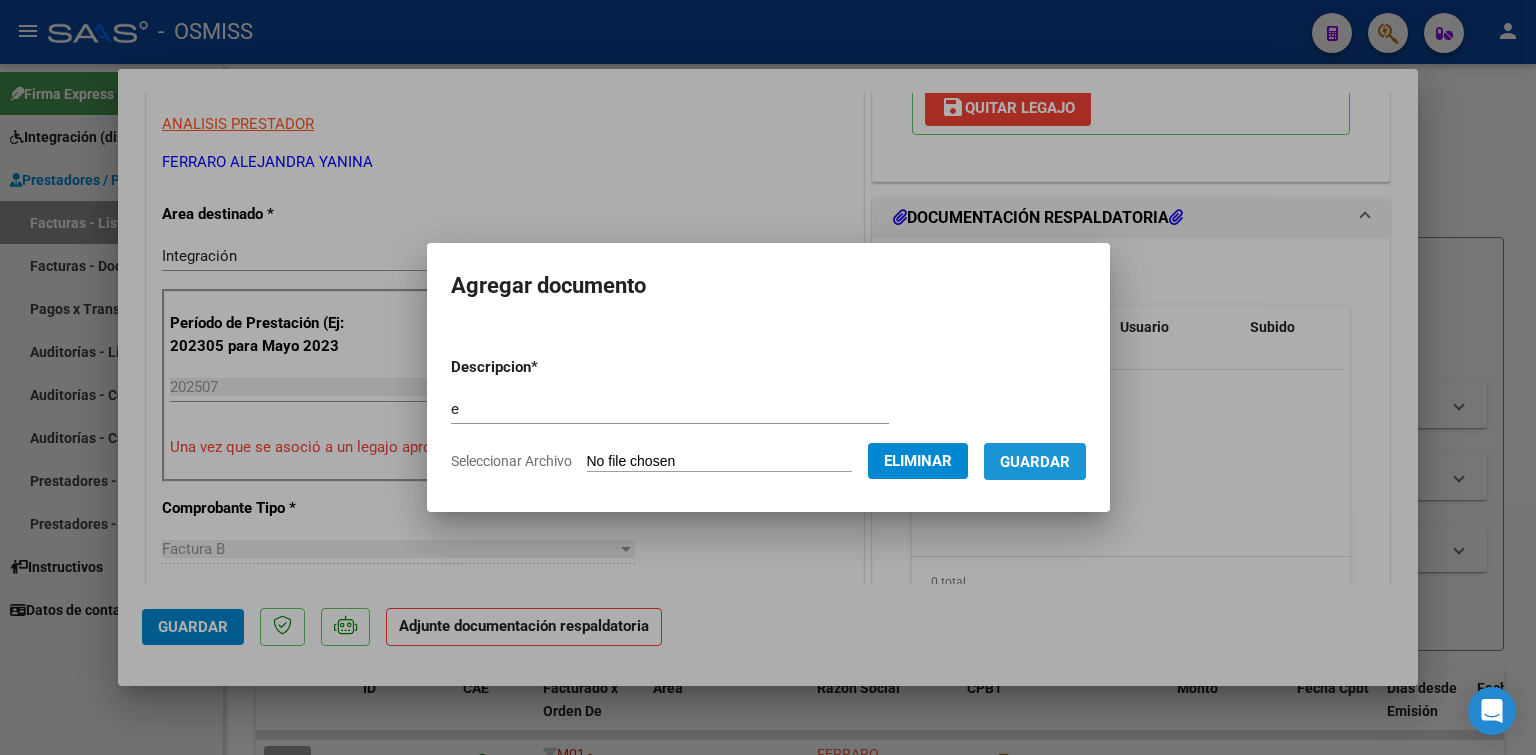 click on "Guardar" at bounding box center [1035, 462] 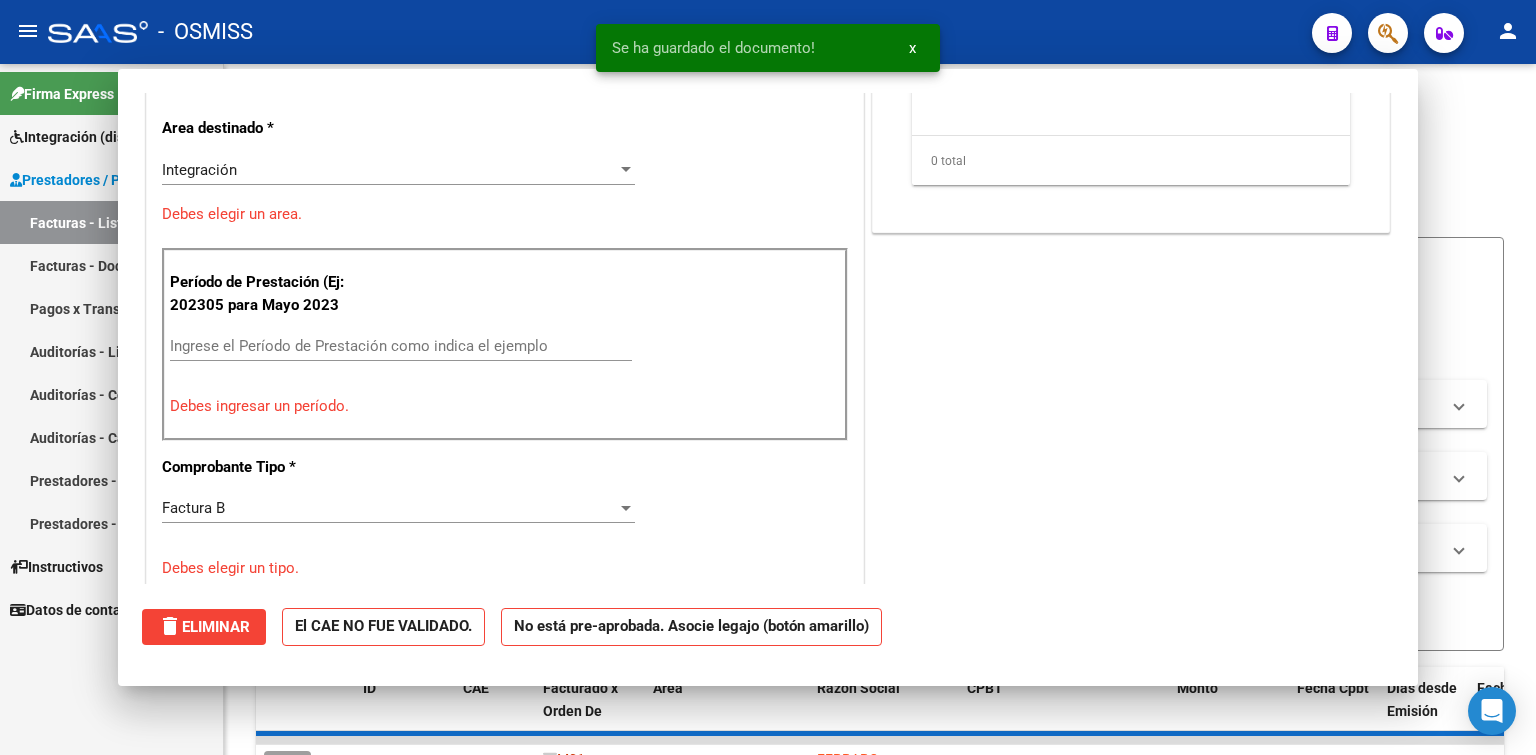 scroll, scrollTop: 0, scrollLeft: 0, axis: both 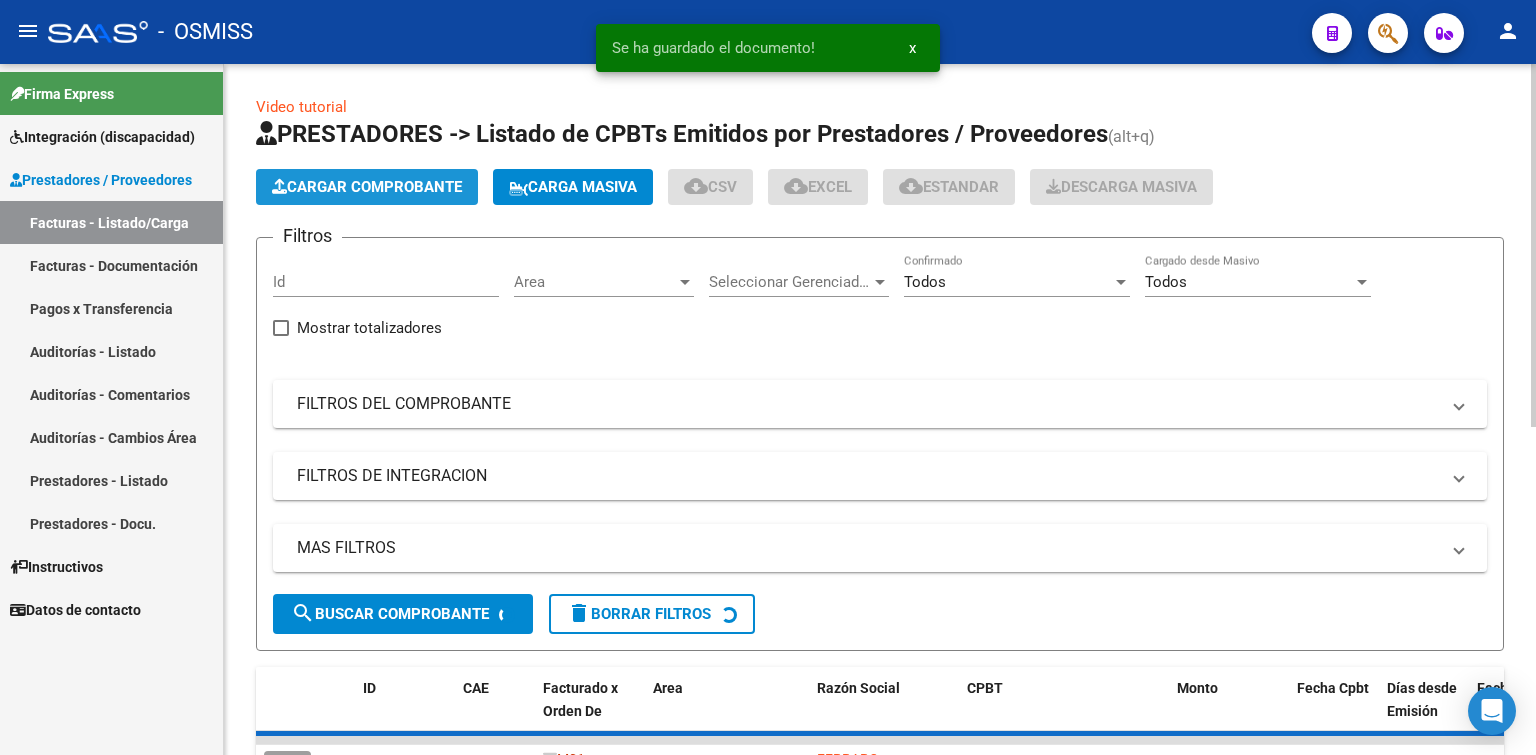 click on "Cargar Comprobante" 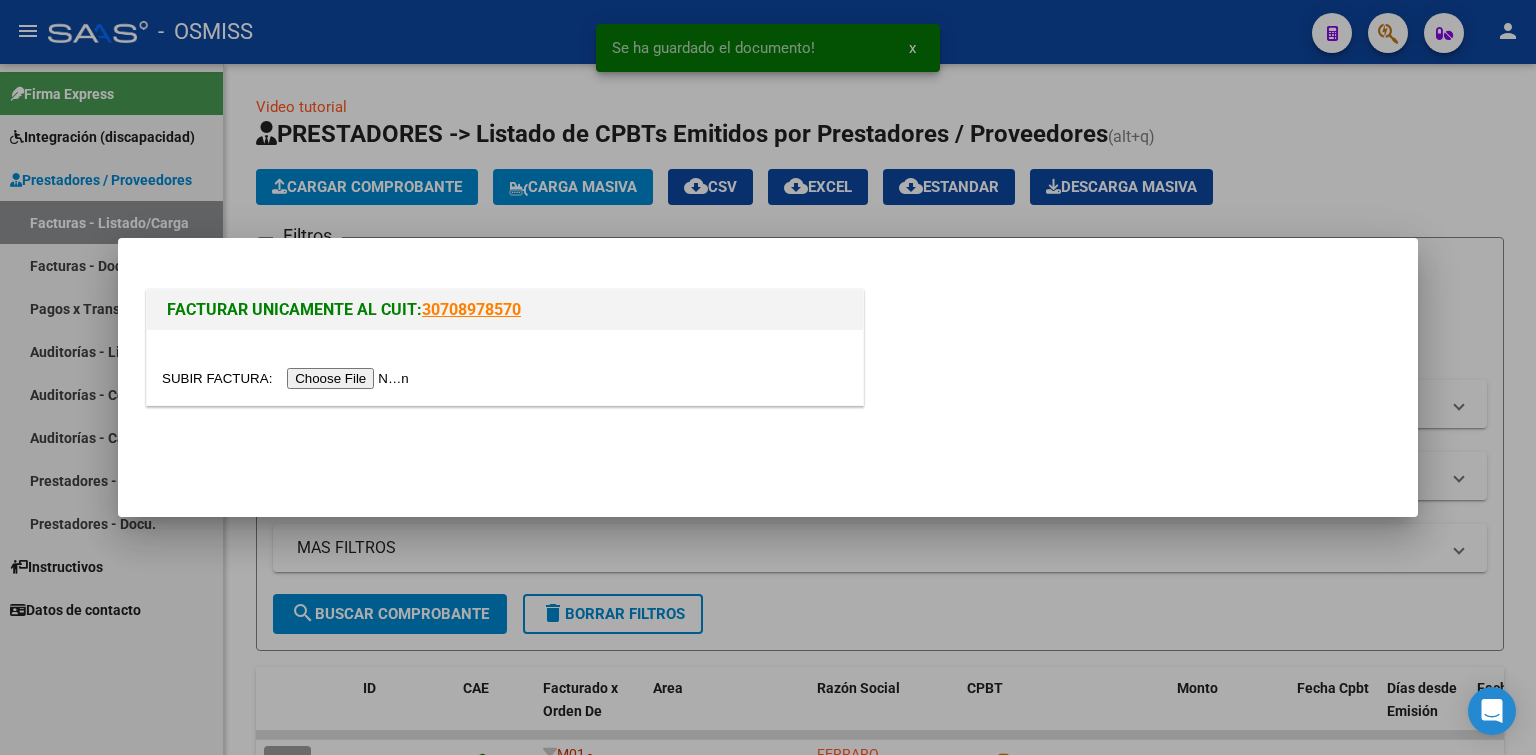 click at bounding box center (288, 378) 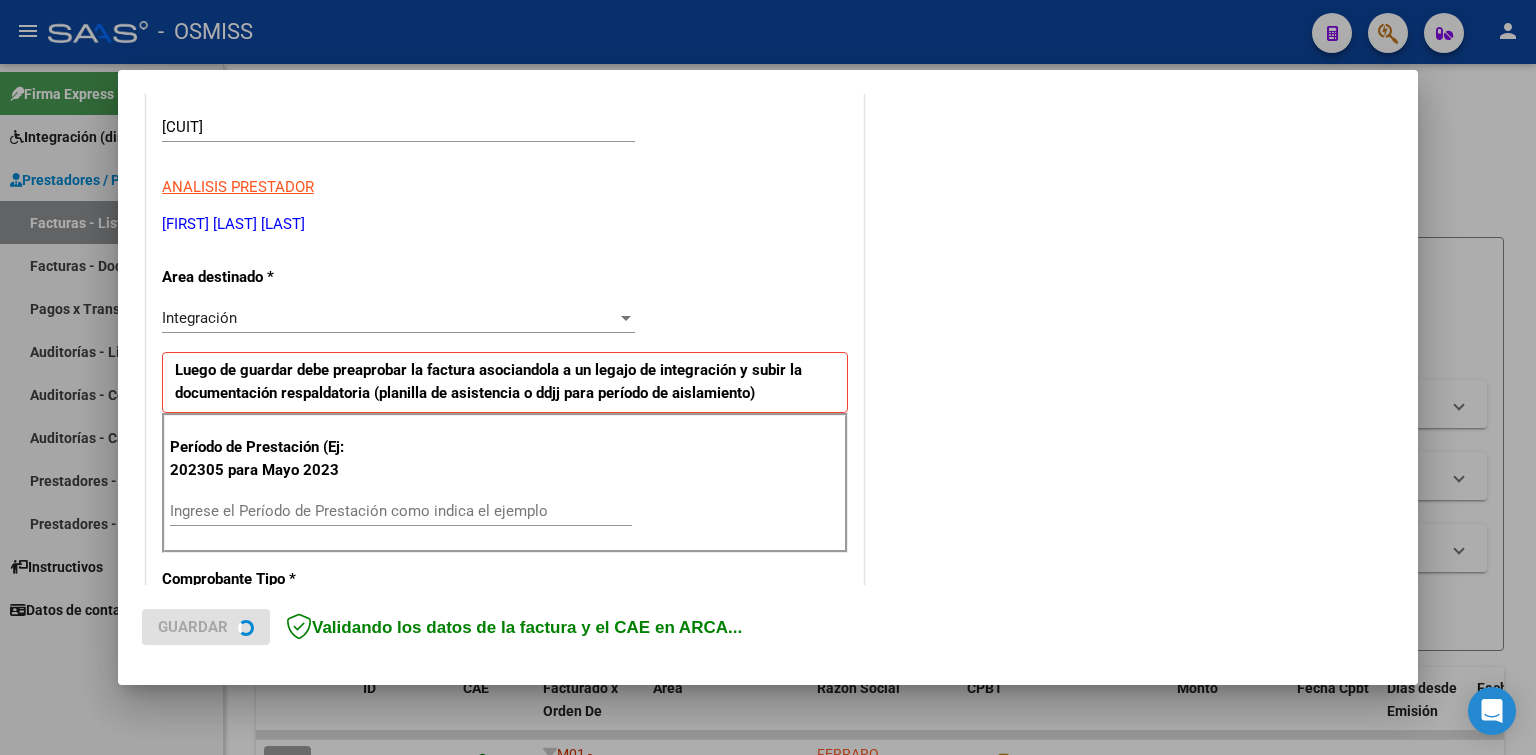 scroll, scrollTop: 400, scrollLeft: 0, axis: vertical 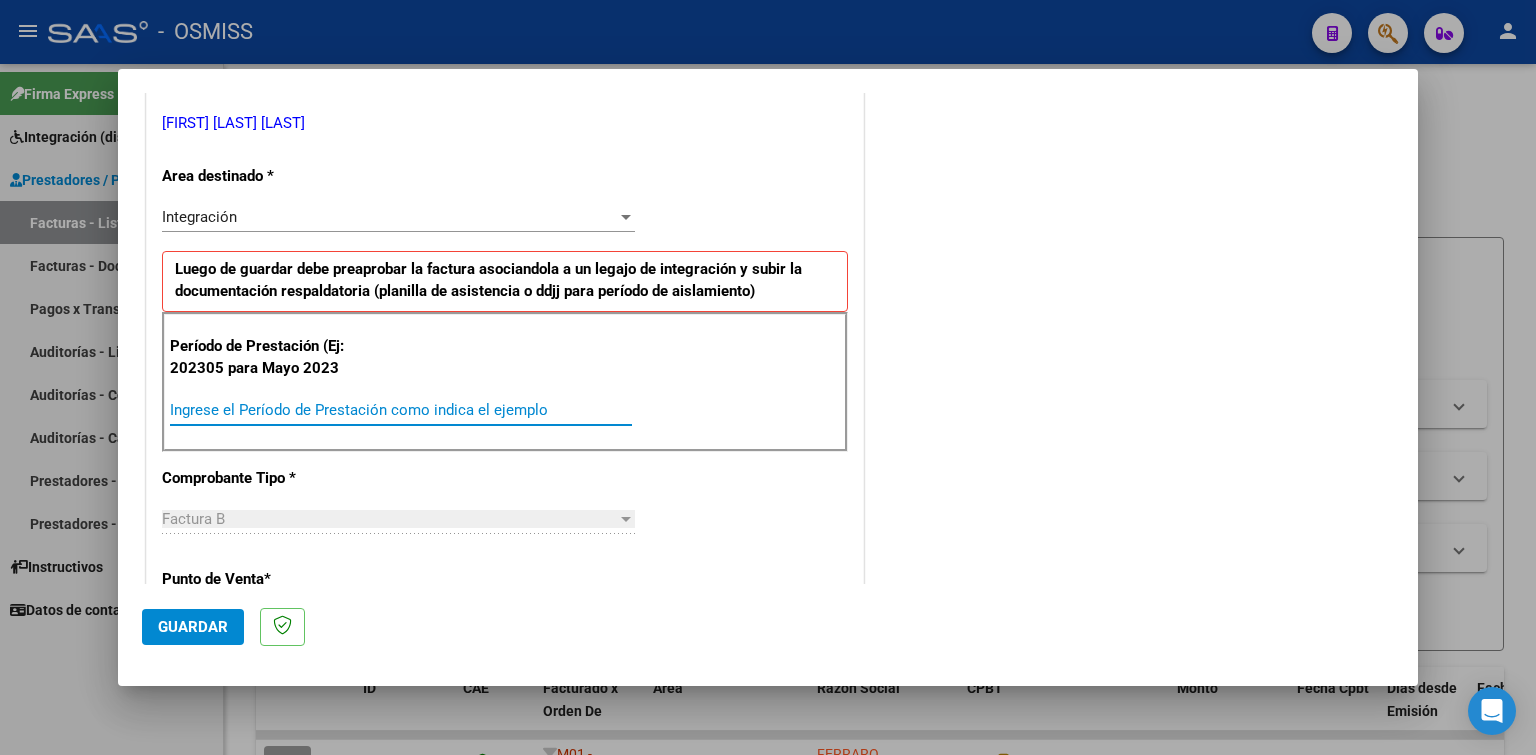 paste on "202507" 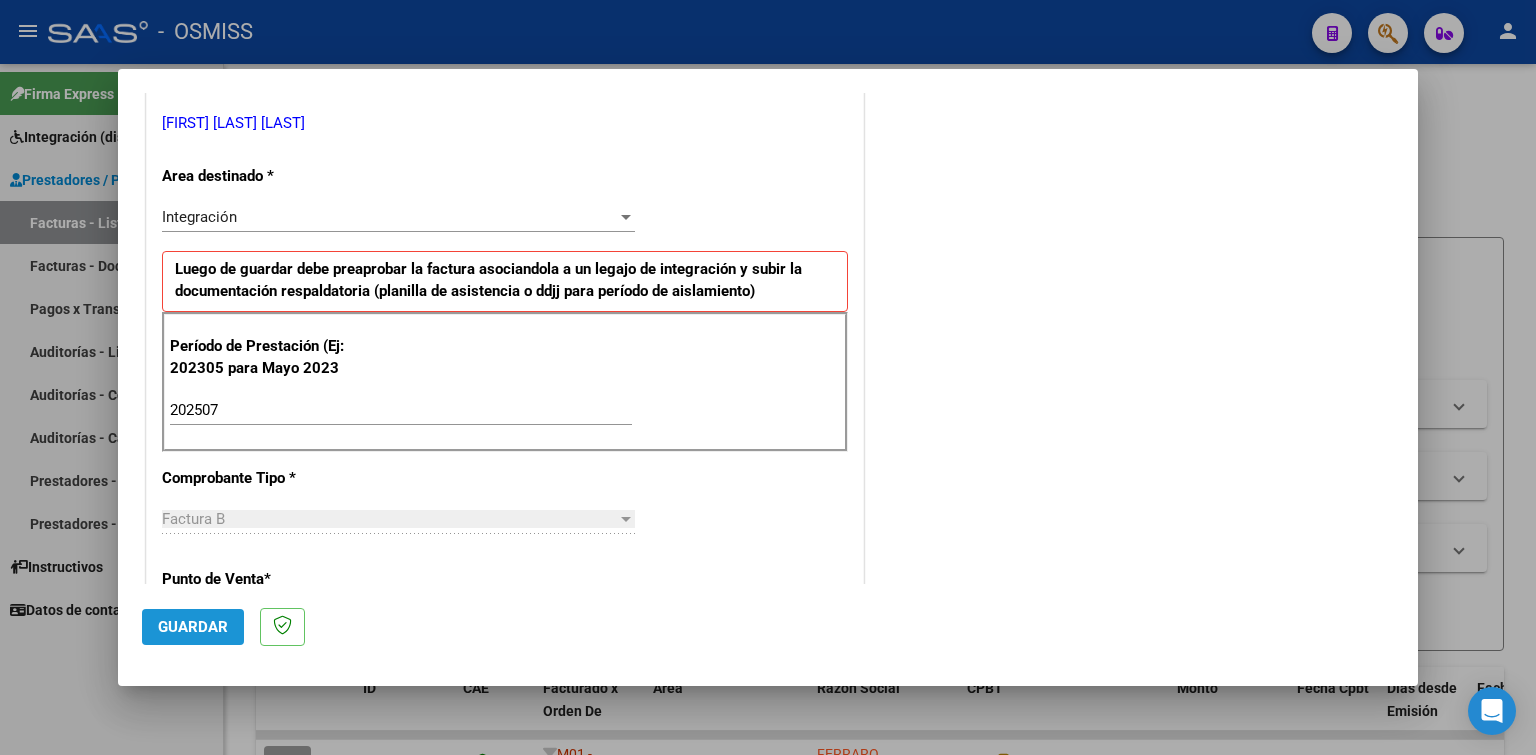 click on "Guardar" 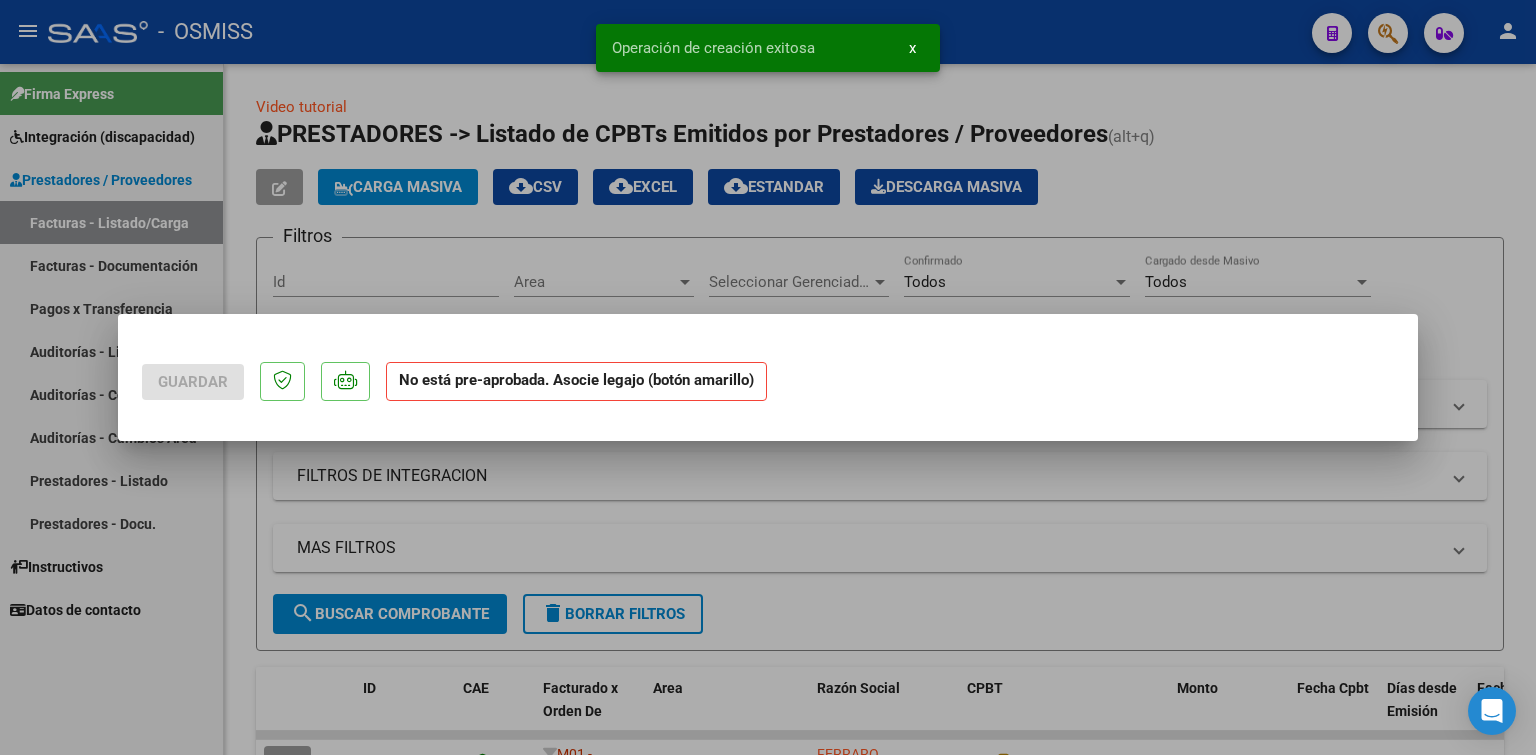scroll, scrollTop: 0, scrollLeft: 0, axis: both 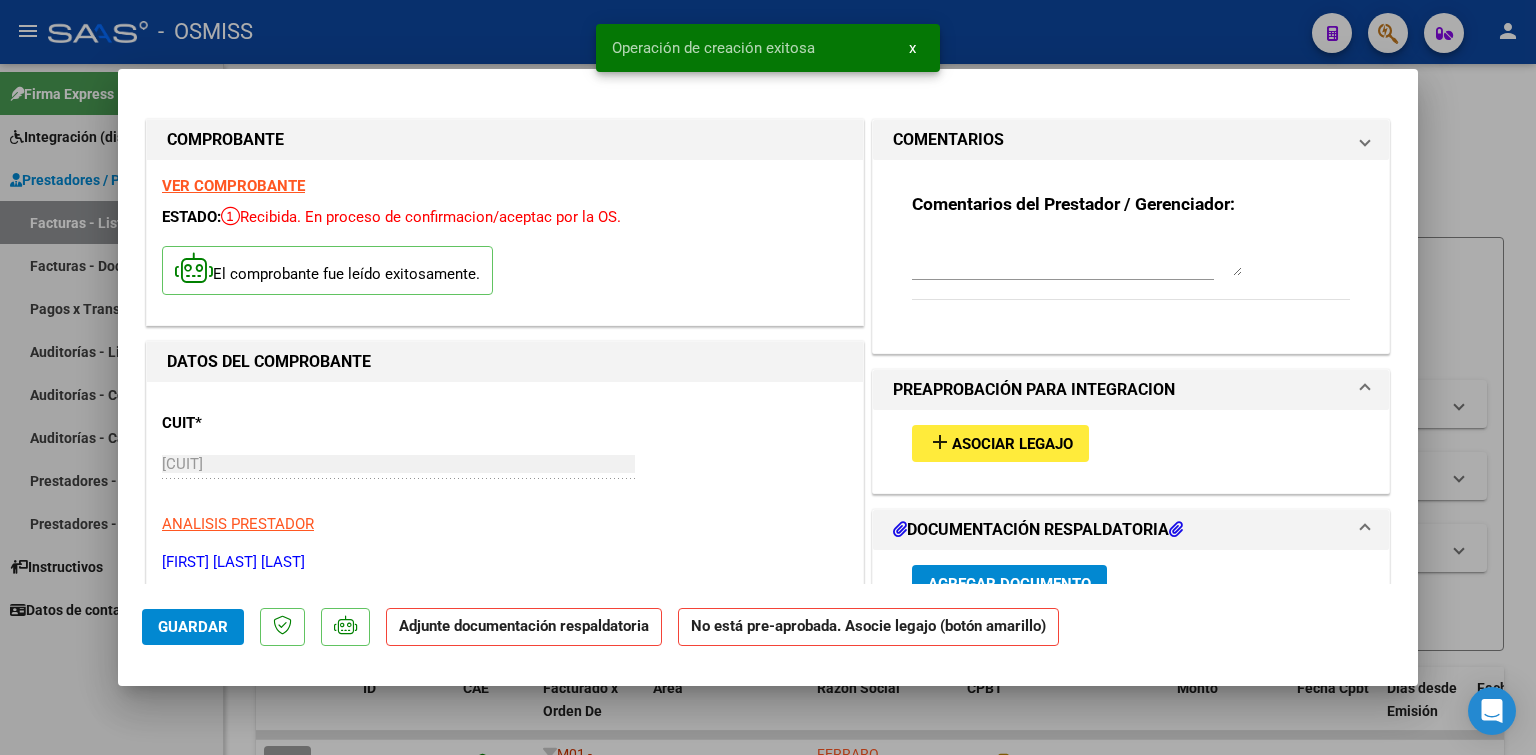 click on "Asociar Legajo" at bounding box center (1012, 444) 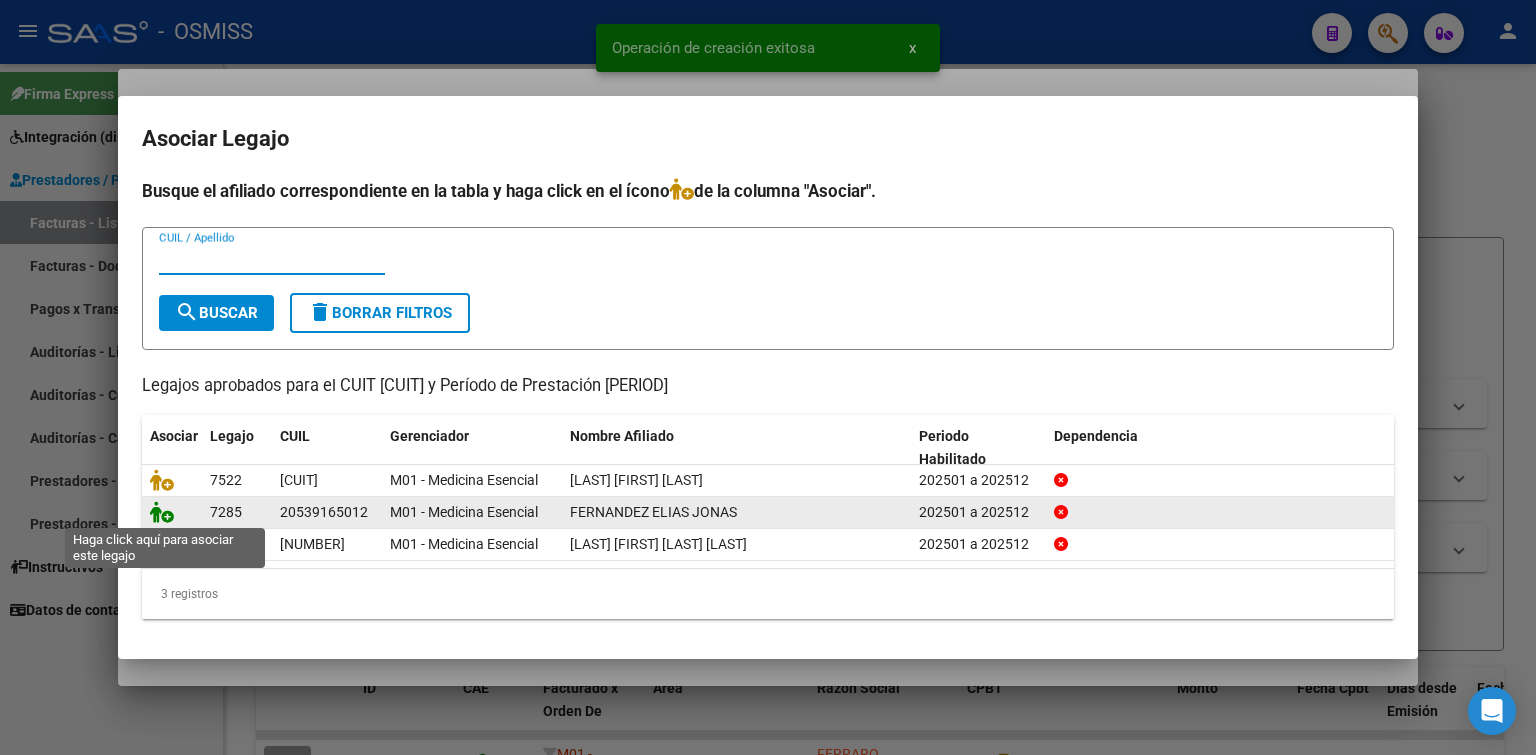 click 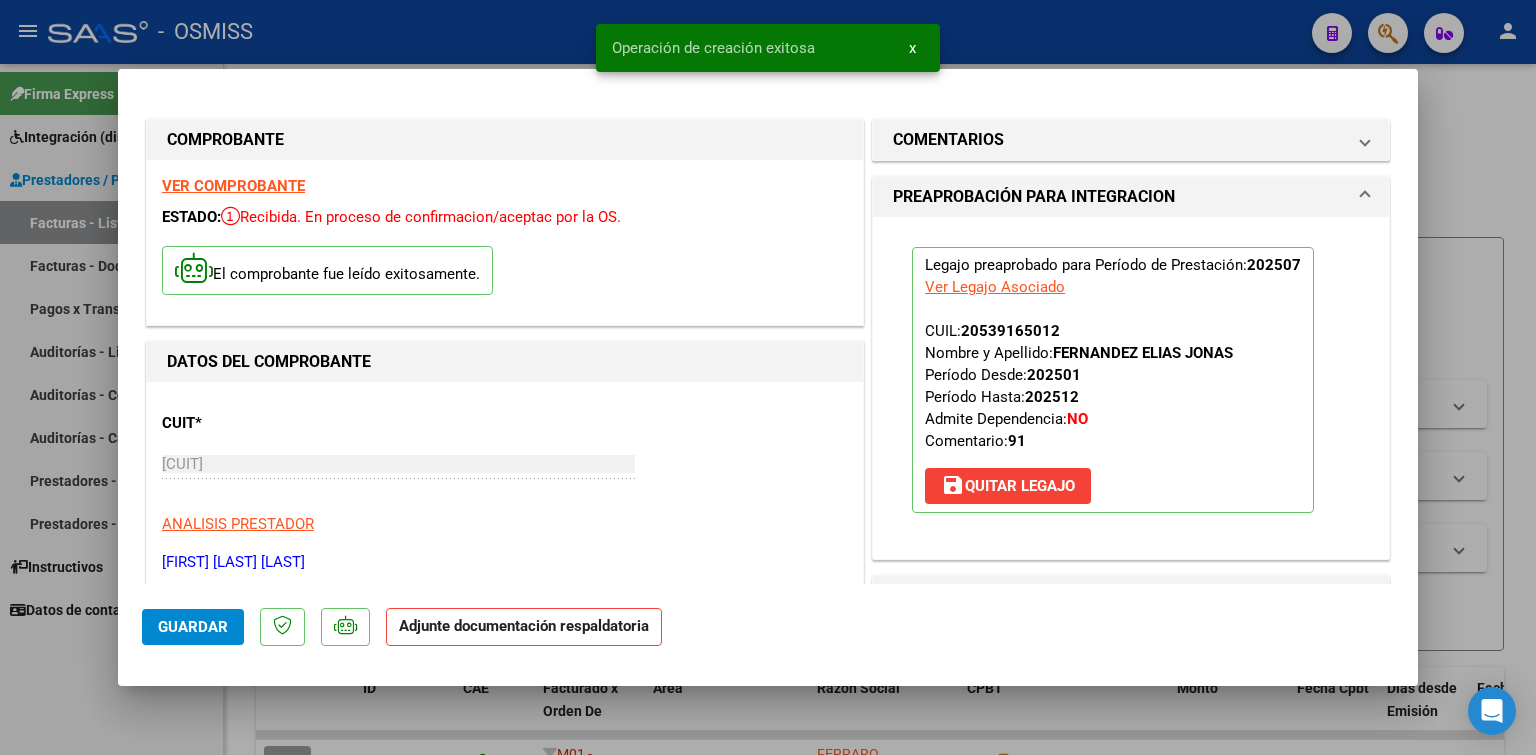 scroll, scrollTop: 300, scrollLeft: 0, axis: vertical 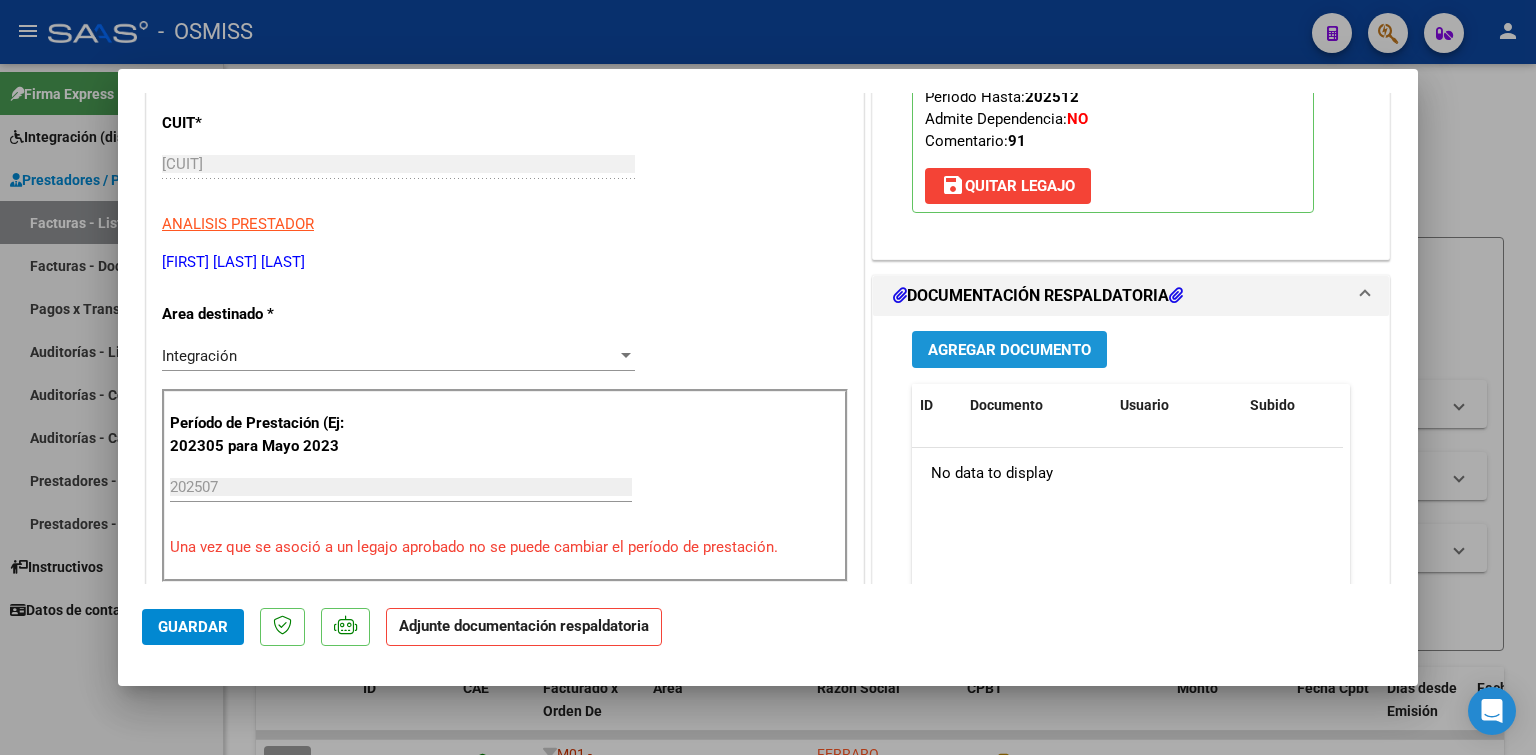 click on "Agregar Documento" at bounding box center [1009, 350] 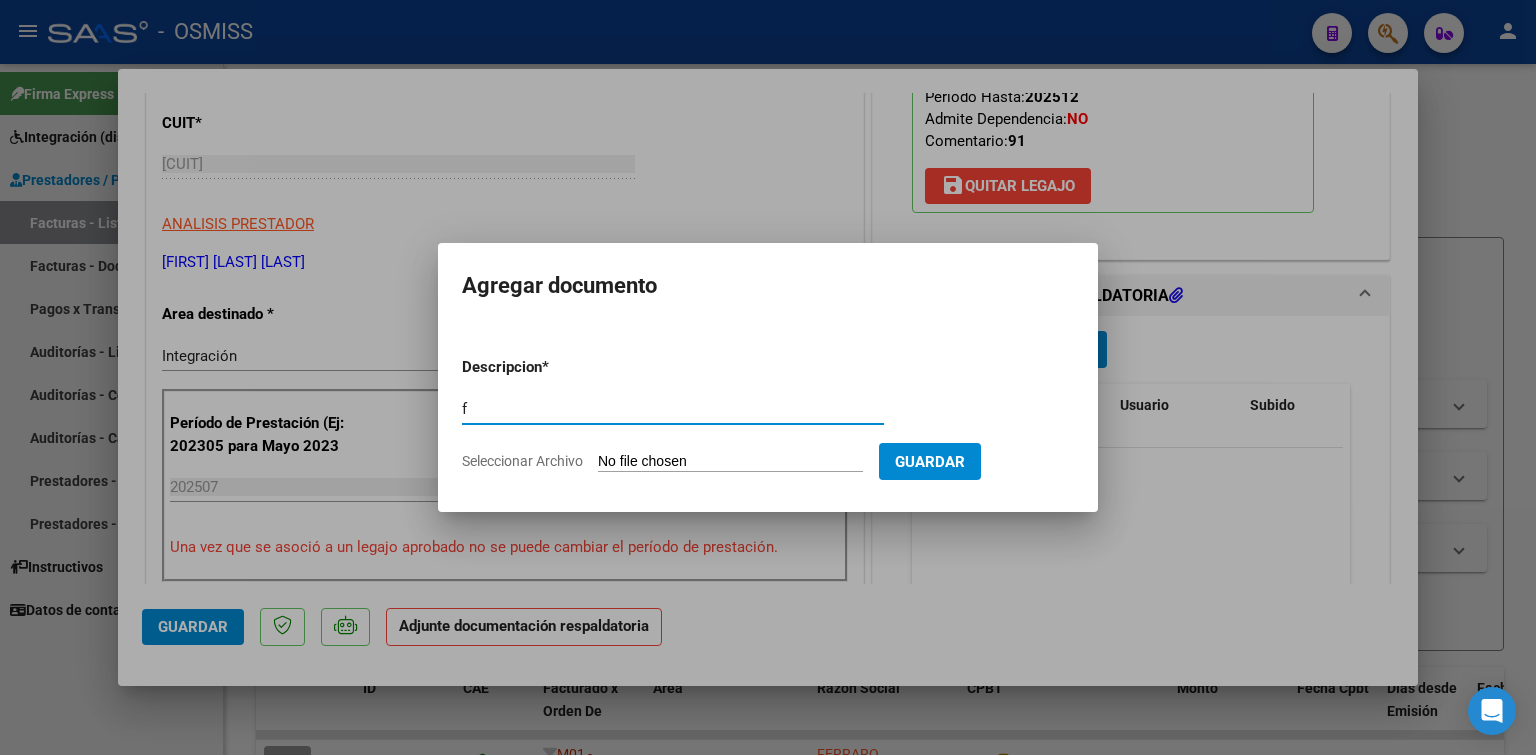 click on "Seleccionar Archivo" at bounding box center (730, 462) 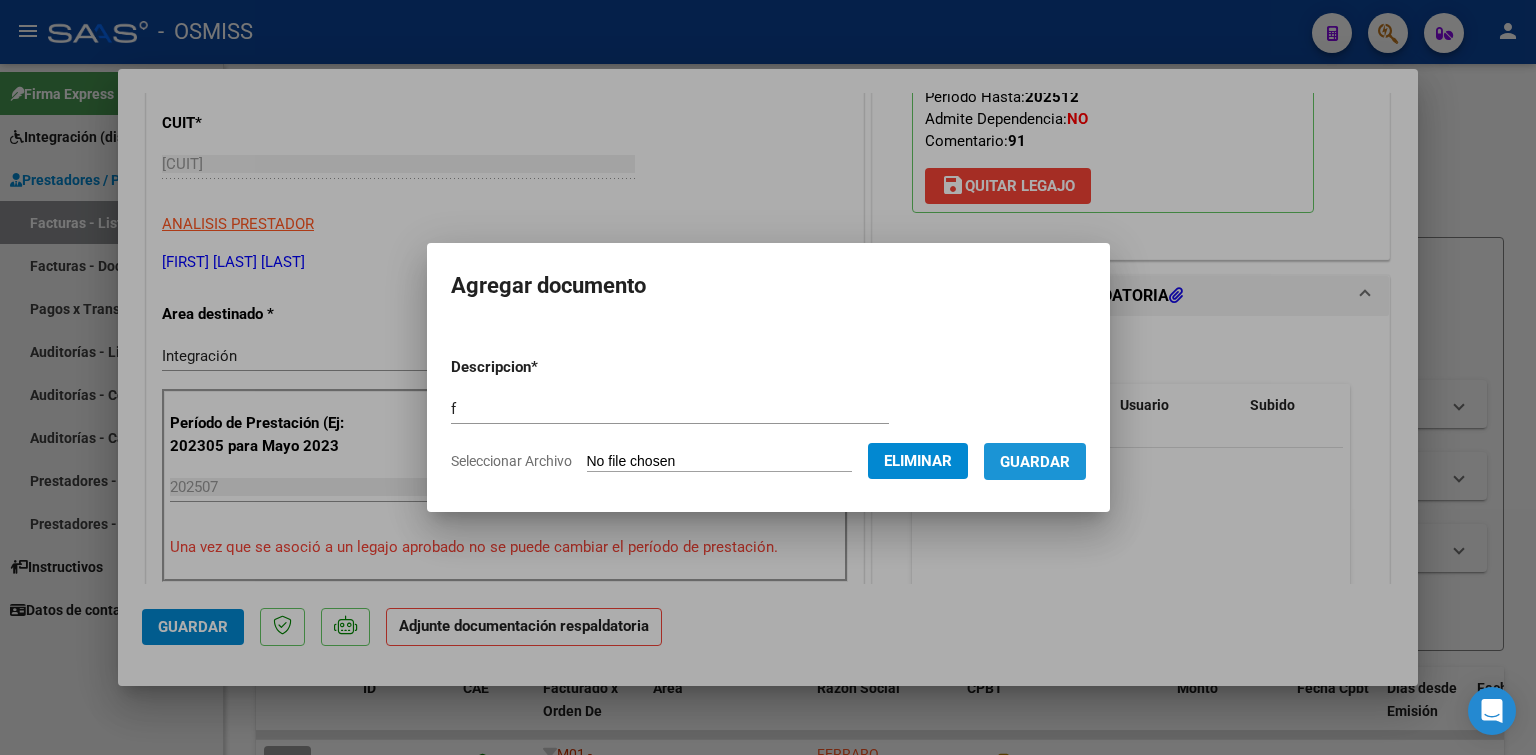 click on "Guardar" at bounding box center [1035, 462] 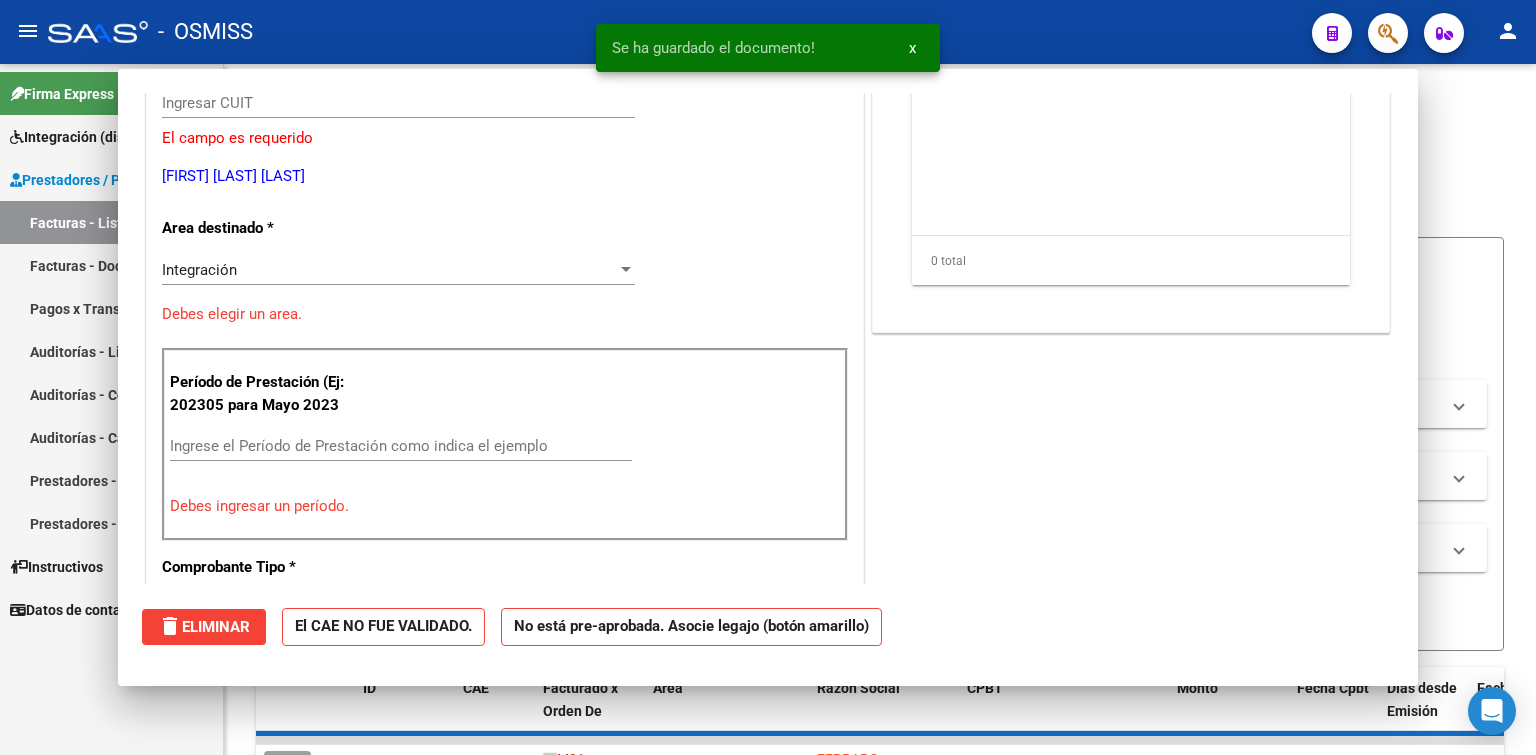 scroll, scrollTop: 239, scrollLeft: 0, axis: vertical 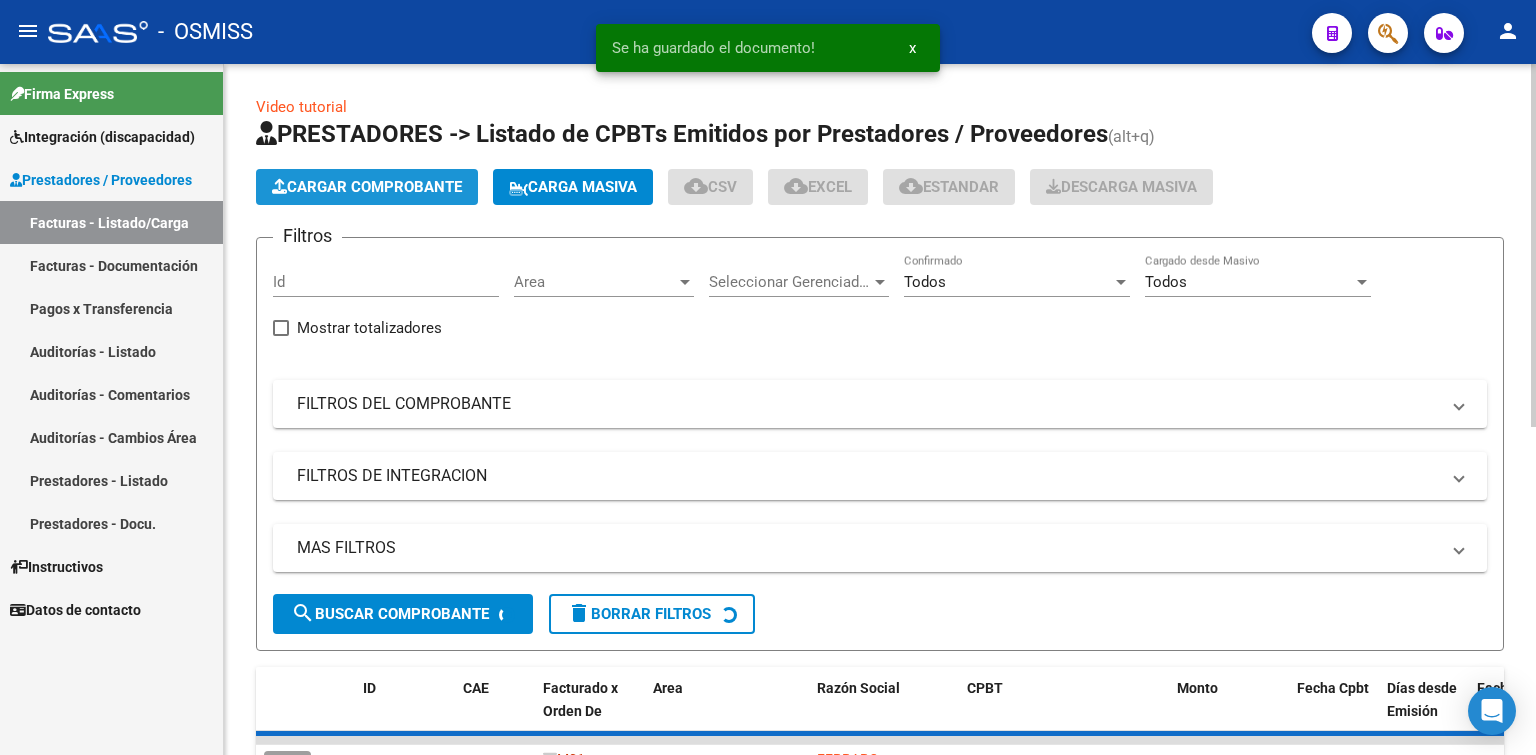 click on "Cargar Comprobante" 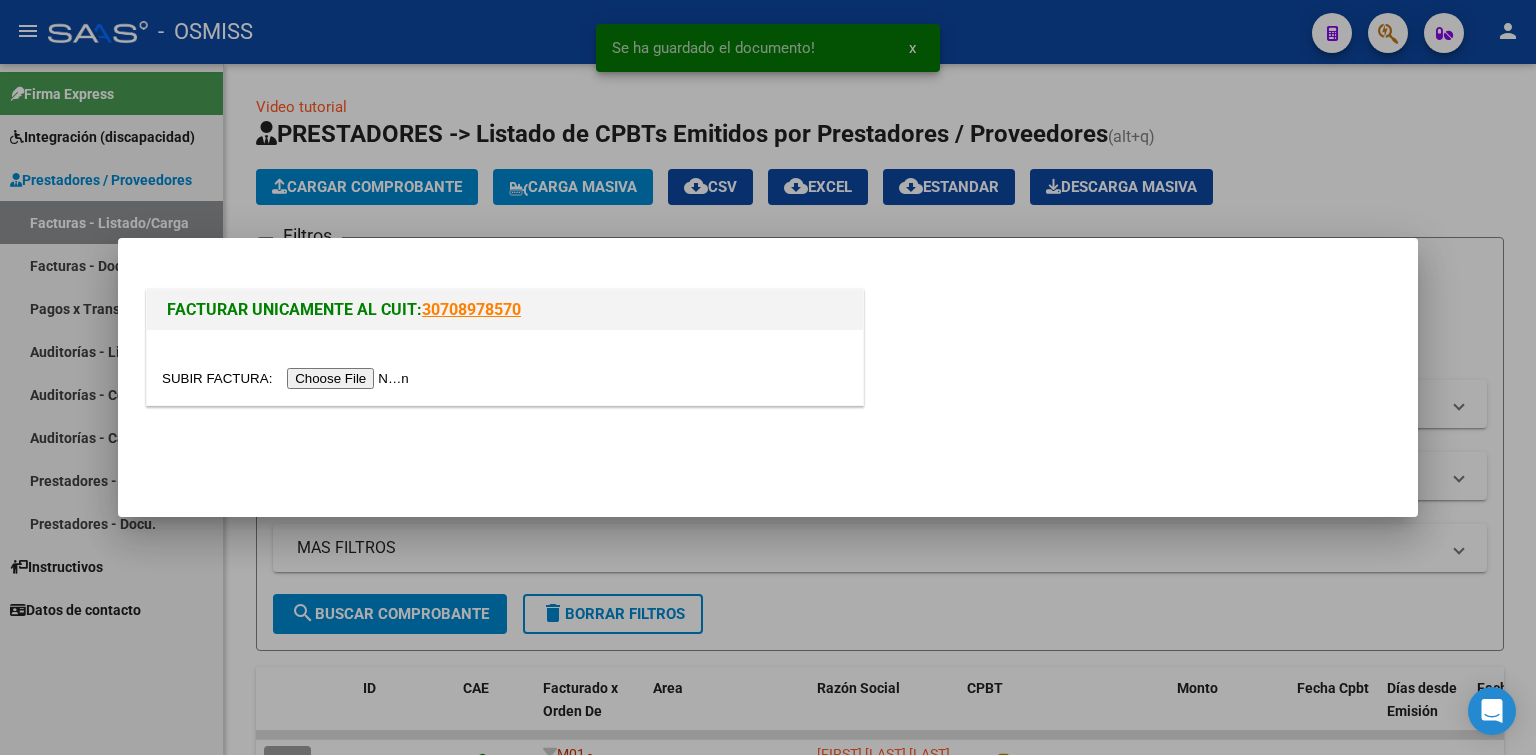 click at bounding box center (288, 378) 